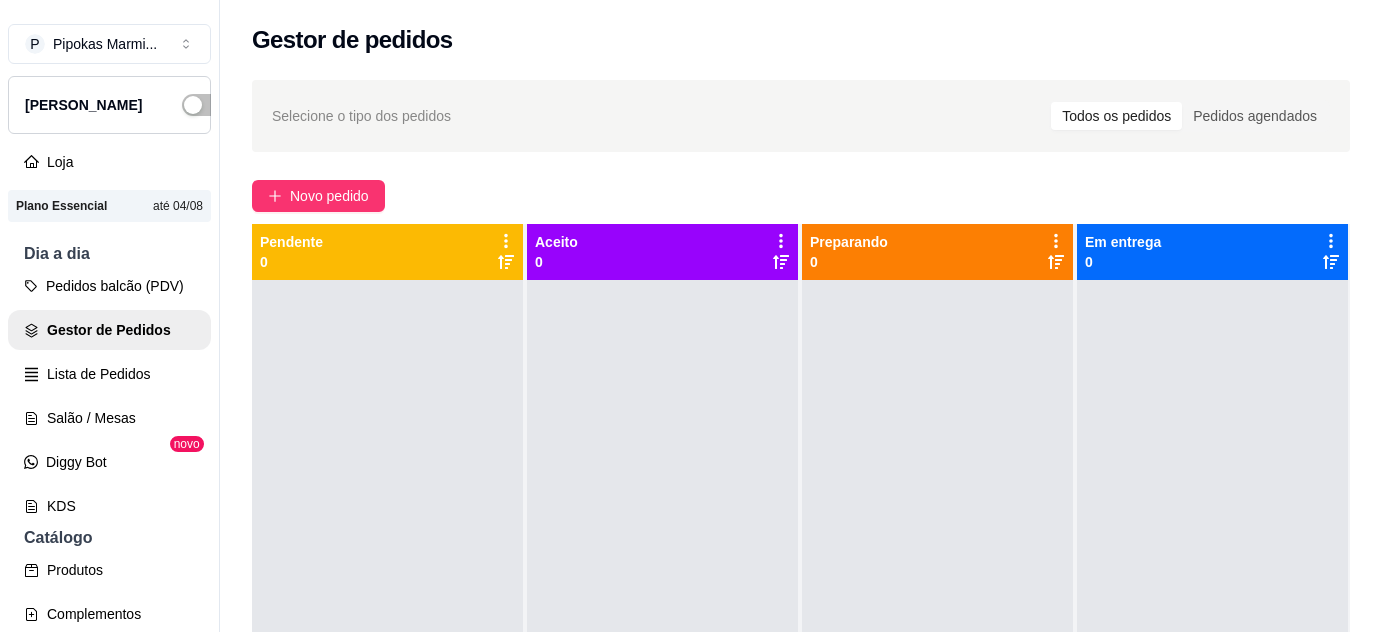 scroll, scrollTop: 0, scrollLeft: 0, axis: both 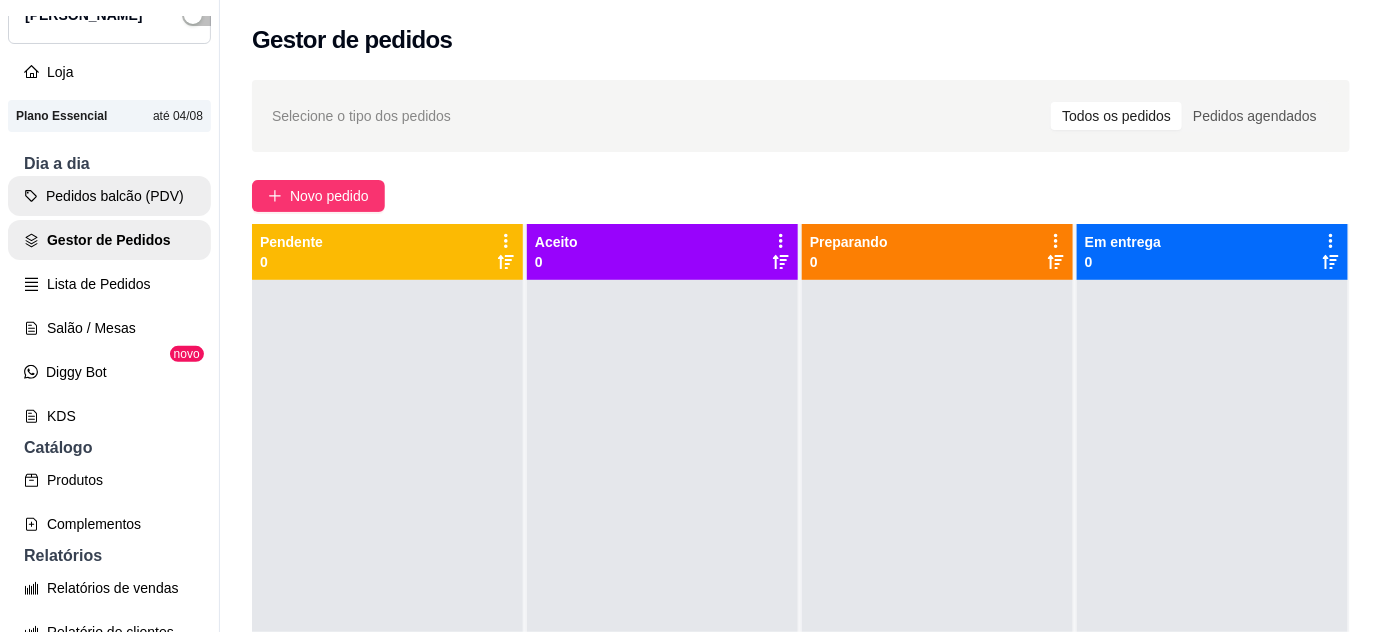 click on "Pedidos balcão (PDV)" at bounding box center [109, 196] 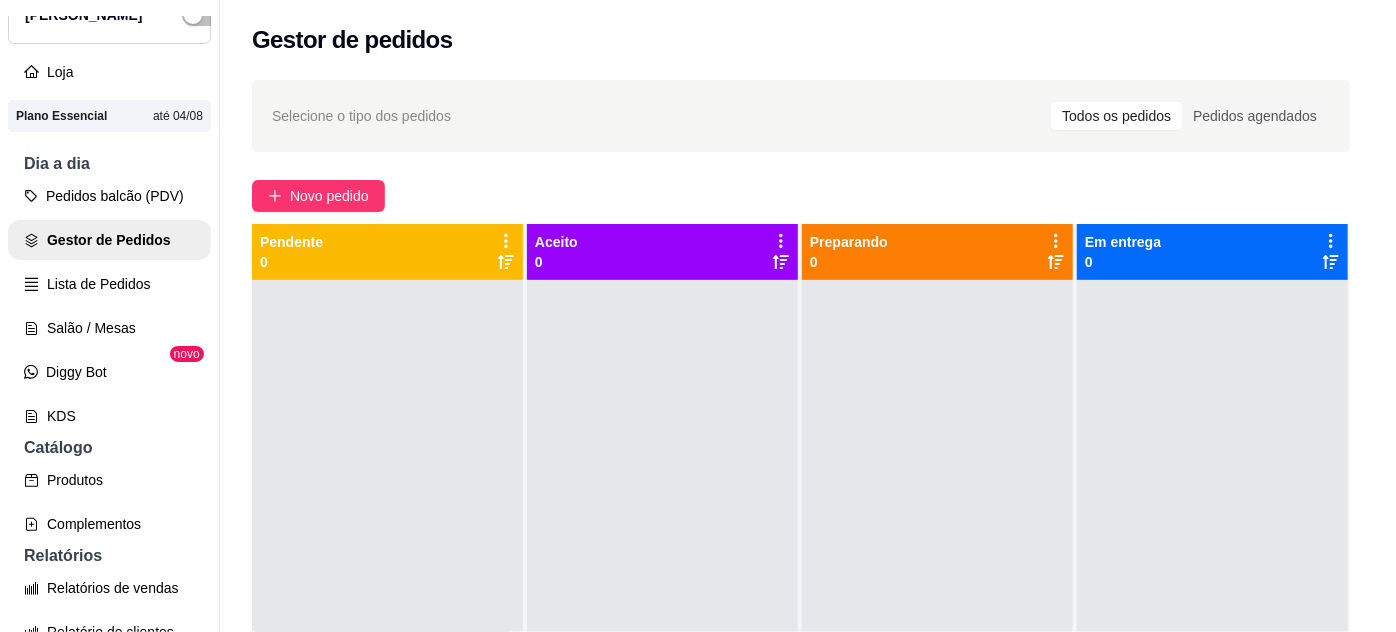 click at bounding box center (144, 357) 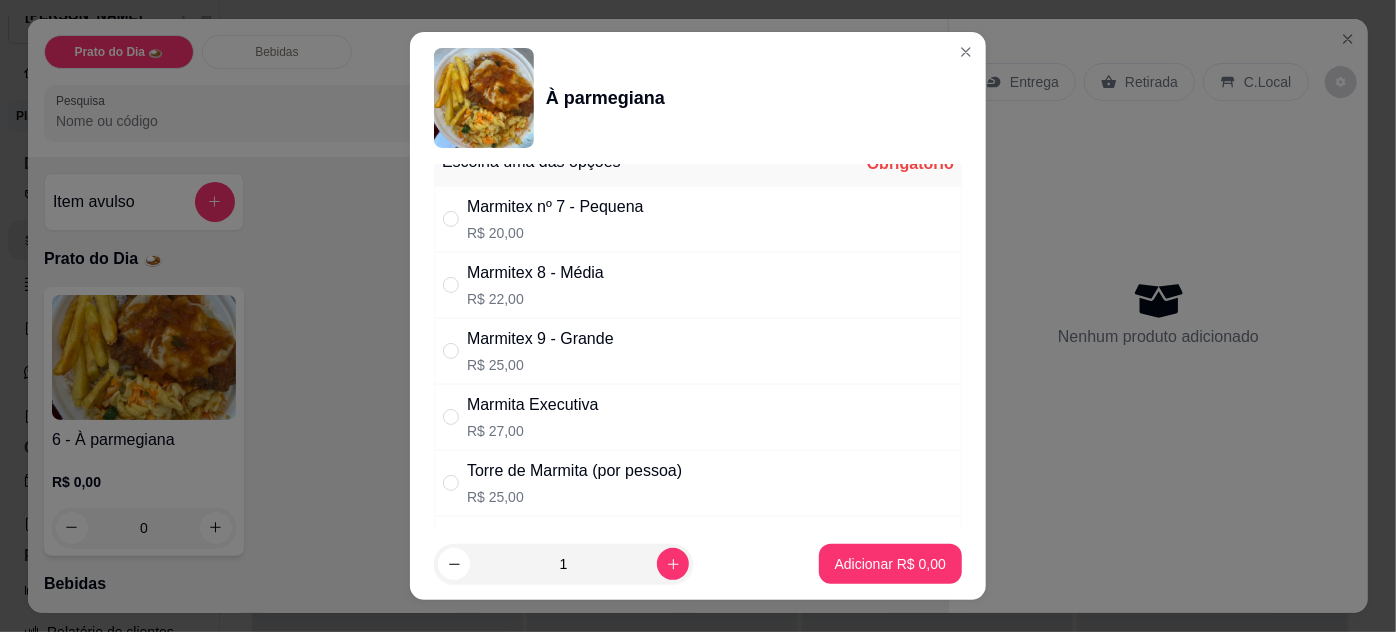 scroll, scrollTop: 0, scrollLeft: 0, axis: both 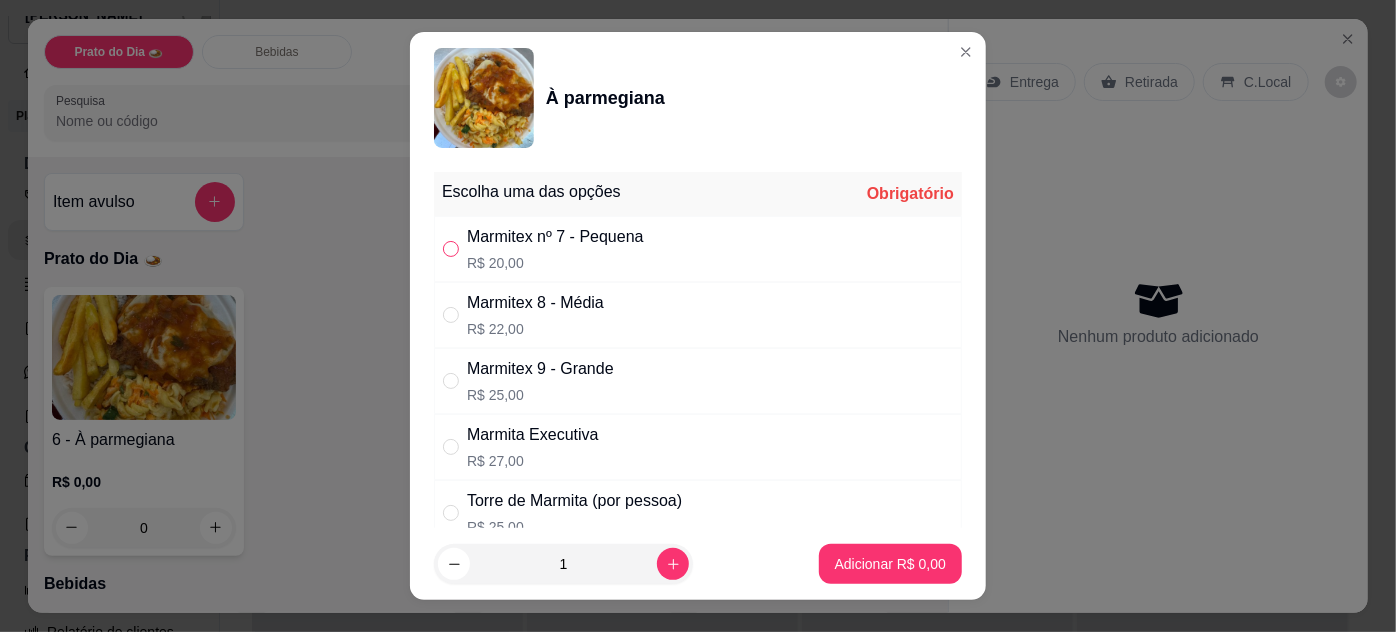 click at bounding box center (451, 249) 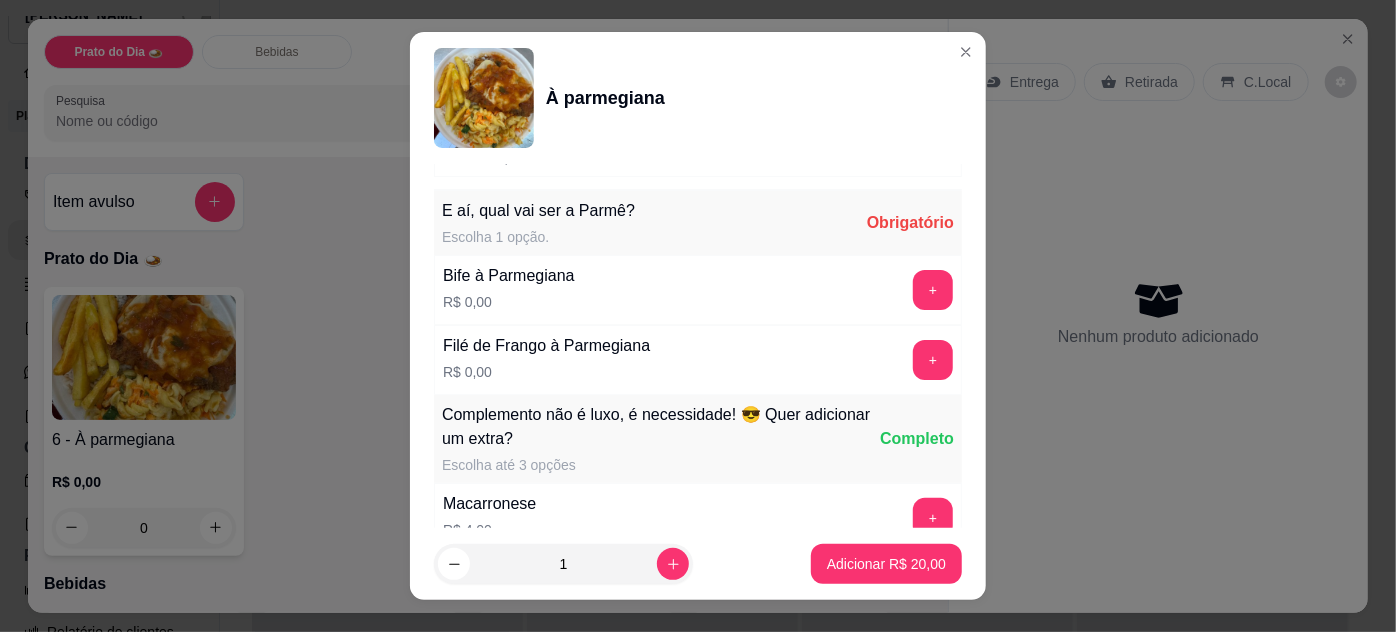 scroll, scrollTop: 454, scrollLeft: 0, axis: vertical 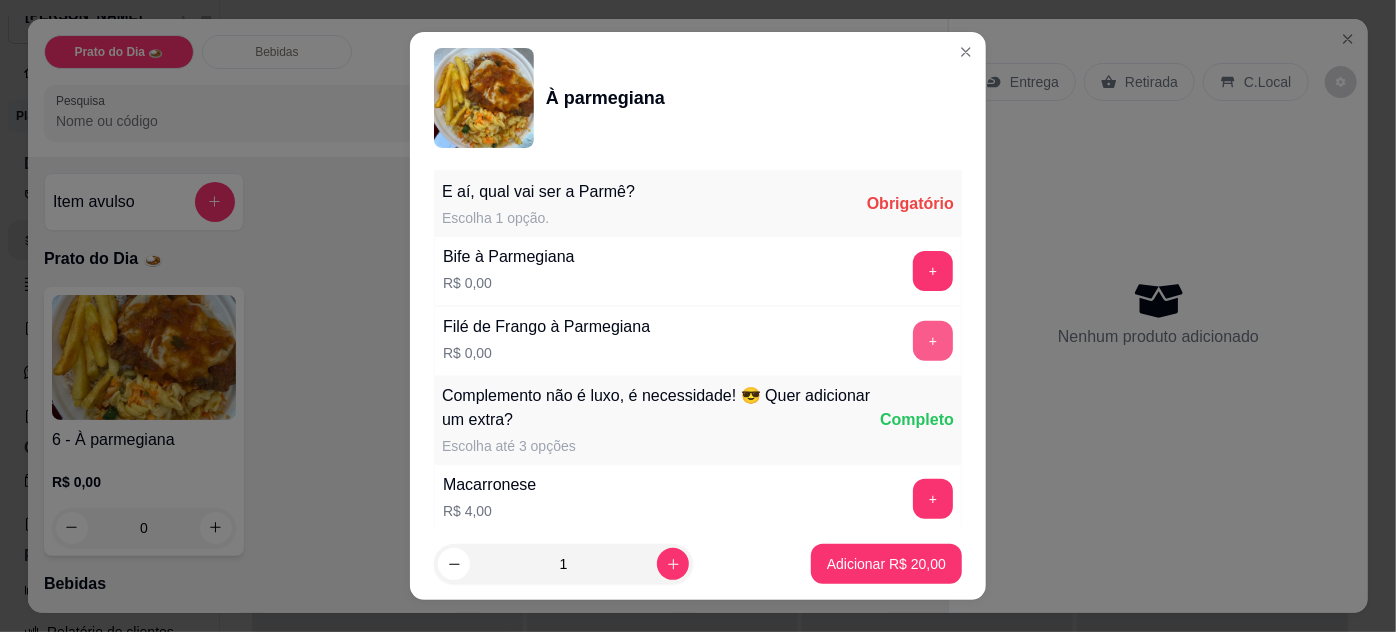 click on "+" at bounding box center [933, 341] 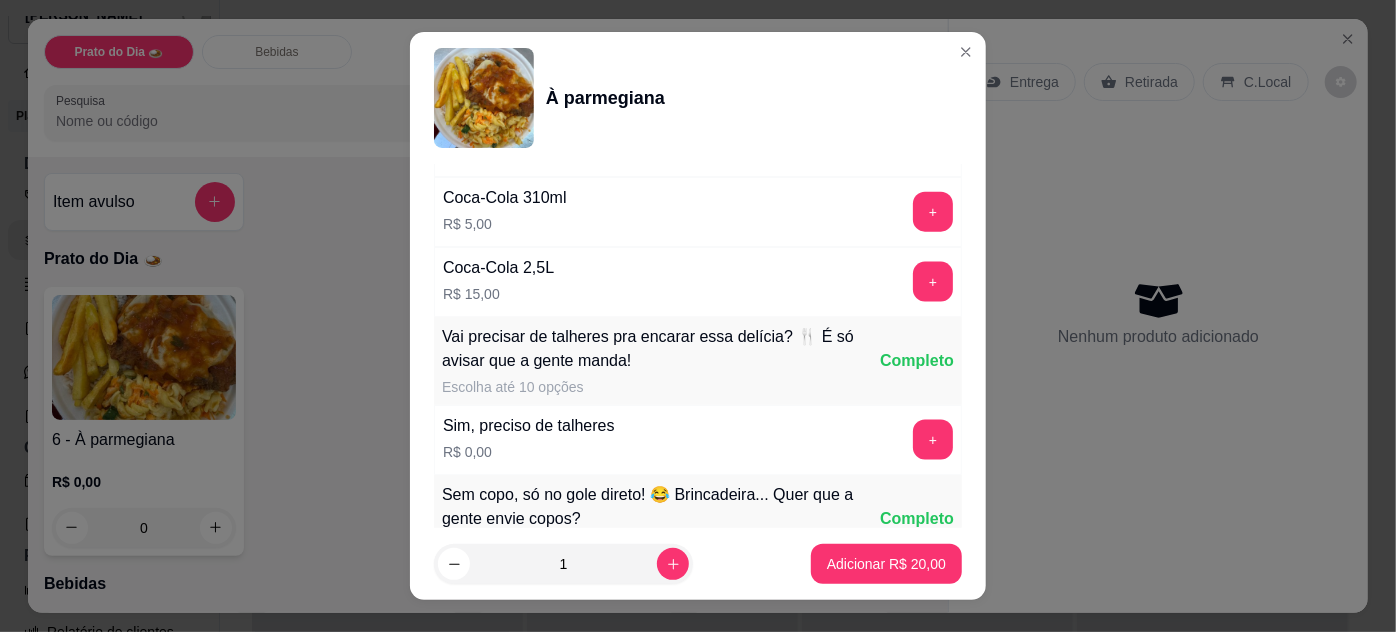 scroll, scrollTop: 1606, scrollLeft: 0, axis: vertical 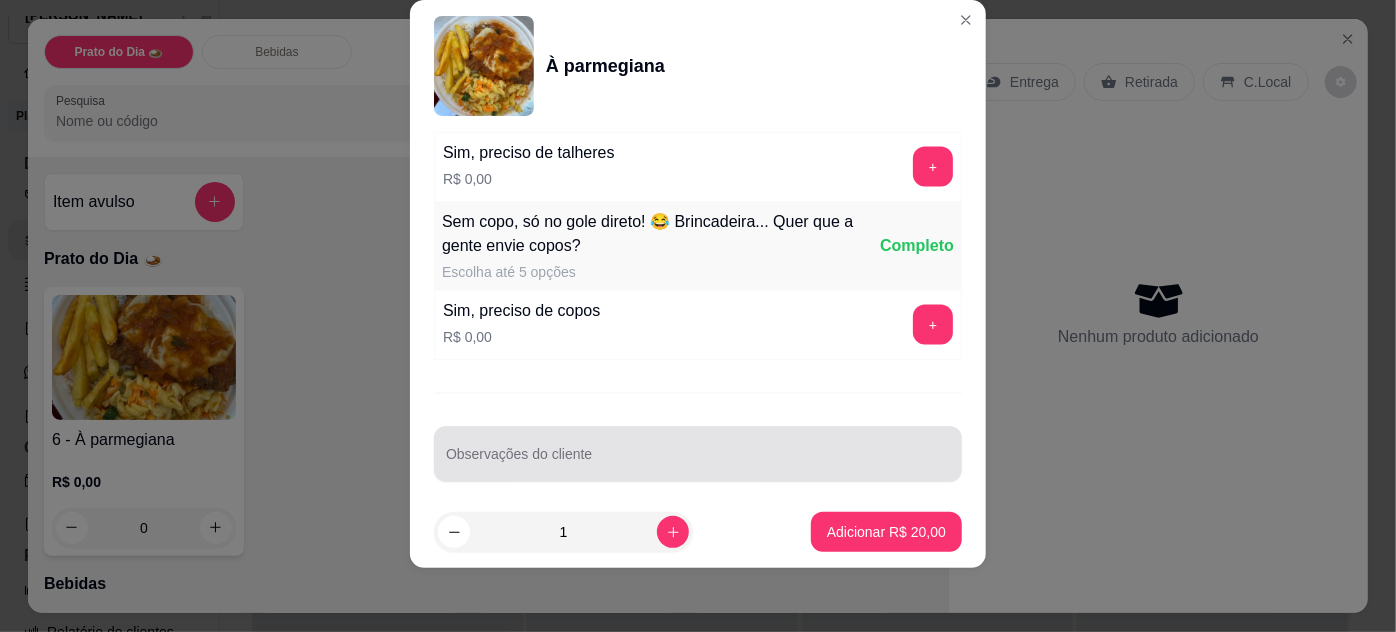 click on "Observações do cliente" at bounding box center [698, 462] 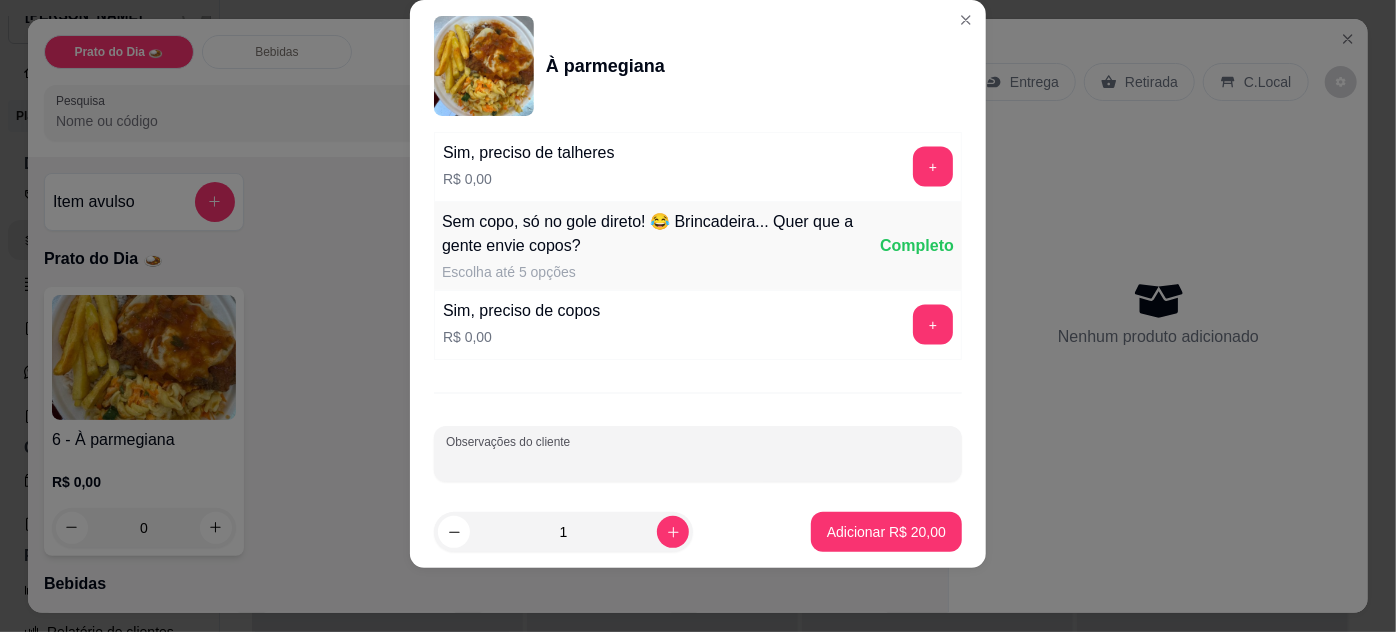 paste on "pouco arroz e pouco feijão." 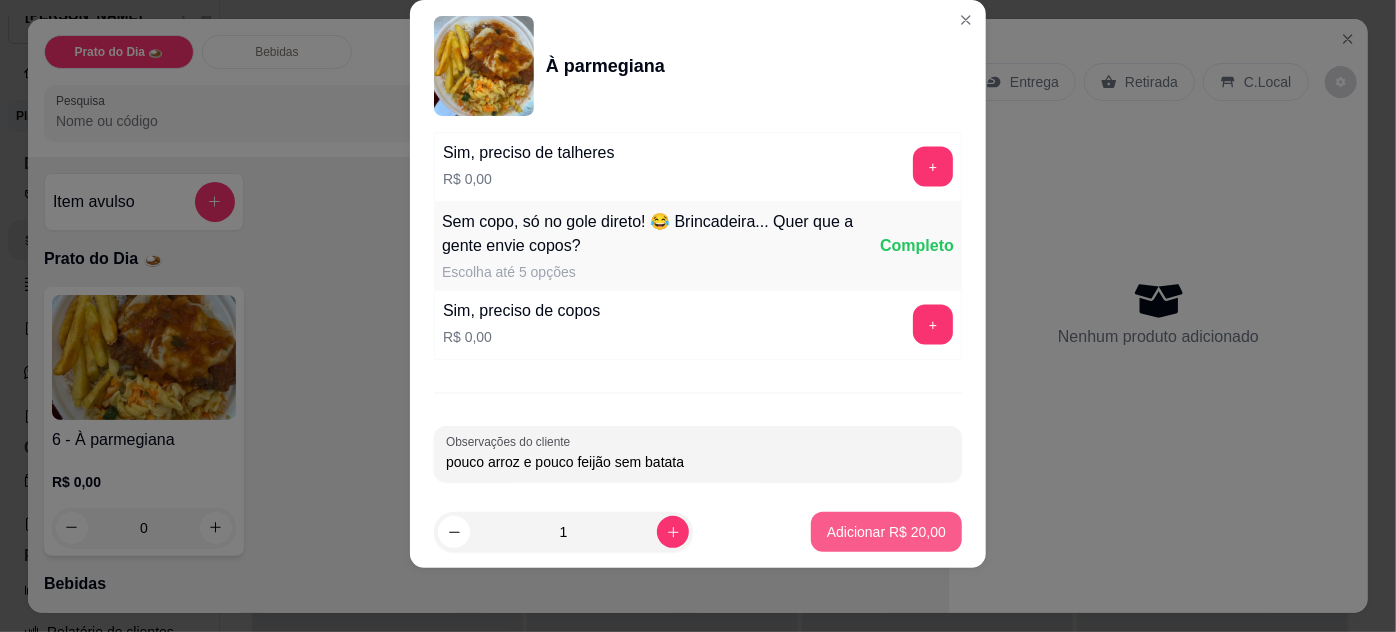 type on "pouco arroz e pouco feijão sem batata" 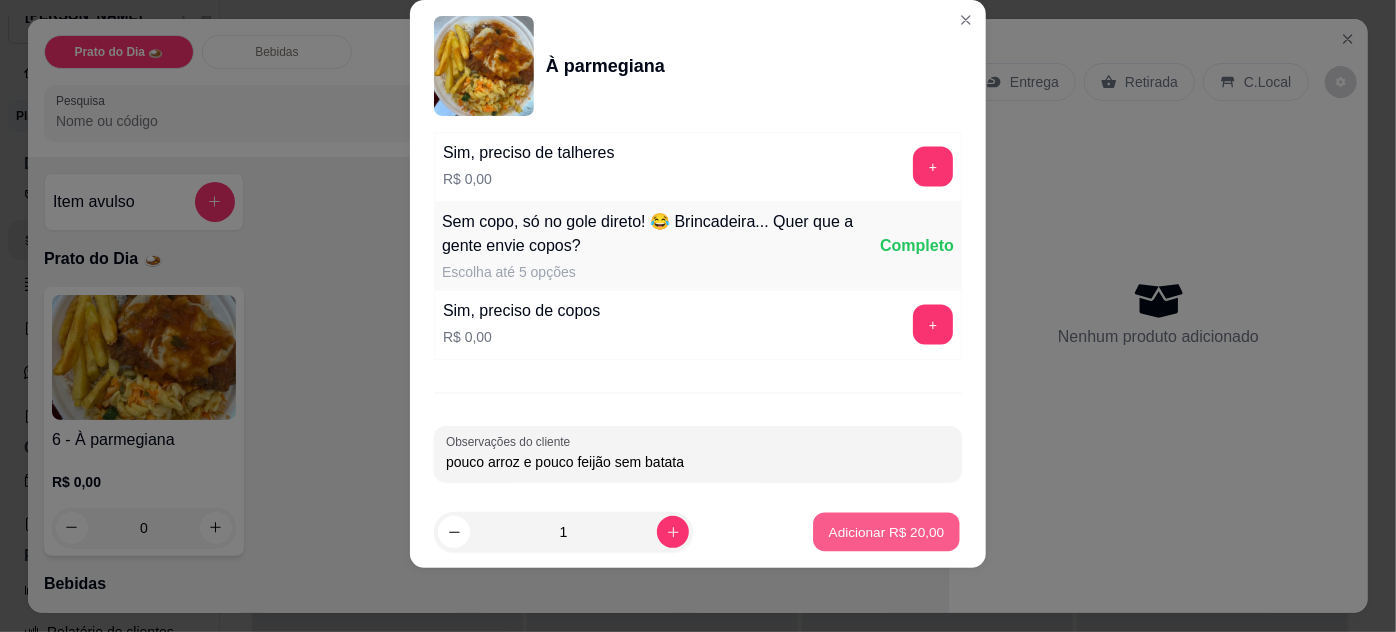 click on "Adicionar   R$ 20,00" at bounding box center [887, 532] 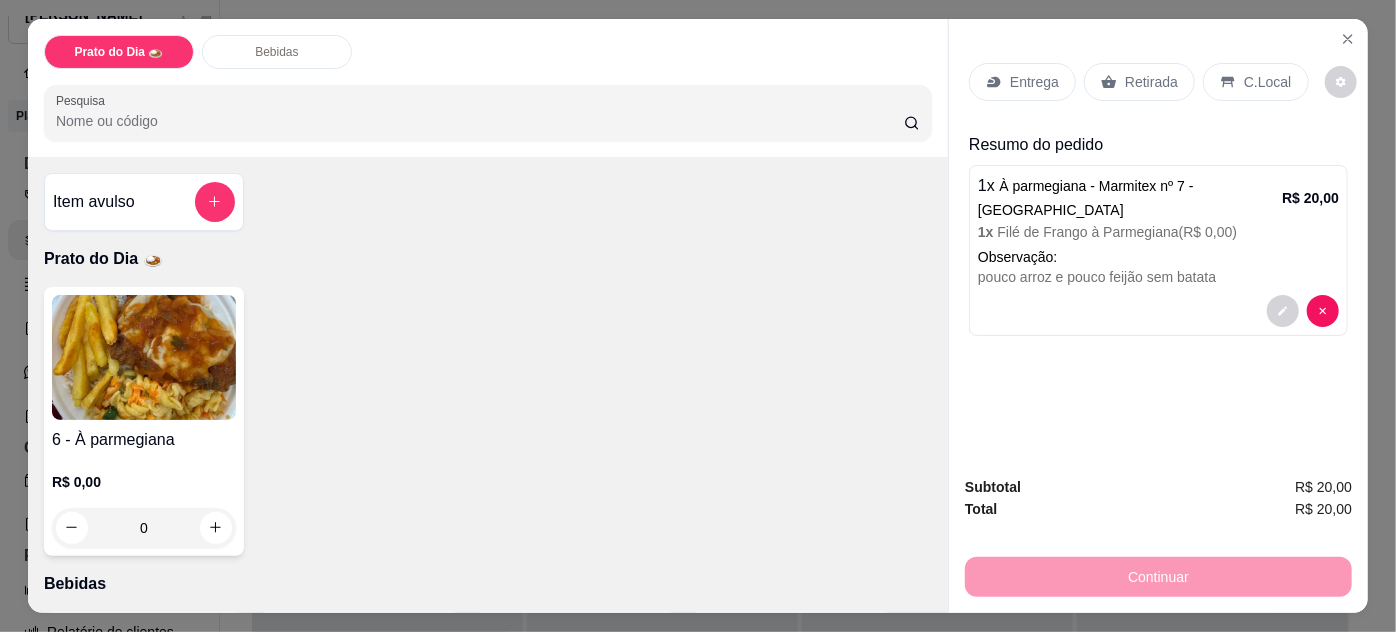 click on "Entrega" at bounding box center [1022, 82] 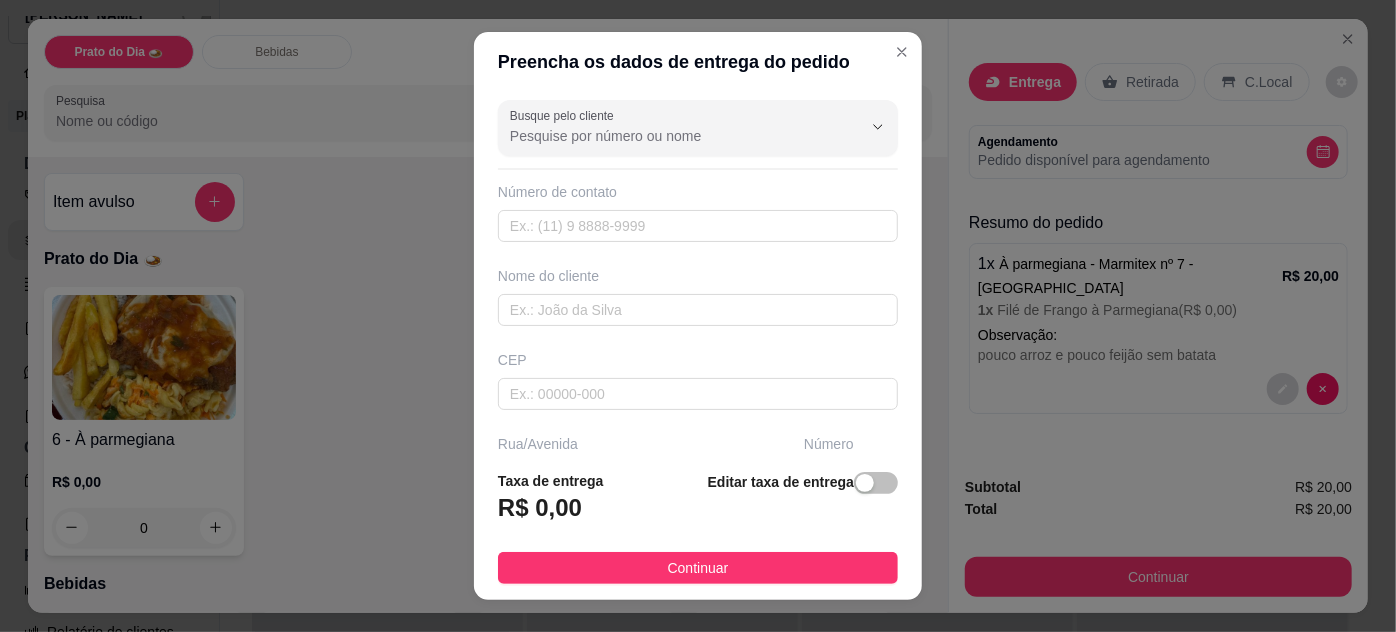 scroll, scrollTop: 21, scrollLeft: 0, axis: vertical 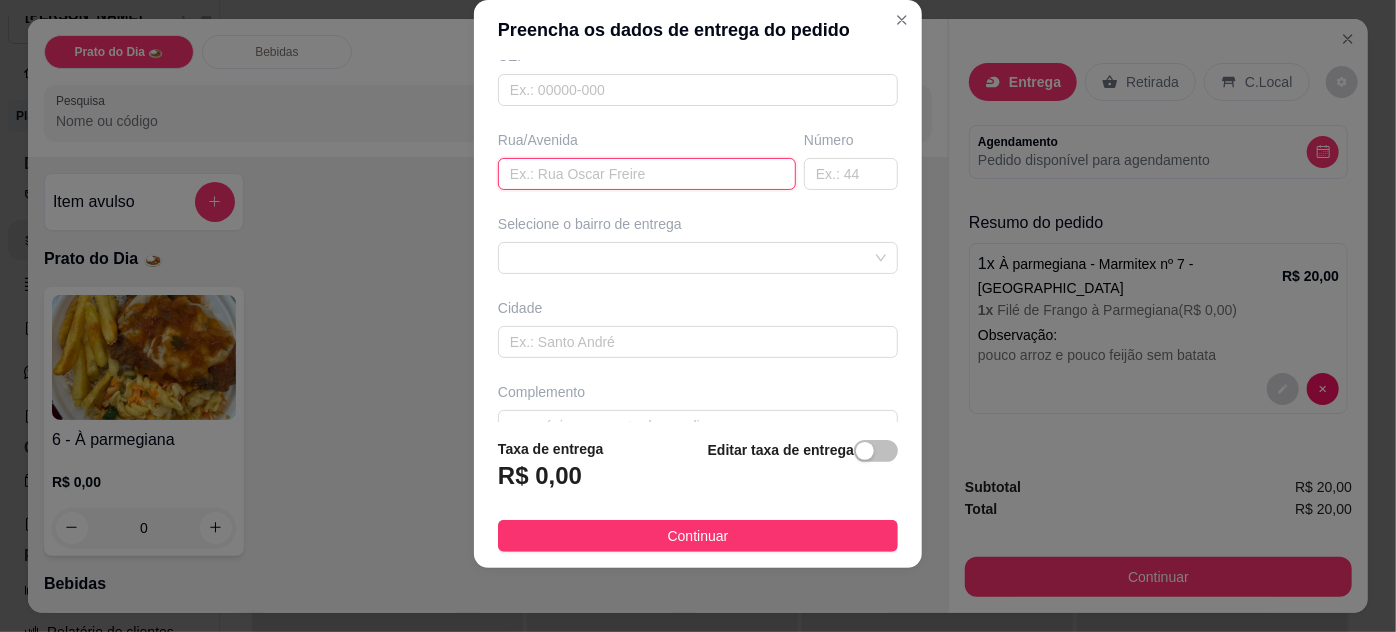 click at bounding box center (647, 174) 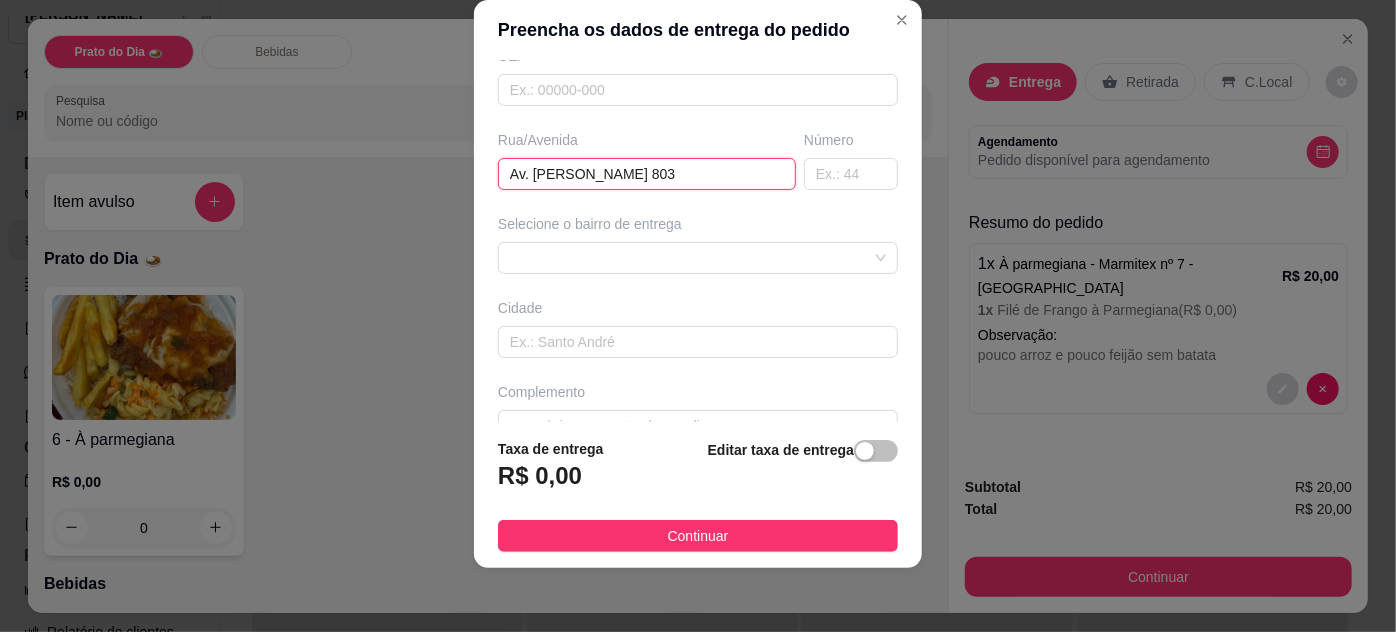 scroll, scrollTop: 0, scrollLeft: 0, axis: both 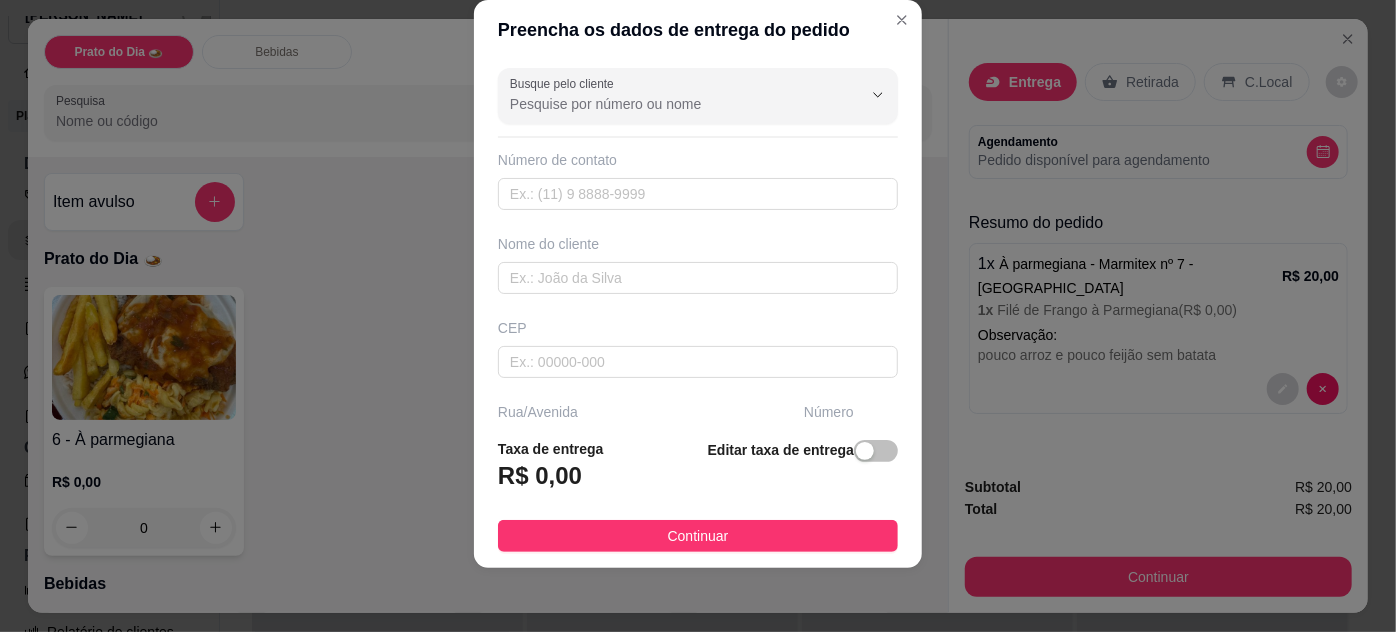 type on "Av. [PERSON_NAME] 803" 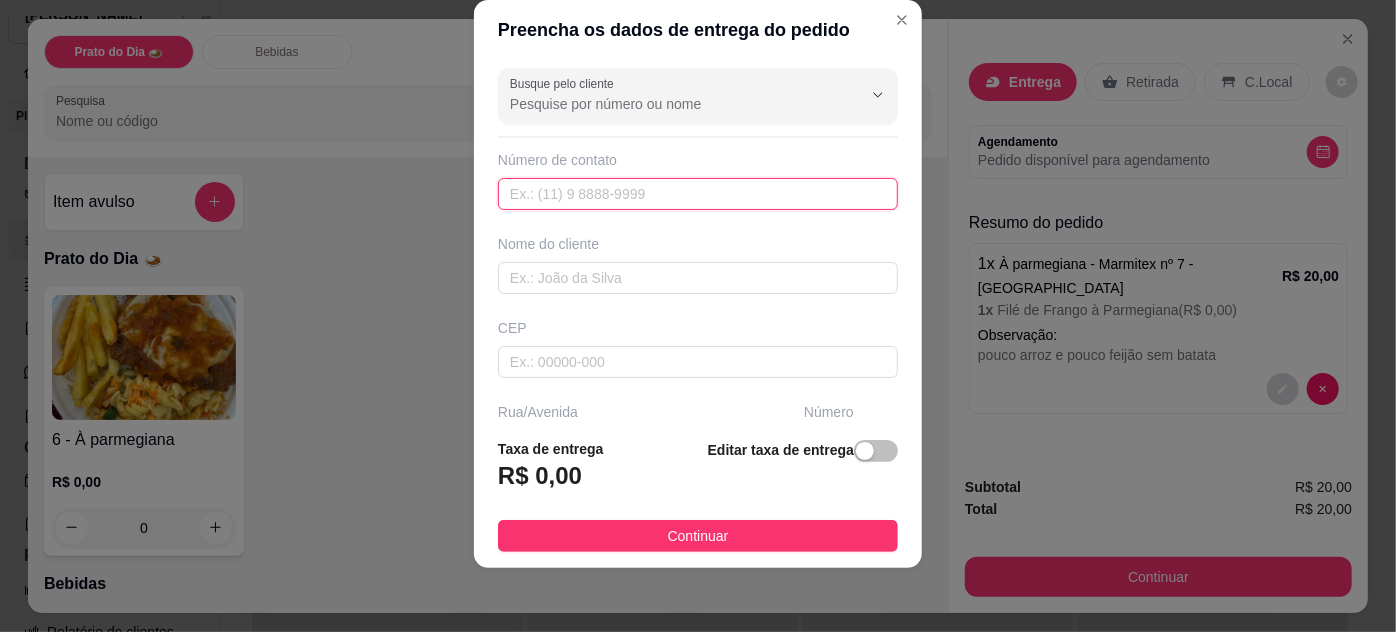 click at bounding box center (698, 194) 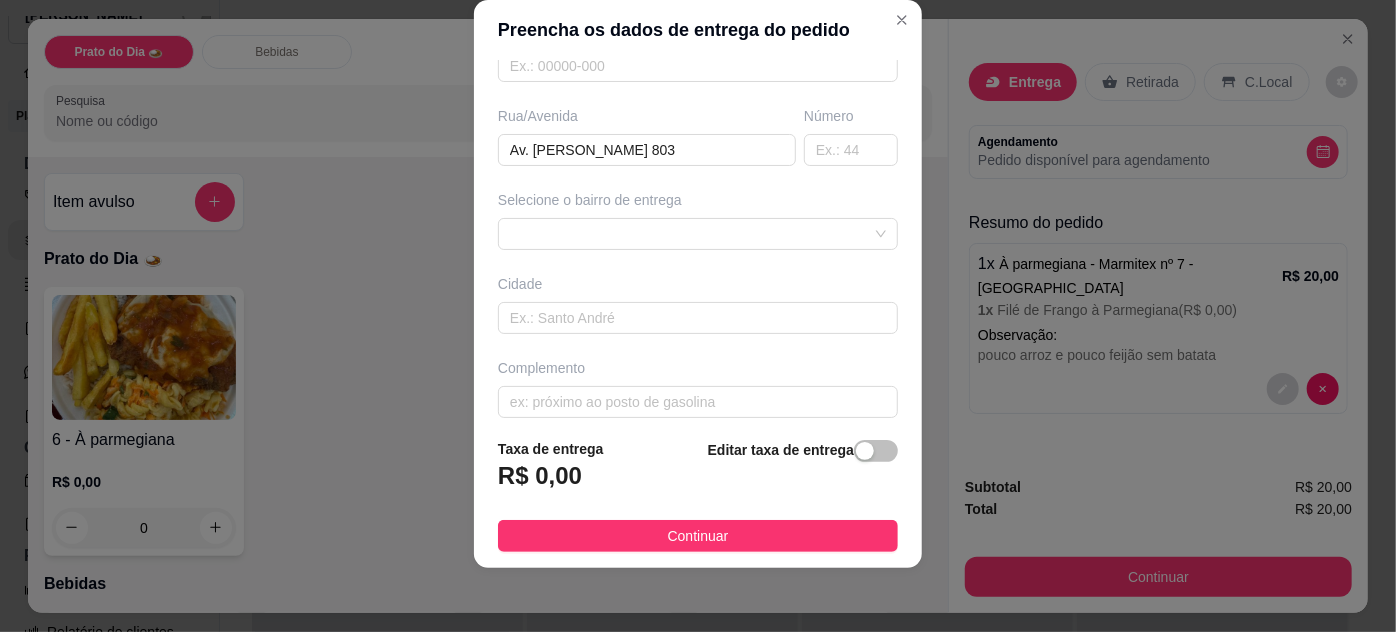 scroll, scrollTop: 306, scrollLeft: 0, axis: vertical 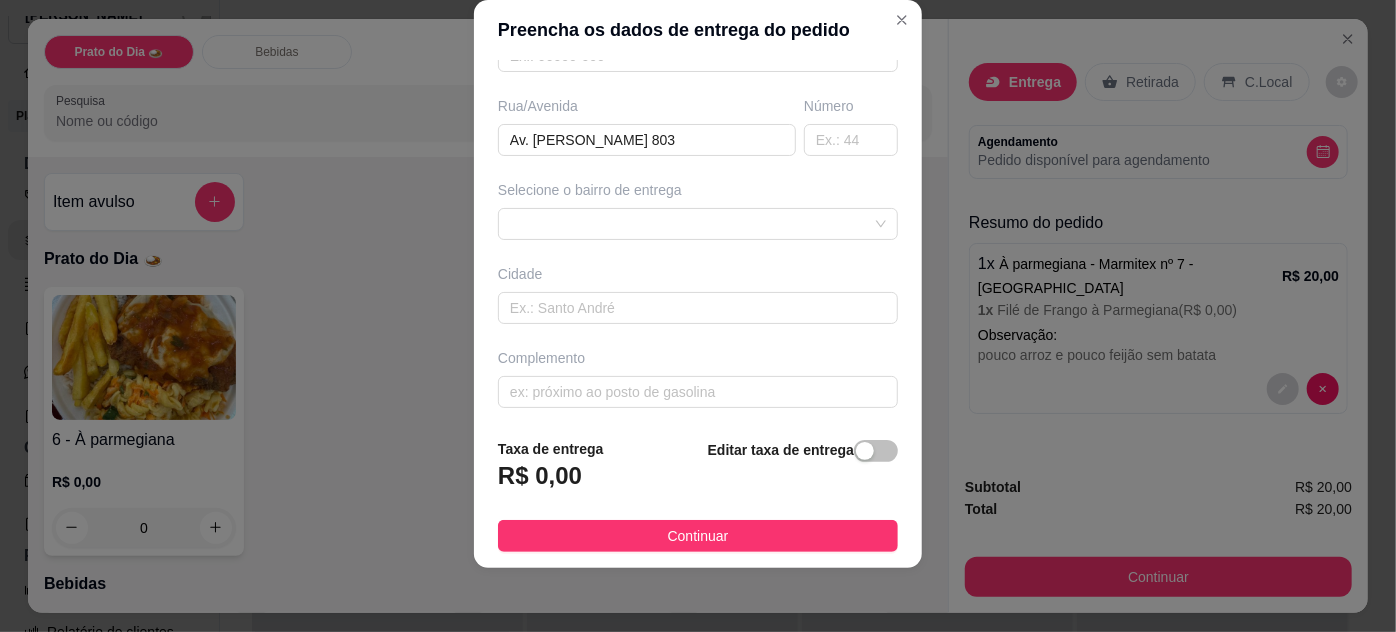type on "556 78155-1238" 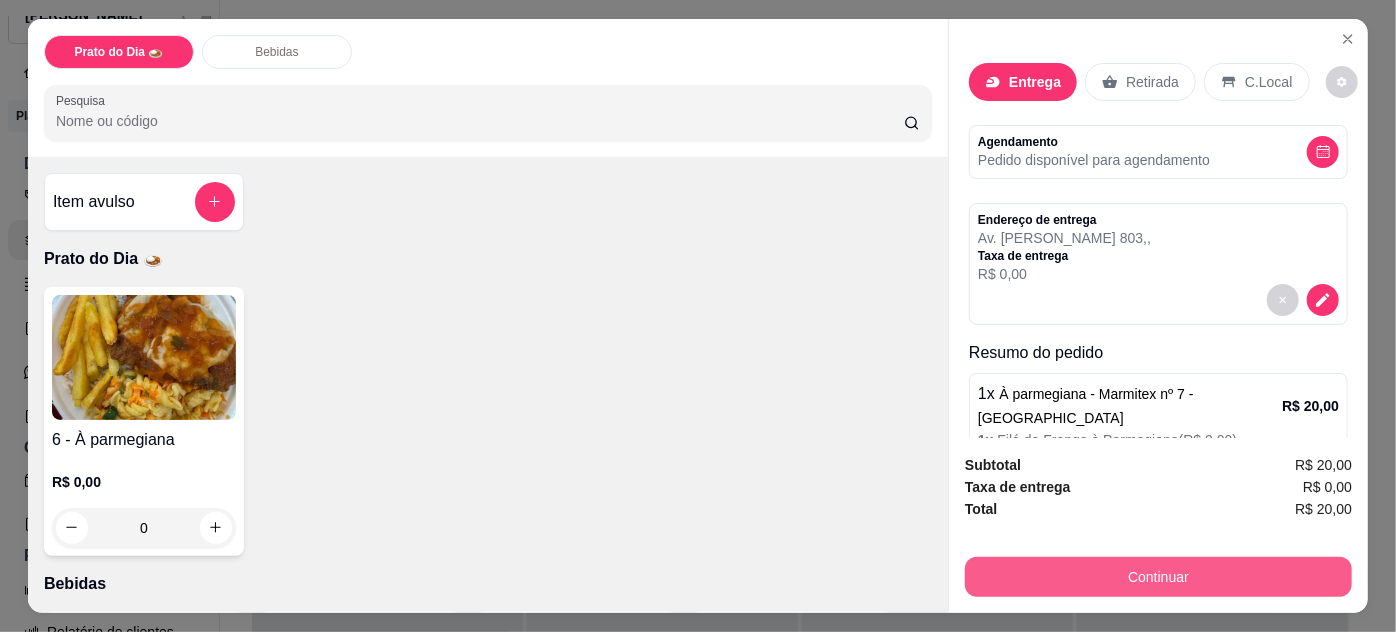 click on "Continuar" at bounding box center (1158, 577) 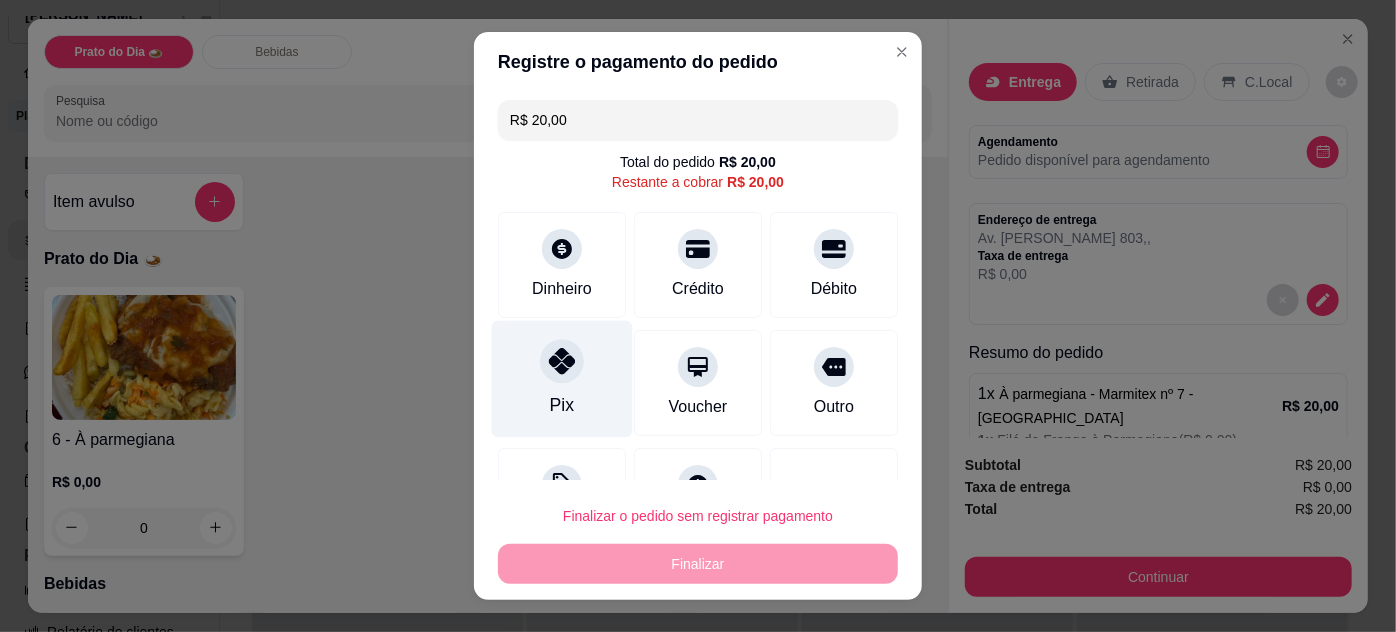 click 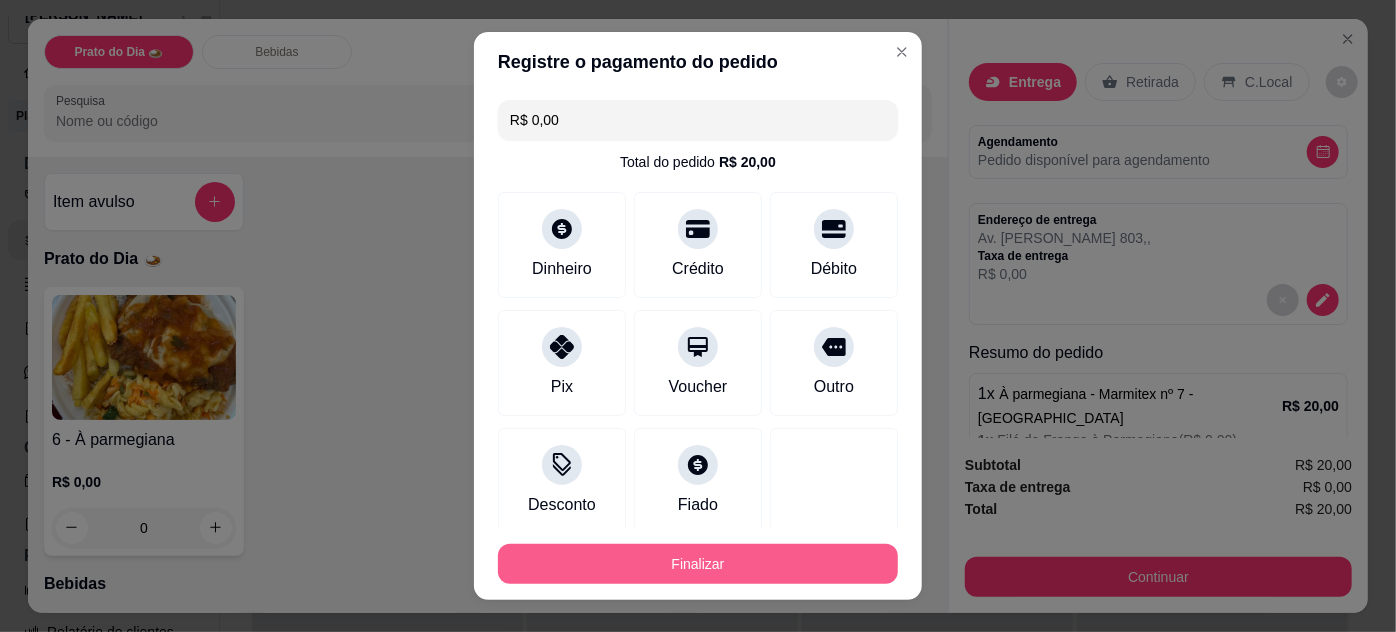 click on "Finalizar" at bounding box center (698, 564) 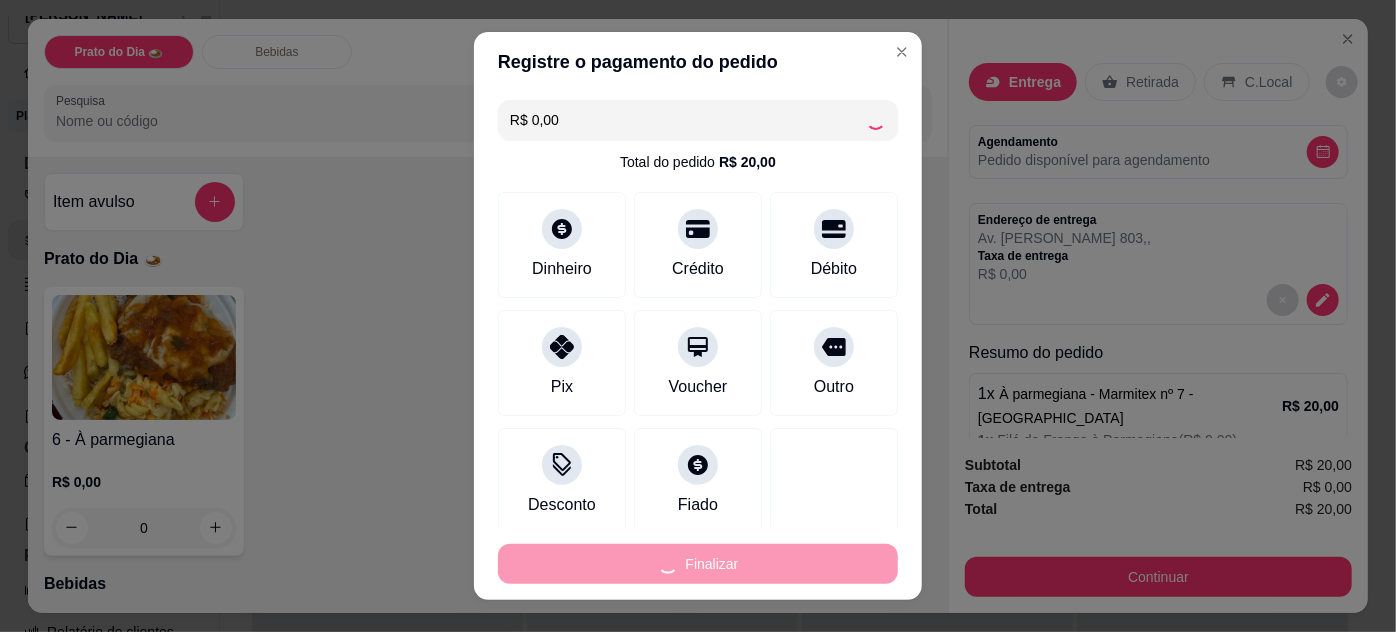 type on "-R$ 20,00" 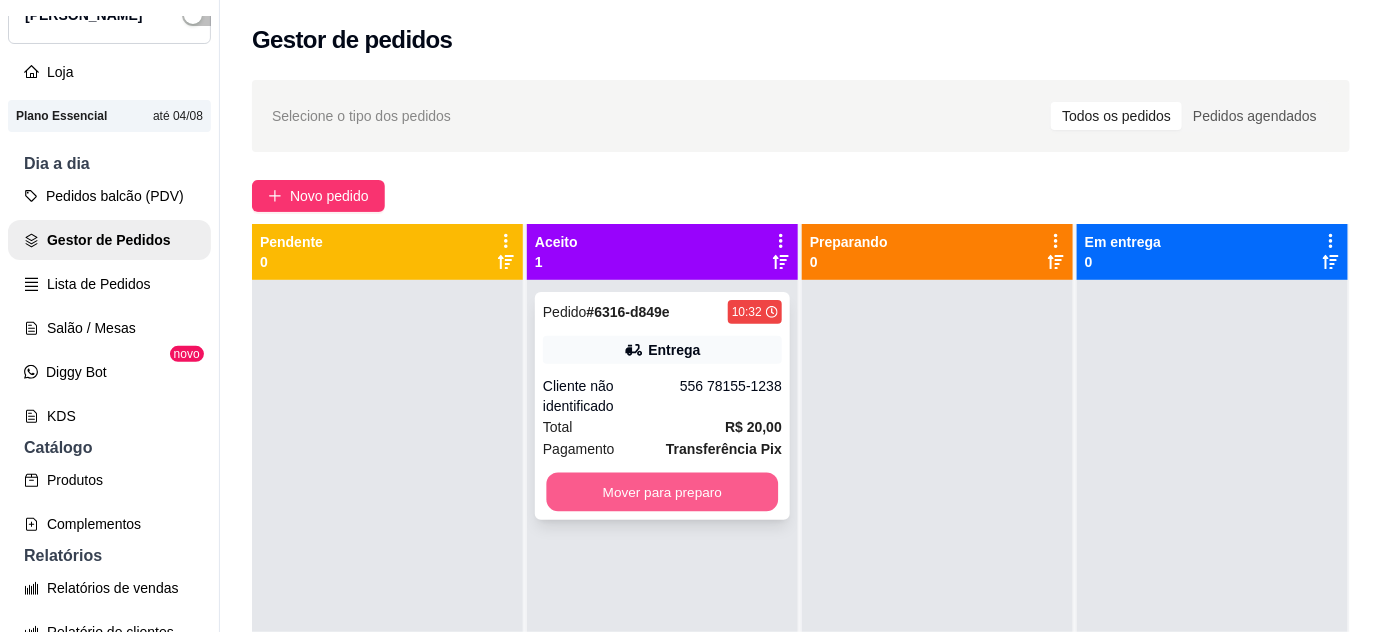 click on "Mover para preparo" at bounding box center [663, 492] 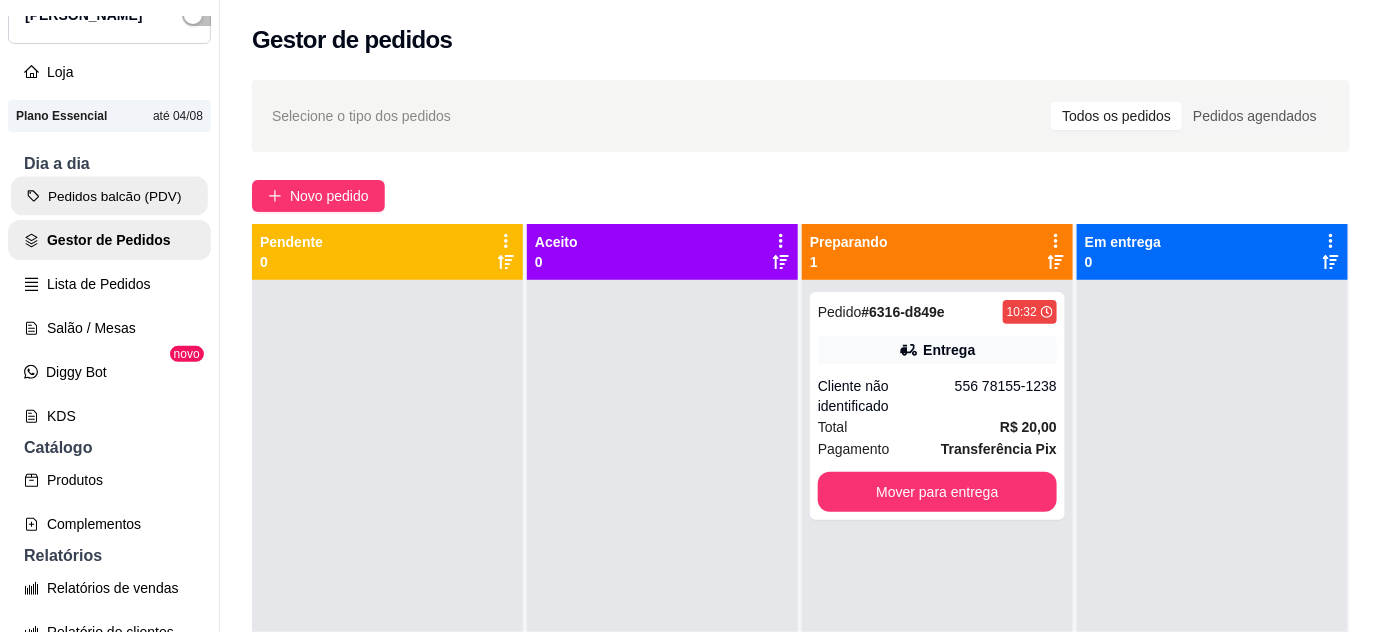 click on "Pedidos balcão (PDV)" at bounding box center [109, 196] 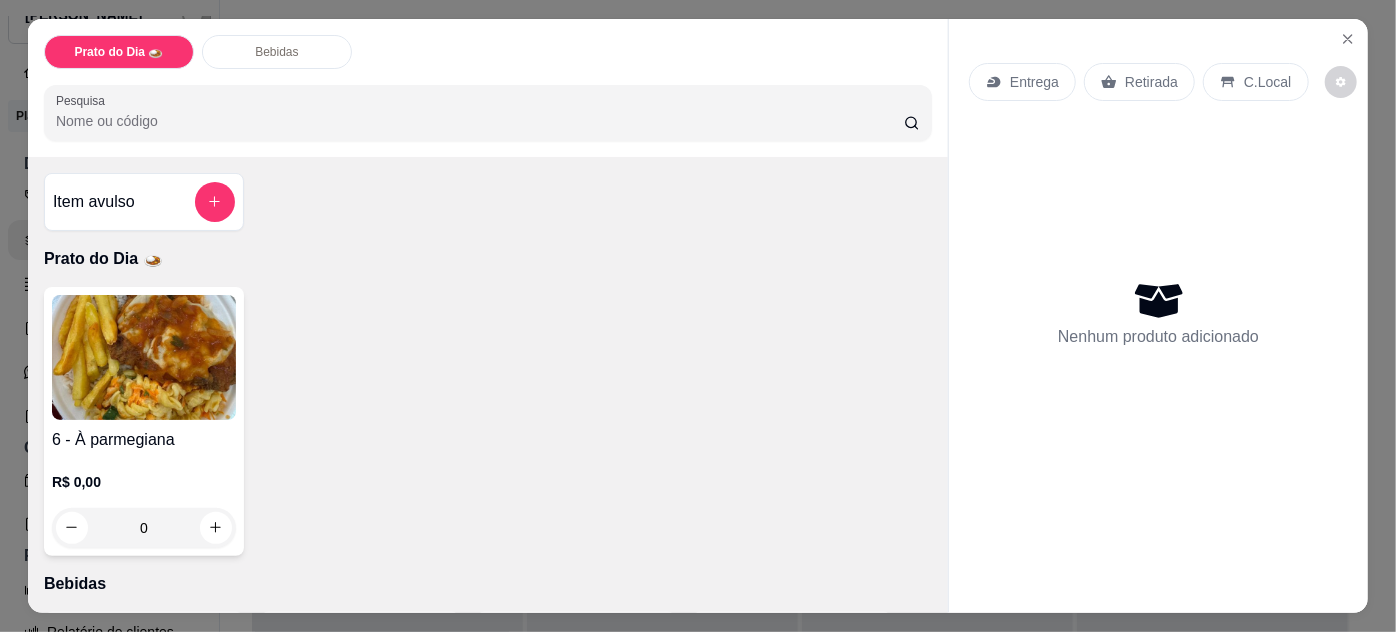 click at bounding box center (144, 357) 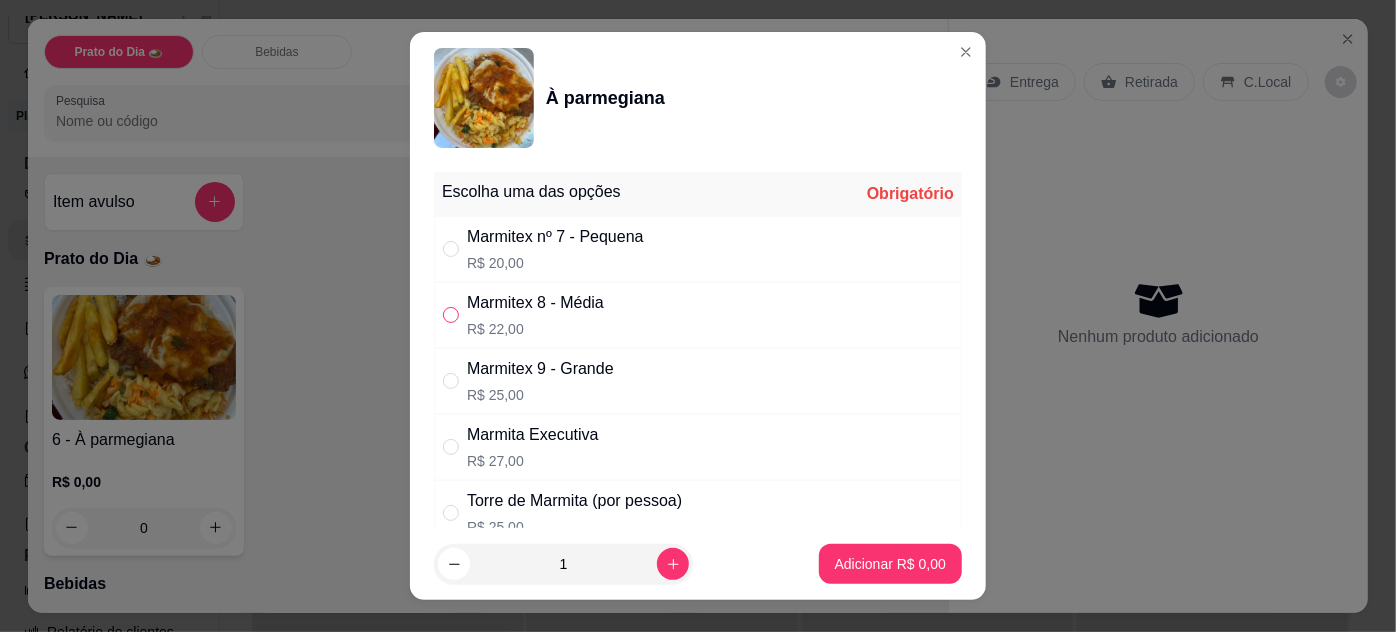 click at bounding box center (451, 315) 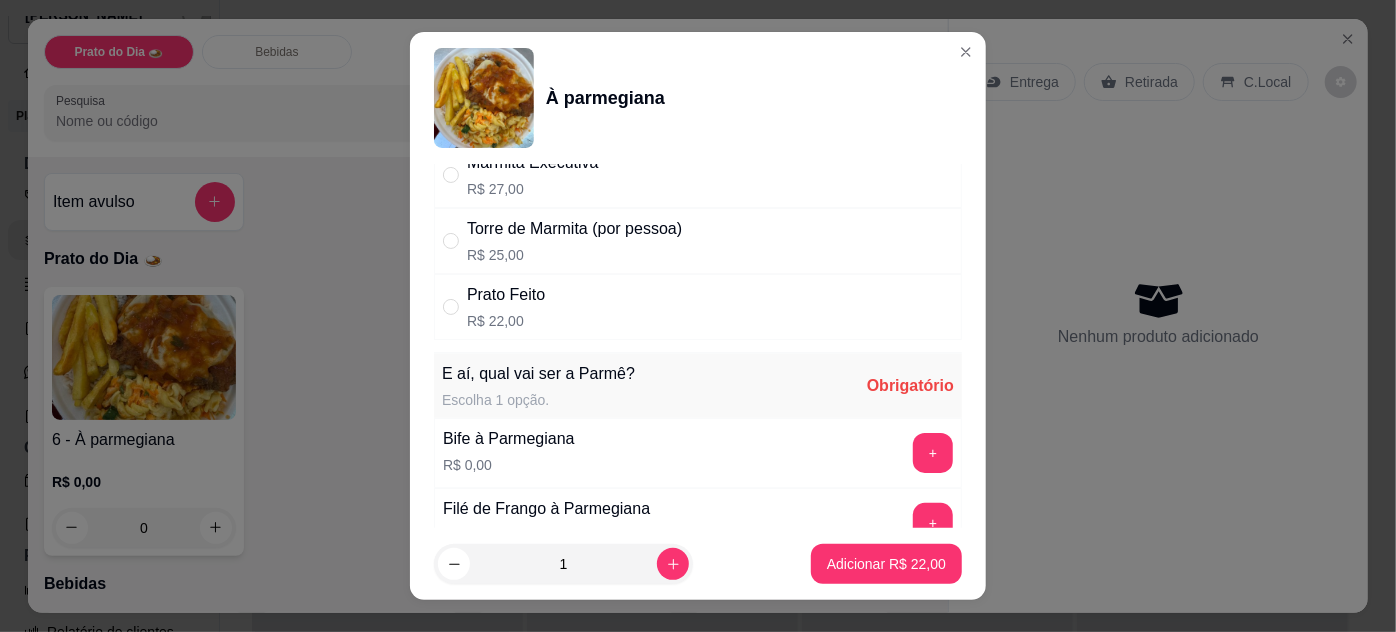 scroll, scrollTop: 363, scrollLeft: 0, axis: vertical 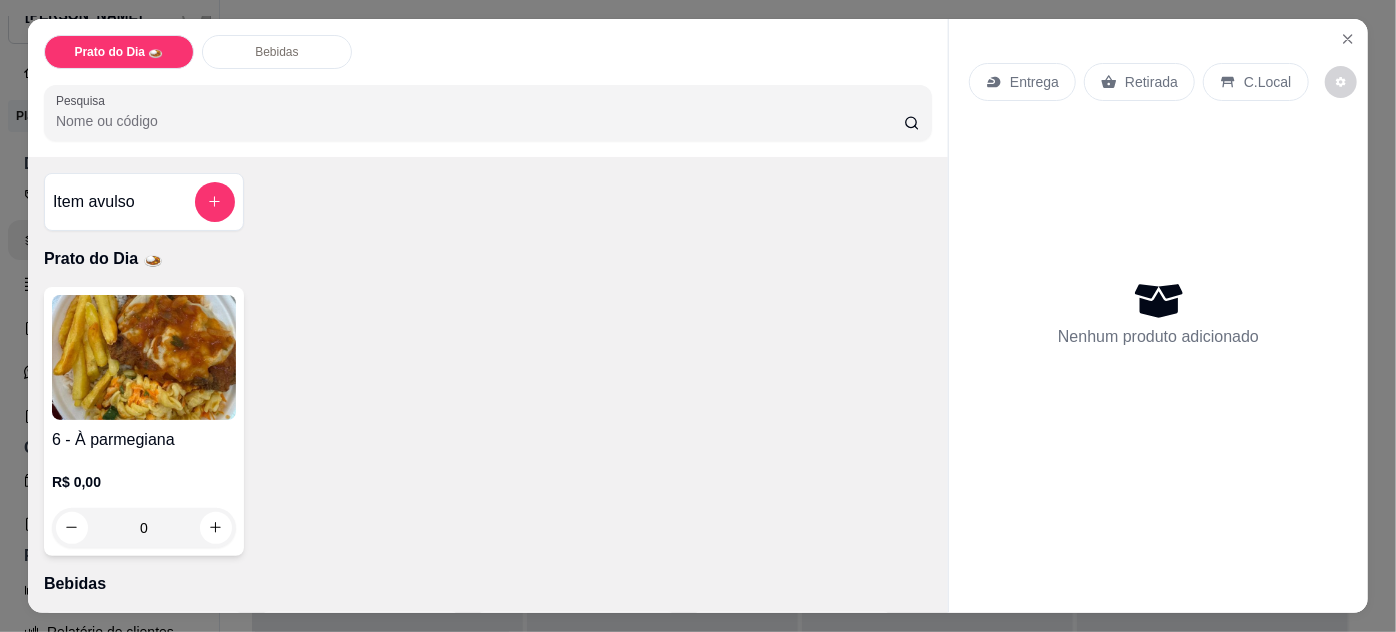 click 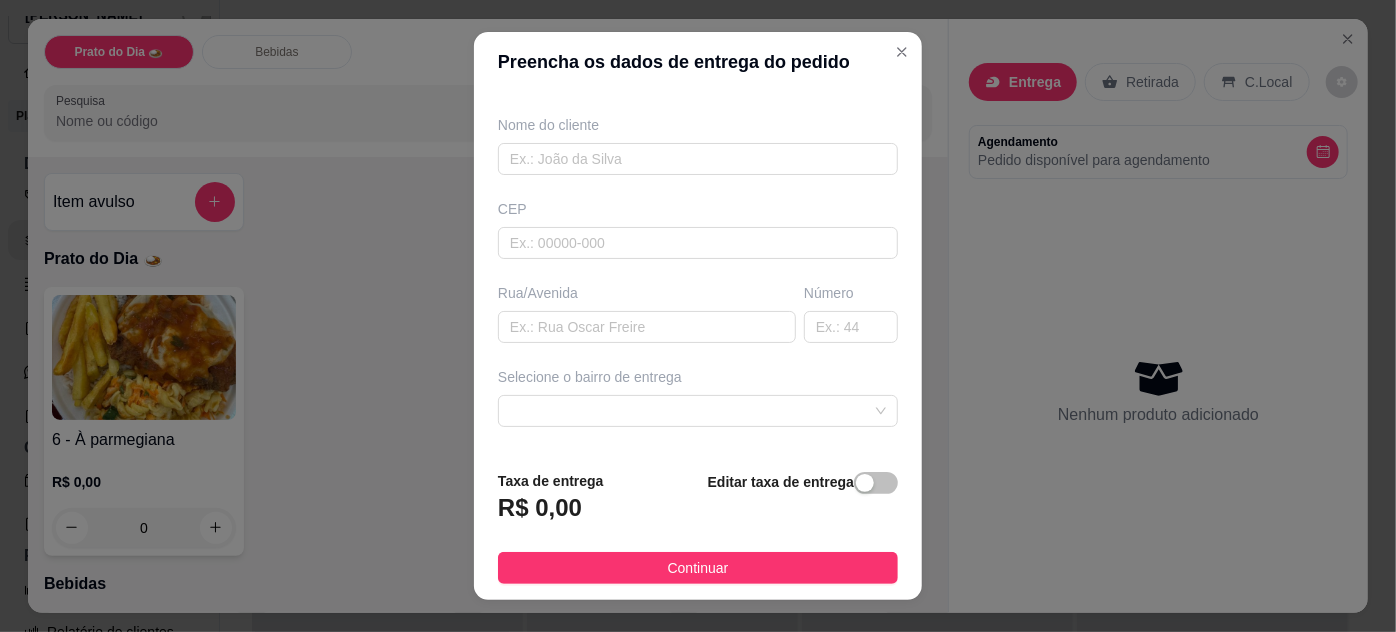 scroll, scrollTop: 181, scrollLeft: 0, axis: vertical 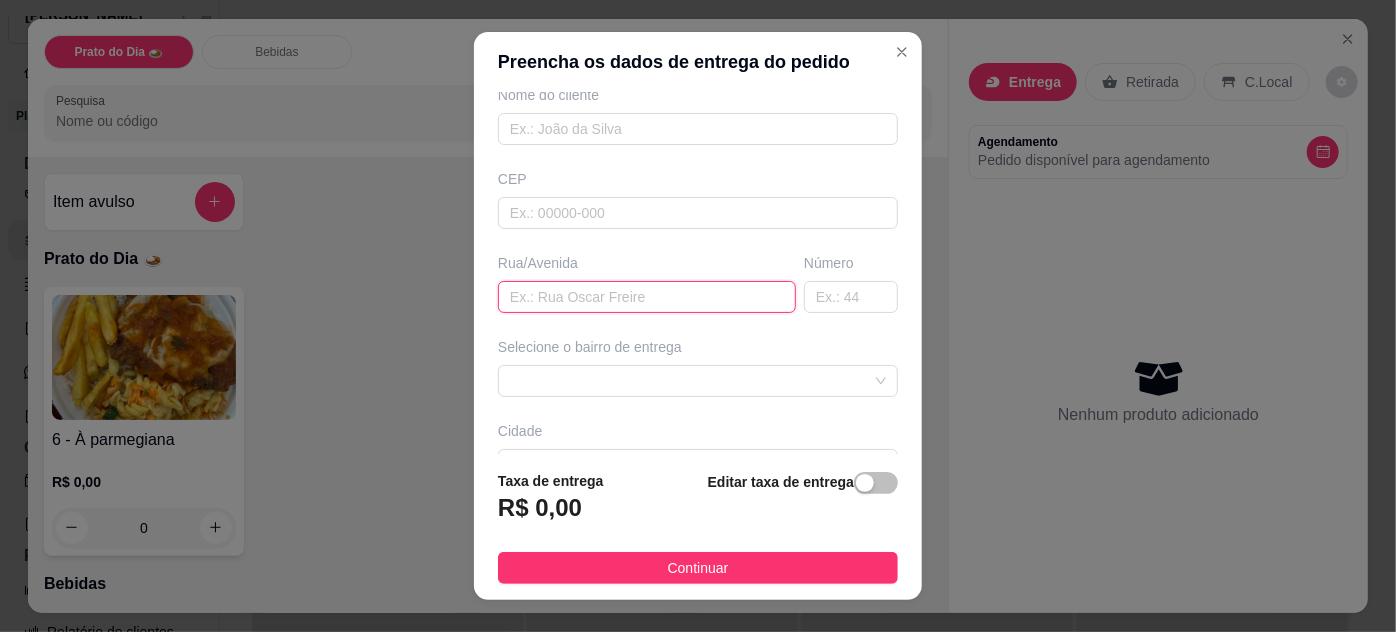 click at bounding box center [647, 297] 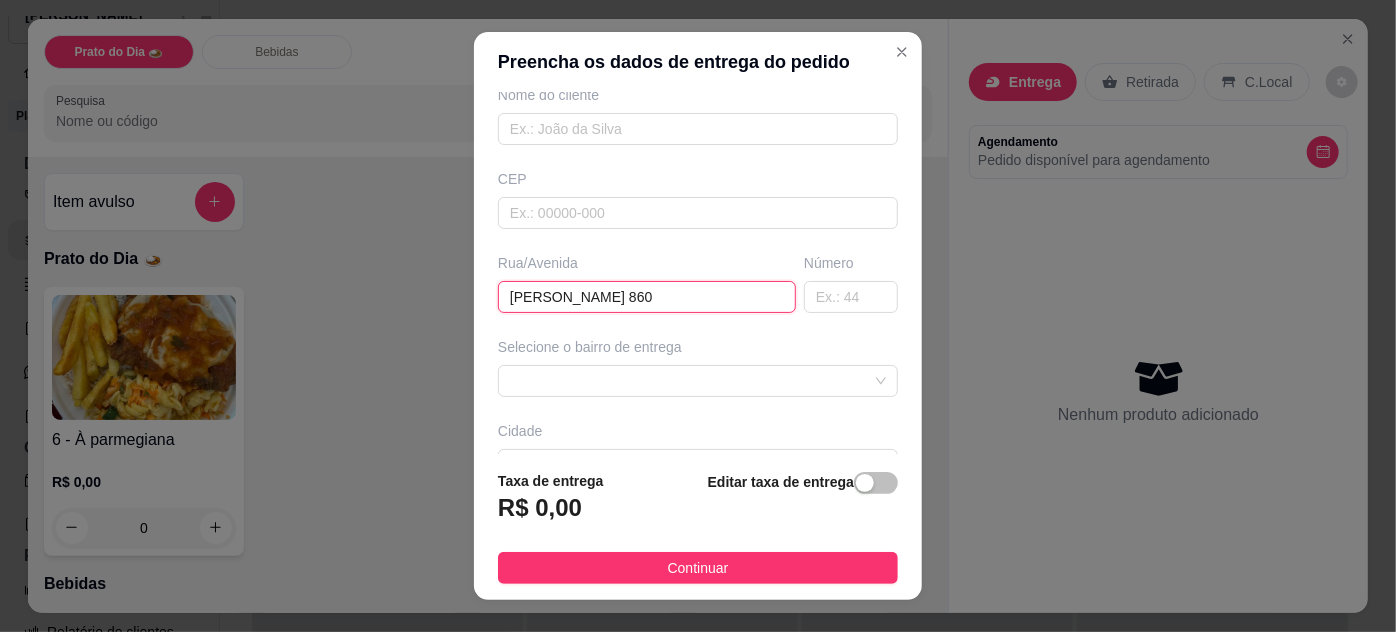 type on "[PERSON_NAME] 860" 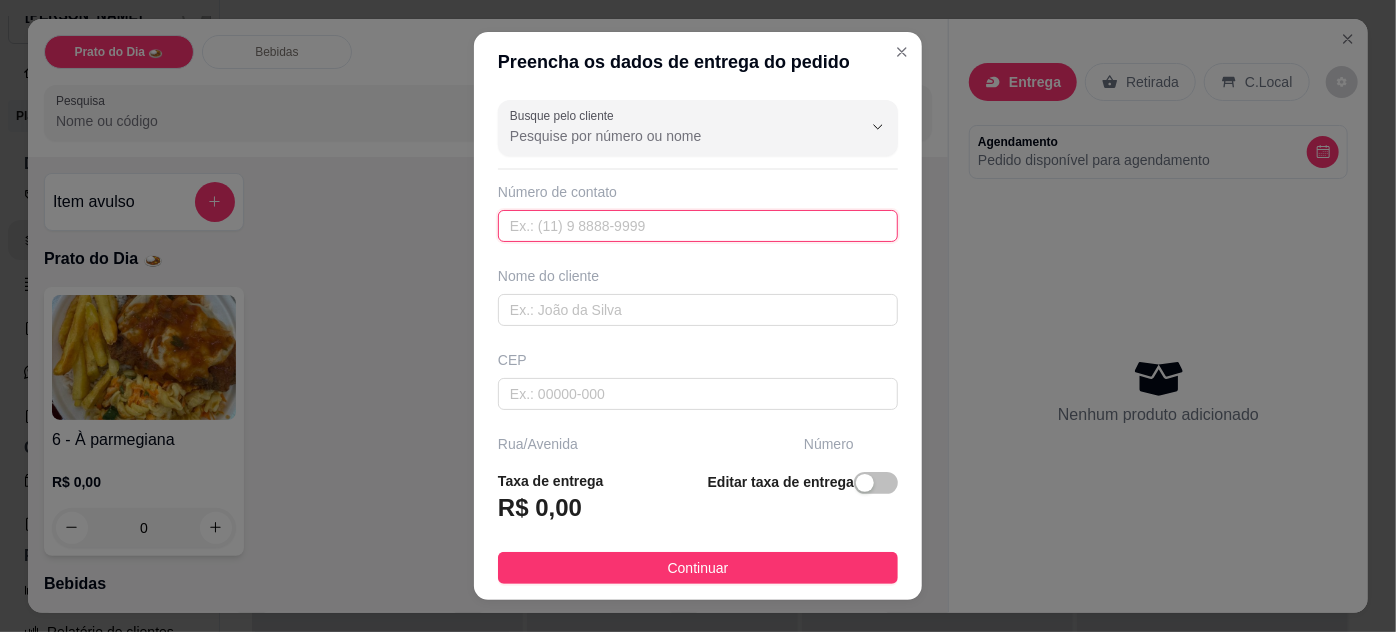 click at bounding box center [698, 226] 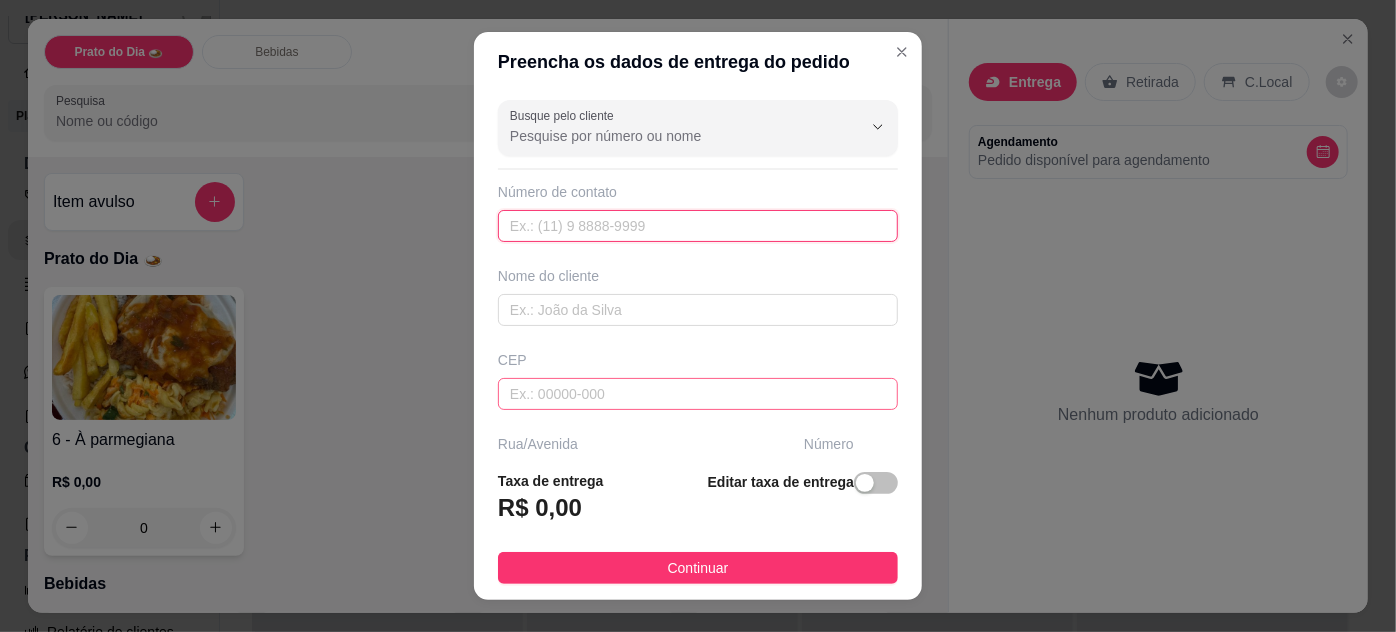 paste on "556 79220-3977" 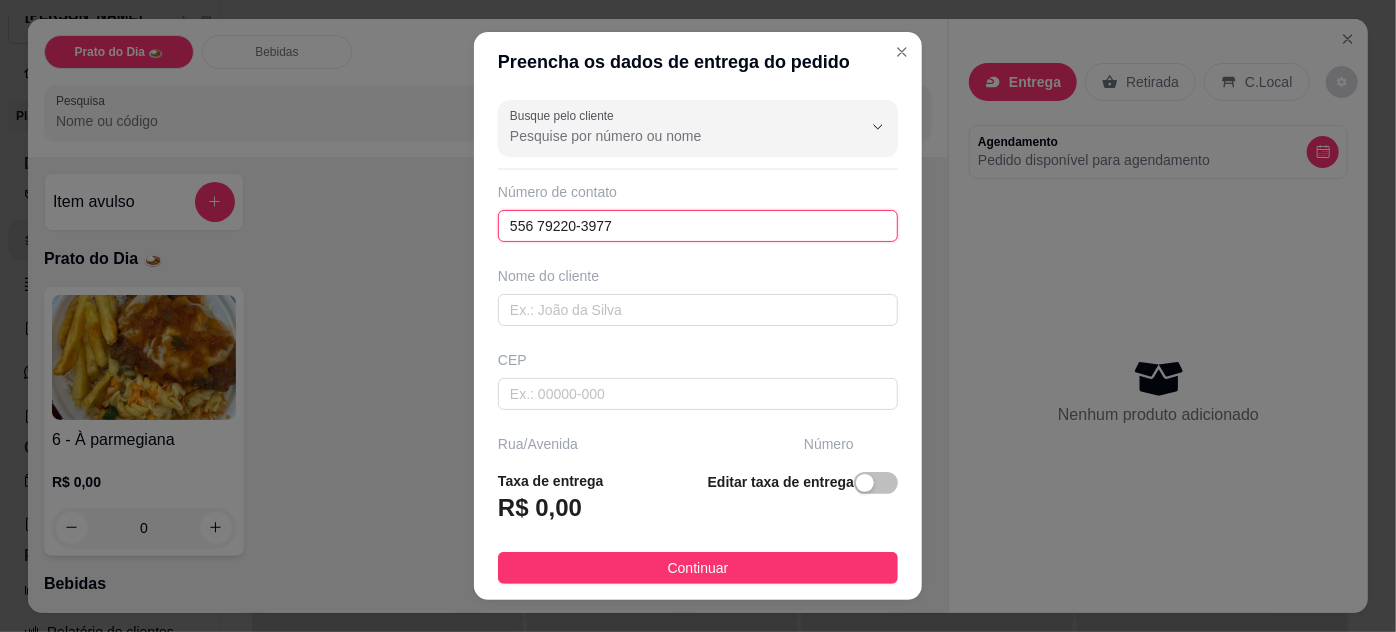 type on "556 79220-3977" 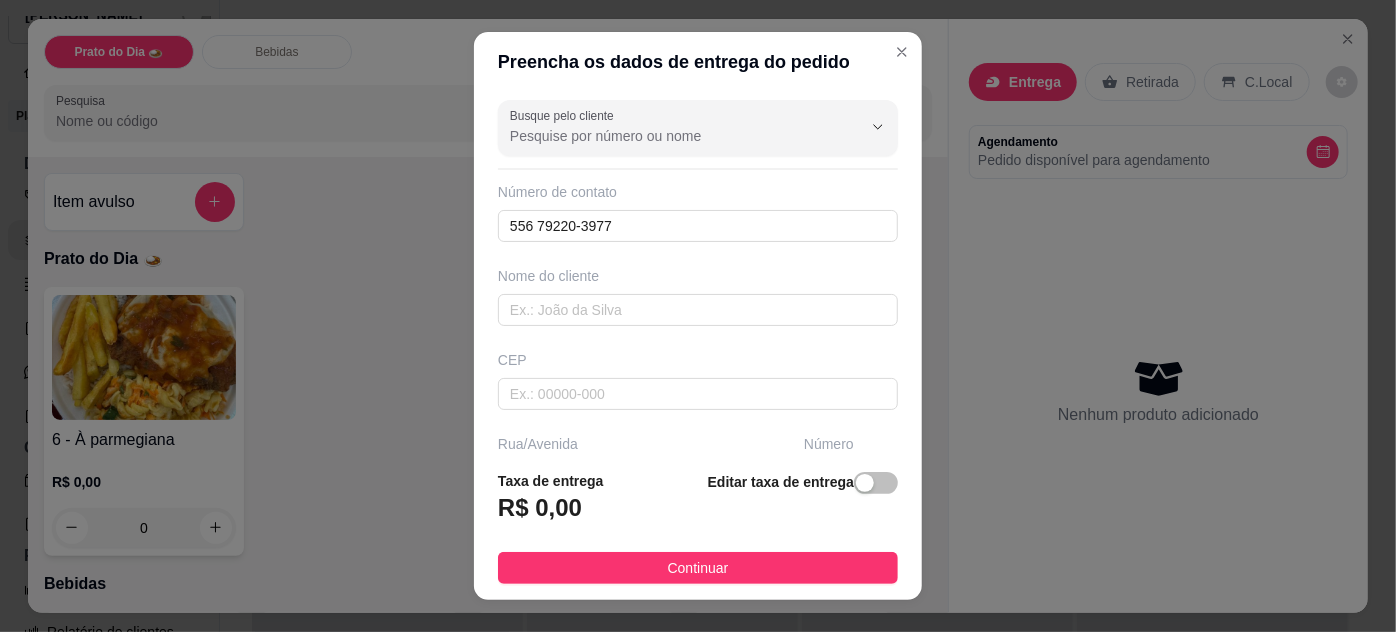 click on "Taxa de entrega R$ 0,00 Editar taxa de entrega  Continuar" at bounding box center [698, 527] 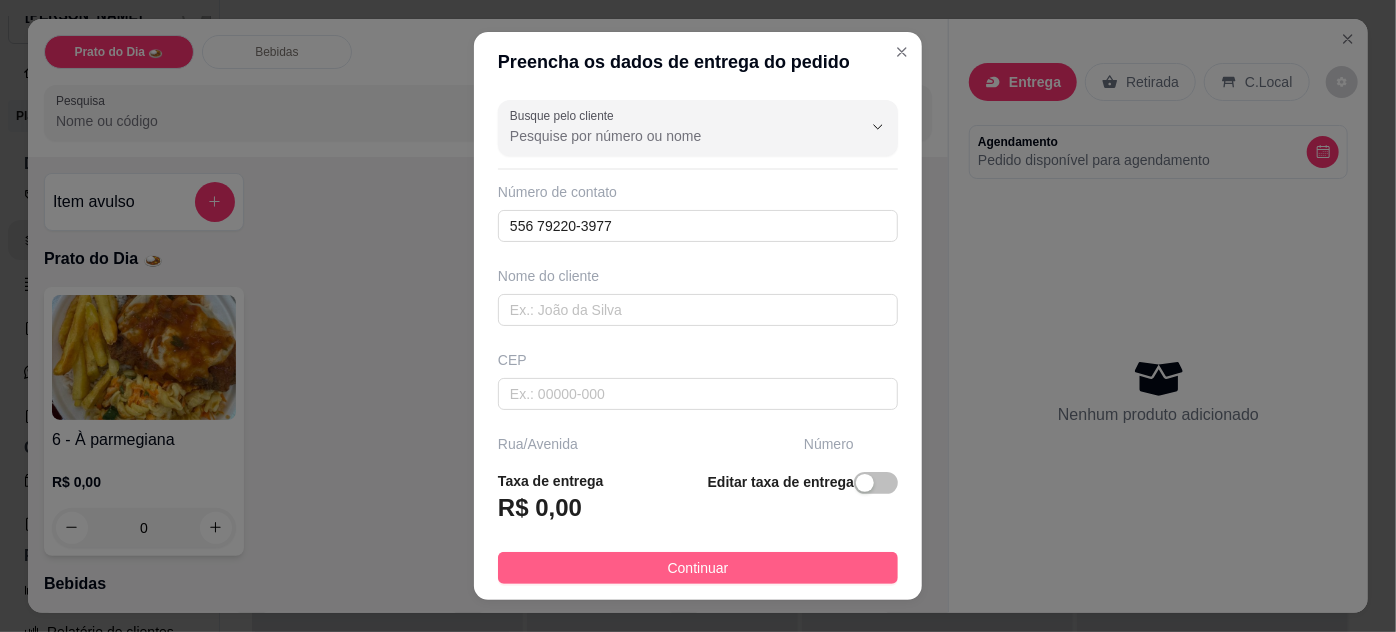 click on "Continuar" at bounding box center [698, 568] 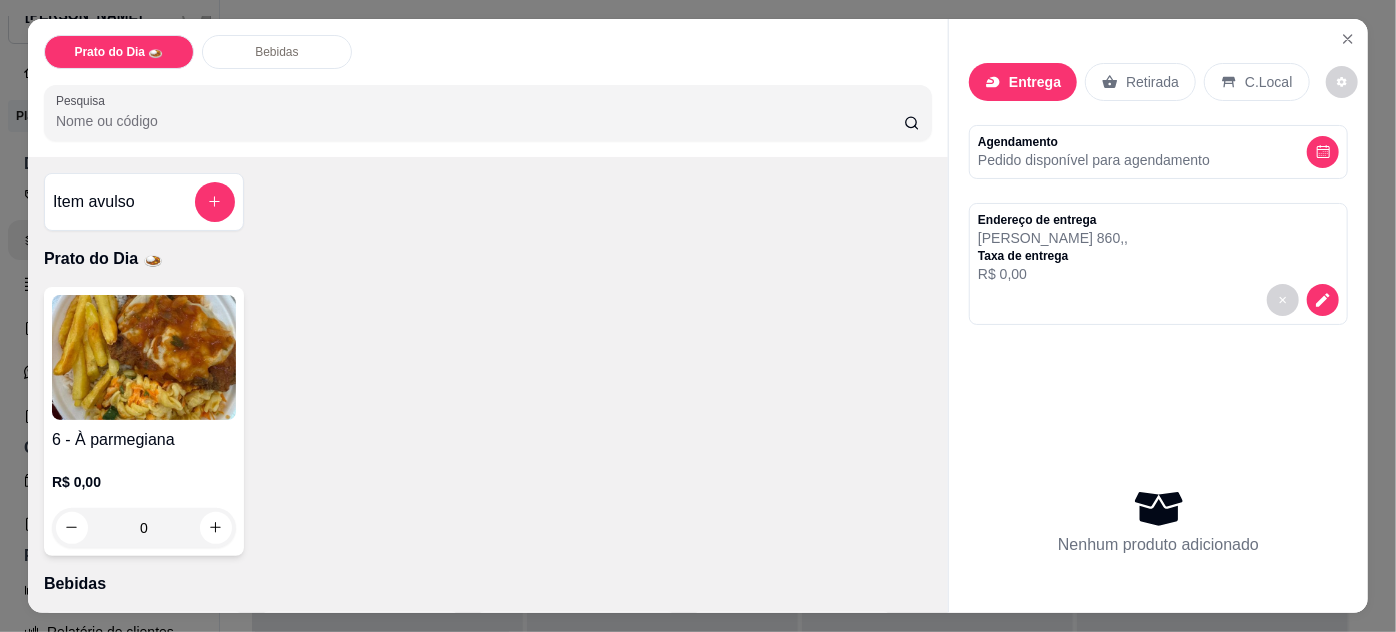 click at bounding box center (144, 357) 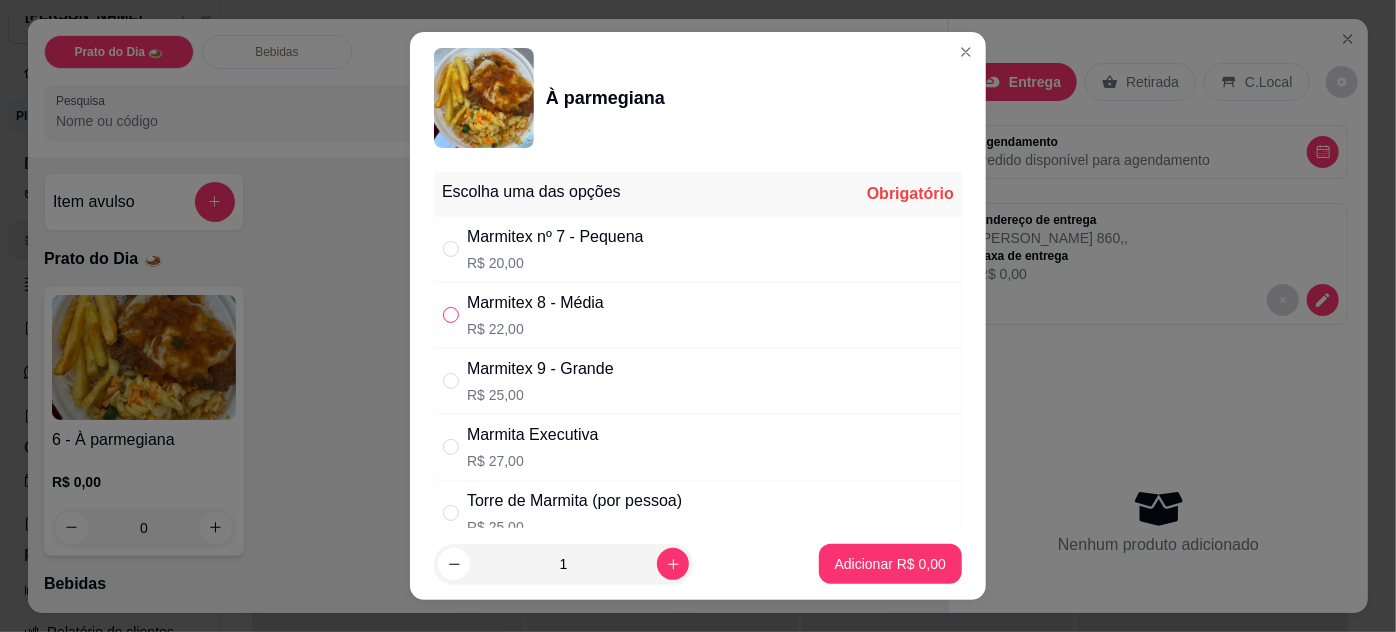 click at bounding box center [451, 315] 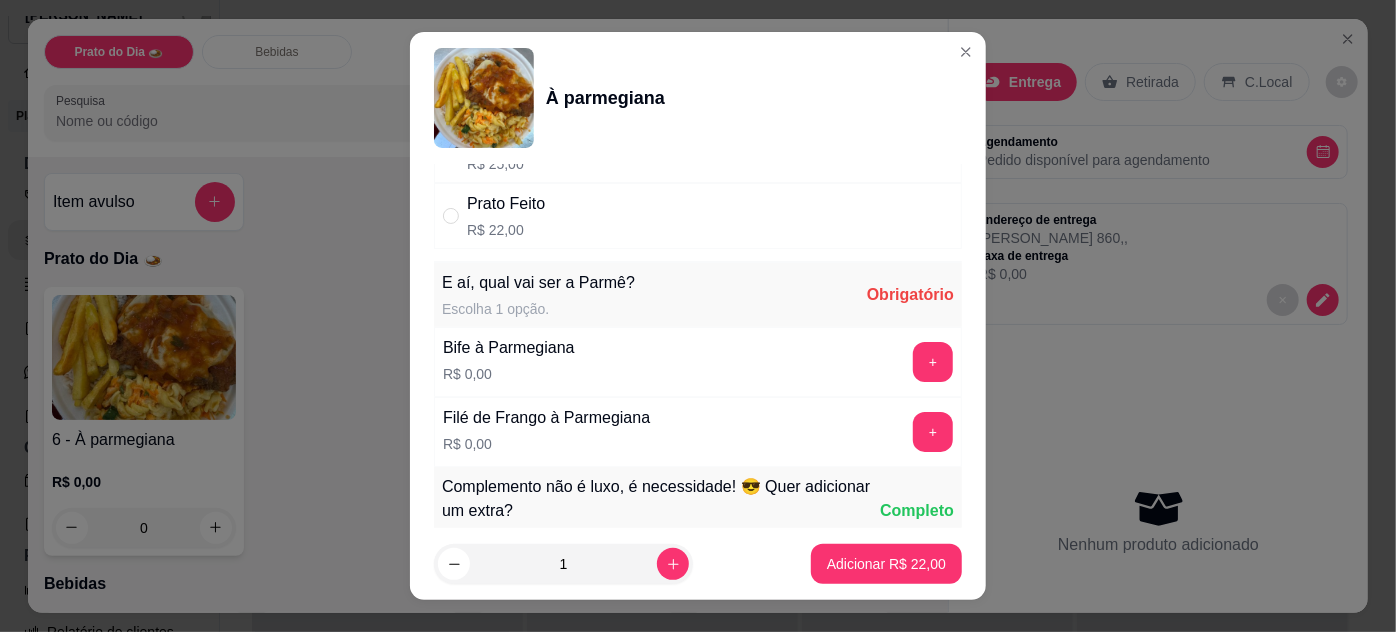 scroll, scrollTop: 454, scrollLeft: 0, axis: vertical 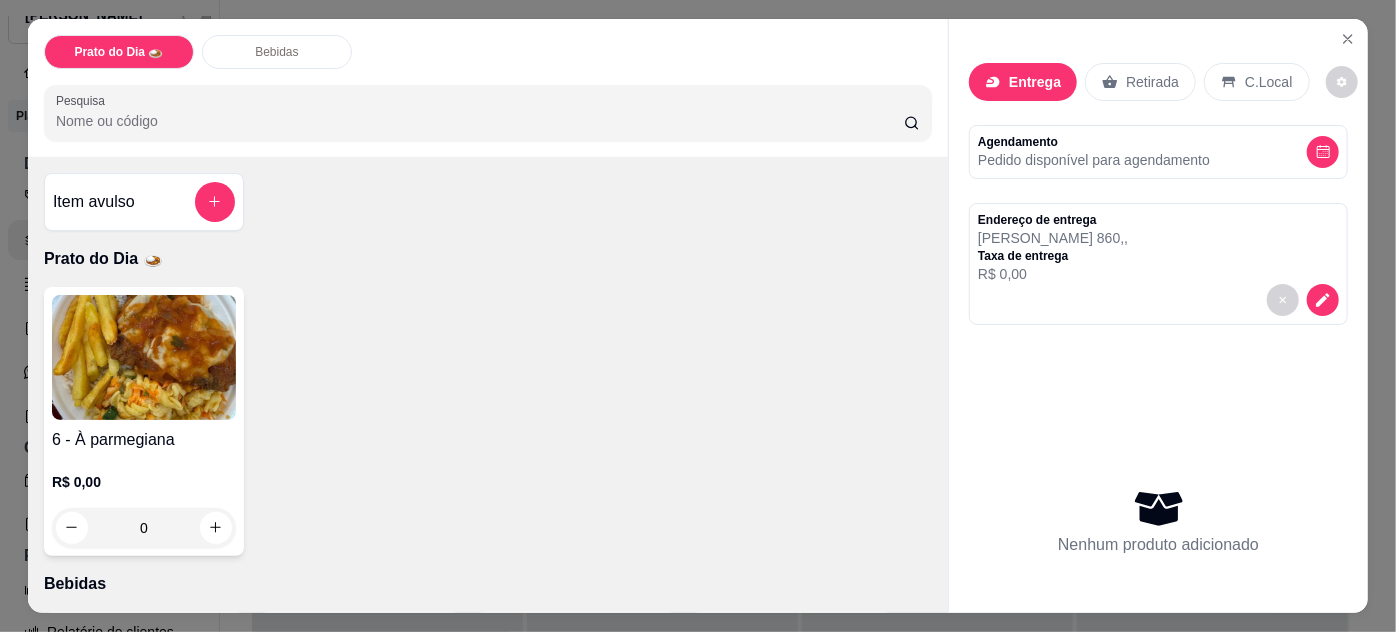 click on "[PERSON_NAME] 860 ,  ," at bounding box center [1053, 238] 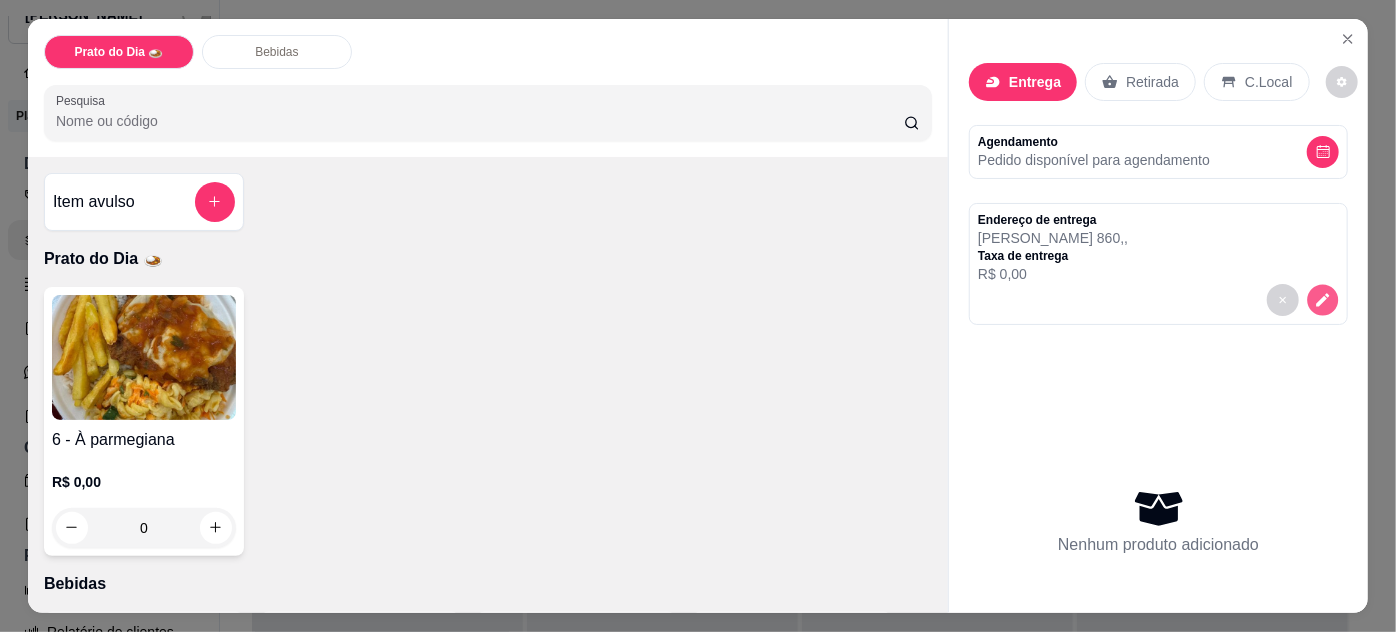 click 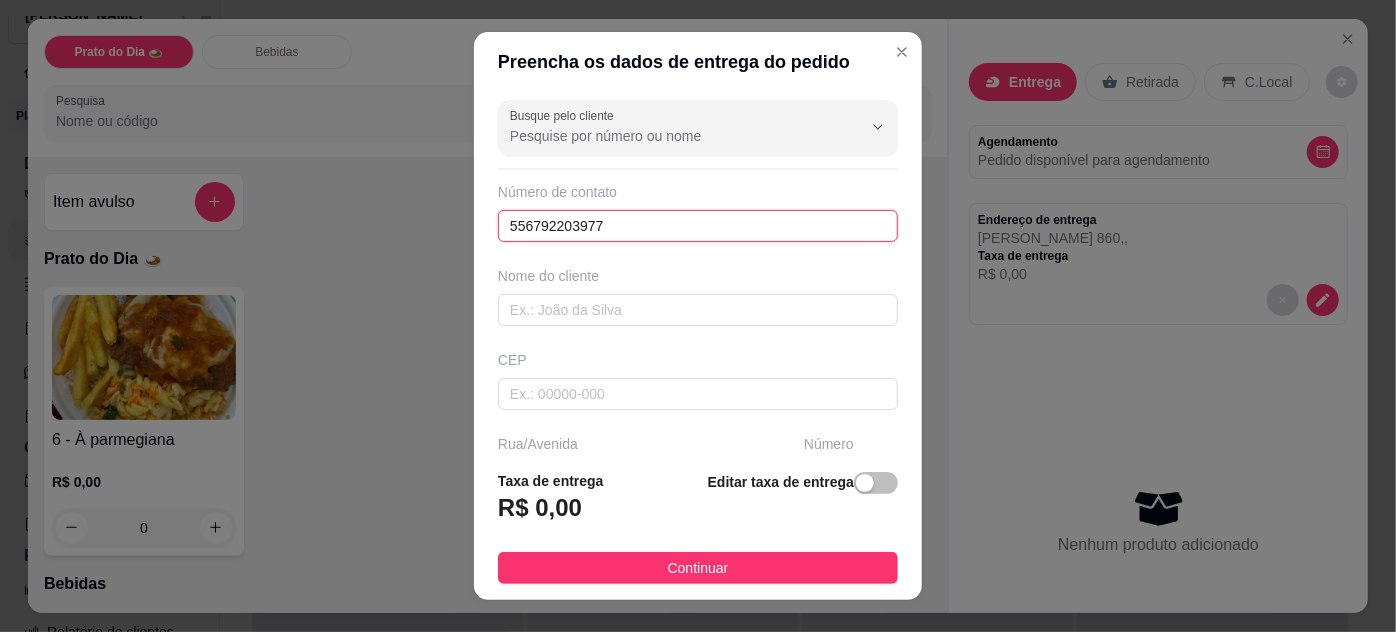 drag, startPoint x: 610, startPoint y: 226, endPoint x: 405, endPoint y: 216, distance: 205.24376 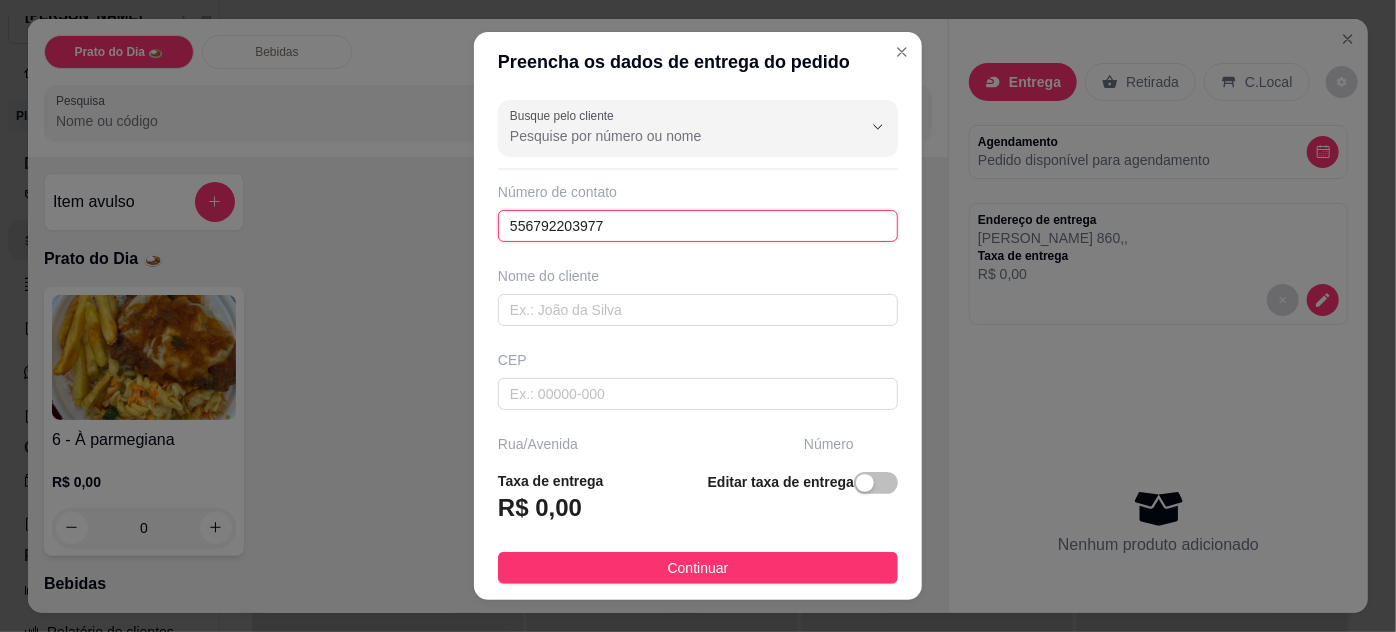 click on "Preencha os dados de entrega do pedido Busque pelo cliente Número de contato 556792203977 Nome do cliente CEP [STREET_ADDRESS][GEOGRAPHIC_DATA][PERSON_NAME] o bairro de entrega Cidade Complemento Taxa de entrega R$ 0,00 Editar taxa de entrega  Continuar" at bounding box center (698, 316) 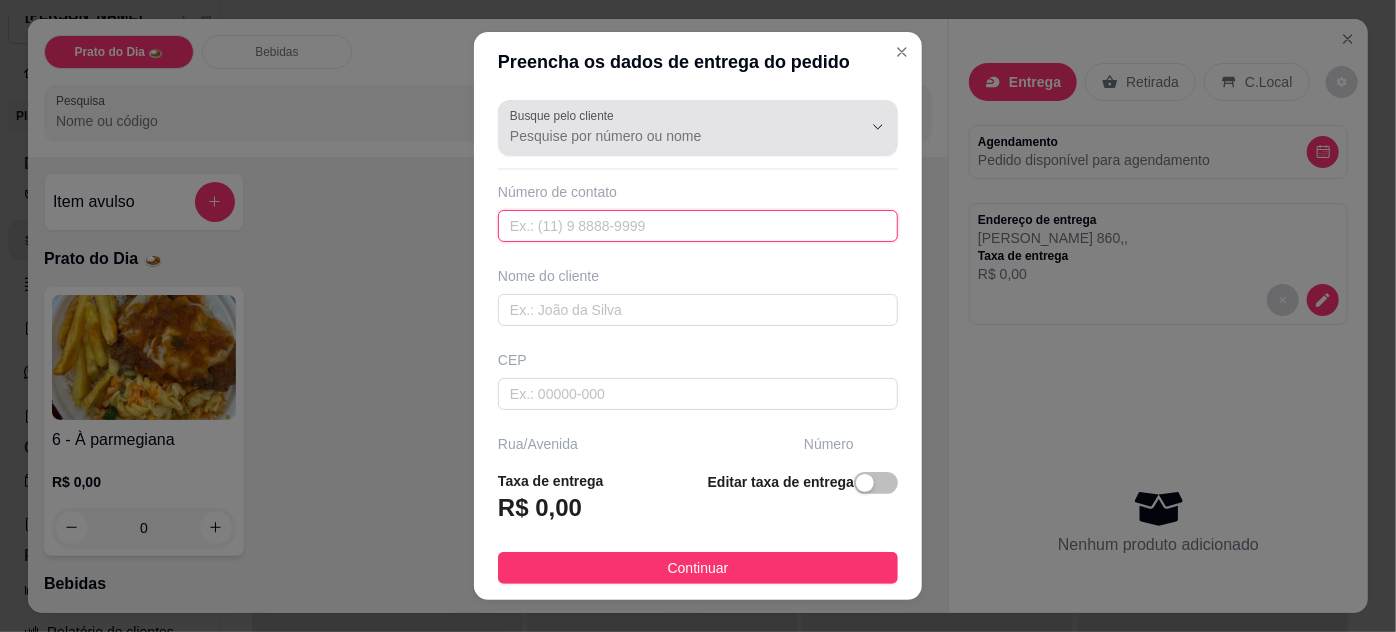 paste on "556 79201-5671" 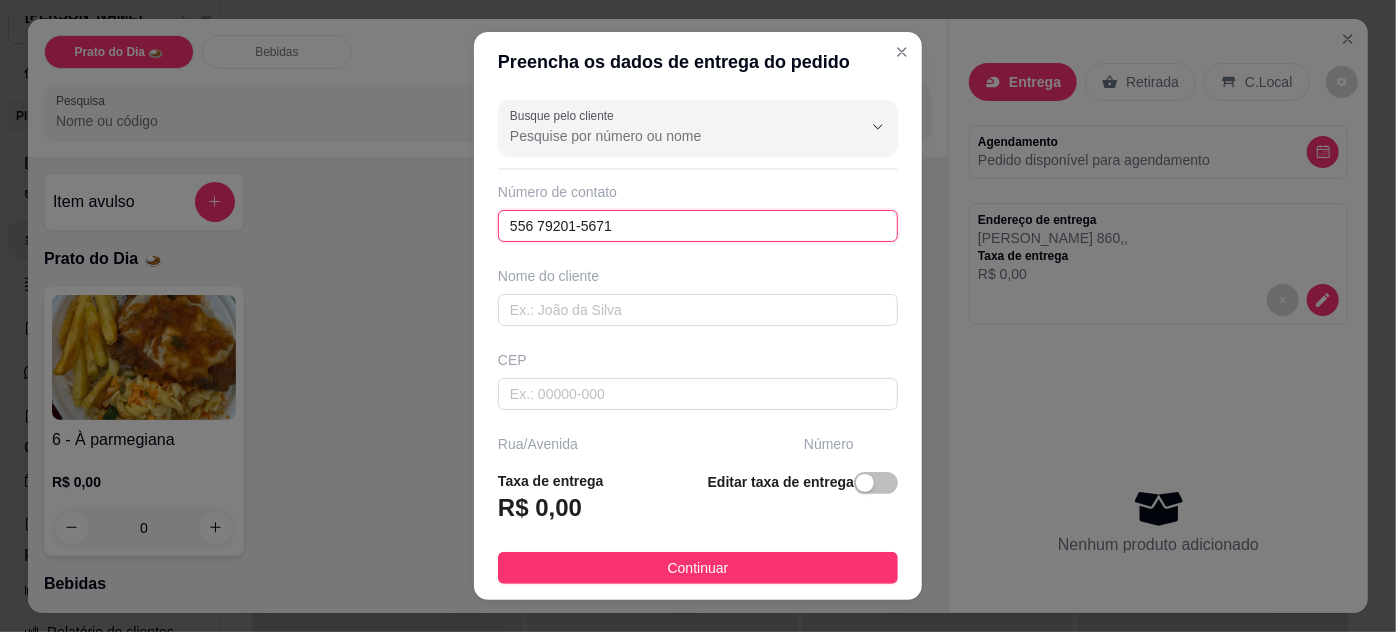 type on "556 79201-5671" 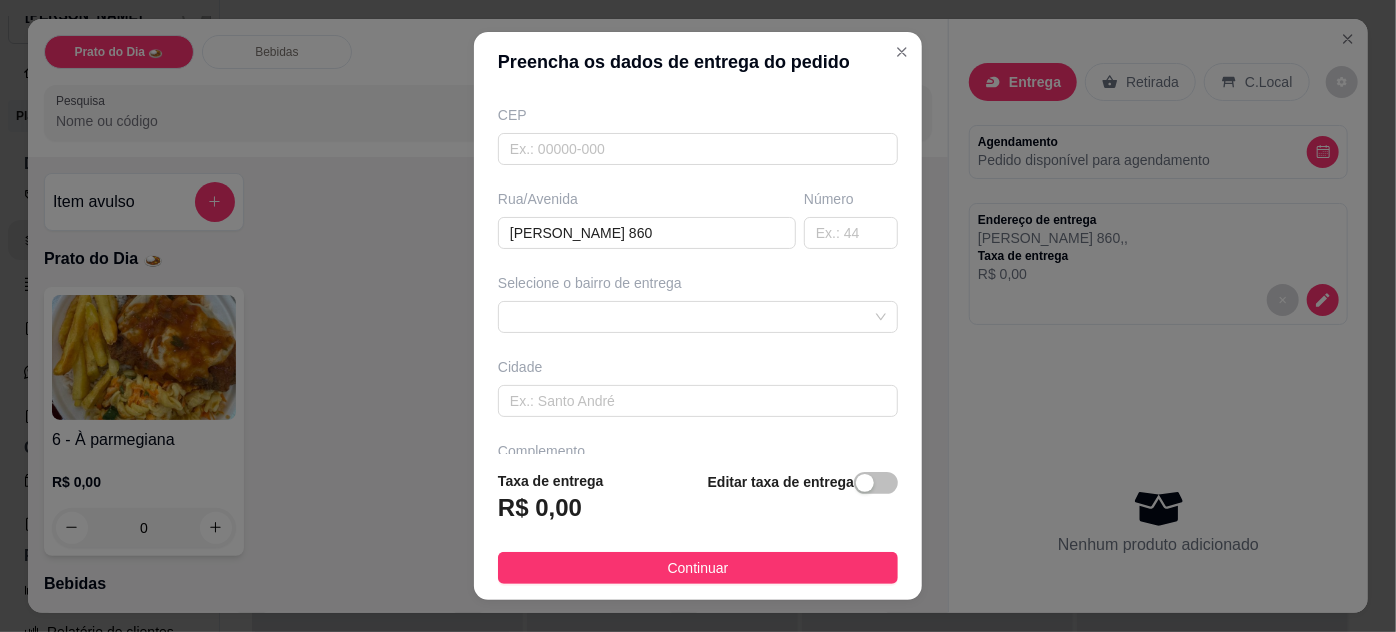 scroll, scrollTop: 272, scrollLeft: 0, axis: vertical 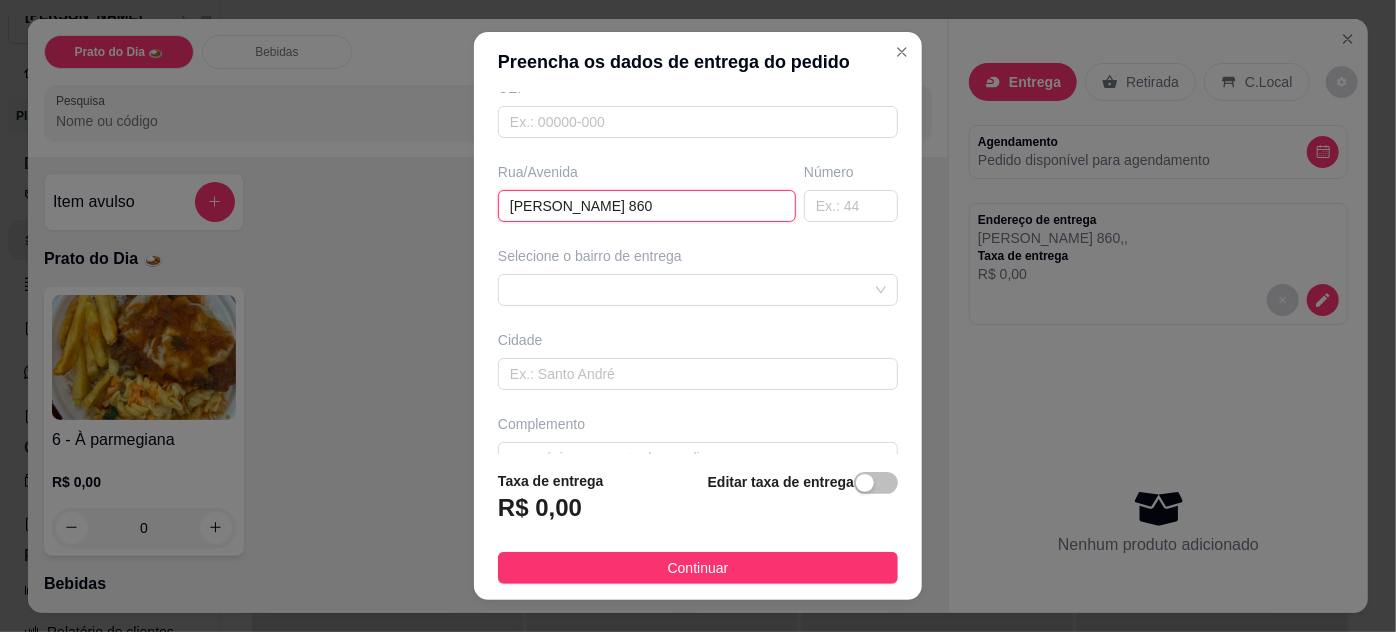 drag, startPoint x: 670, startPoint y: 202, endPoint x: 448, endPoint y: 206, distance: 222.03603 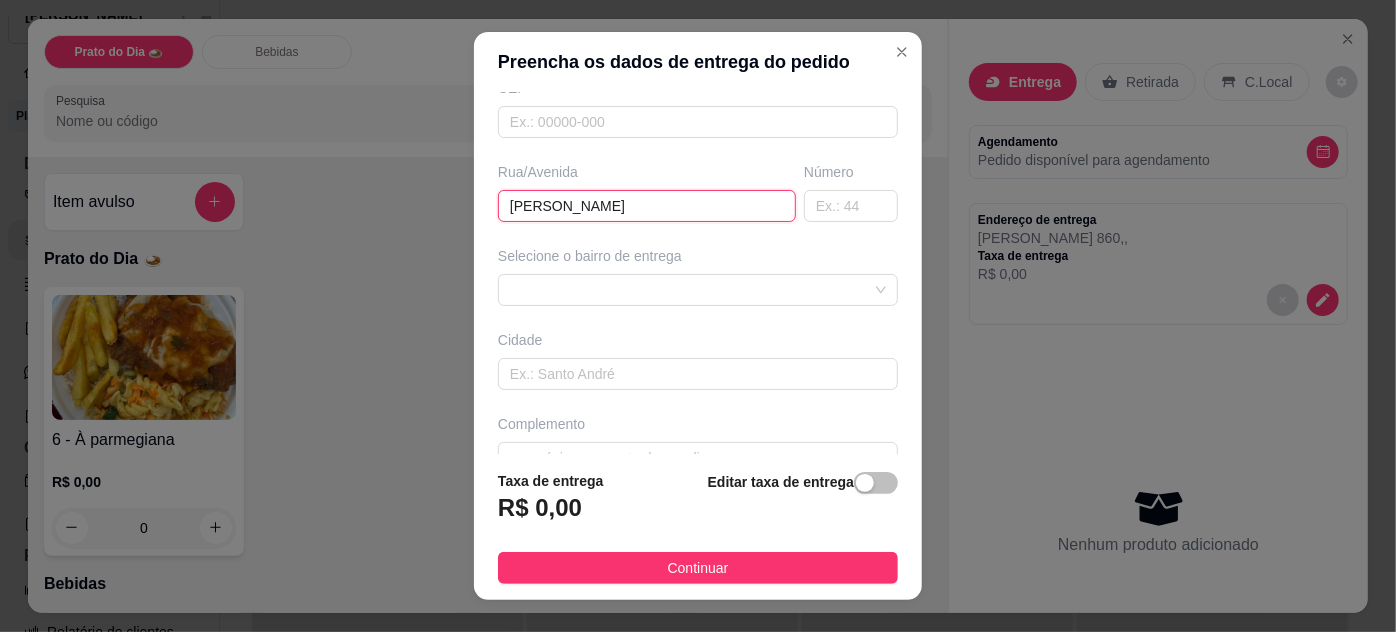 drag, startPoint x: 640, startPoint y: 200, endPoint x: 490, endPoint y: 210, distance: 150.33296 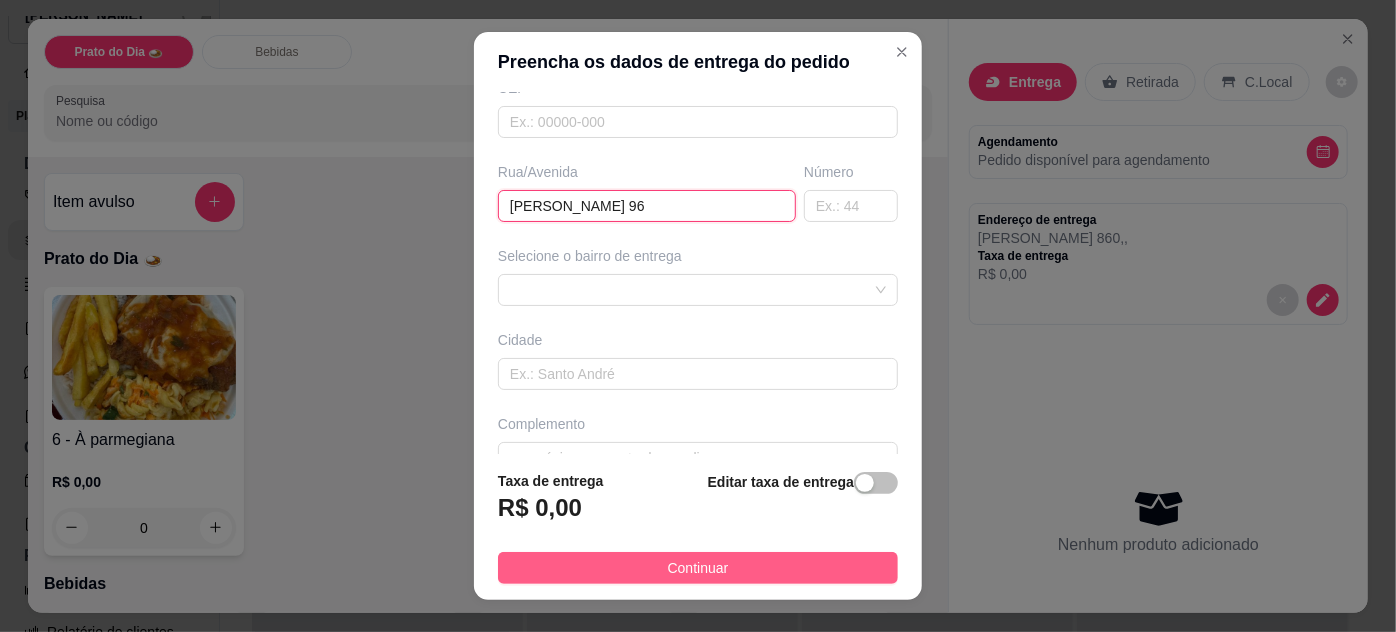 type on "[PERSON_NAME] 96" 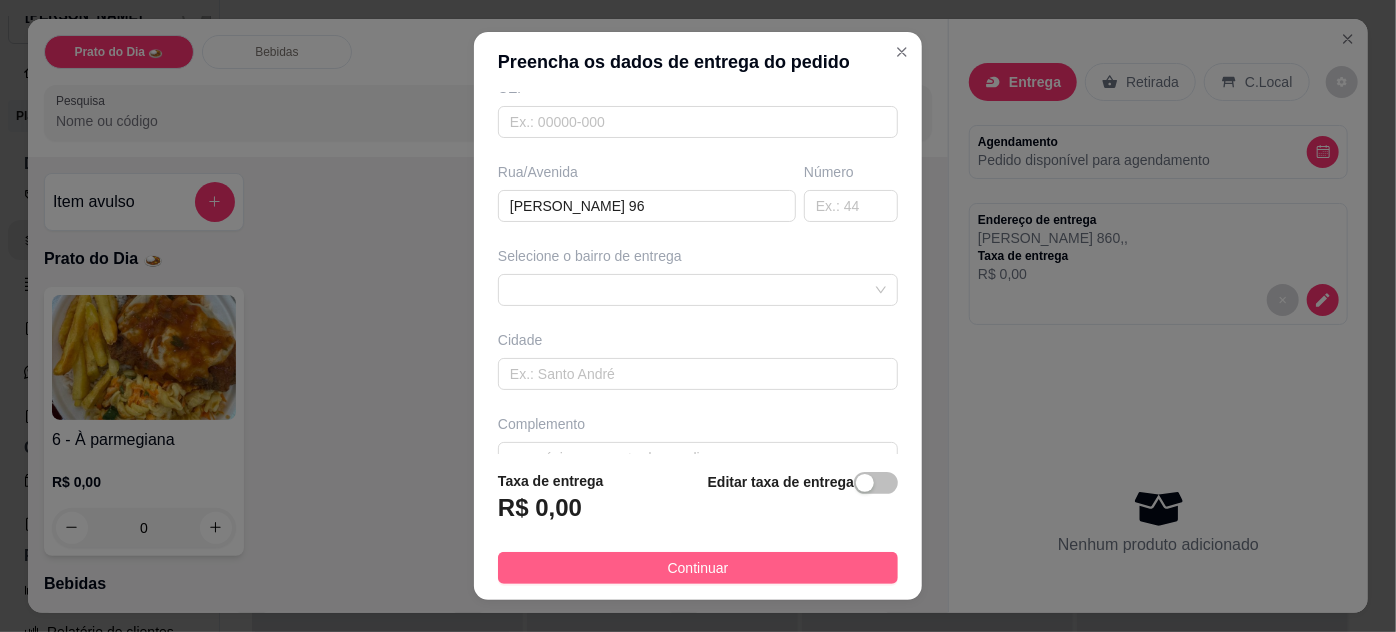 click on "Continuar" at bounding box center (698, 568) 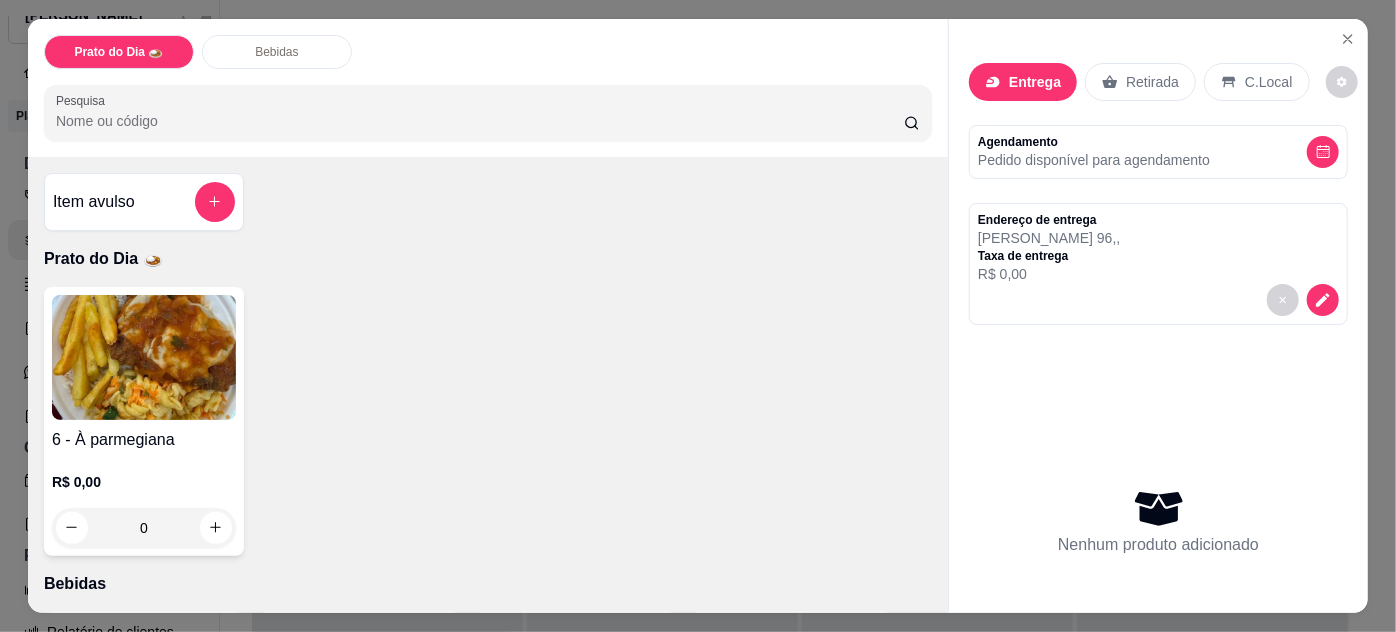 scroll, scrollTop: 154, scrollLeft: 0, axis: vertical 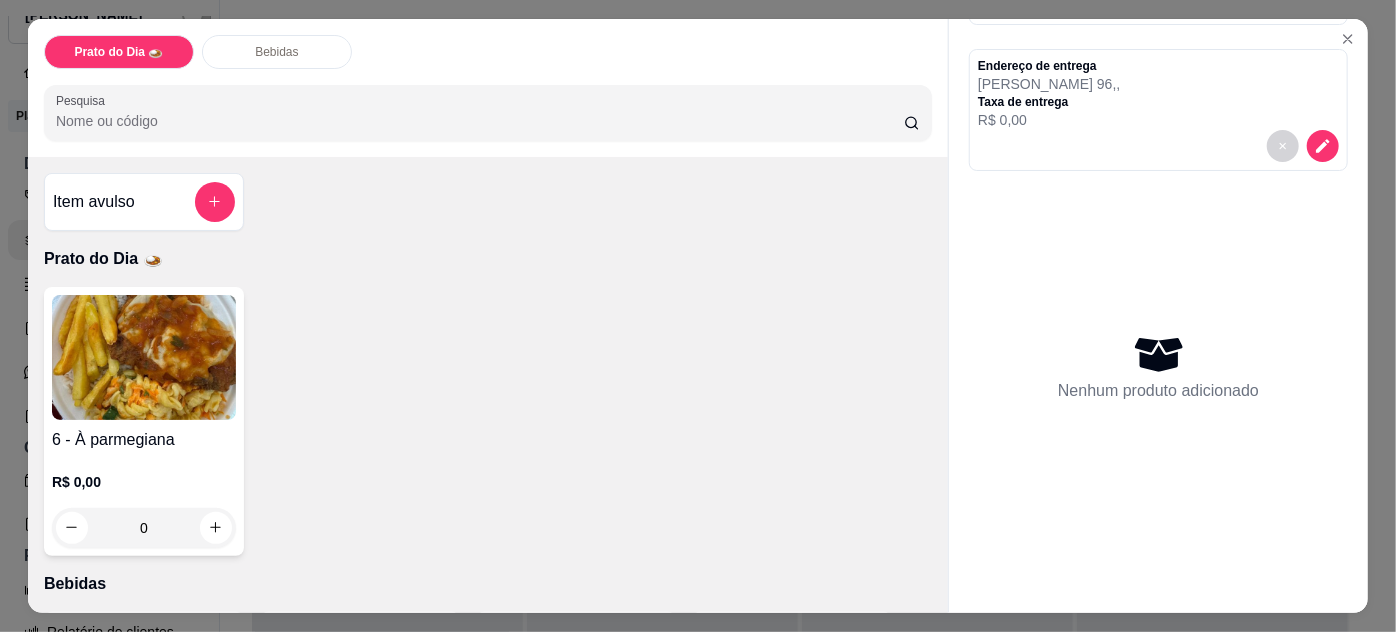 click at bounding box center (144, 357) 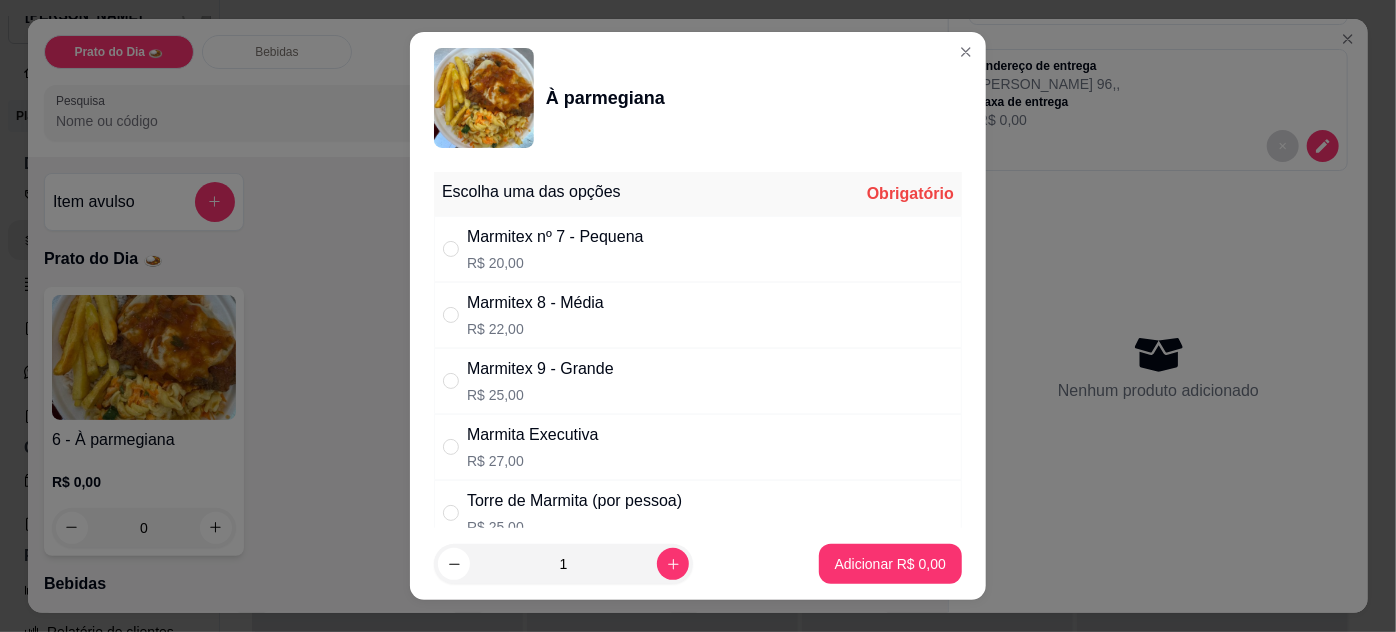 drag, startPoint x: 439, startPoint y: 323, endPoint x: 501, endPoint y: 346, distance: 66.12866 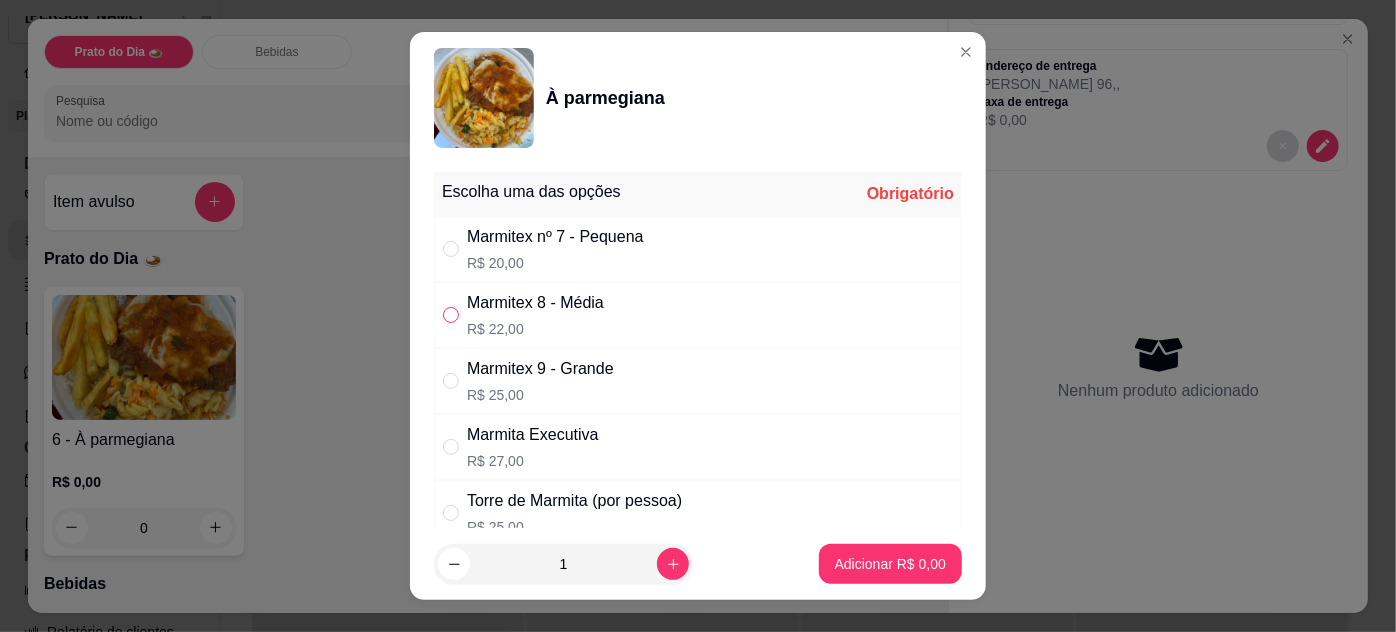 click at bounding box center [451, 315] 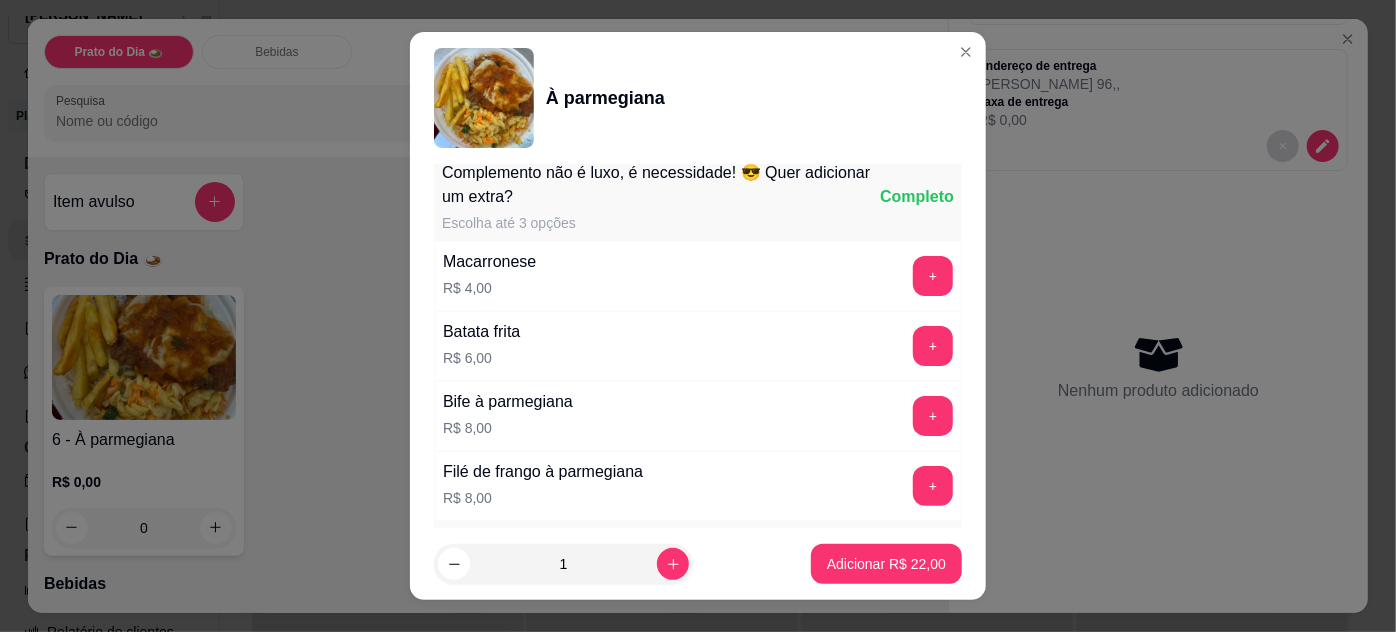 scroll, scrollTop: 636, scrollLeft: 0, axis: vertical 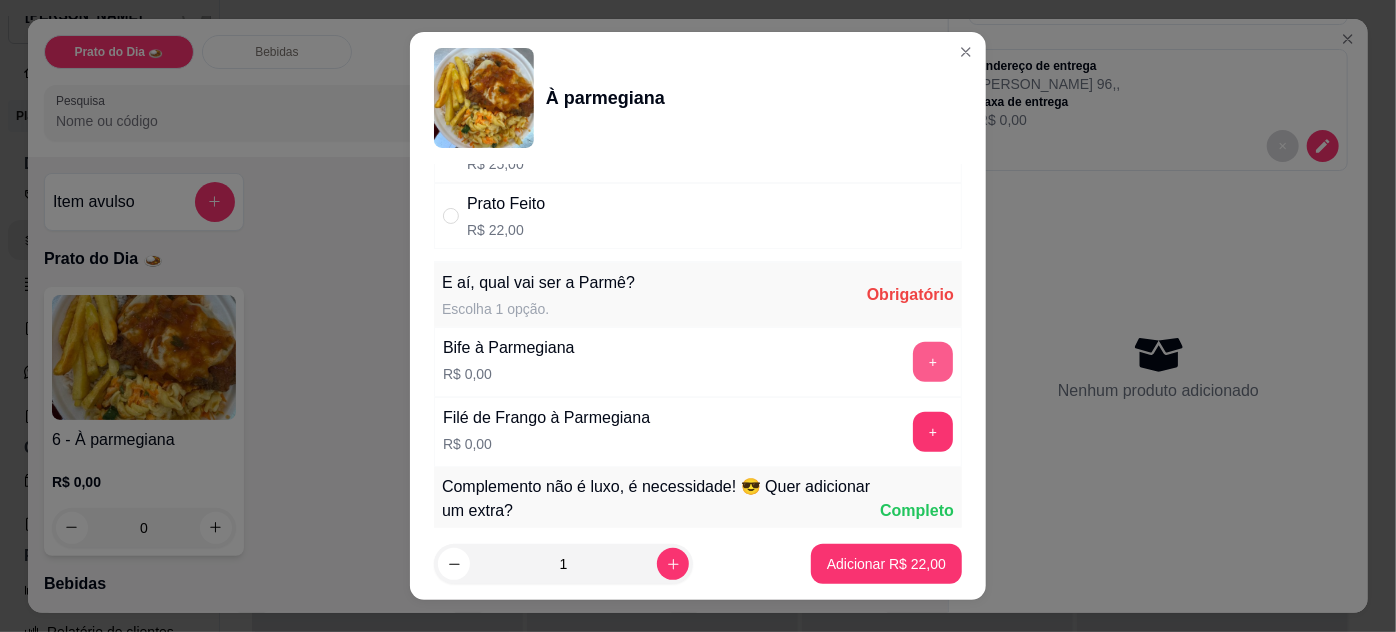 click on "+" at bounding box center (933, 362) 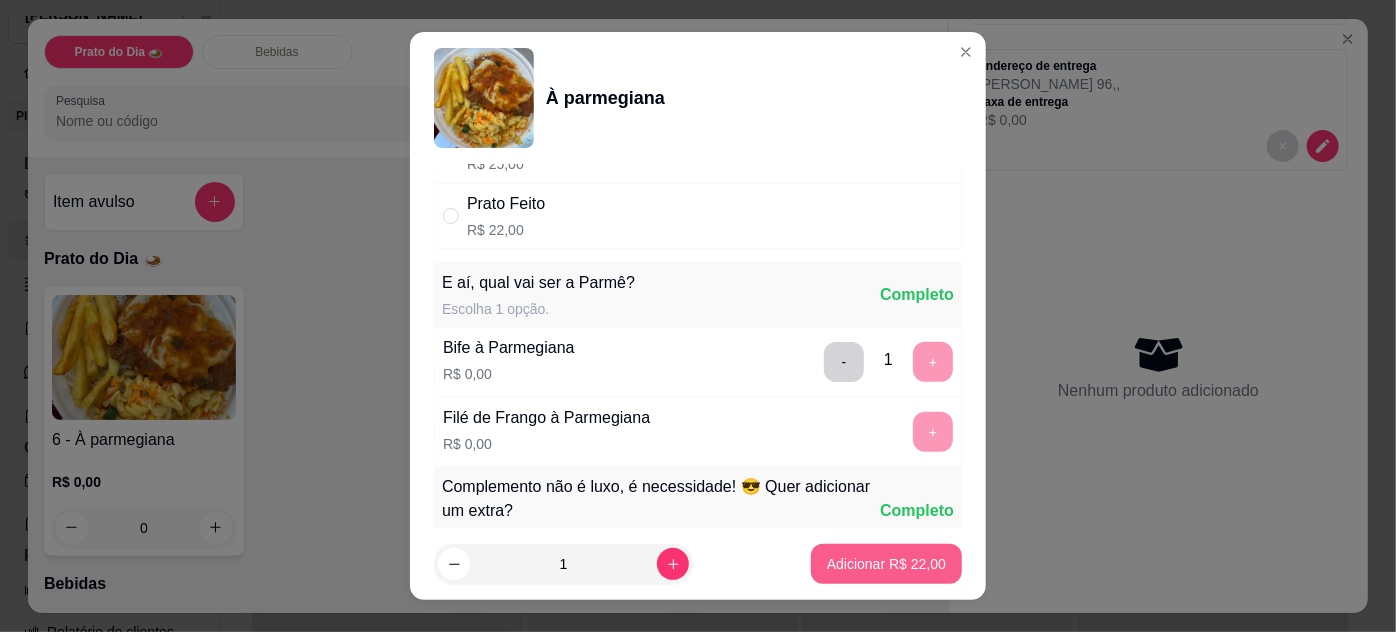 click on "Adicionar   R$ 22,00" at bounding box center [886, 564] 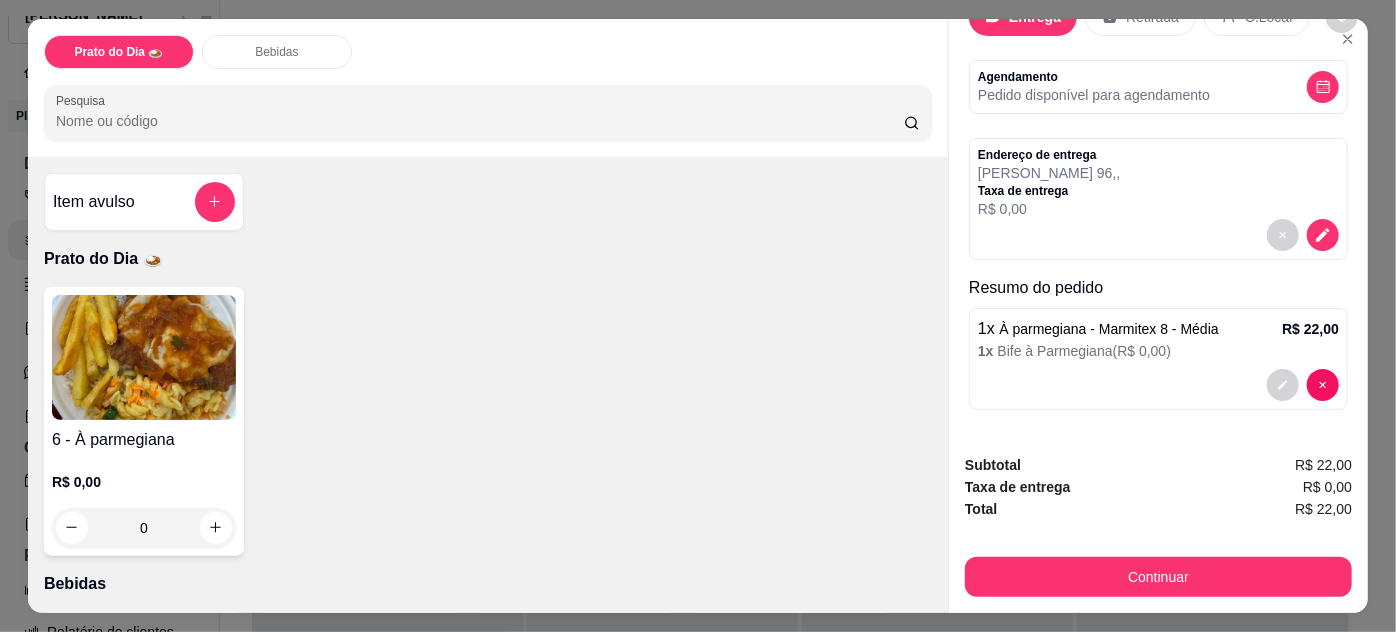 scroll, scrollTop: 63, scrollLeft: 0, axis: vertical 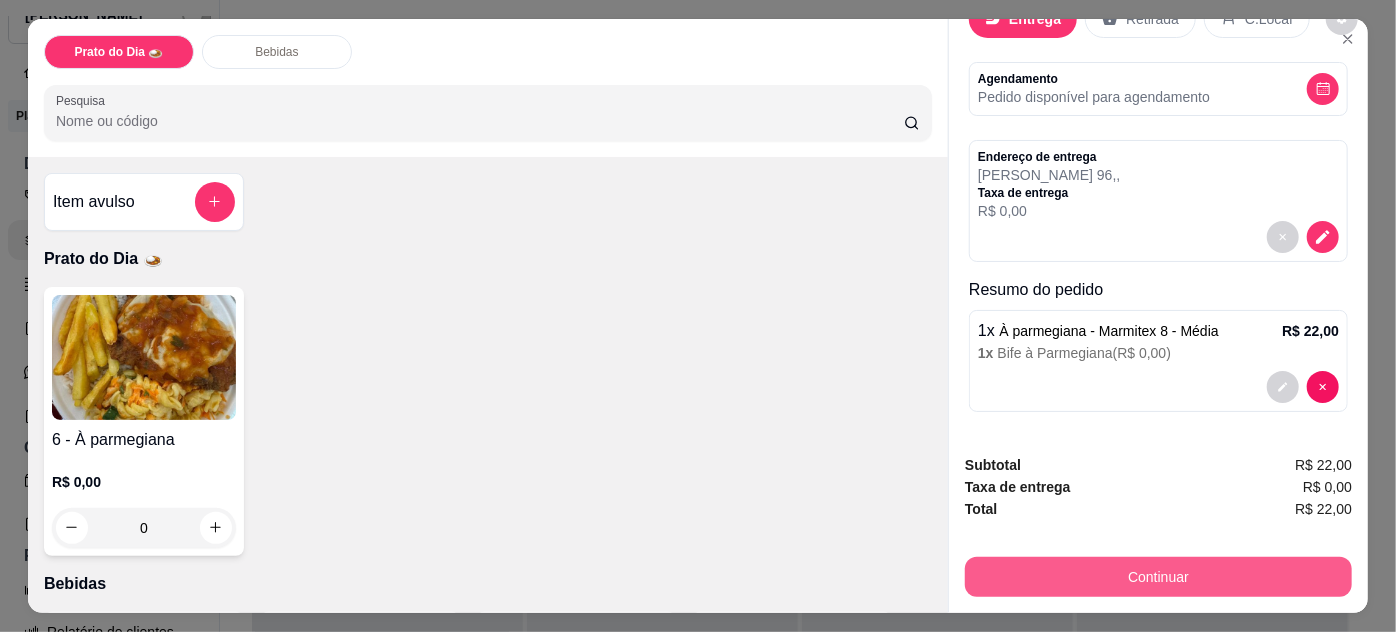 click on "Continuar" at bounding box center [1158, 577] 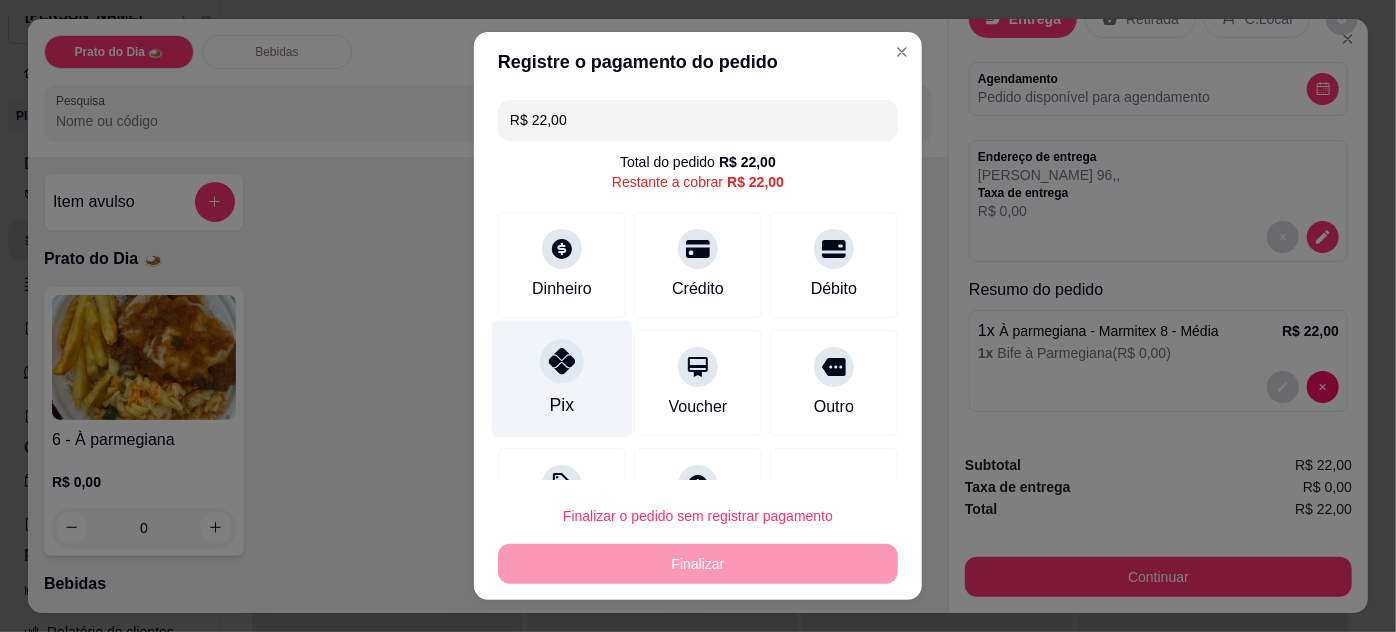 click 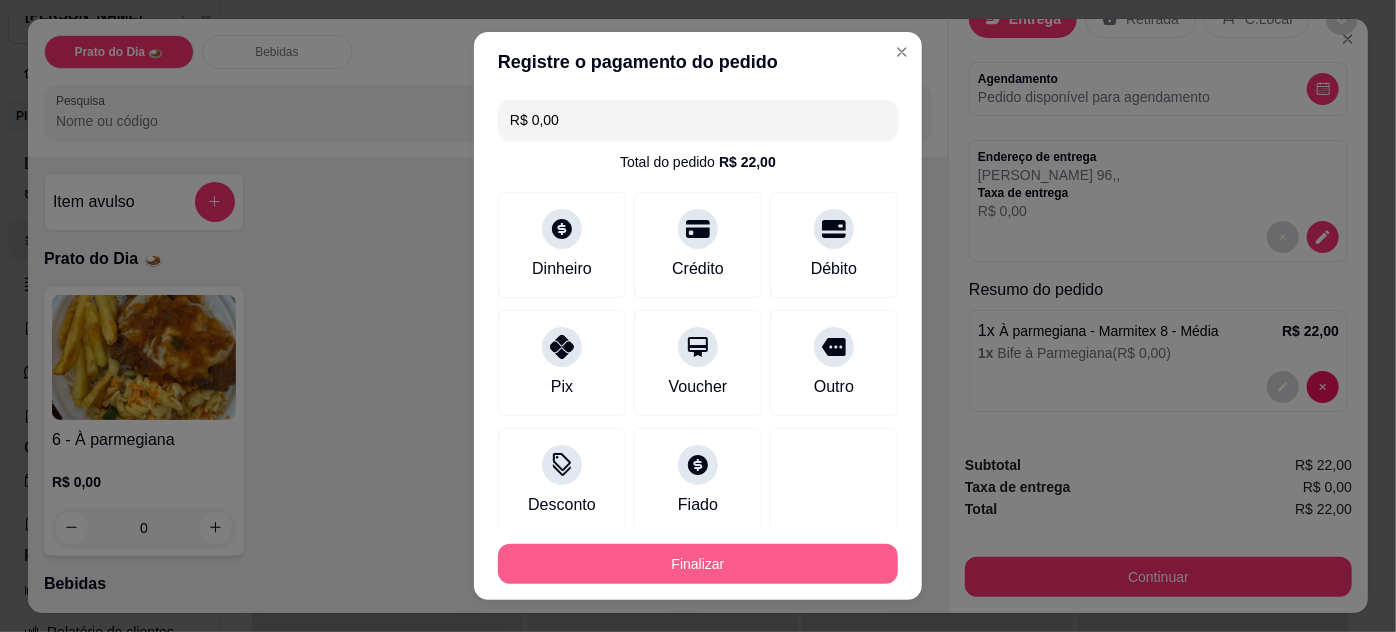 click on "Finalizar" at bounding box center (698, 564) 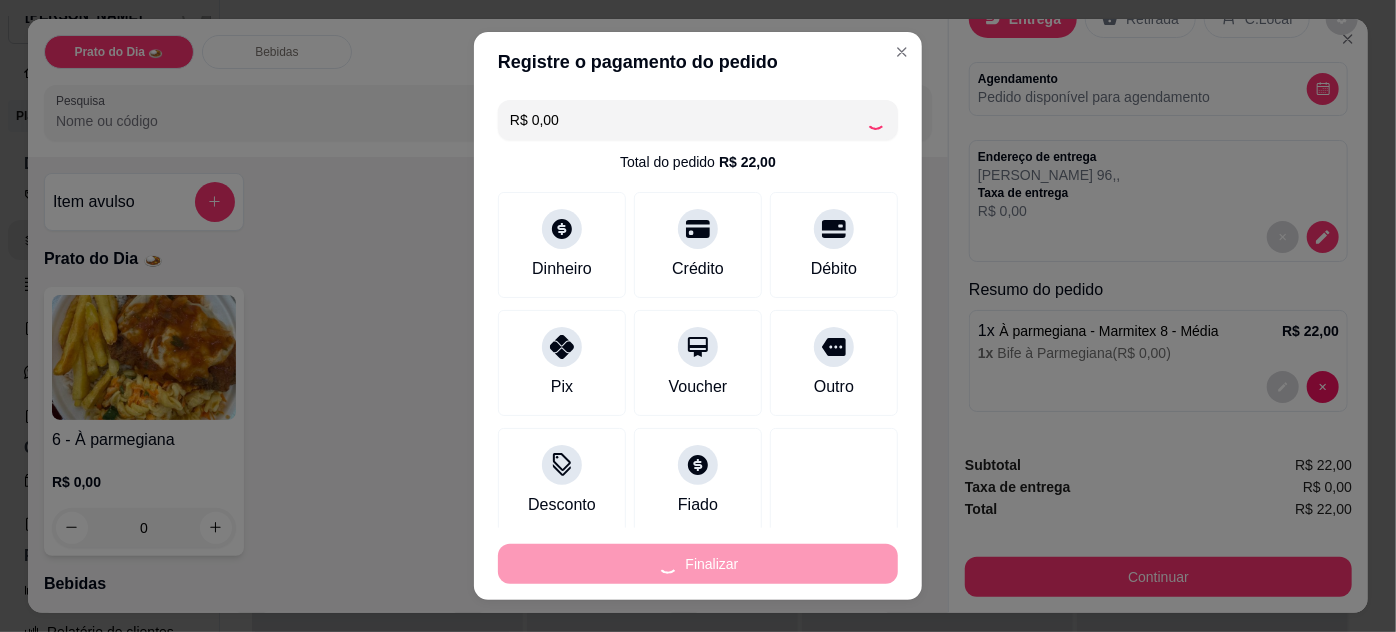 type on "-R$ 22,00" 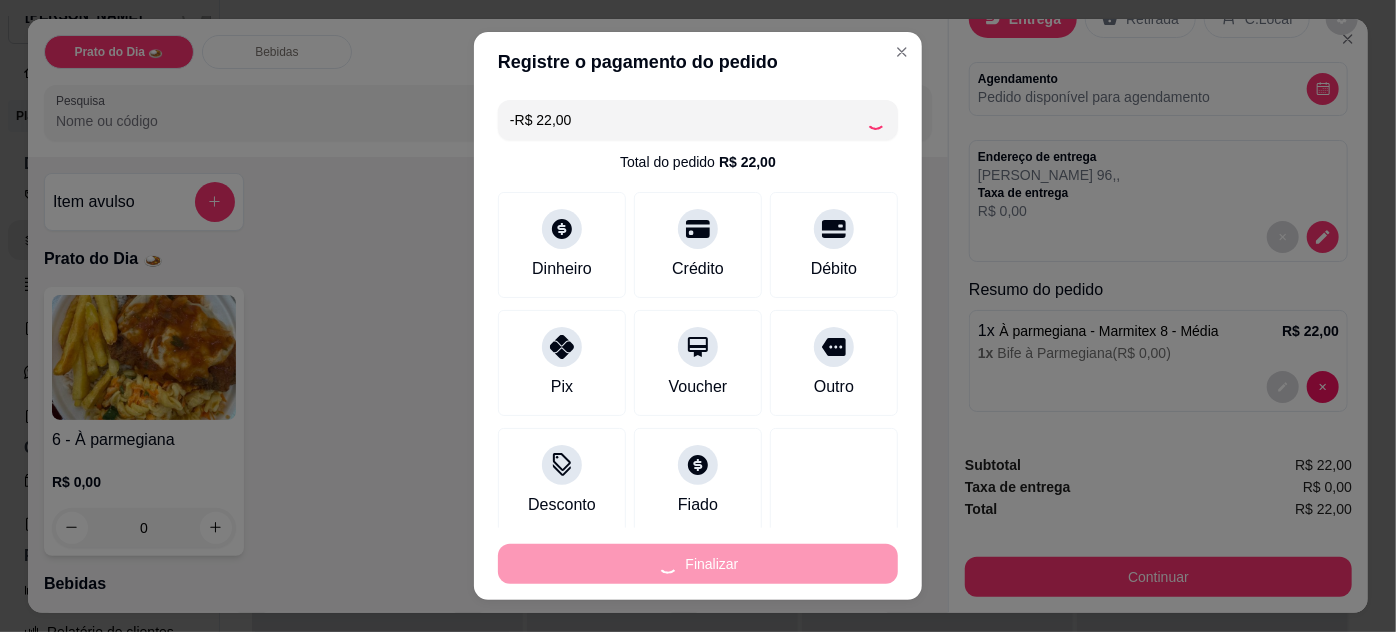 scroll, scrollTop: 0, scrollLeft: 0, axis: both 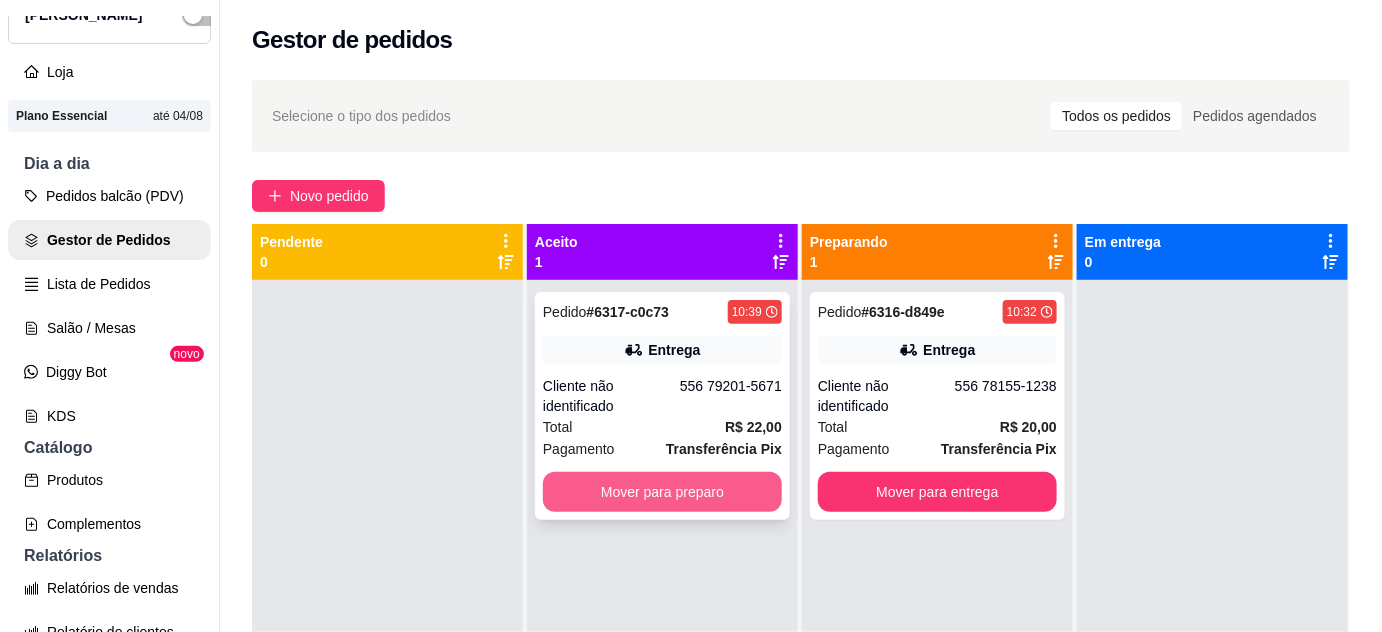 click on "Mover para preparo" at bounding box center [662, 492] 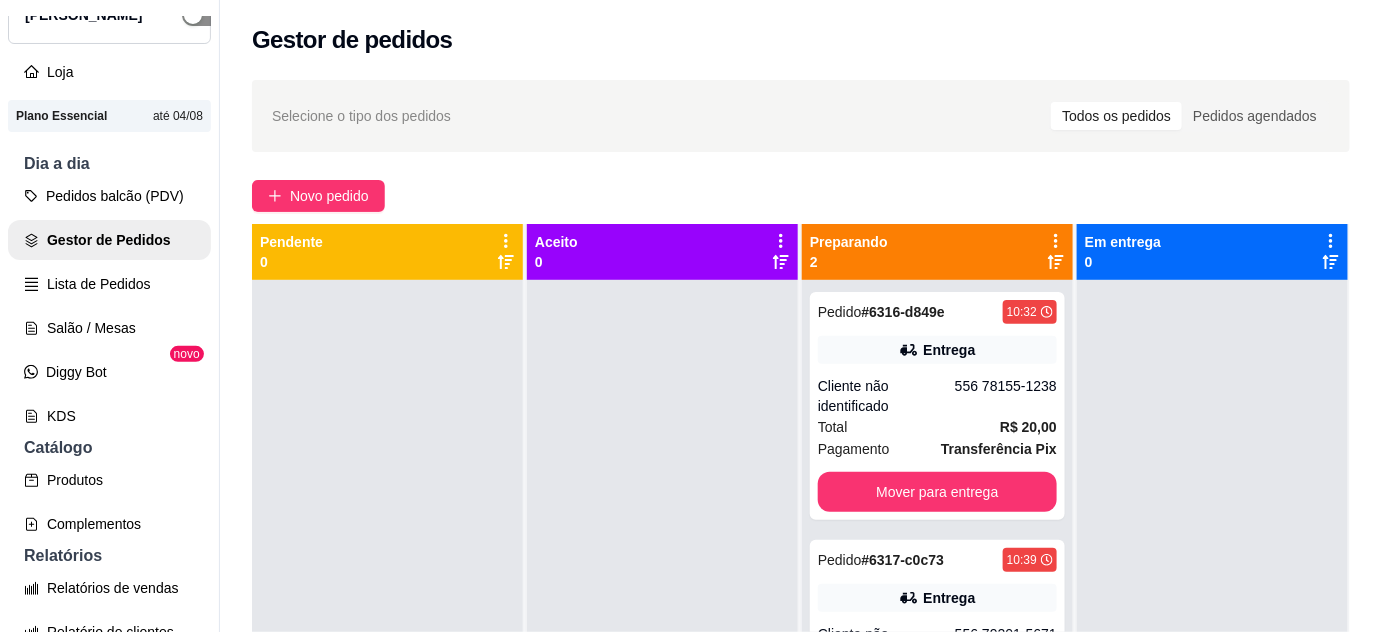 click at bounding box center [193, 15] 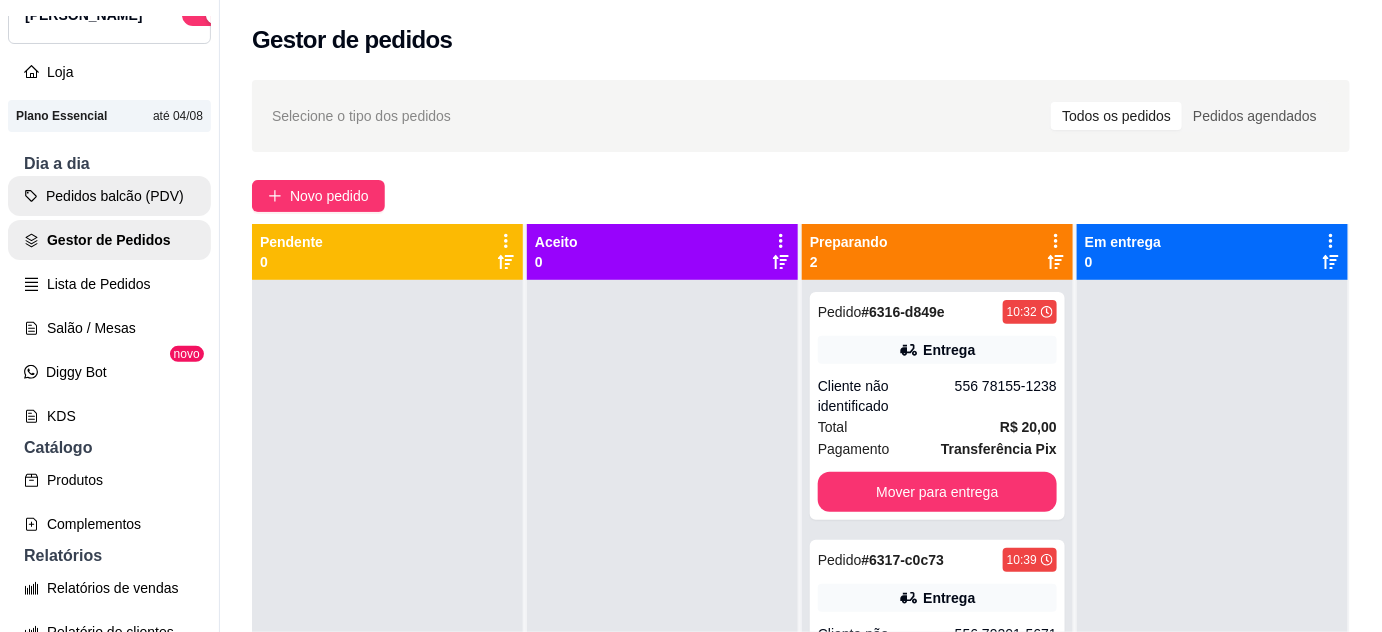 click on "Pedidos balcão (PDV)" at bounding box center [109, 196] 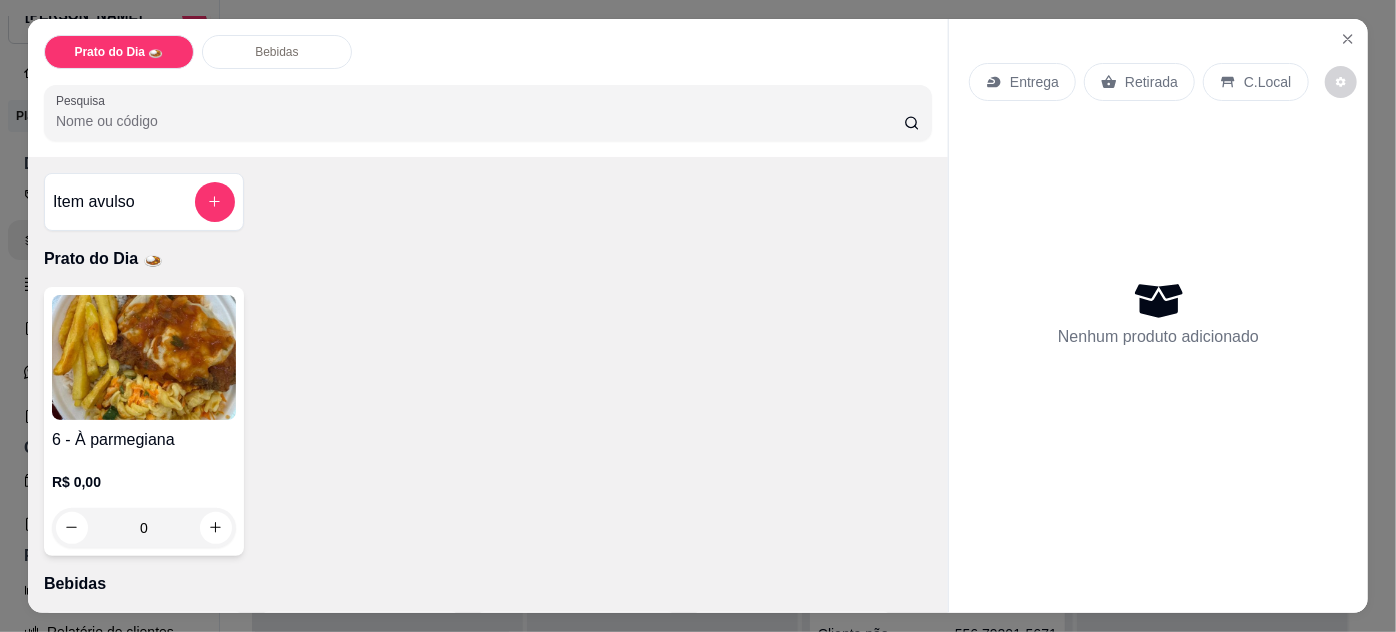 click at bounding box center (144, 357) 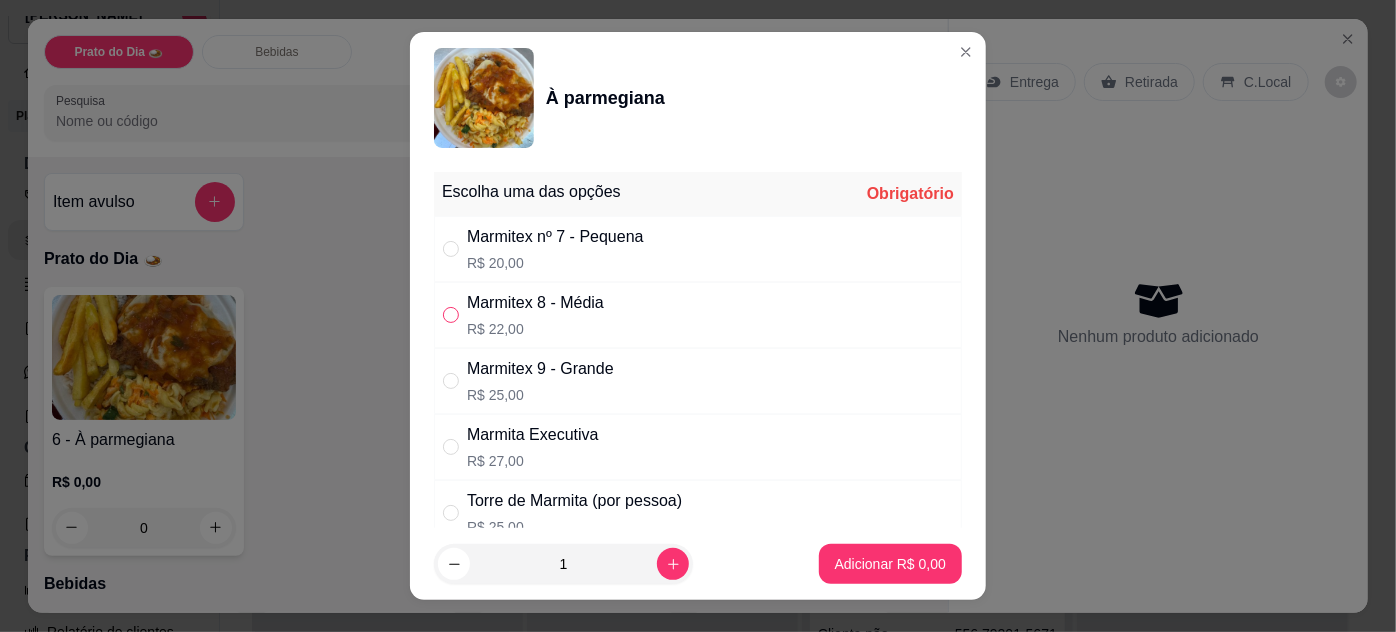 click at bounding box center [451, 315] 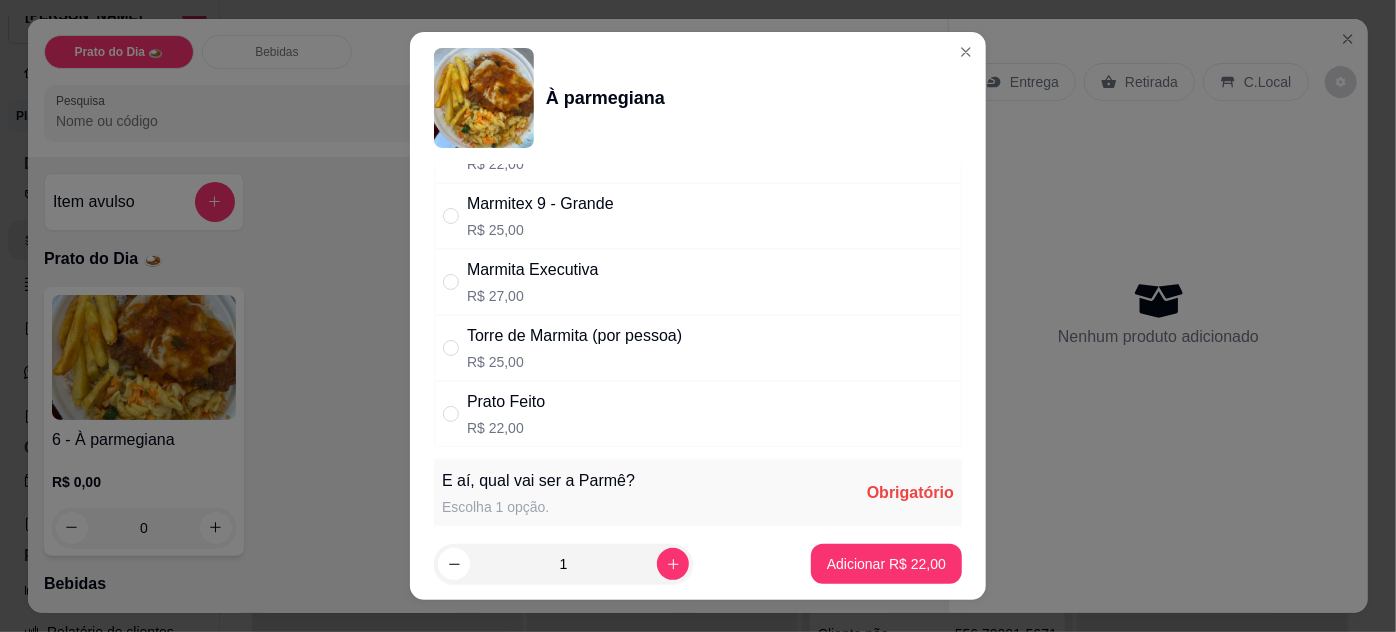 scroll, scrollTop: 363, scrollLeft: 0, axis: vertical 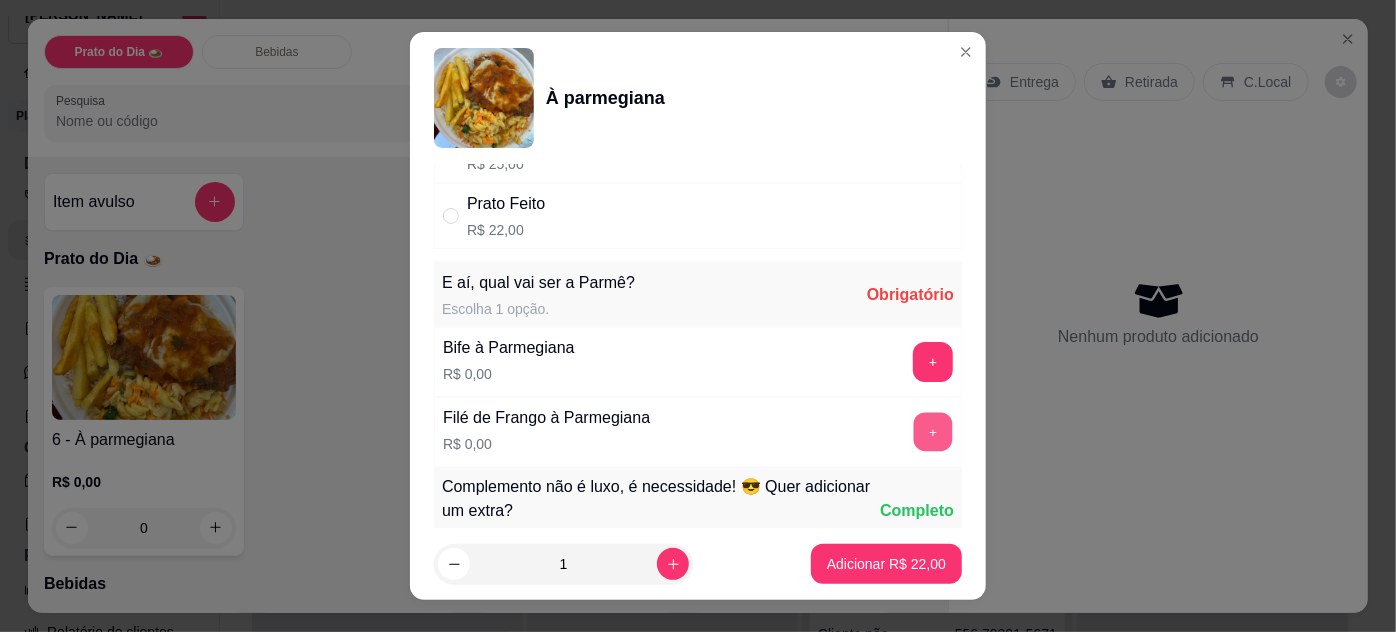 click on "+" at bounding box center [933, 431] 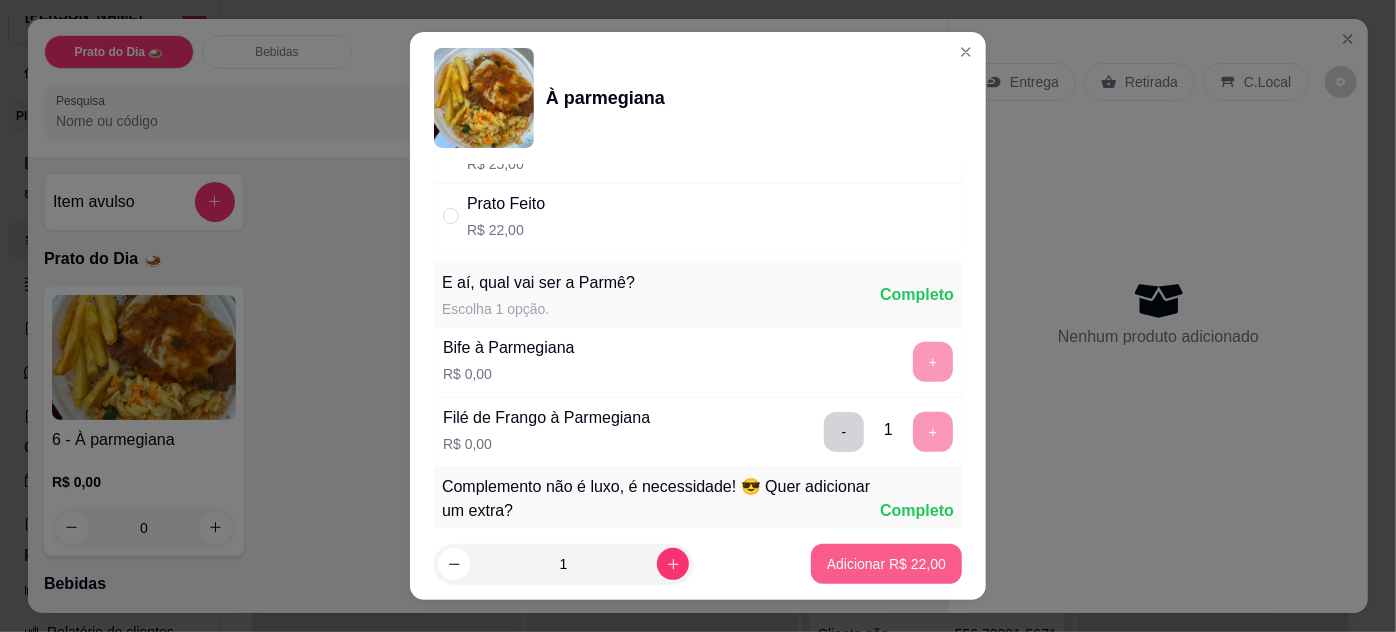 click on "Adicionar   R$ 22,00" at bounding box center (886, 564) 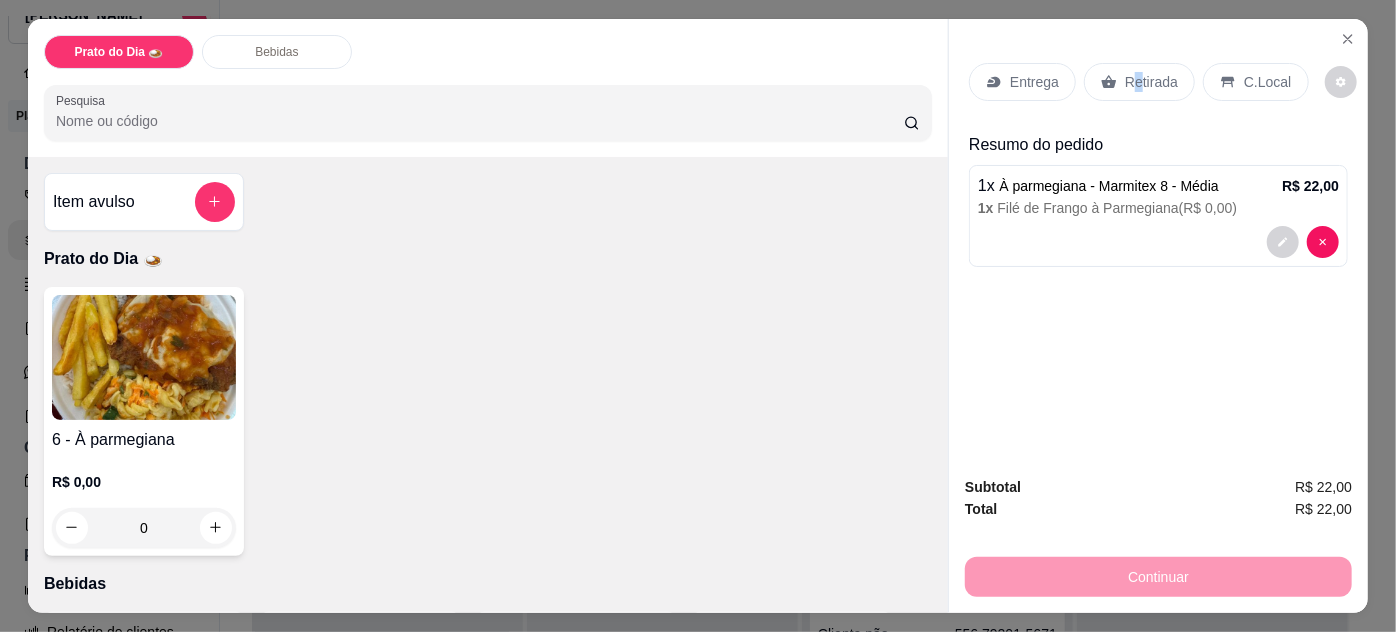 click on "Retirada" at bounding box center (1151, 82) 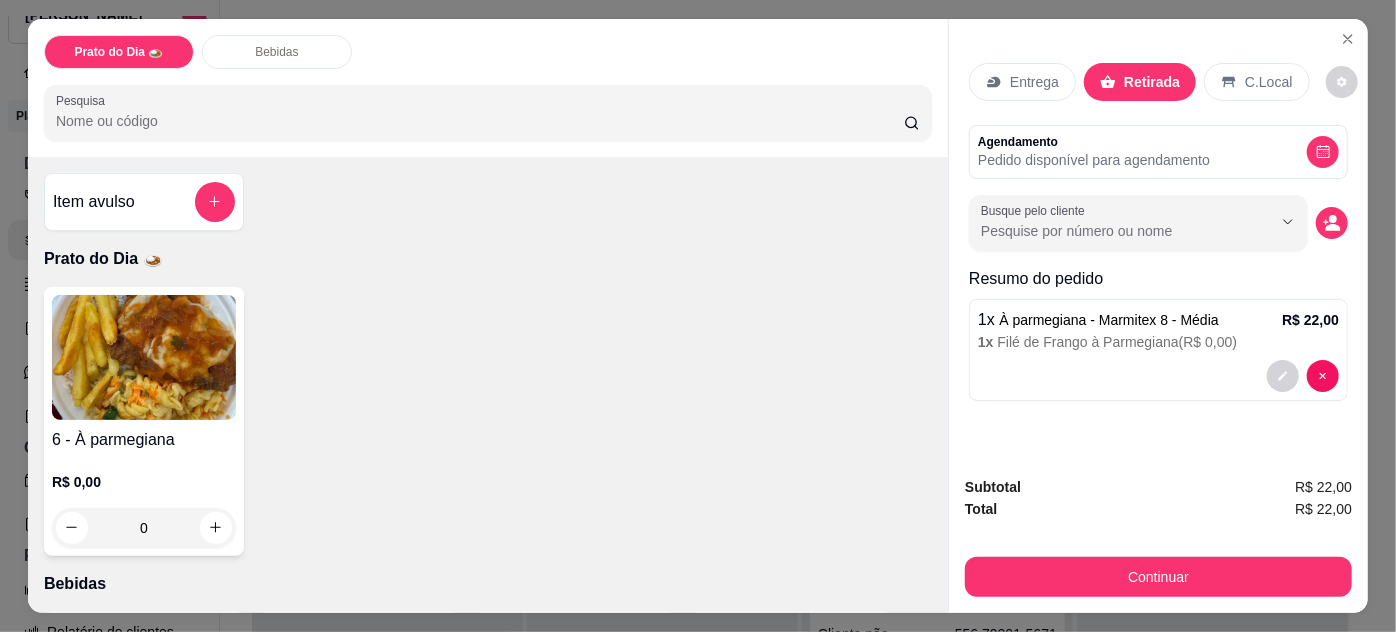 click on "Entrega" at bounding box center [1034, 82] 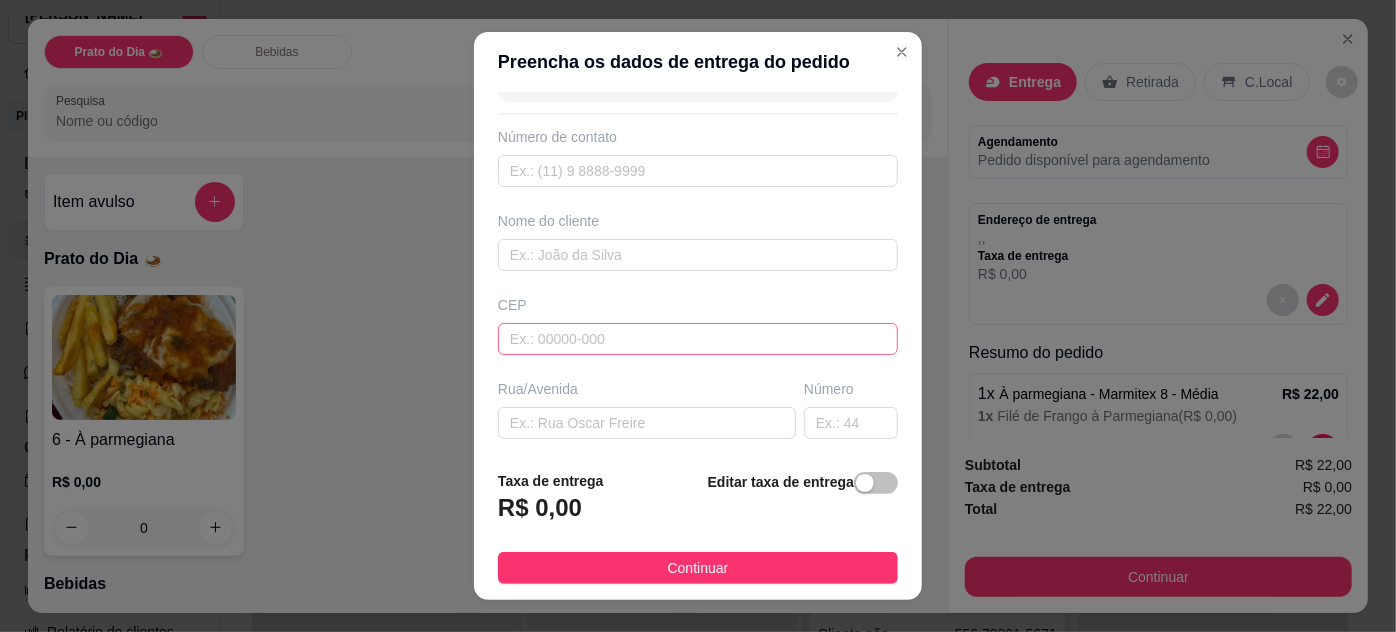 scroll, scrollTop: 272, scrollLeft: 0, axis: vertical 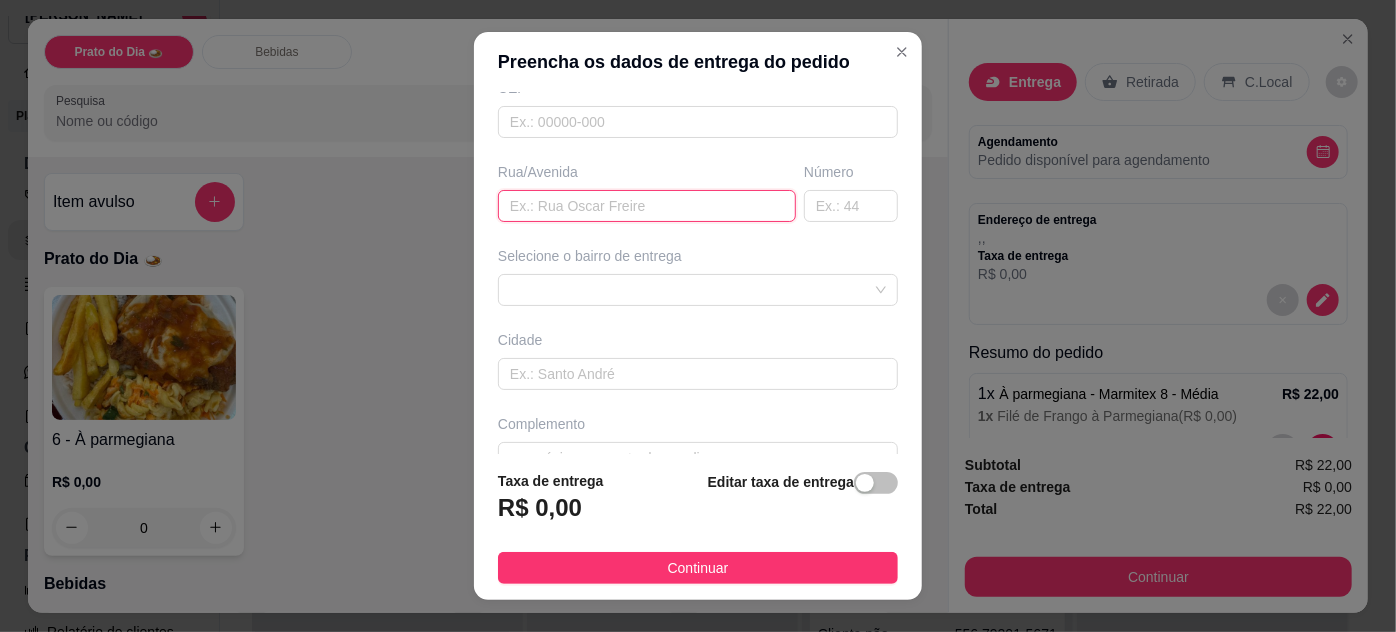 click at bounding box center [647, 206] 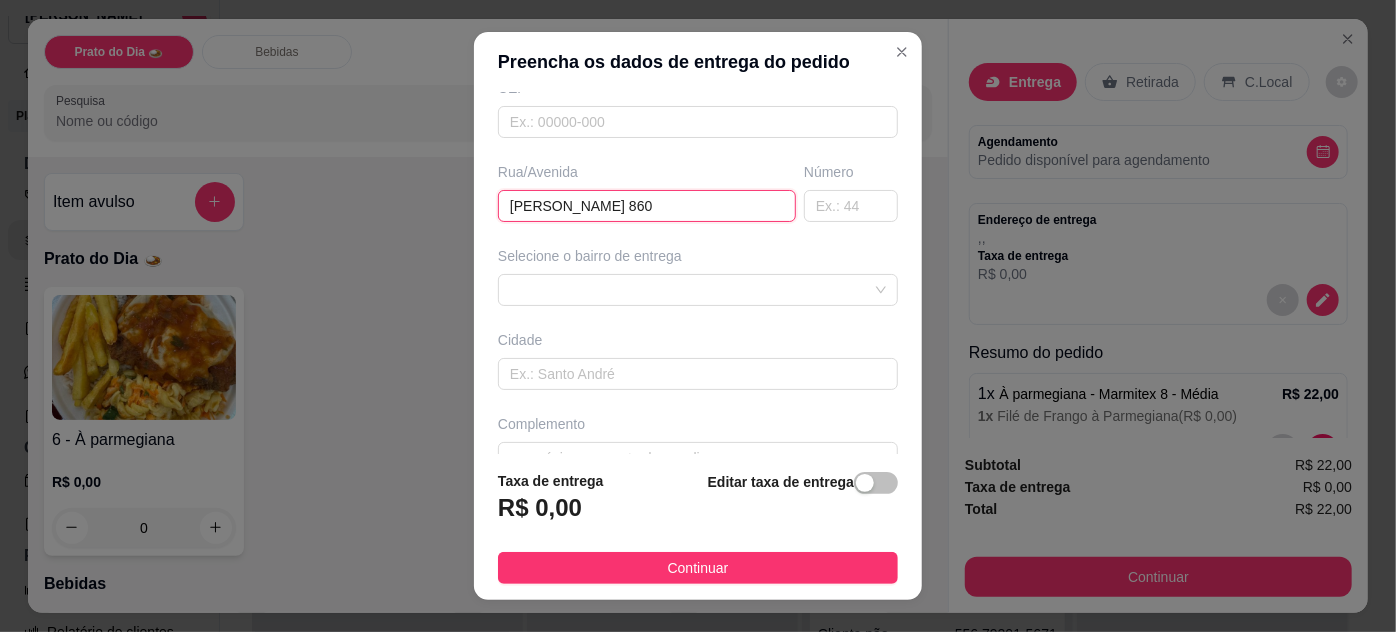 type on "[PERSON_NAME] 860" 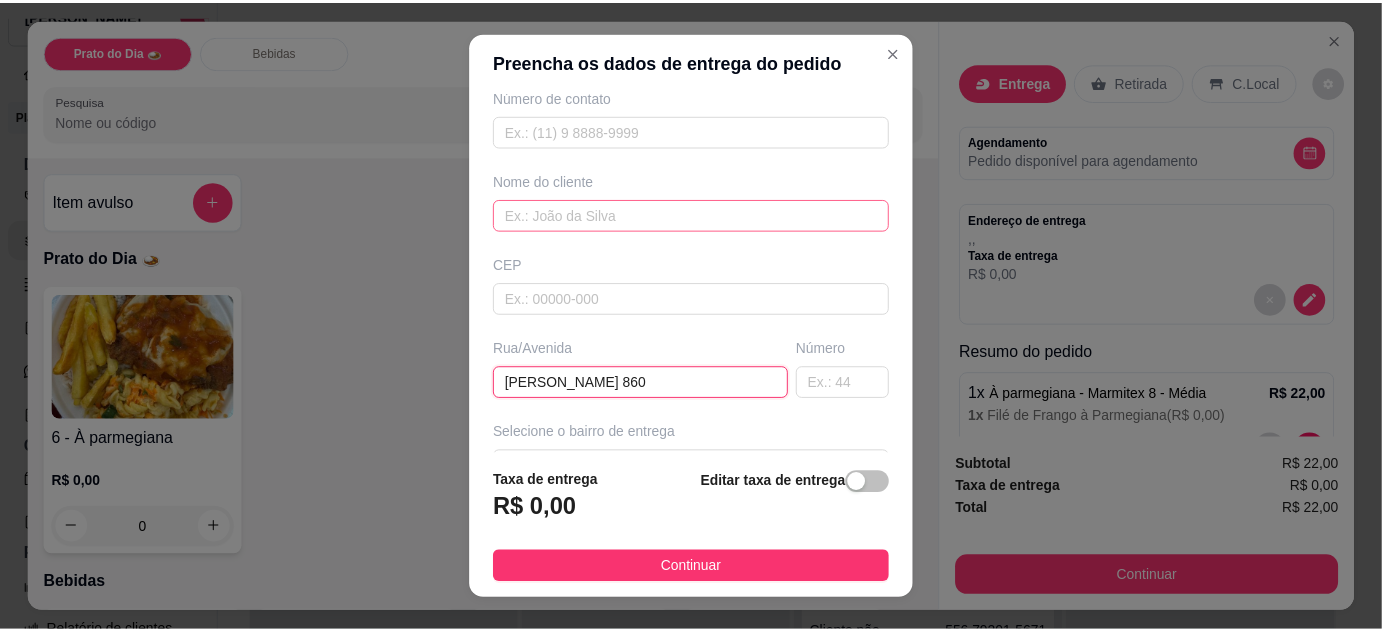 scroll, scrollTop: 90, scrollLeft: 0, axis: vertical 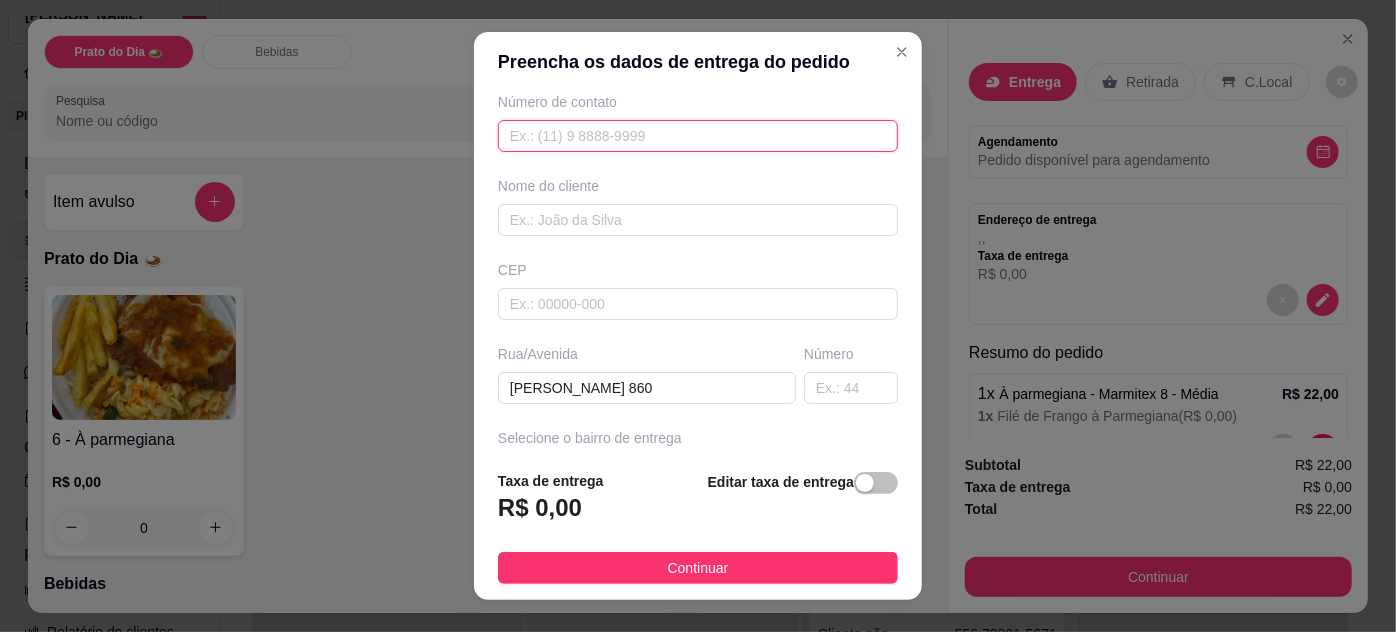 click at bounding box center [698, 136] 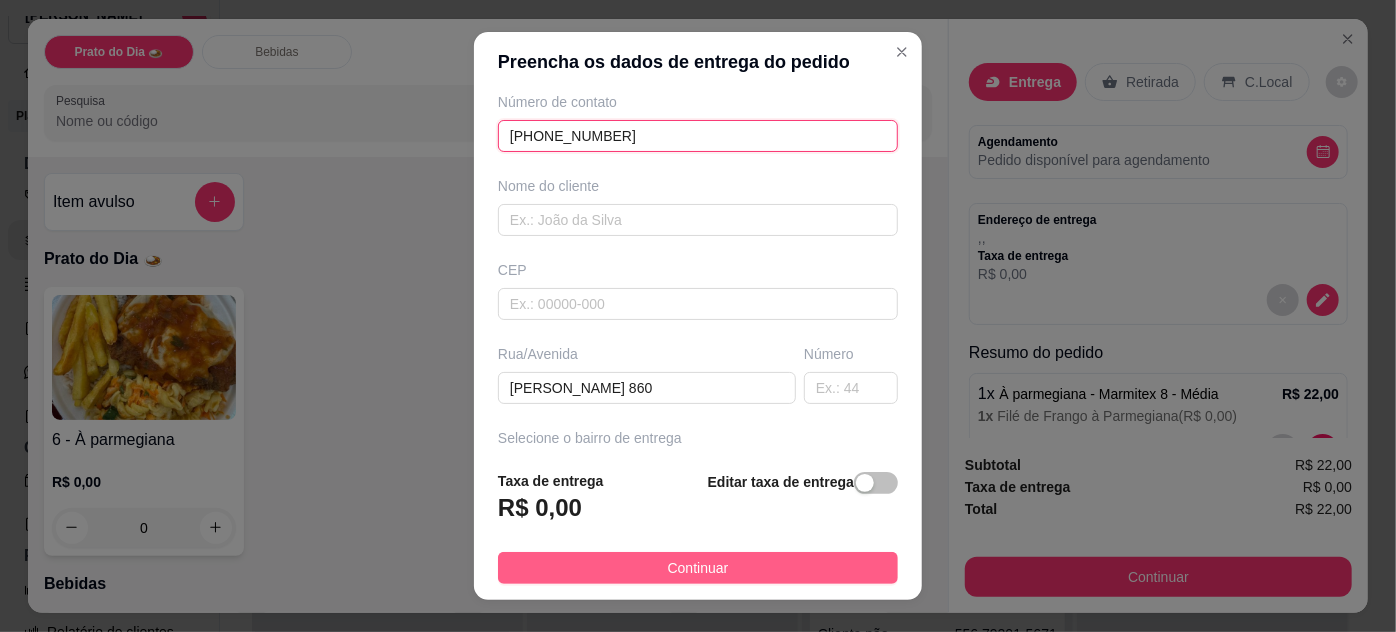 type on "[PHONE_NUMBER]" 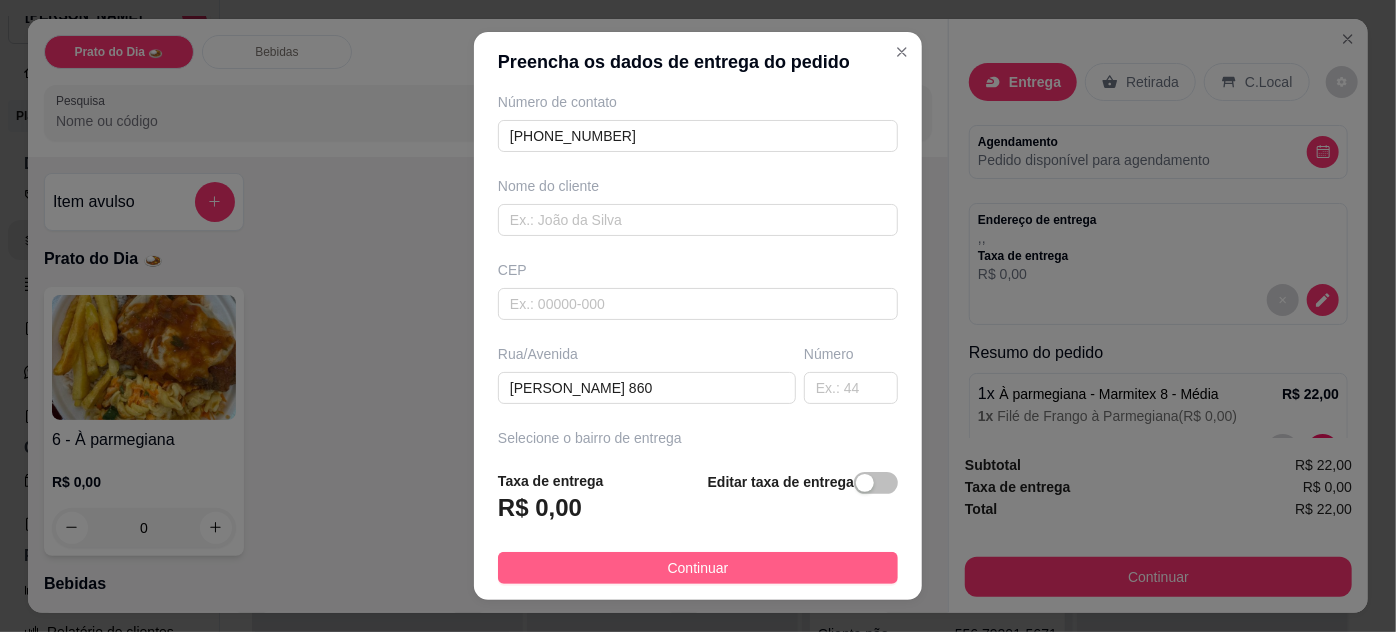 click on "Continuar" at bounding box center [698, 568] 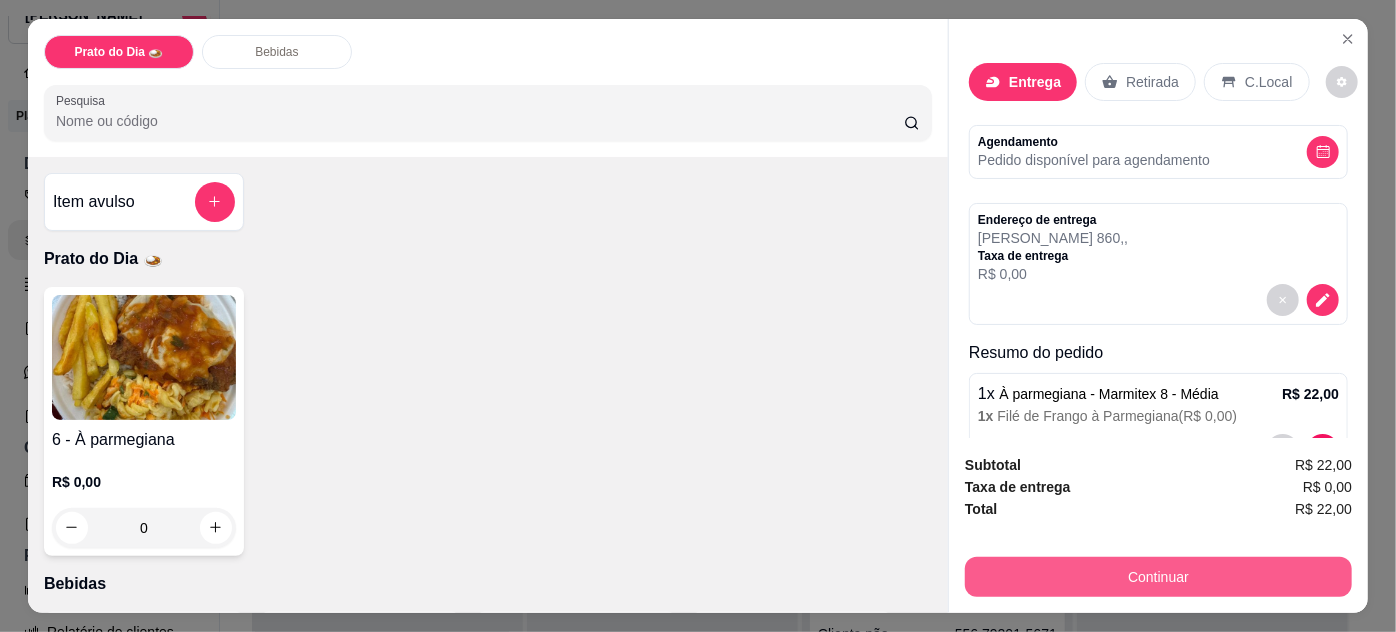 click on "Continuar" at bounding box center [1158, 577] 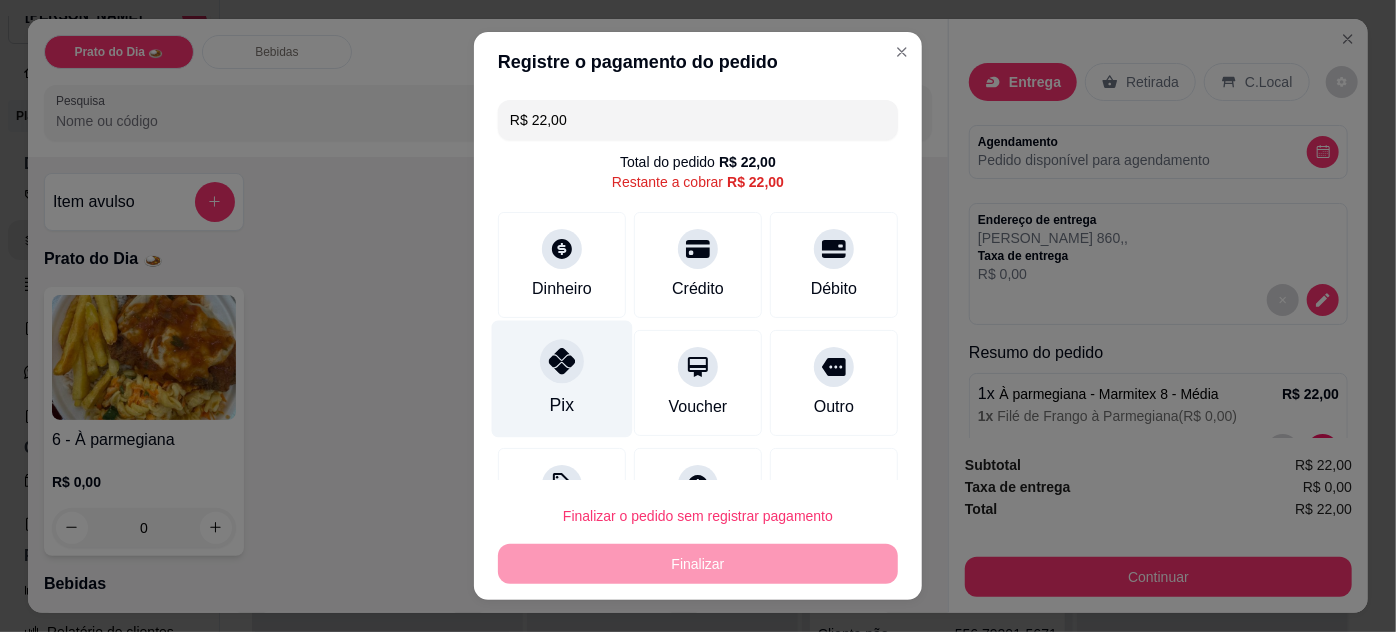 click at bounding box center (562, 361) 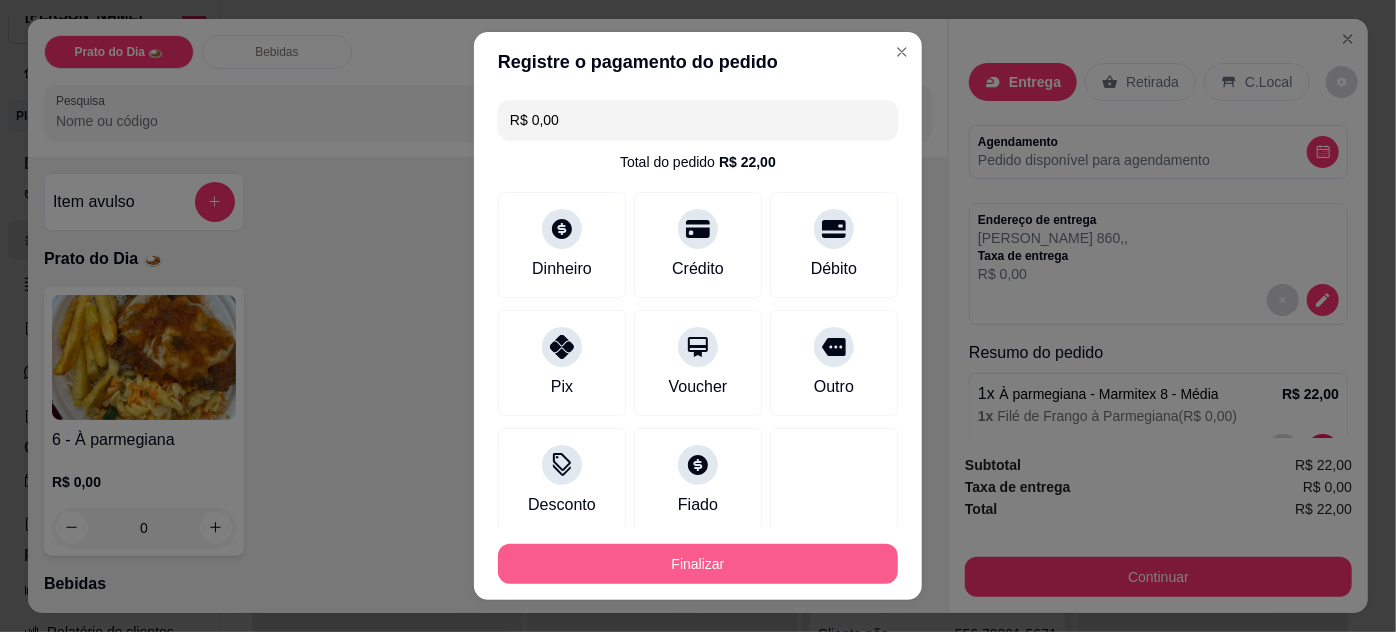 click on "Finalizar" at bounding box center [698, 564] 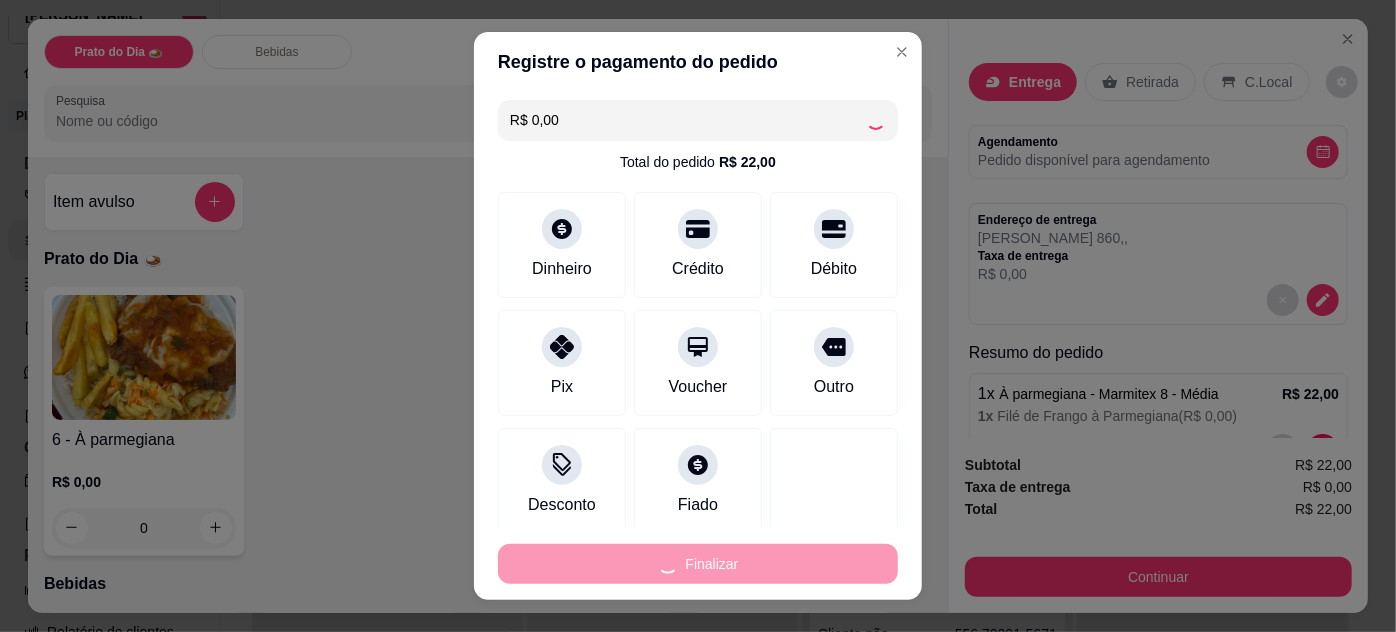 type on "-R$ 22,00" 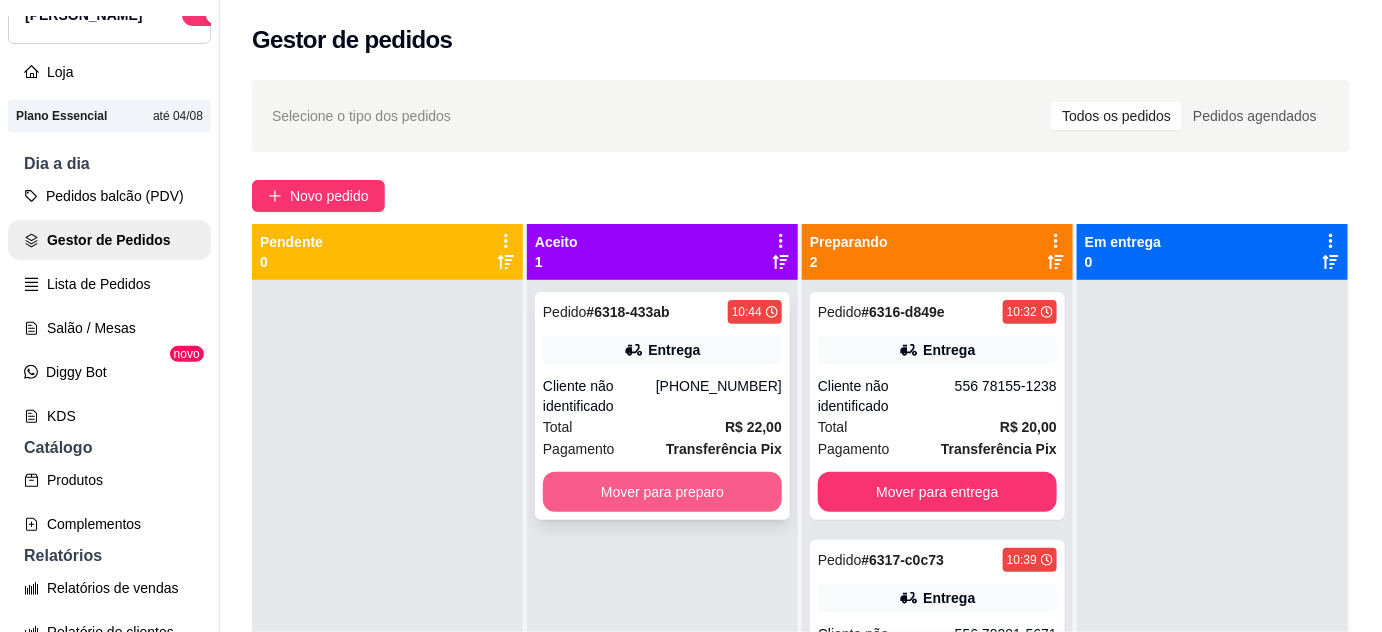 click on "Mover para preparo" at bounding box center (662, 492) 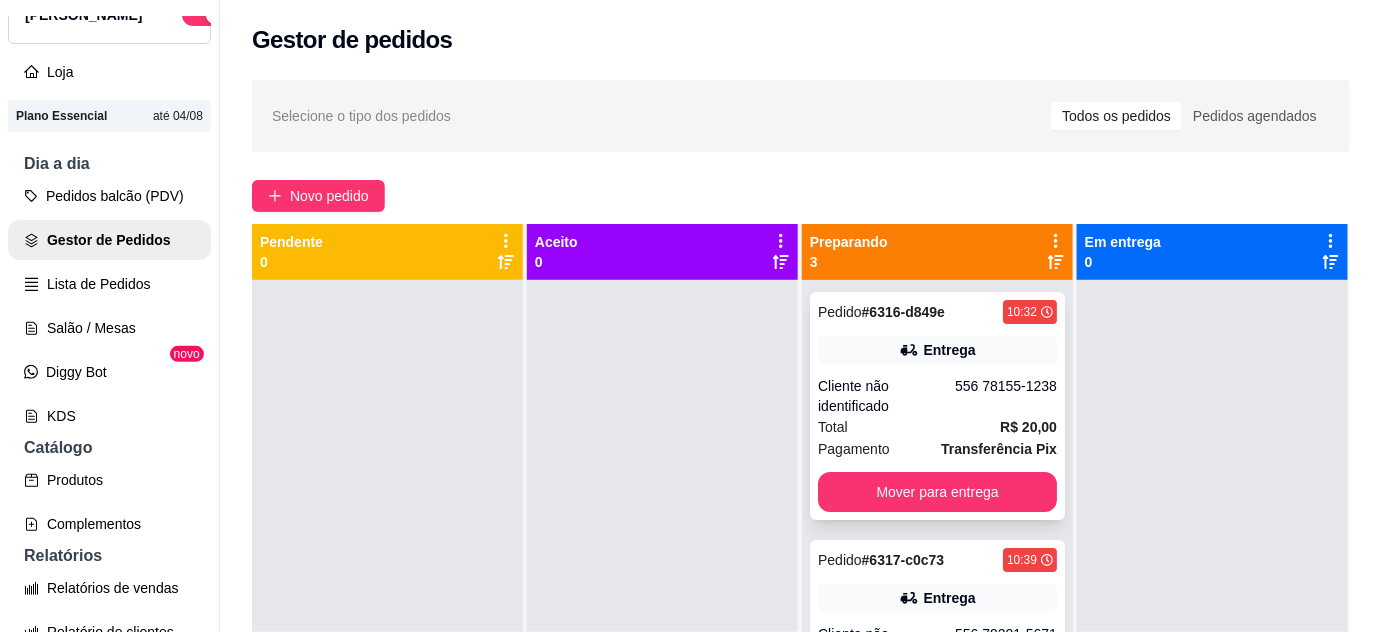 scroll, scrollTop: 56, scrollLeft: 0, axis: vertical 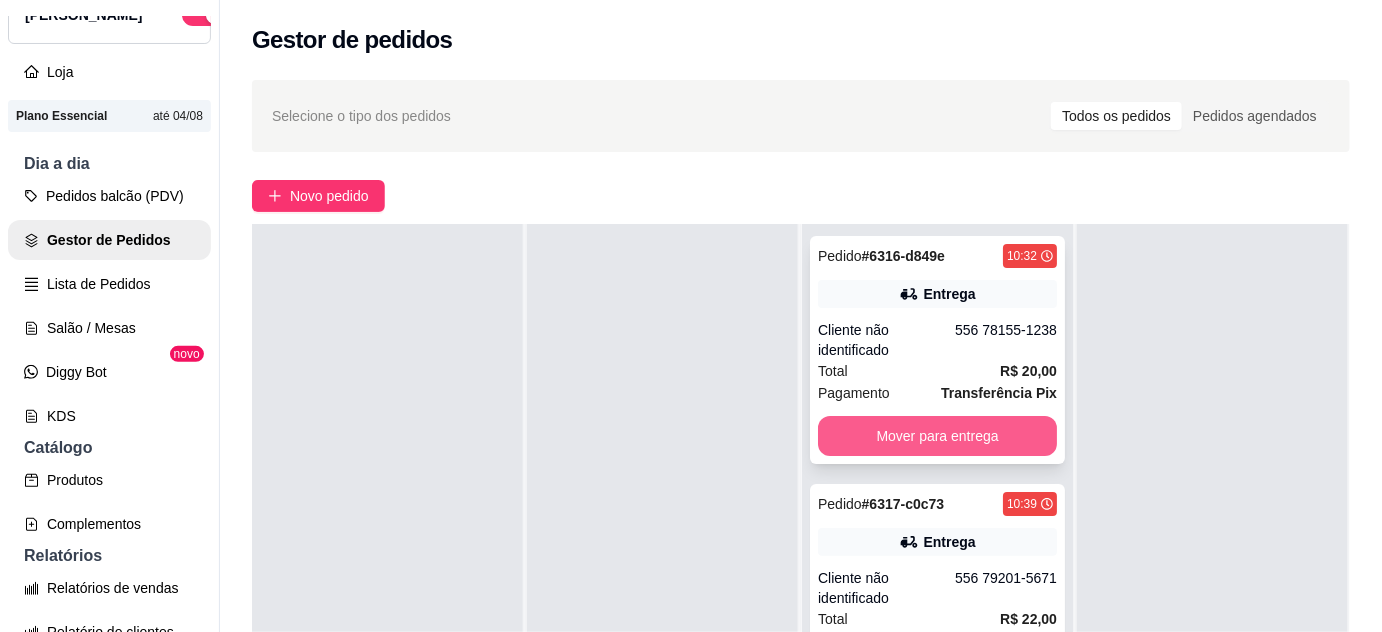 click on "Mover para entrega" at bounding box center (937, 436) 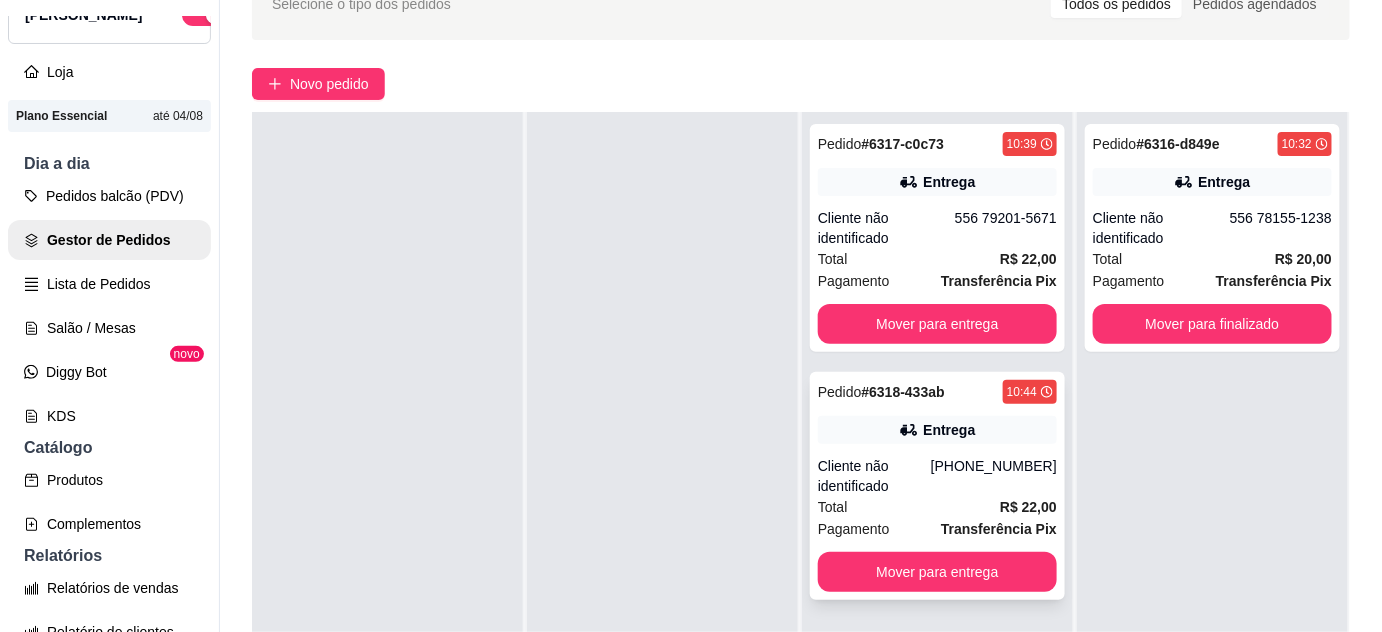 scroll, scrollTop: 317, scrollLeft: 0, axis: vertical 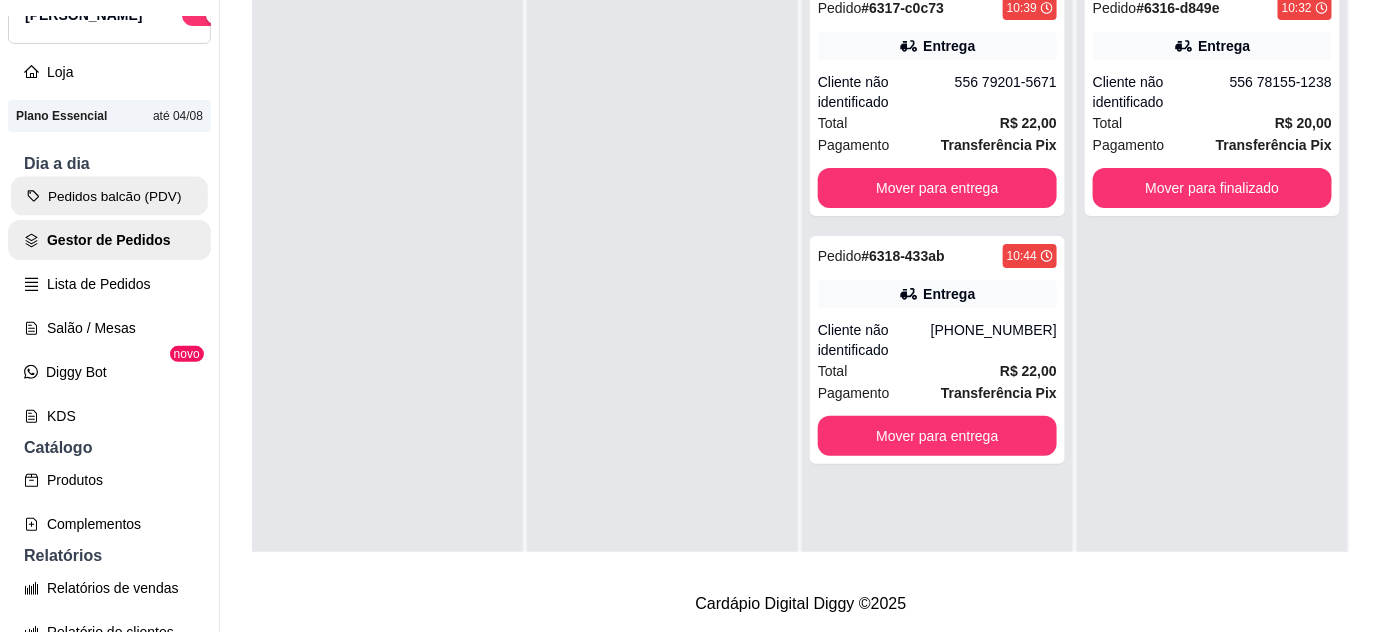 click on "Pedidos balcão (PDV)" at bounding box center (109, 196) 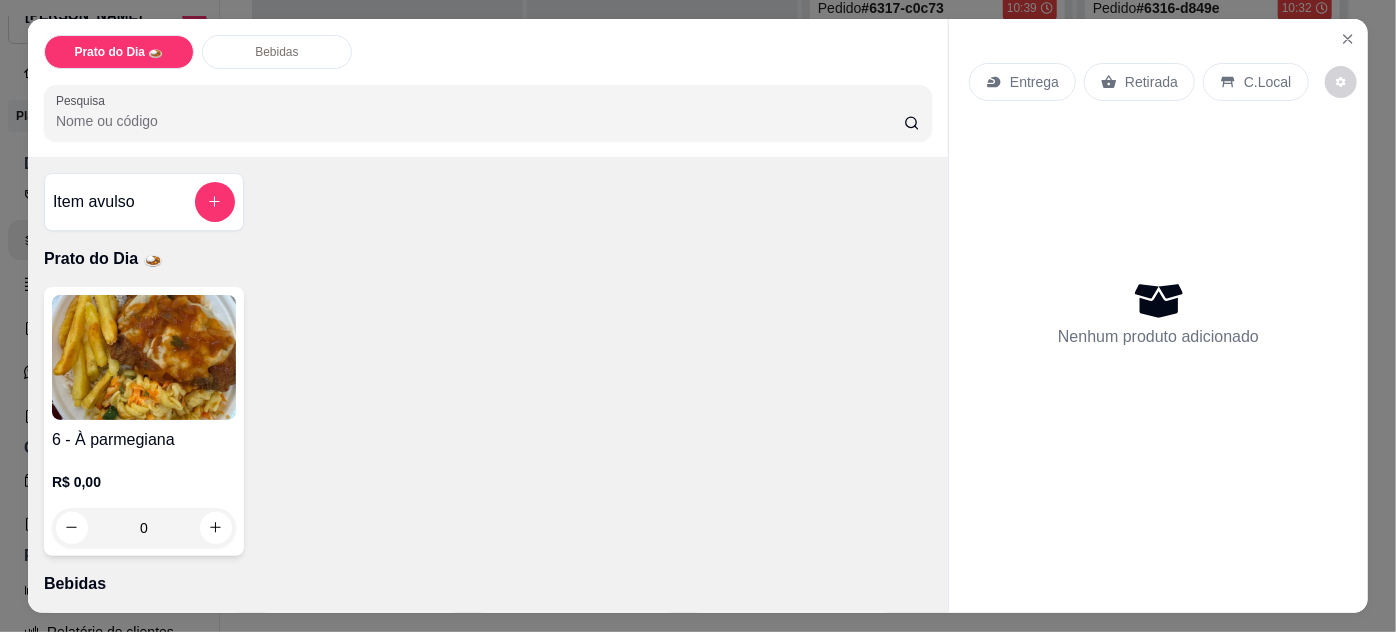 click at bounding box center (144, 357) 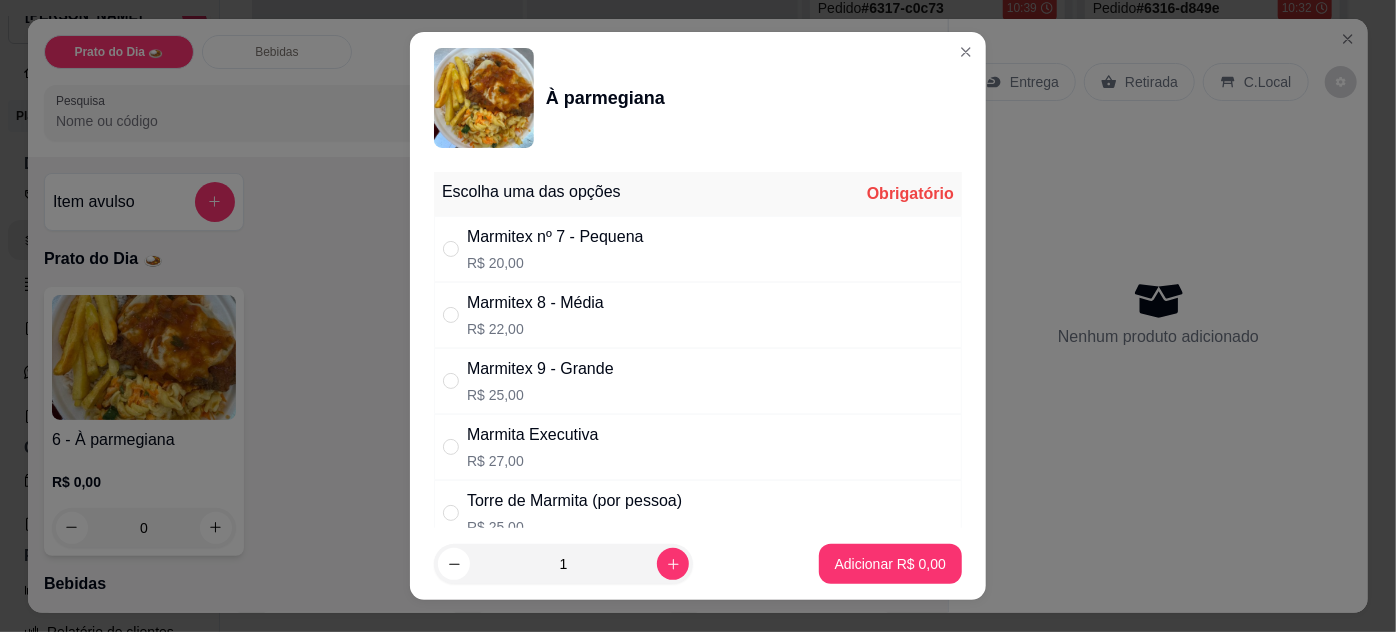 click on "Marmitex nº 7 - Pequena R$ 20,00" at bounding box center (698, 249) 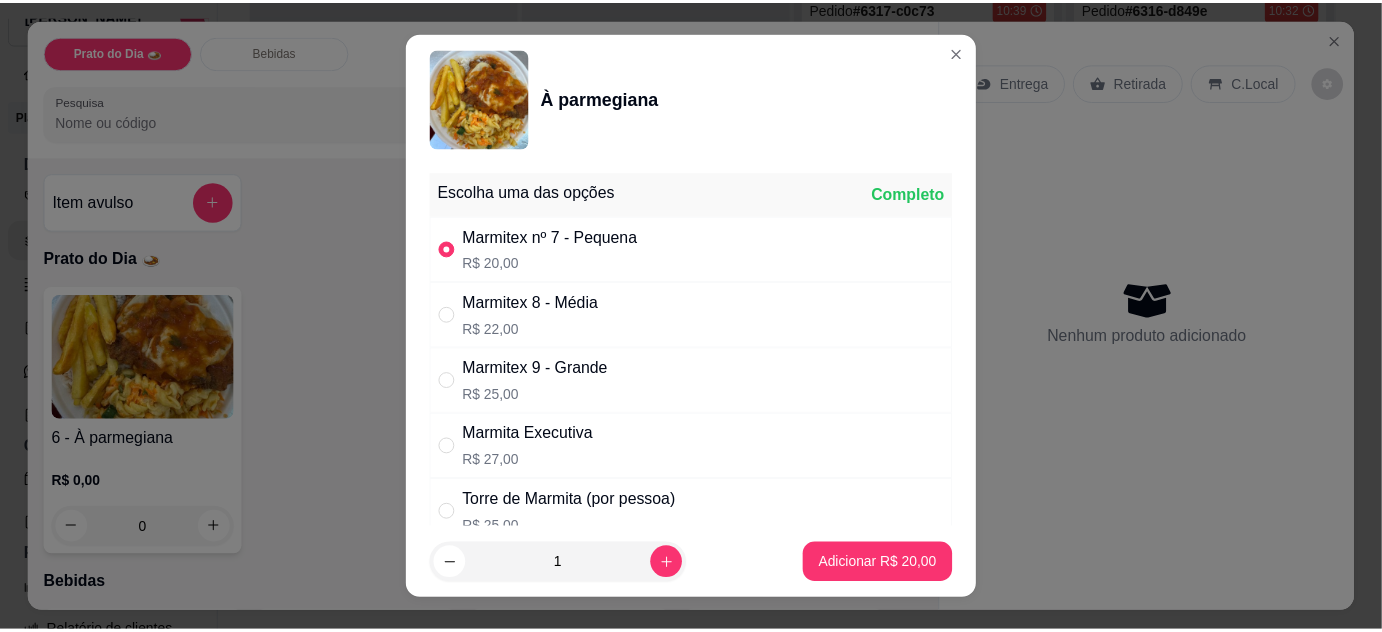 scroll, scrollTop: 545, scrollLeft: 0, axis: vertical 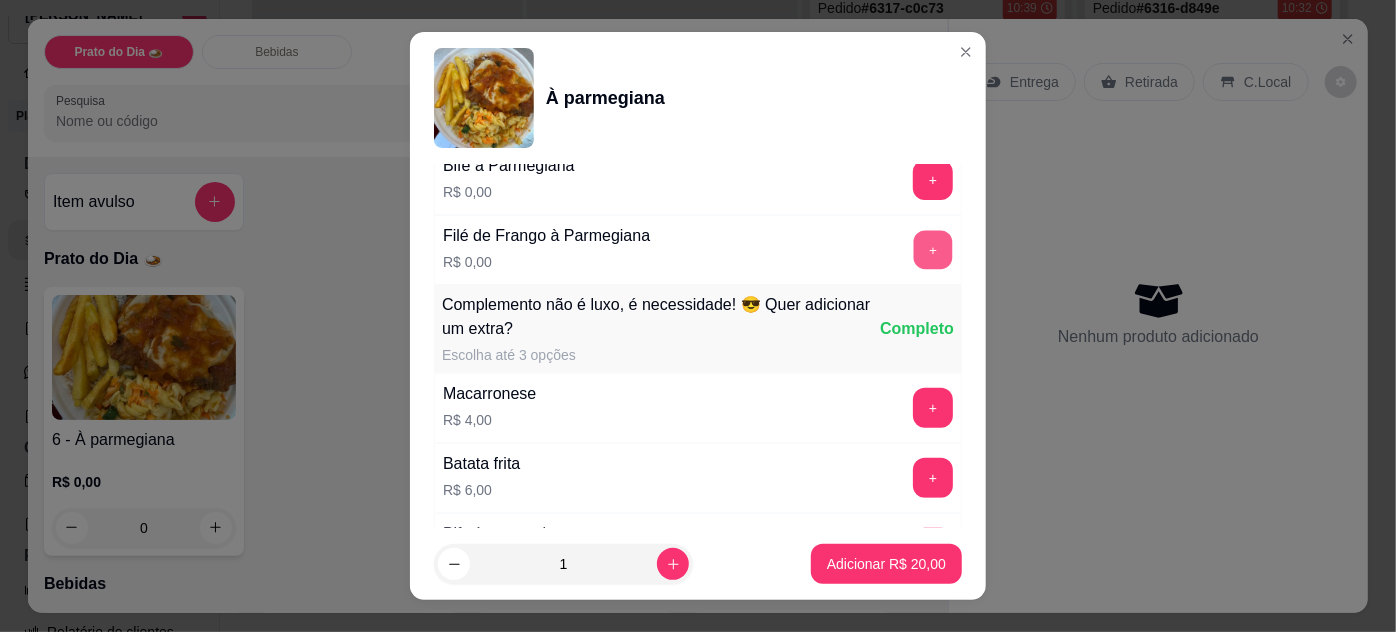 click on "+" at bounding box center (933, 249) 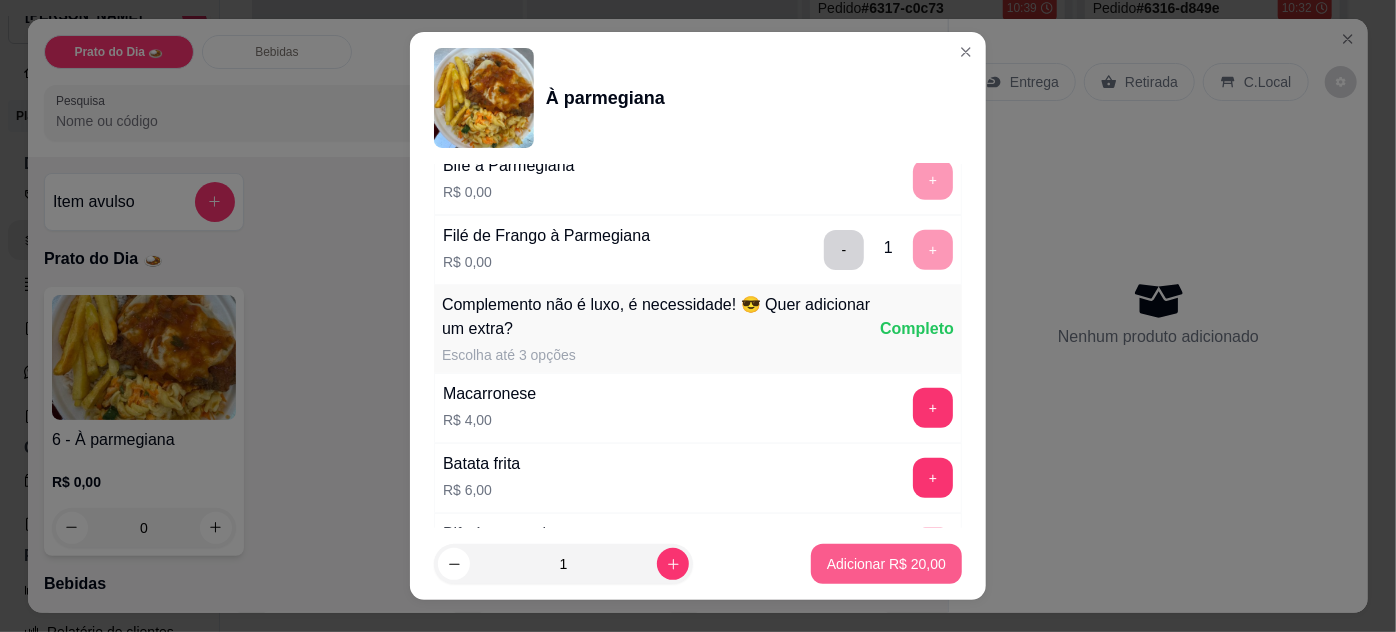 click on "Adicionar   R$ 20,00" at bounding box center (886, 564) 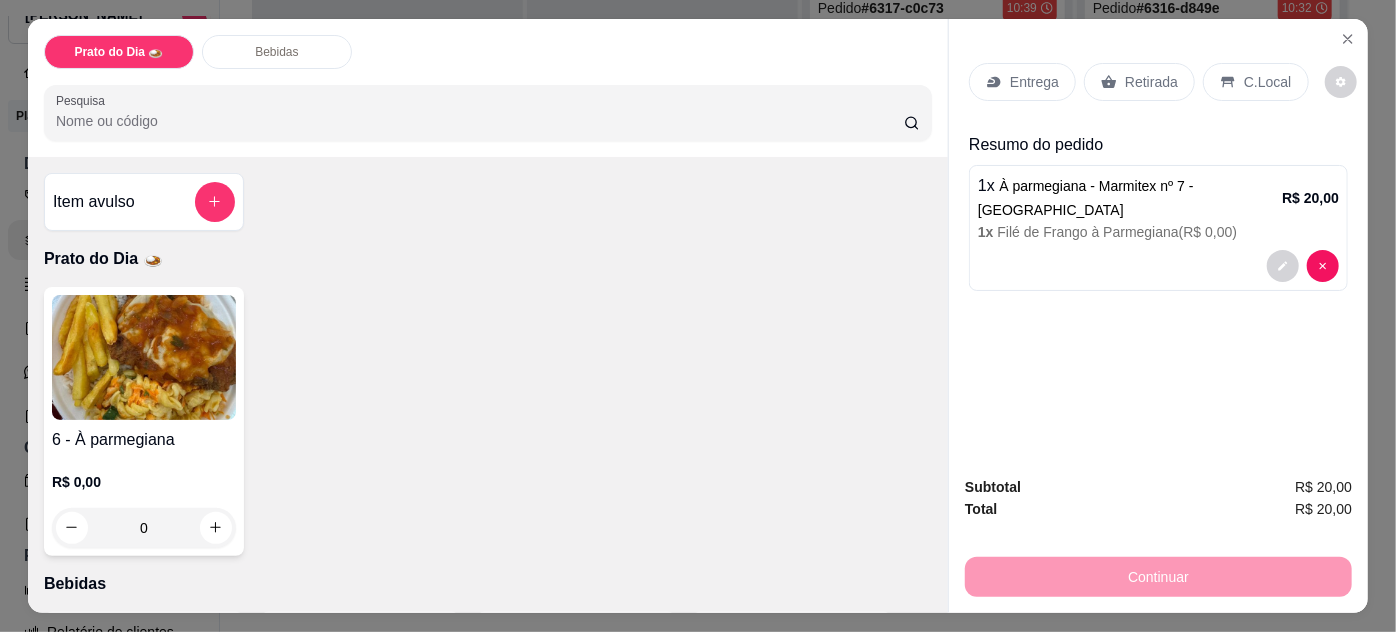 click on "Retirada" at bounding box center (1139, 82) 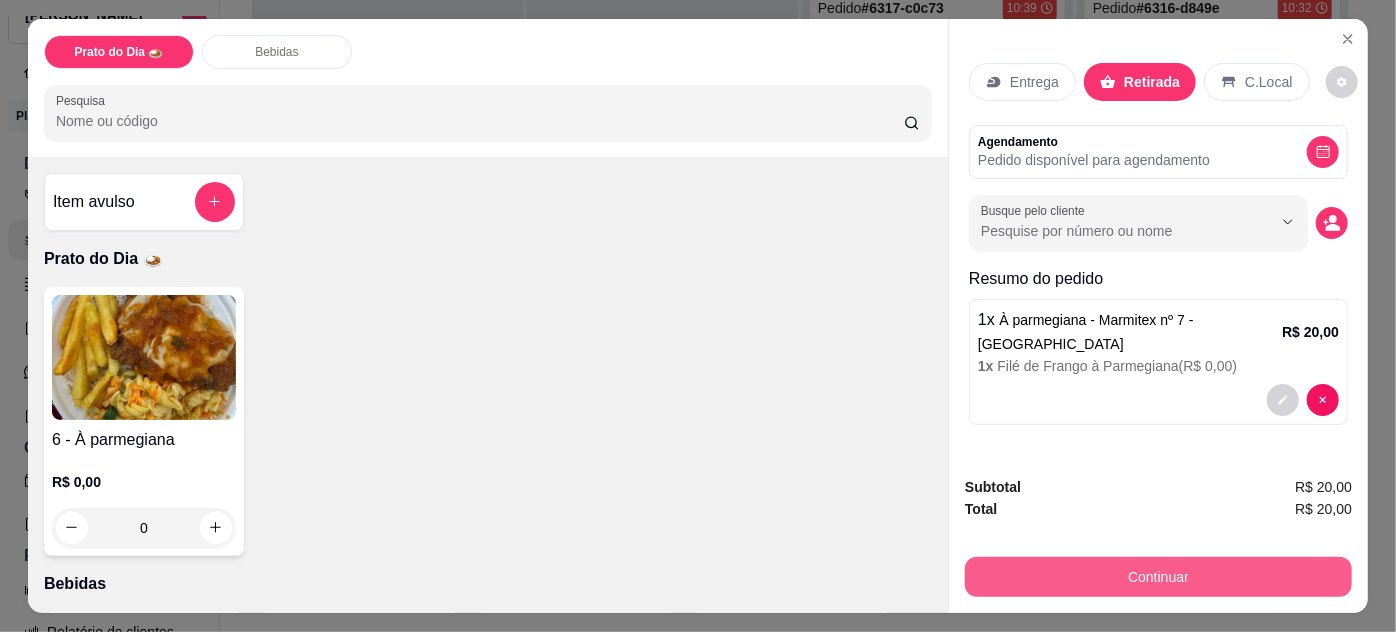 click on "Continuar" at bounding box center (1158, 577) 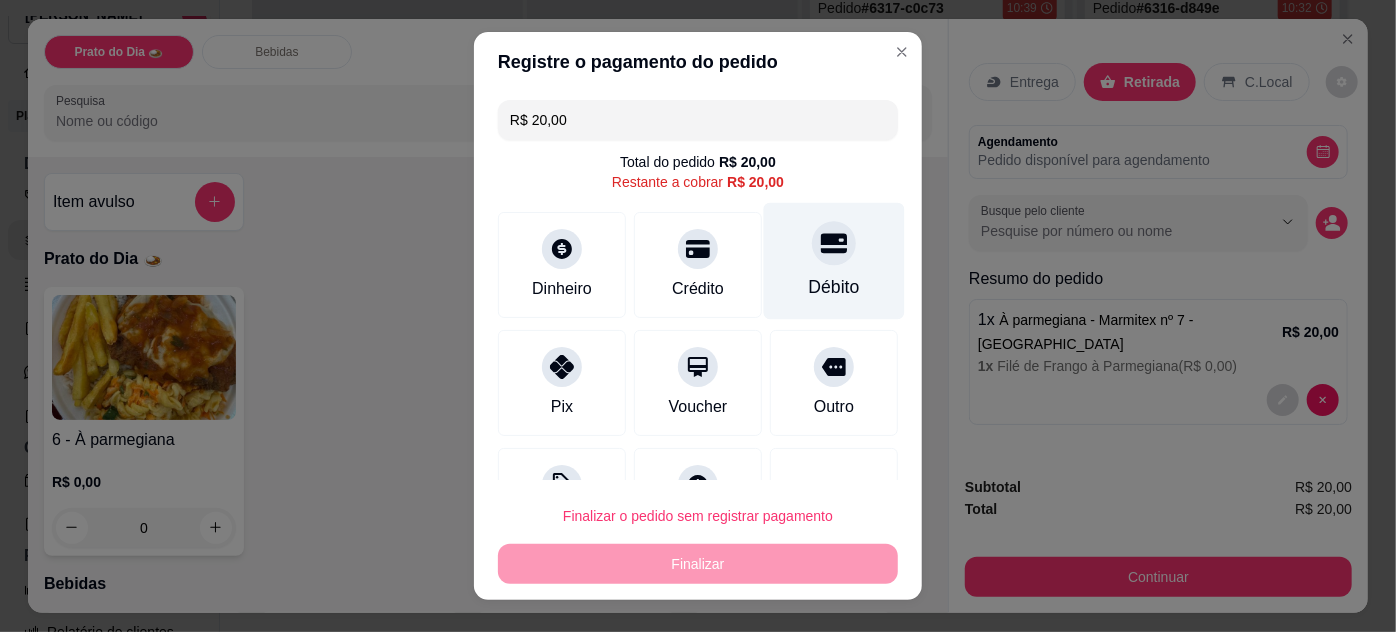 click 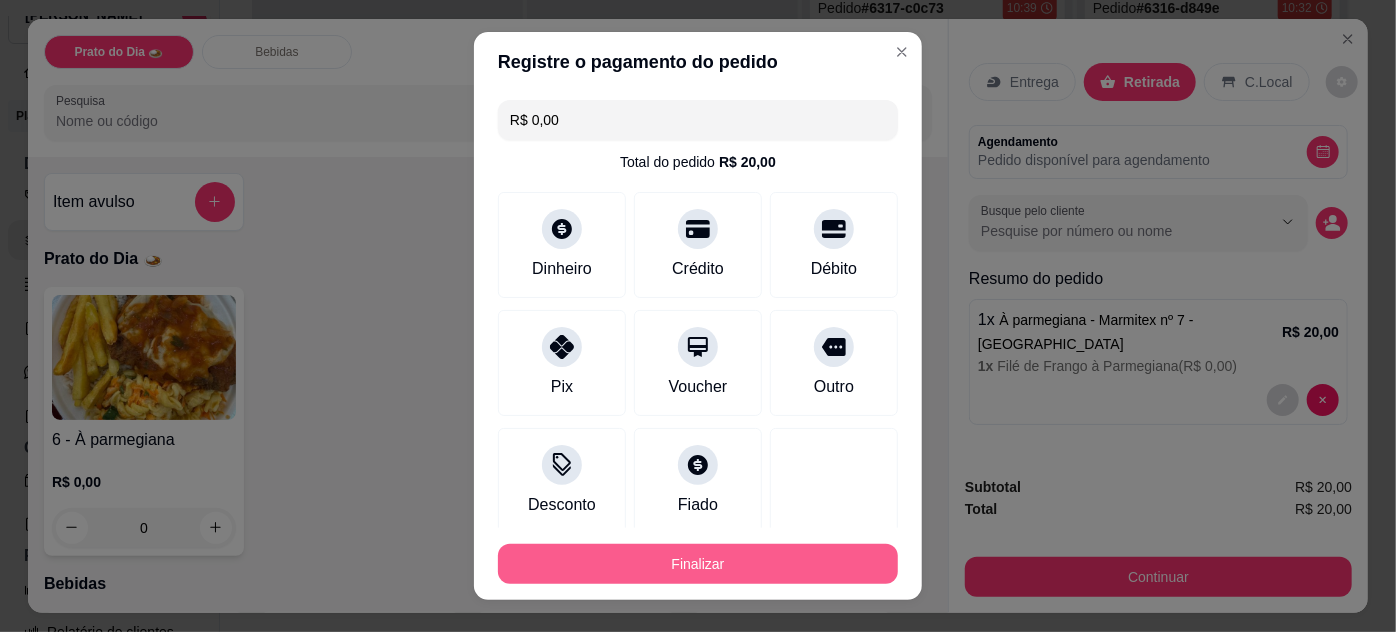 click on "Finalizar" at bounding box center [698, 564] 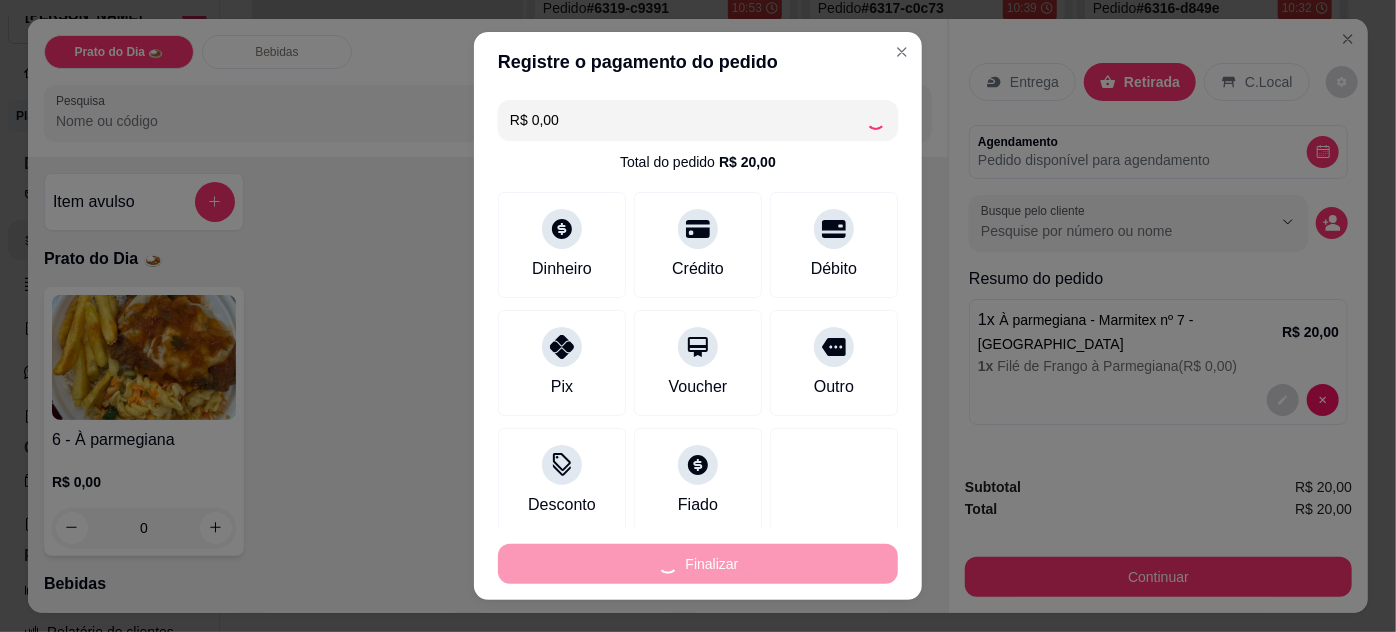 type on "-R$ 20,00" 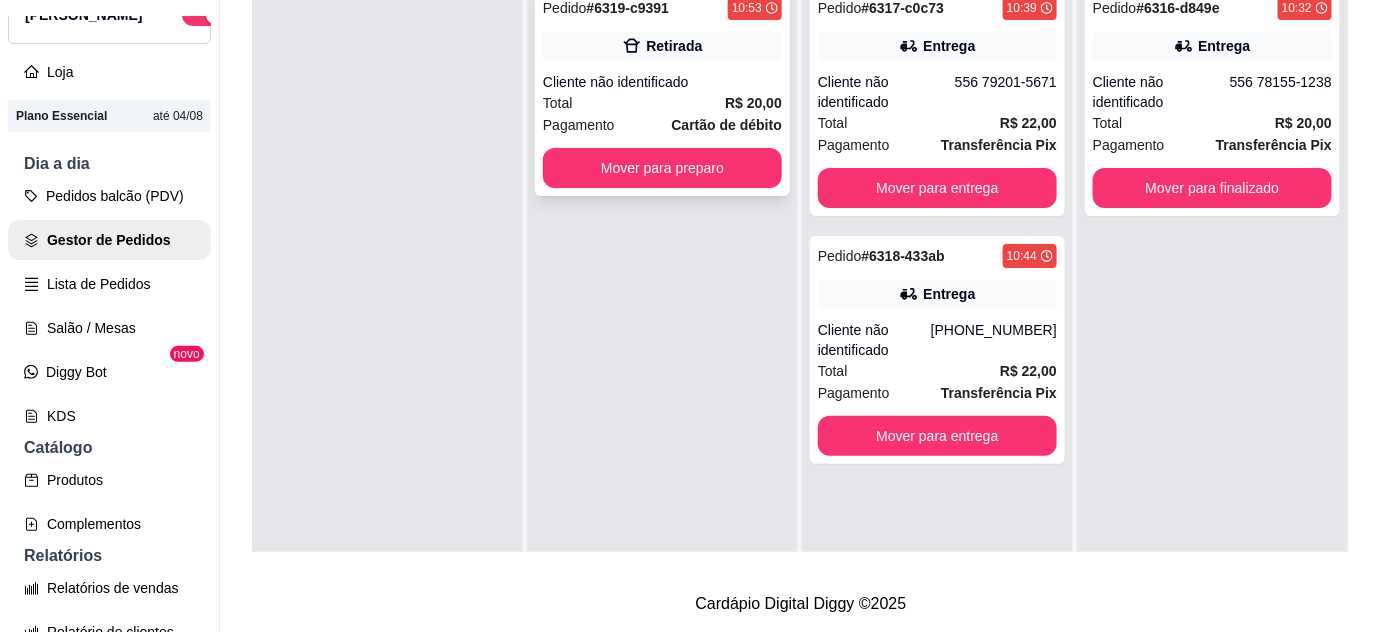 click on "Mover para preparo" at bounding box center [662, 168] 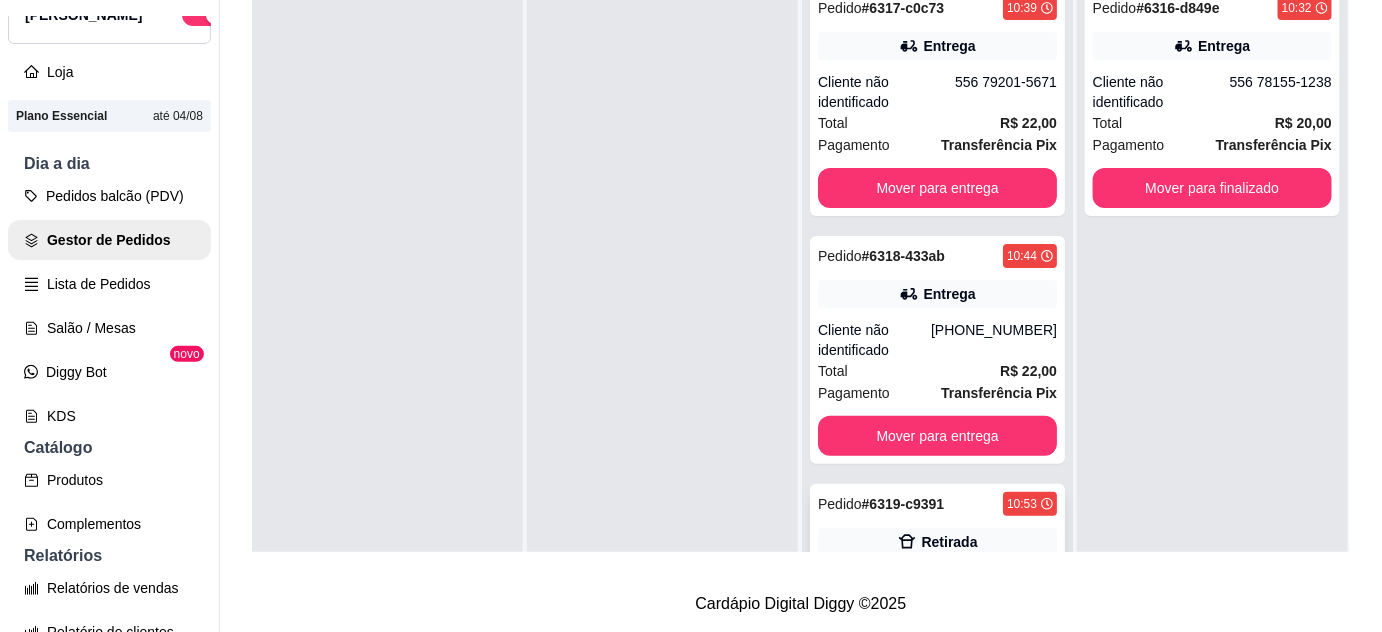 scroll, scrollTop: 112, scrollLeft: 0, axis: vertical 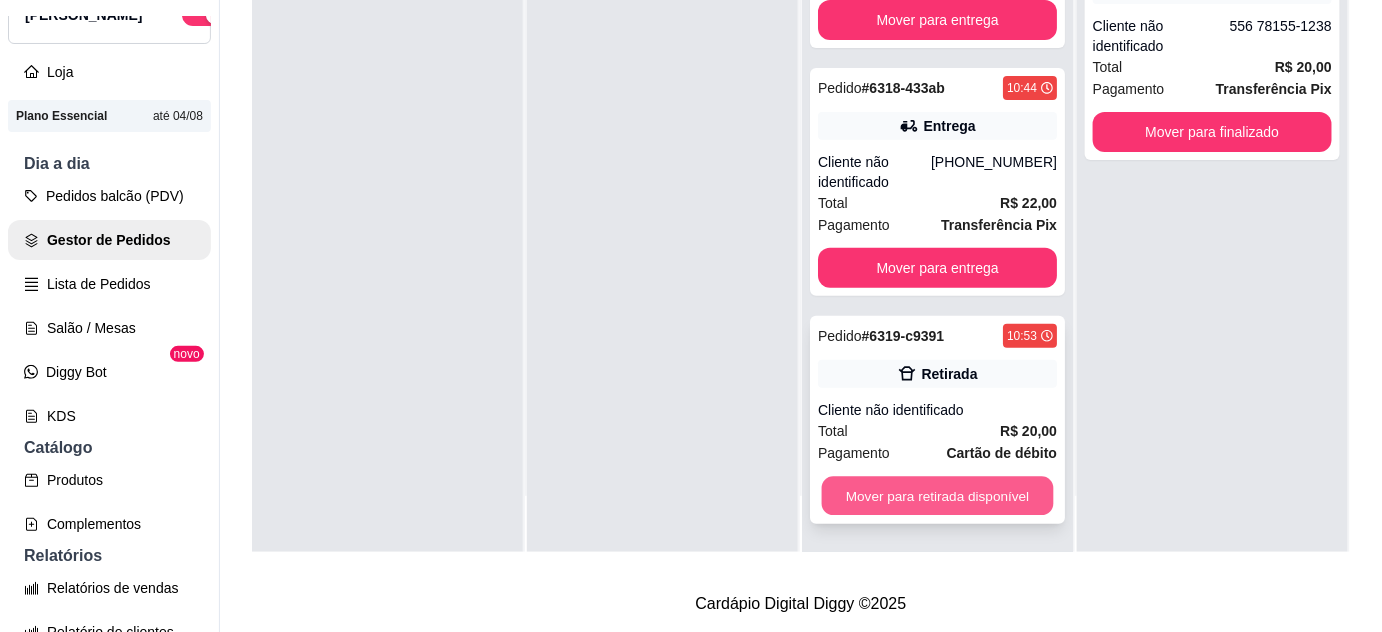 click on "Mover para retirada disponível" at bounding box center [938, 496] 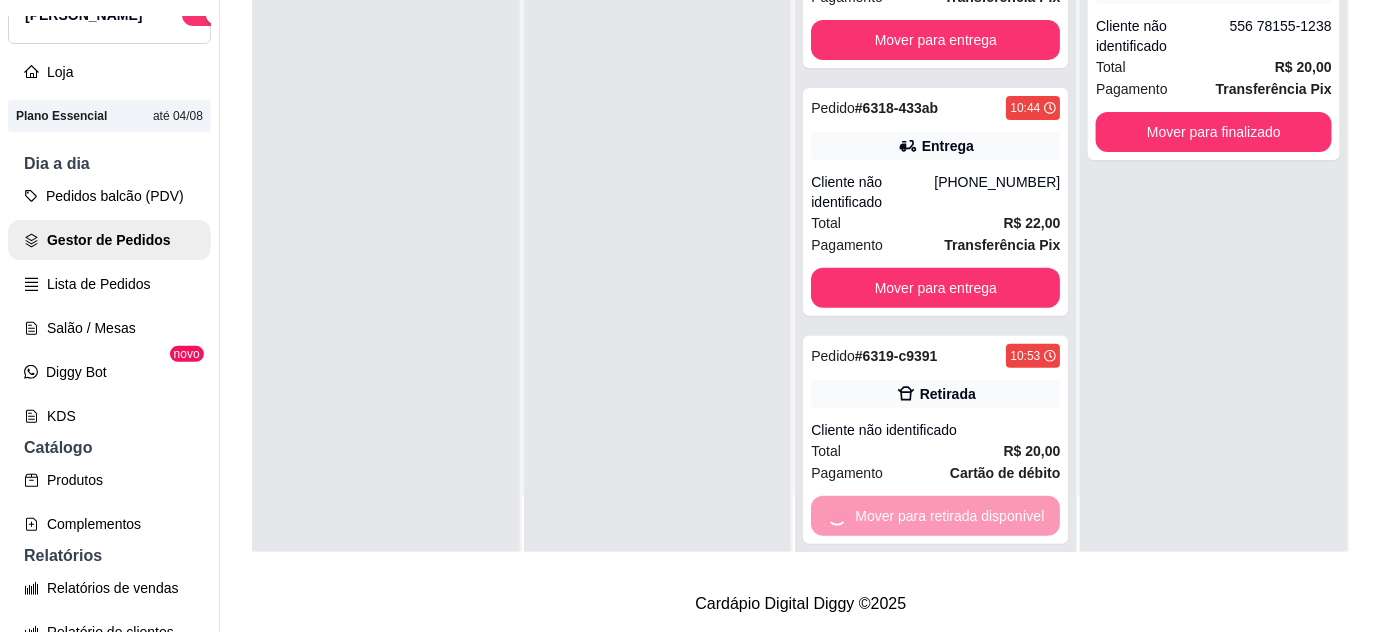 scroll, scrollTop: 0, scrollLeft: 0, axis: both 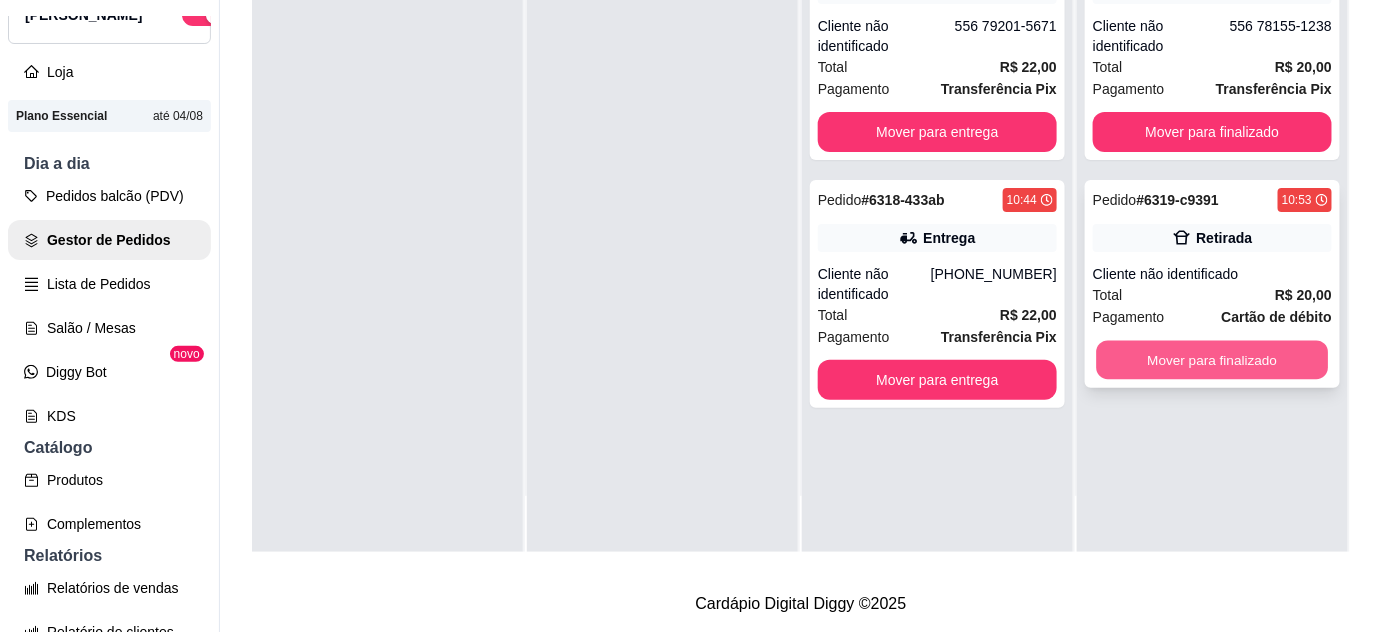 click on "Mover para finalizado" at bounding box center (1213, 360) 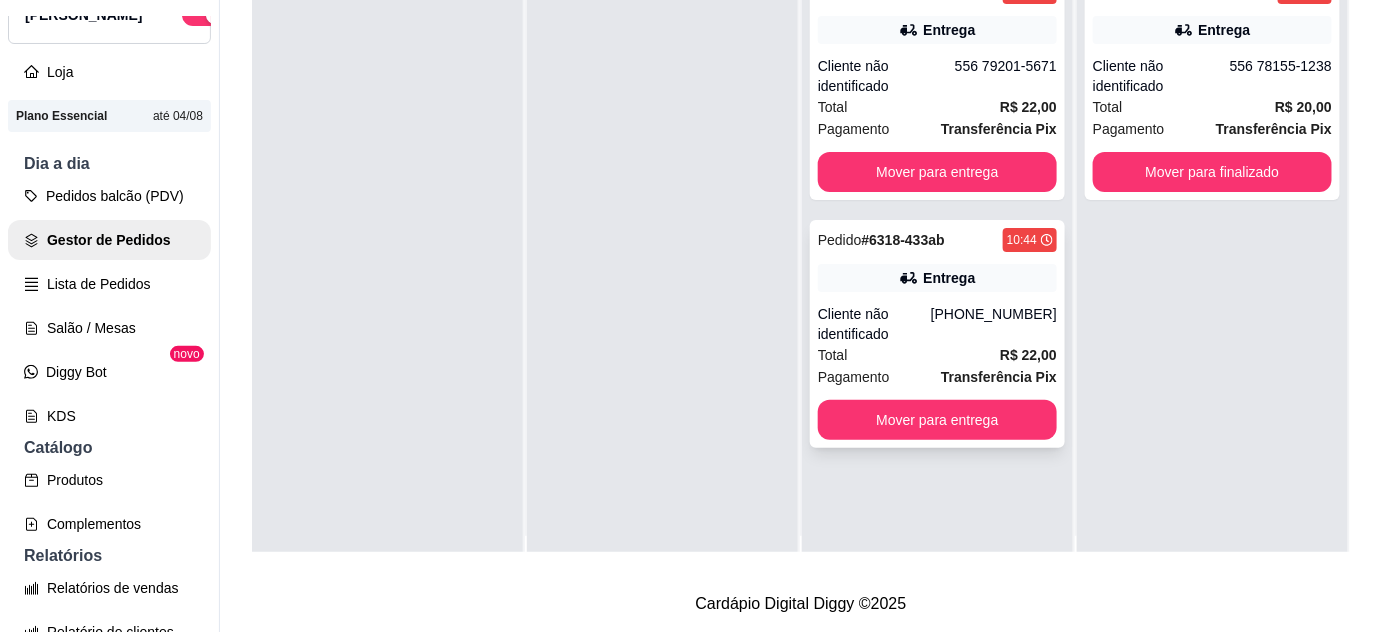 scroll, scrollTop: 0, scrollLeft: 0, axis: both 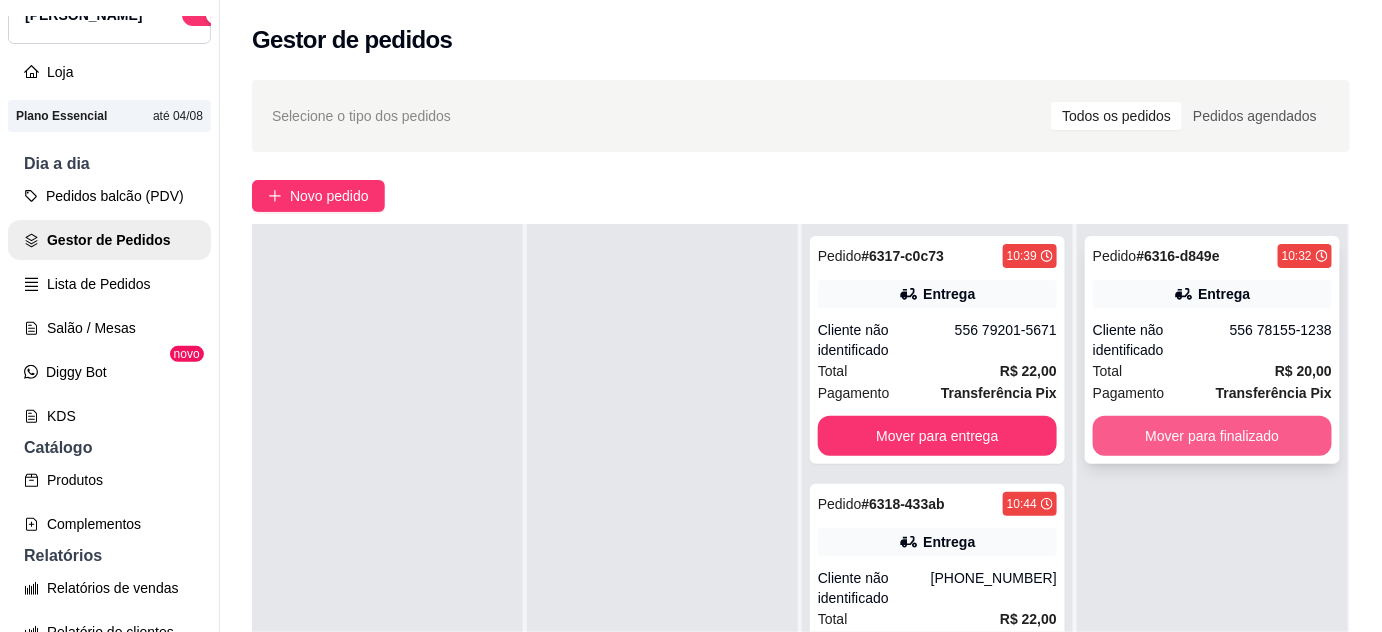 click on "Mover para finalizado" at bounding box center (1212, 436) 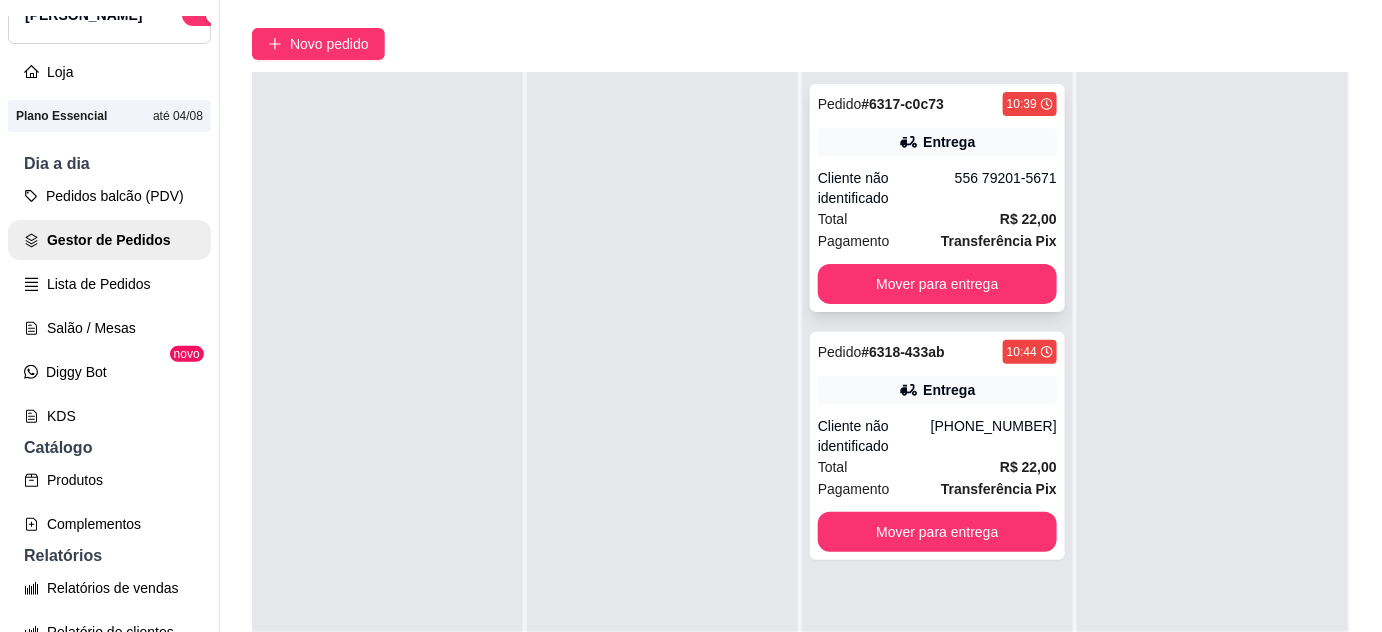 scroll, scrollTop: 317, scrollLeft: 0, axis: vertical 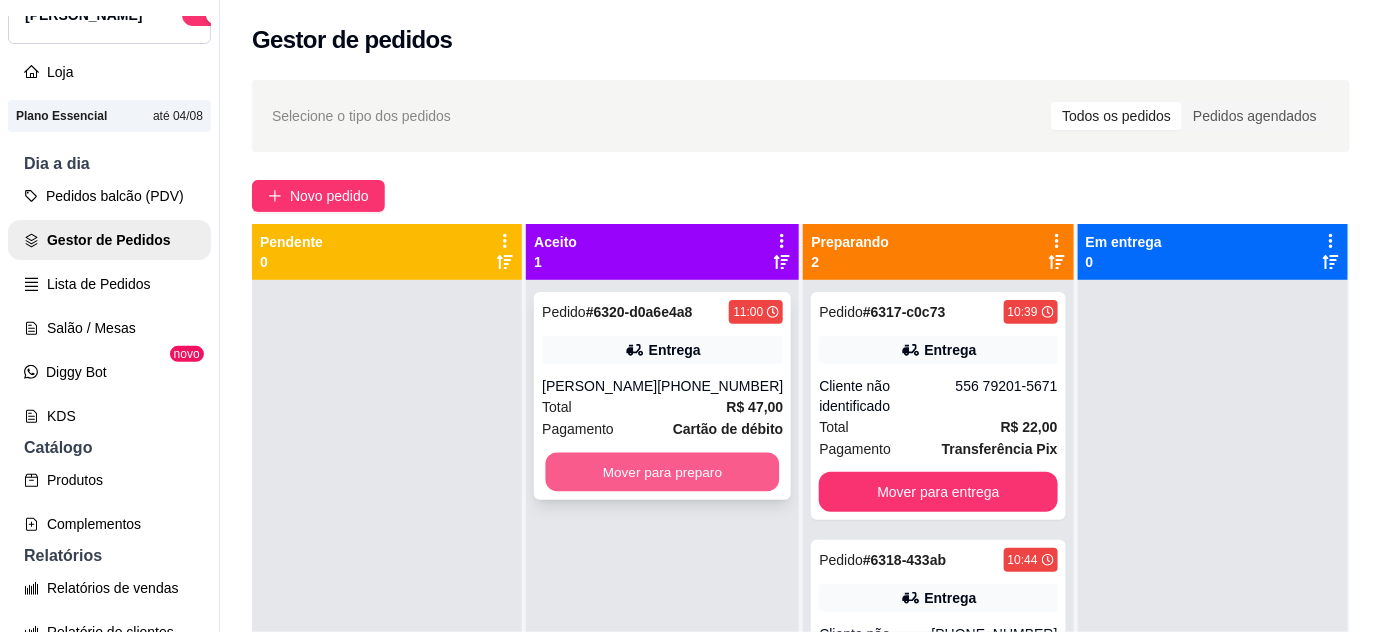 click on "Mover para preparo" at bounding box center (663, 472) 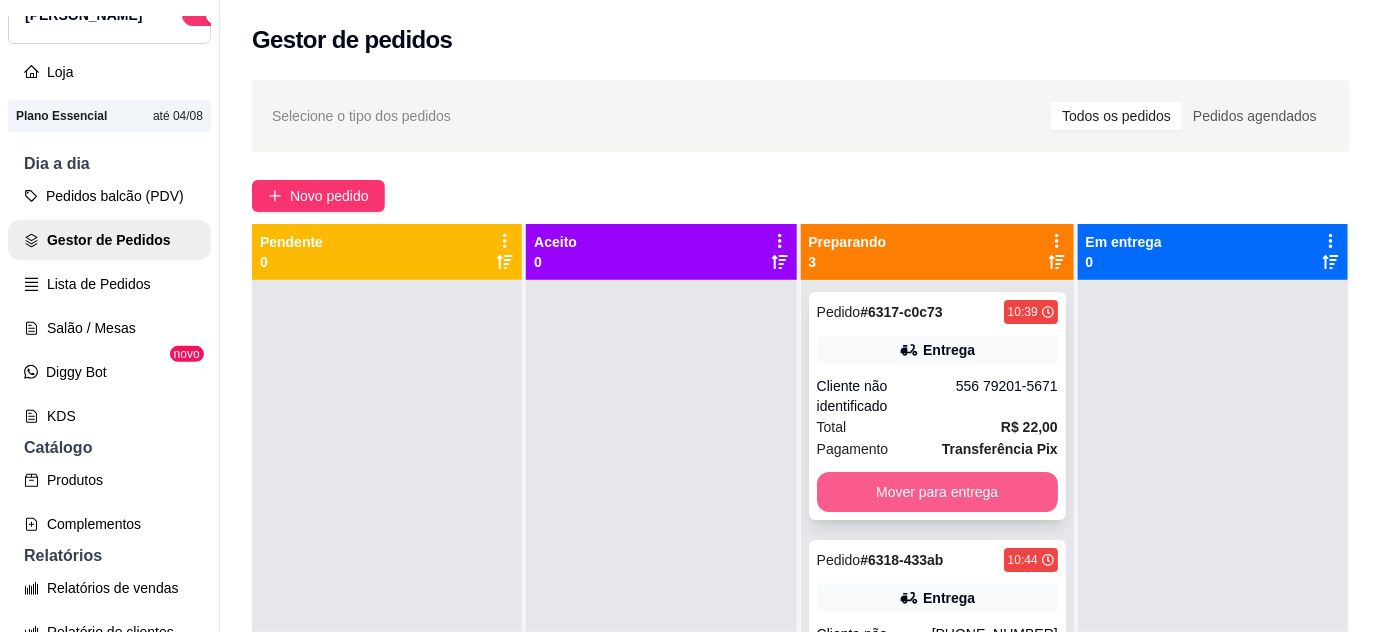 click on "Mover para entrega" at bounding box center (937, 492) 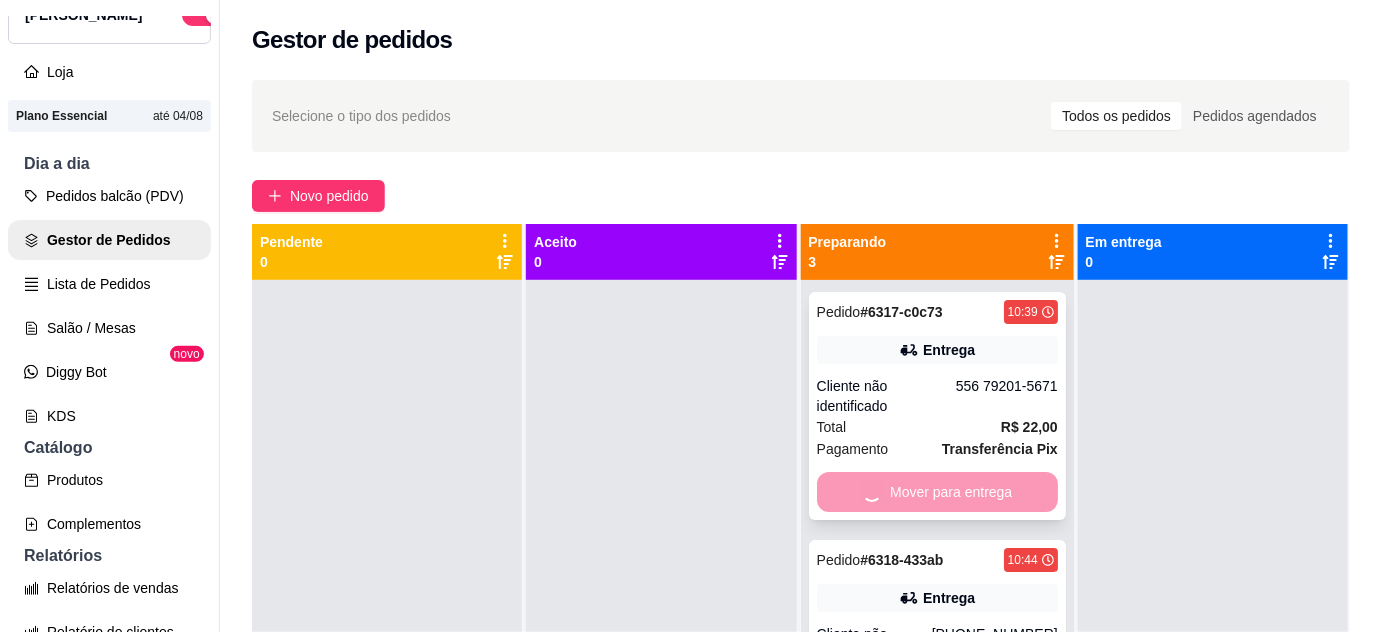 click on "Mover para entrega" at bounding box center (937, 740) 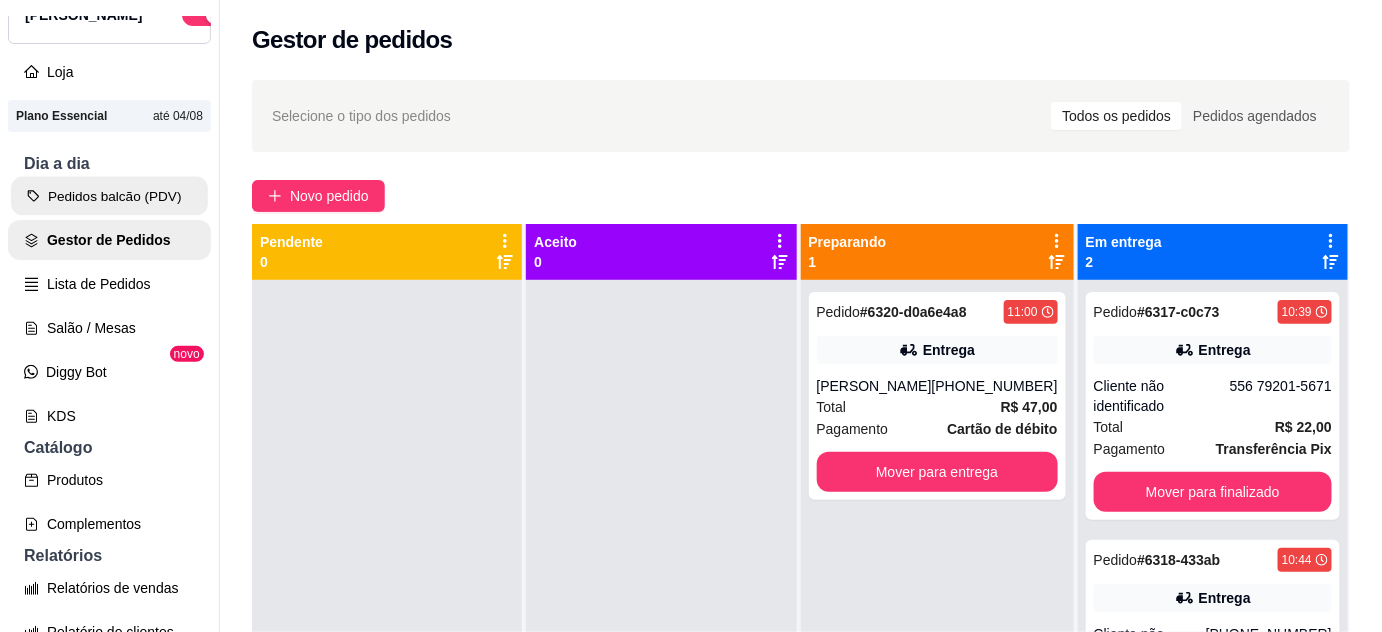 click on "Pedidos balcão (PDV)" at bounding box center [109, 196] 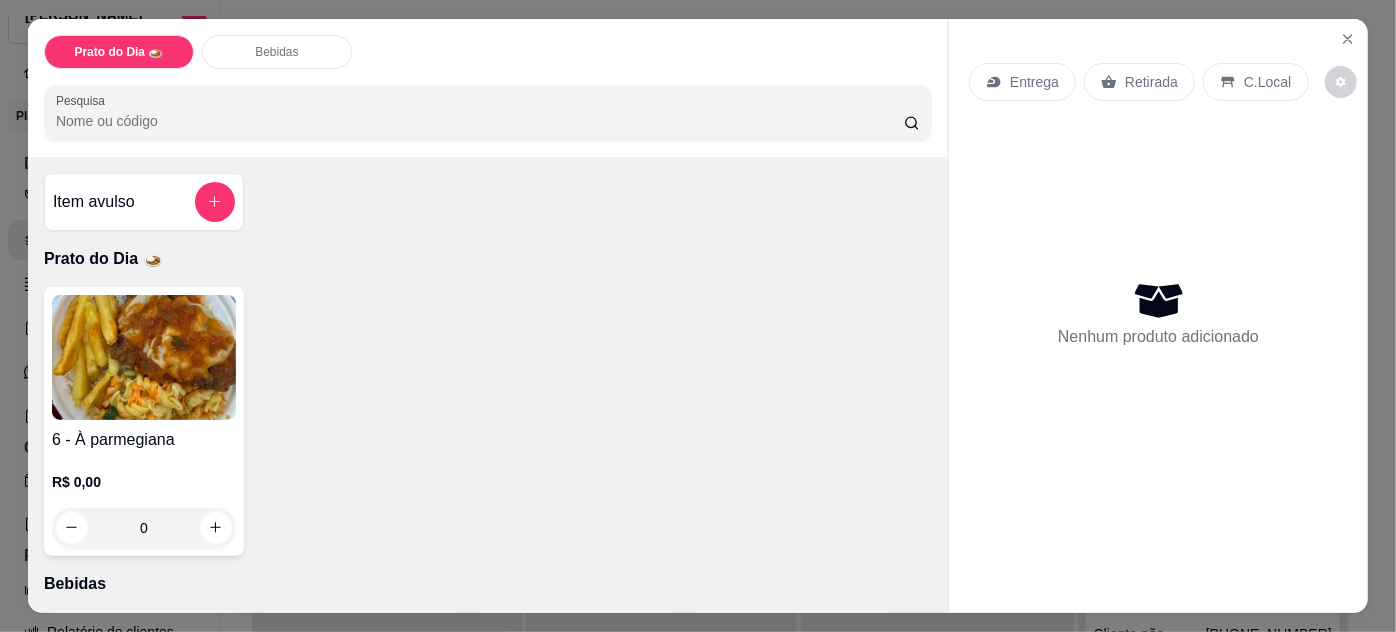 click at bounding box center [144, 357] 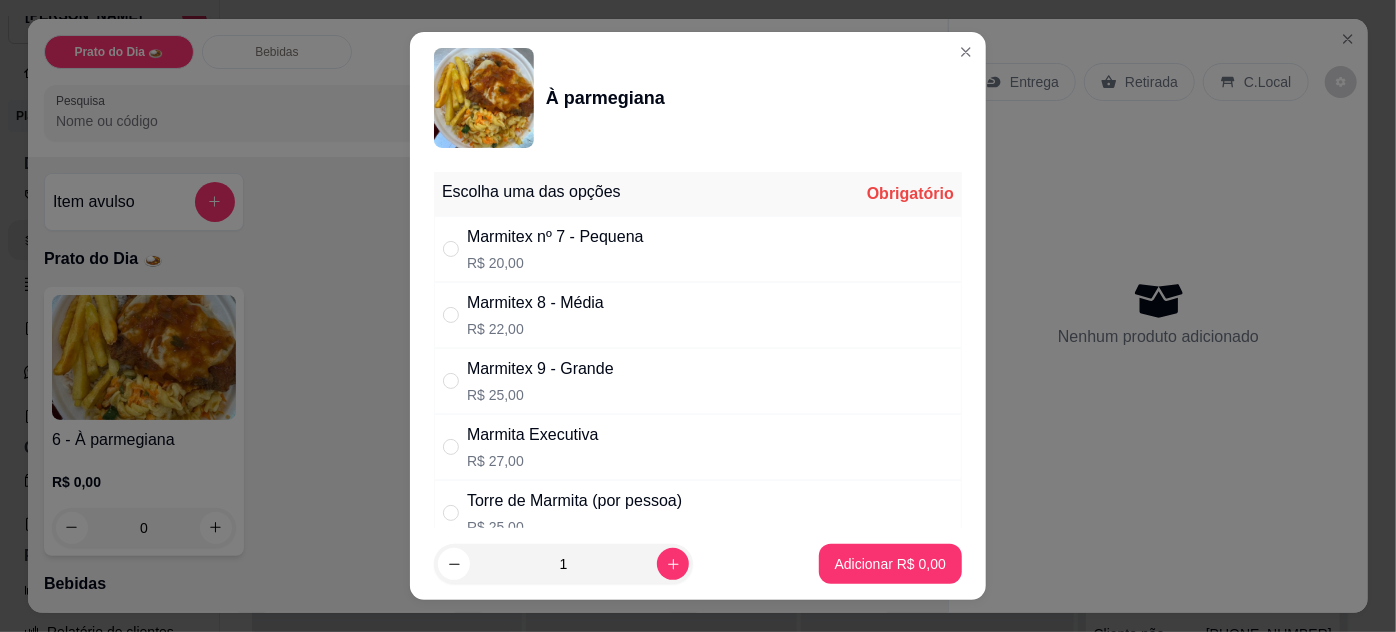 click on "Marmitex 8 - Média R$ 22,00" at bounding box center [698, 315] 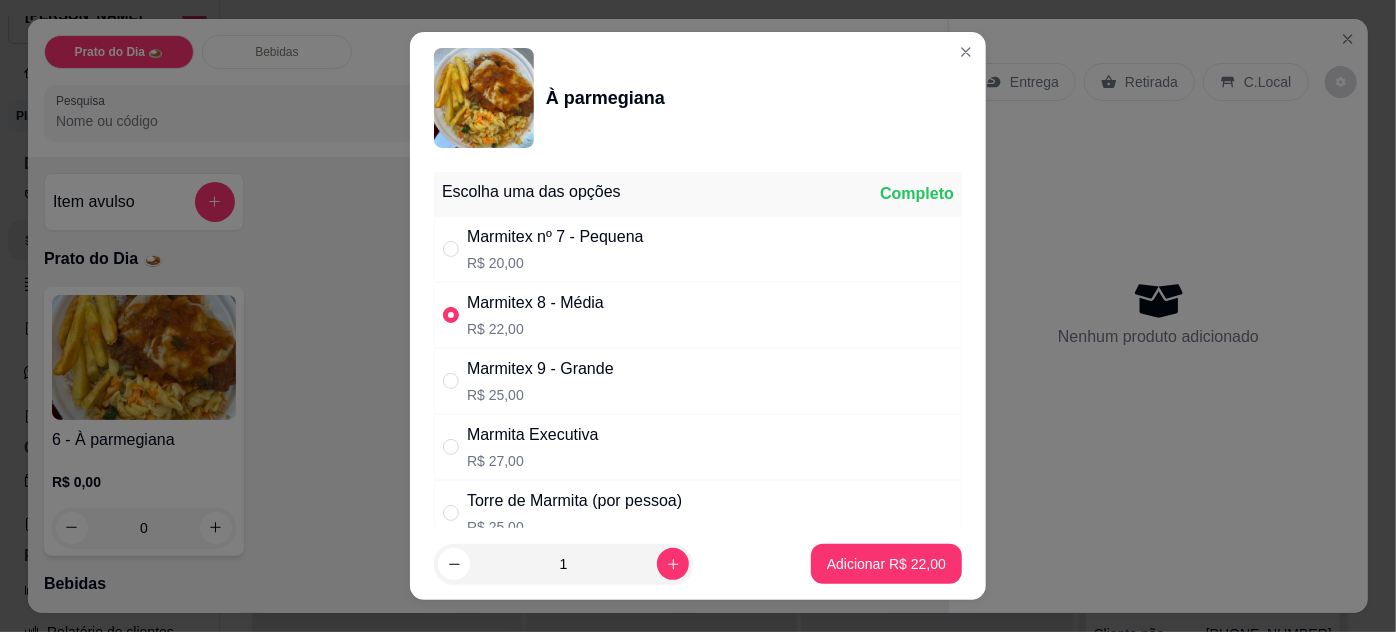 drag, startPoint x: 848, startPoint y: 542, endPoint x: 854, endPoint y: 554, distance: 13.416408 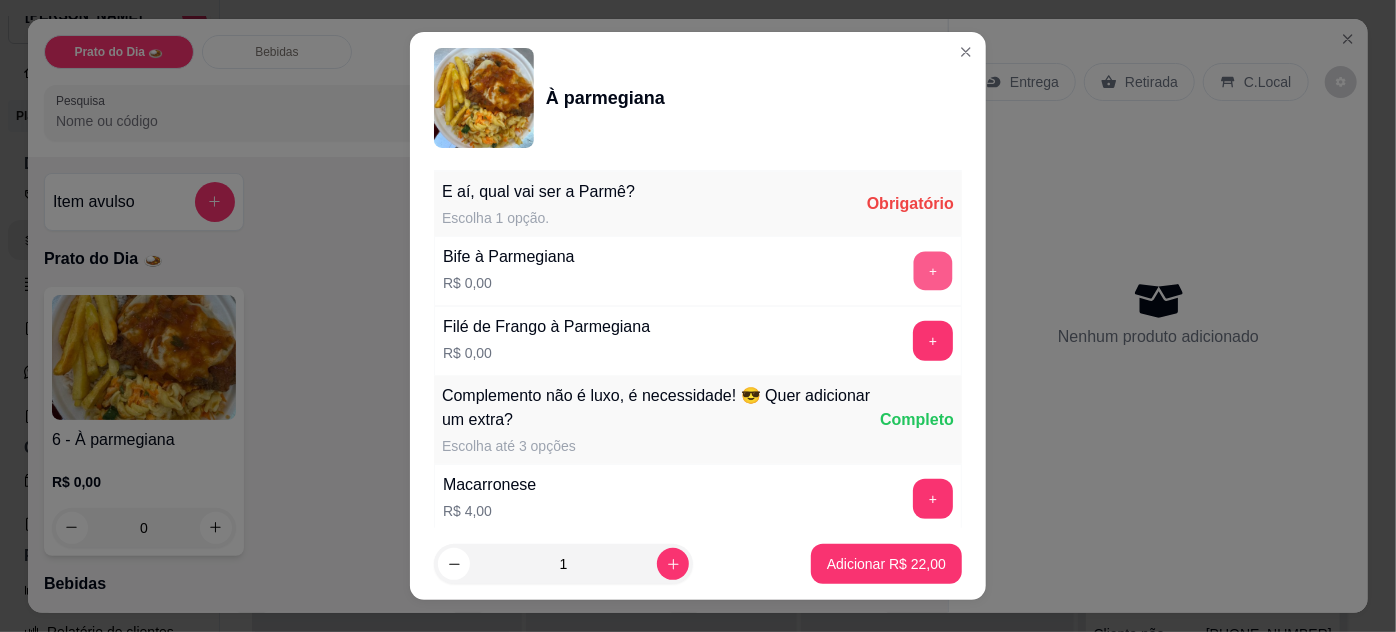 click on "+" at bounding box center [933, 270] 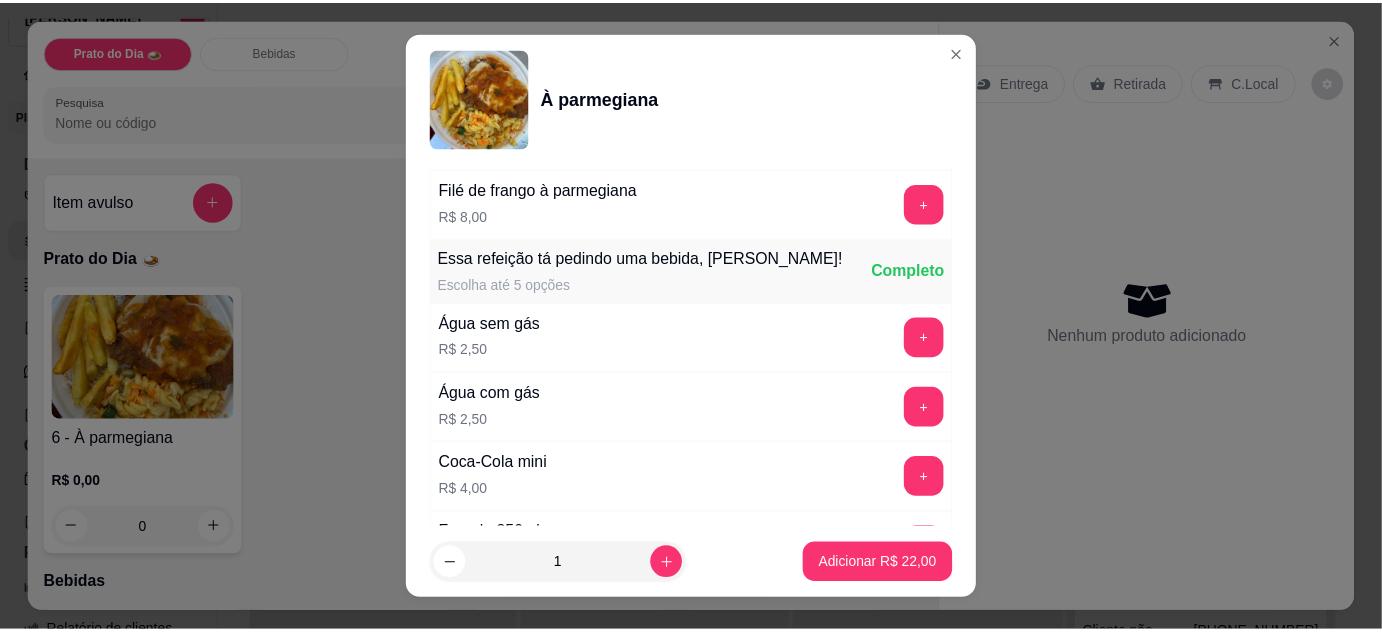 scroll, scrollTop: 1000, scrollLeft: 0, axis: vertical 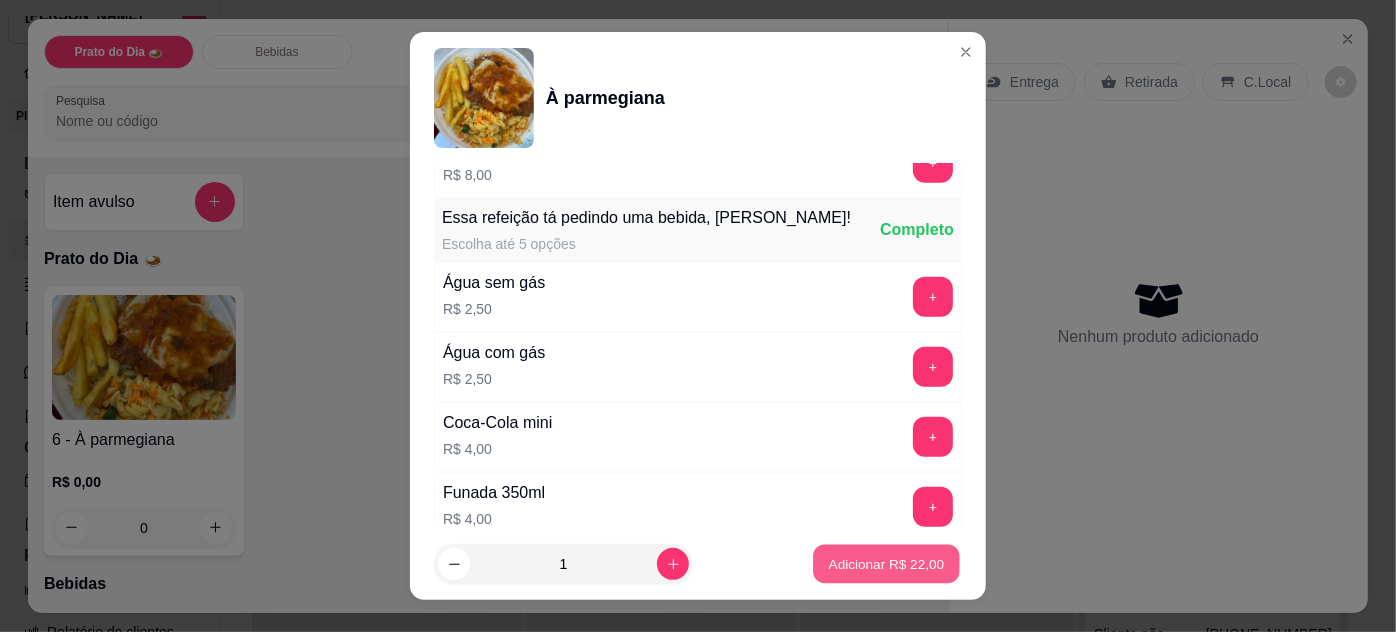 click on "Adicionar   R$ 22,00" at bounding box center (887, 564) 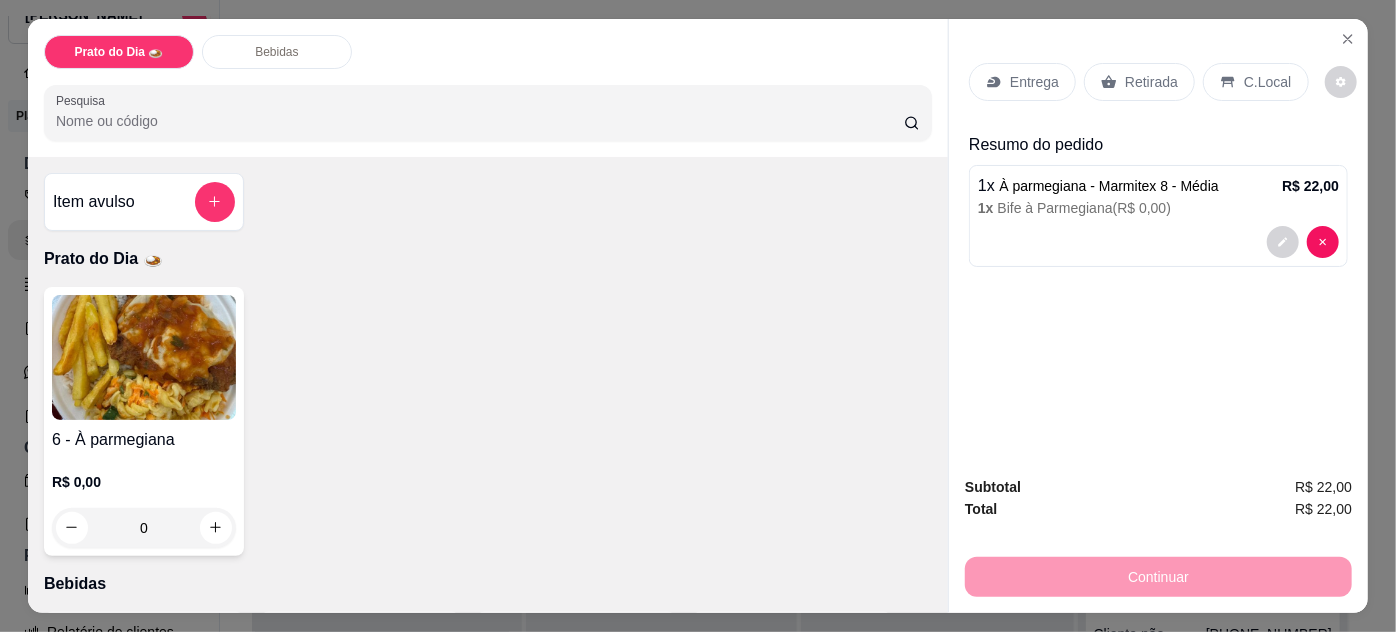 click on "Retirada" at bounding box center [1151, 82] 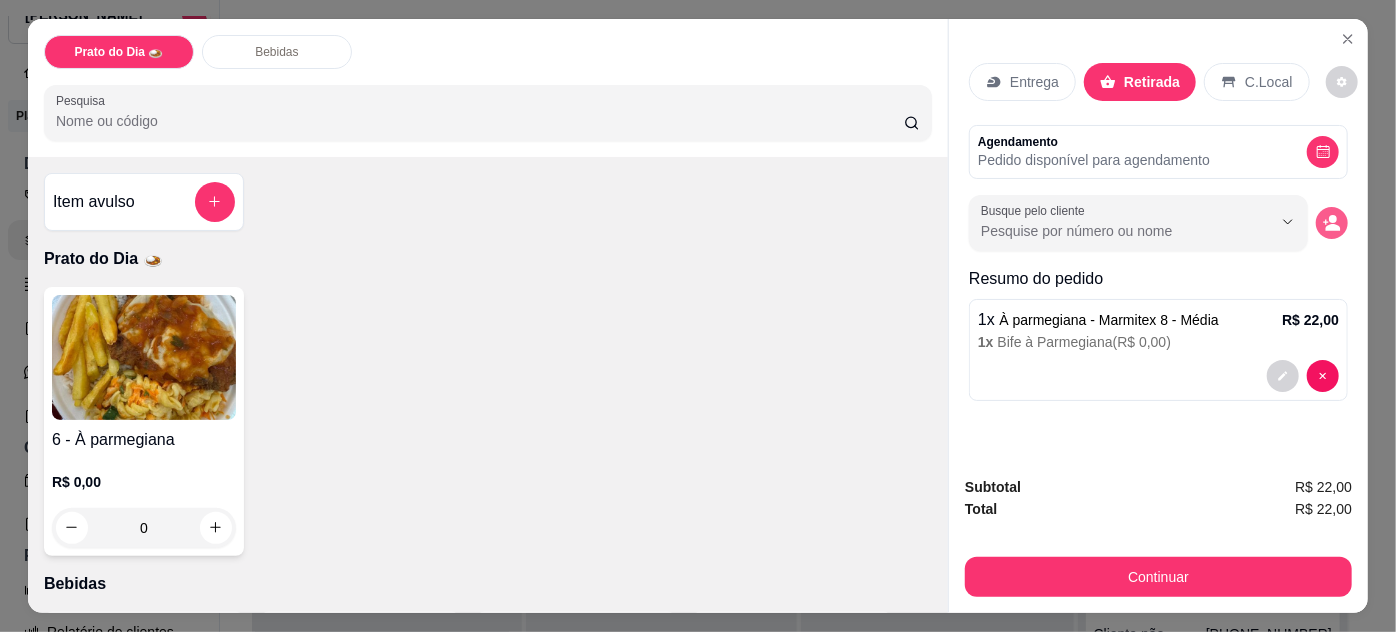 click at bounding box center (1332, 223) 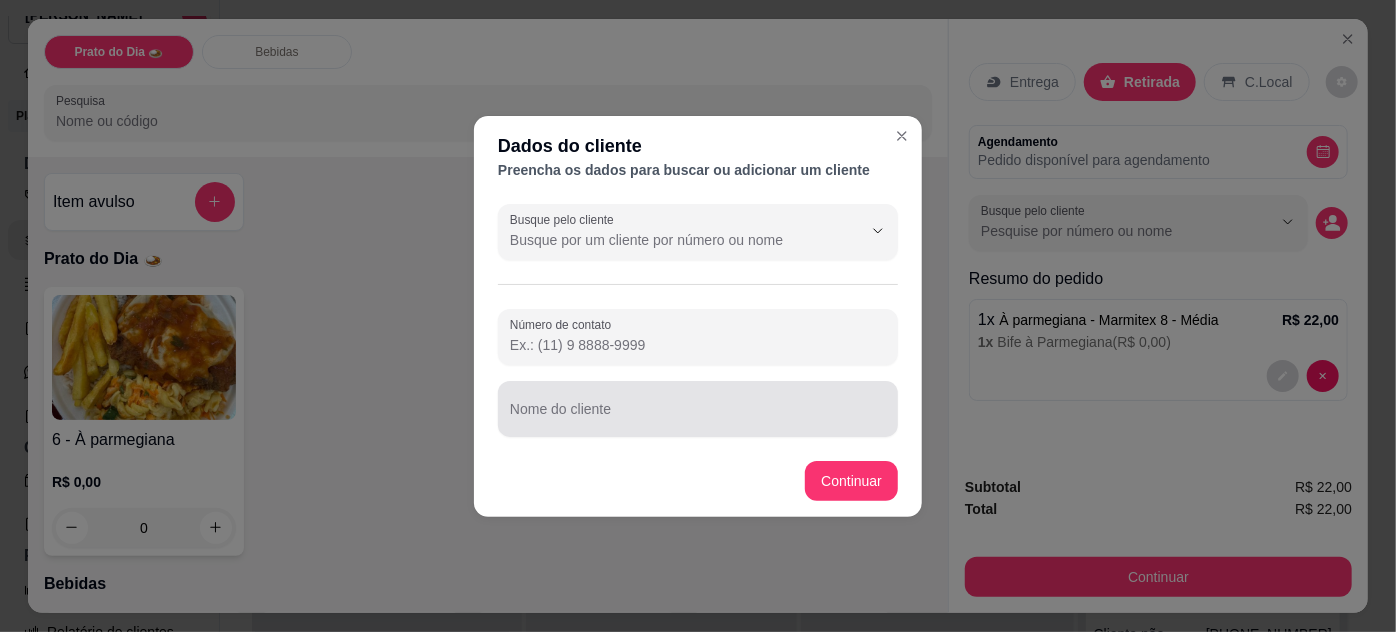 click on "Nome do cliente" at bounding box center (698, 417) 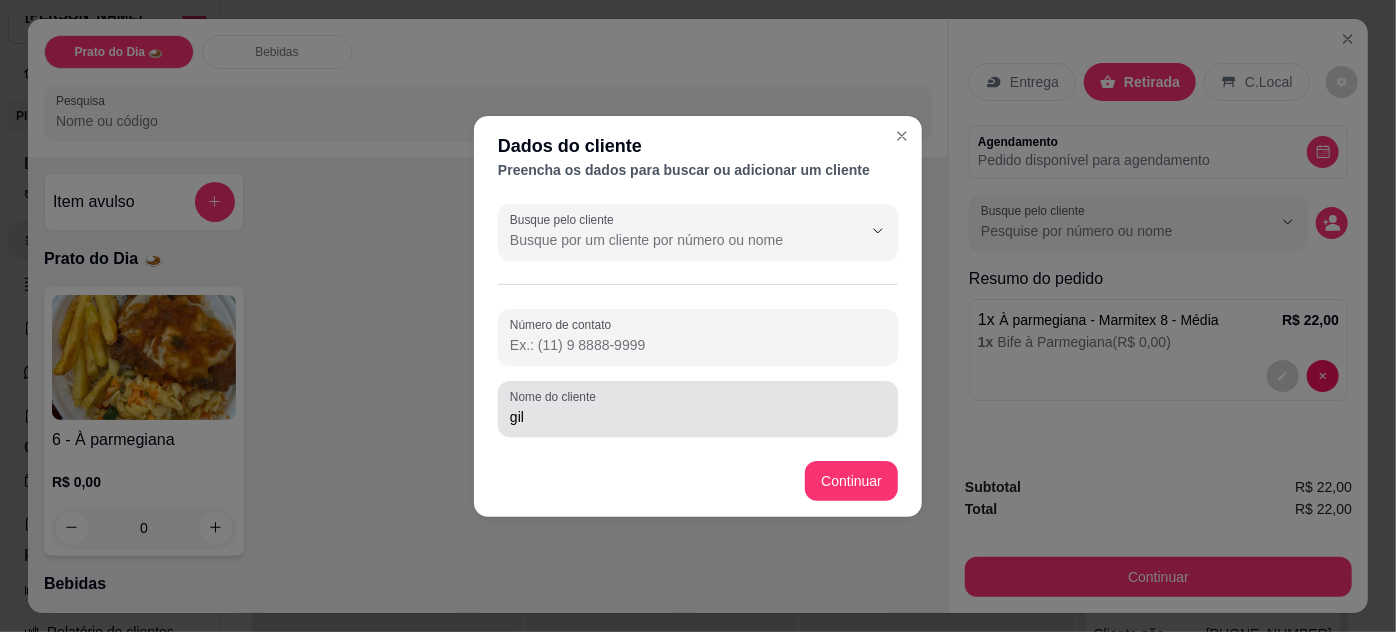 click on "gil" at bounding box center [698, 417] 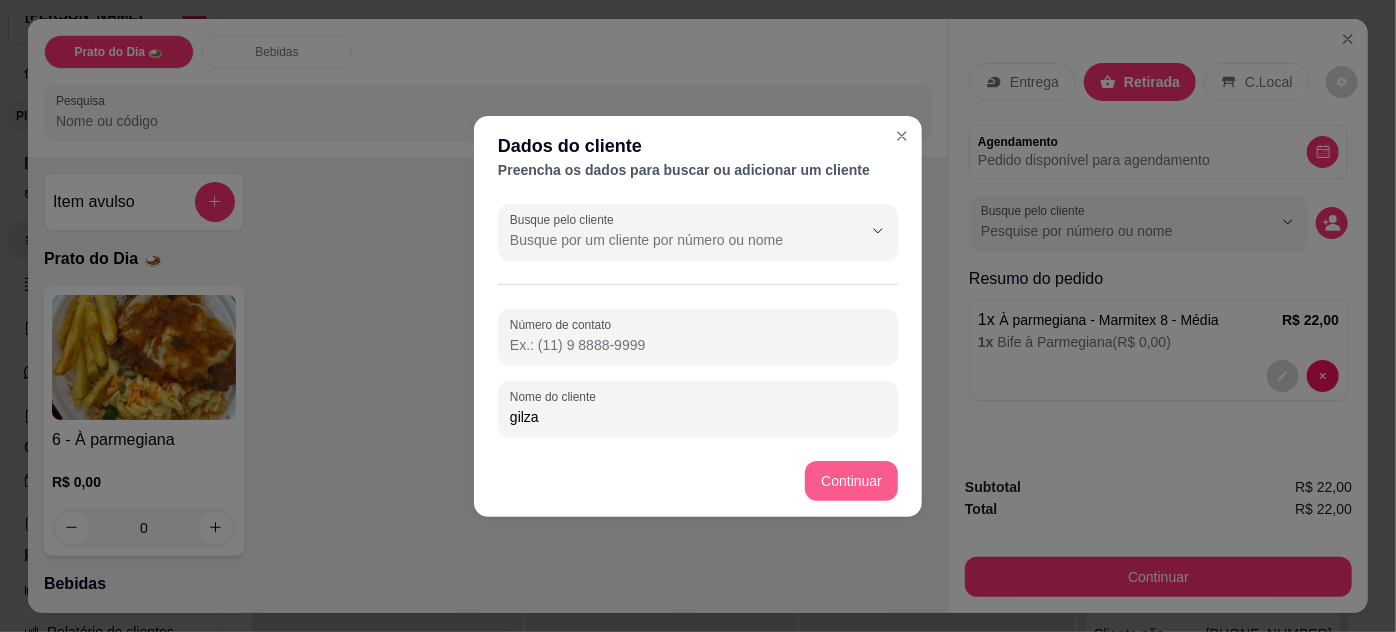 type on "gilza" 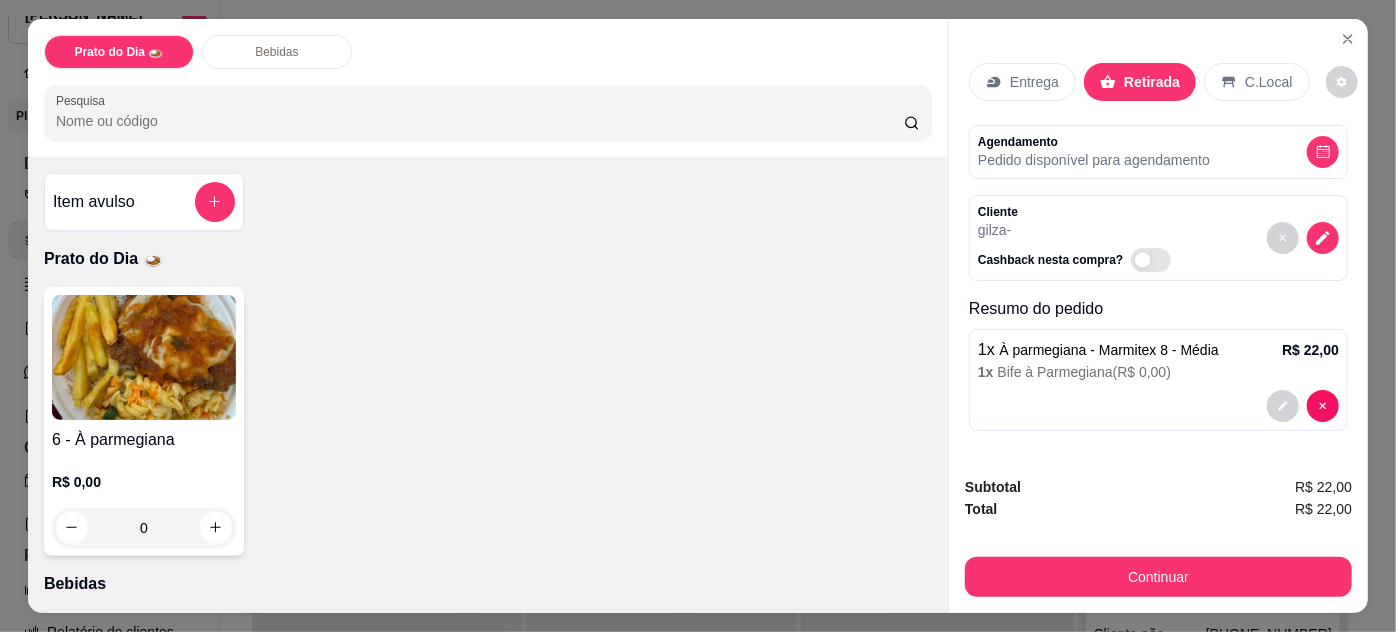 type 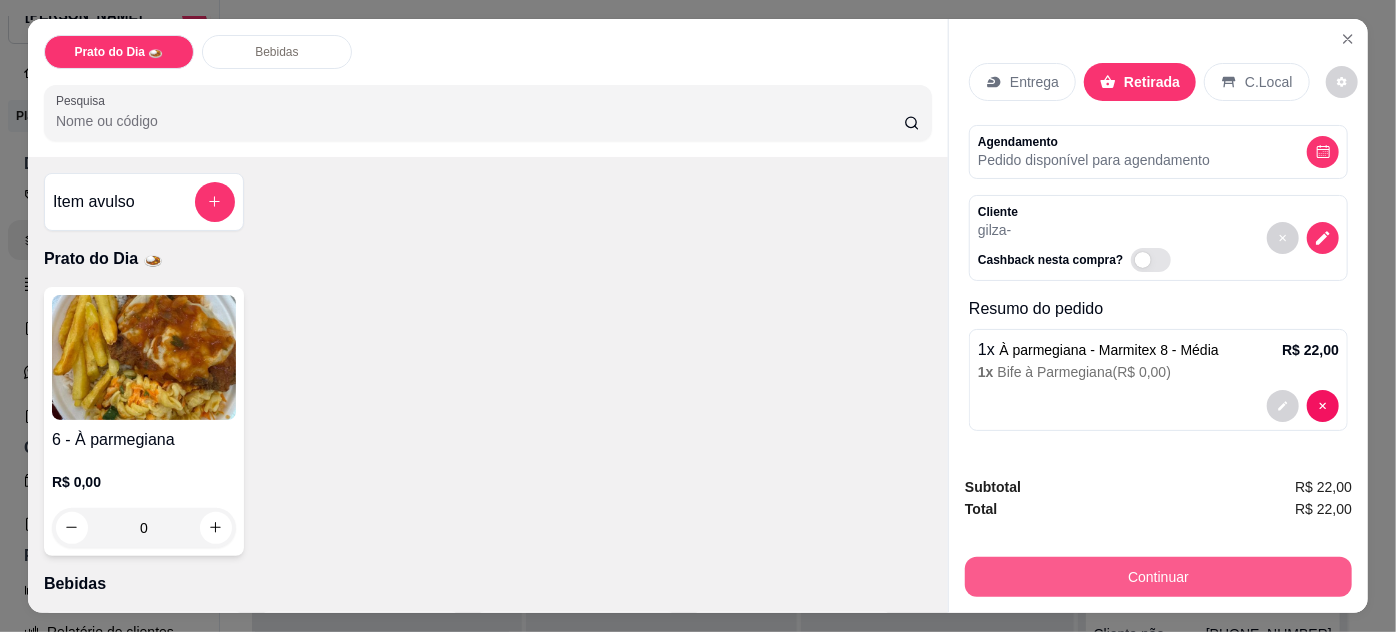 click on "Continuar" at bounding box center (1158, 577) 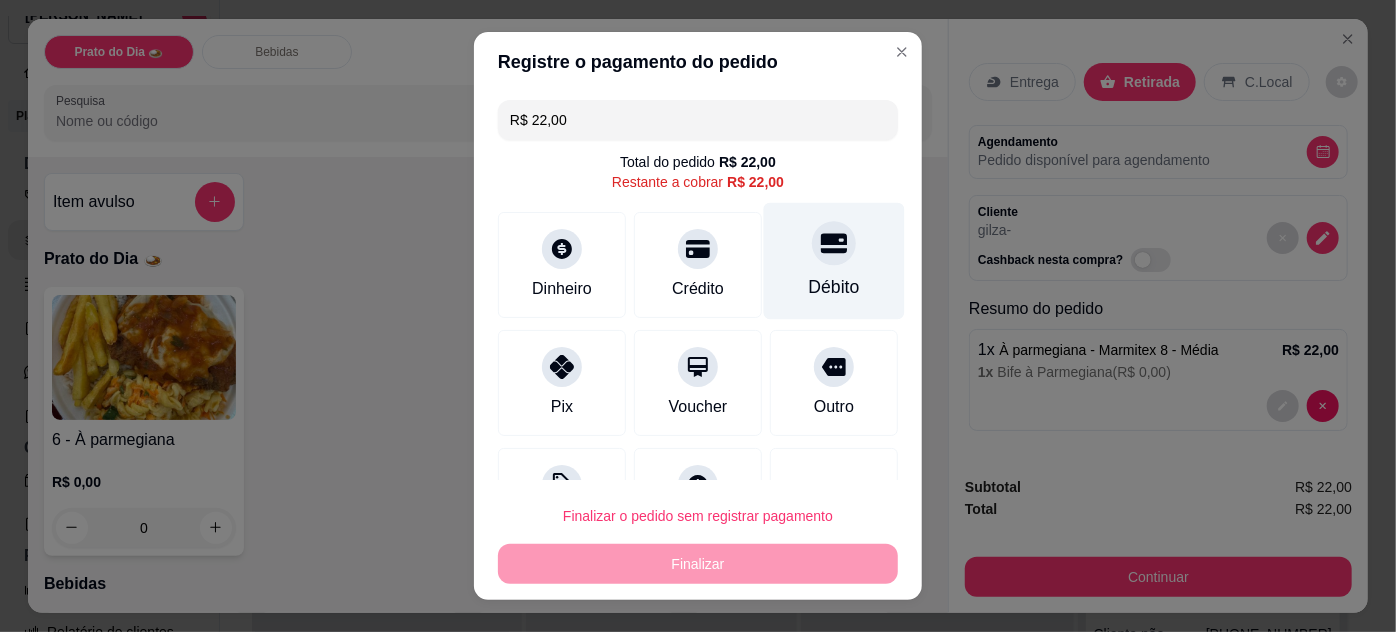 click on "Débito" at bounding box center [834, 287] 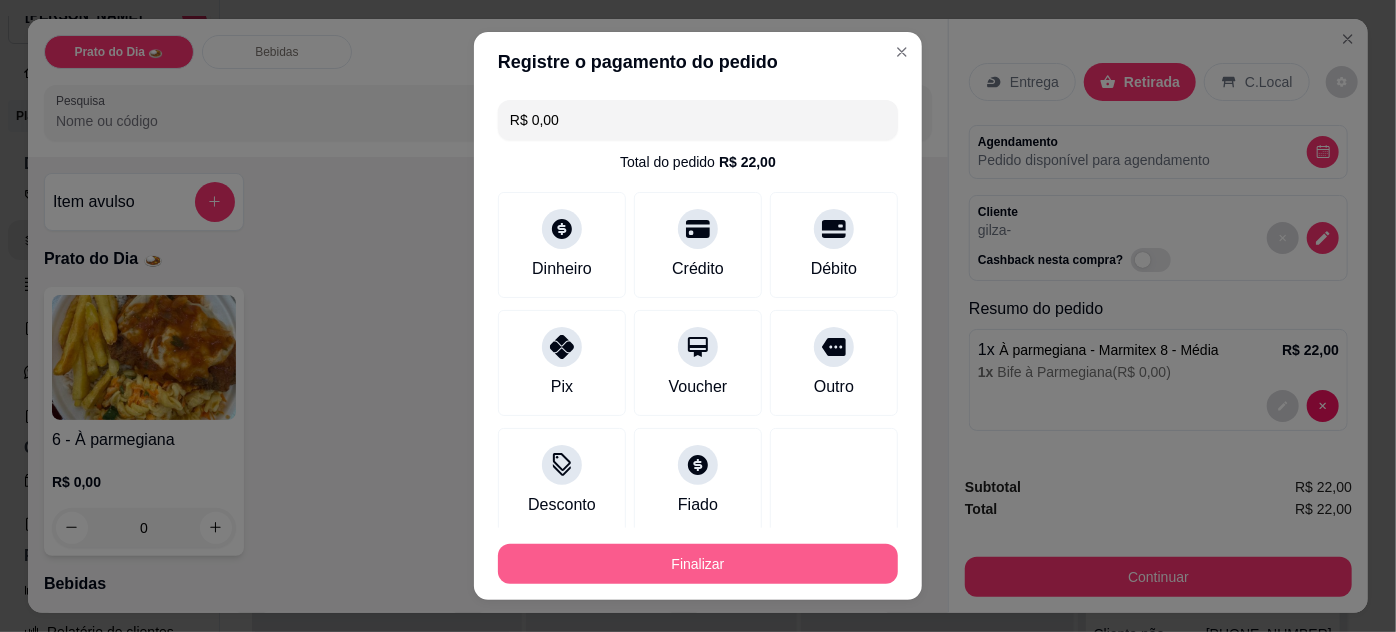 click on "Finalizar" at bounding box center [698, 564] 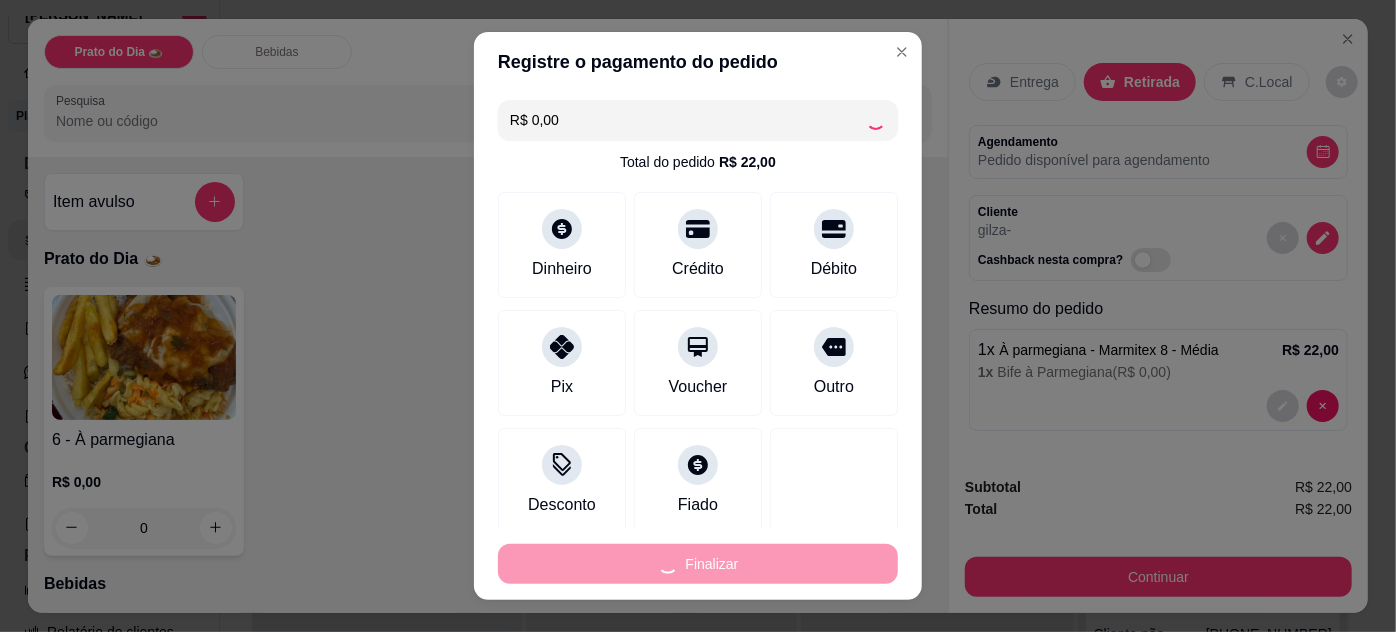 type on "-R$ 22,00" 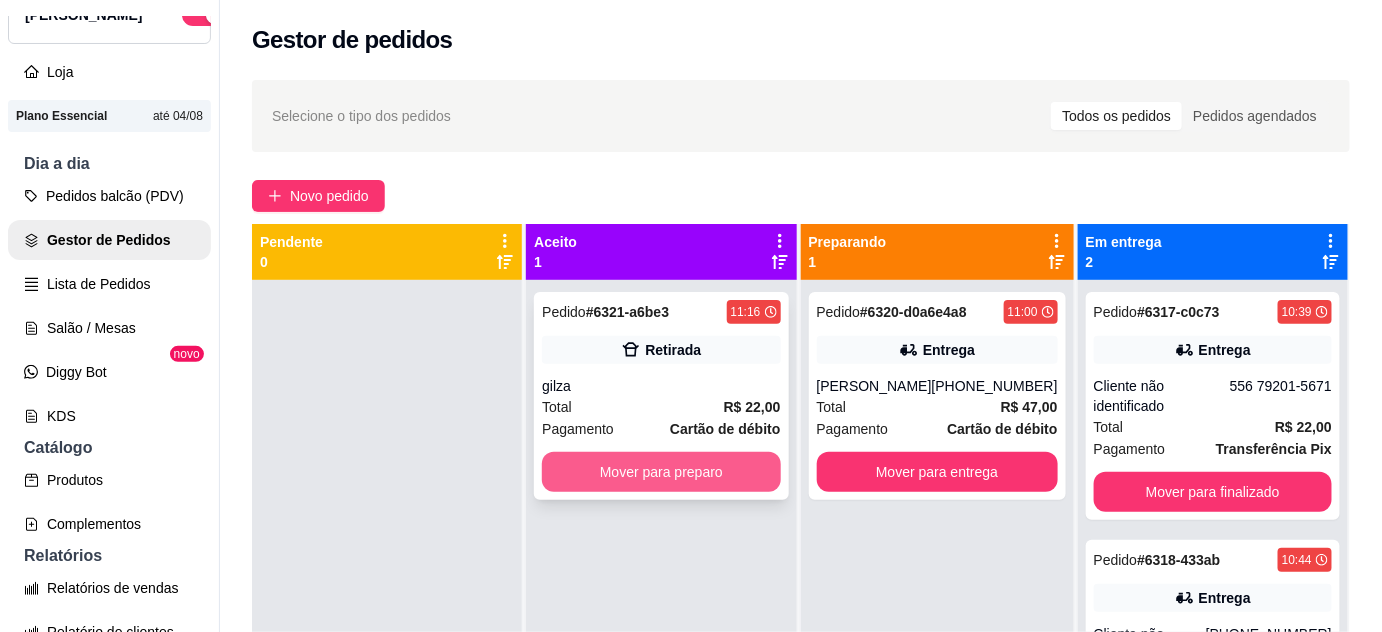 click on "Mover para preparo" at bounding box center [661, 472] 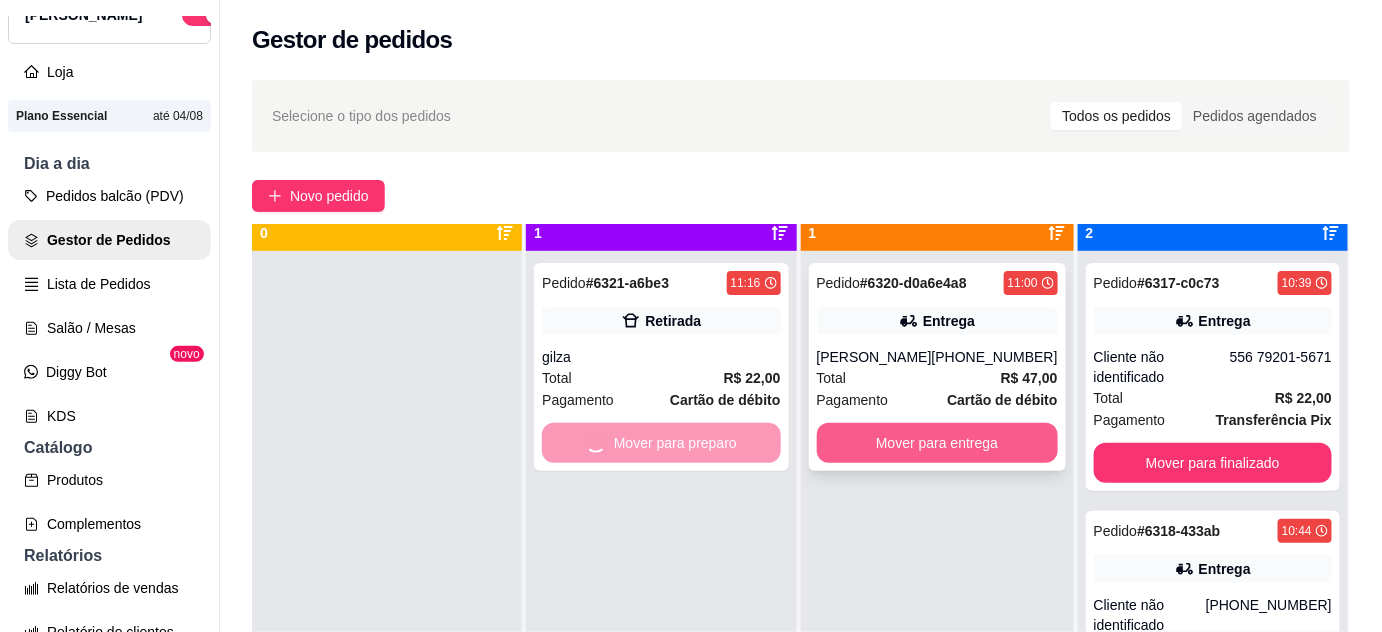 scroll, scrollTop: 56, scrollLeft: 0, axis: vertical 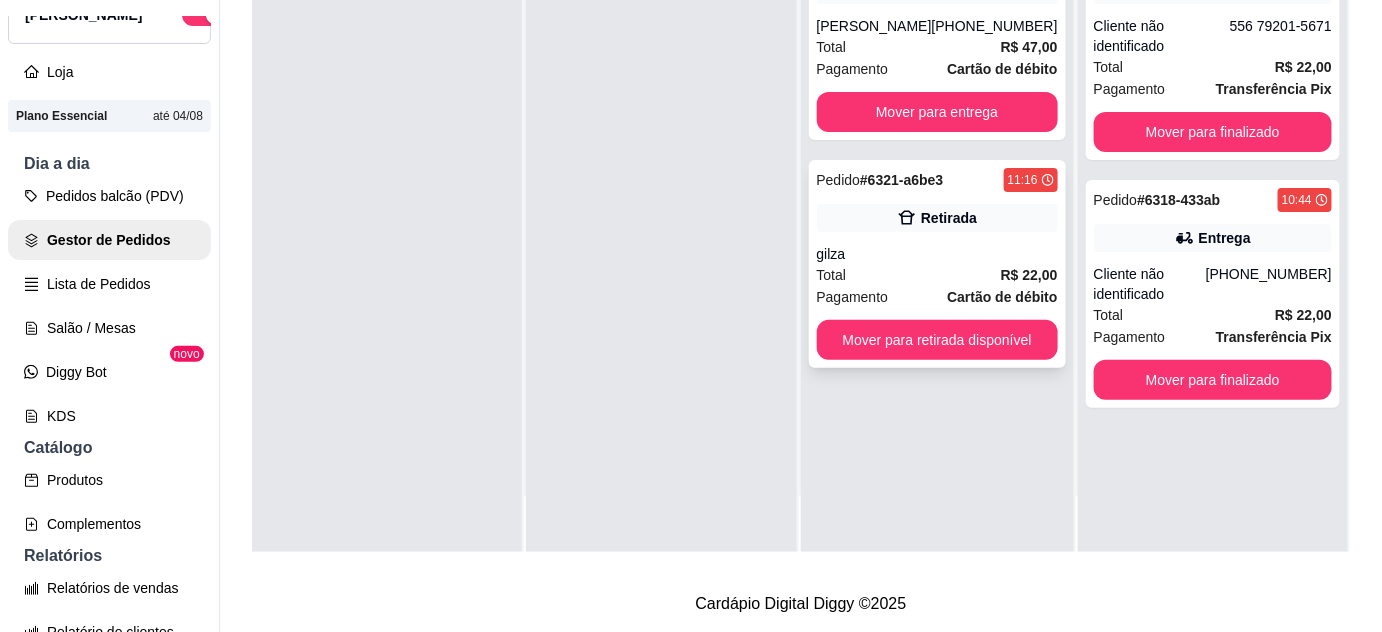 click on "Mover para retirada disponível" at bounding box center (937, 340) 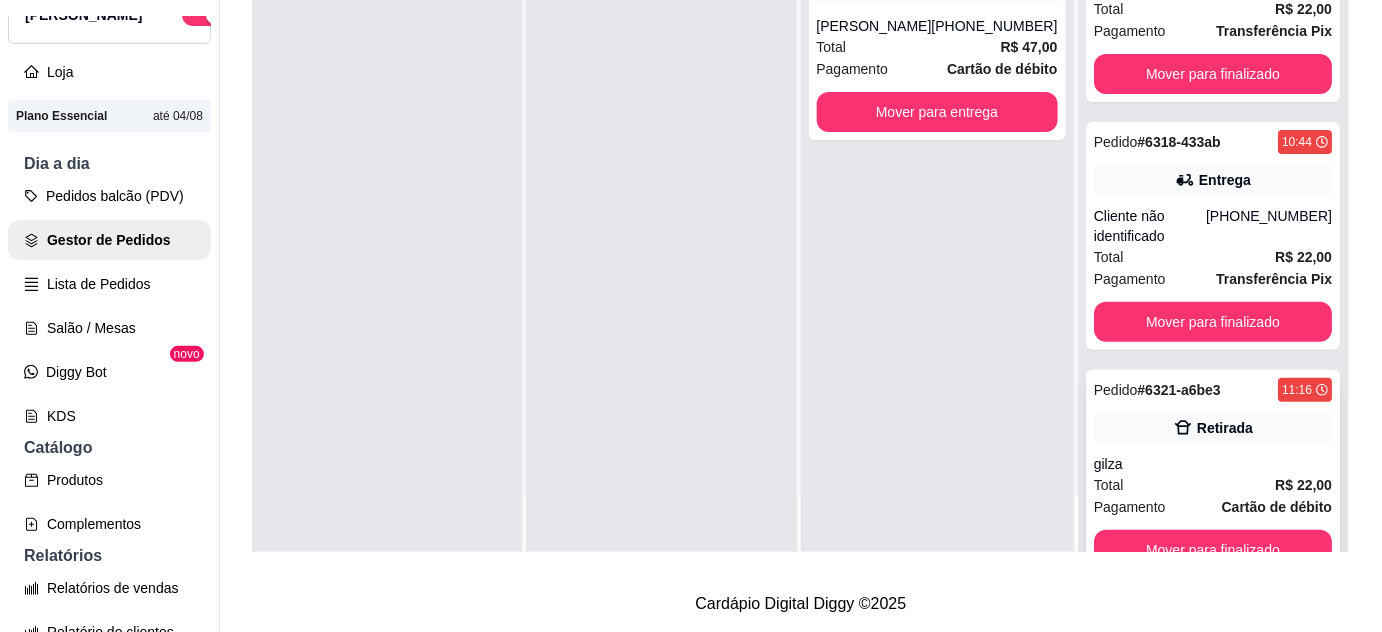 scroll, scrollTop: 112, scrollLeft: 0, axis: vertical 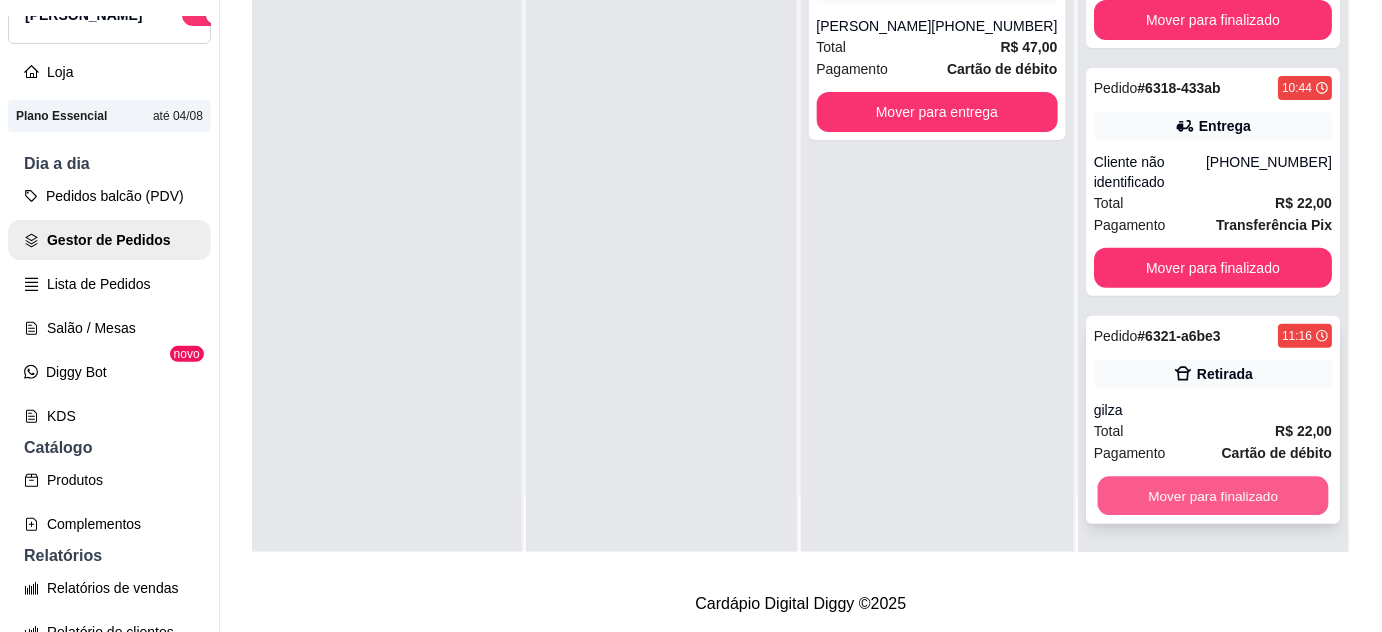 click on "Mover para finalizado" at bounding box center (1212, 496) 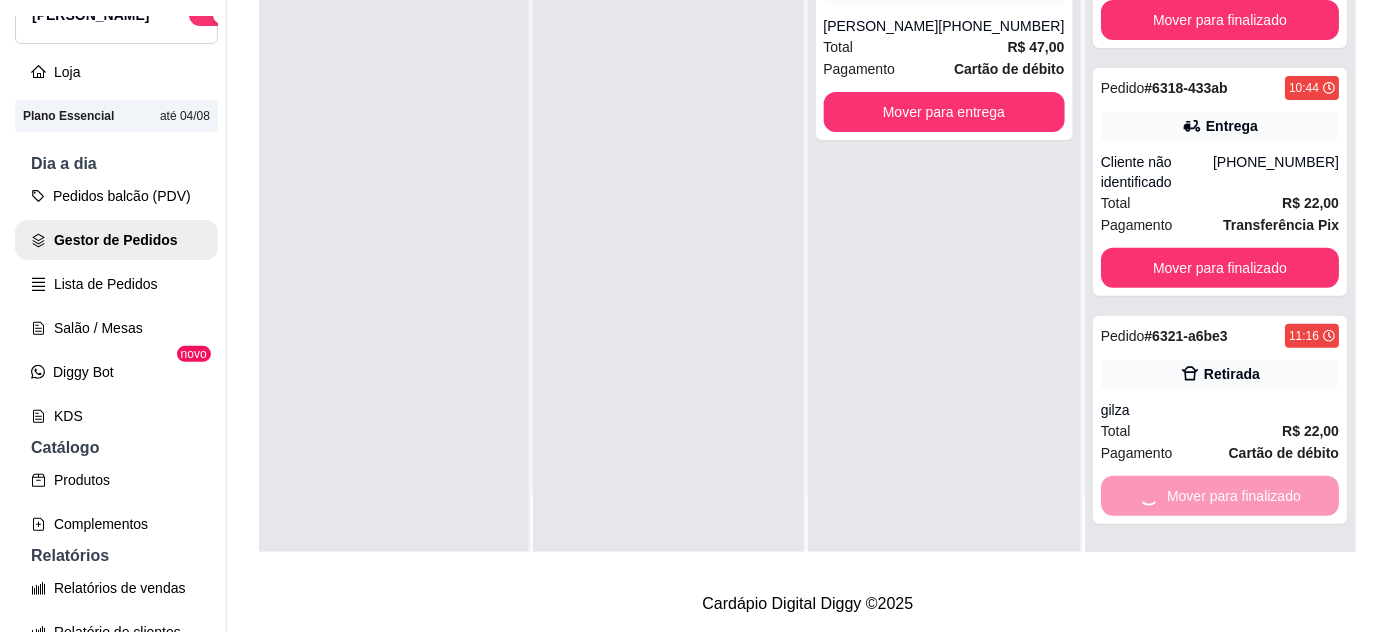 scroll, scrollTop: 0, scrollLeft: 0, axis: both 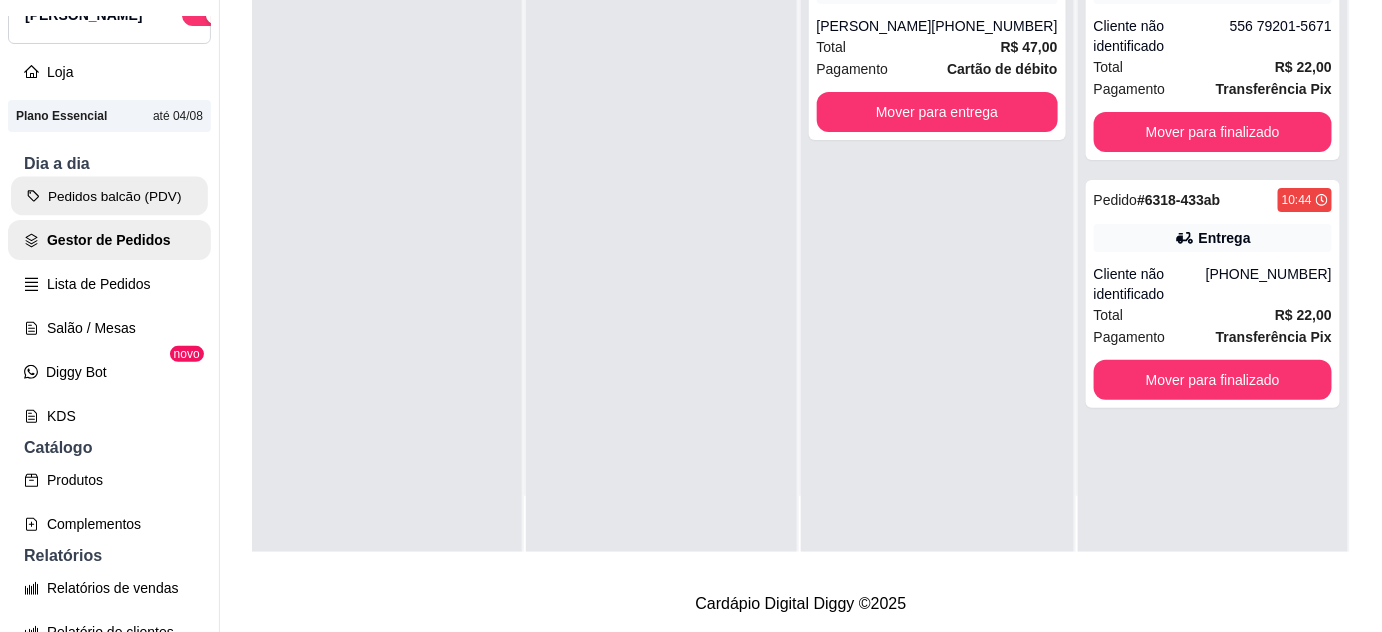 click on "Pedidos balcão (PDV)" at bounding box center (109, 196) 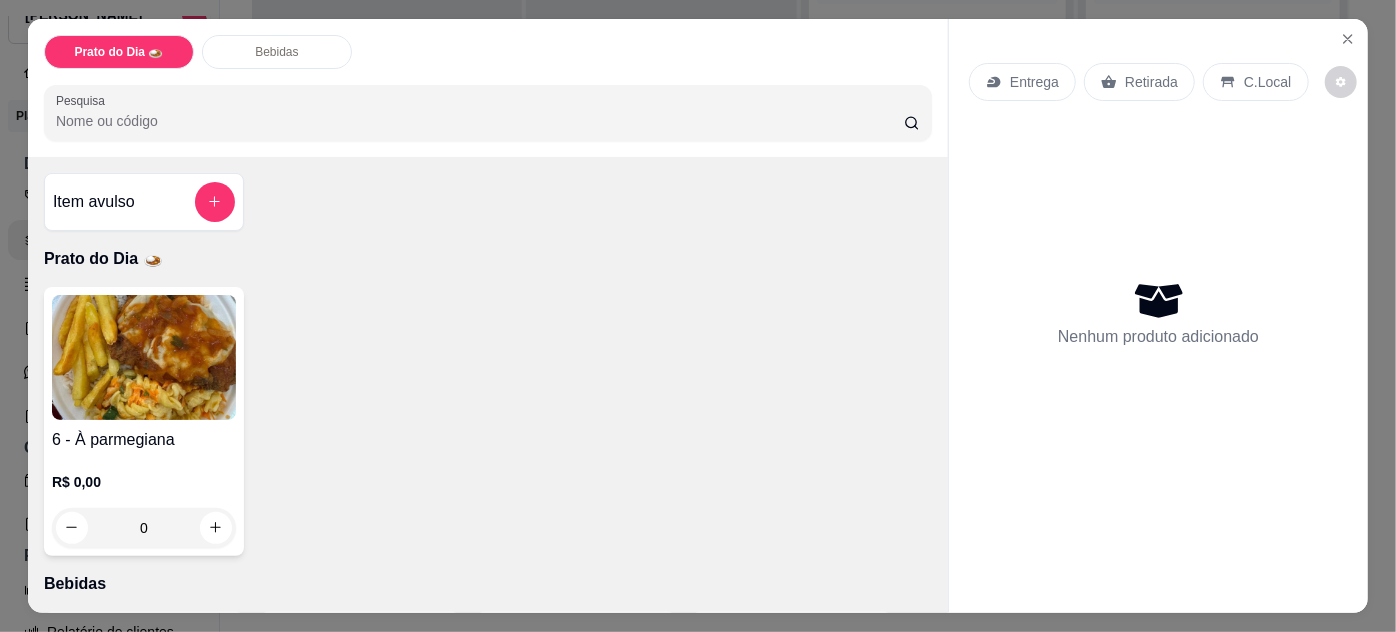 click at bounding box center (144, 357) 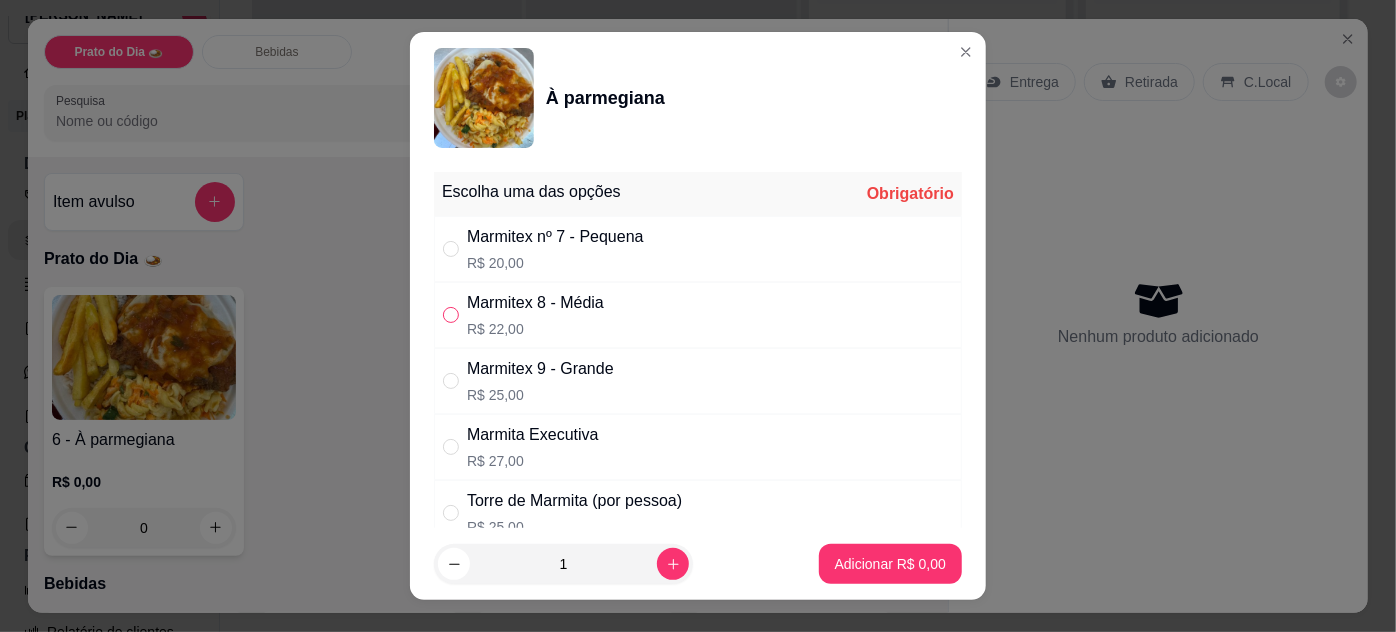 click at bounding box center [451, 315] 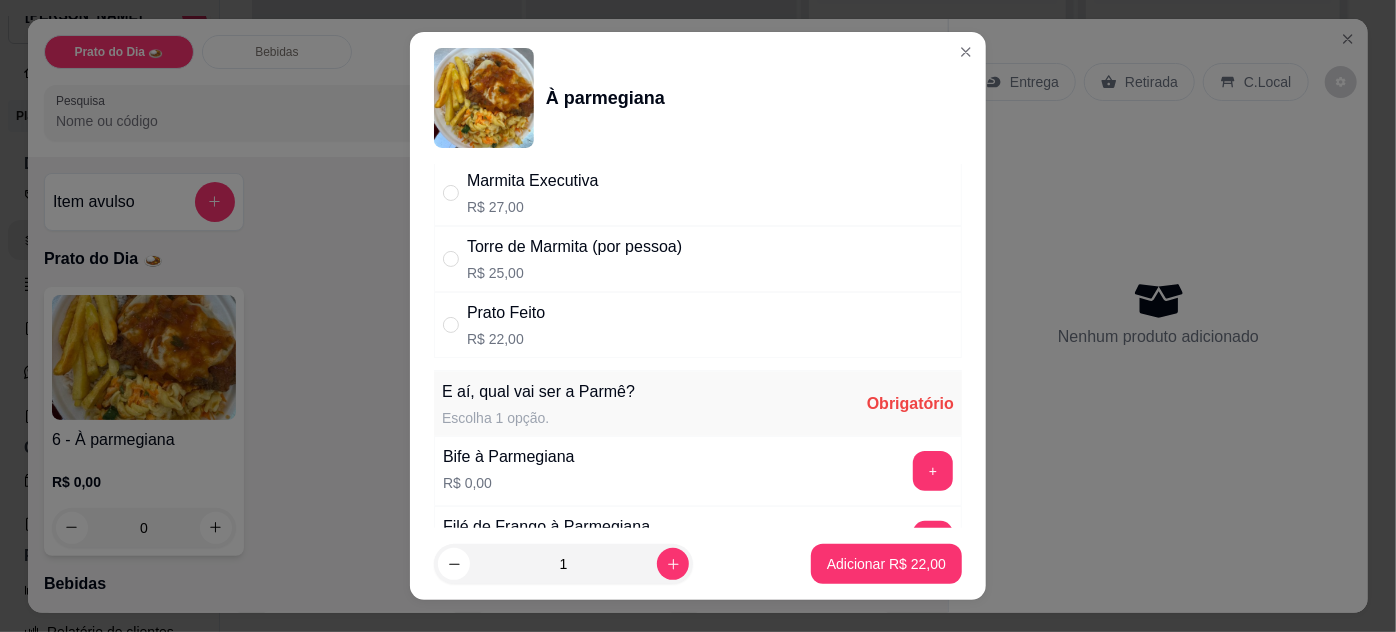 scroll, scrollTop: 363, scrollLeft: 0, axis: vertical 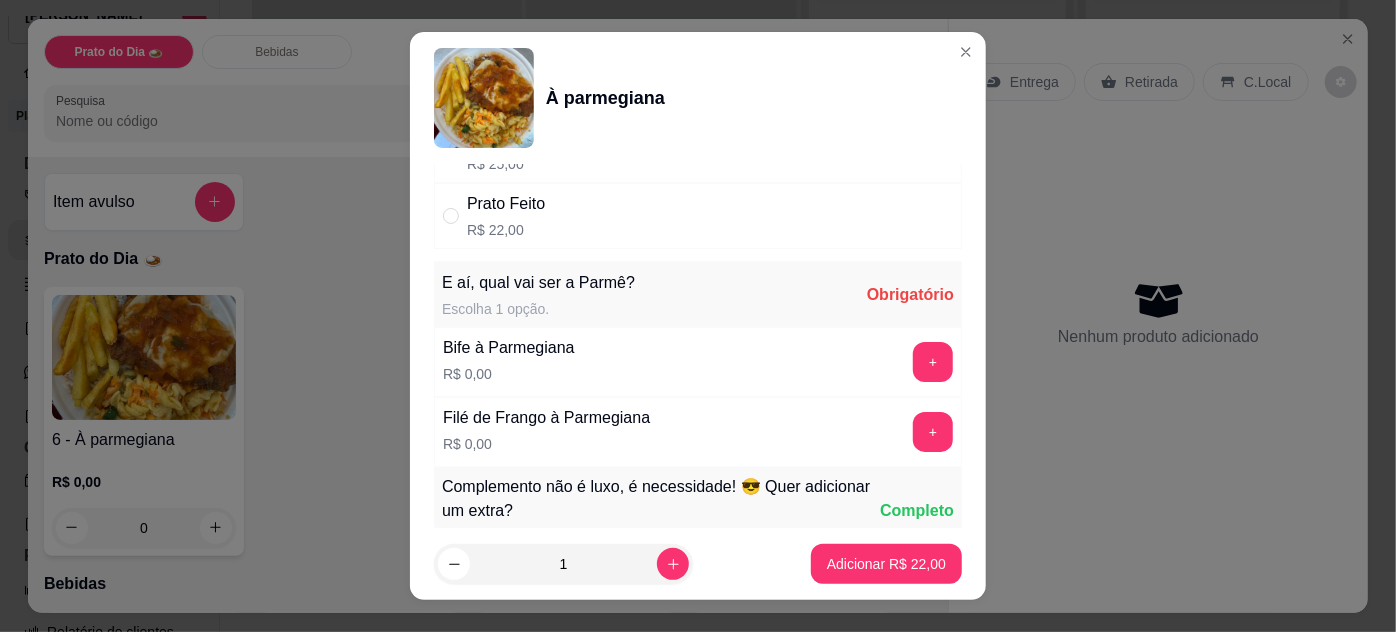 click on "+" at bounding box center (933, 362) 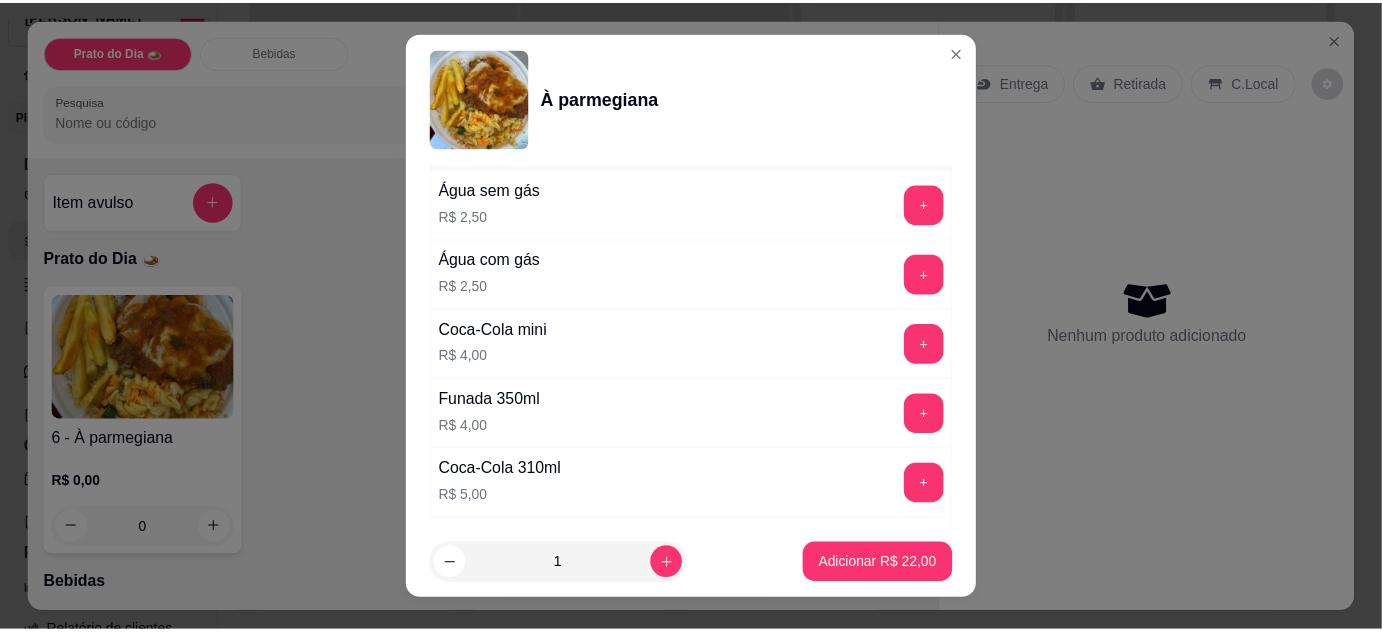 scroll, scrollTop: 1181, scrollLeft: 0, axis: vertical 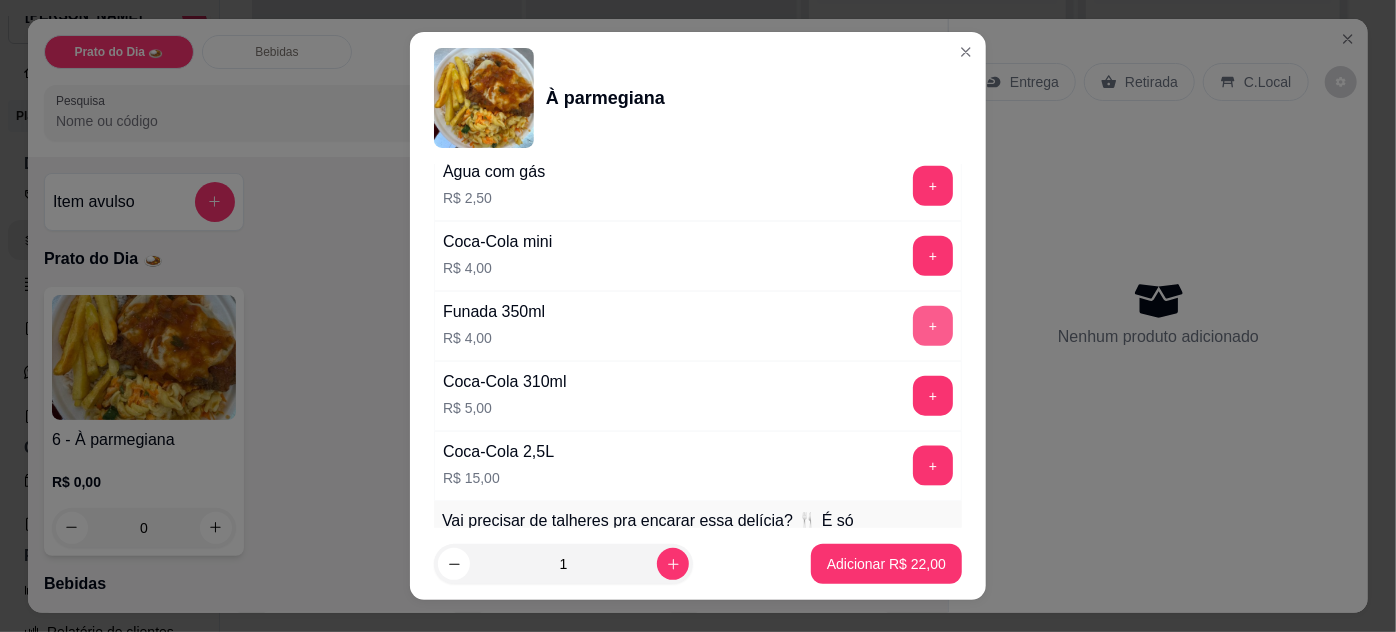 click on "+" at bounding box center [933, 326] 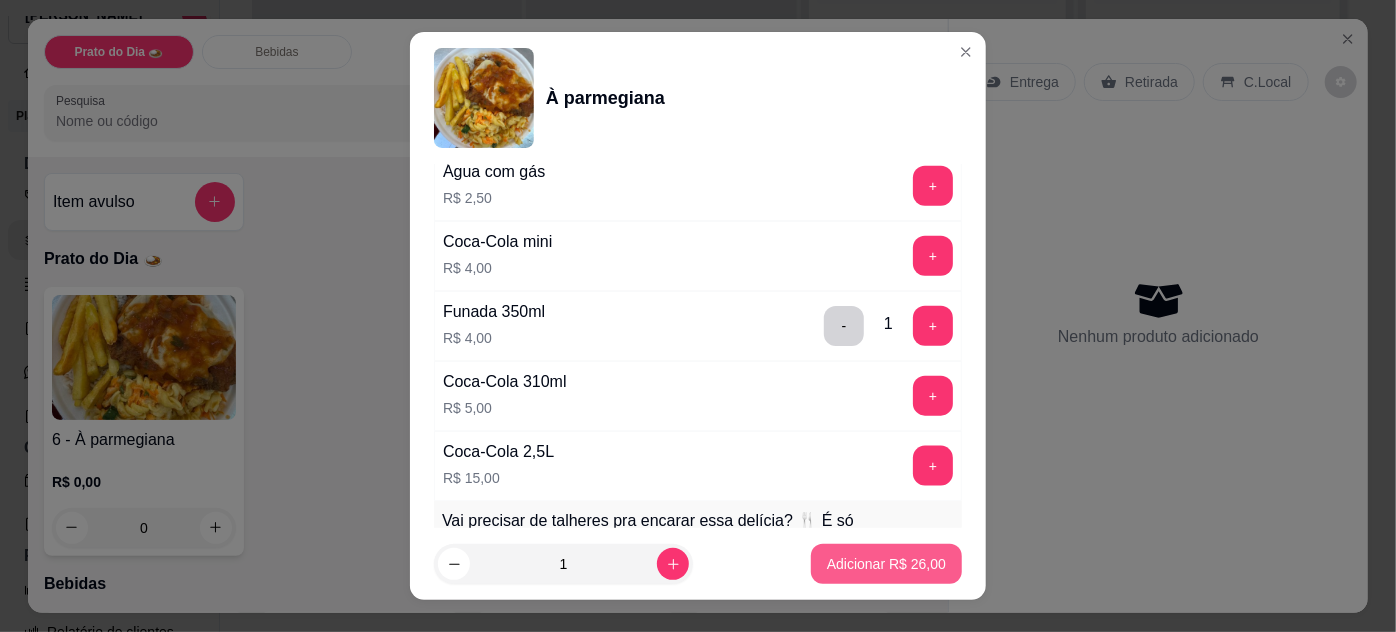click on "Adicionar   R$ 26,00" at bounding box center (886, 564) 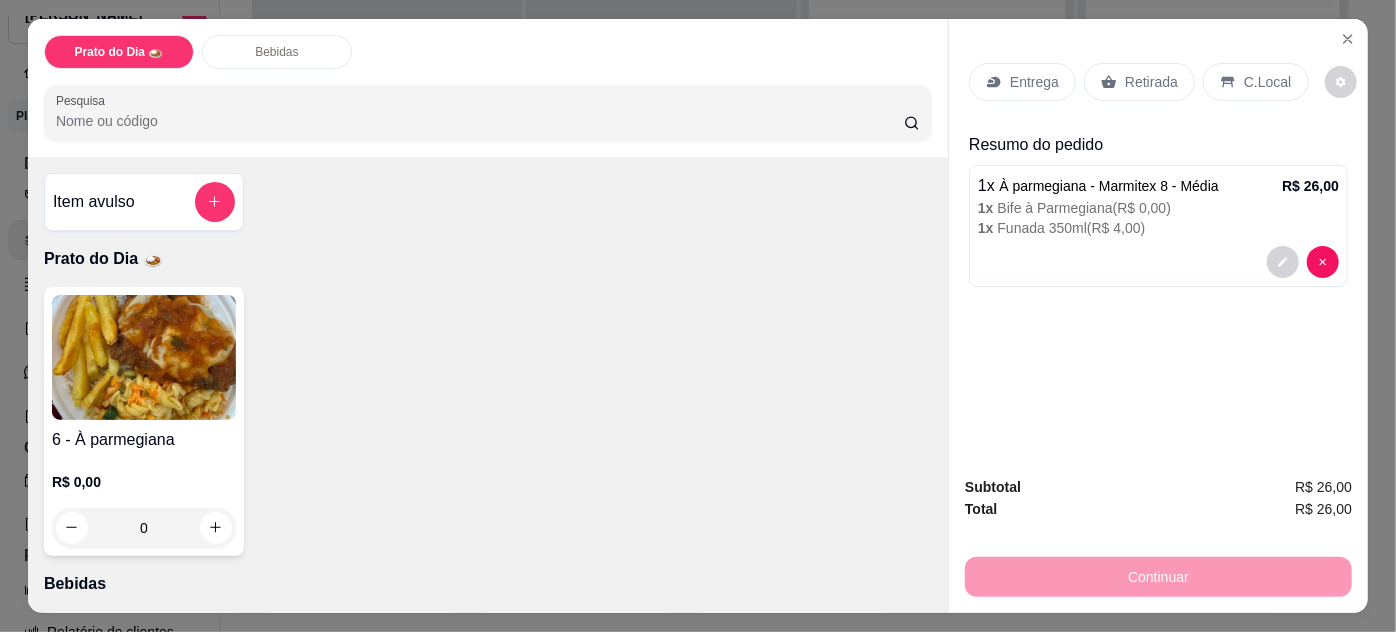 click 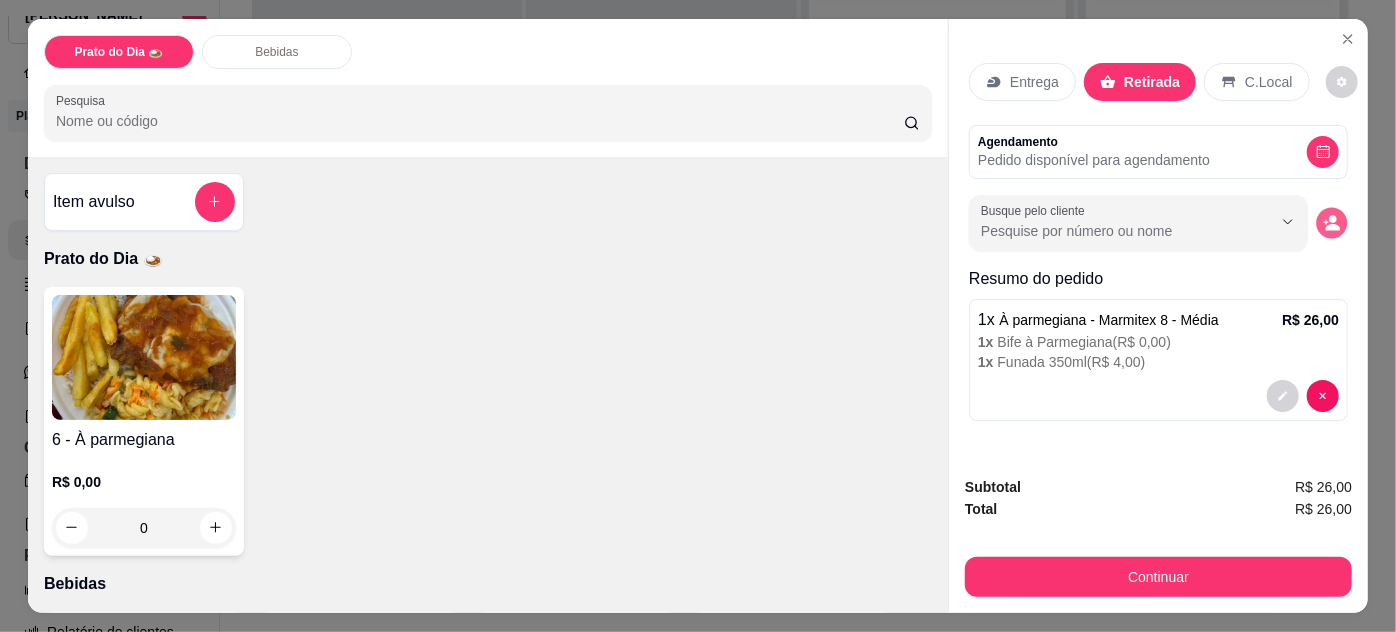 click at bounding box center (1332, 222) 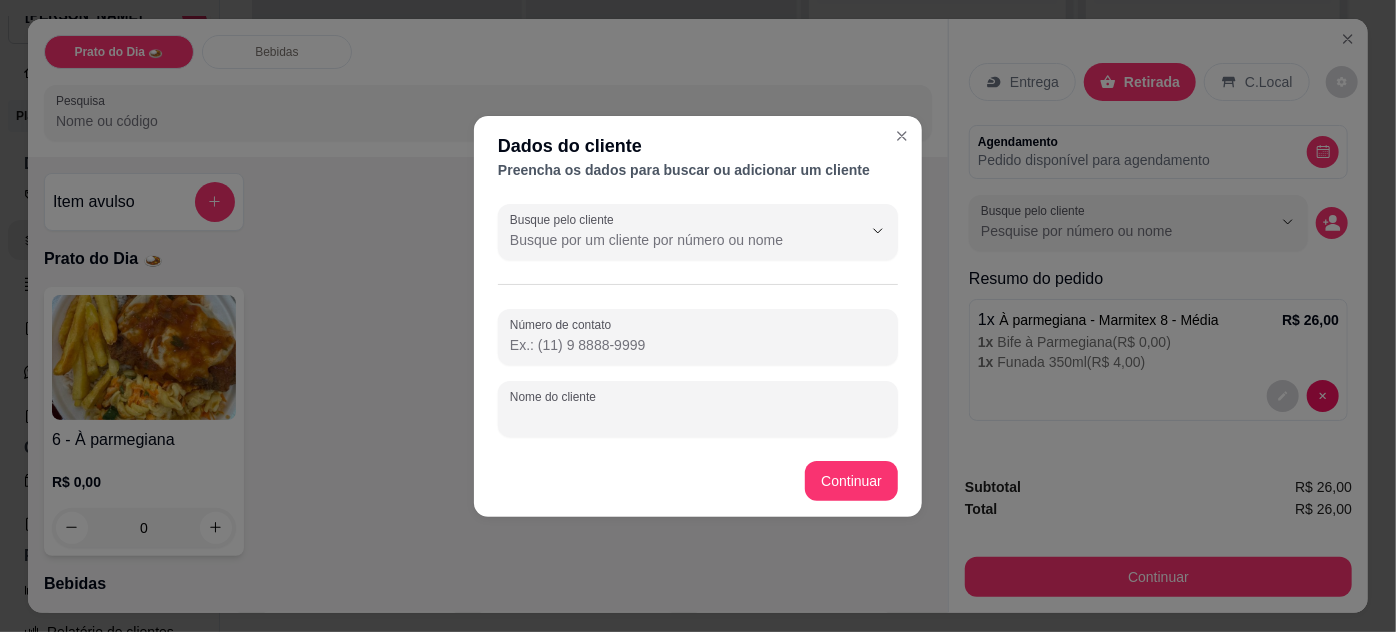 click on "Nome do cliente" at bounding box center (698, 417) 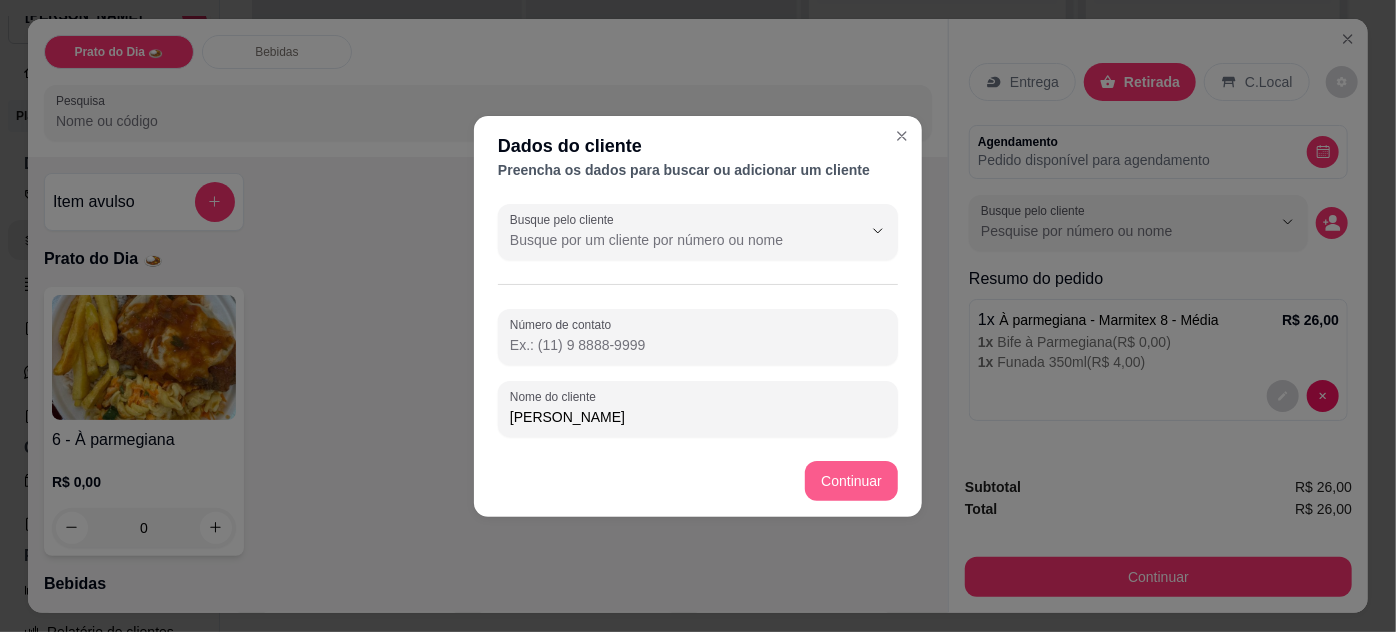 type on "[PERSON_NAME]" 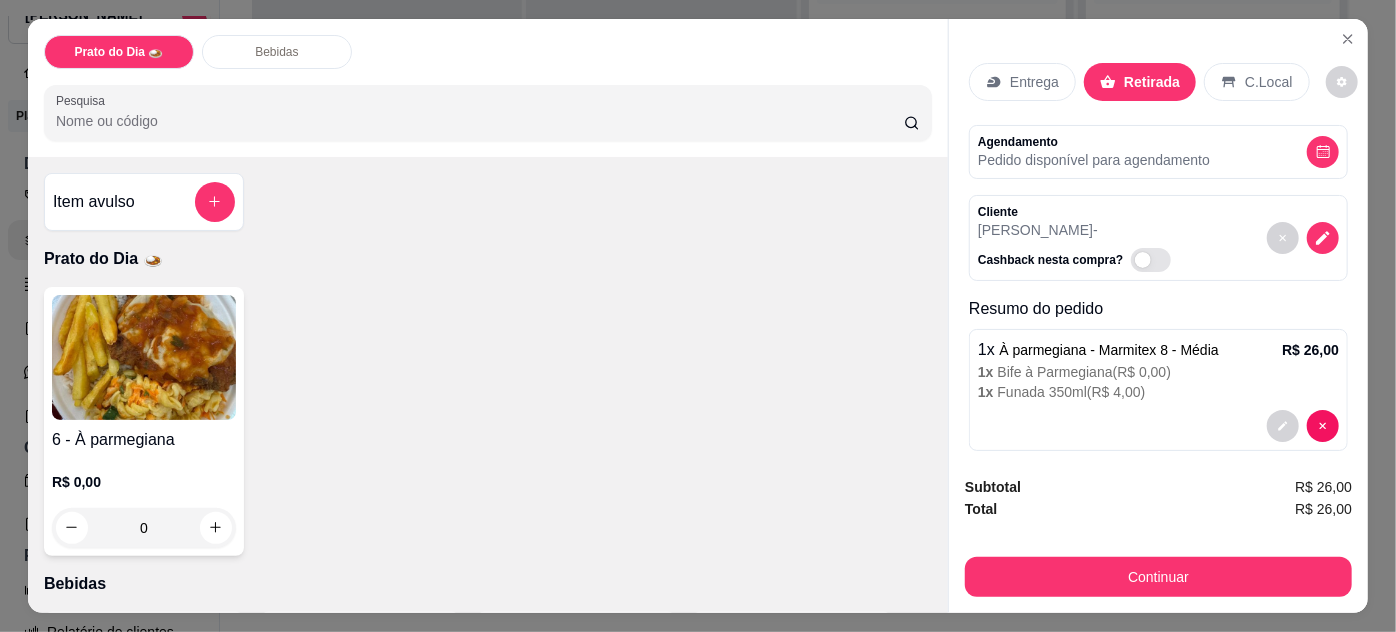 click on "Prato do Dia 🍛 Bebidas Pesquisa Item avulso Prato do Dia 🍛 6 - À parmegiana   R$ 0,00 0 Bebidas 10 - Água sem gás   R$ 2,50 0 11 - Água com gás   R$ 2,50 0 18 - Coca-Cola mini   R$ 4,00 0 Coca-Cola 310ml   R$ 5,00 0 20 - Coca-Cola ks   R$ 5,00 0 Funada 350ml   R$ 4,00 0 Schweppes 1L   R$ 12,00 0 25 - Tubaína Funada 2L   R$ 11,00 0 Coca-Cola 2,5L   R$ 15,00 0 Entrega Retirada C.Local Agendamento Pedido disponível para agendamento Cliente [PERSON_NAME] nesta compra?   Resumo do pedido 1 x   À parmegiana - Marmitex 8 - Média R$ 26,00 1 x   Bife à Parmegiana  ( R$ 0,00 ) 1 x   Funada 350ml  ( R$ 4,00 ) Subtotal R$ 26,00 Total R$ 26,00 Continuar" at bounding box center (698, 316) 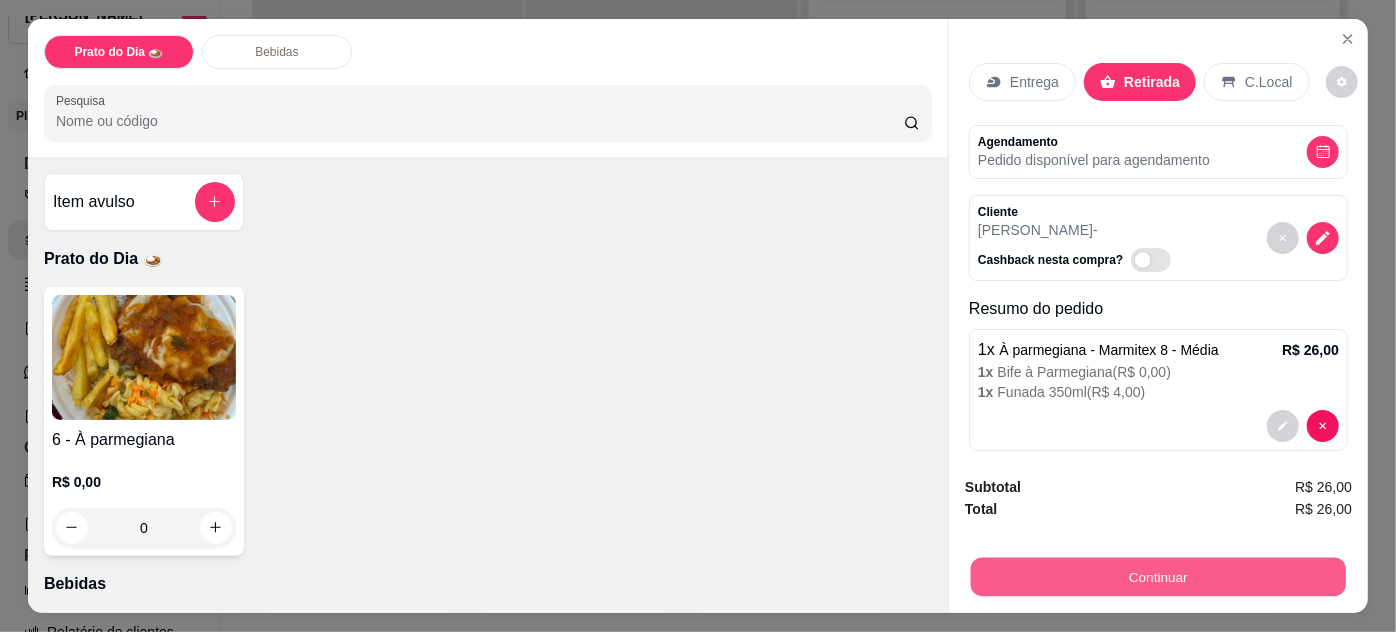 click on "Continuar" at bounding box center [1158, 577] 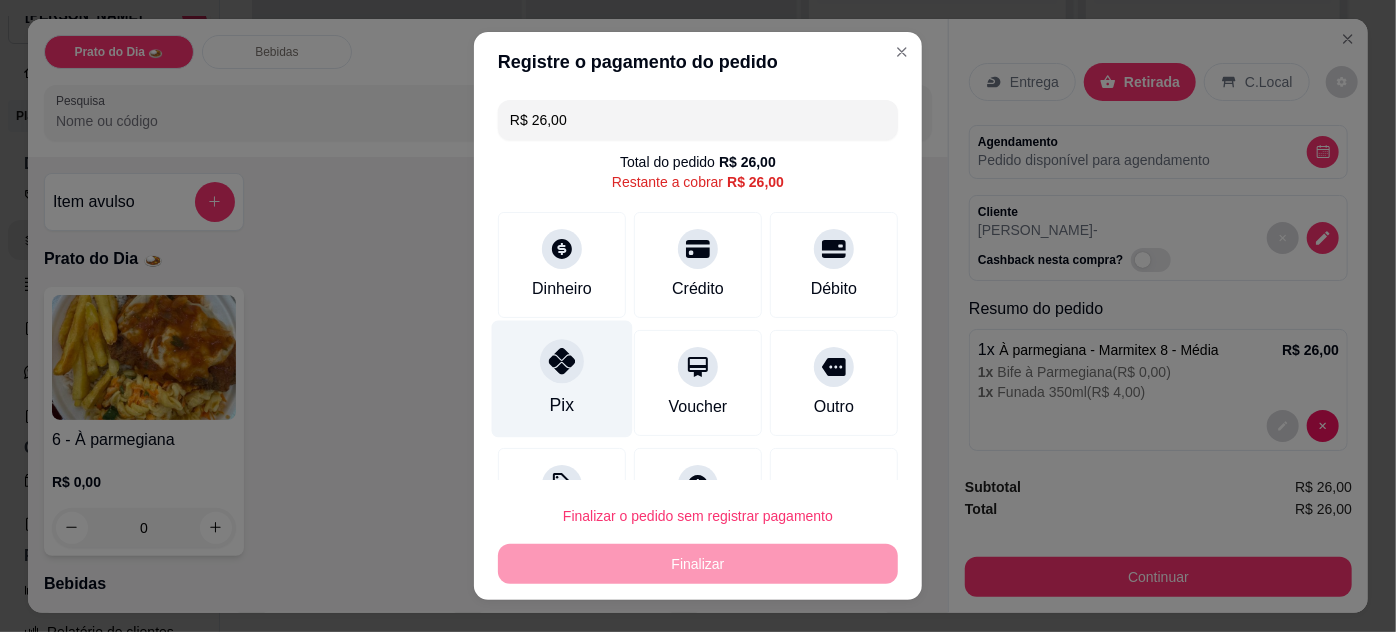 click 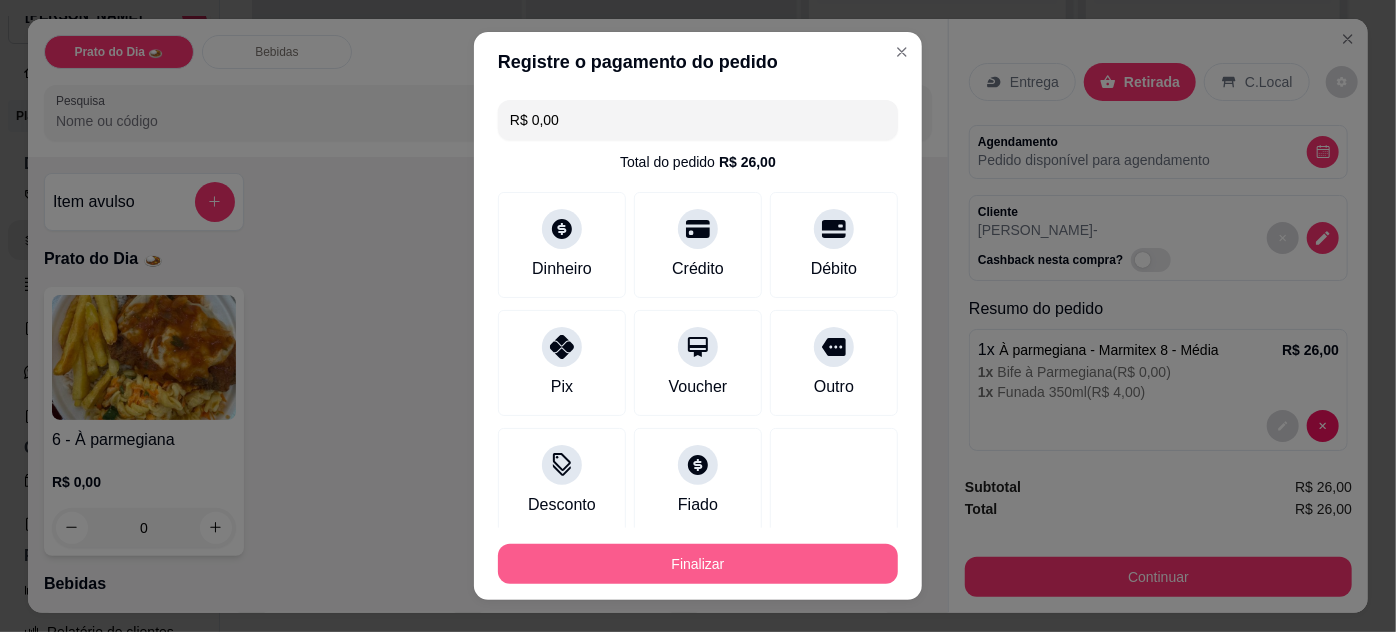 click on "Finalizar" at bounding box center (698, 564) 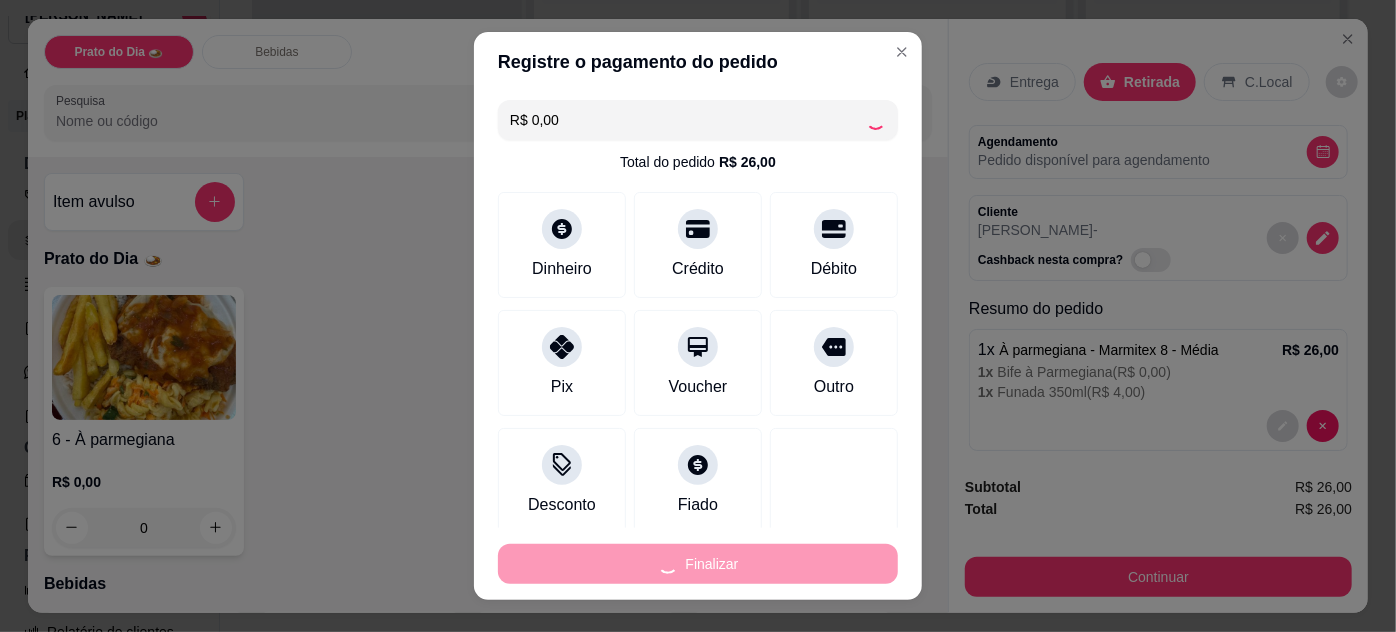 type on "-R$ 26,00" 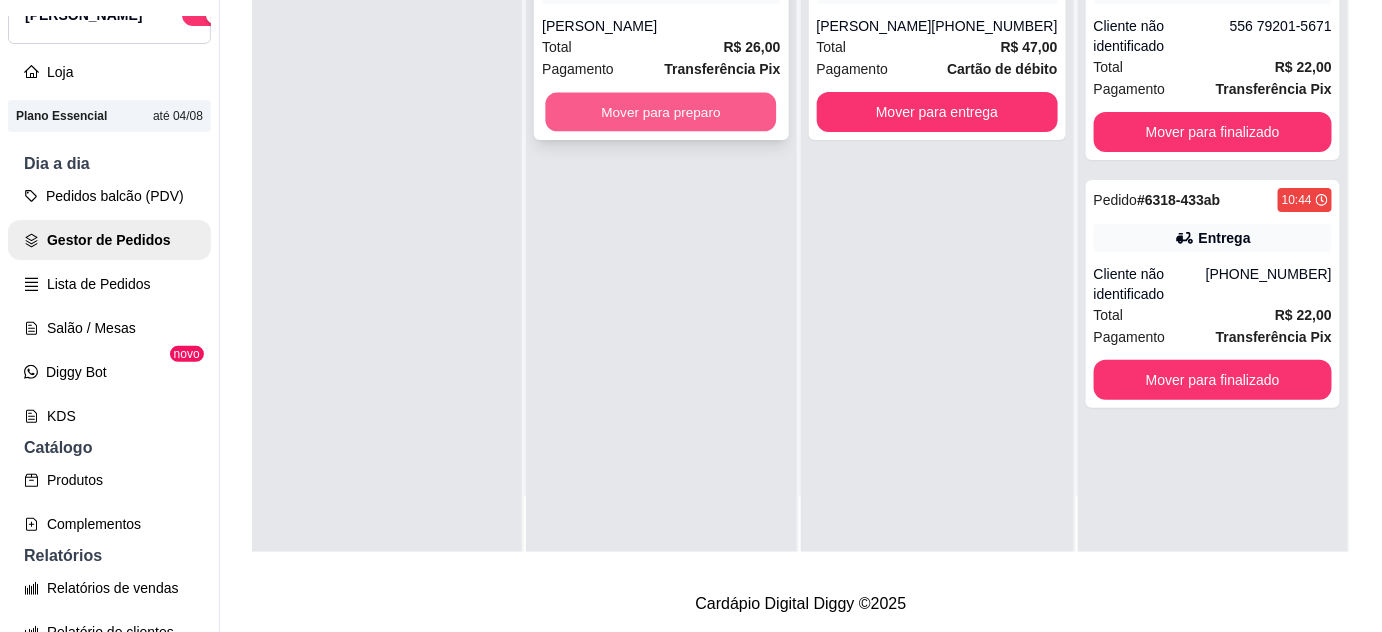 click on "Mover para preparo" at bounding box center [661, 112] 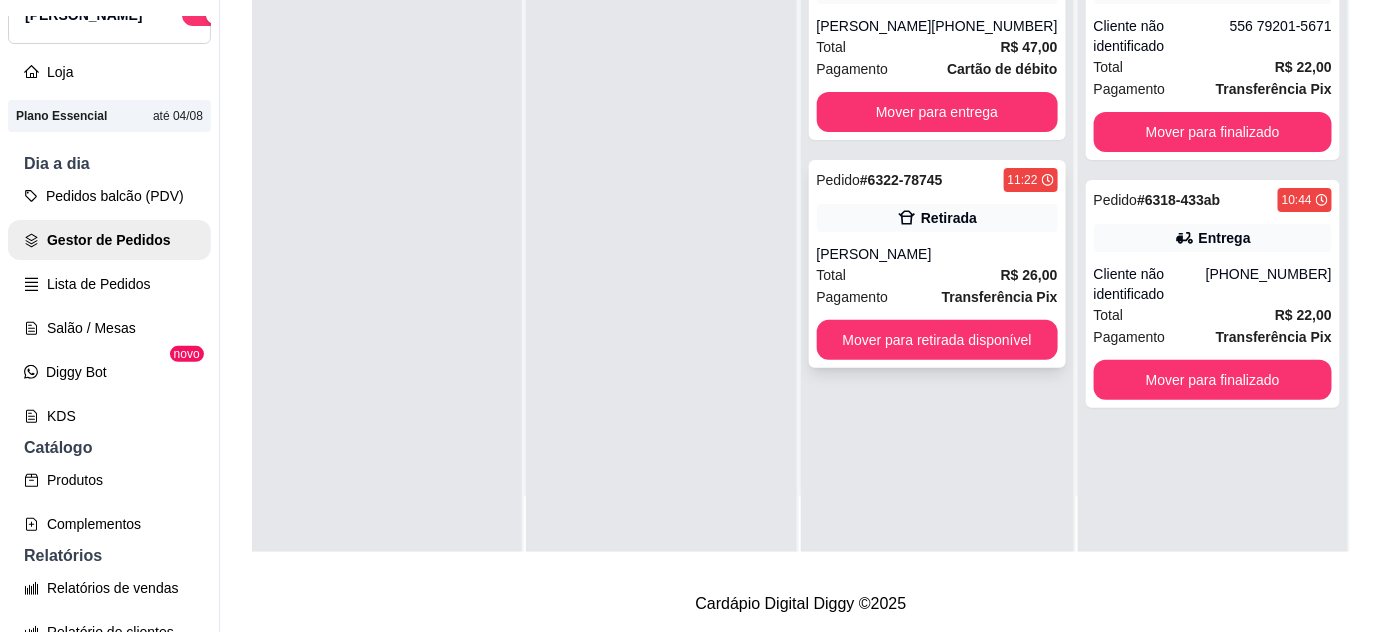 click on "Pedido  # 6322-78745 11:22 Retirada peter Total R$ 26,00 Pagamento Transferência Pix Mover para retirada disponível" at bounding box center [937, 264] 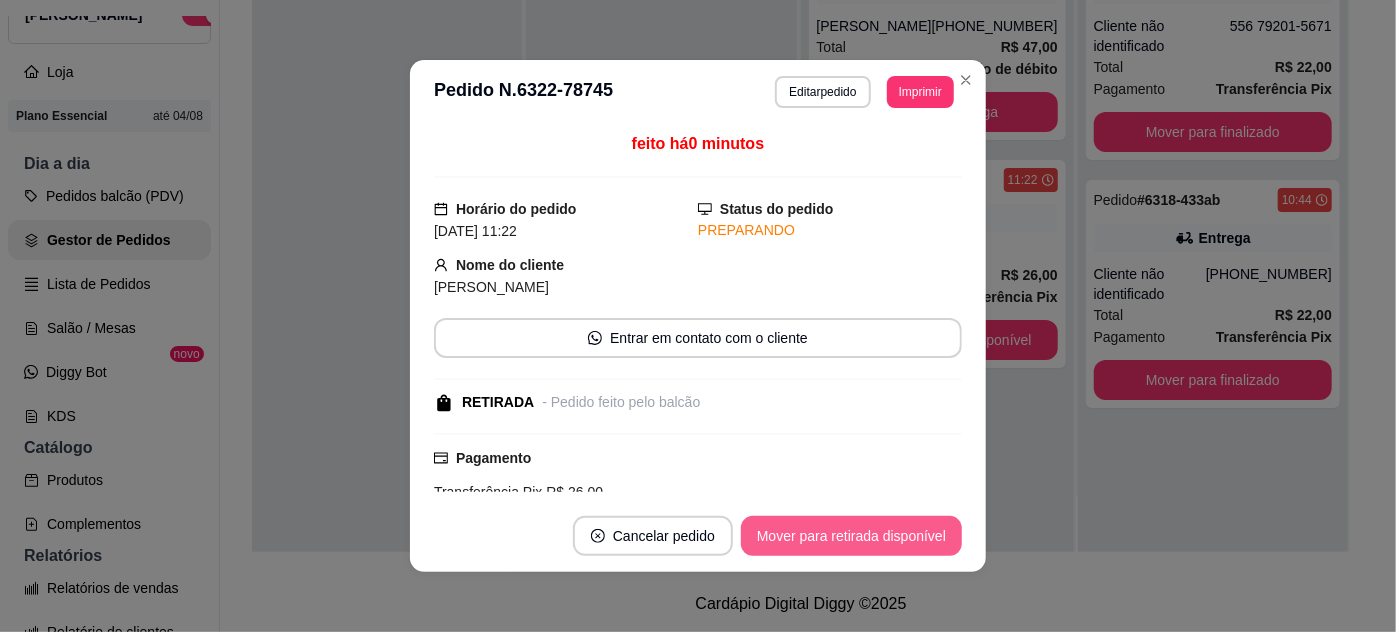 click on "Cancelar pedido Mover para retirada disponível" at bounding box center (698, 536) 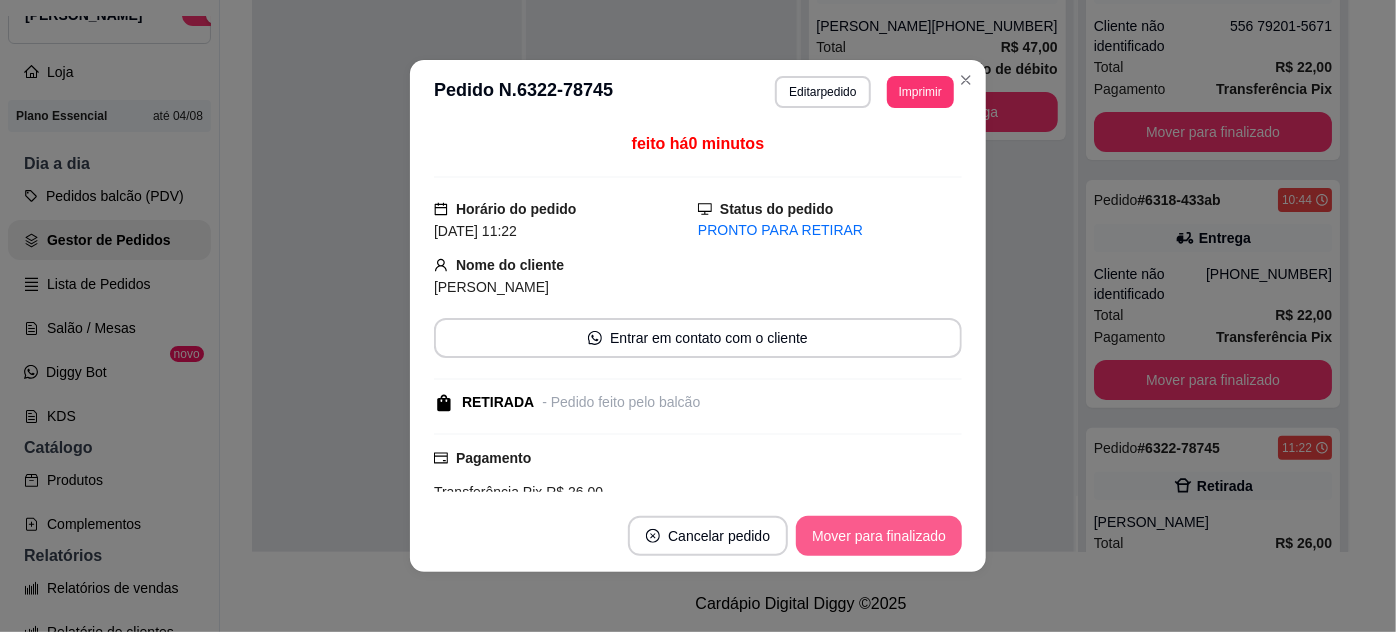 click on "Mover para finalizado" at bounding box center (879, 536) 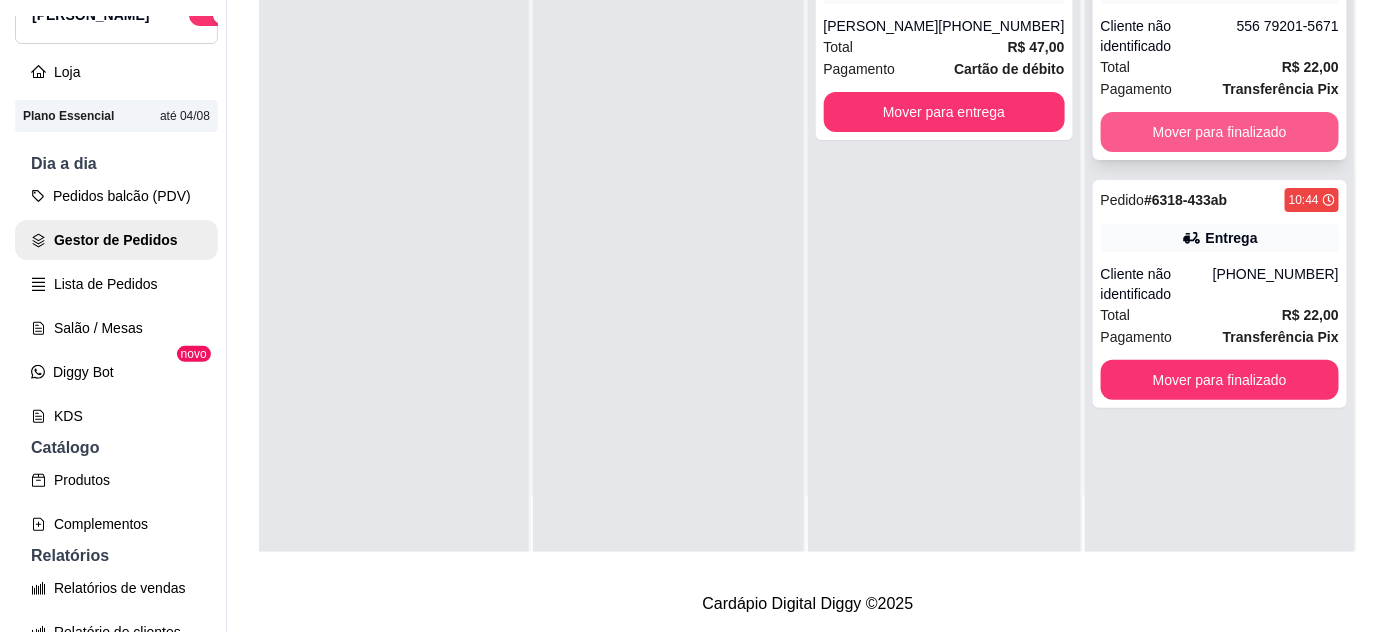 scroll, scrollTop: 0, scrollLeft: 0, axis: both 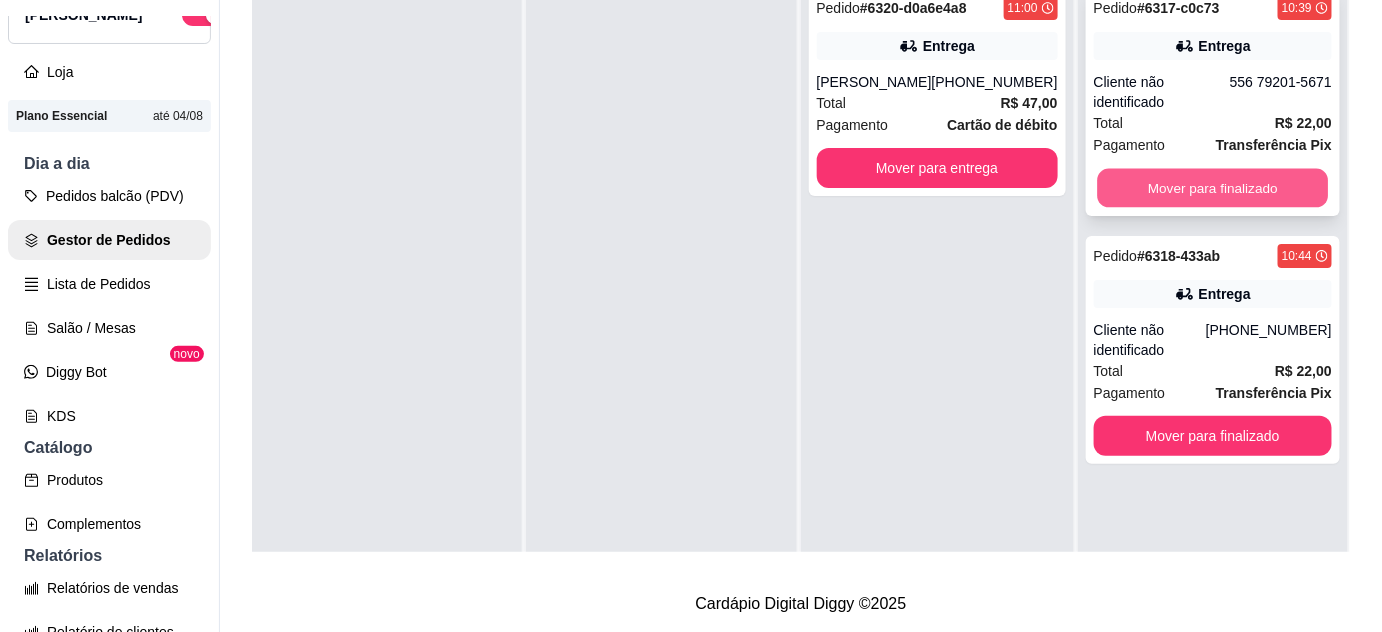 click on "Mover para finalizado" at bounding box center [1212, 188] 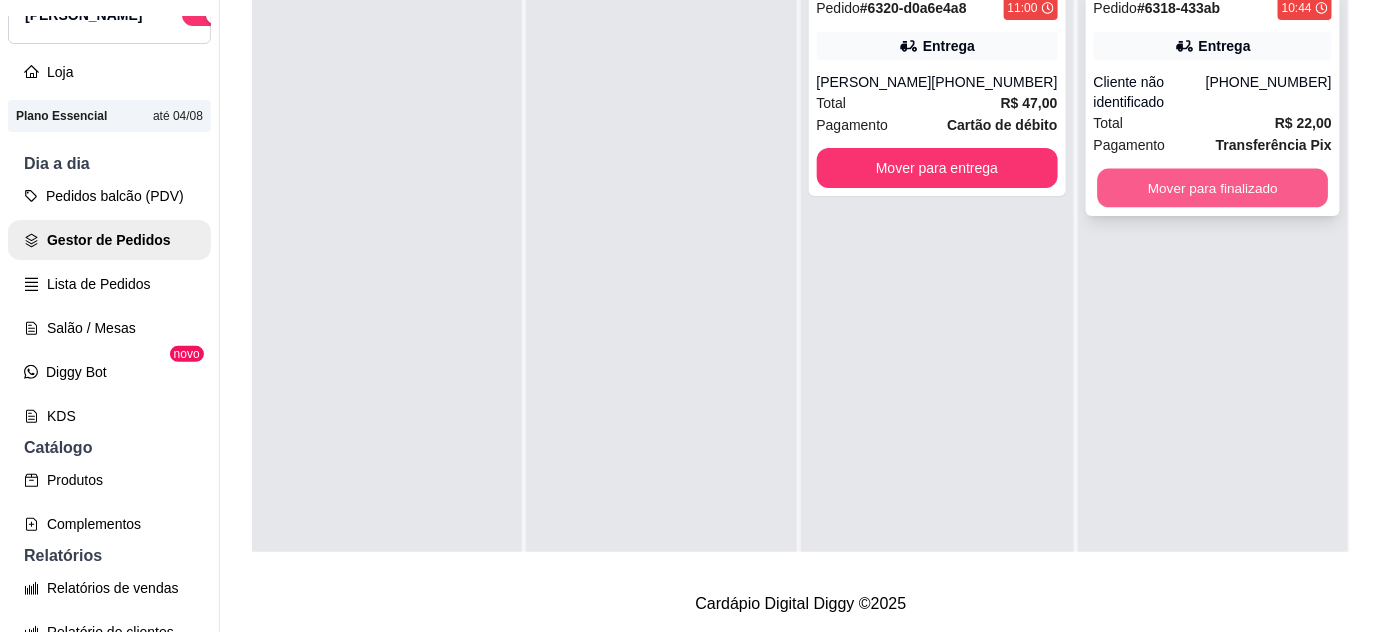 click on "Mover para finalizado" at bounding box center (1212, 188) 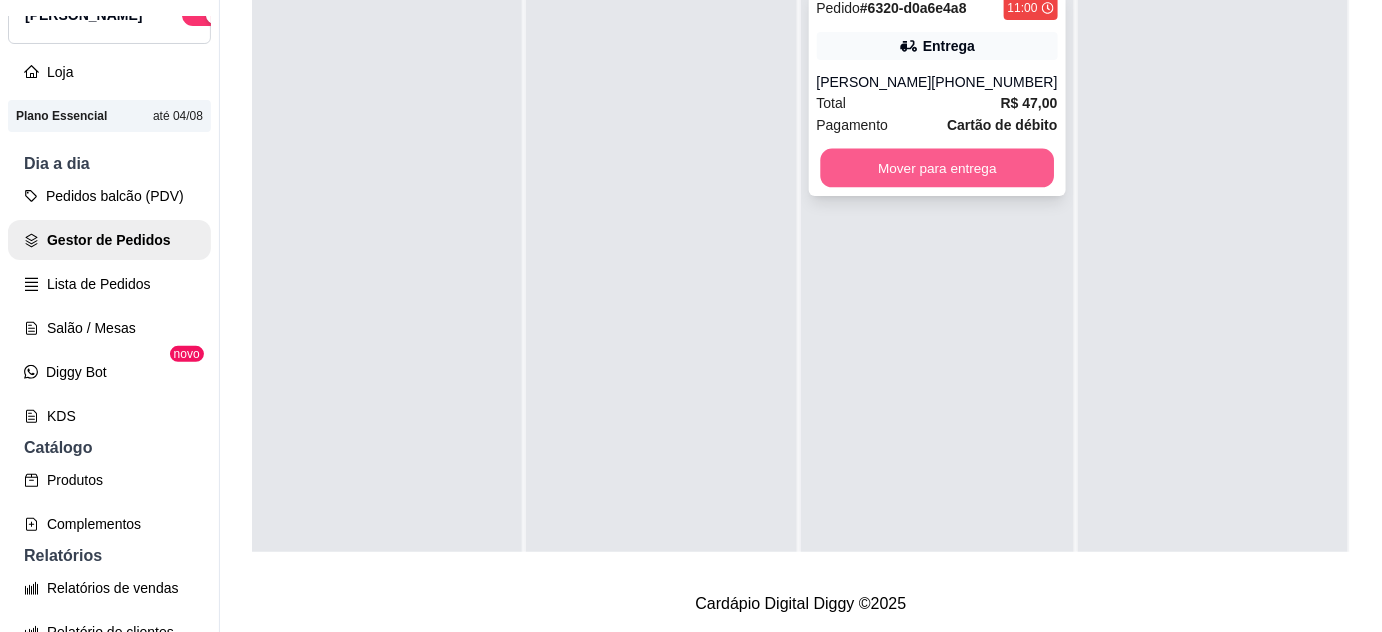 click on "Mover para entrega" at bounding box center [937, 168] 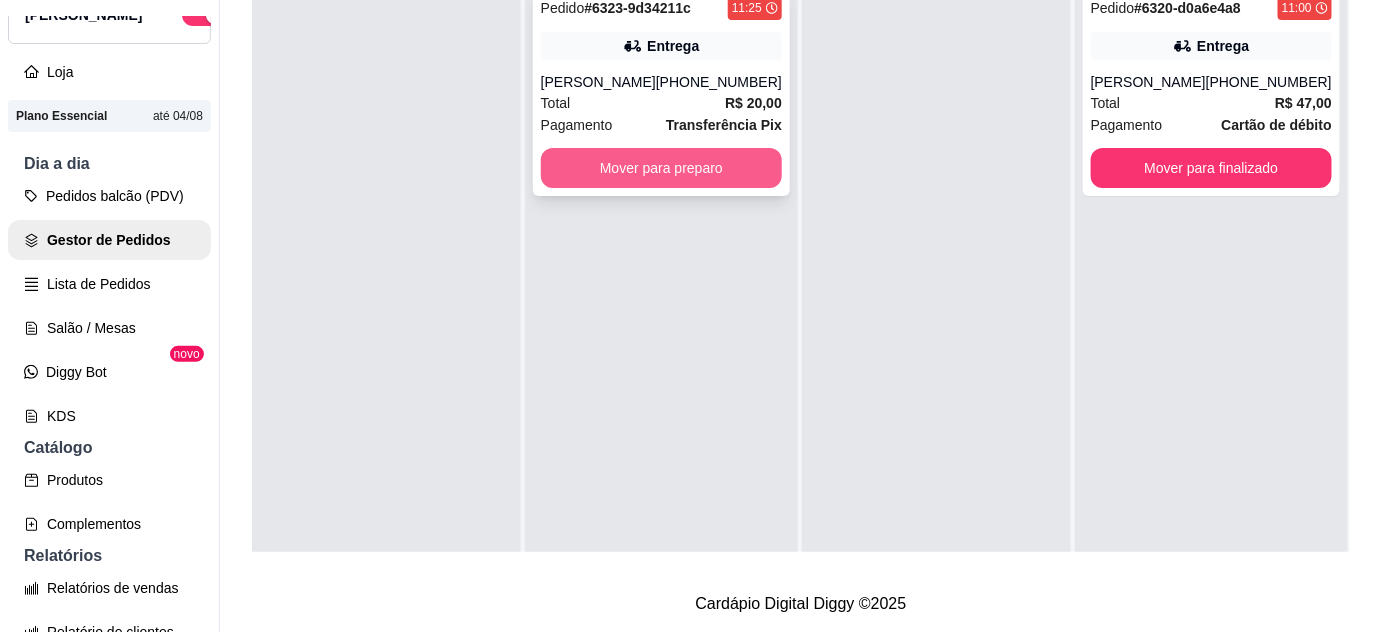 click on "Mover para preparo" at bounding box center [661, 168] 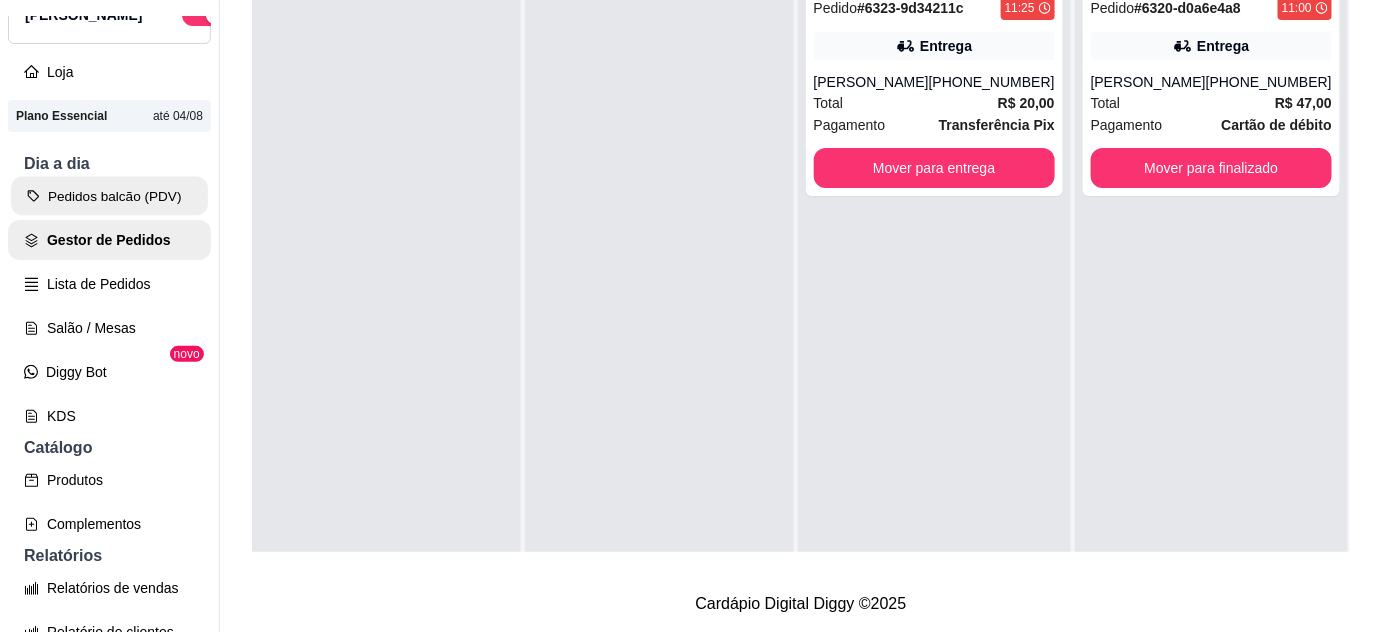 click on "Pedidos balcão (PDV)" at bounding box center [109, 196] 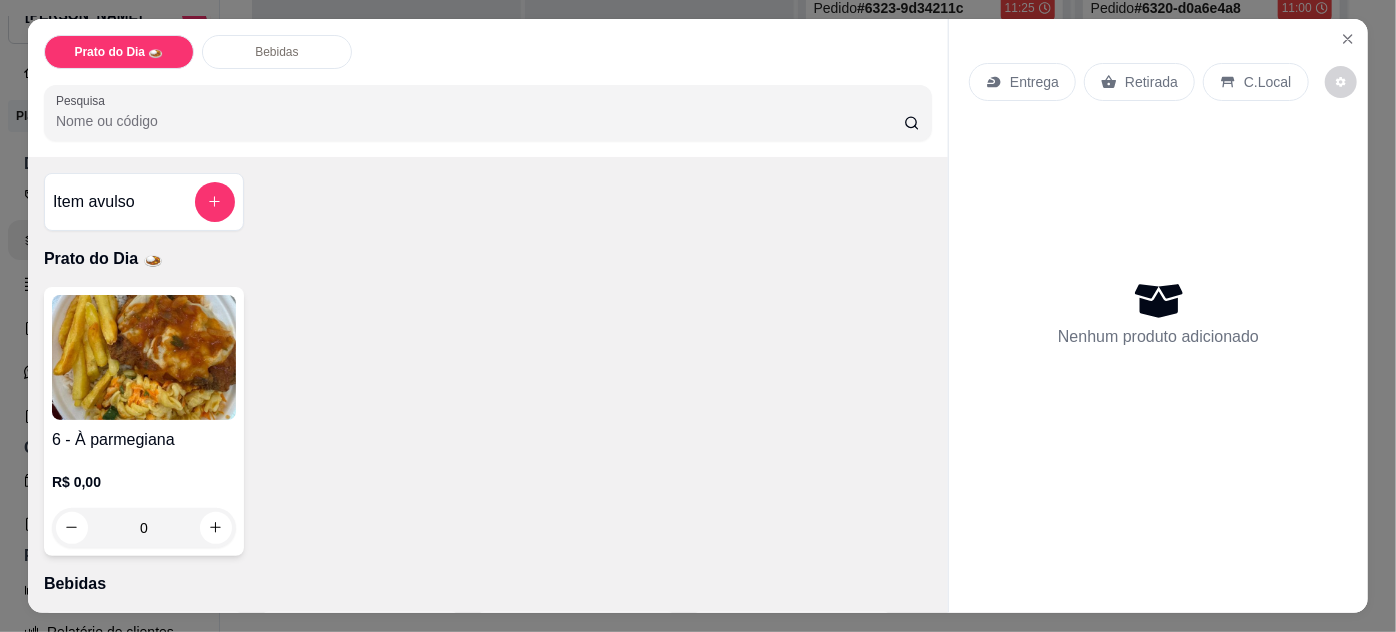 click at bounding box center [144, 357] 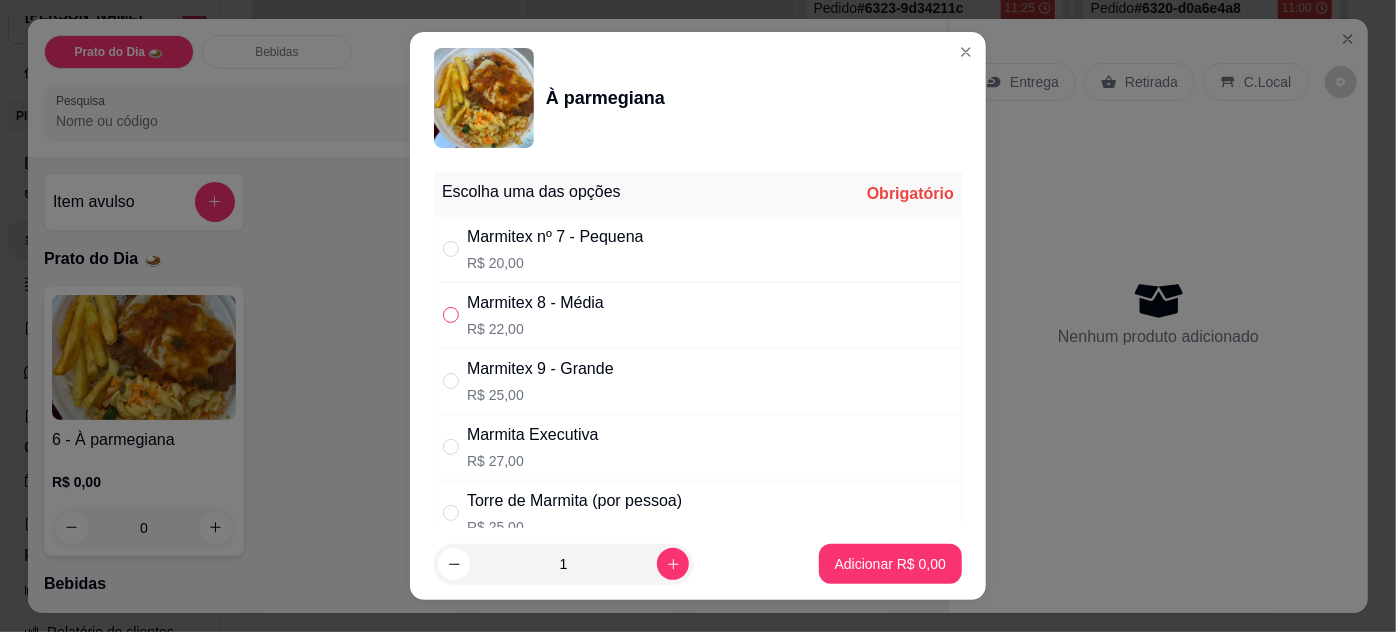 click at bounding box center (451, 315) 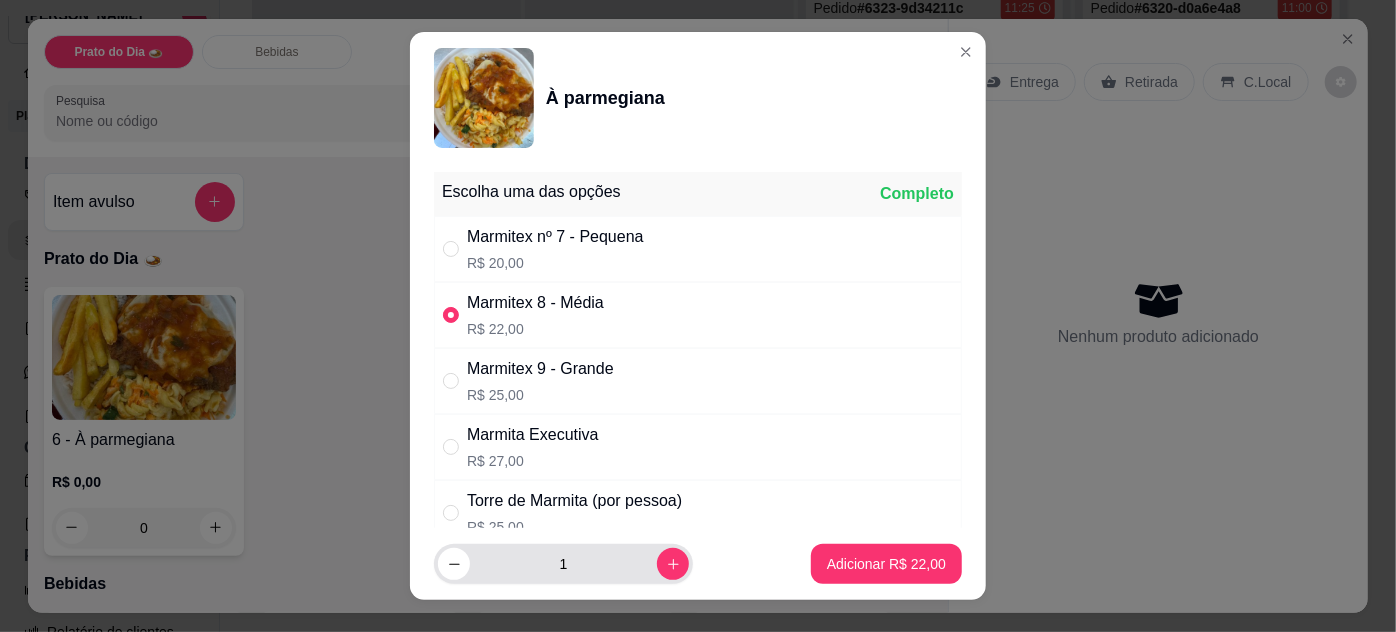 click 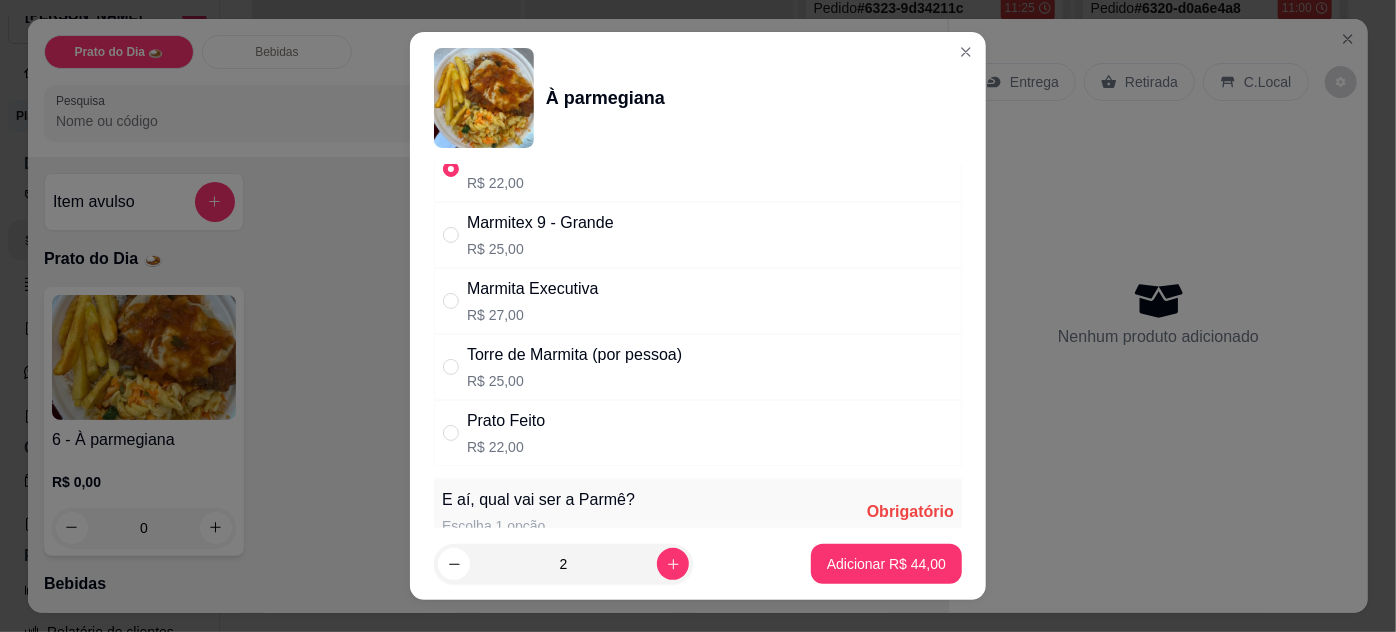 scroll, scrollTop: 363, scrollLeft: 0, axis: vertical 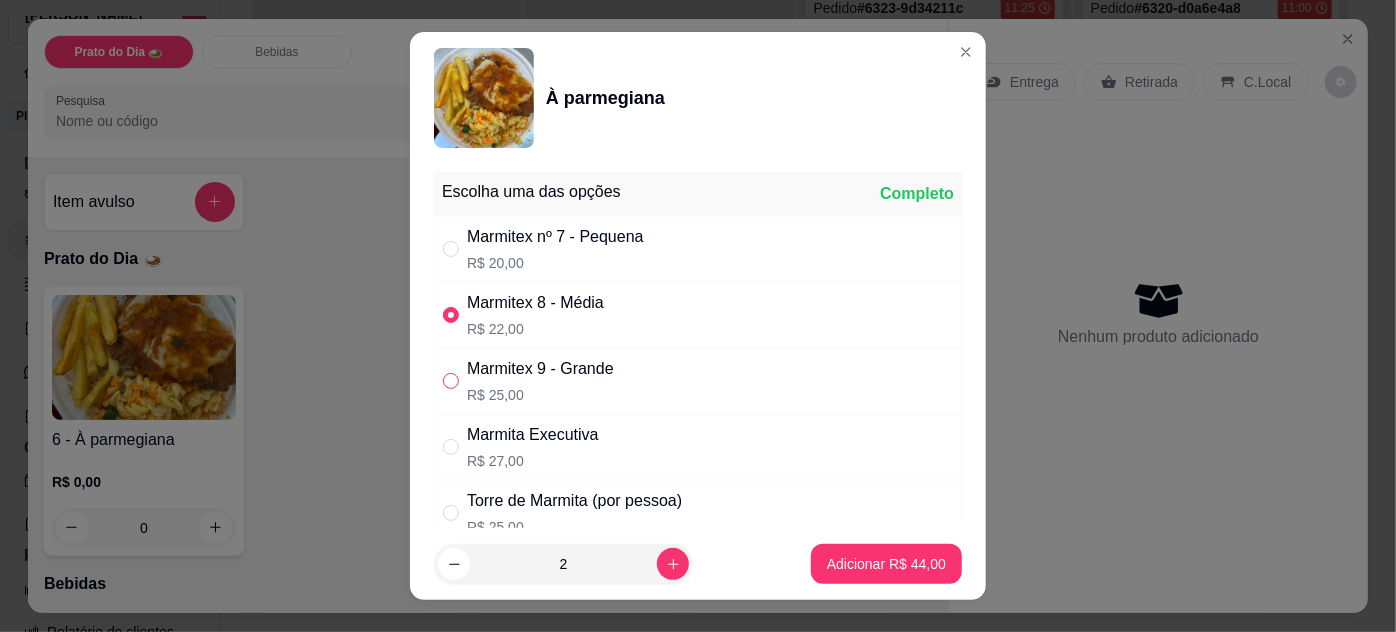 click at bounding box center (451, 381) 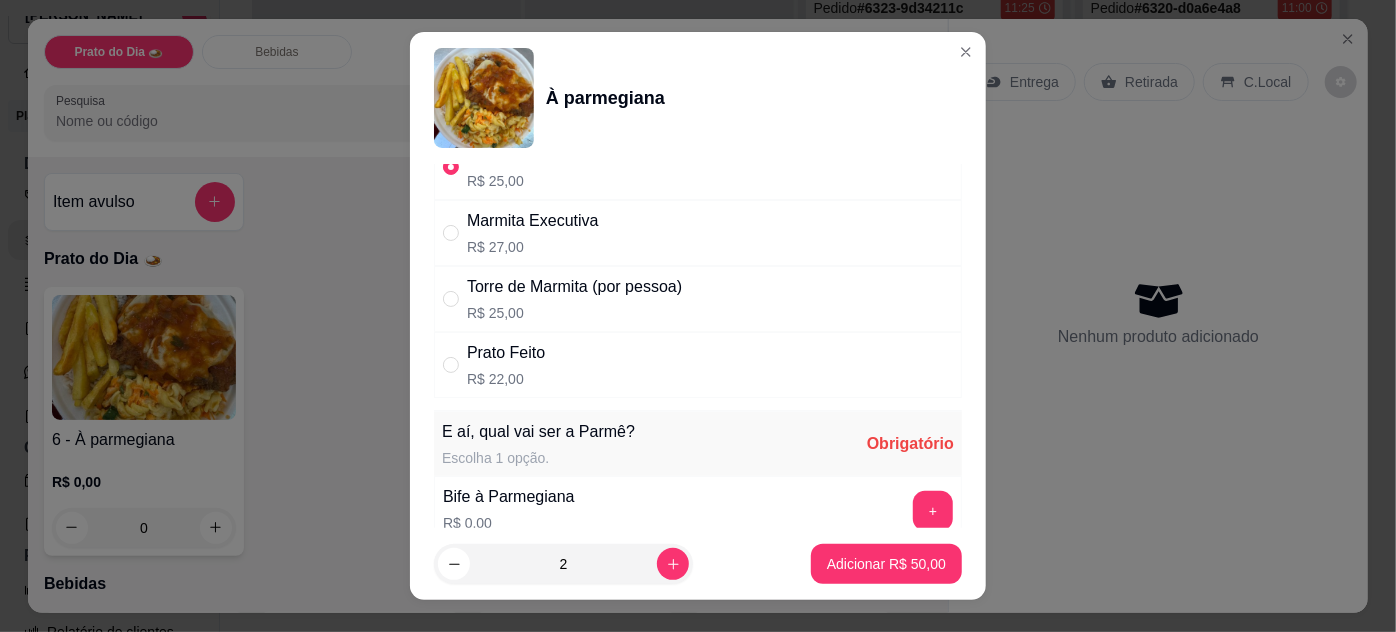 scroll, scrollTop: 363, scrollLeft: 0, axis: vertical 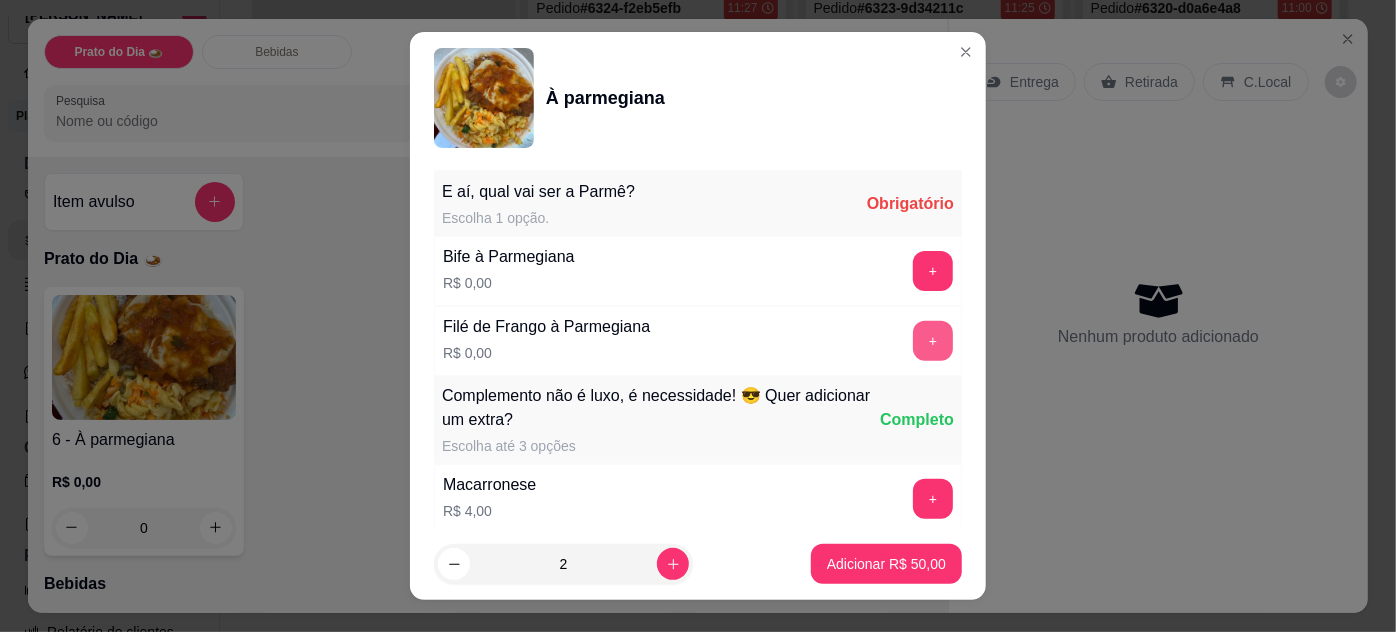 click on "+" at bounding box center [933, 341] 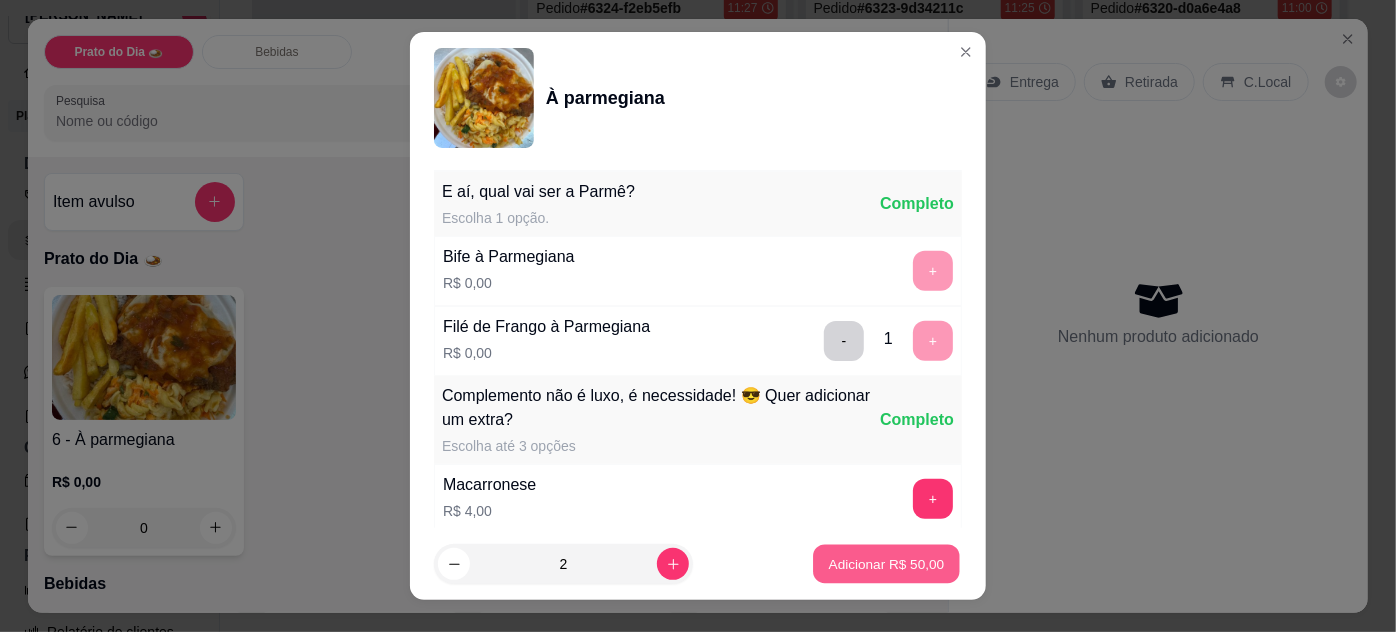 click on "Adicionar   R$ 50,00" at bounding box center (887, 564) 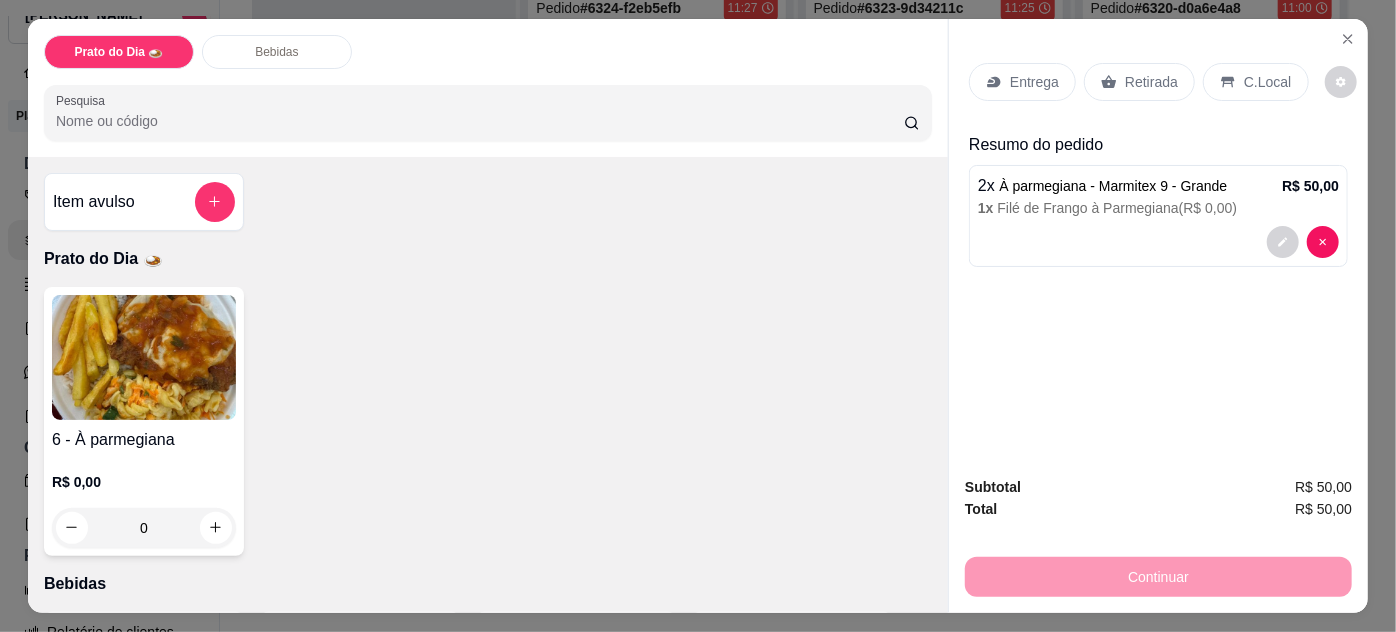 click on "Retirada" at bounding box center [1151, 82] 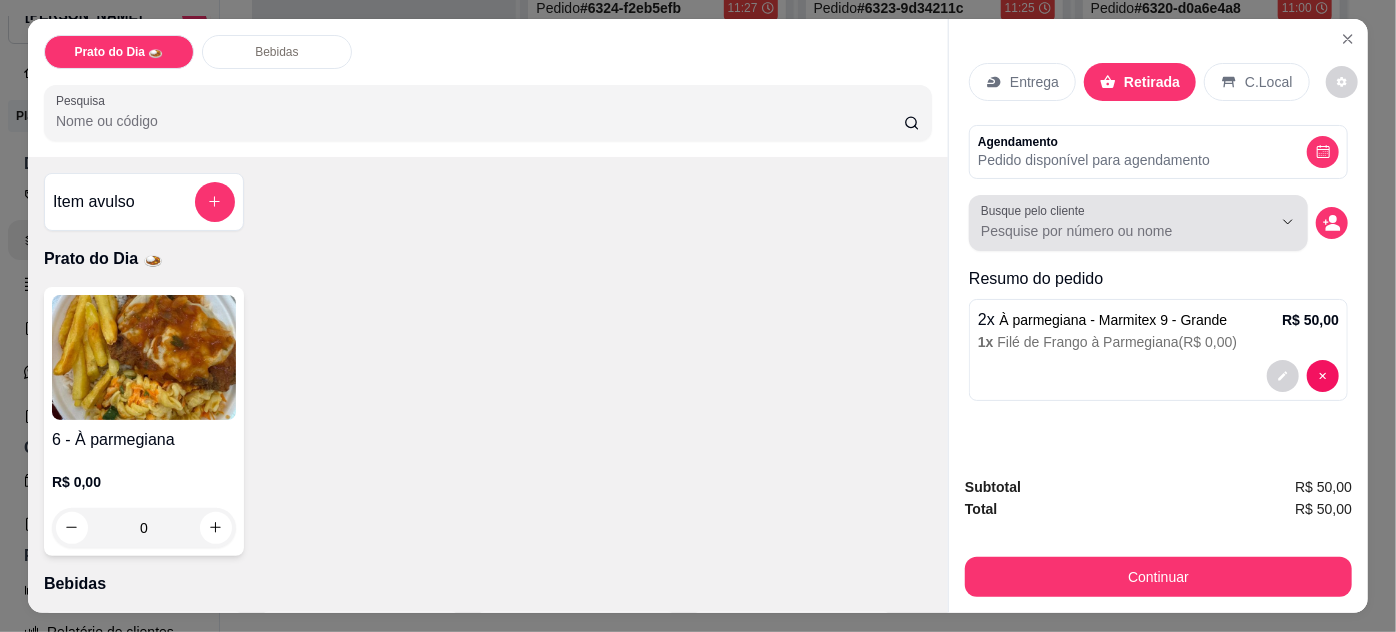 click on "Busque pelo cliente" at bounding box center (1036, 210) 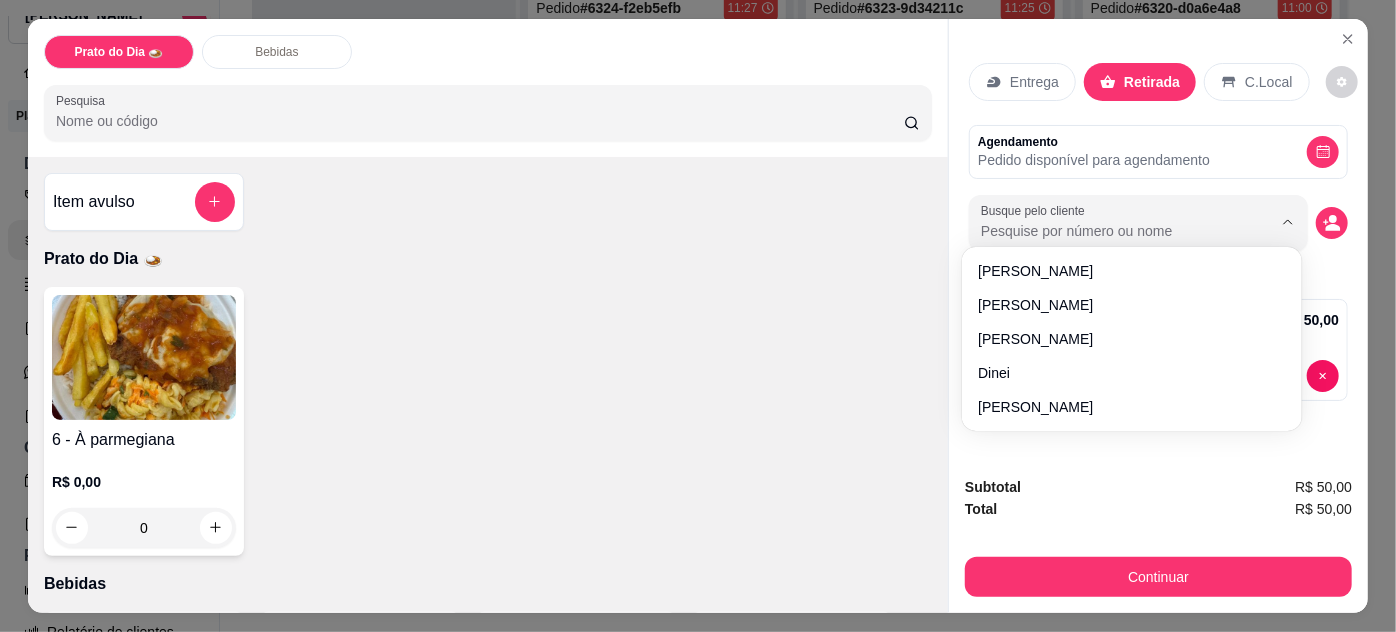 click on "Entrega" at bounding box center (1034, 82) 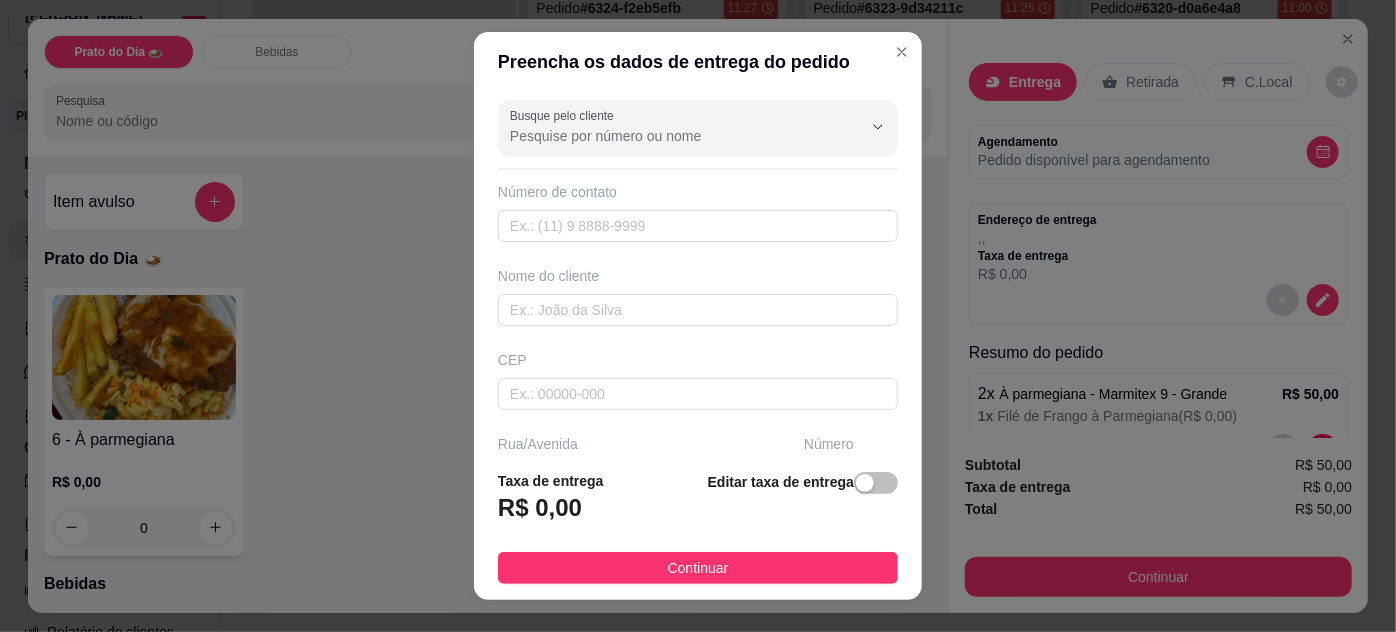 scroll, scrollTop: 272, scrollLeft: 0, axis: vertical 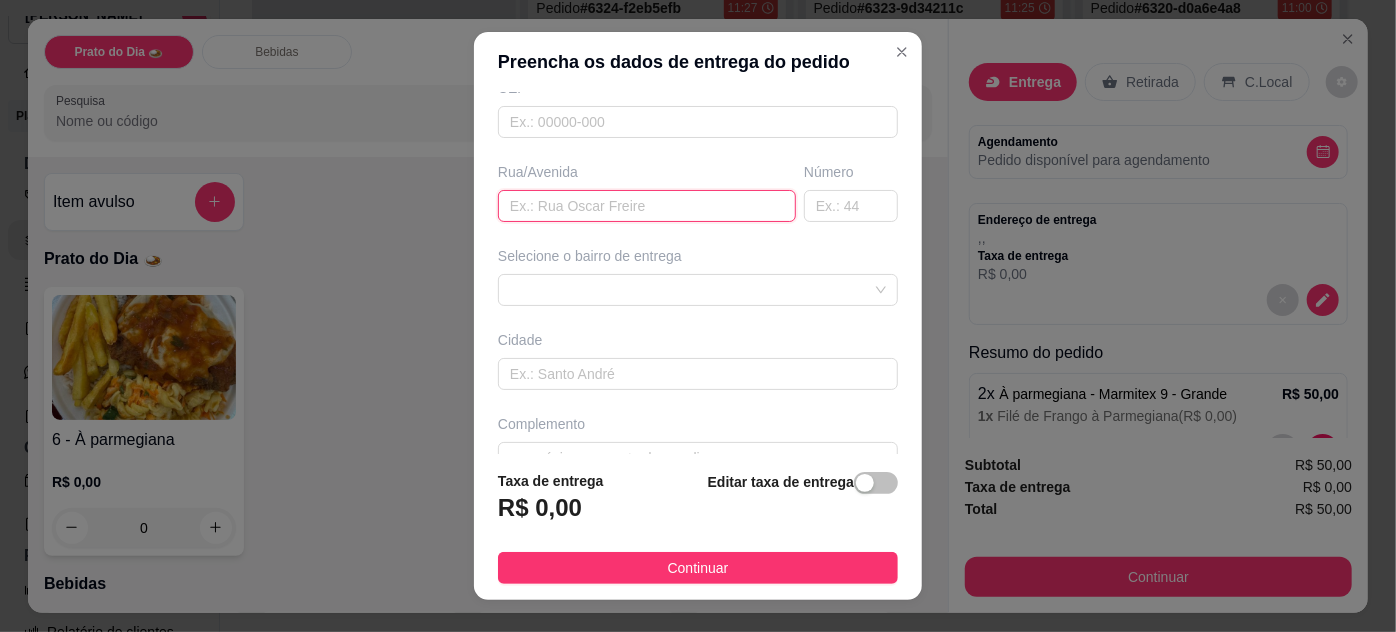 click at bounding box center [647, 206] 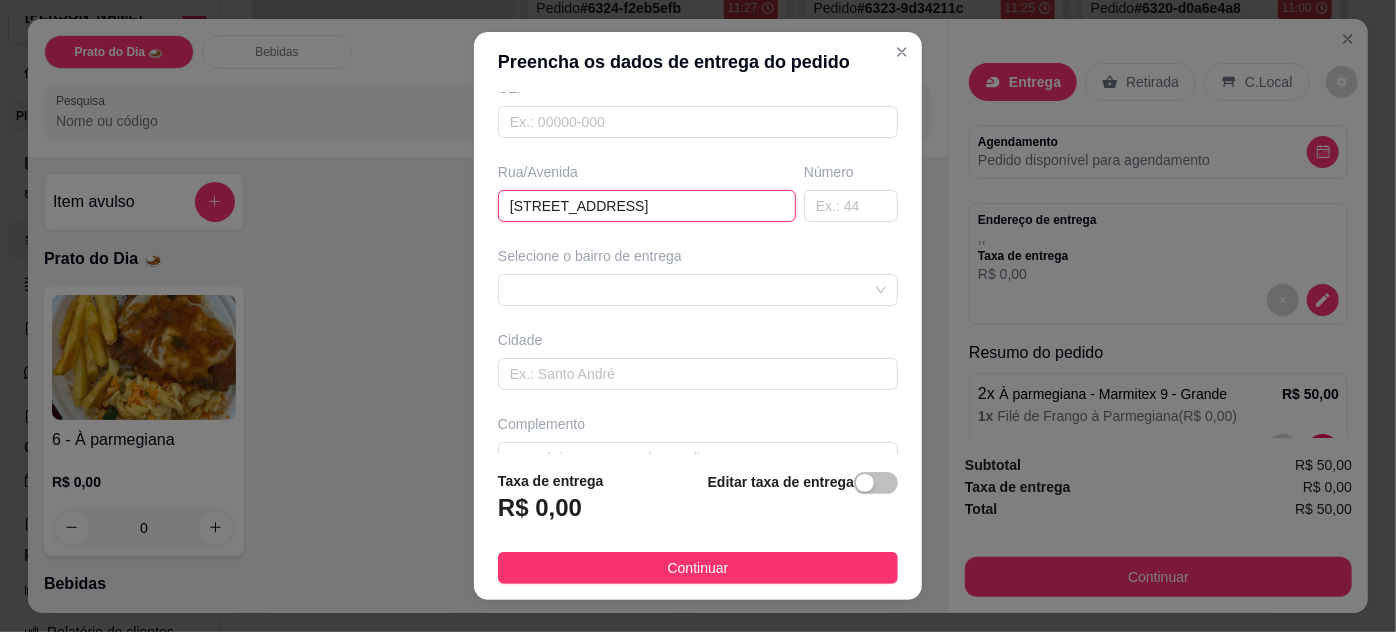 type on "[STREET_ADDRESS]" 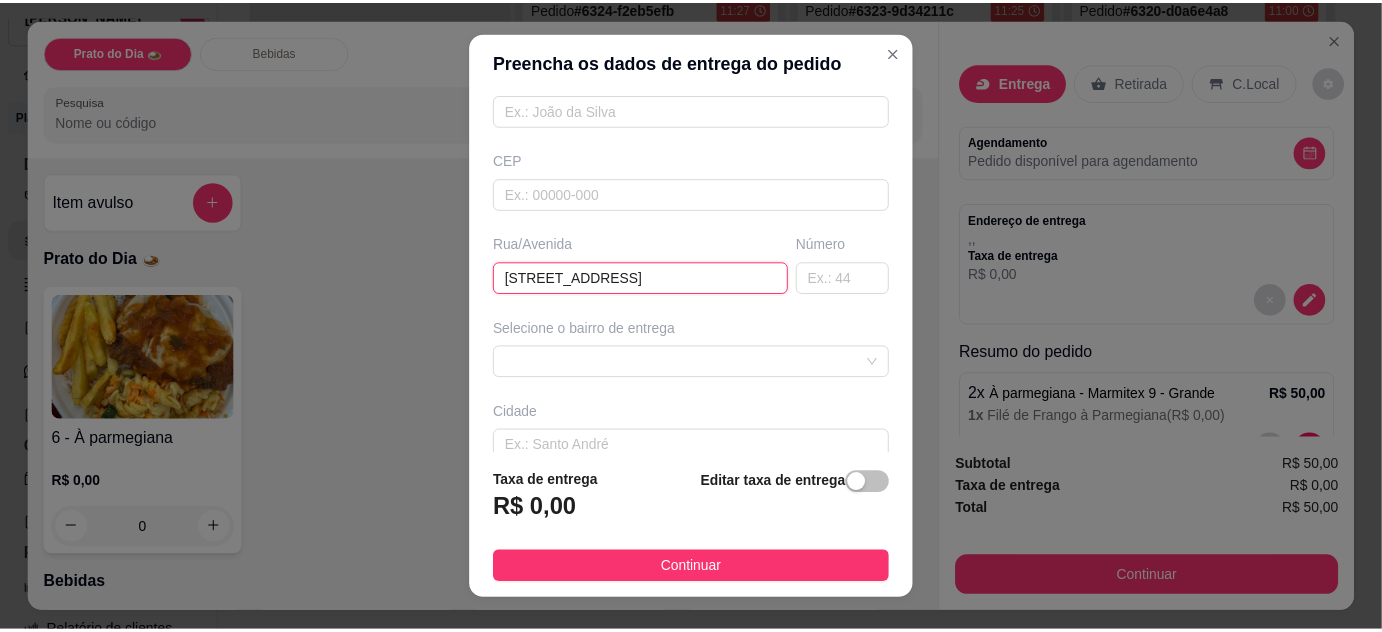 scroll, scrollTop: 90, scrollLeft: 0, axis: vertical 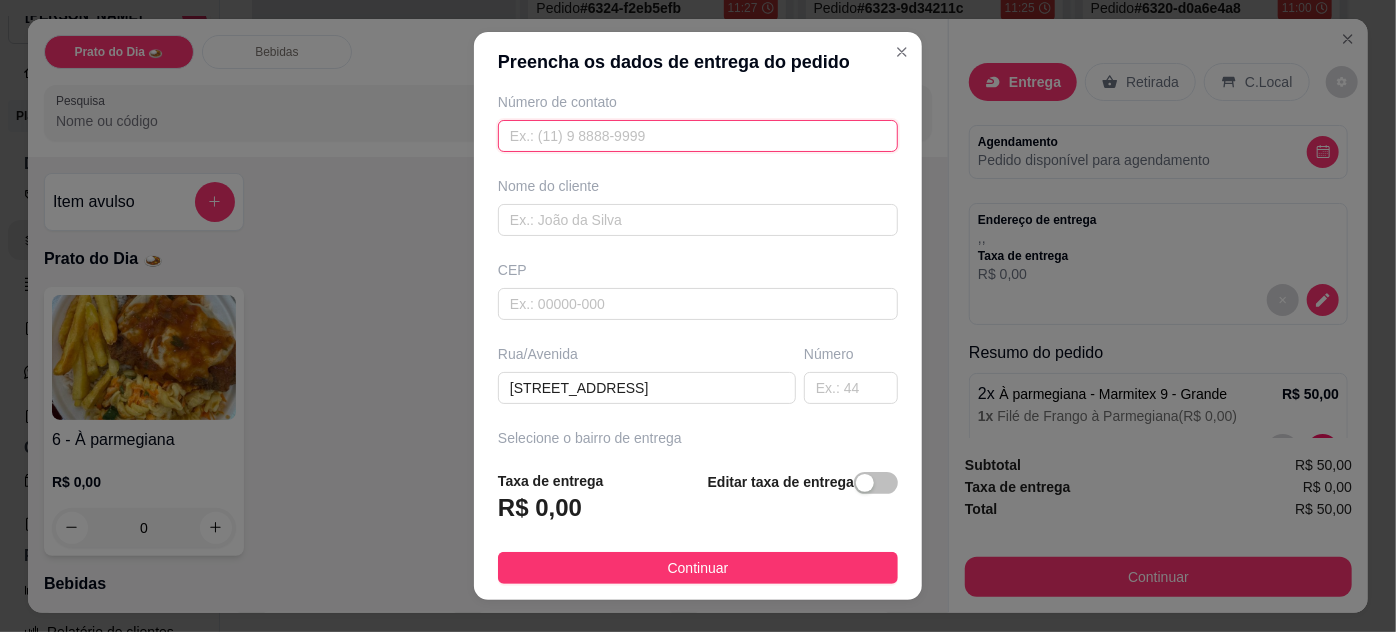 click at bounding box center [698, 136] 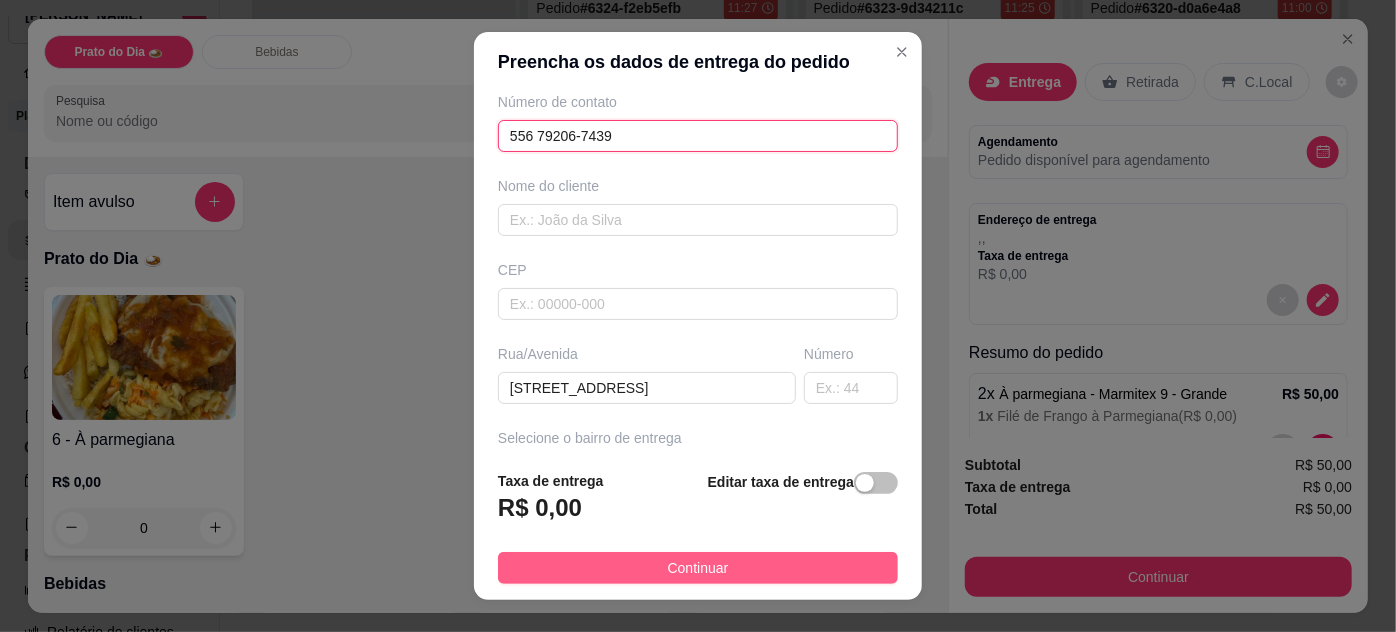 type on "556 79206-7439" 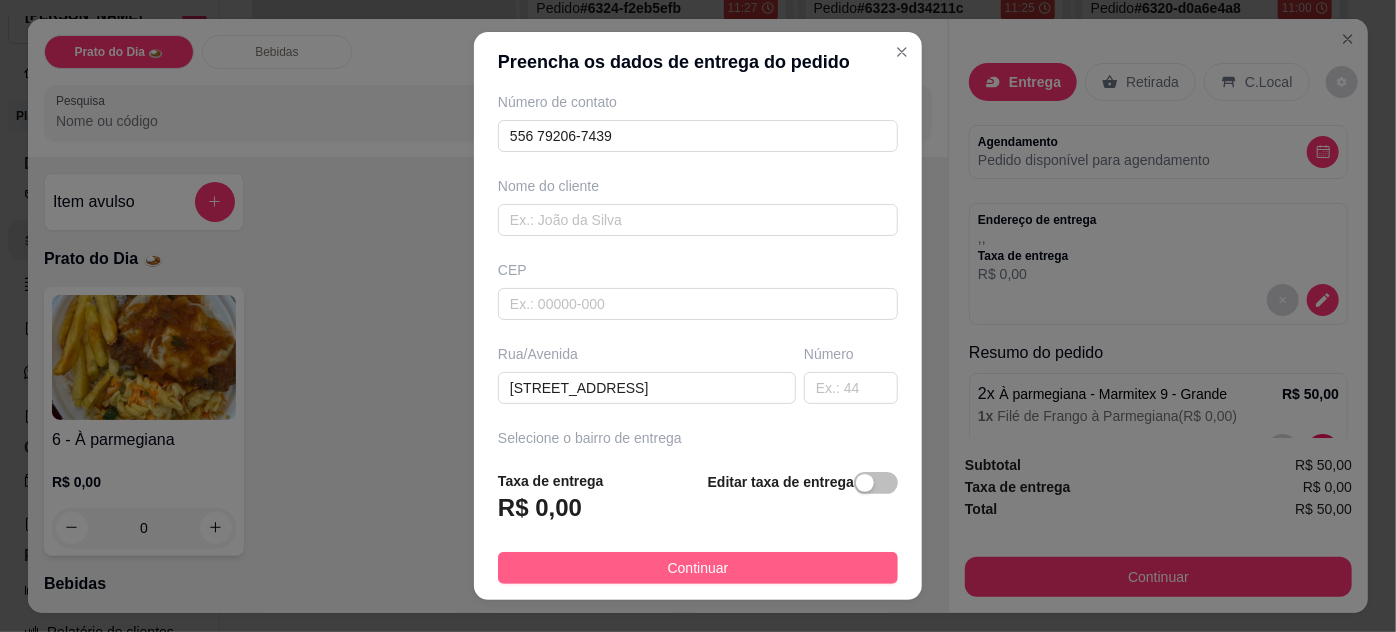 drag, startPoint x: 674, startPoint y: 557, endPoint x: 652, endPoint y: 570, distance: 25.553865 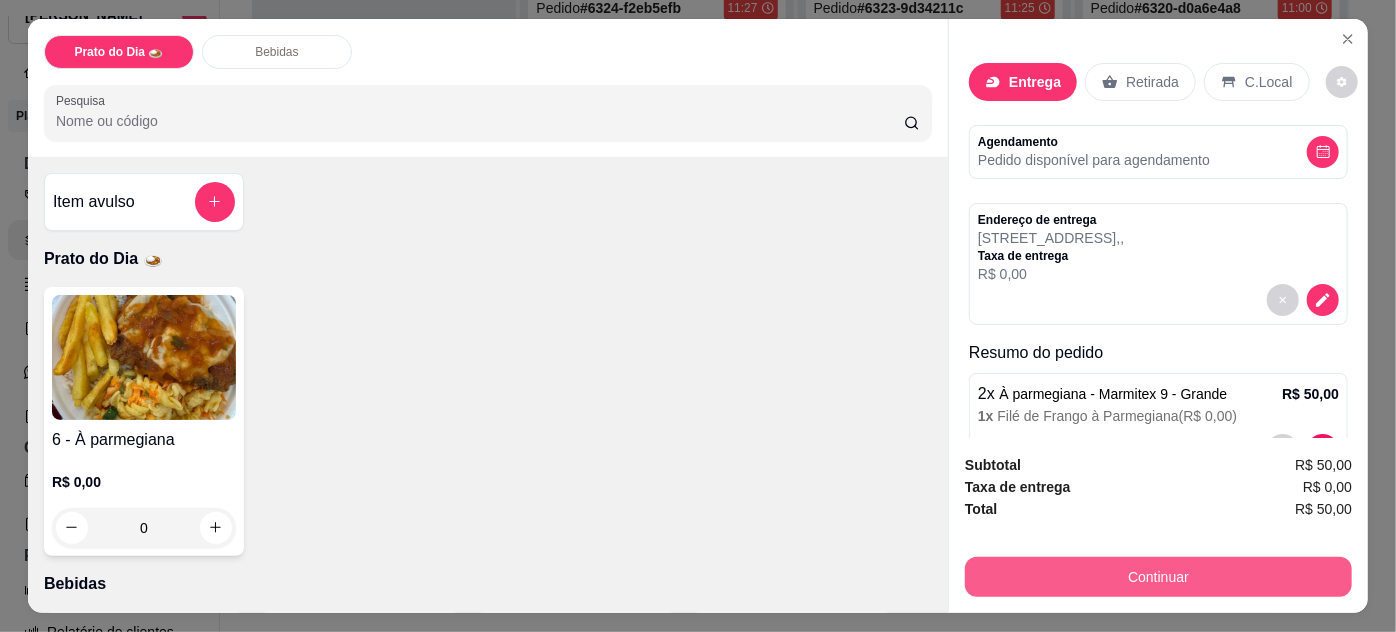 click on "Continuar" at bounding box center [1158, 577] 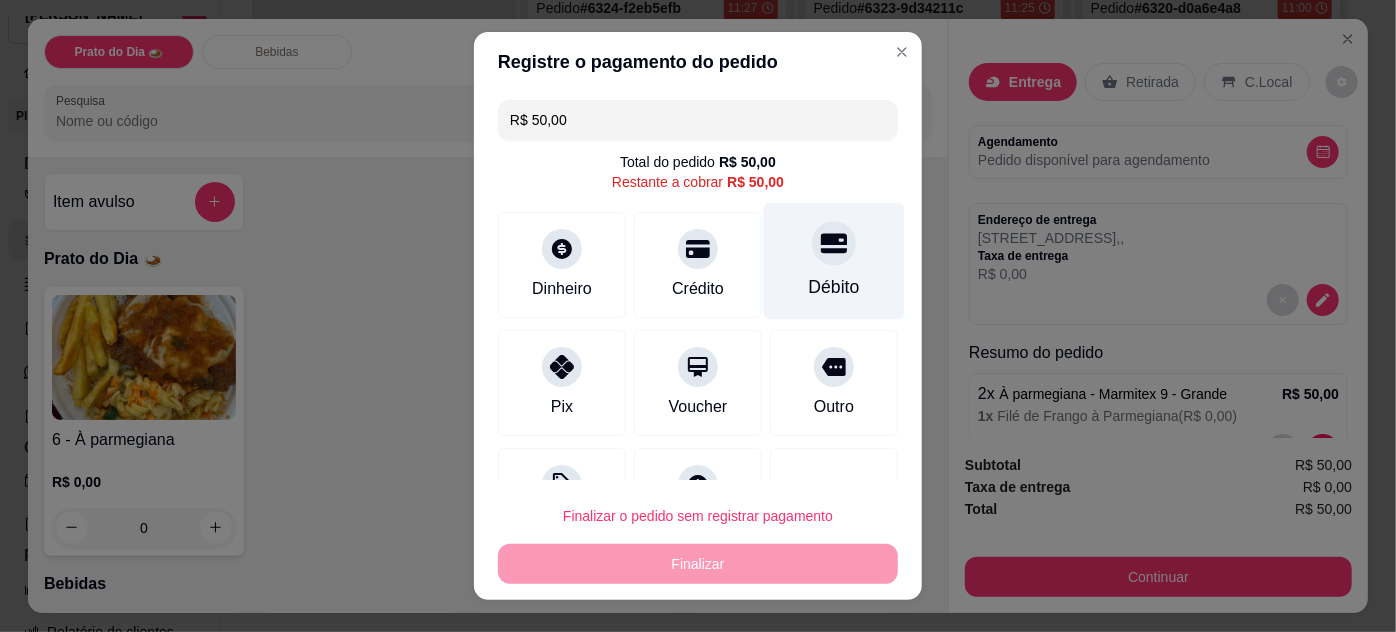 click on "Débito" at bounding box center [834, 287] 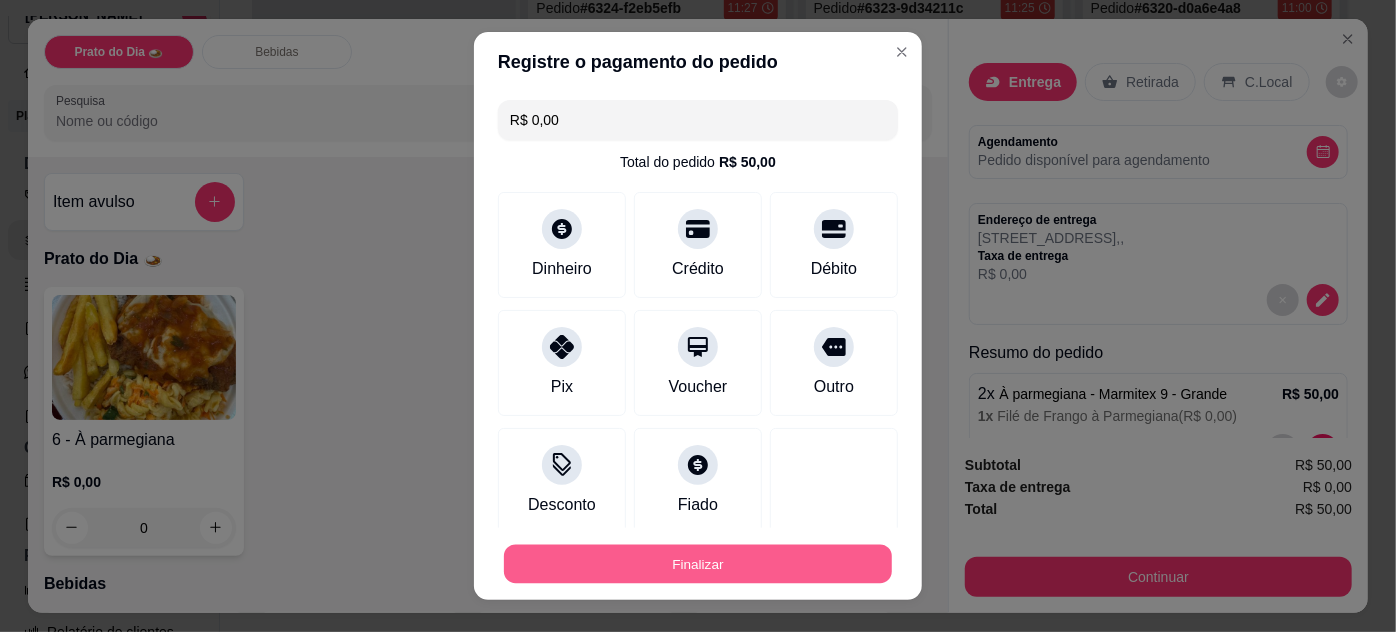 click on "Finalizar" at bounding box center (698, 564) 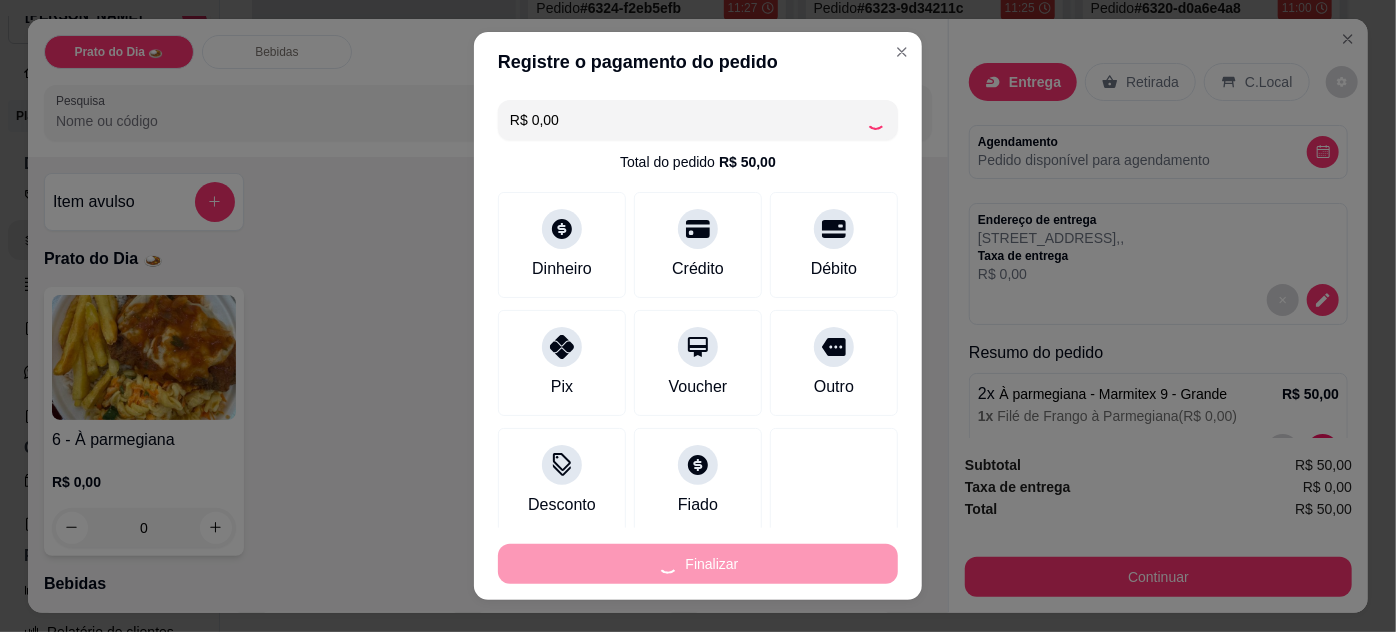 type on "-R$ 50,00" 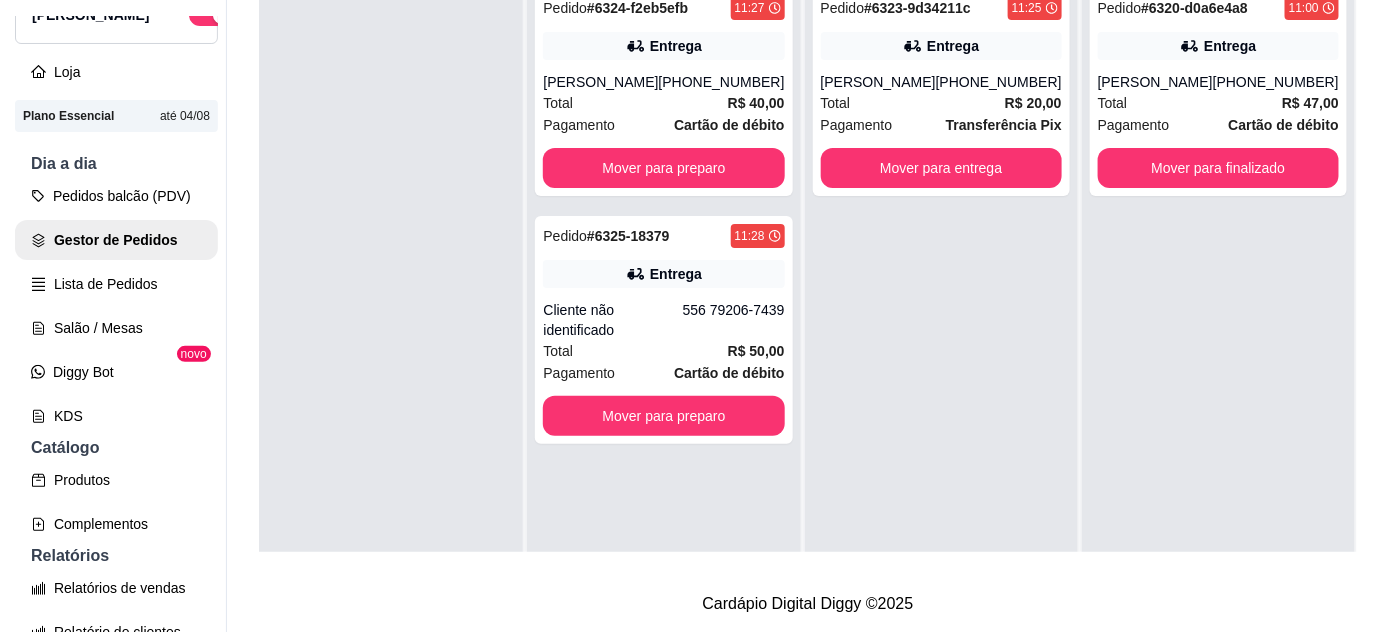 scroll, scrollTop: 136, scrollLeft: 0, axis: vertical 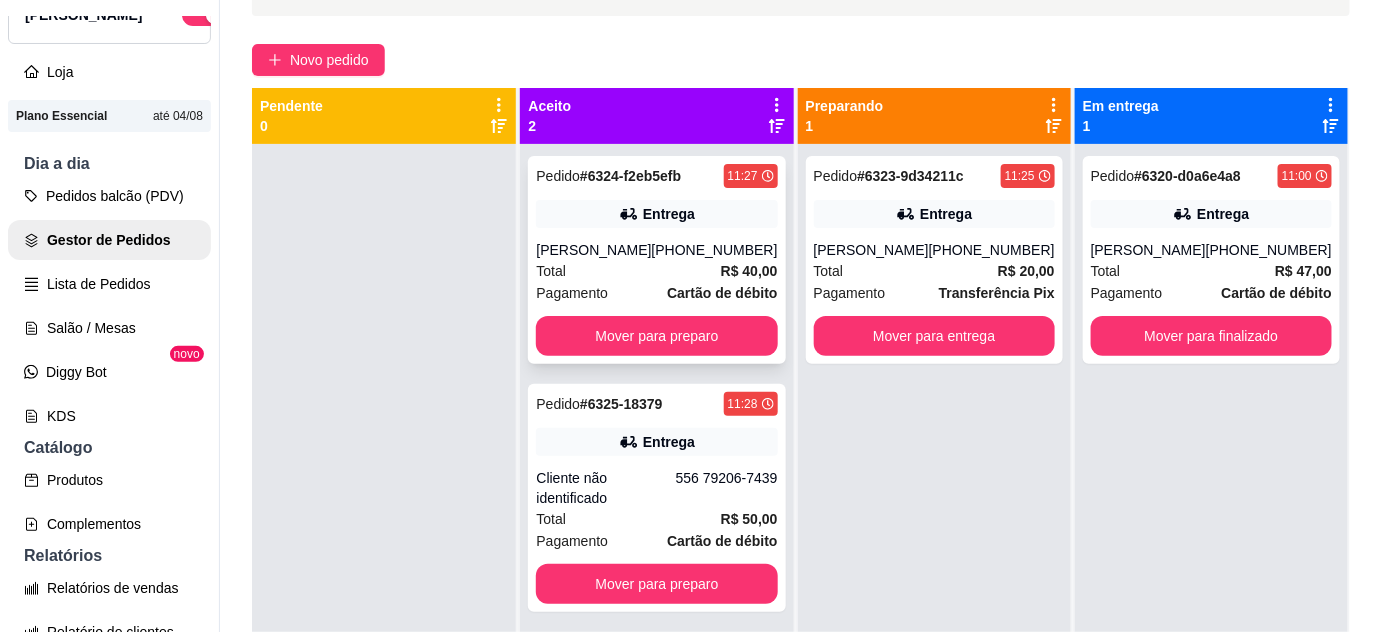 click on "Pedido  # 6324-f2eb5efb 11:27 Entrega Michel [PHONE_NUMBER] Total R$ 40,00 Pagamento Cartão de débito Mover para preparo" at bounding box center (656, 260) 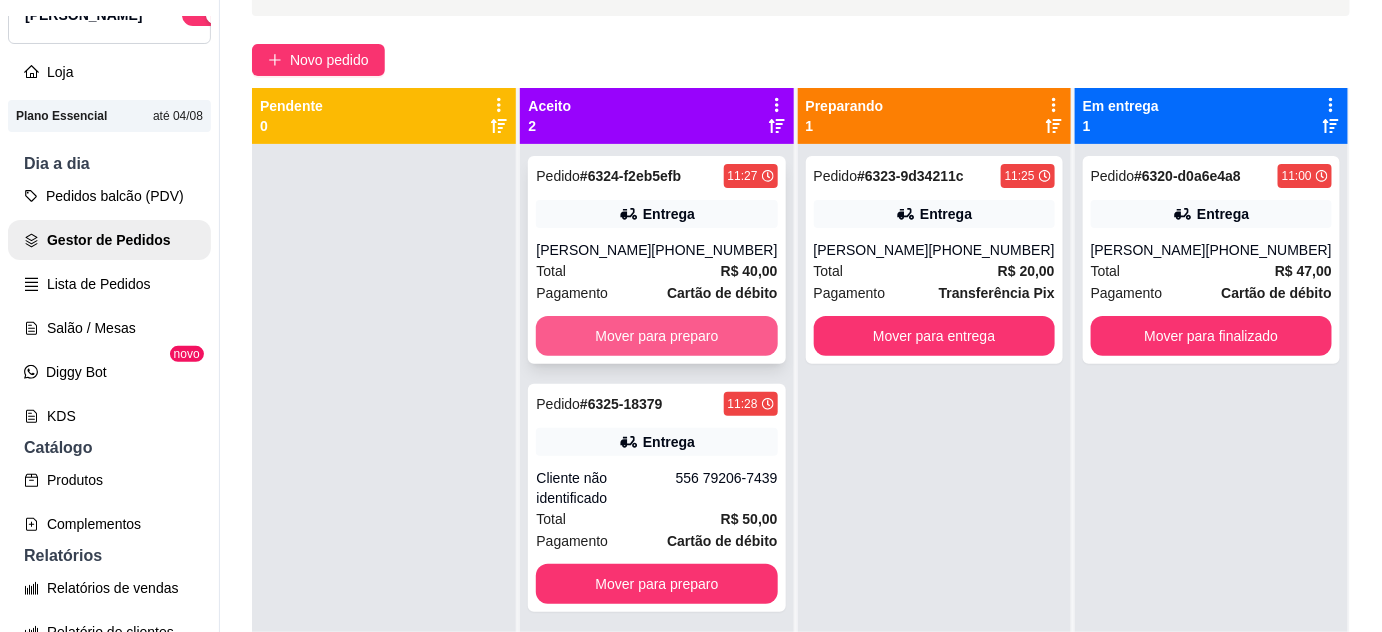 click on "Mover para preparo" at bounding box center [656, 336] 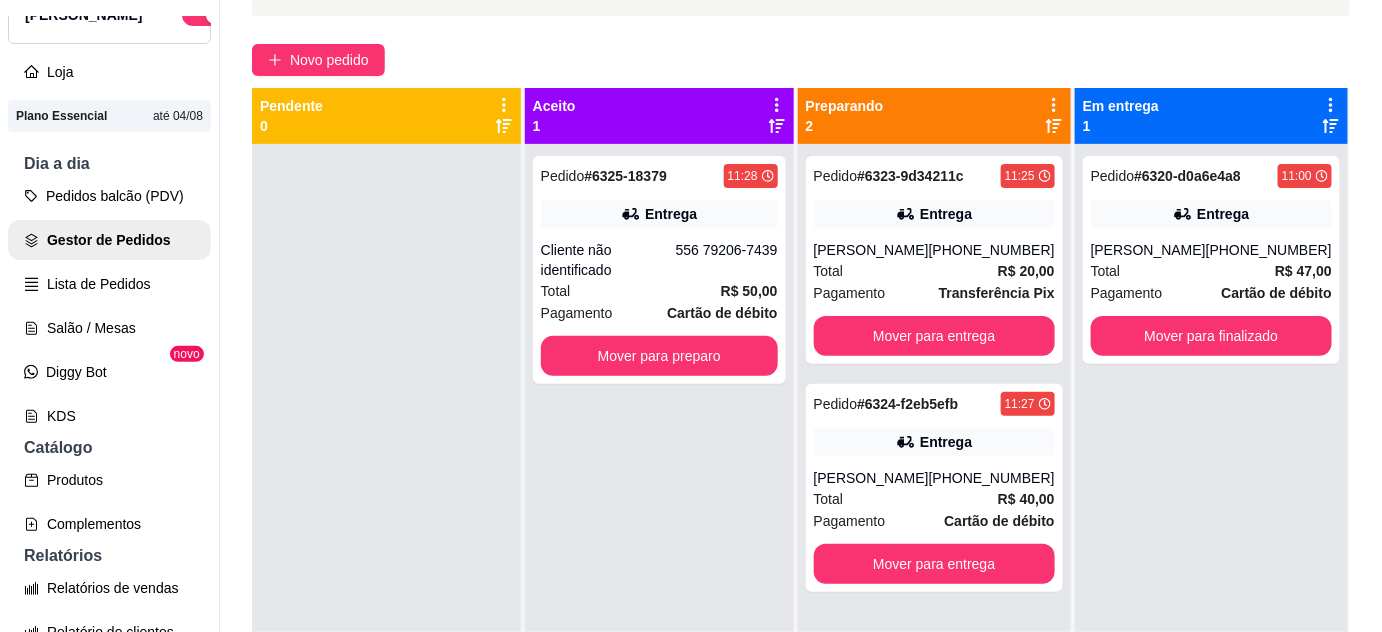 click on "Pedido  # 6325-18379 11:28 Entrega Cliente não identificado 556 79206-7439 Total R$ 50,00 Pagamento Cartão de débito Mover para preparo" at bounding box center [659, 270] 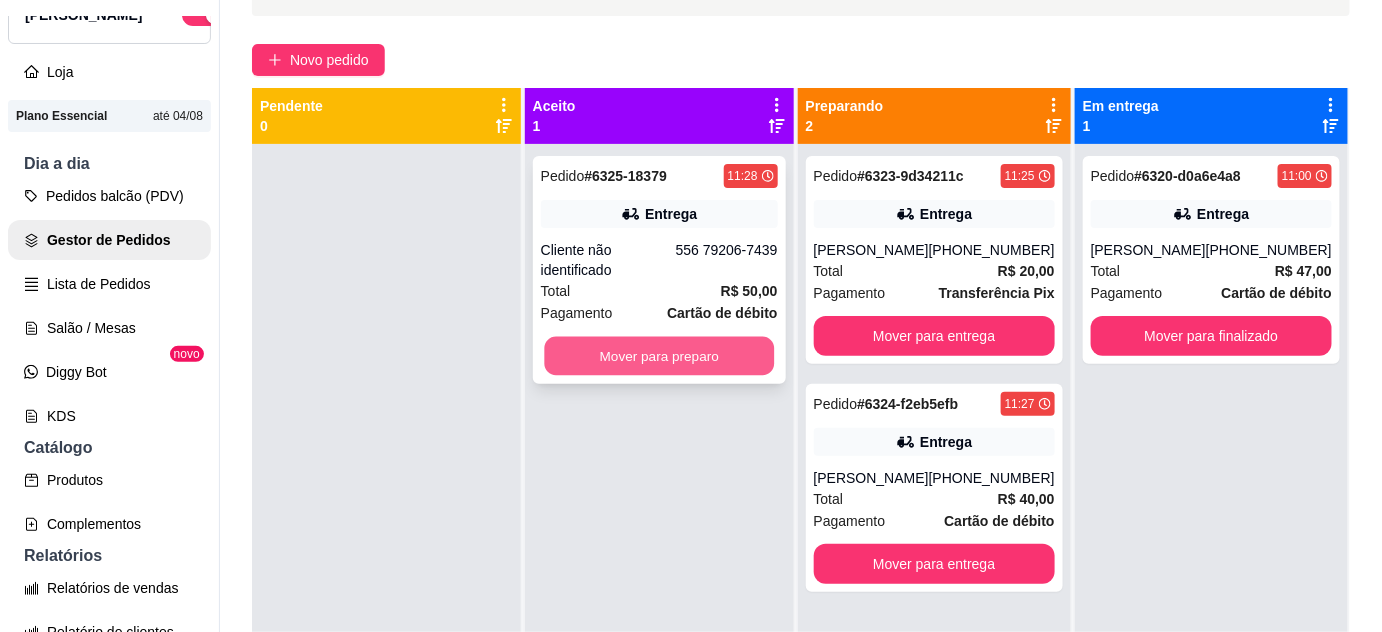 click on "Mover para preparo" at bounding box center [659, 356] 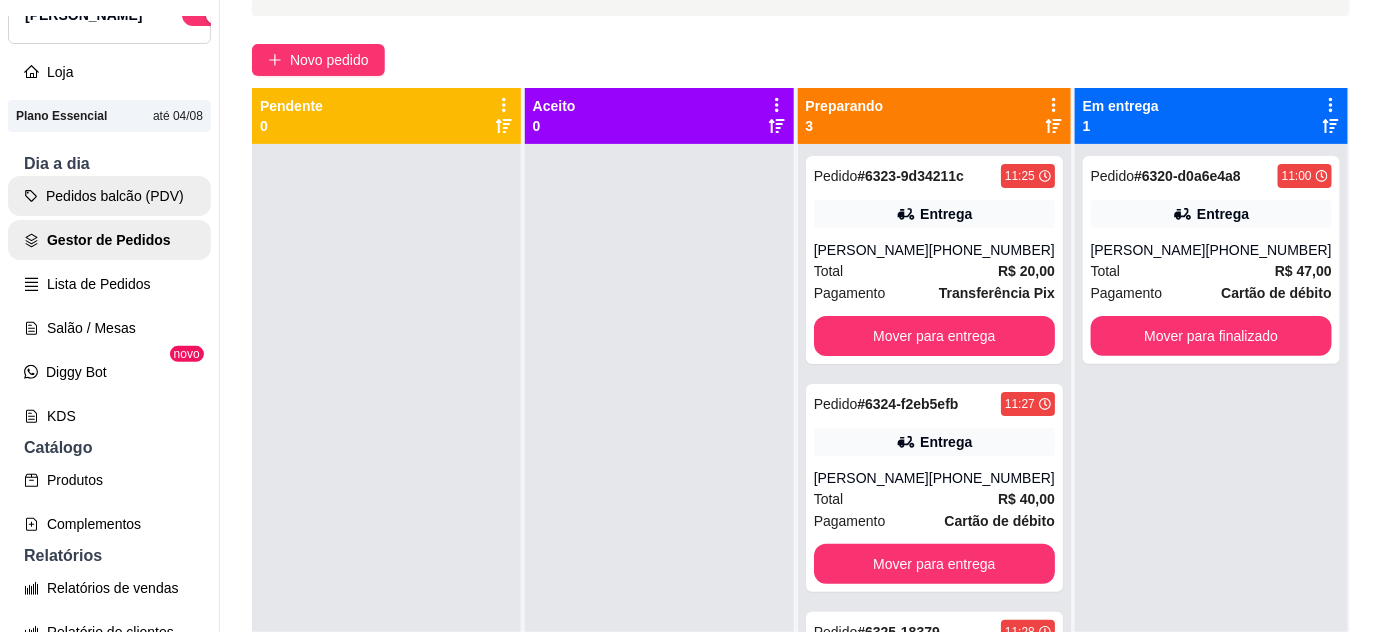 click on "Pedidos balcão (PDV)" at bounding box center [109, 196] 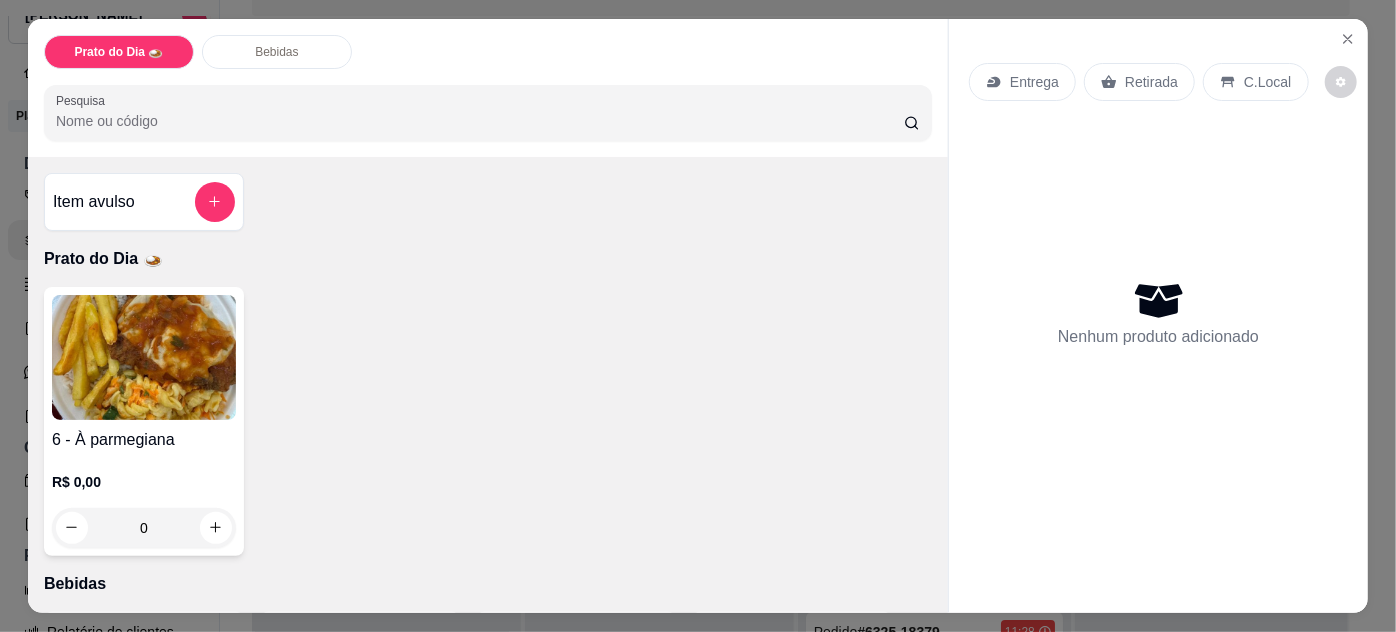 click at bounding box center (144, 357) 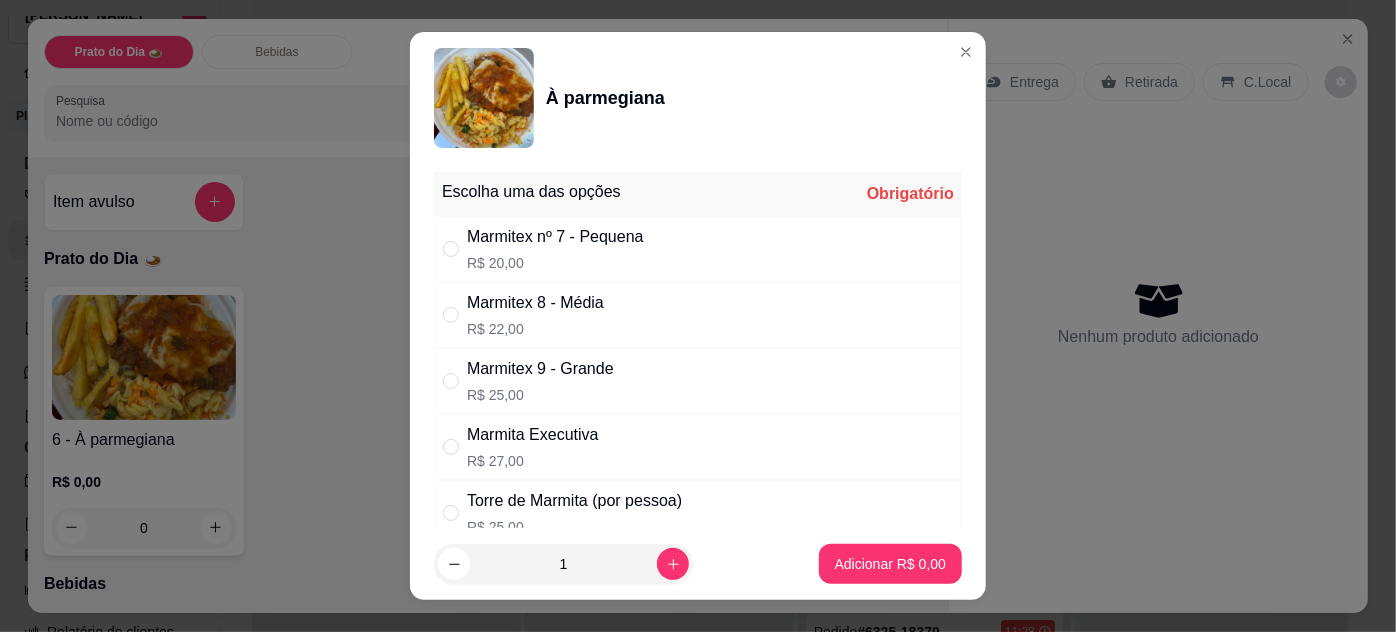 click at bounding box center [455, 315] 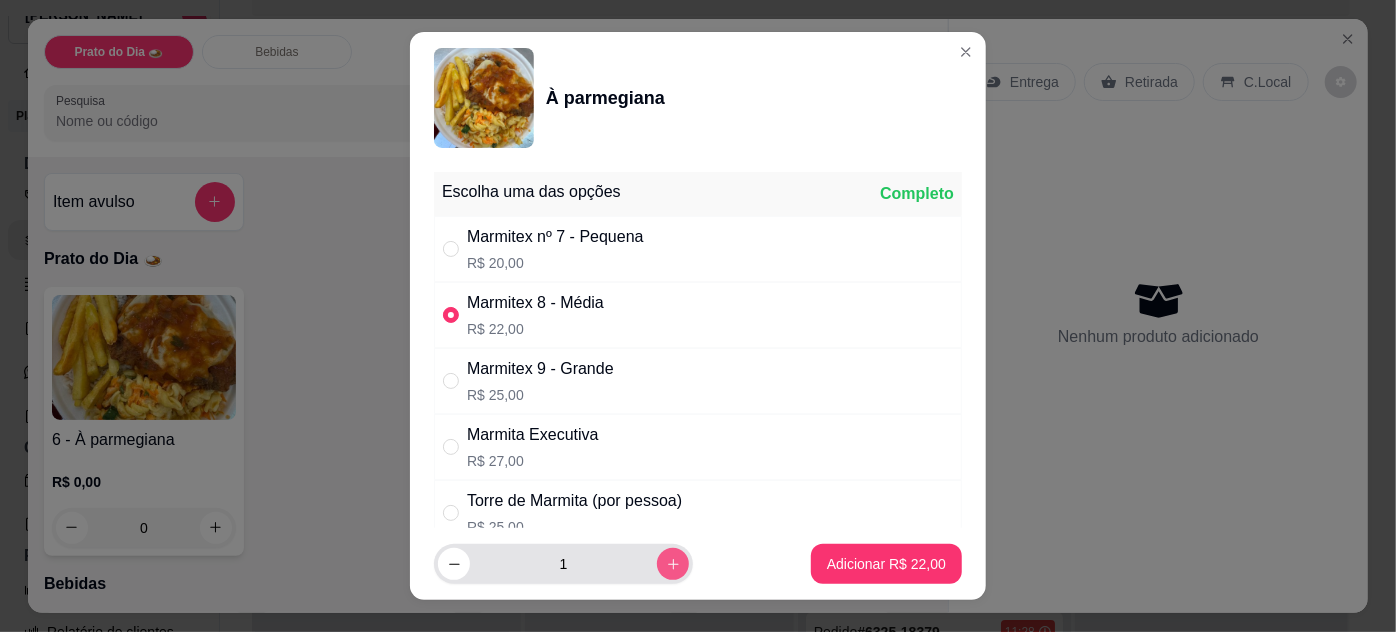 click 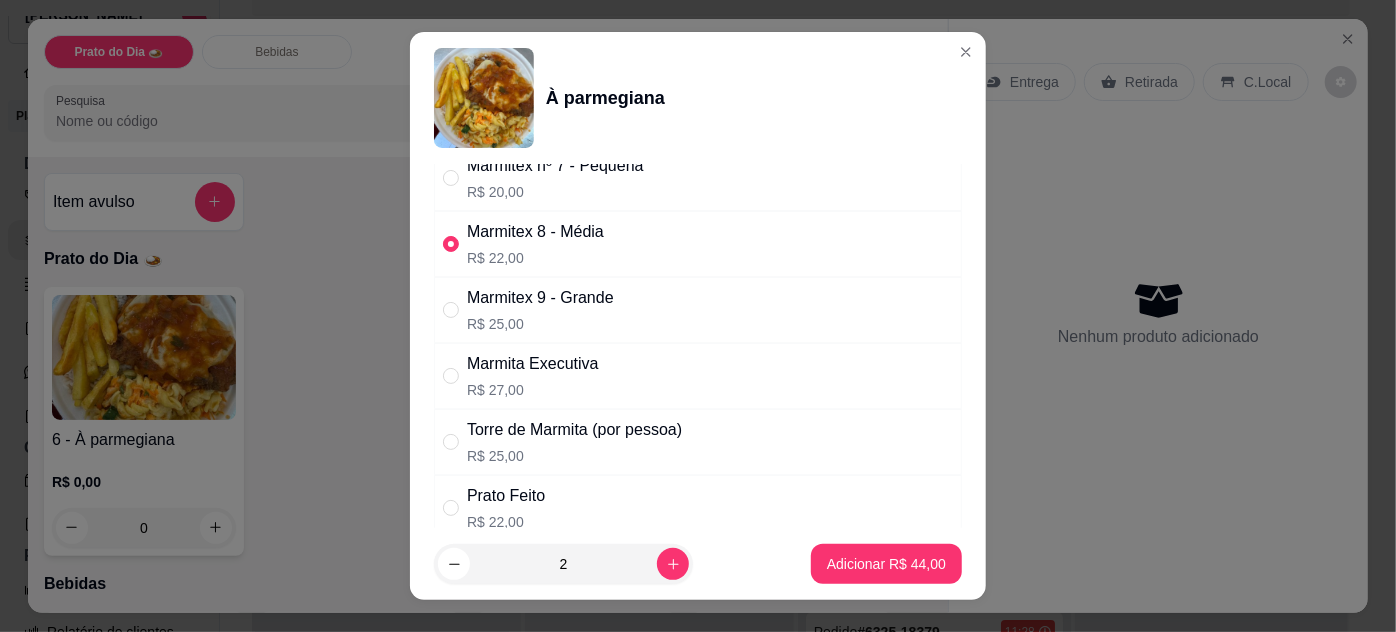 scroll, scrollTop: 0, scrollLeft: 0, axis: both 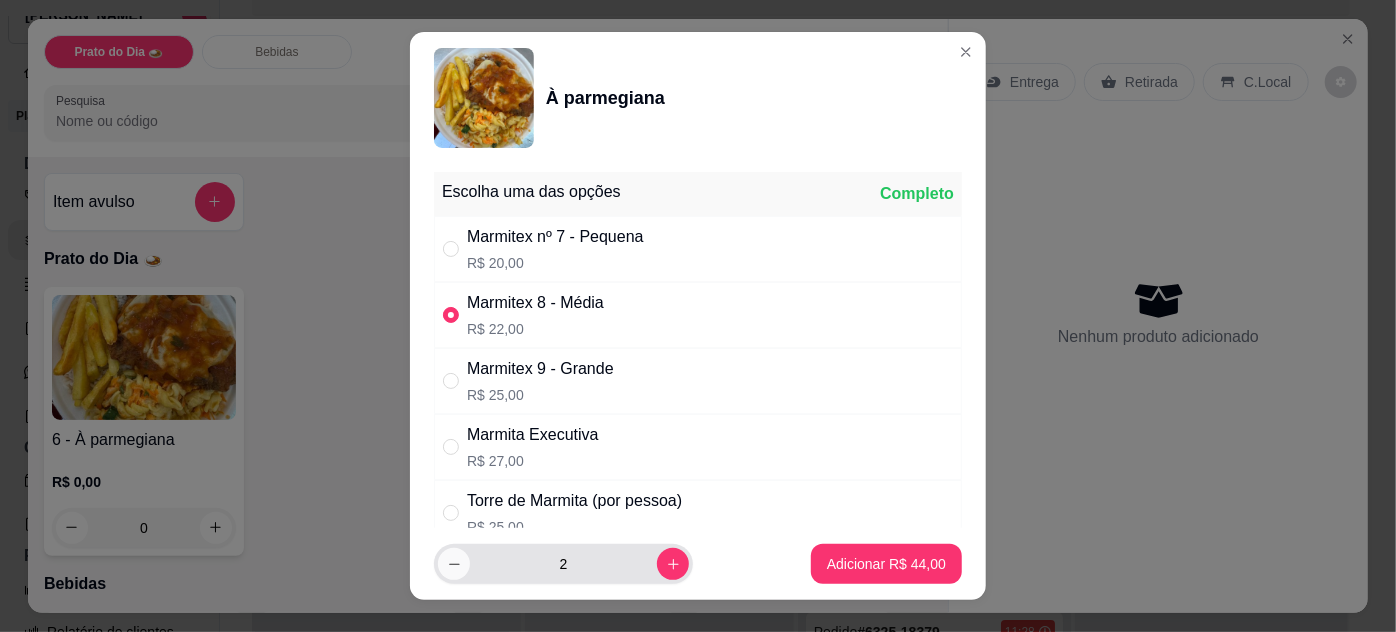 click at bounding box center (454, 564) 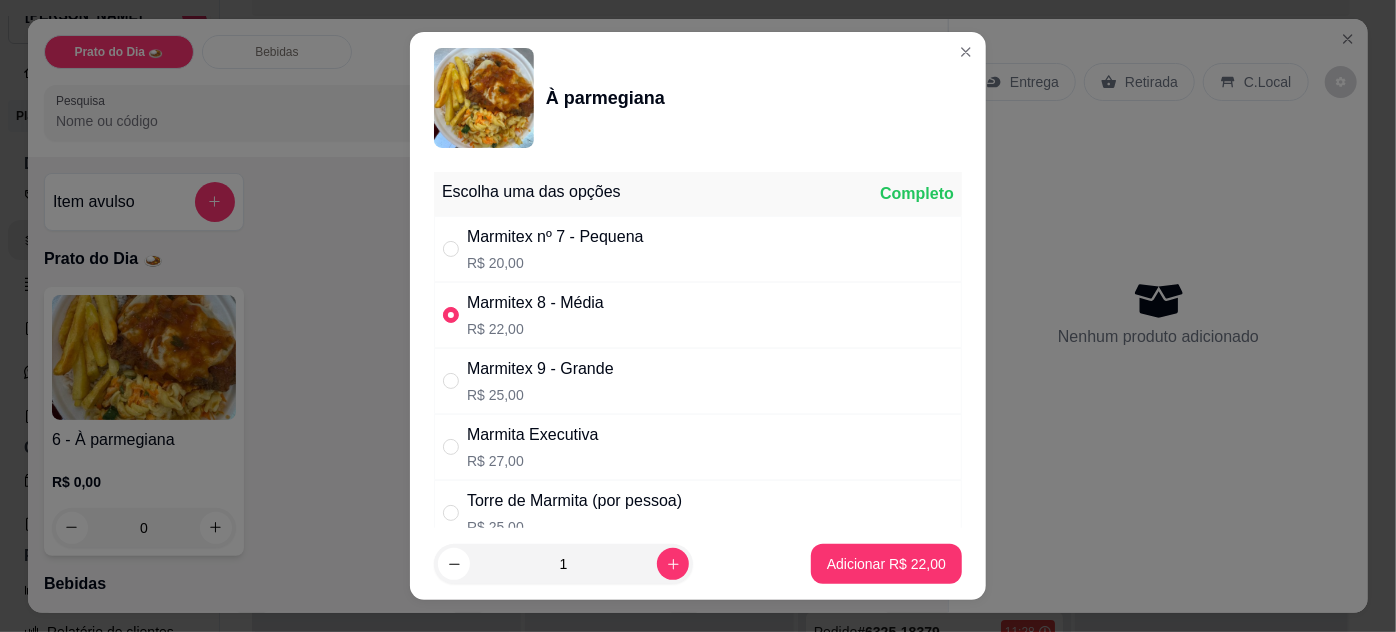 scroll, scrollTop: 363, scrollLeft: 0, axis: vertical 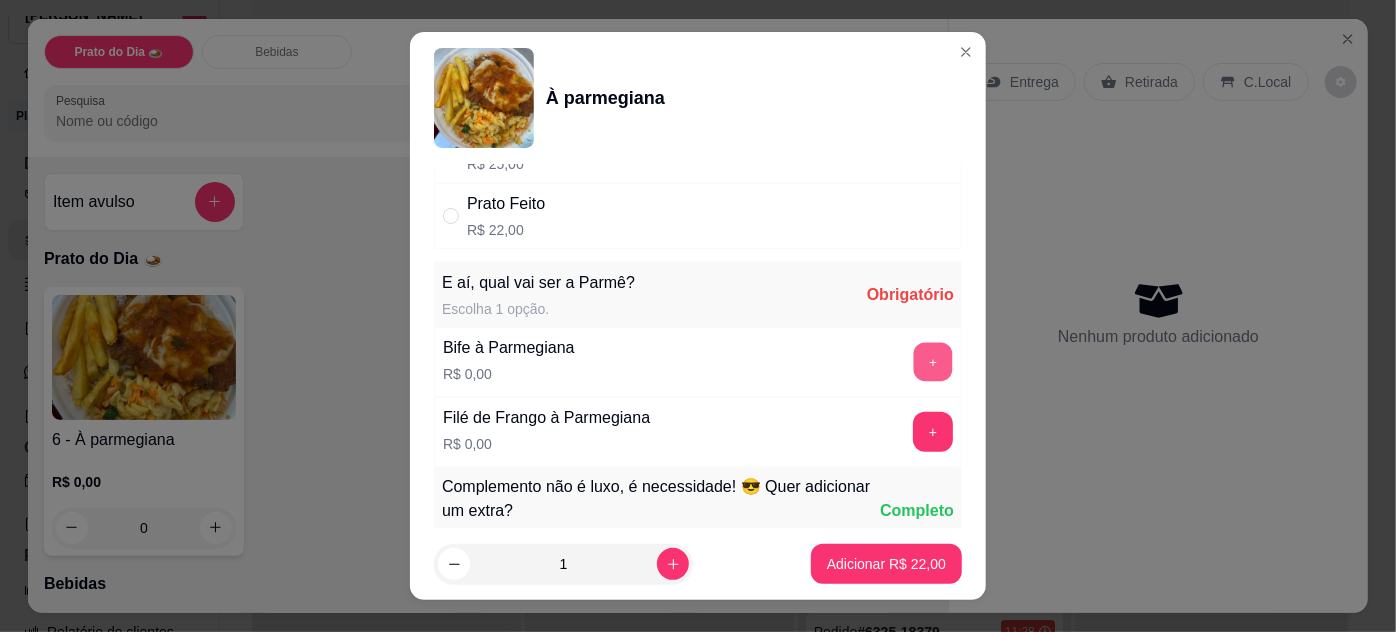 click on "+" at bounding box center (933, 361) 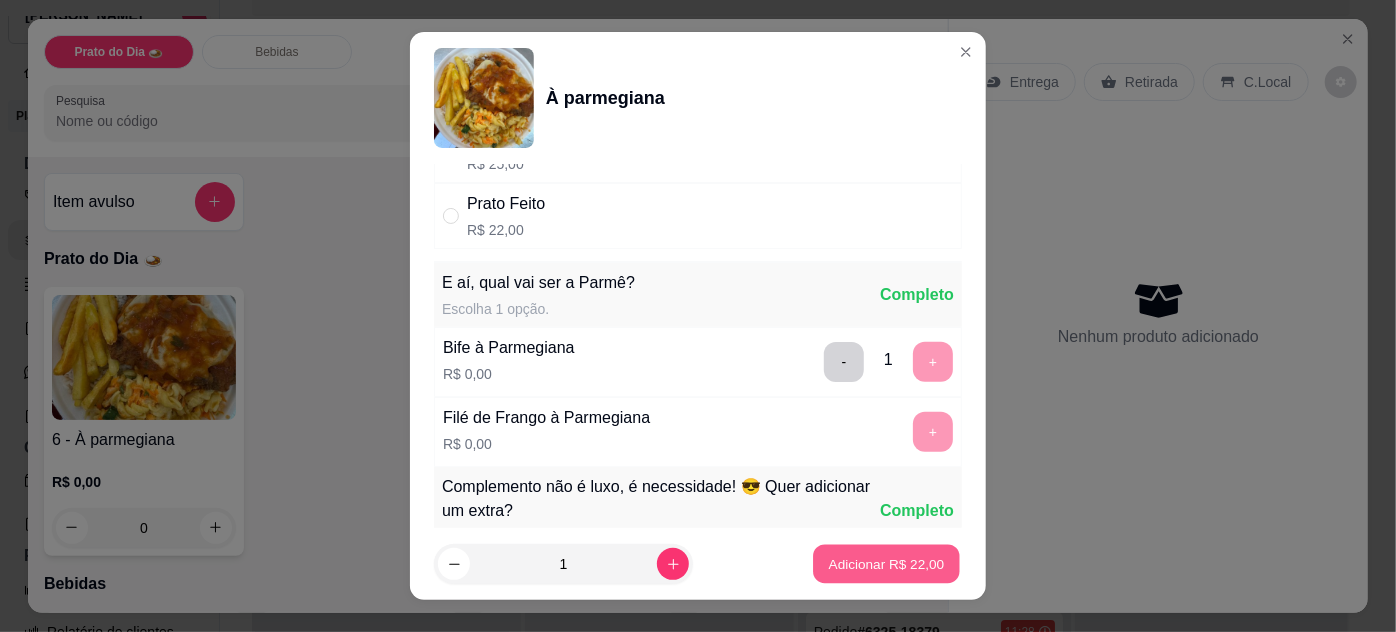 click on "Adicionar   R$ 22,00" at bounding box center [887, 564] 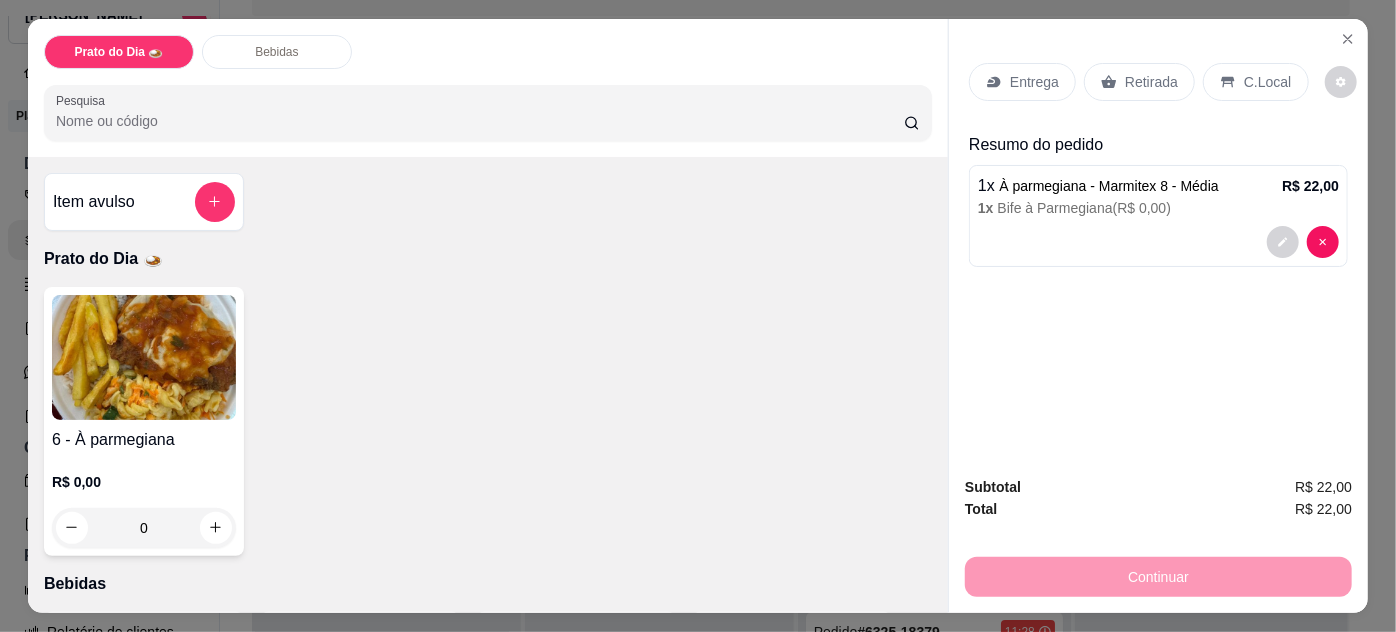 click at bounding box center [144, 357] 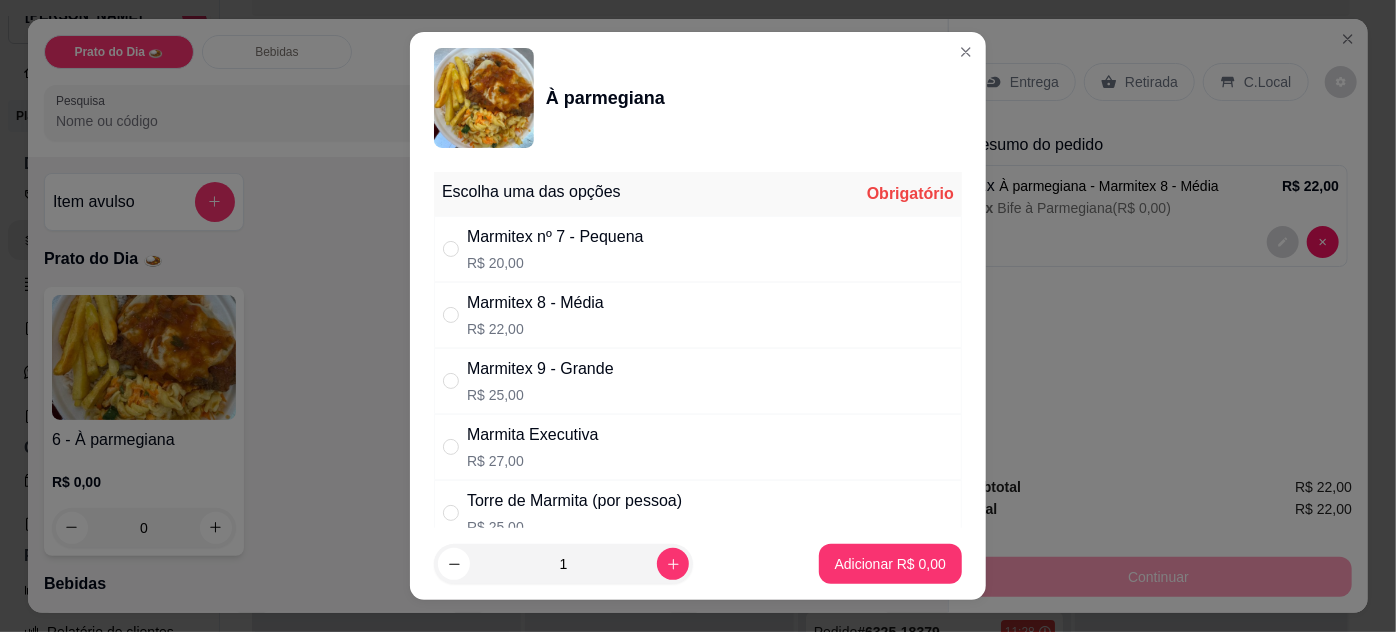 click on "Marmitex 8 - Média R$ 22,00" at bounding box center [698, 315] 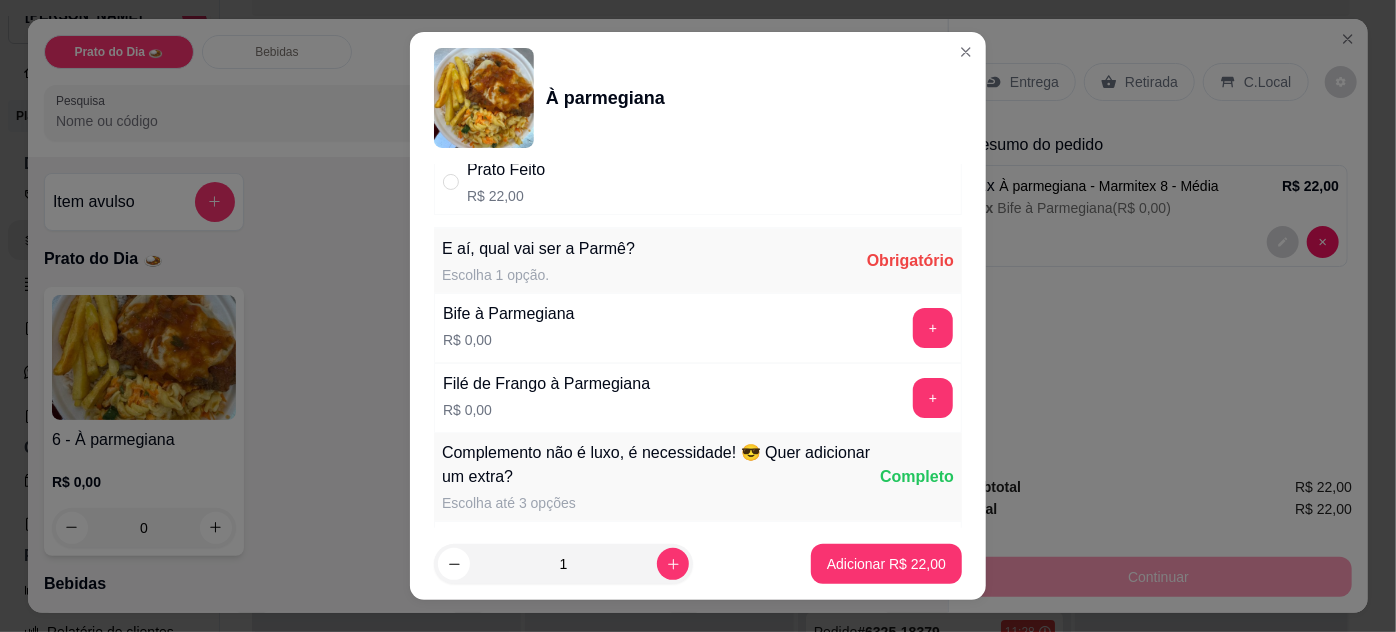 scroll, scrollTop: 454, scrollLeft: 0, axis: vertical 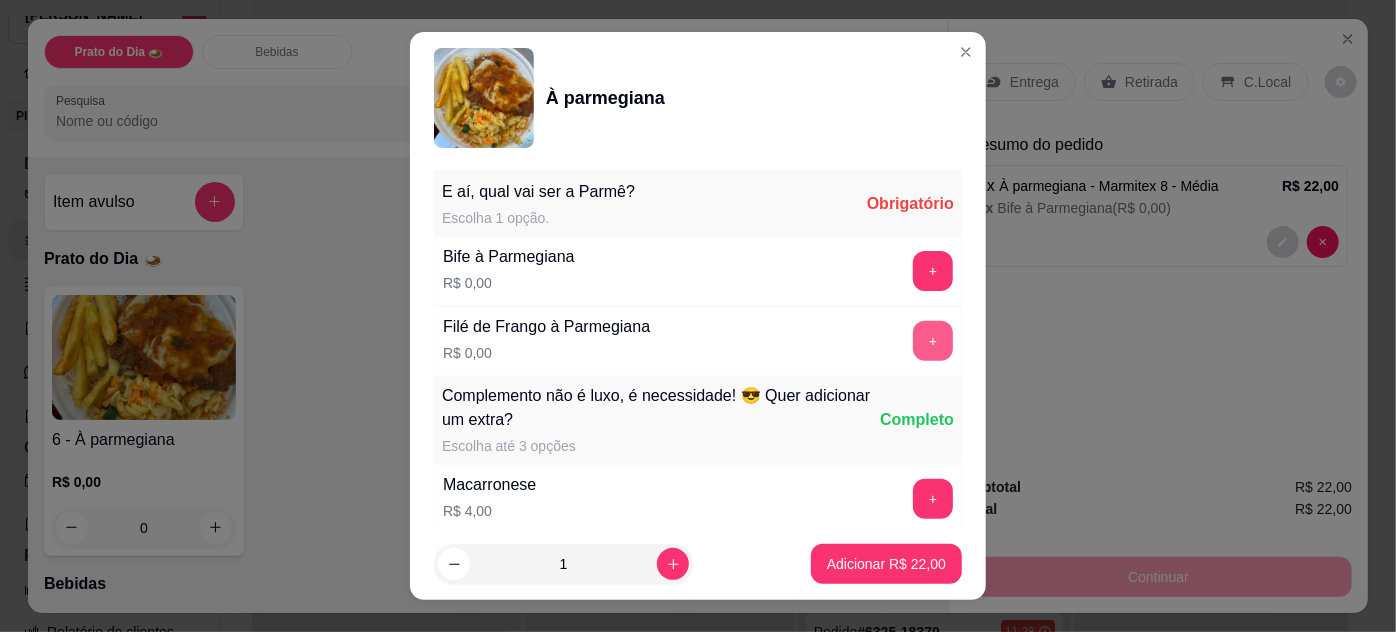 click on "+" at bounding box center [933, 341] 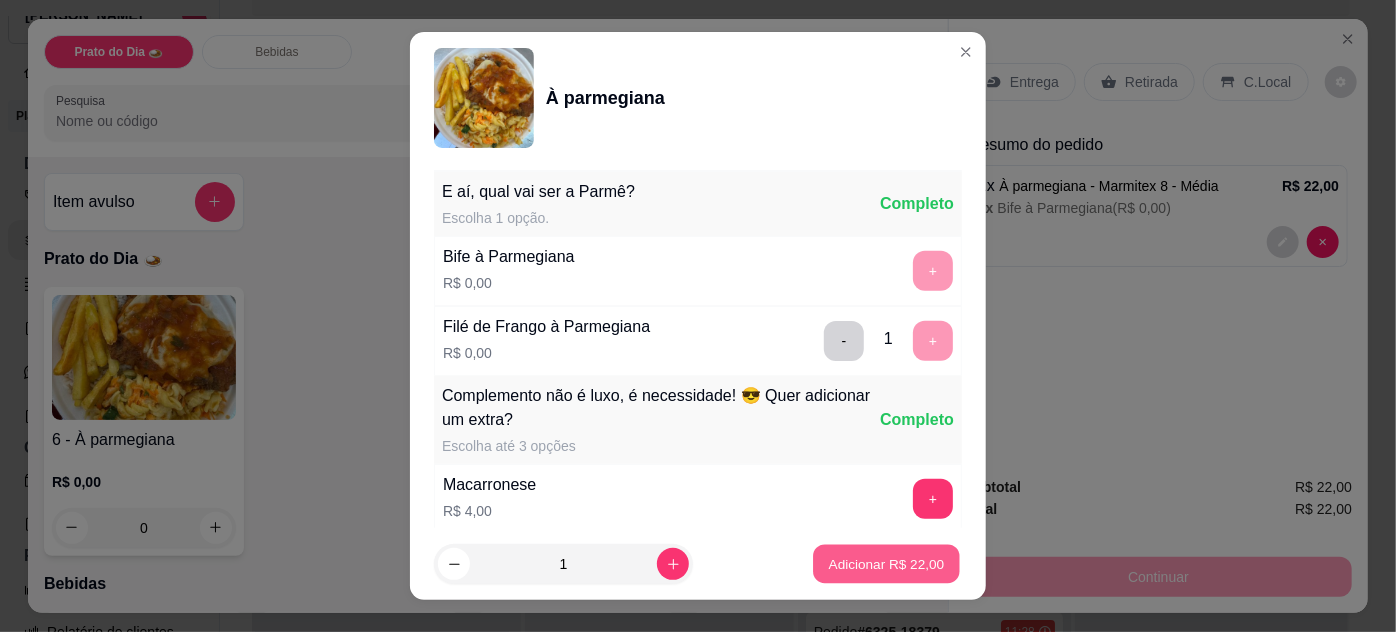 click on "Adicionar   R$ 22,00" at bounding box center (886, 564) 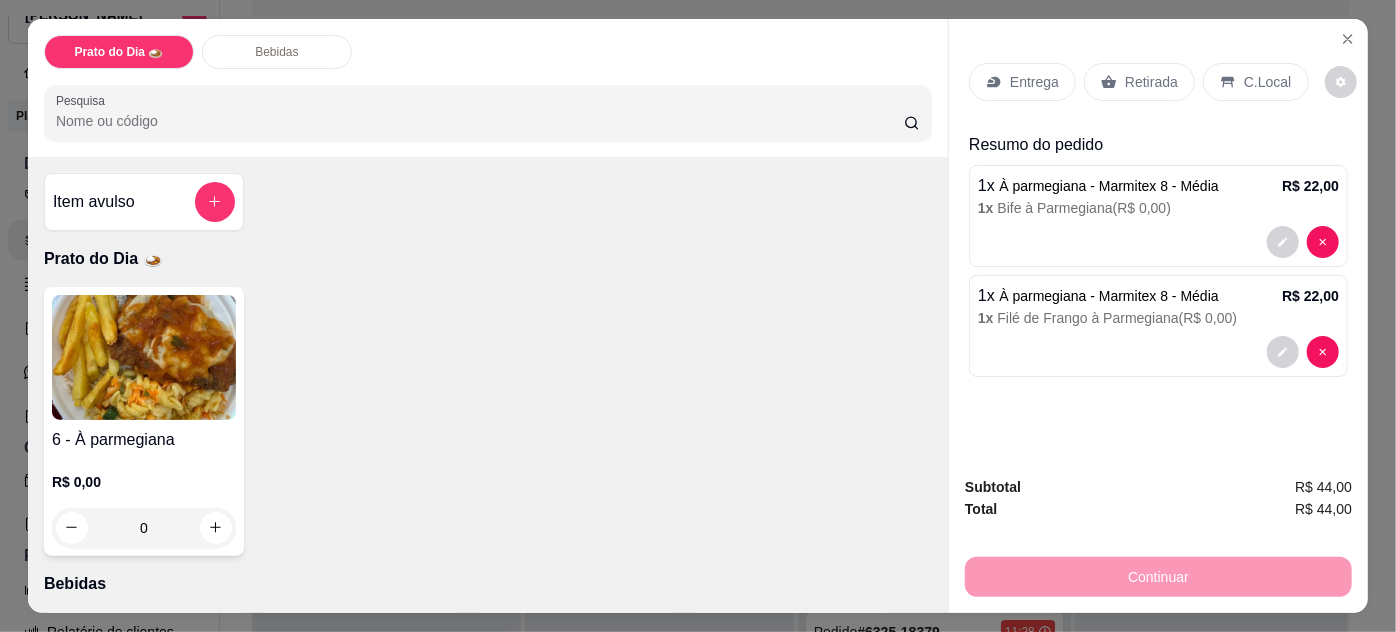 click on "Retirada" at bounding box center [1151, 82] 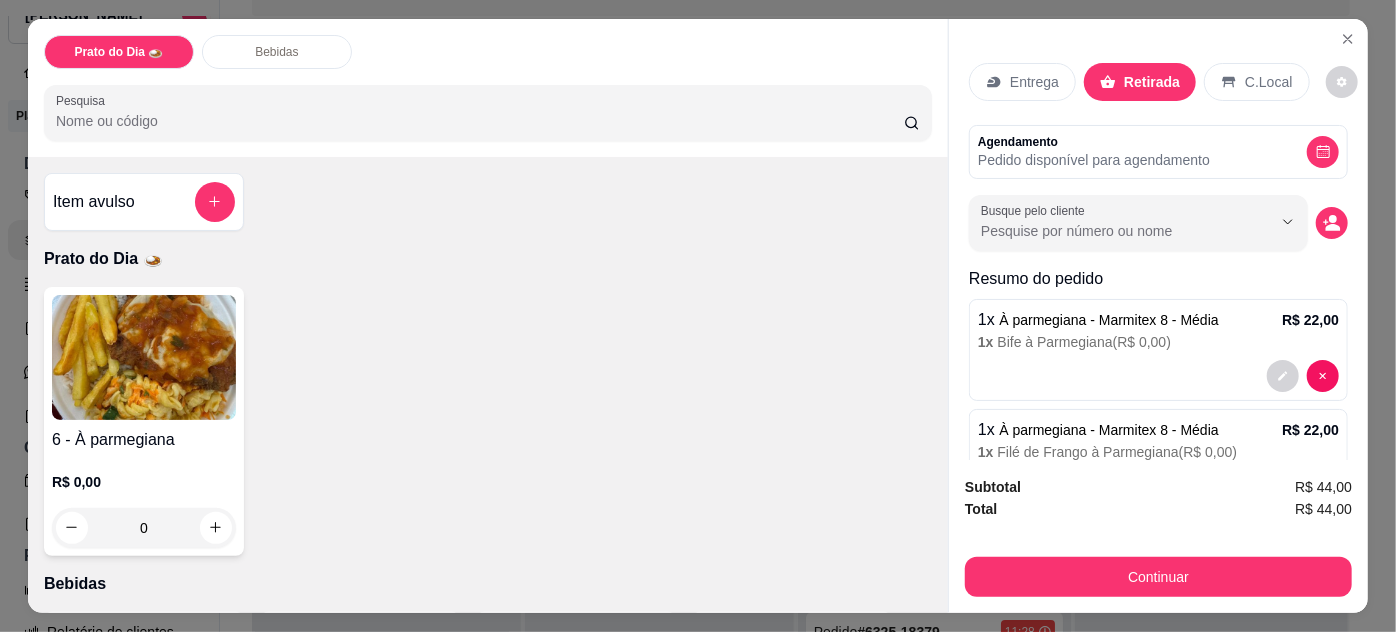 click on "Entrega" at bounding box center (1034, 82) 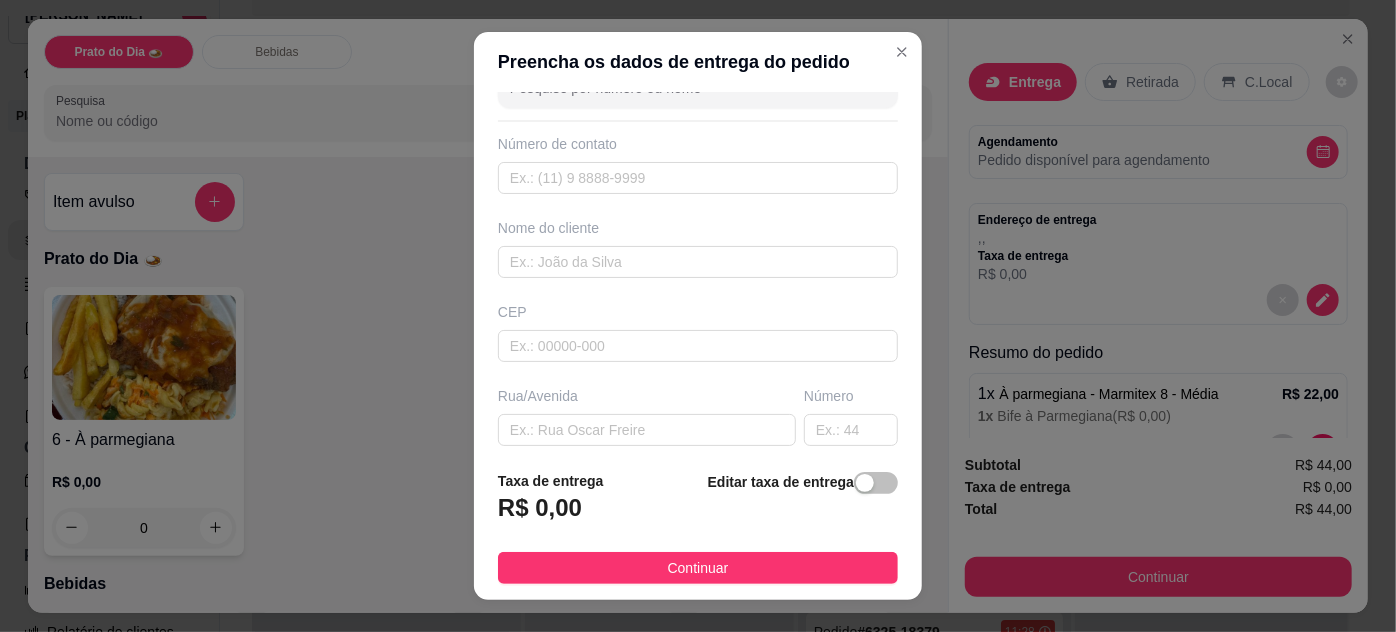 scroll, scrollTop: 90, scrollLeft: 0, axis: vertical 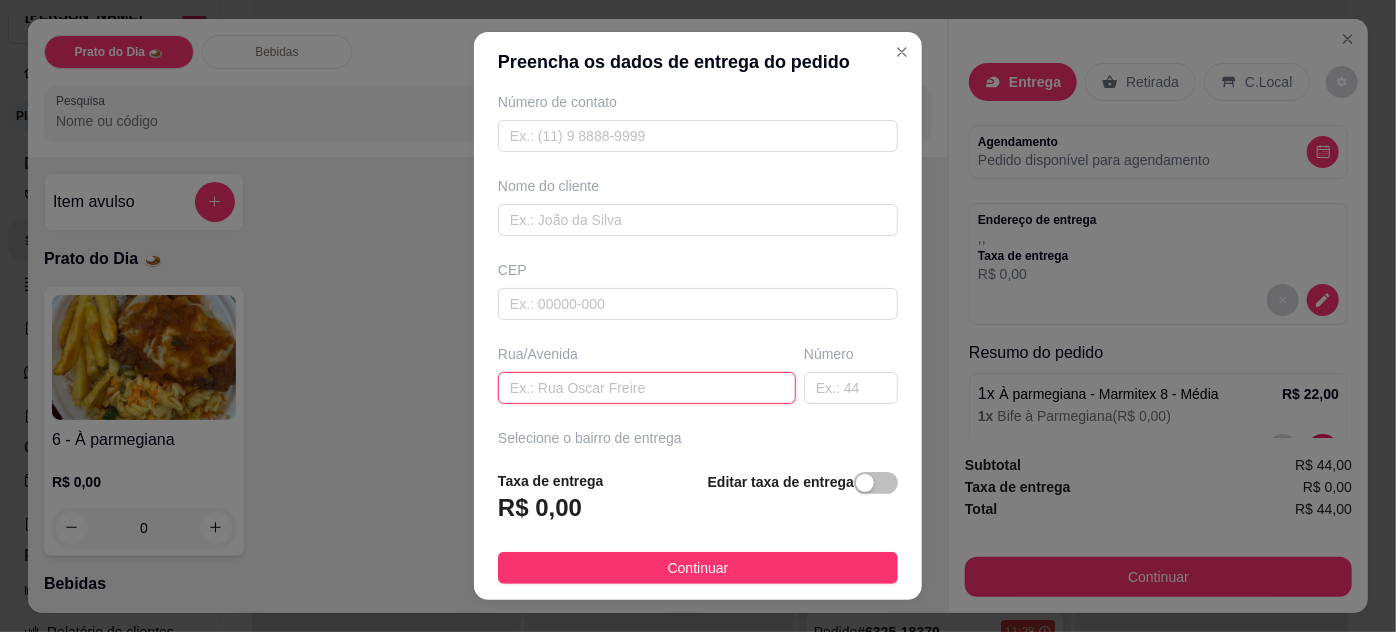 click at bounding box center (647, 388) 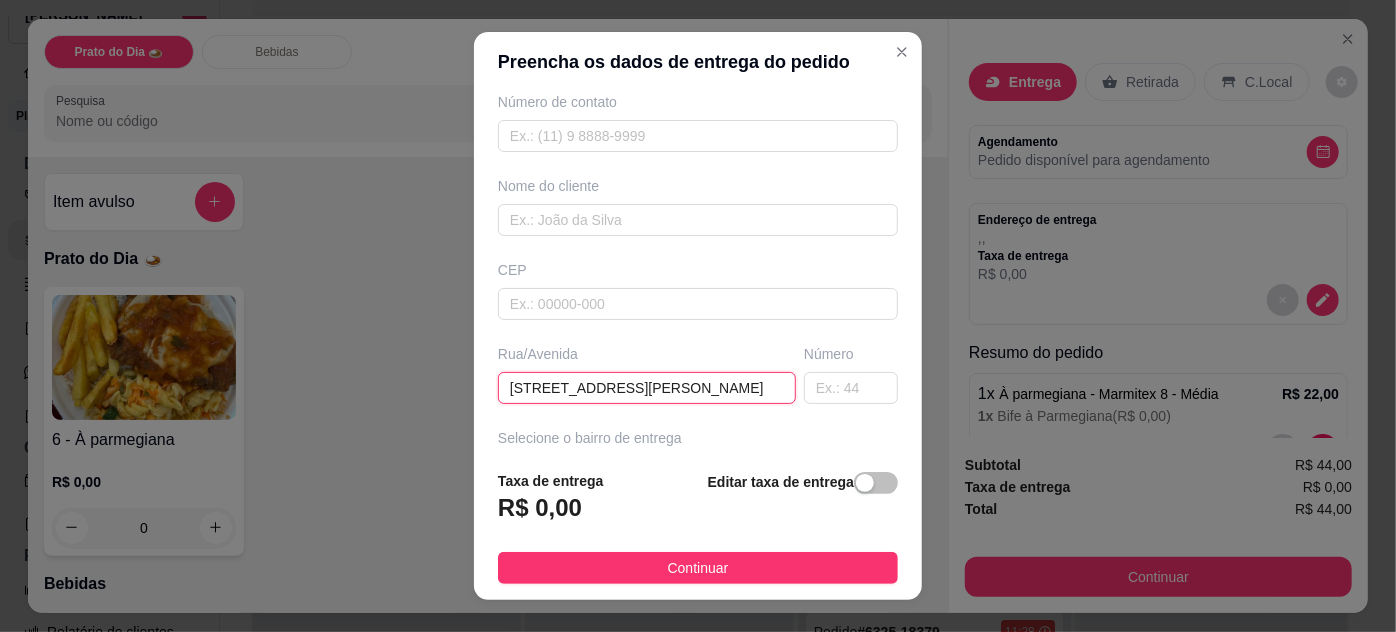 type on "[STREET_ADDRESS][PERSON_NAME]" 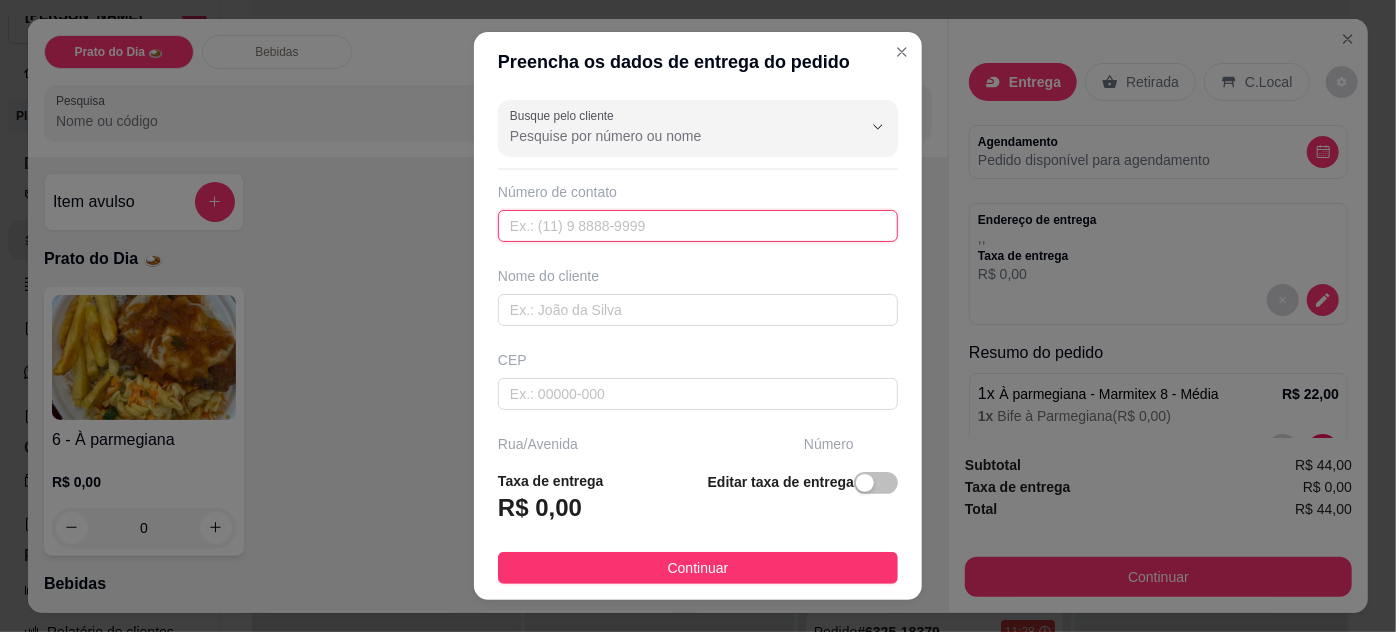 click at bounding box center (698, 226) 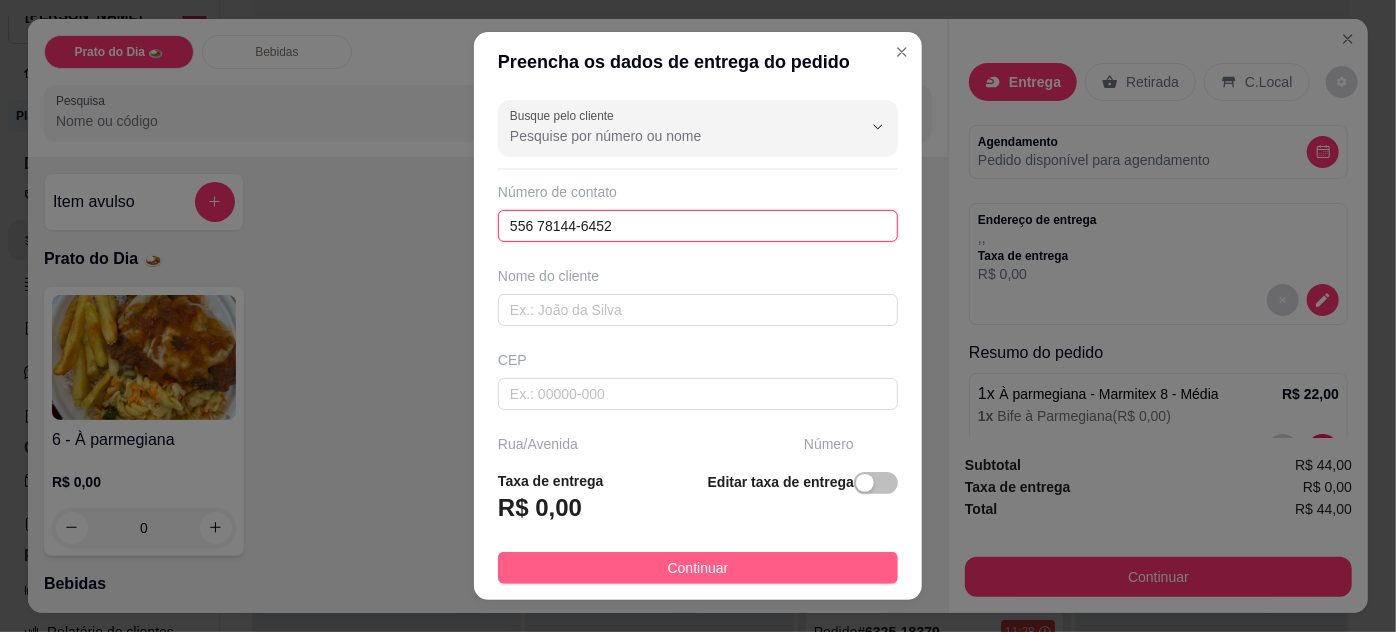 type on "556 78144-6452" 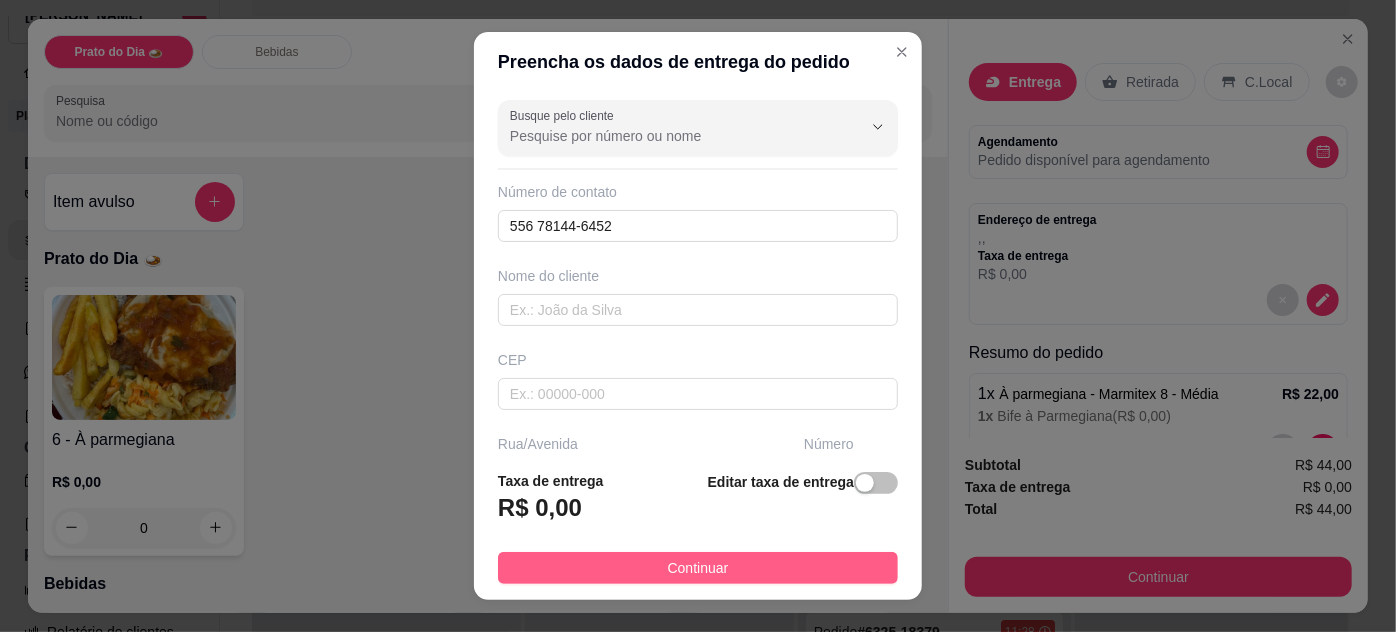 click on "Continuar" at bounding box center [698, 568] 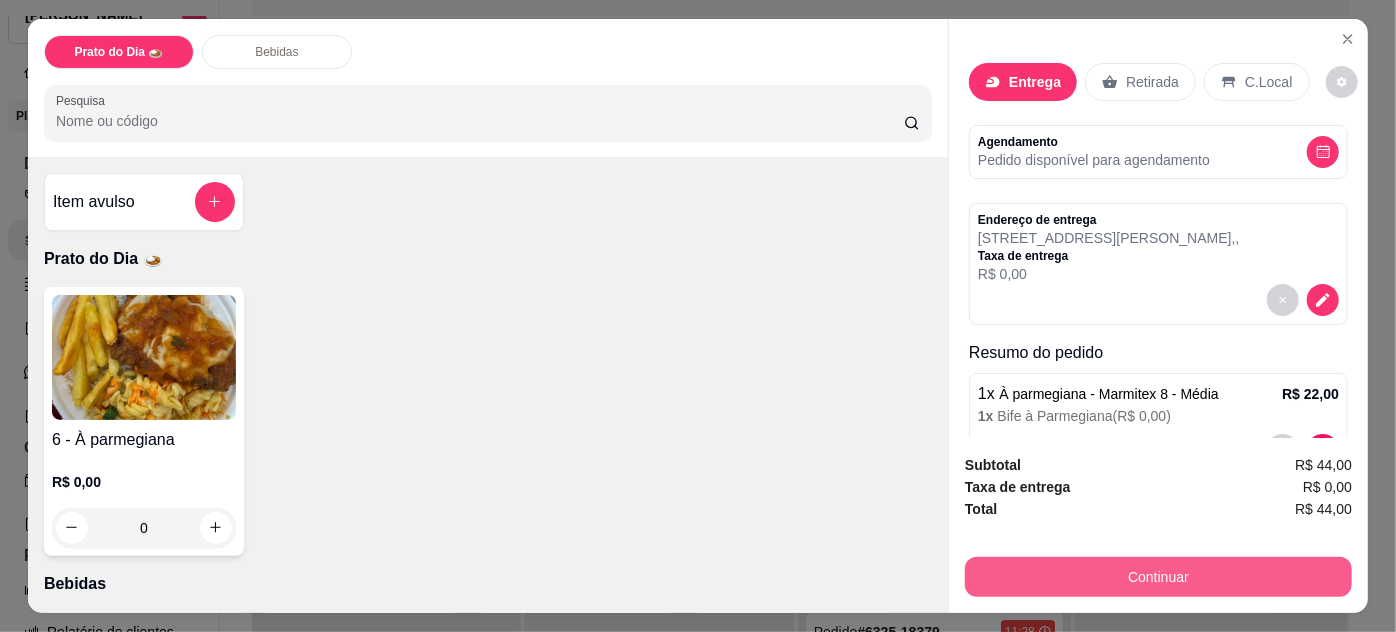 click on "Continuar" at bounding box center [1158, 577] 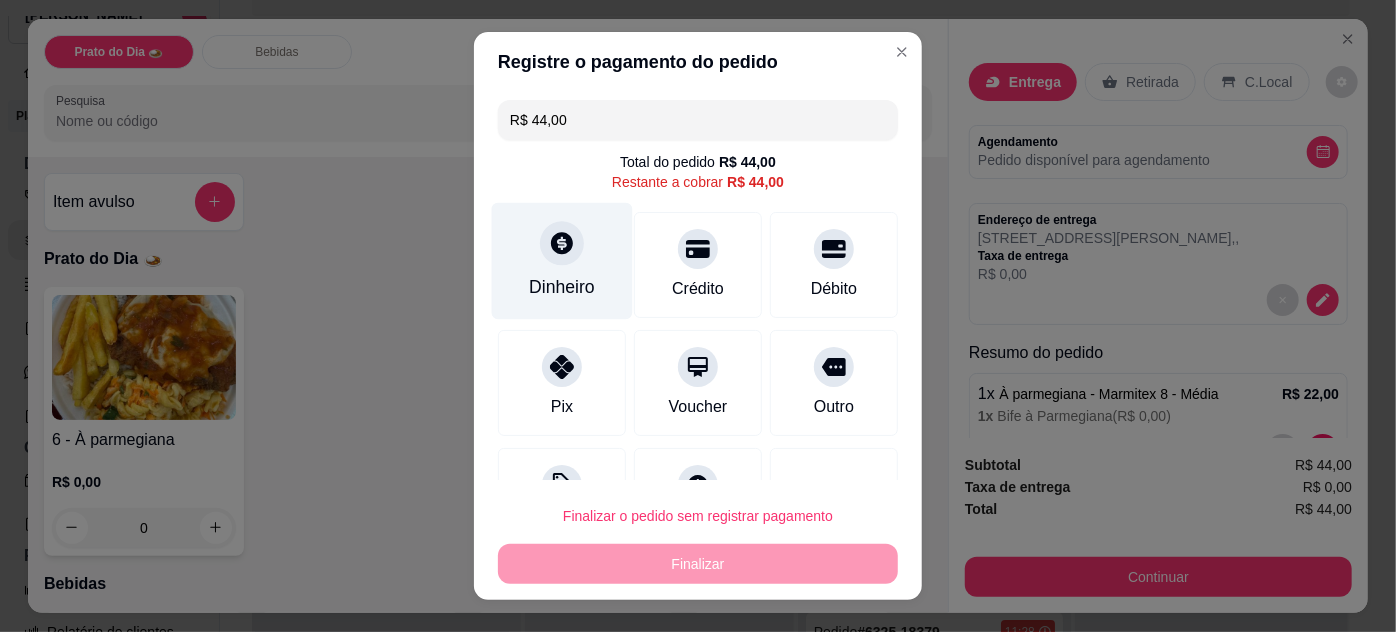 click on "Dinheiro" at bounding box center (562, 287) 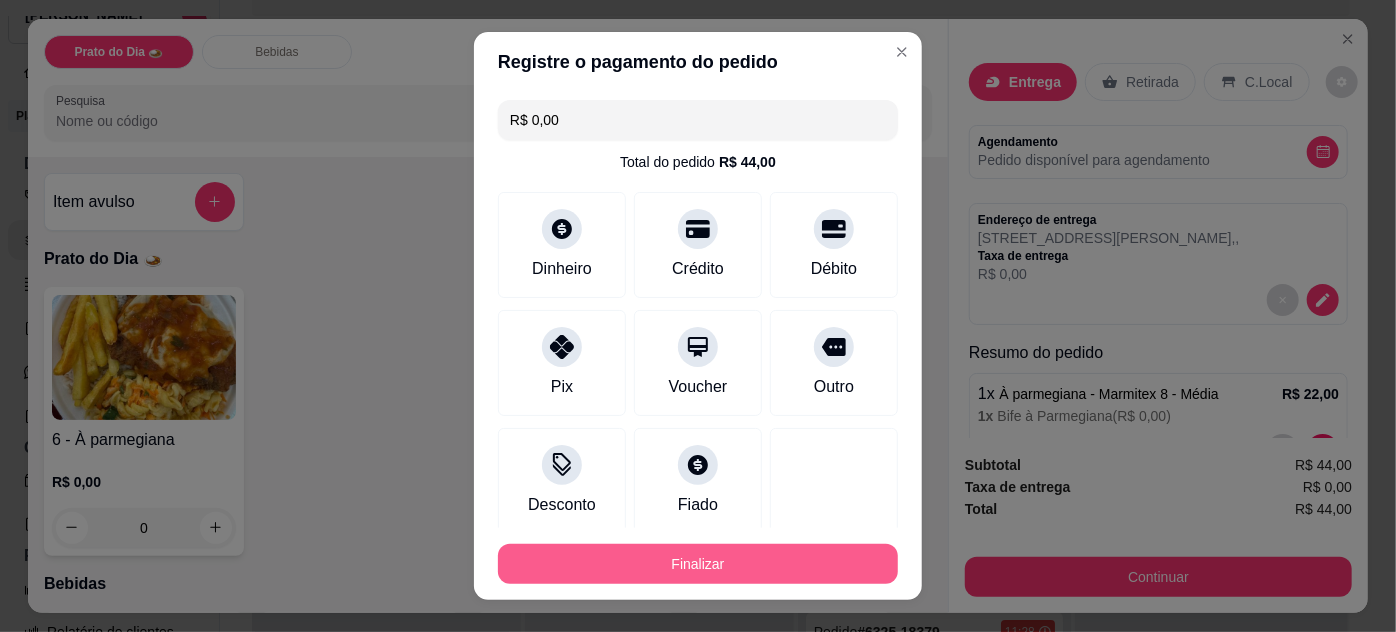 click on "Finalizar" at bounding box center [698, 564] 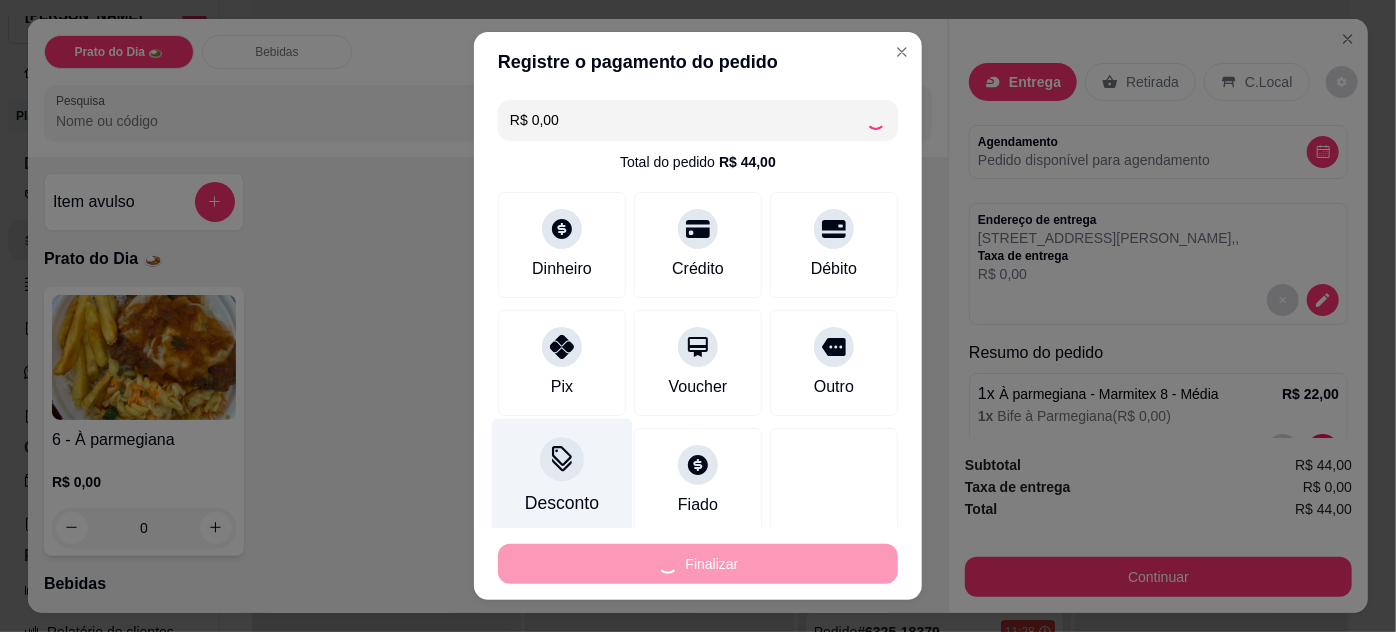 type on "-R$ 44,00" 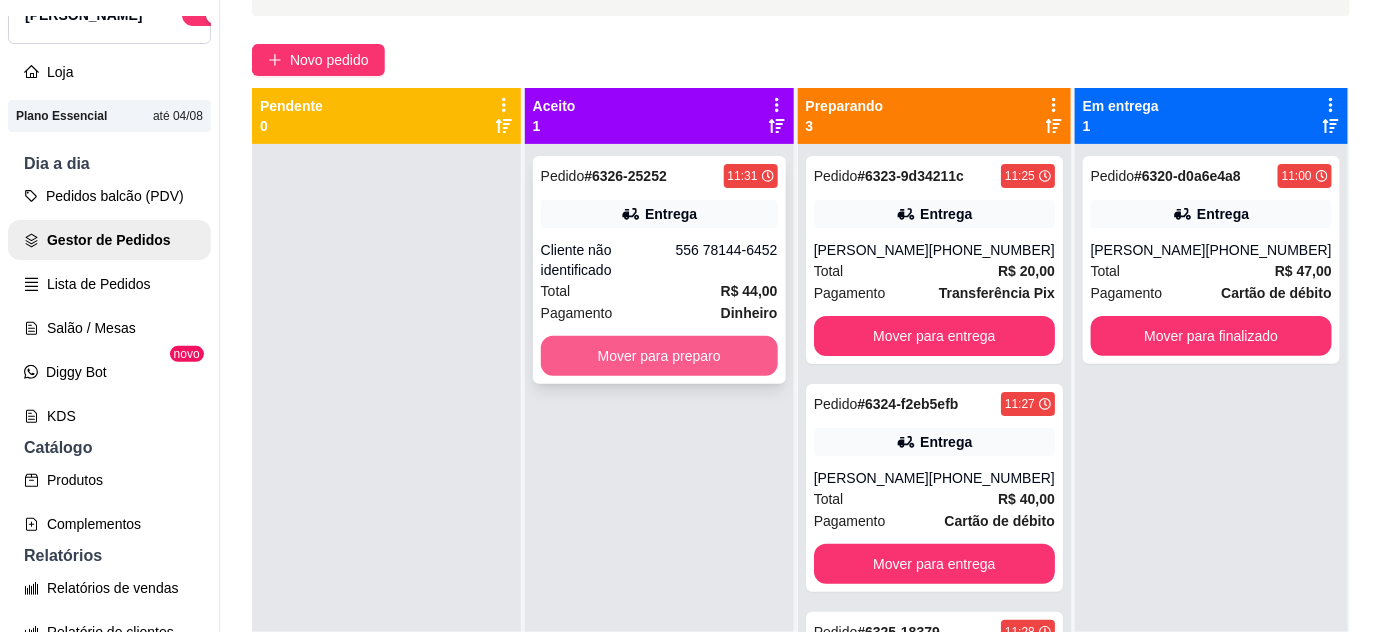 click on "Mover para preparo" at bounding box center [659, 356] 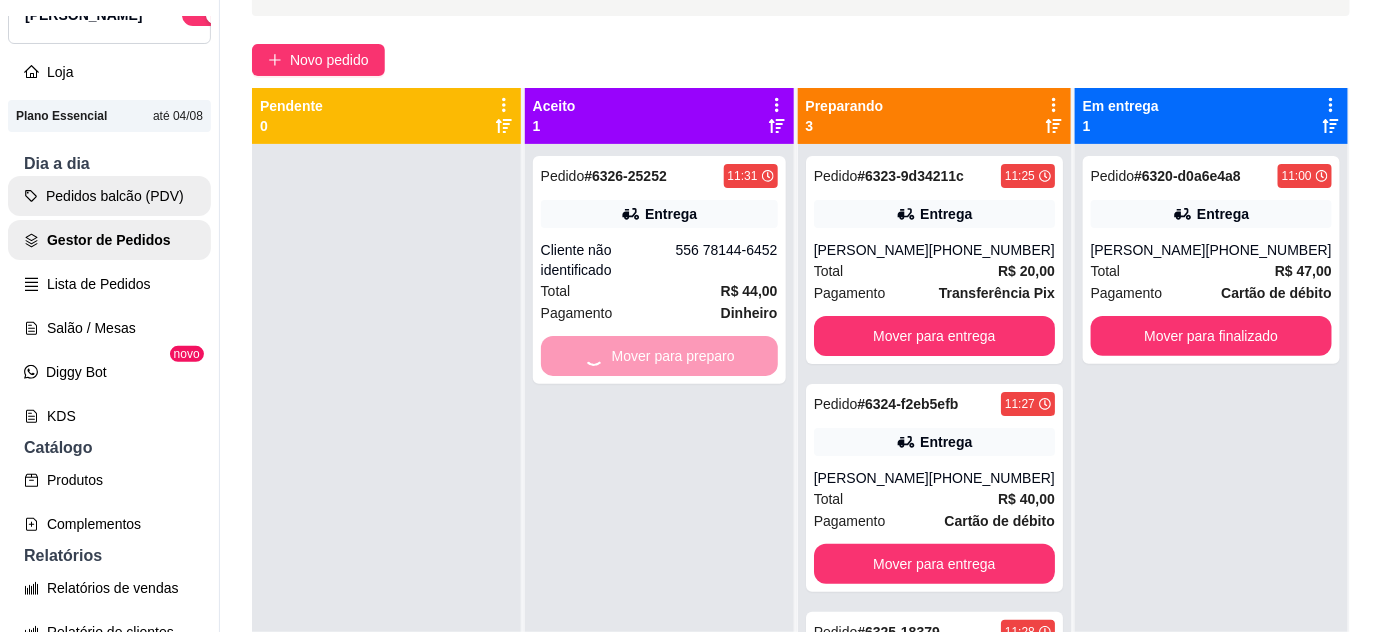click on "Pedidos balcão (PDV)" at bounding box center (109, 196) 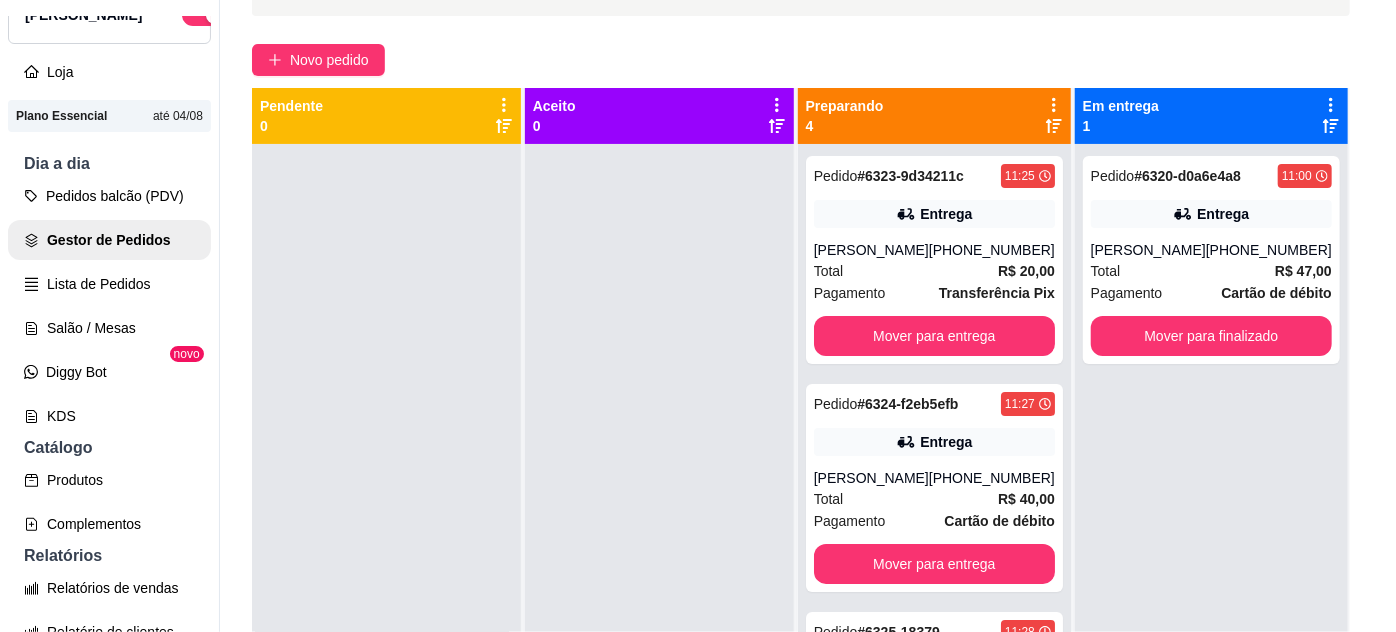 click at bounding box center (144, 357) 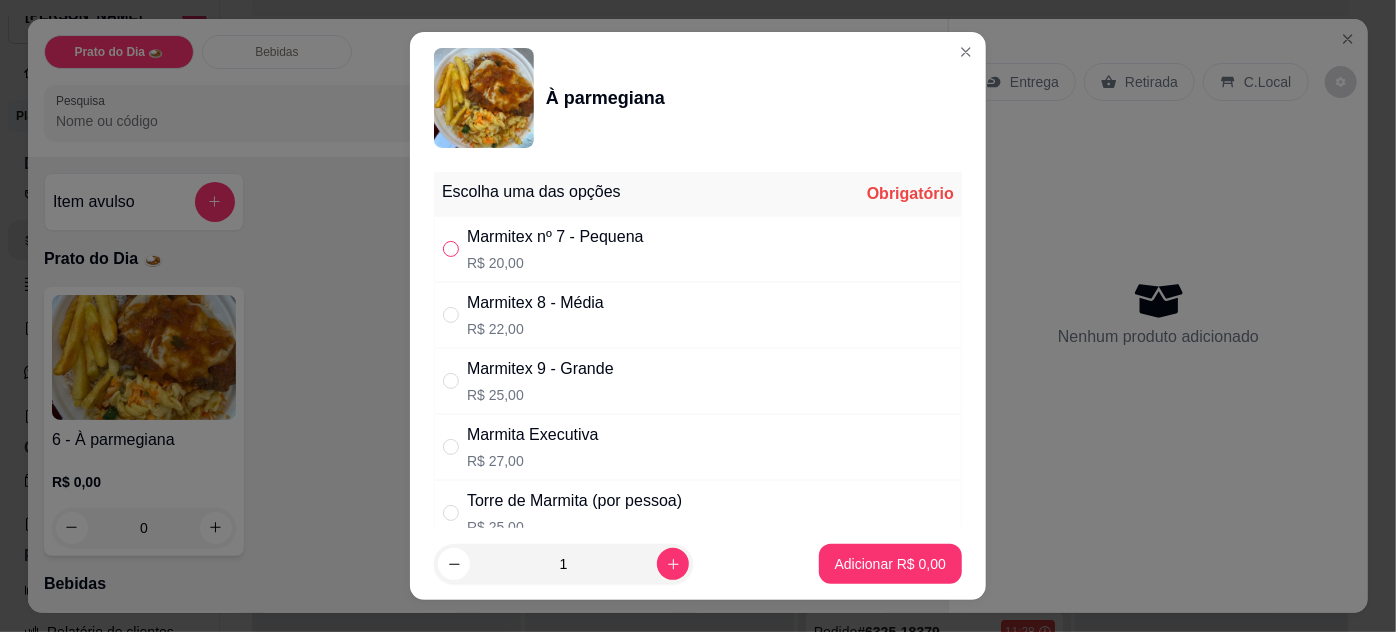 click at bounding box center (451, 249) 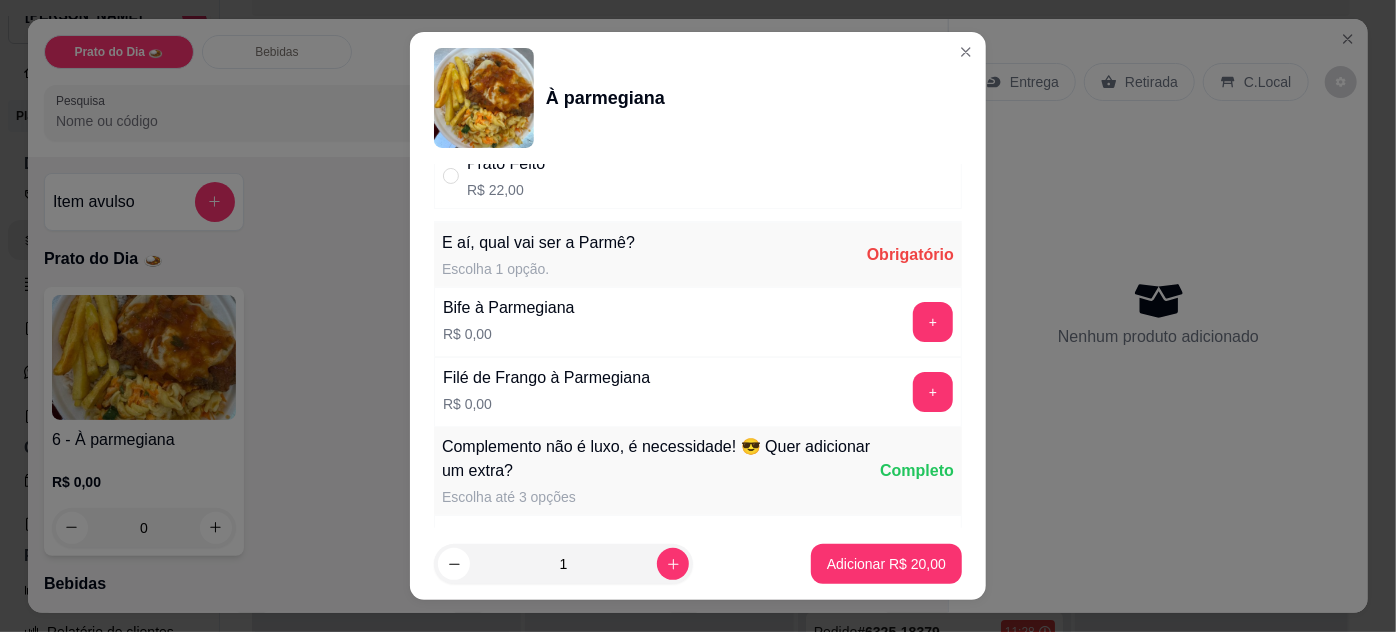 scroll, scrollTop: 363, scrollLeft: 0, axis: vertical 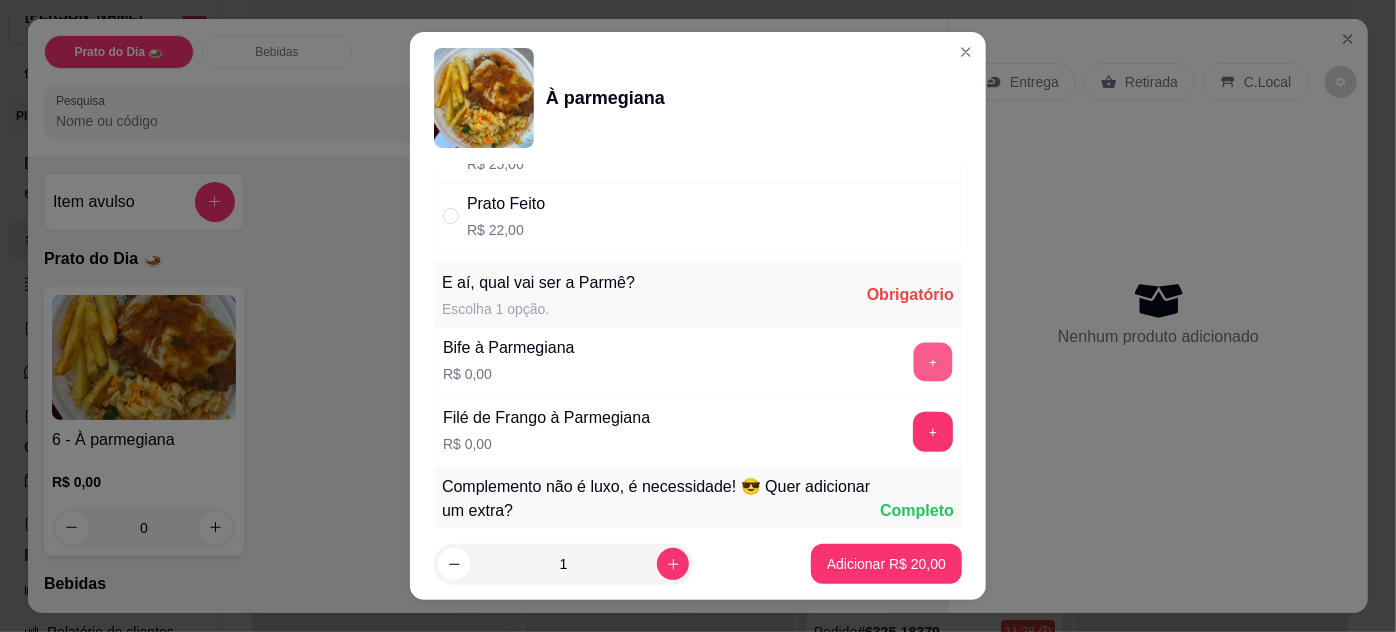 click on "+" at bounding box center [933, 361] 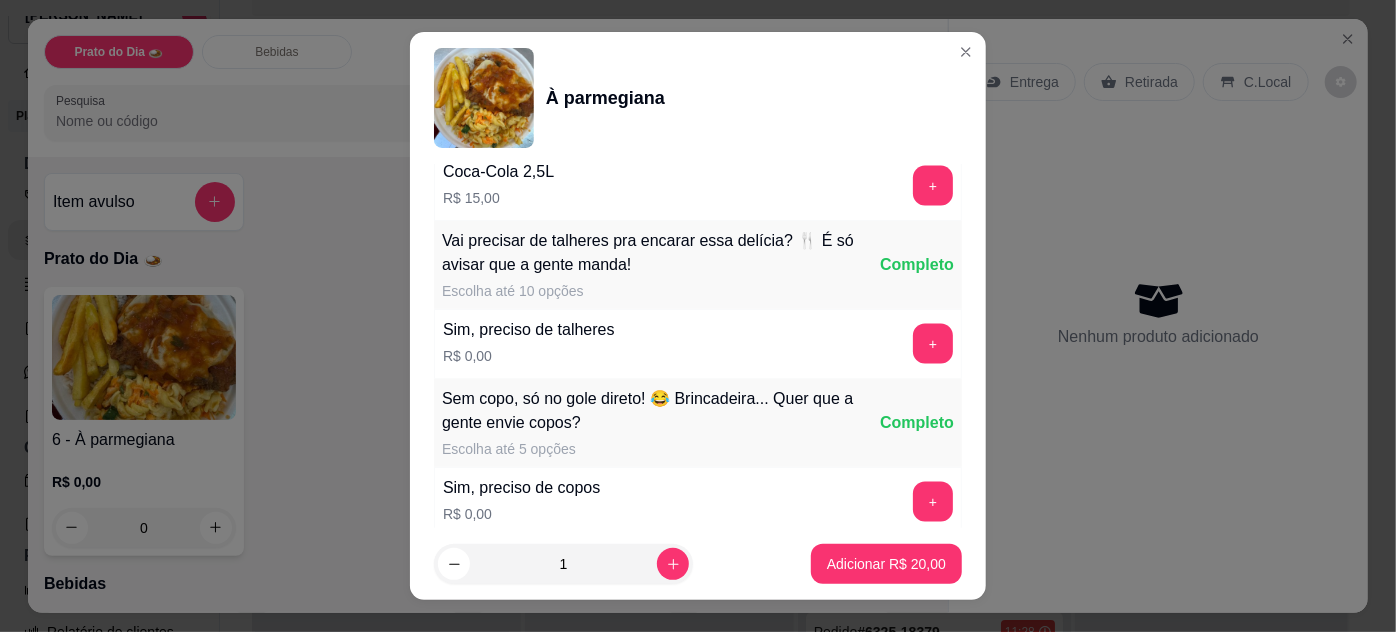 scroll, scrollTop: 1606, scrollLeft: 0, axis: vertical 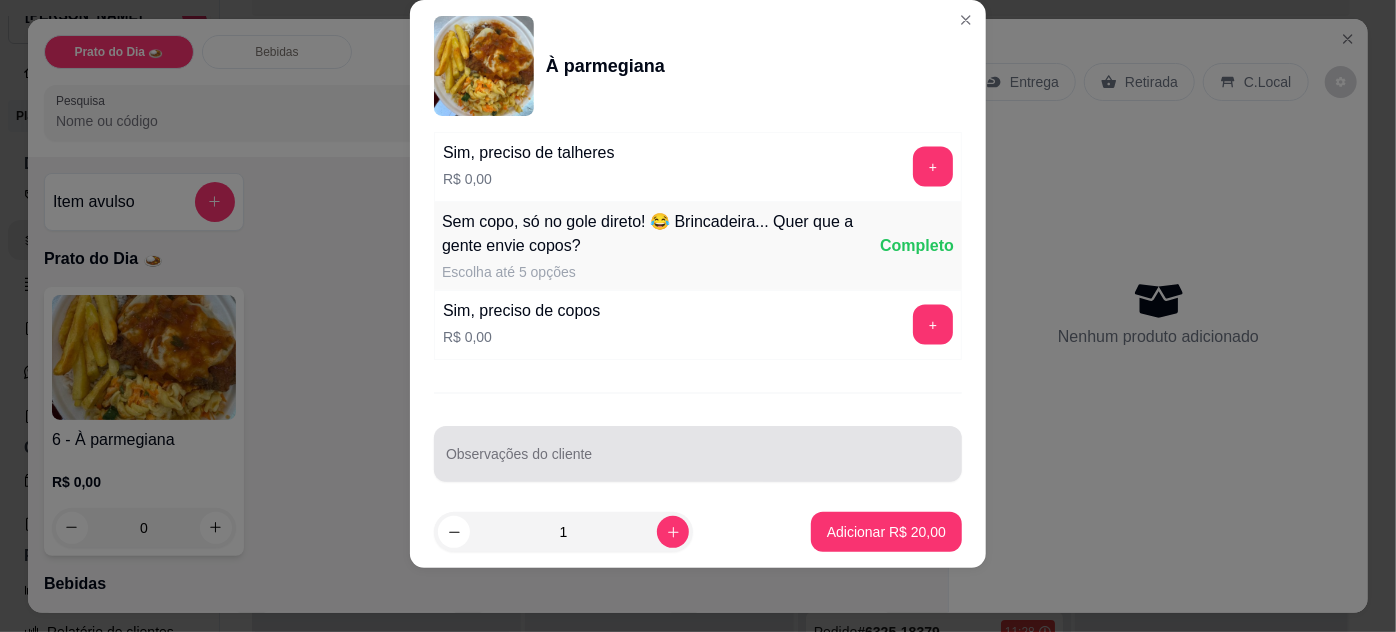 drag, startPoint x: 632, startPoint y: 451, endPoint x: 634, endPoint y: 462, distance: 11.18034 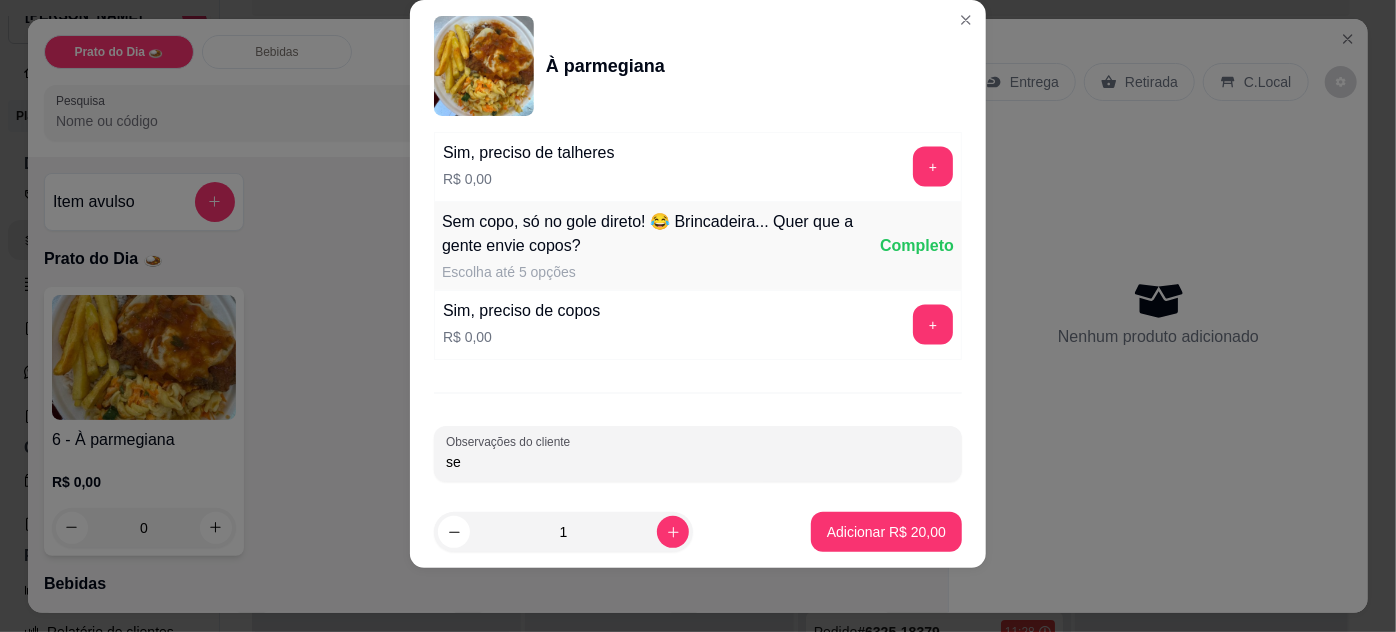 type on "s" 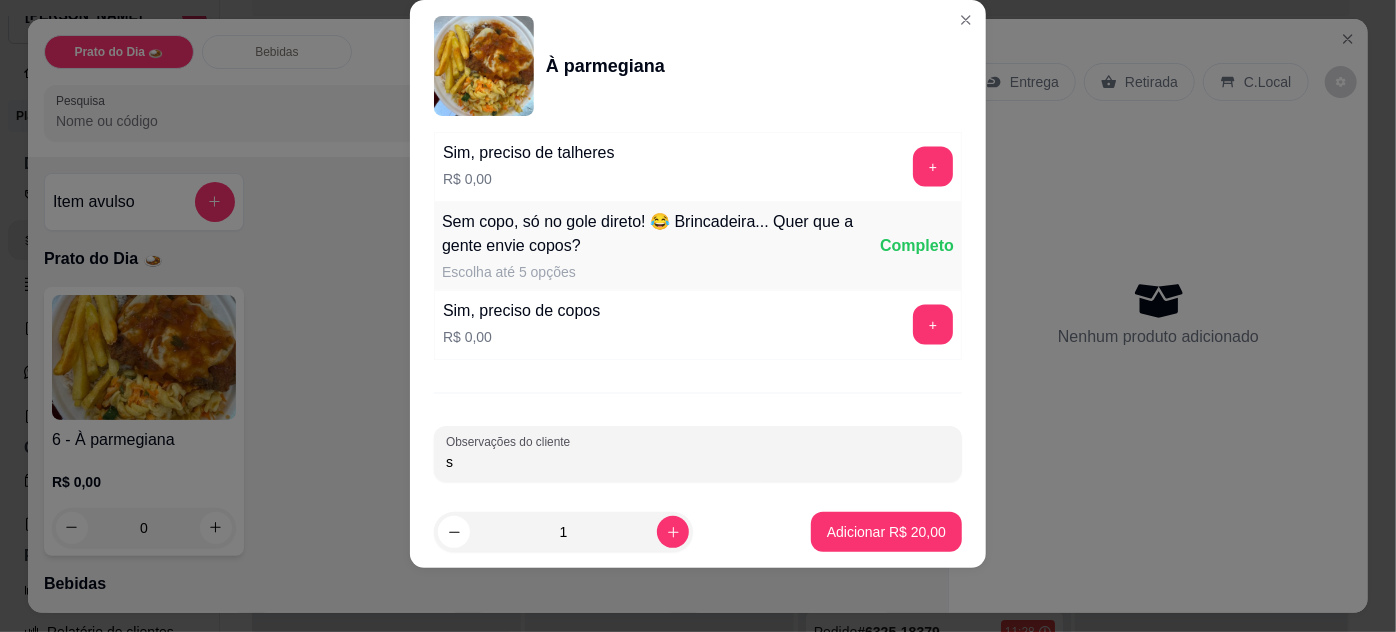 type 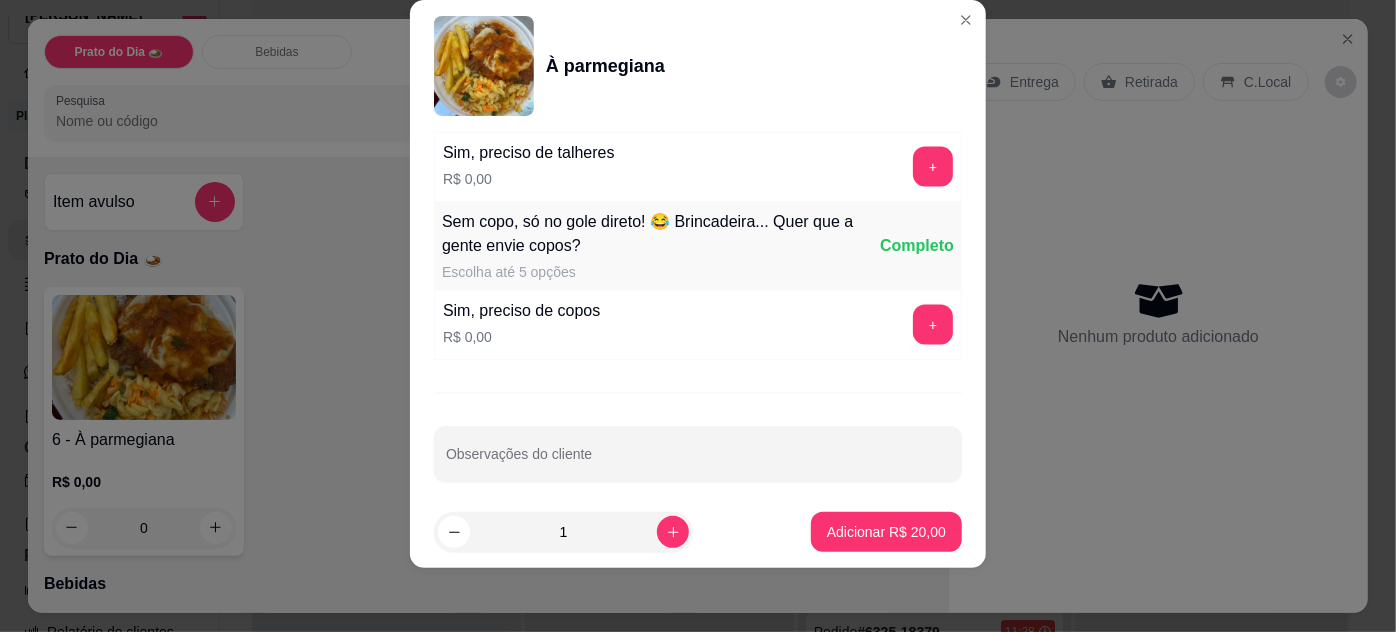 drag, startPoint x: 838, startPoint y: 510, endPoint x: 841, endPoint y: 524, distance: 14.3178215 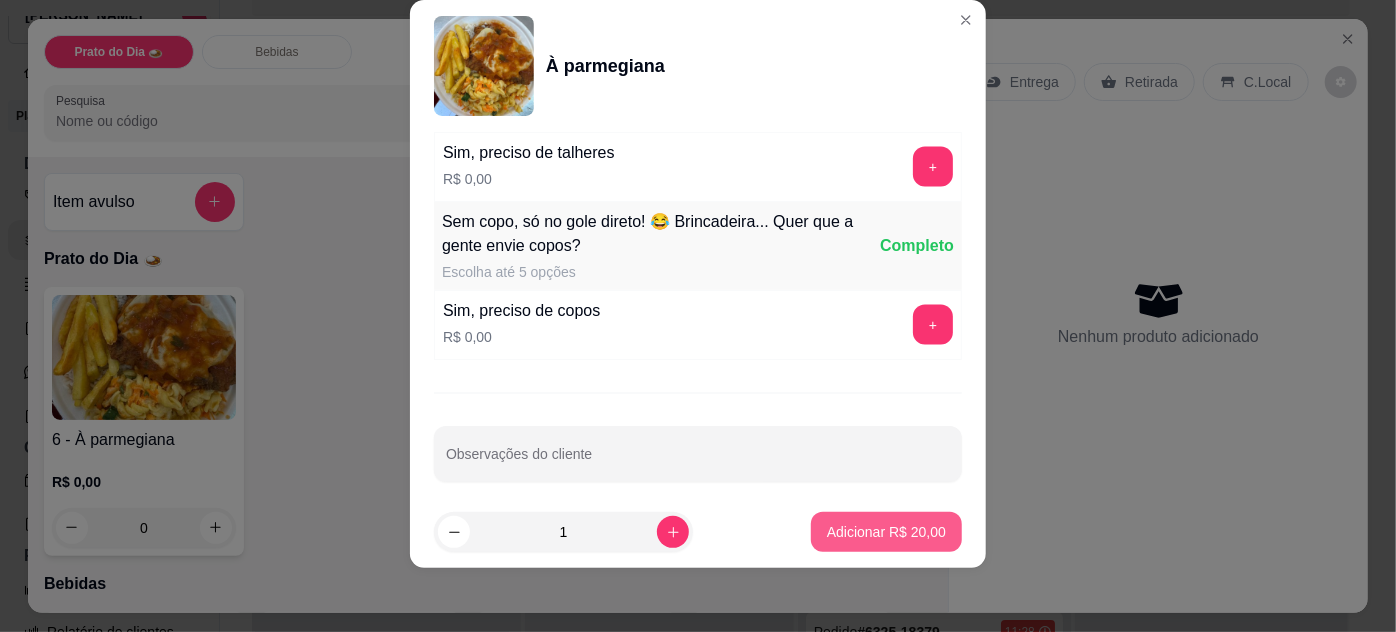 click on "Adicionar   R$ 20,00" at bounding box center (886, 532) 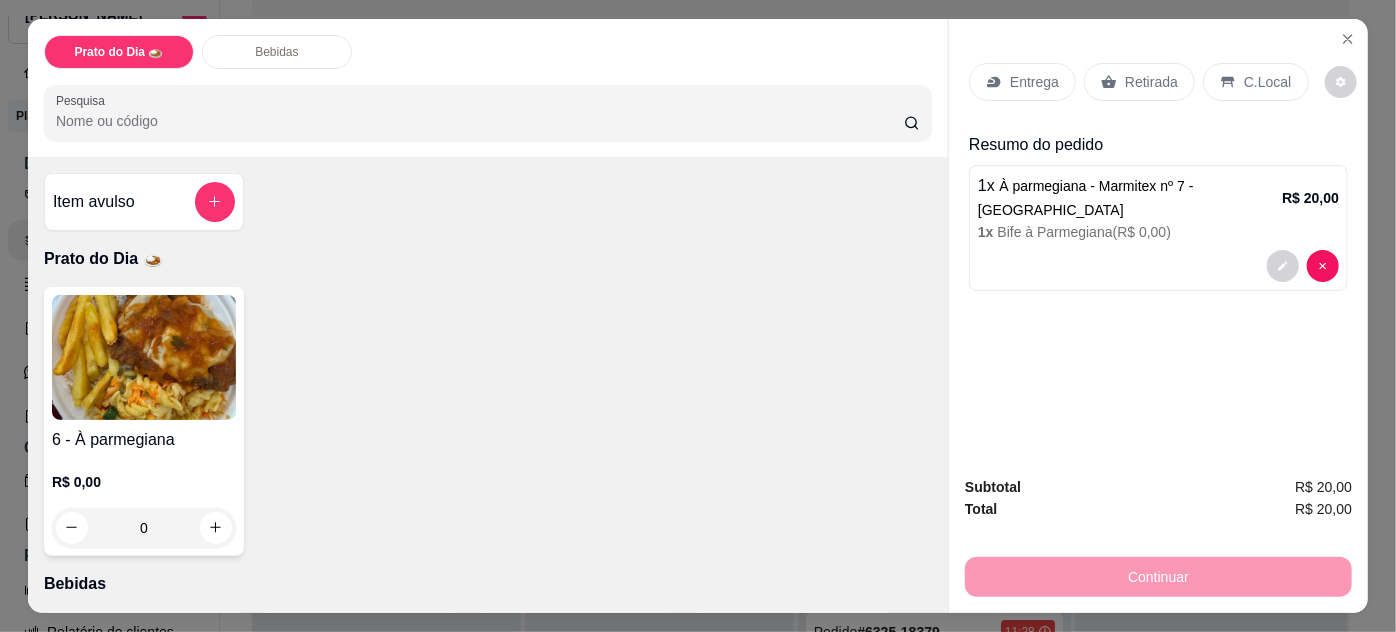 click on "Retirada" at bounding box center [1139, 82] 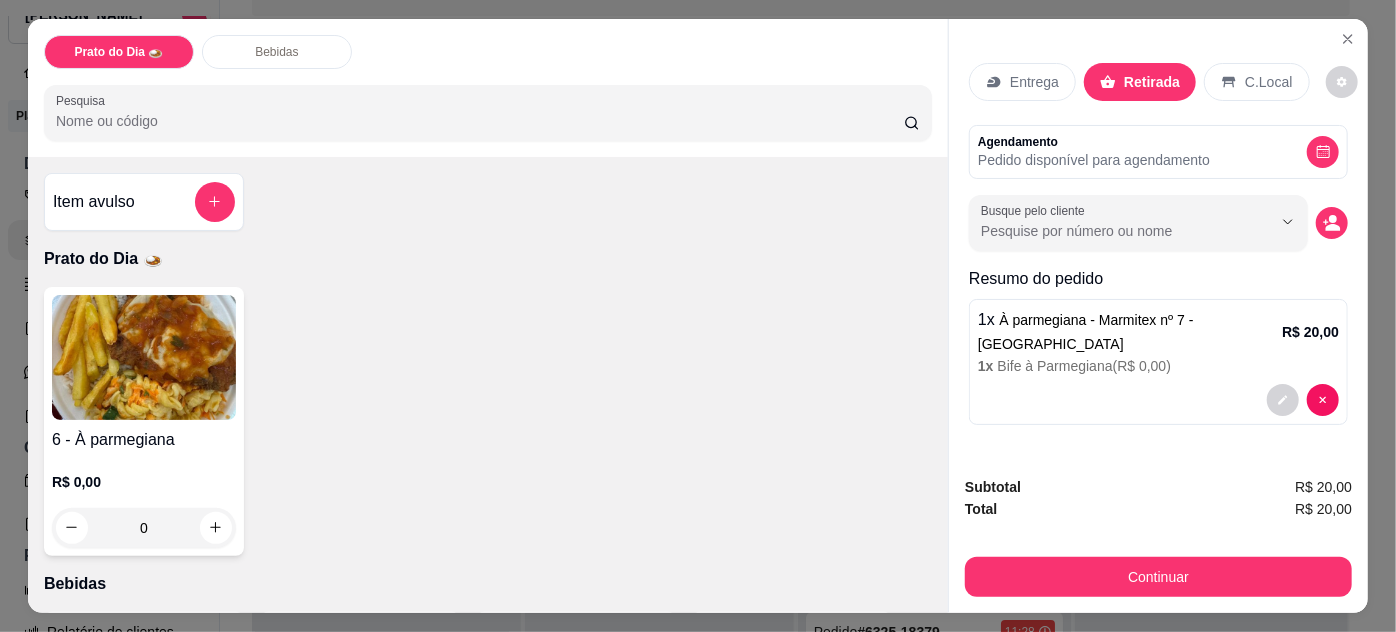 click on "Retirada" at bounding box center (1152, 82) 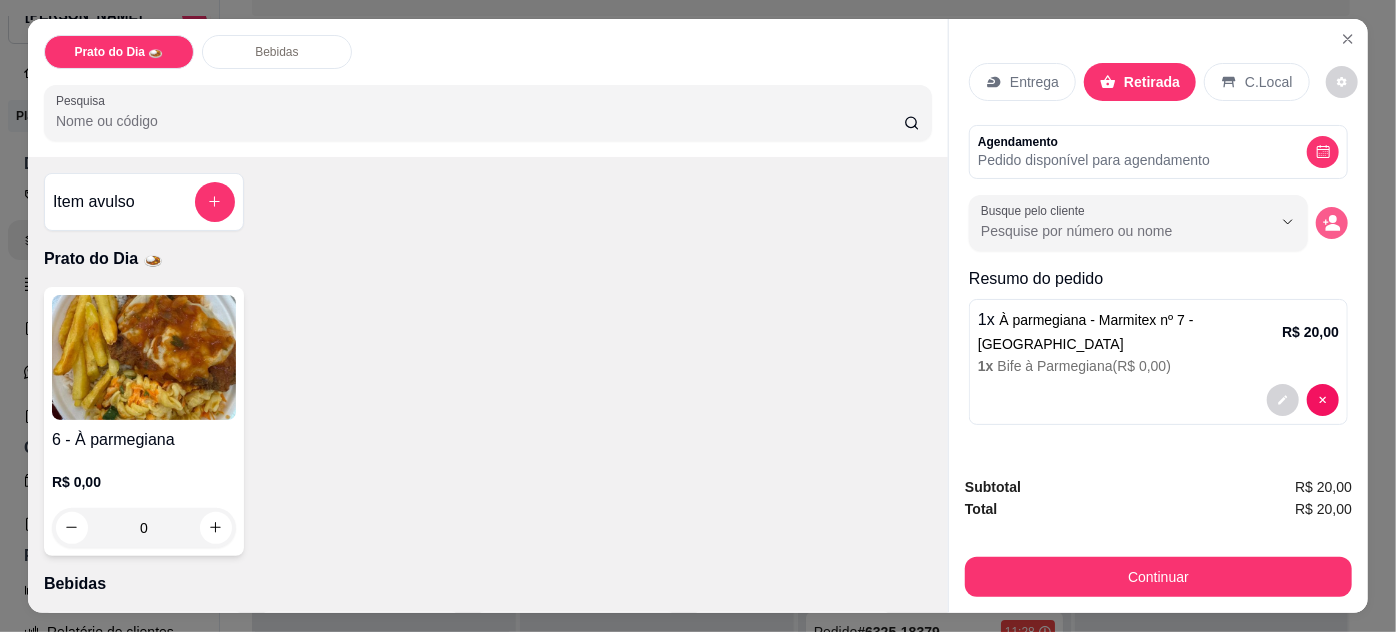 click 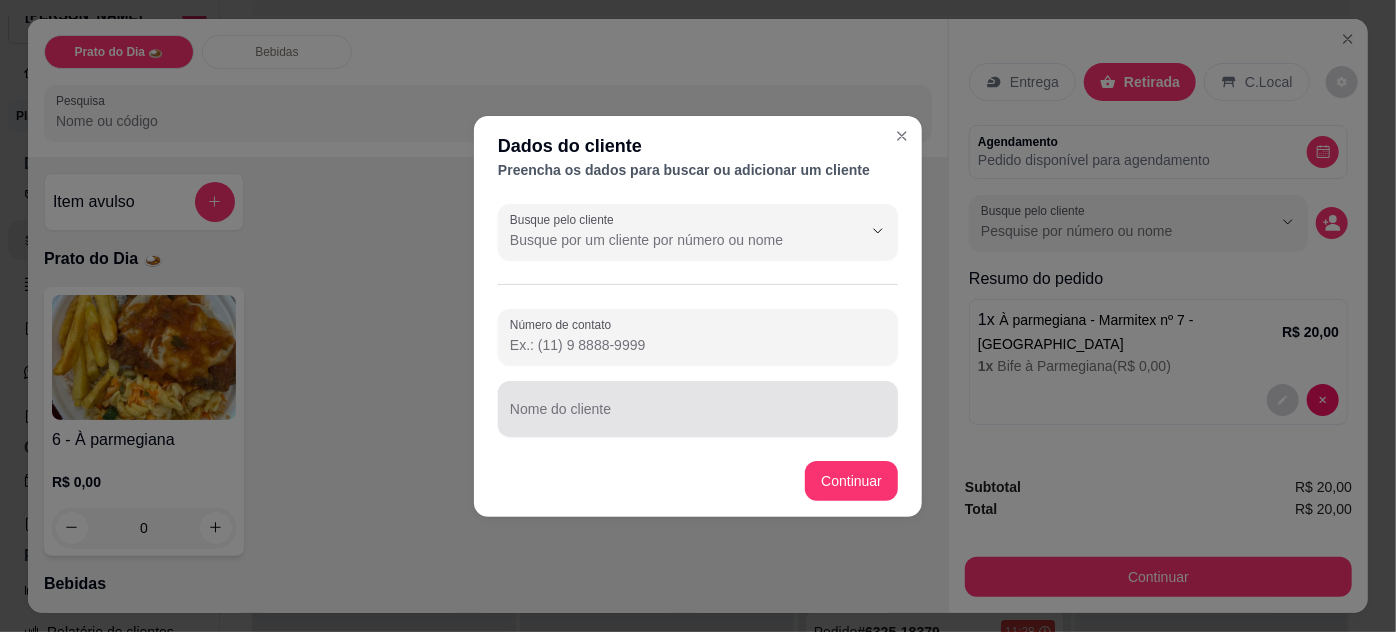 drag, startPoint x: 762, startPoint y: 399, endPoint x: 772, endPoint y: 392, distance: 12.206555 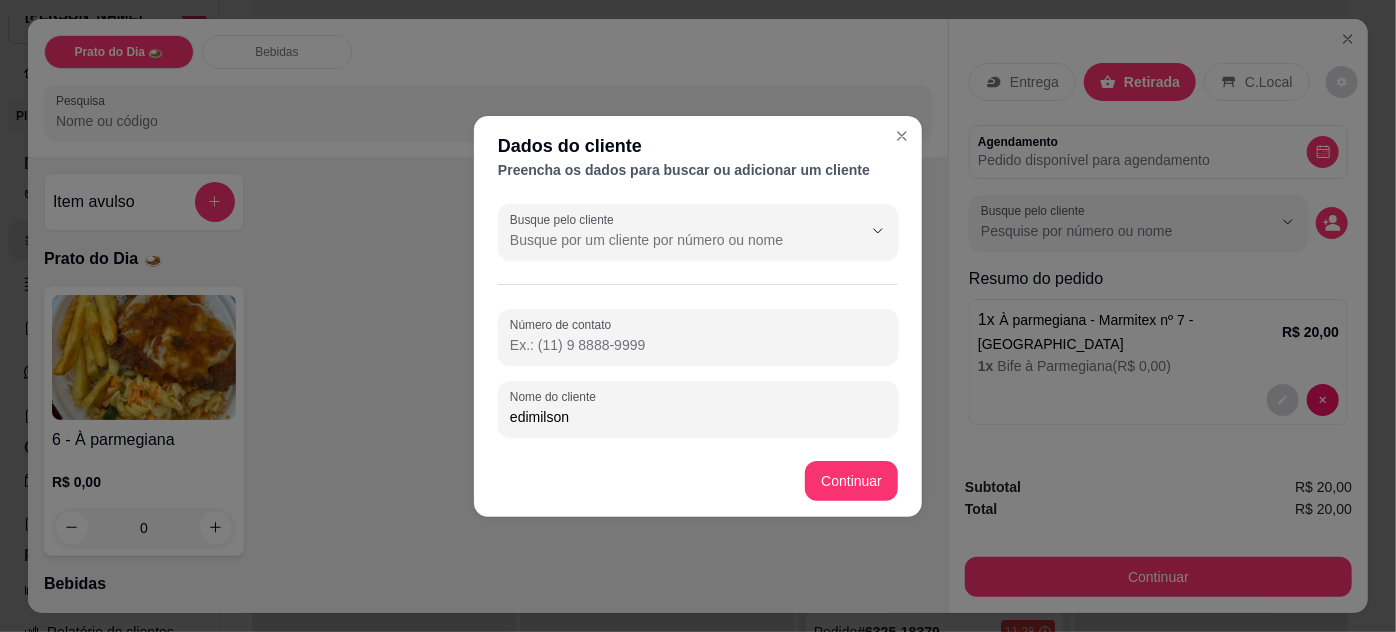 type on "edimilson" 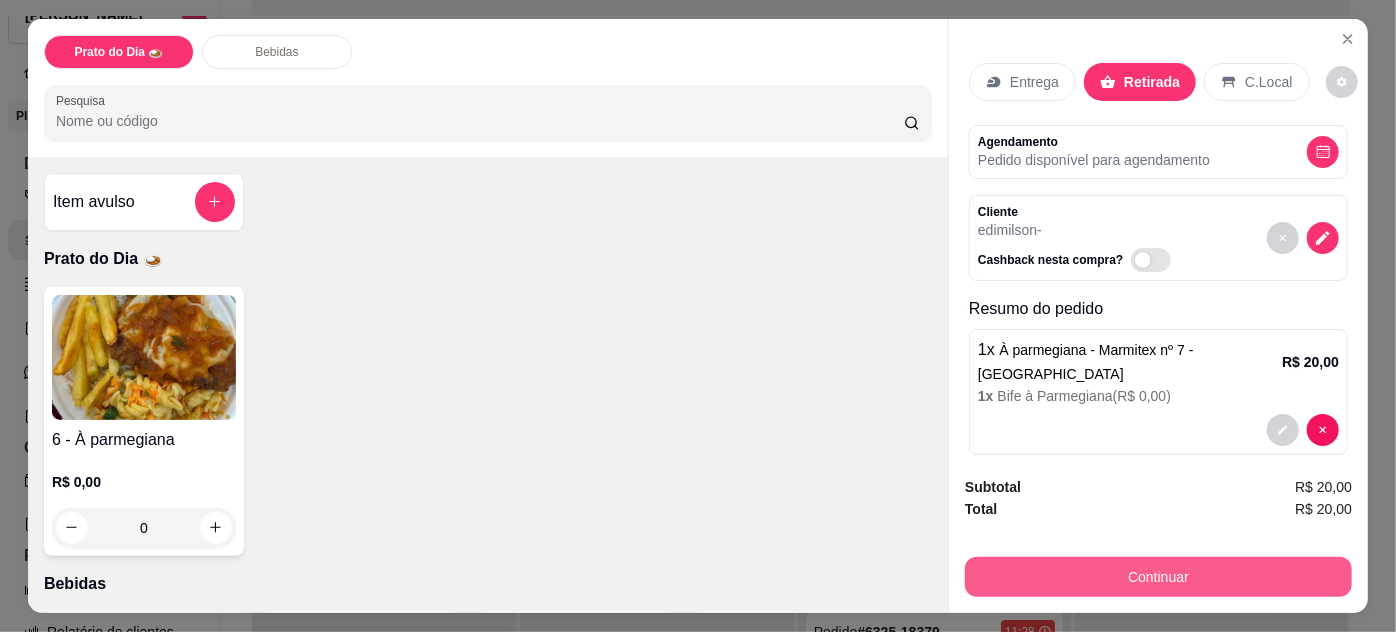click on "Continuar" at bounding box center [1158, 577] 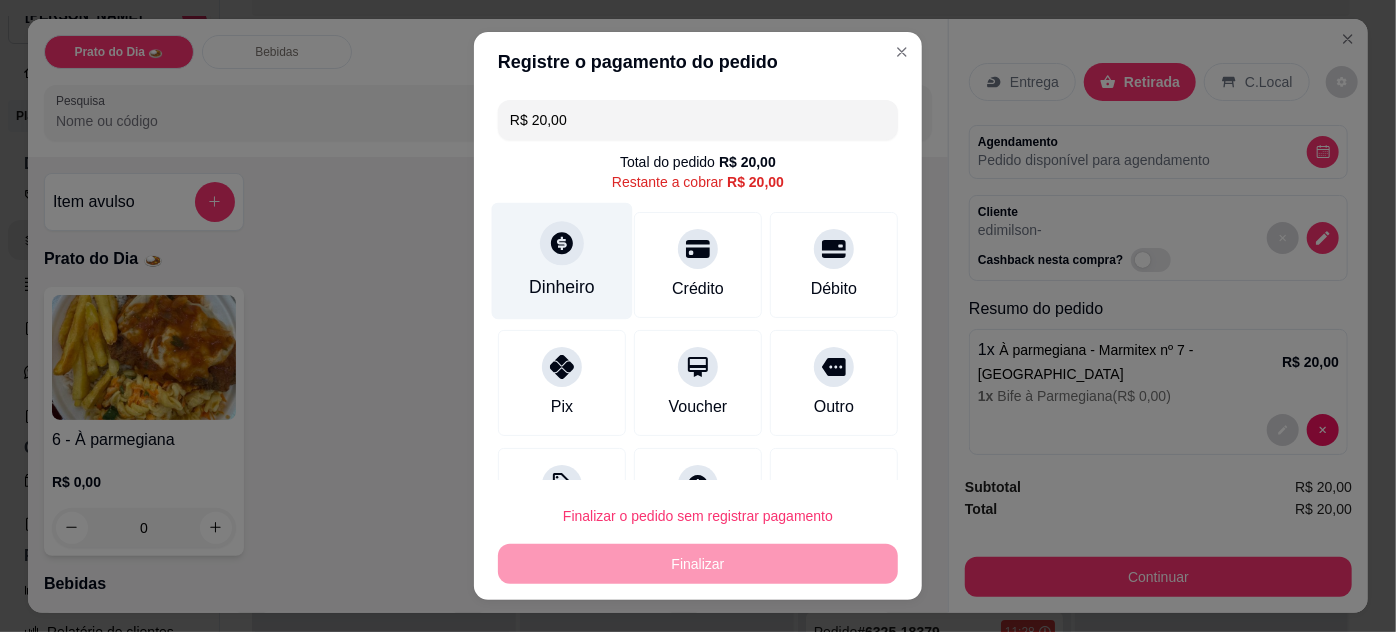 click on "Dinheiro" at bounding box center [562, 260] 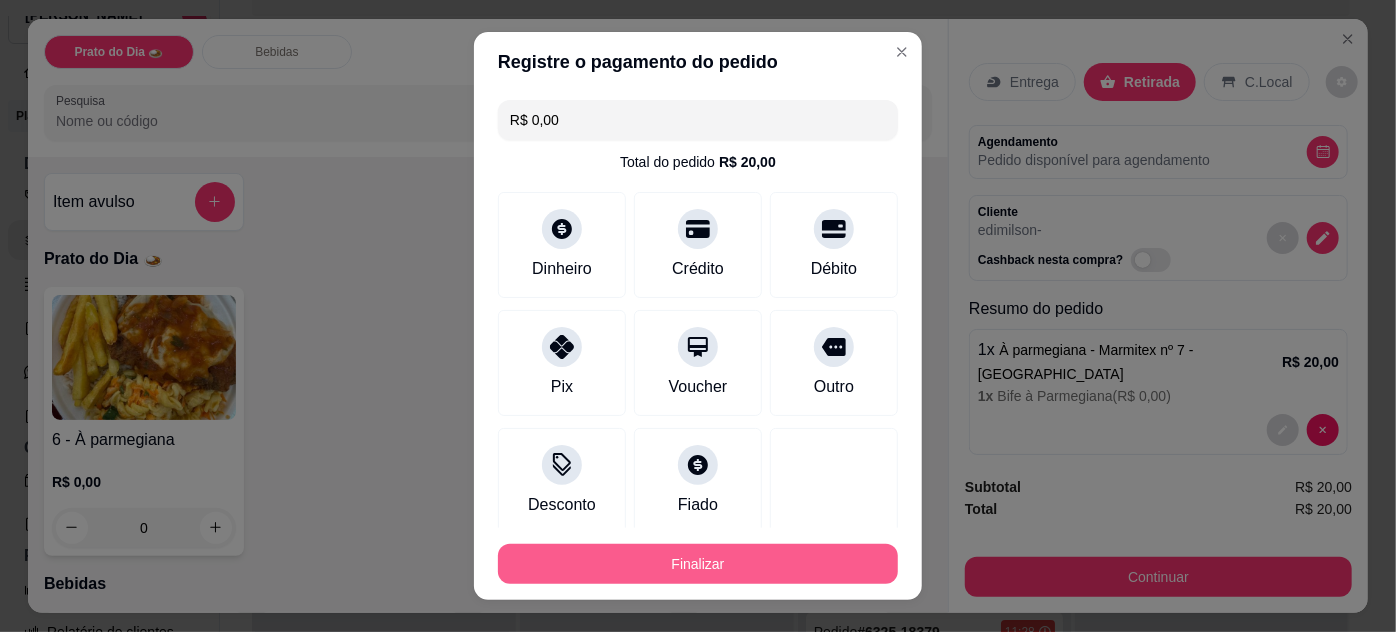 click on "Finalizar" at bounding box center (698, 564) 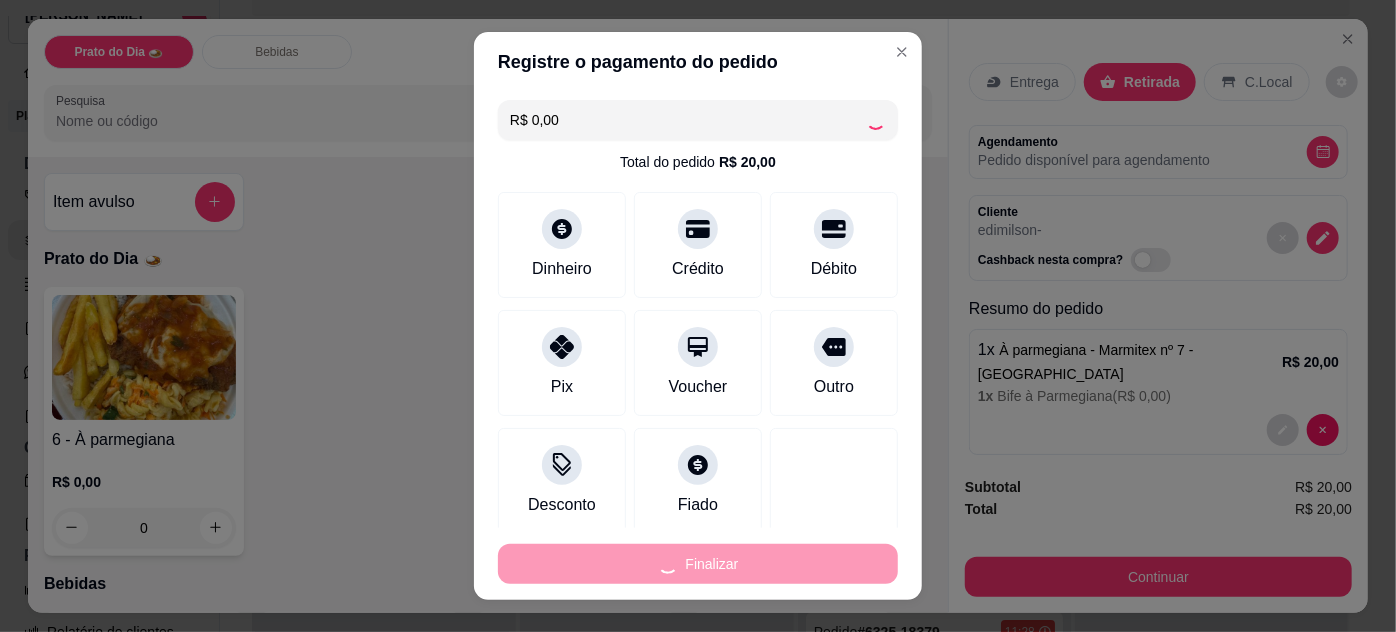 type on "-R$ 20,00" 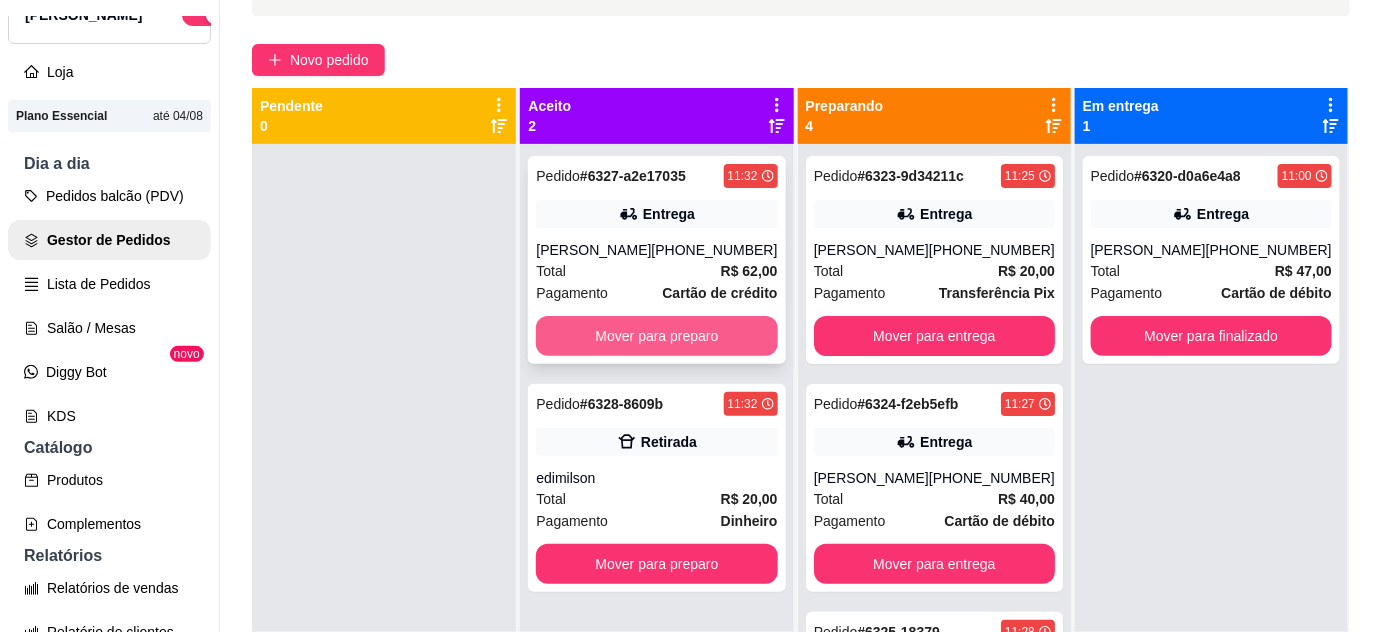 click on "Mover para preparo" at bounding box center (656, 336) 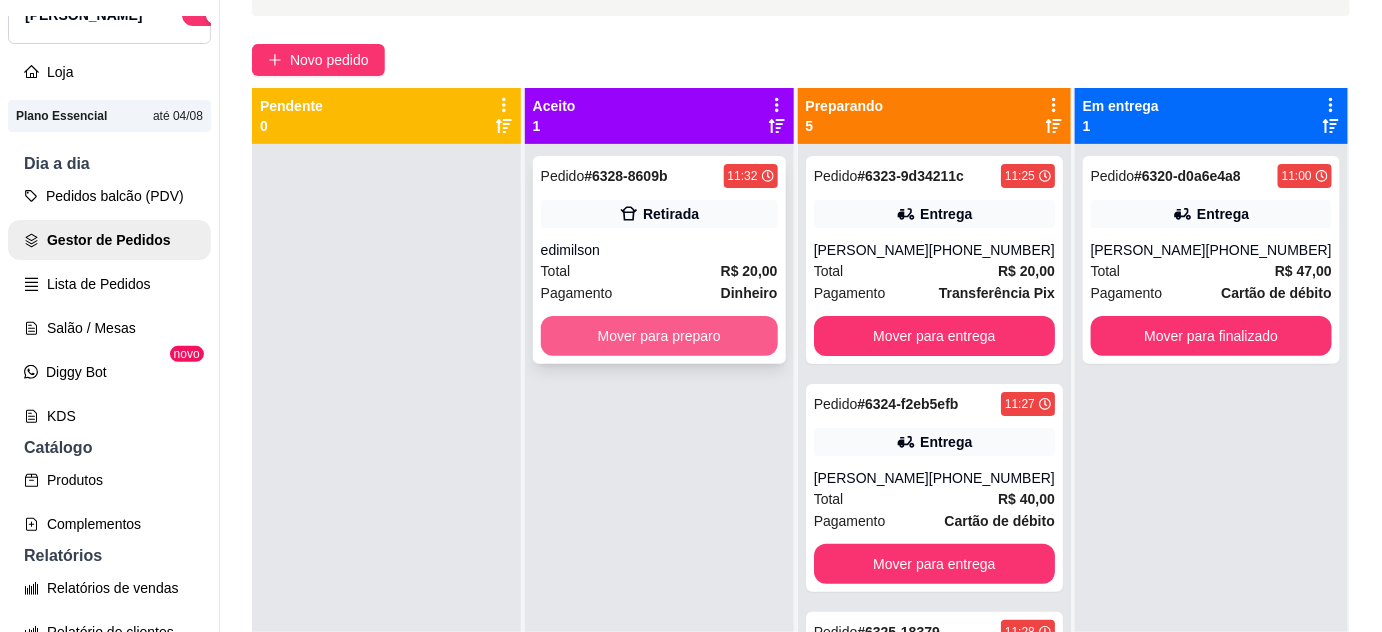 click on "Mover para preparo" at bounding box center [659, 336] 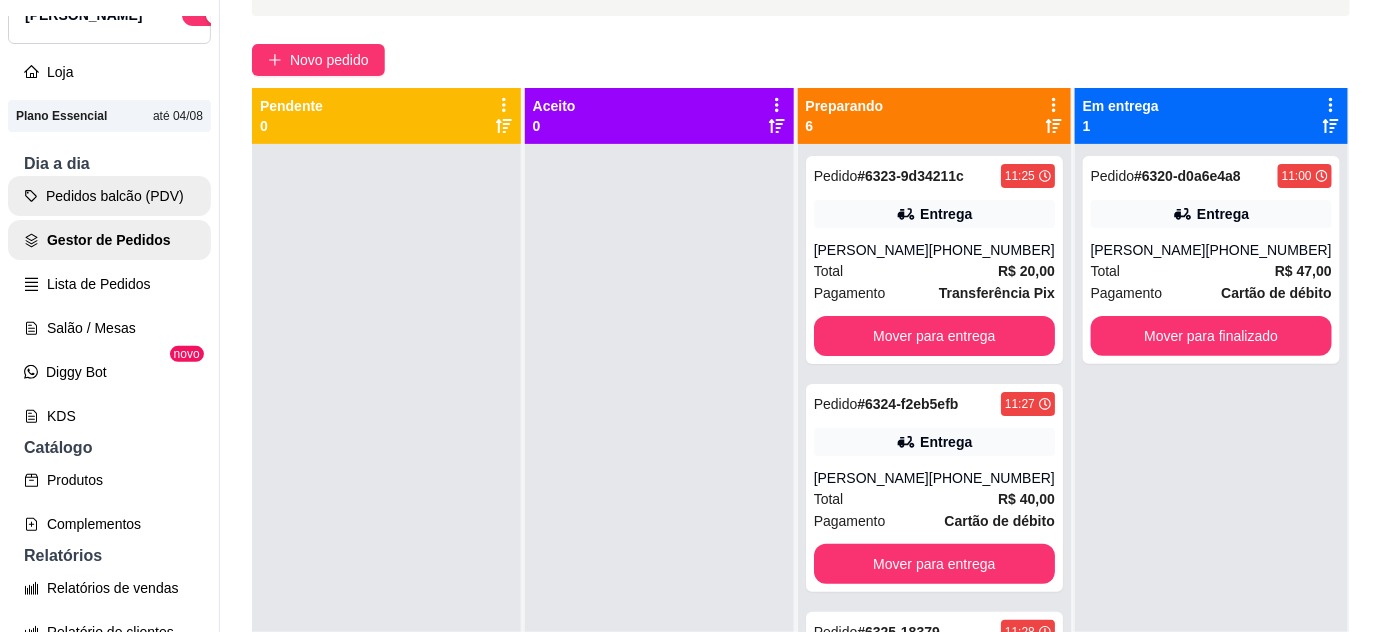 click on "Pedidos balcão (PDV)" at bounding box center (109, 196) 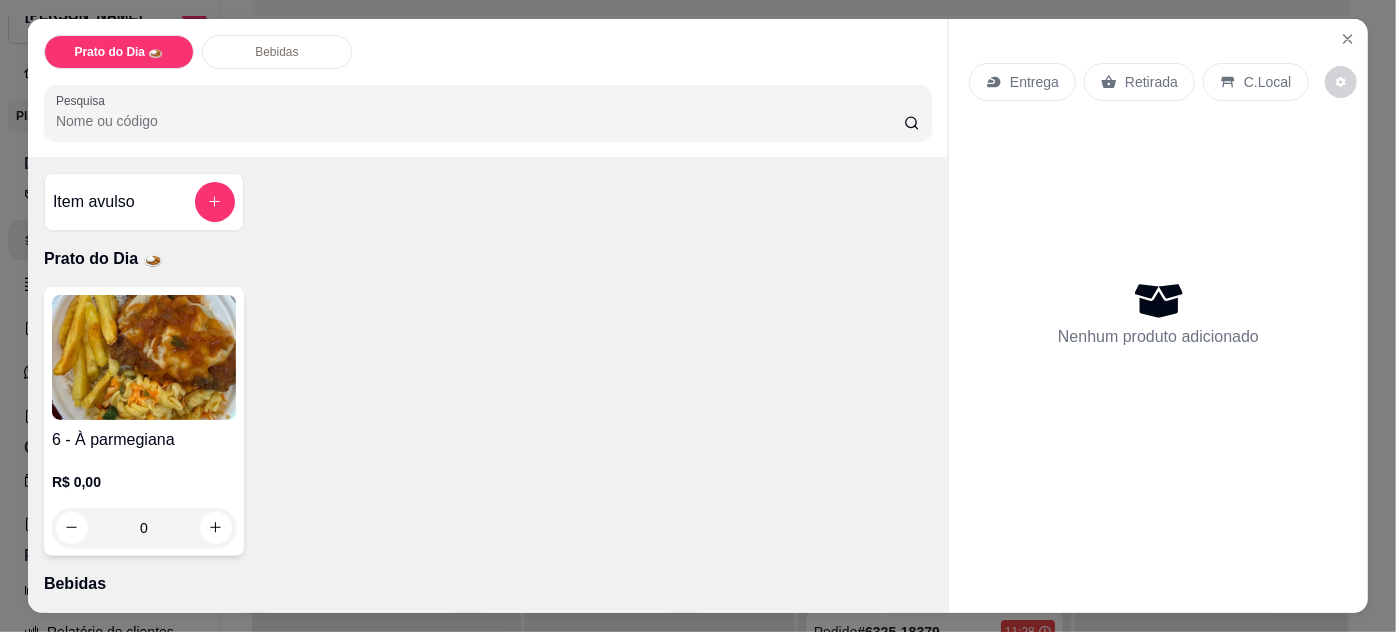 click at bounding box center [144, 357] 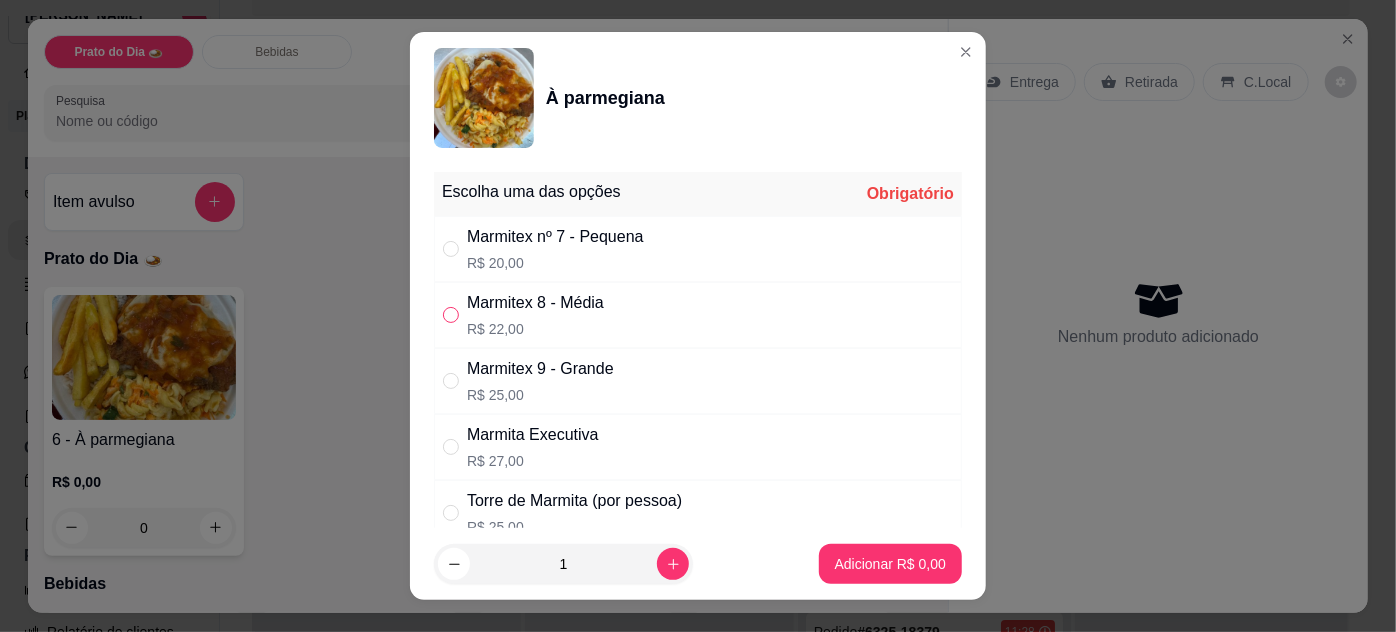 click at bounding box center [451, 315] 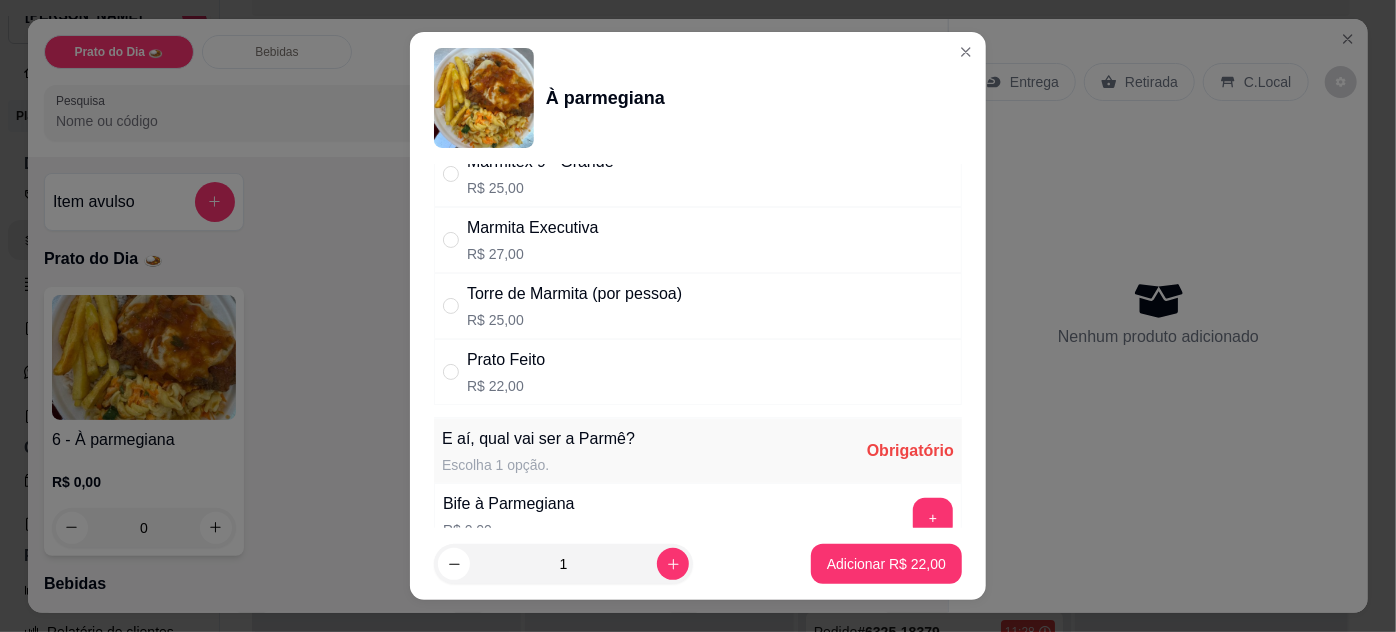 scroll, scrollTop: 272, scrollLeft: 0, axis: vertical 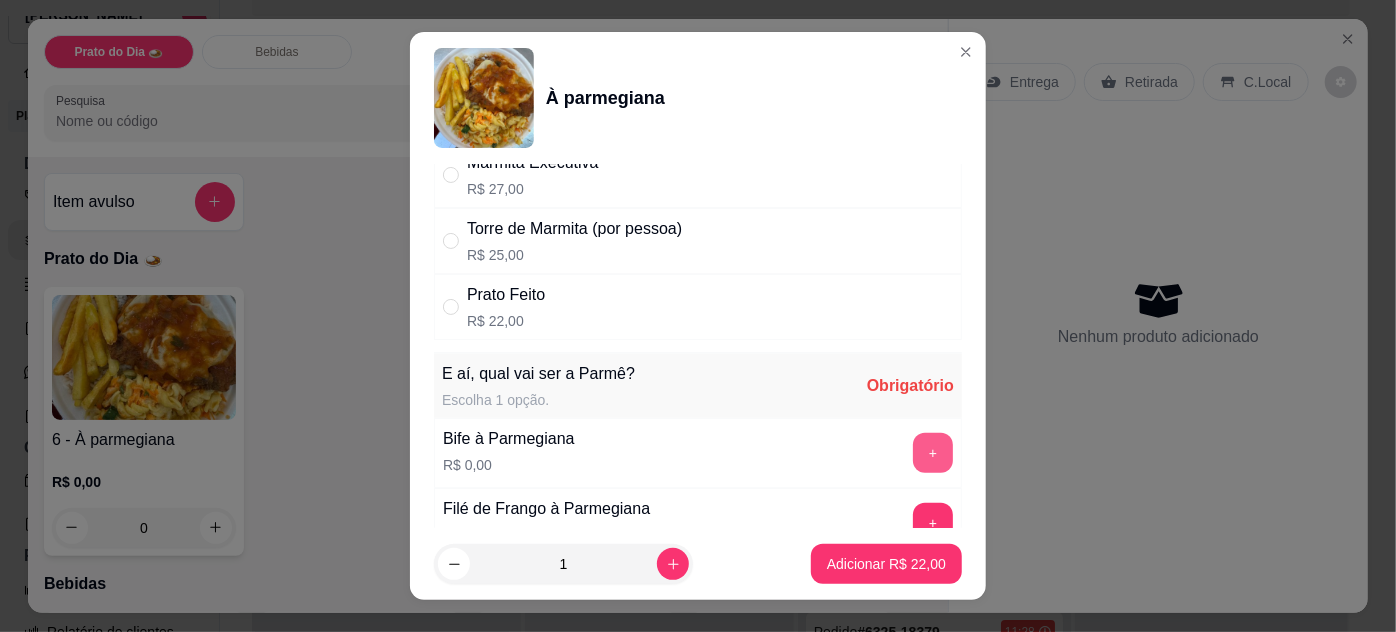 click on "+" at bounding box center (933, 453) 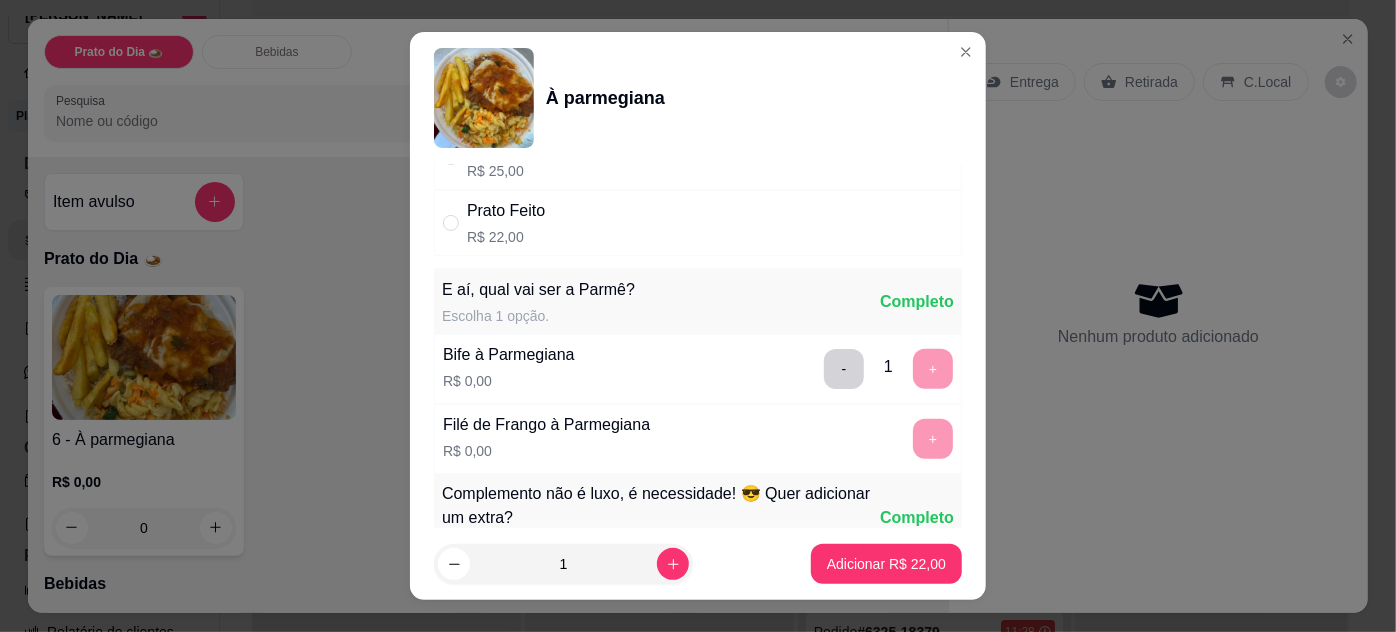 scroll, scrollTop: 454, scrollLeft: 0, axis: vertical 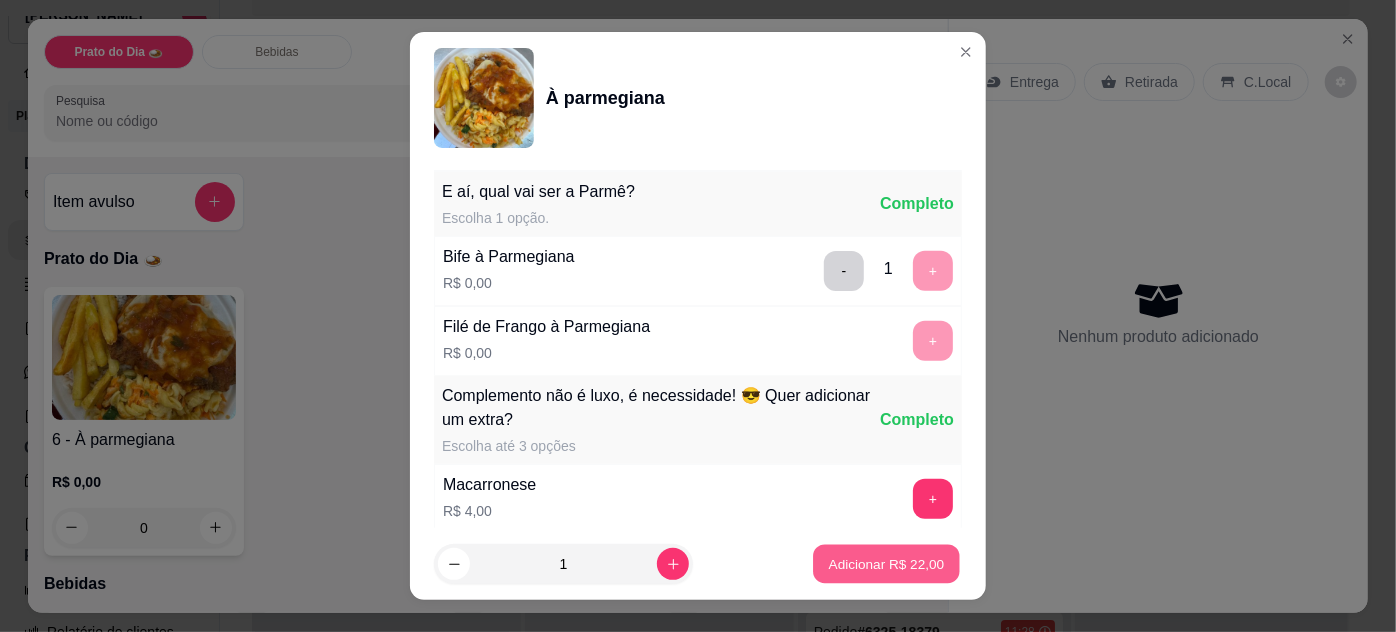 click on "Adicionar   R$ 22,00" at bounding box center (887, 564) 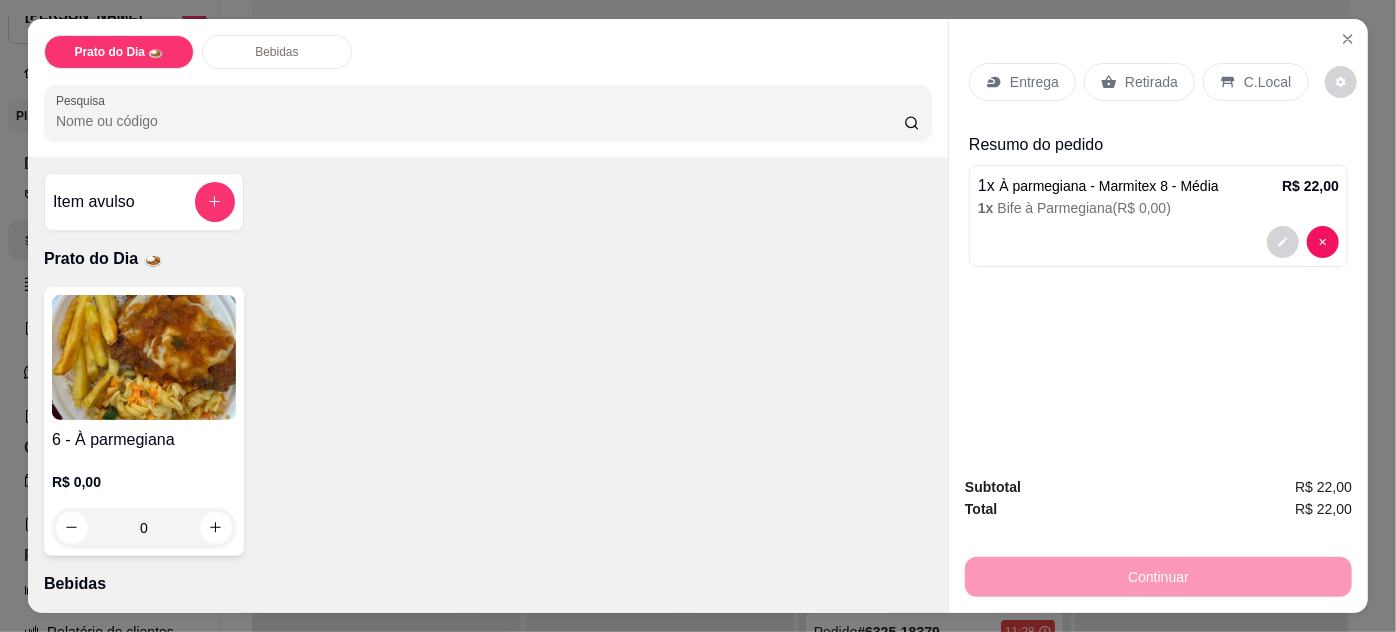 click on "Retirada" at bounding box center (1151, 82) 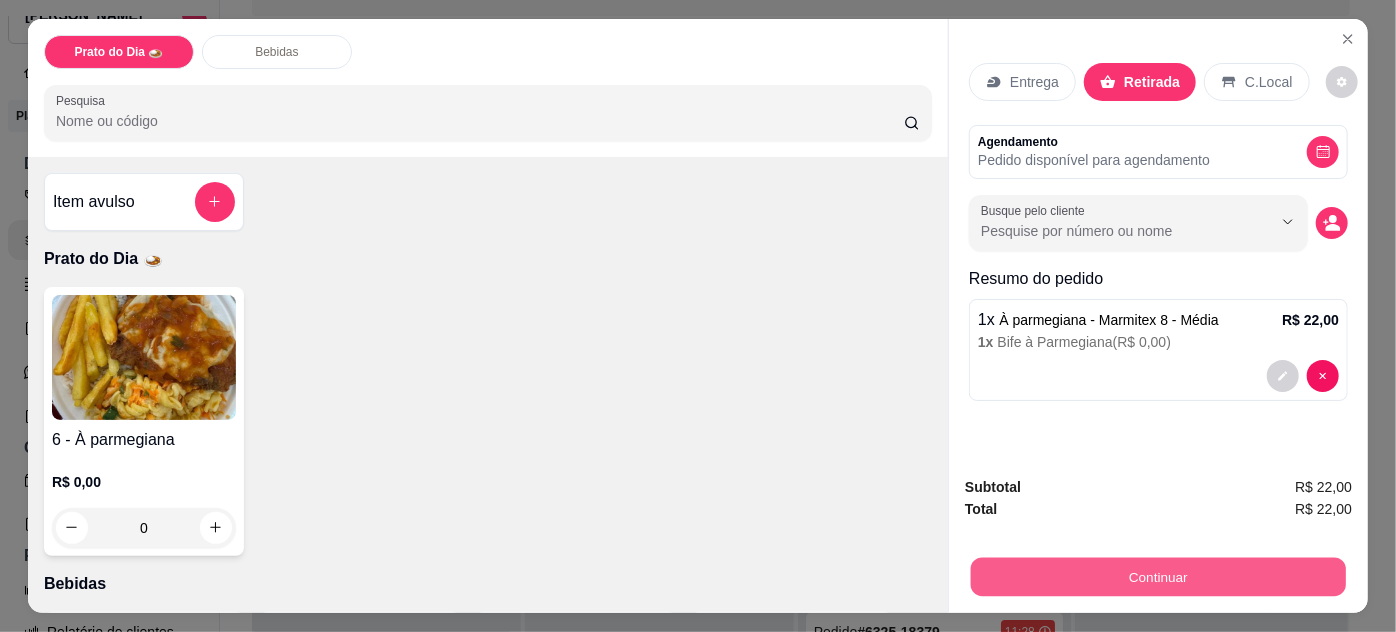 click on "Continuar" at bounding box center (1158, 577) 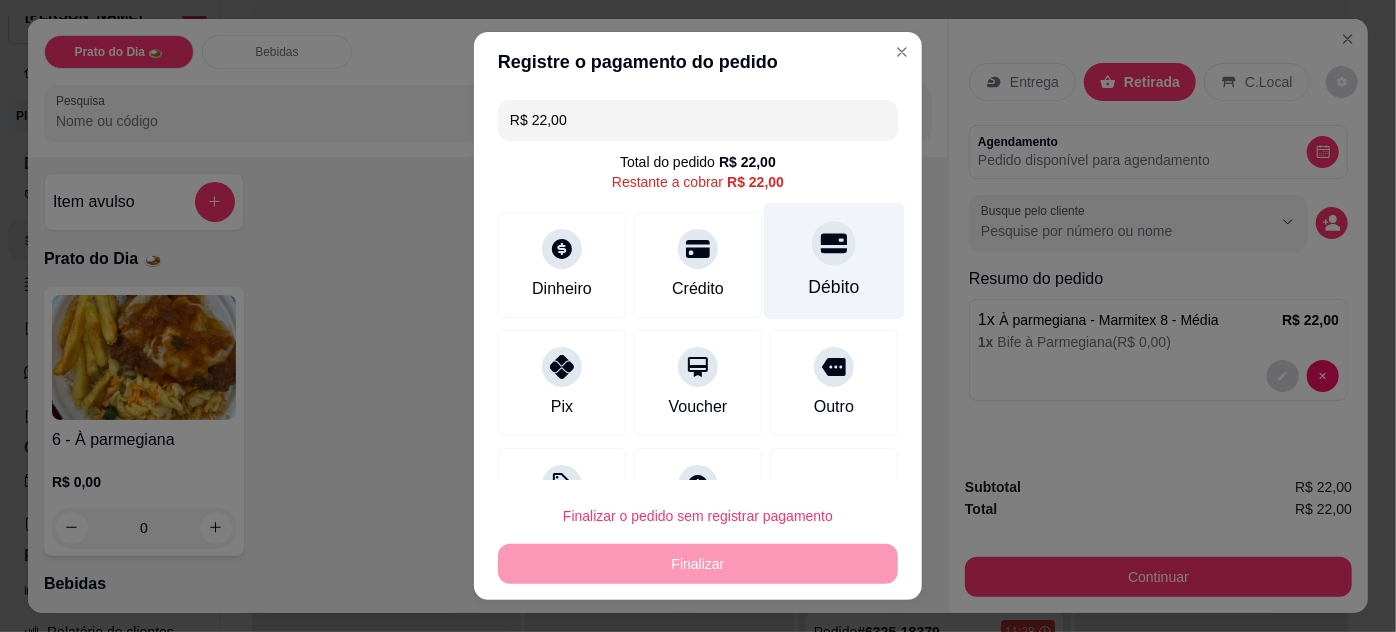 click on "Débito" at bounding box center (834, 287) 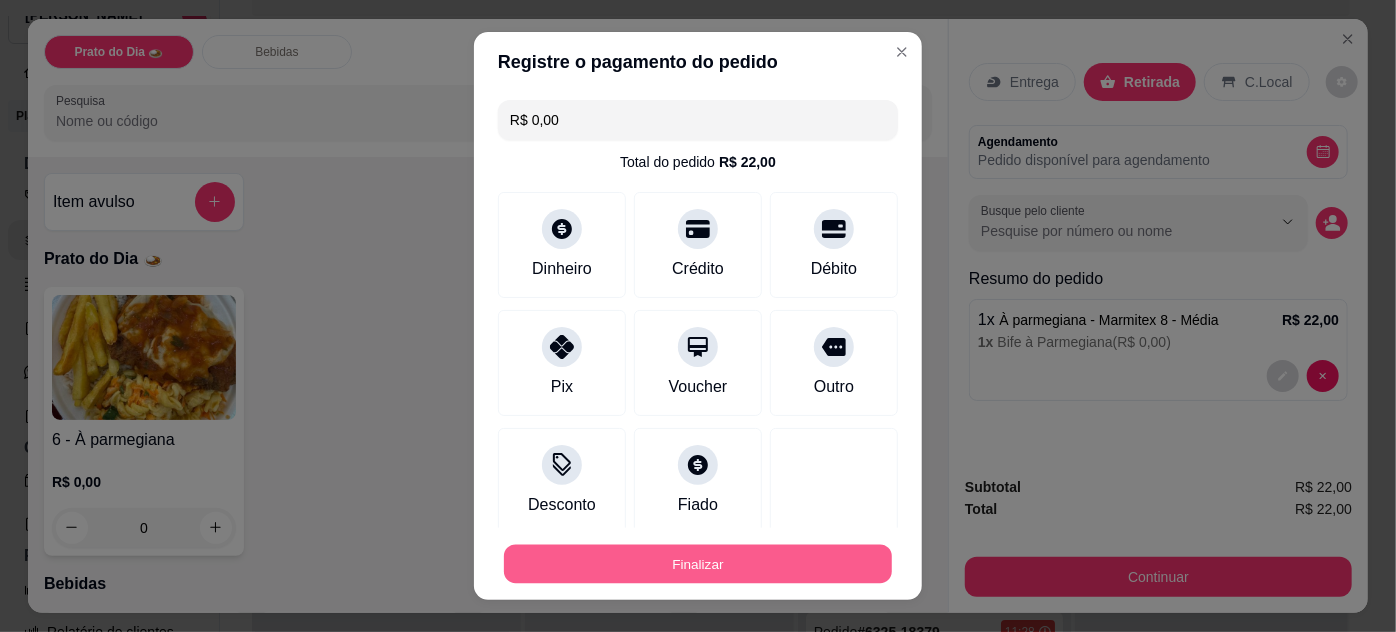 click on "Finalizar" at bounding box center [698, 564] 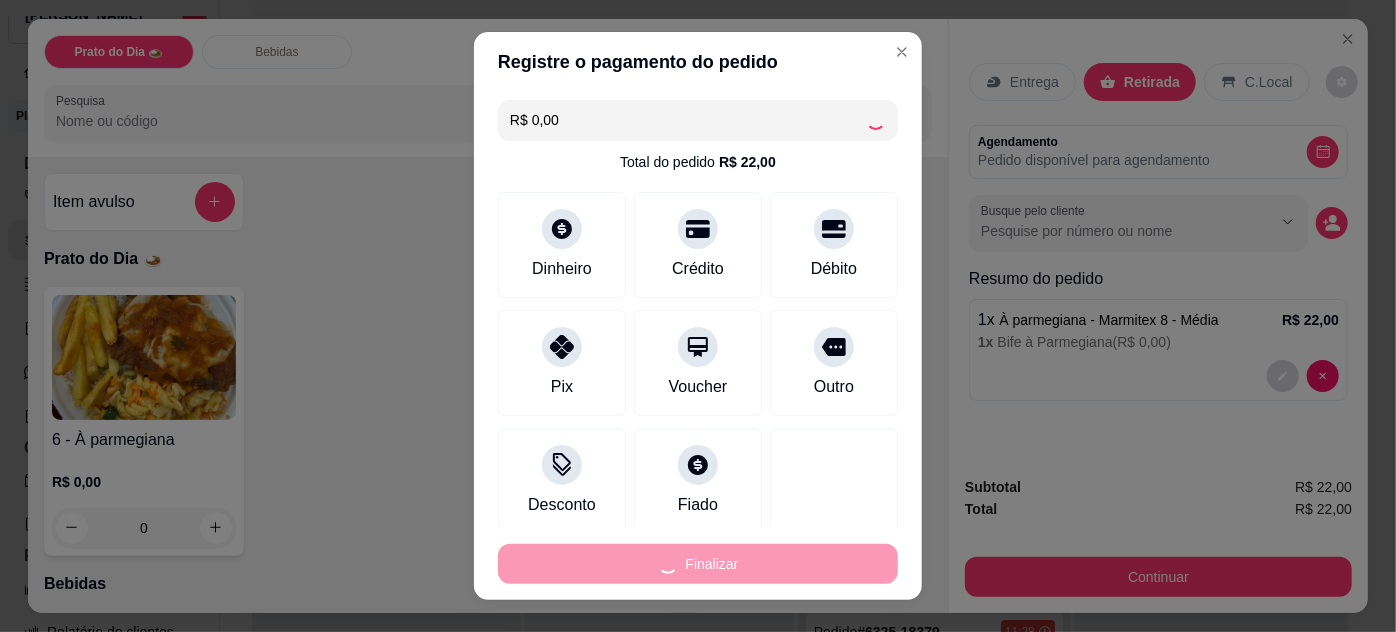type on "-R$ 22,00" 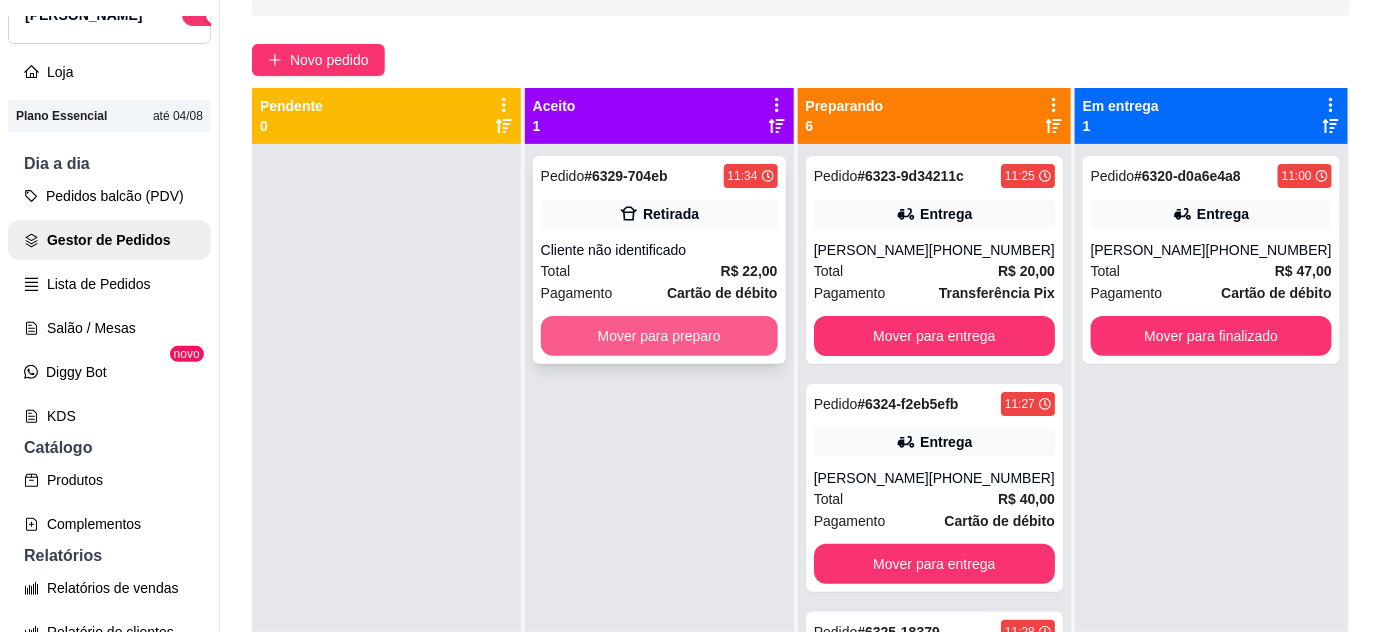 click on "Mover para preparo" at bounding box center [659, 336] 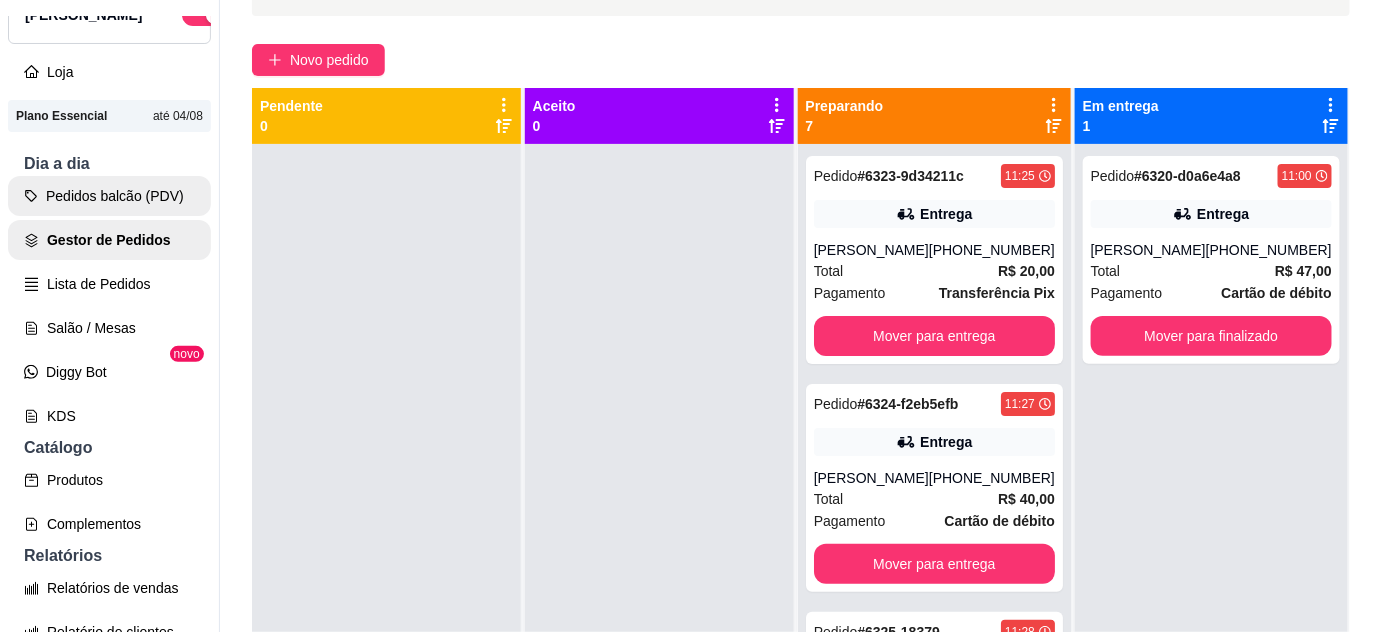 click on "Pedidos balcão (PDV)" at bounding box center (109, 196) 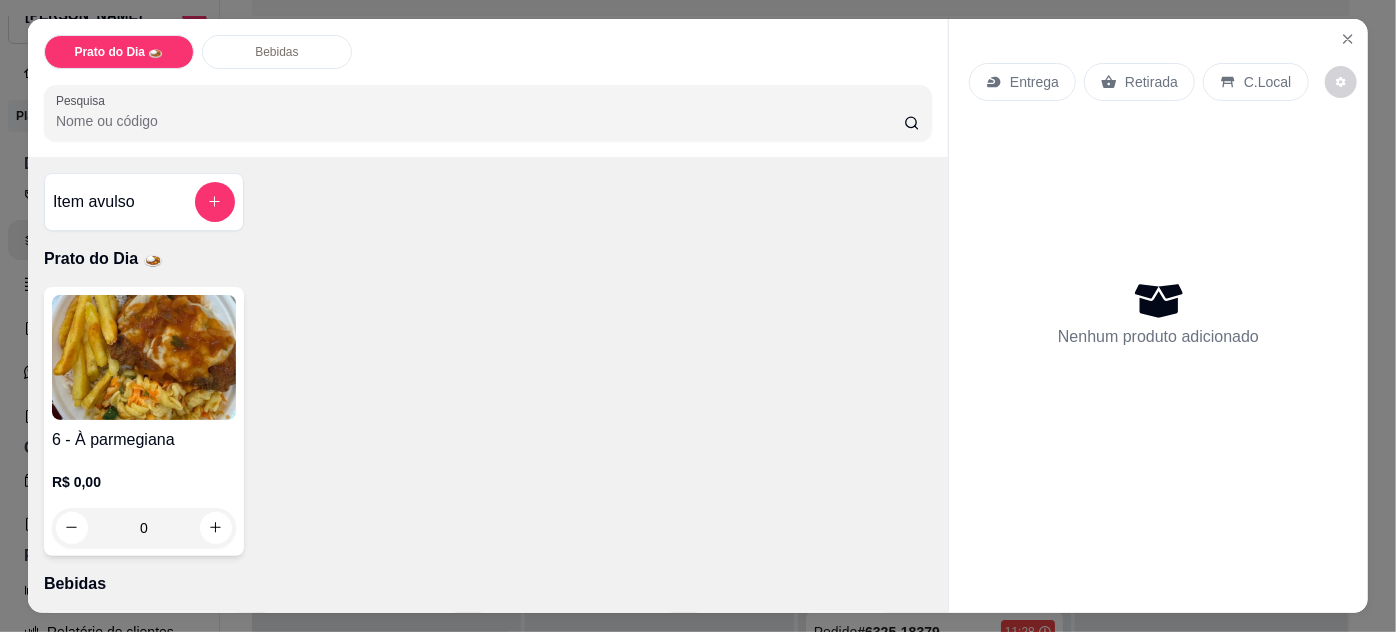 click at bounding box center [144, 357] 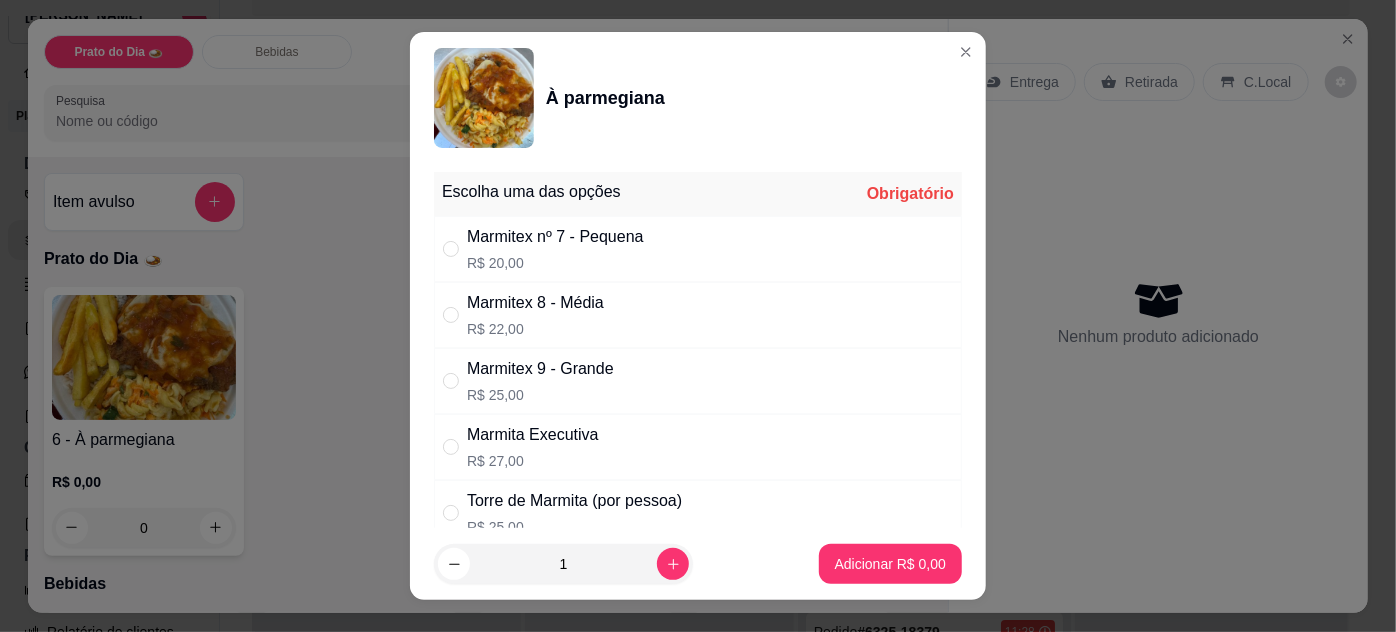 click on "Marmitex 9 - Grande R$ 25,00" at bounding box center (698, 381) 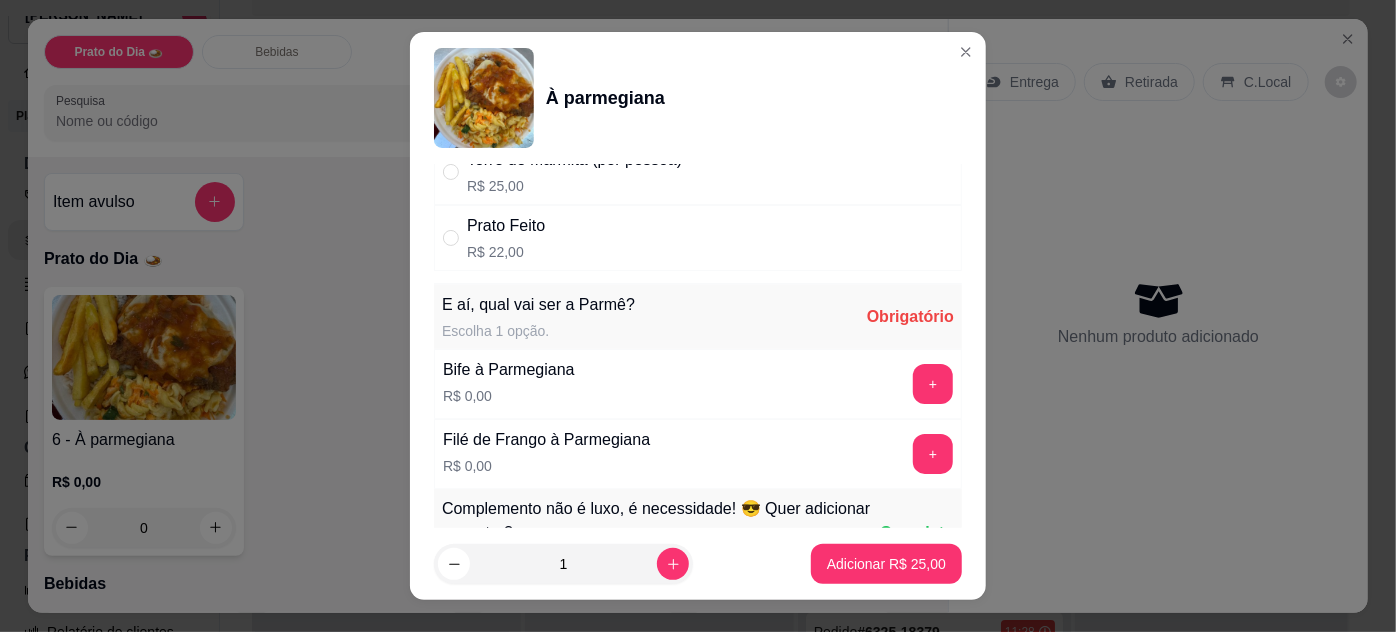 scroll, scrollTop: 454, scrollLeft: 0, axis: vertical 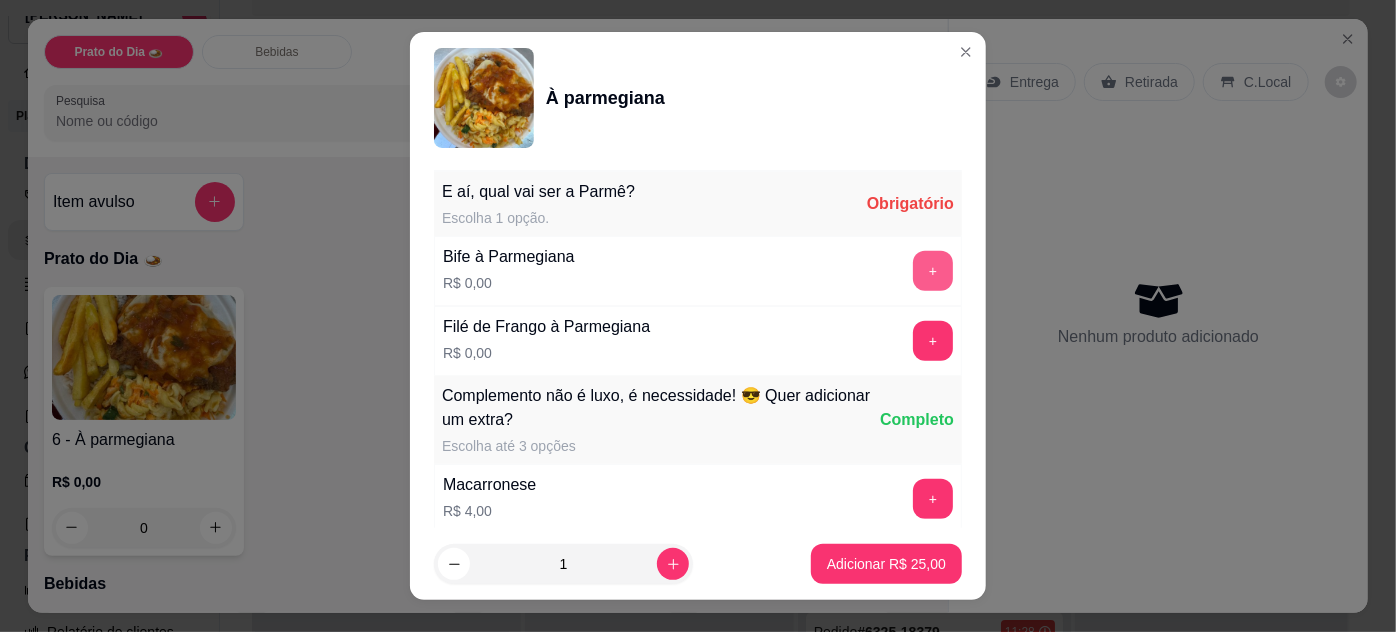 click on "+" at bounding box center (933, 271) 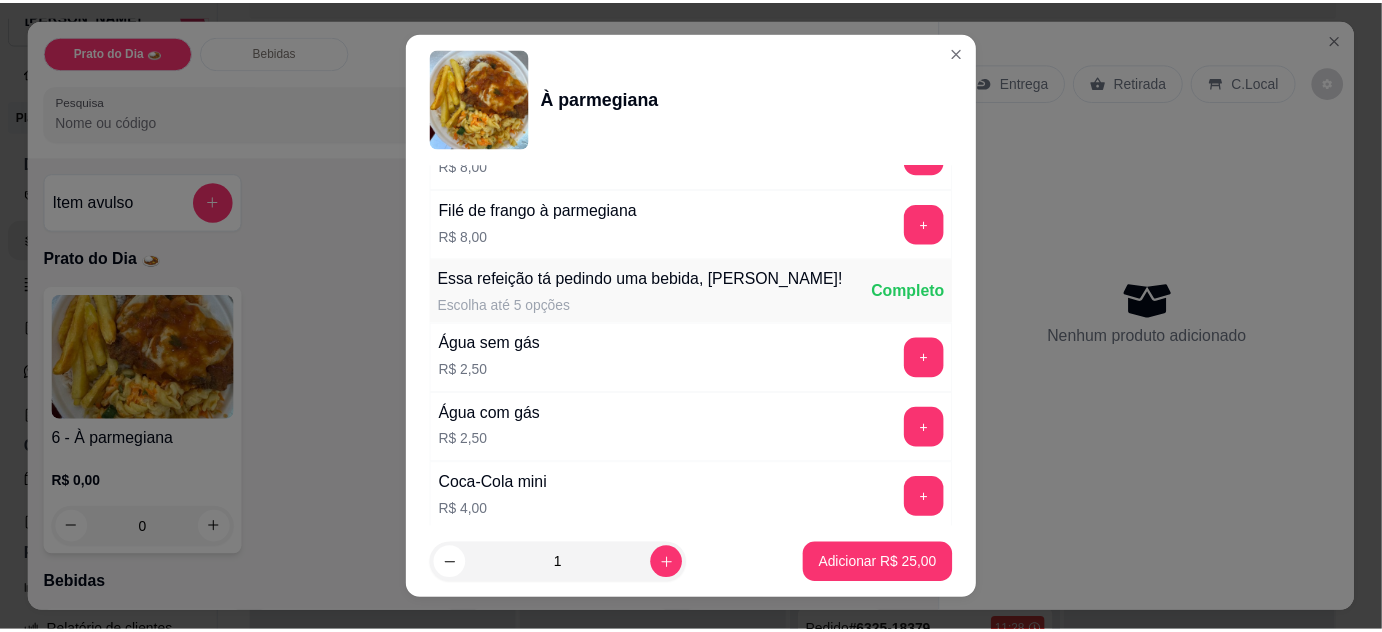 scroll, scrollTop: 1090, scrollLeft: 0, axis: vertical 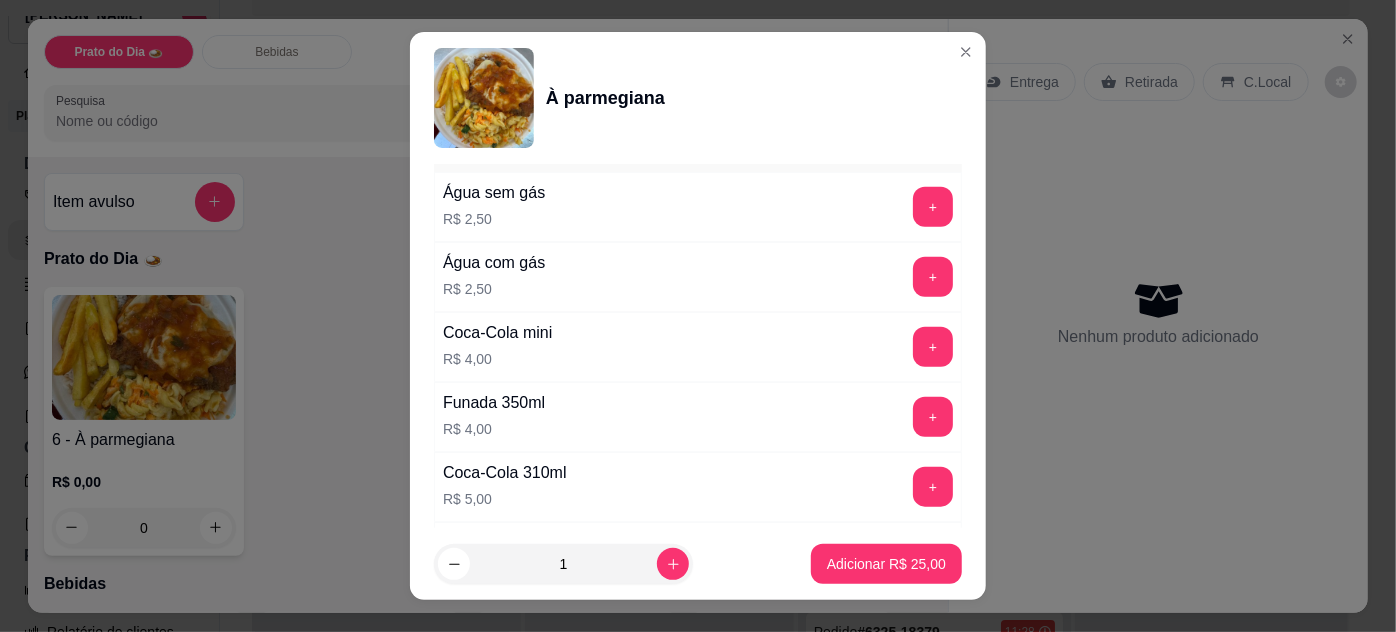 click on "Funada 350ml R$ 4,00 +" at bounding box center (698, 417) 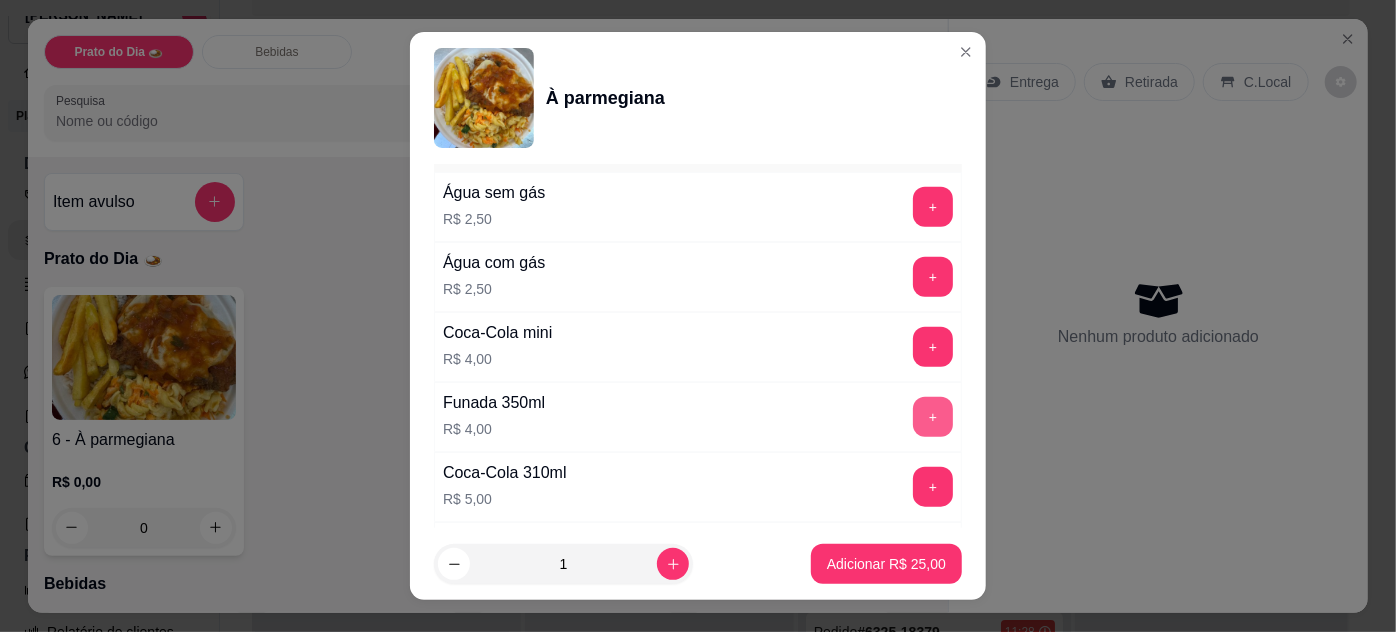 click on "+" at bounding box center [933, 417] 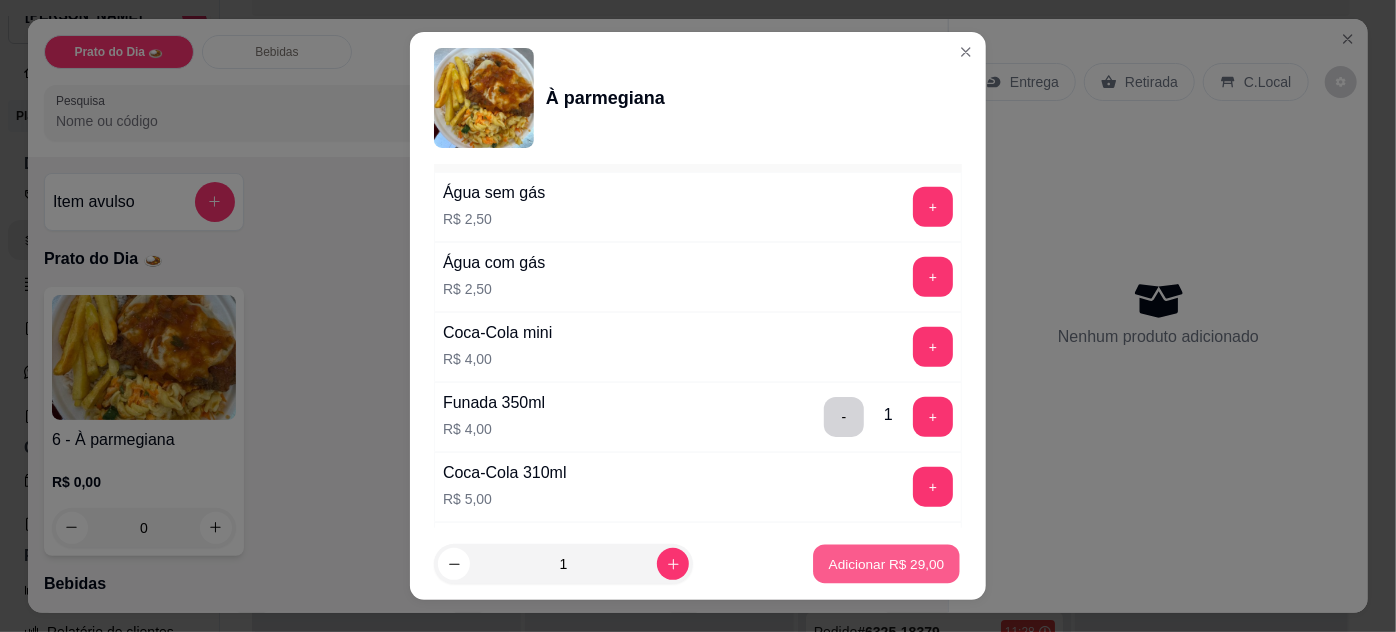 click on "Adicionar   R$ 29,00" at bounding box center [887, 564] 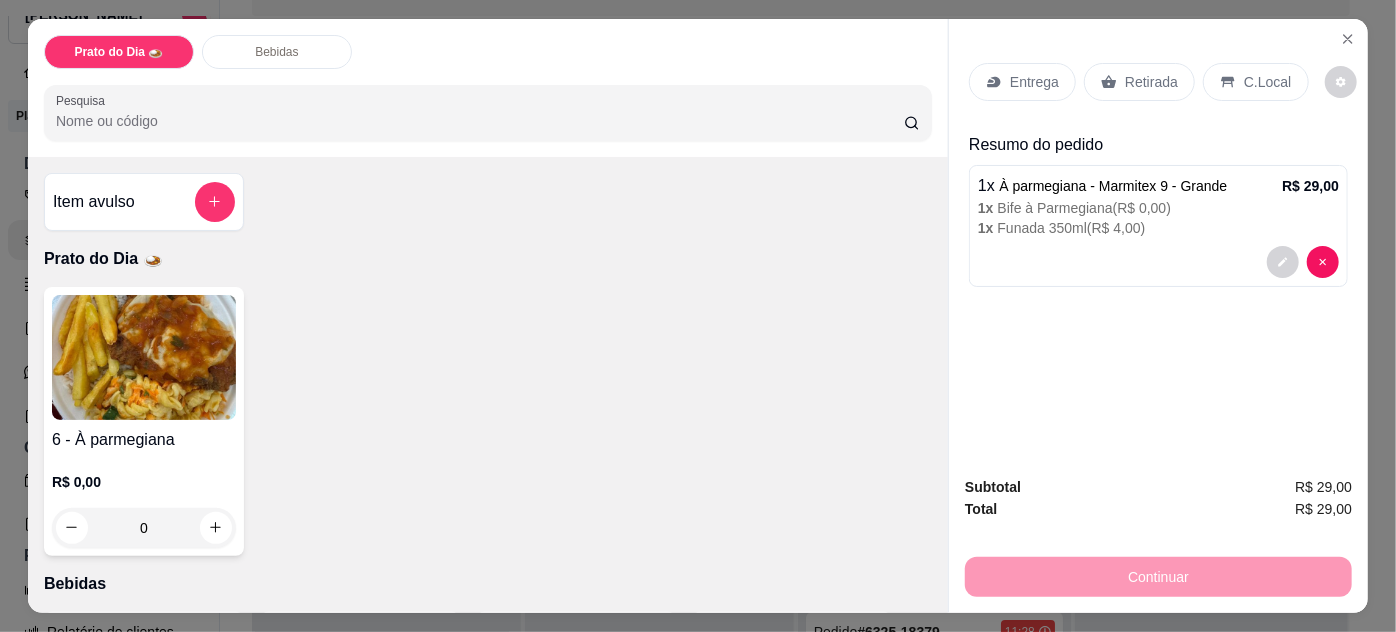 drag, startPoint x: 1114, startPoint y: 76, endPoint x: 1068, endPoint y: 88, distance: 47.539455 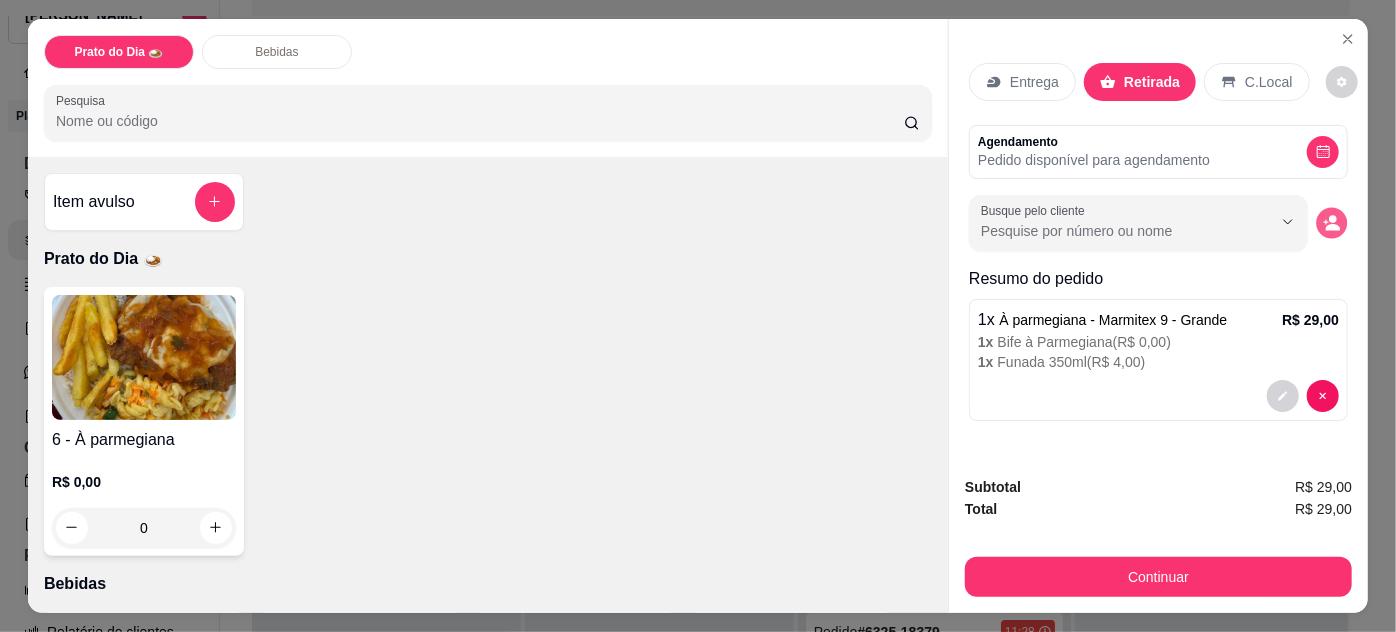 click 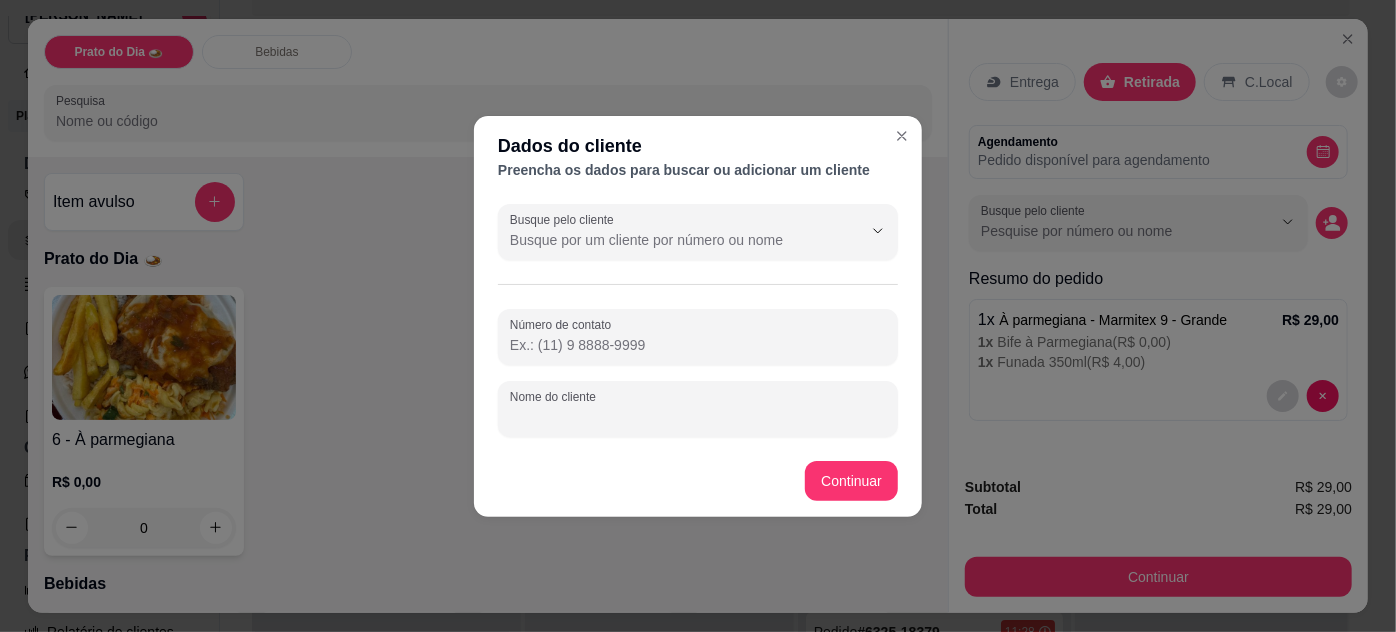 click on "Nome do cliente" at bounding box center [698, 417] 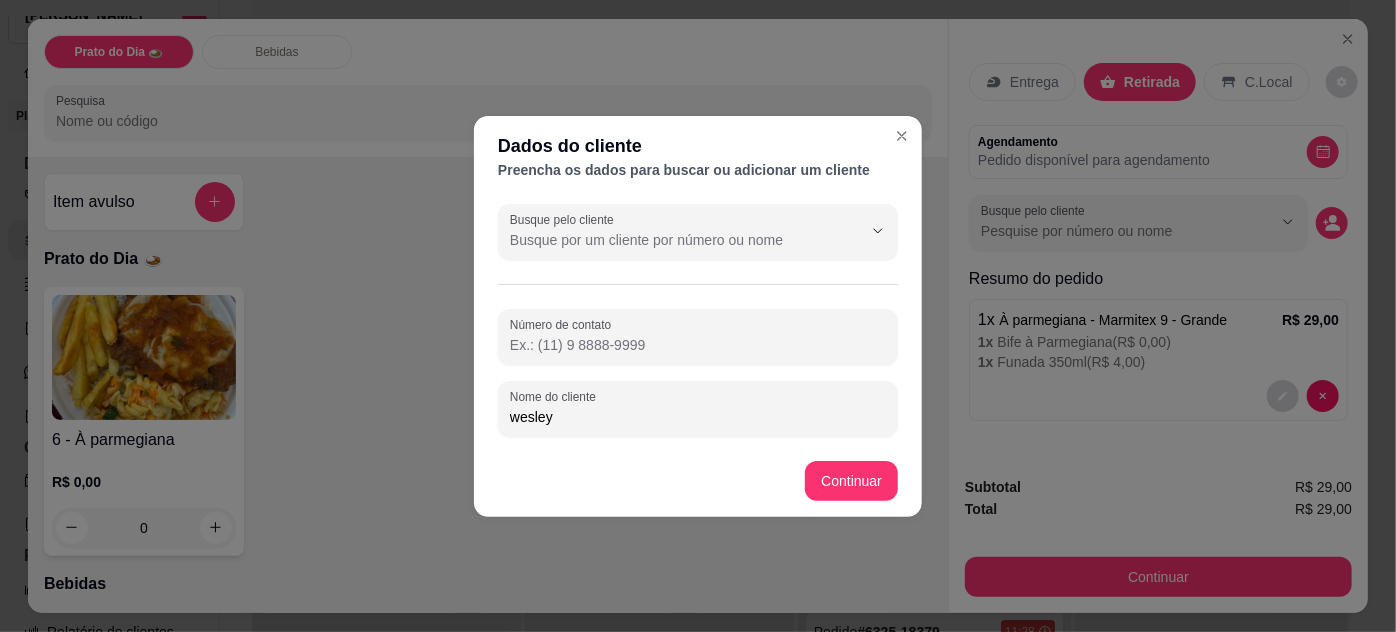 type on "wesley" 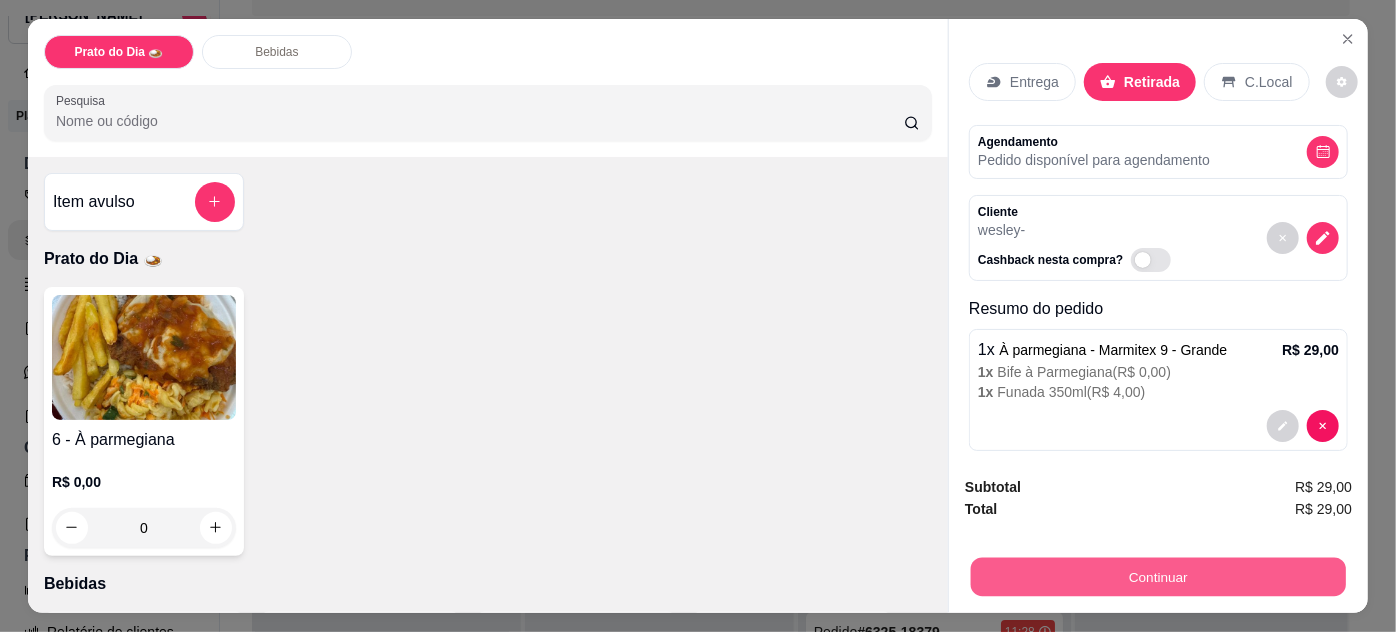 click on "Continuar" at bounding box center [1158, 577] 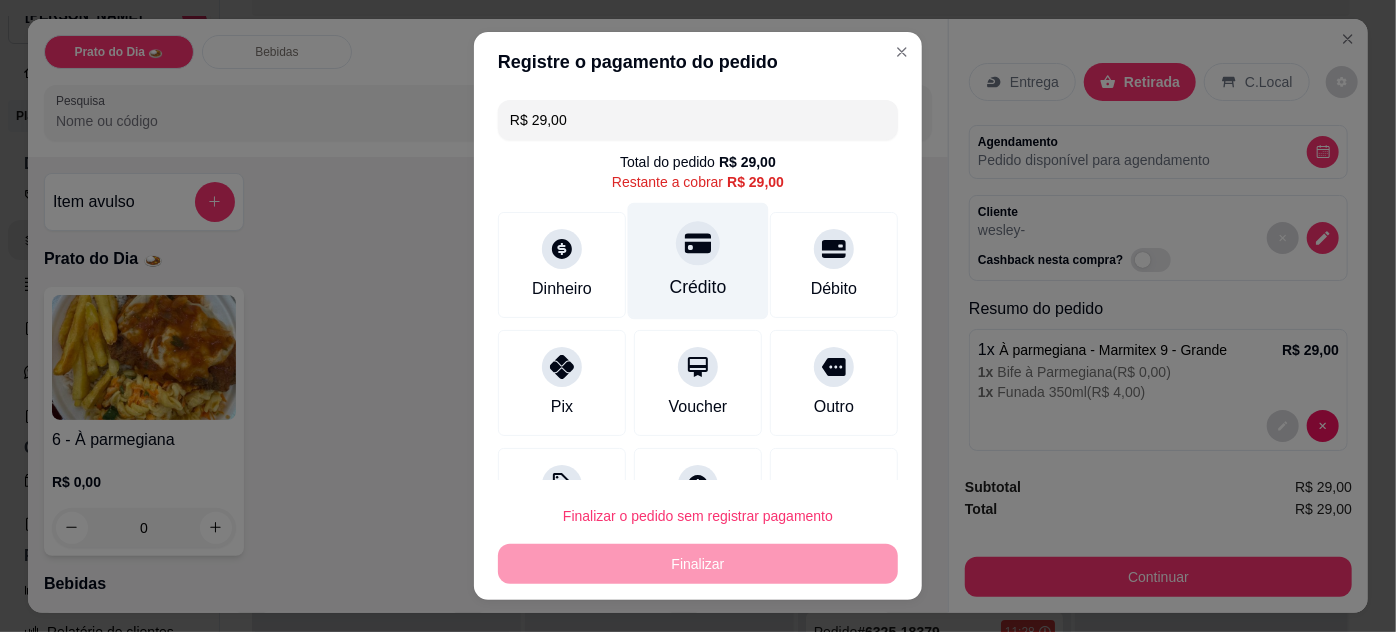 click on "Crédito" at bounding box center (698, 260) 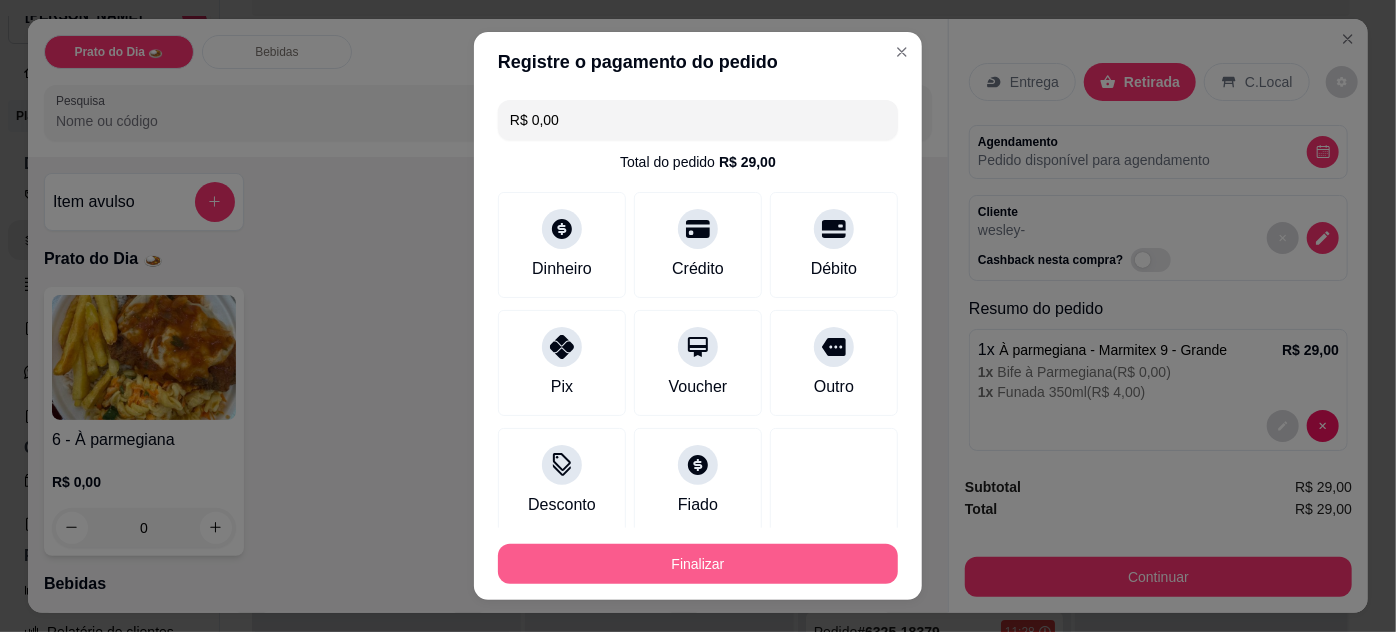 click on "Finalizar" at bounding box center [698, 564] 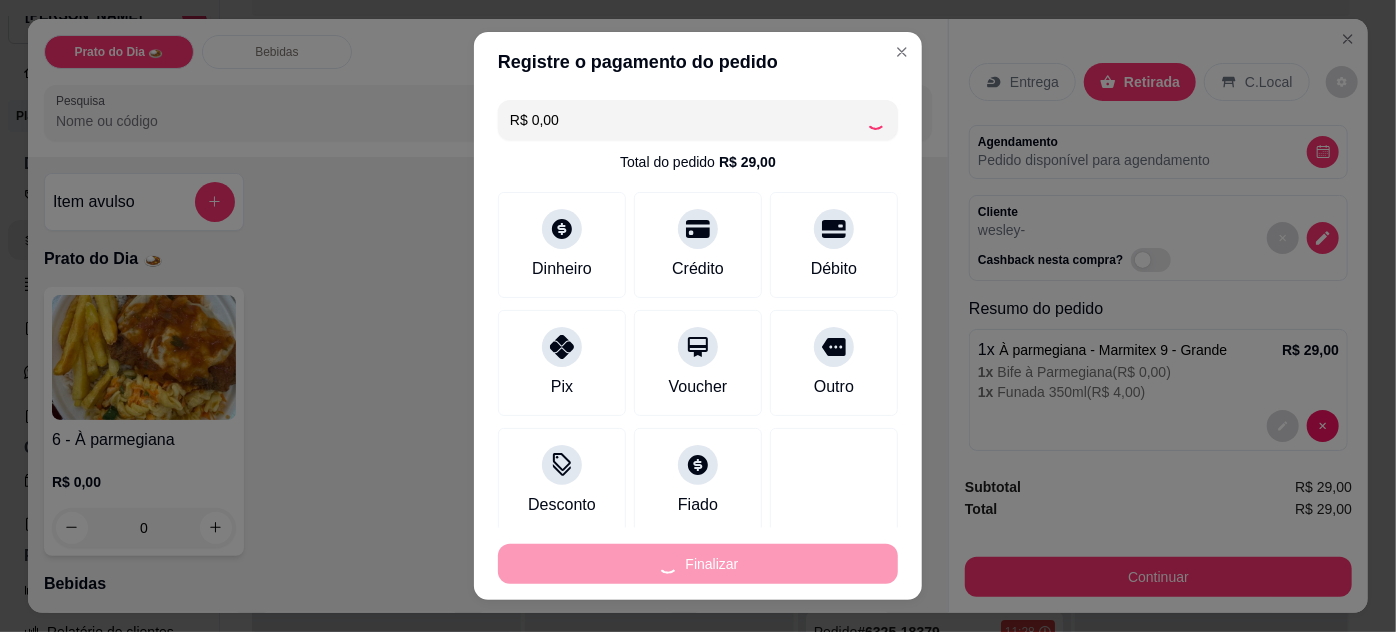 type on "-R$ 29,00" 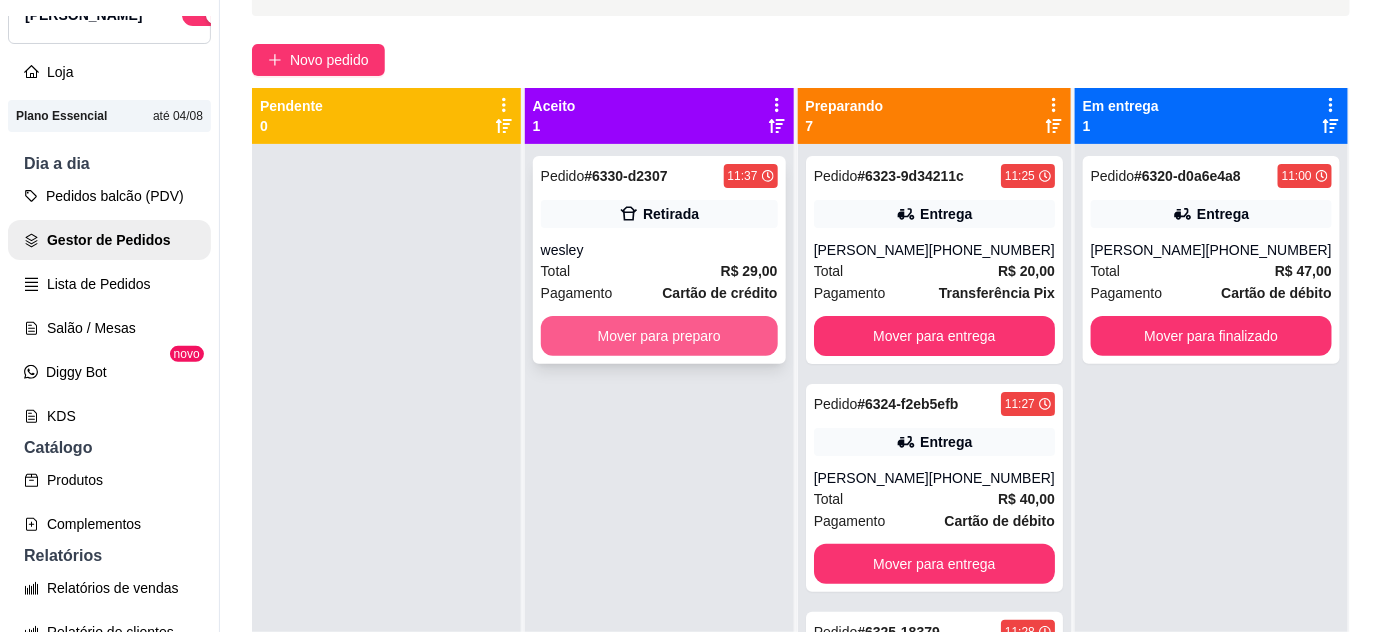 click on "Mover para preparo" at bounding box center [659, 336] 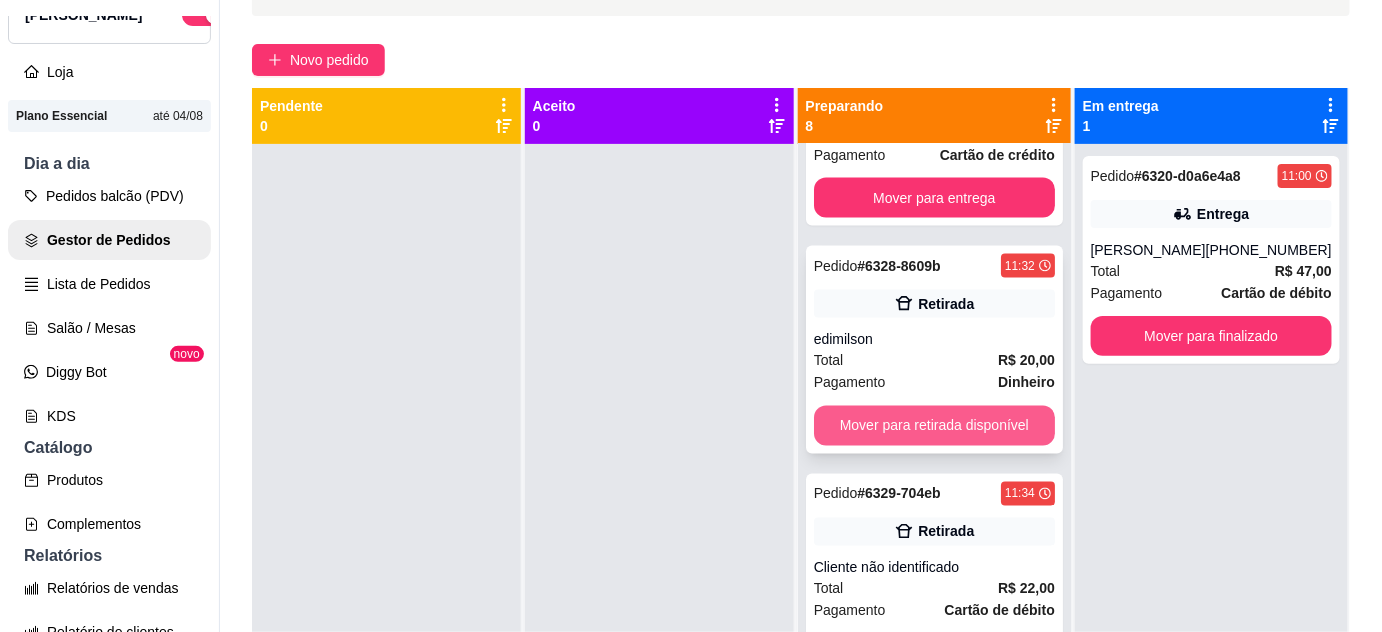 click on "Mover para retirada disponível" at bounding box center [934, 426] 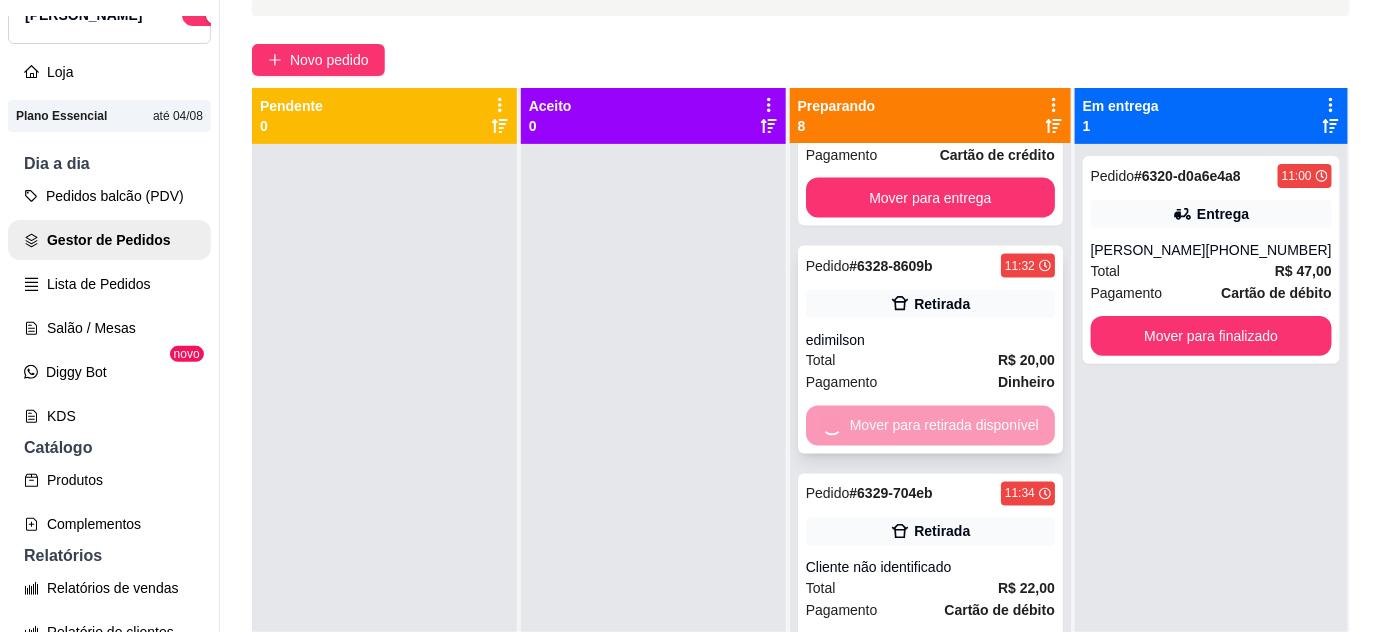 scroll, scrollTop: 1044, scrollLeft: 0, axis: vertical 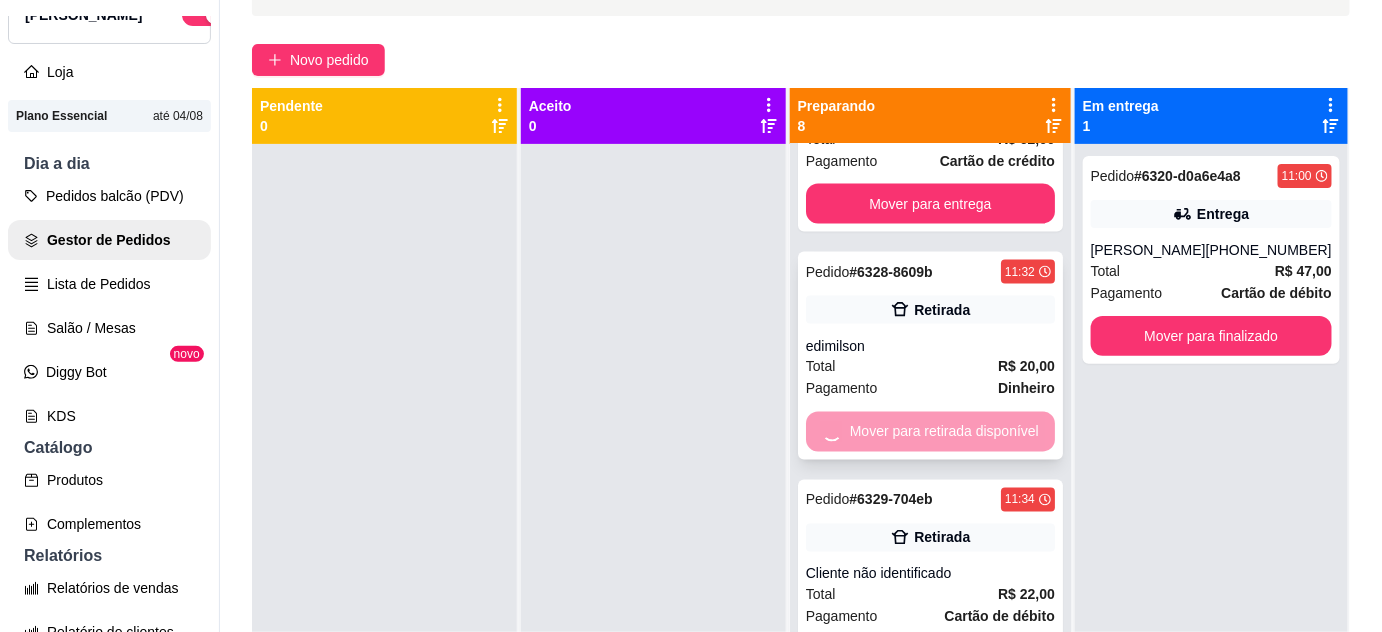 click on "Pagamento Cartão de débito" at bounding box center (930, 617) 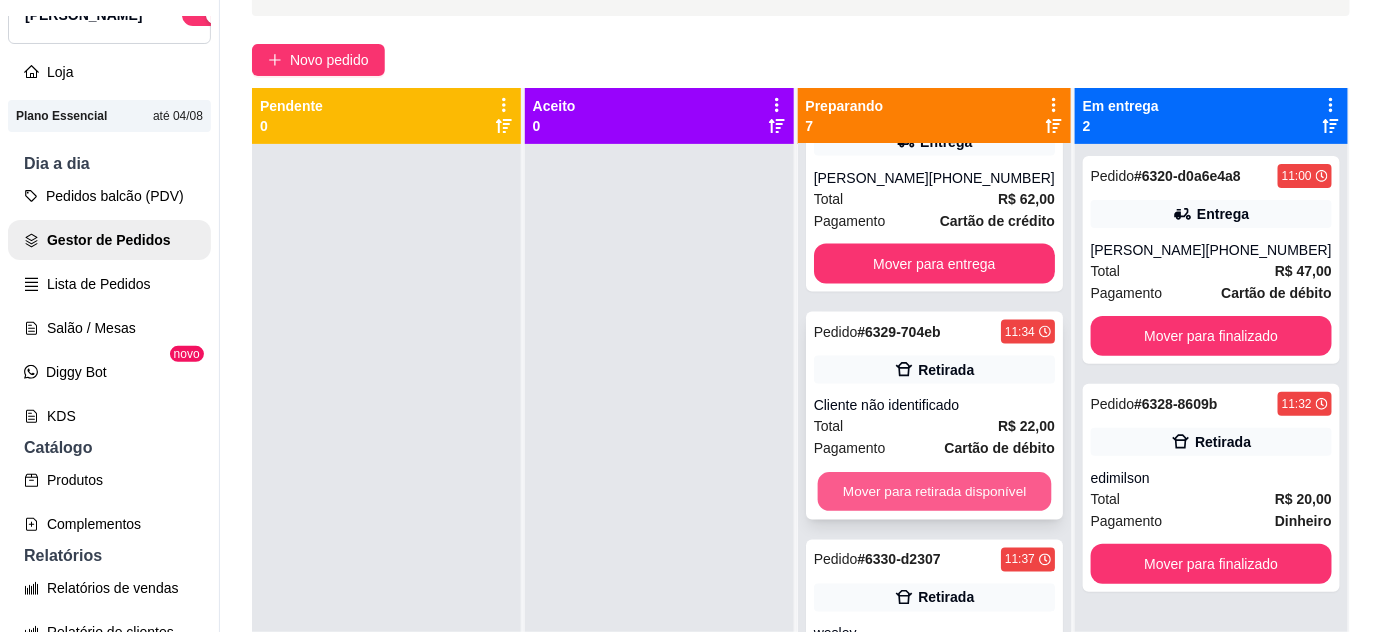 click on "Mover para retirada disponível" at bounding box center (934, 492) 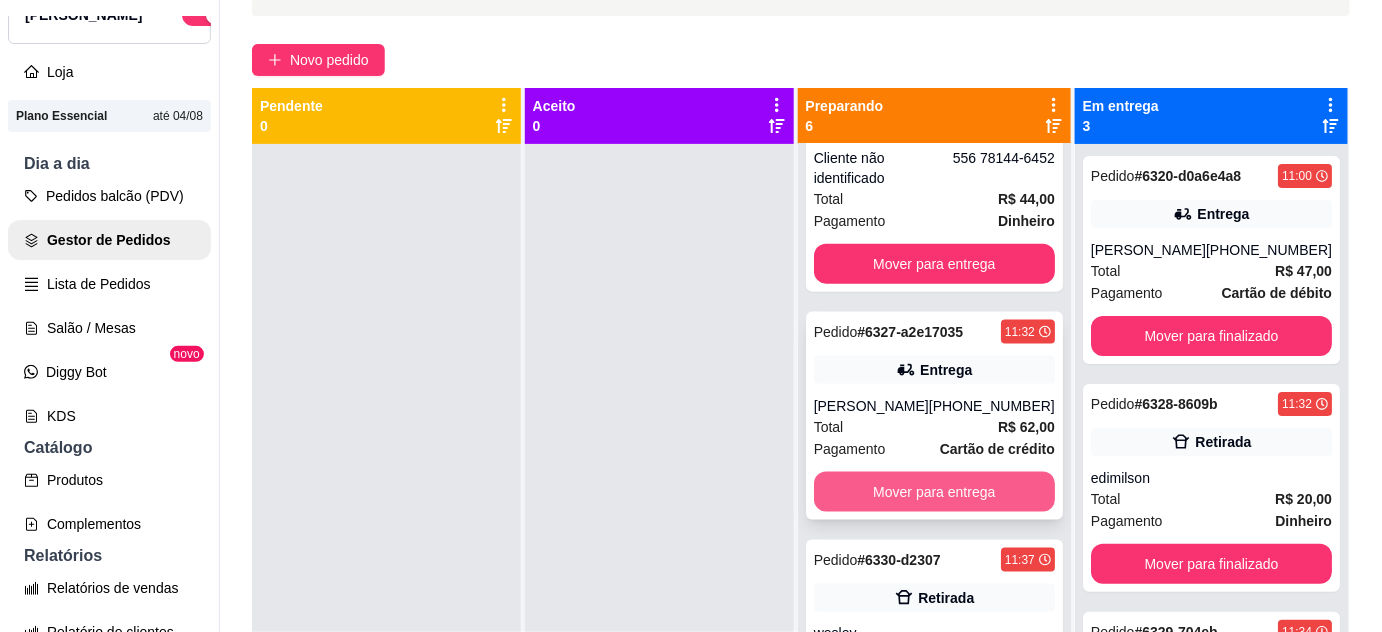 click on "Mover para entrega" at bounding box center [934, 492] 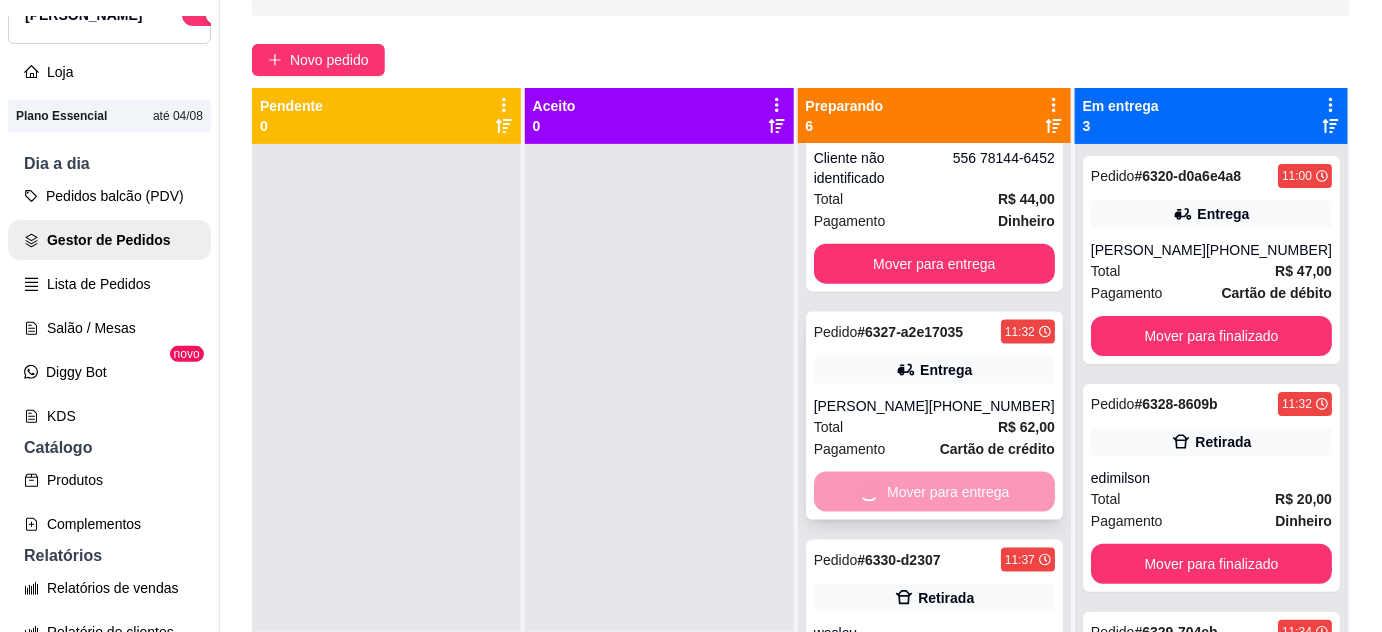 scroll, scrollTop: 568, scrollLeft: 0, axis: vertical 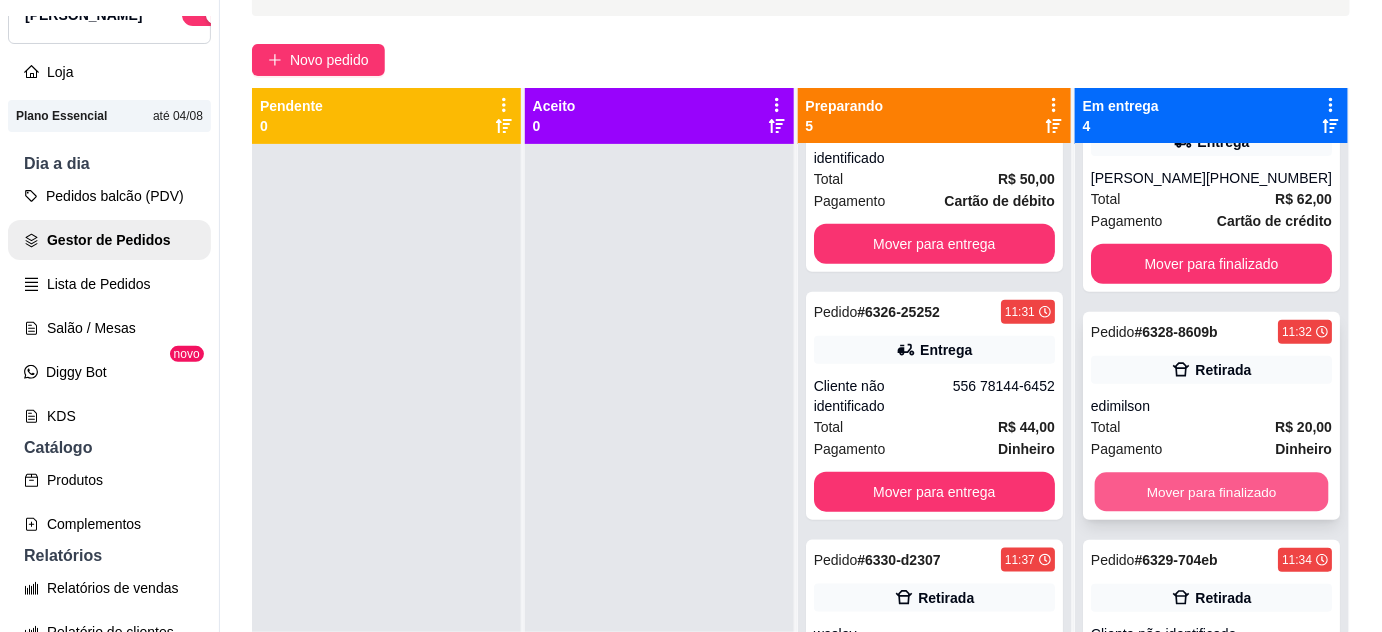 click on "Mover para finalizado" at bounding box center (1211, 492) 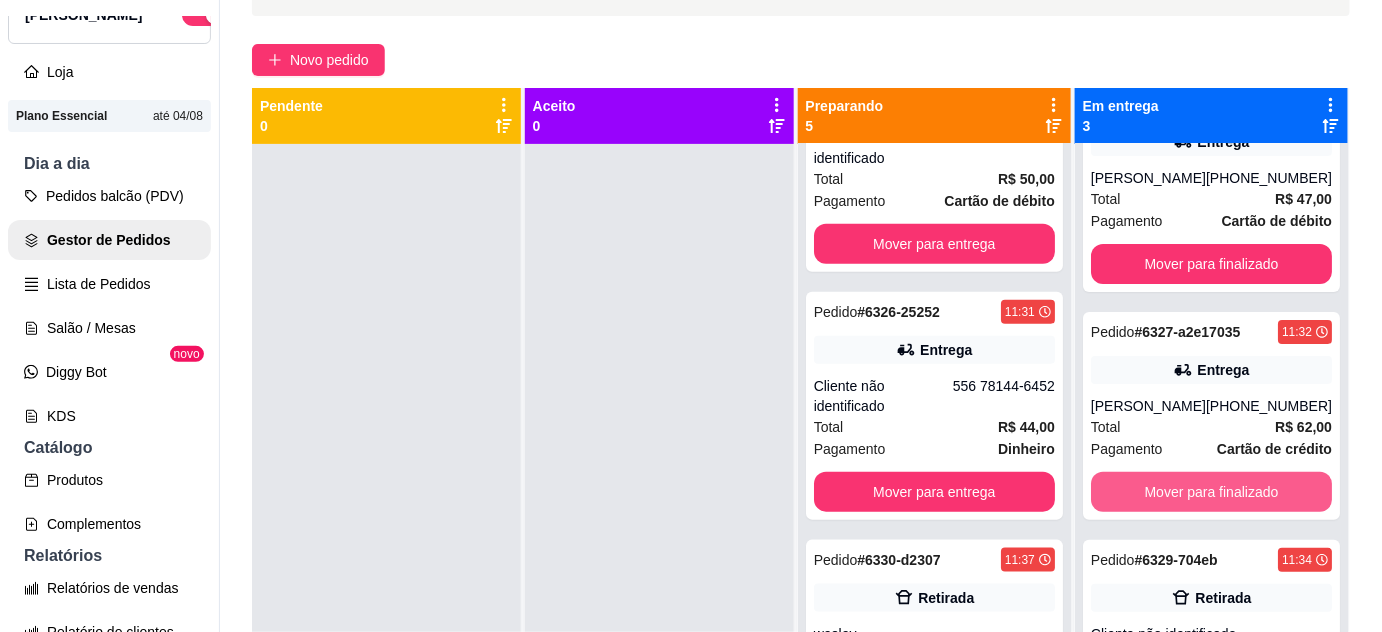 scroll, scrollTop: 112, scrollLeft: 0, axis: vertical 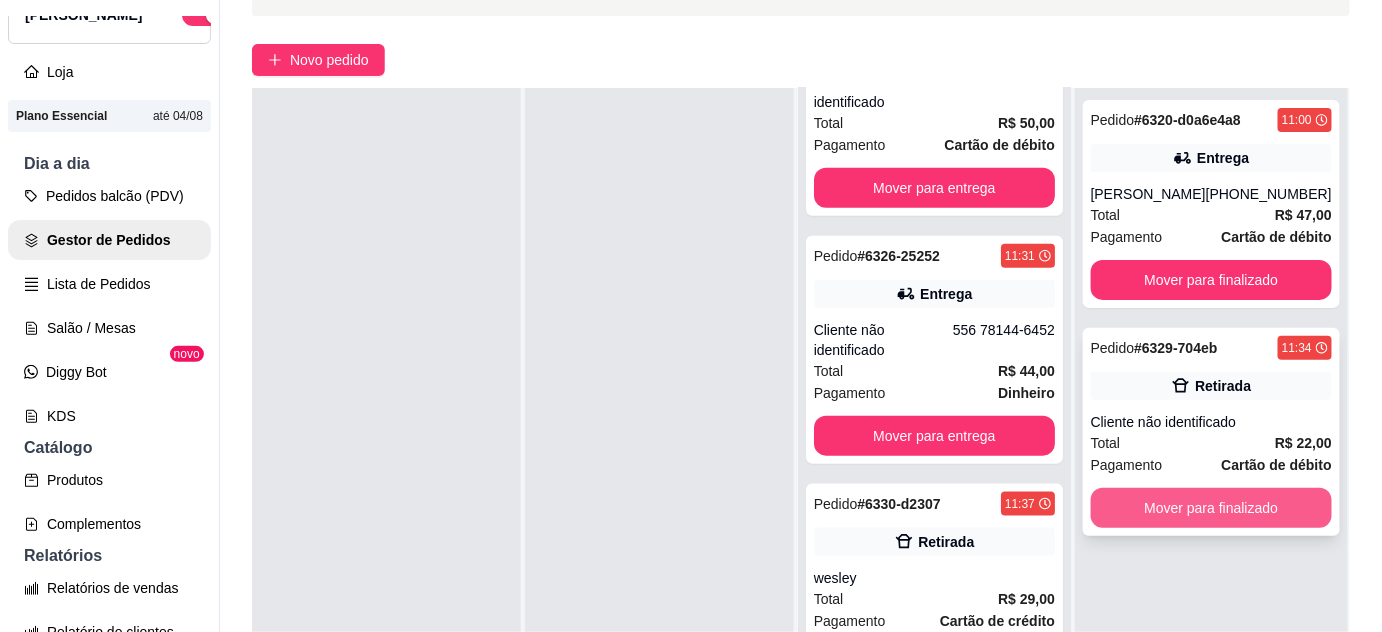 click on "Mover para finalizado" at bounding box center (1211, 508) 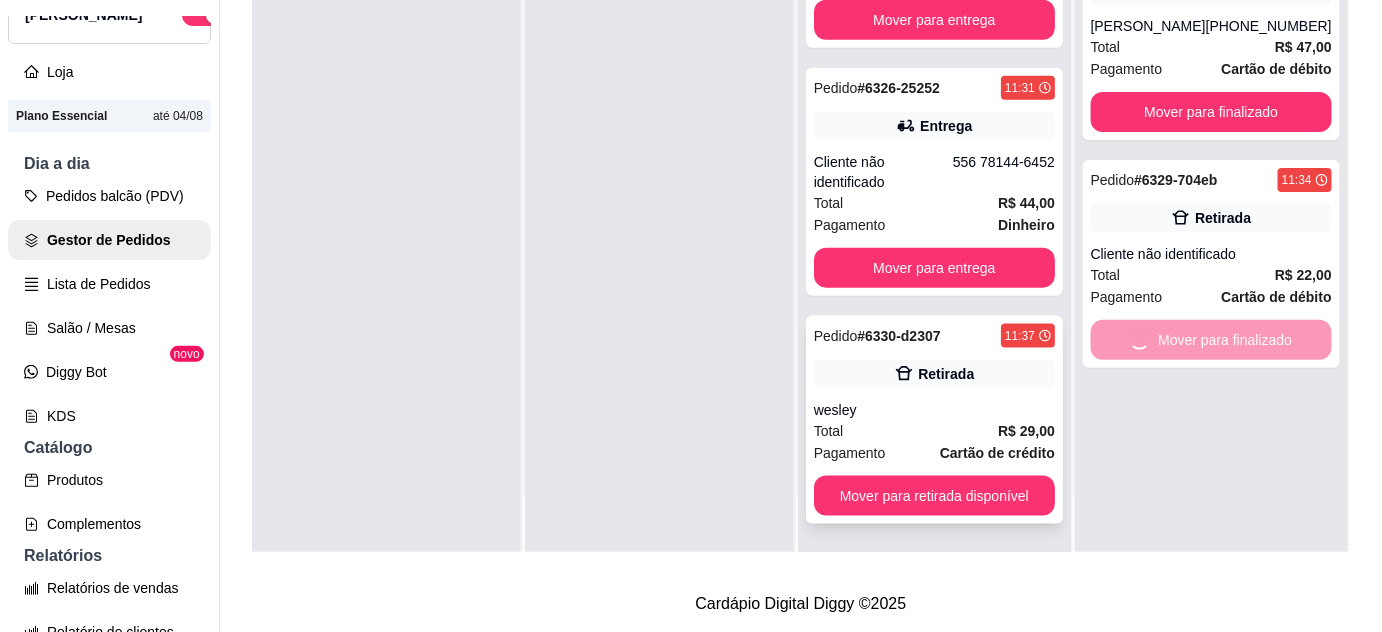 scroll, scrollTop: 317, scrollLeft: 0, axis: vertical 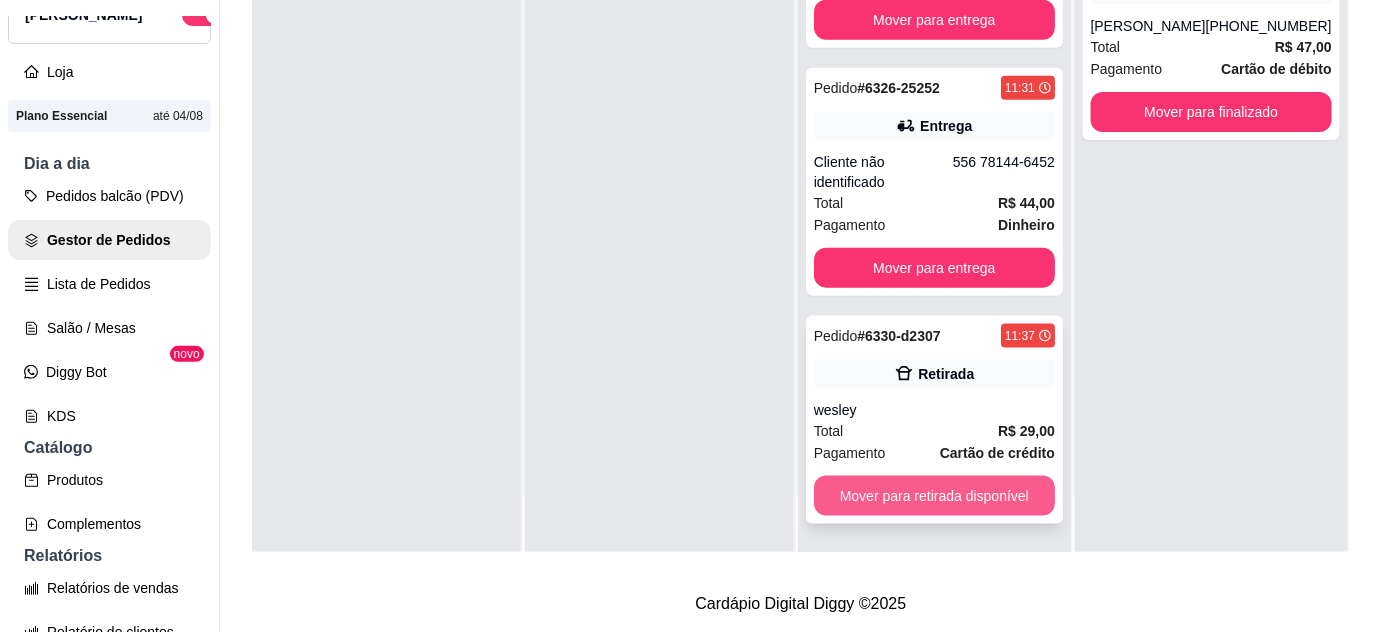 click on "Mover para retirada disponível" at bounding box center [934, 496] 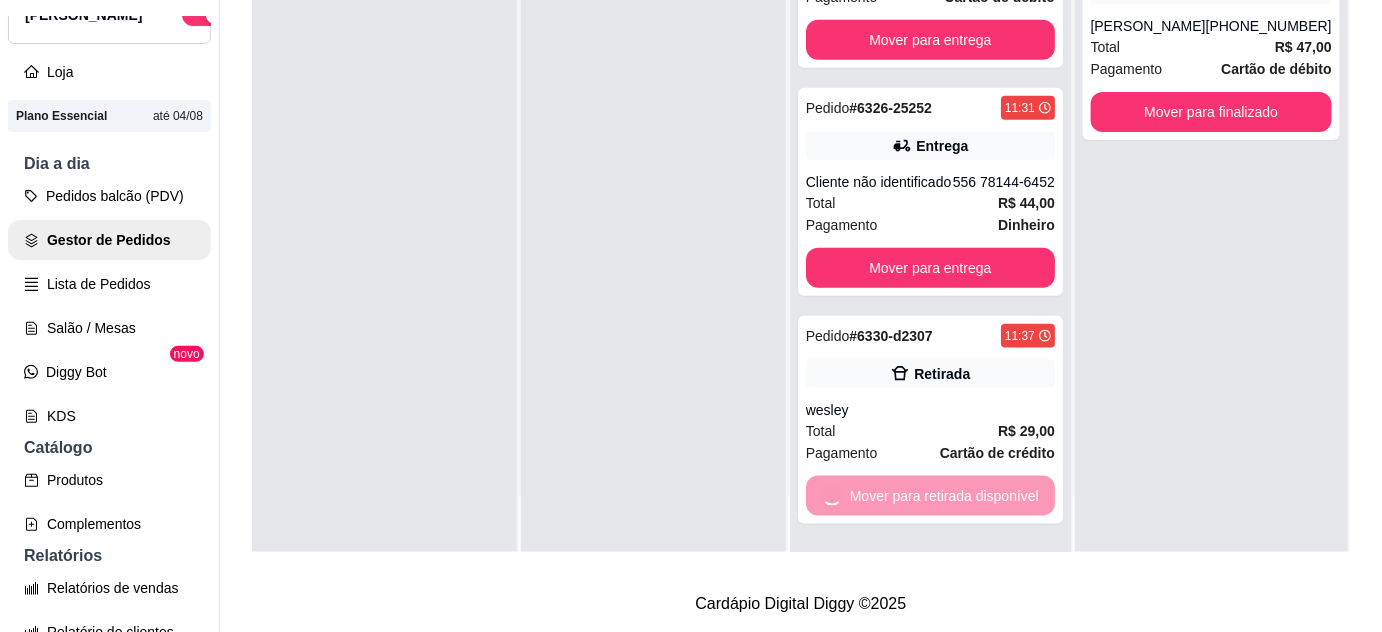 scroll, scrollTop: 340, scrollLeft: 0, axis: vertical 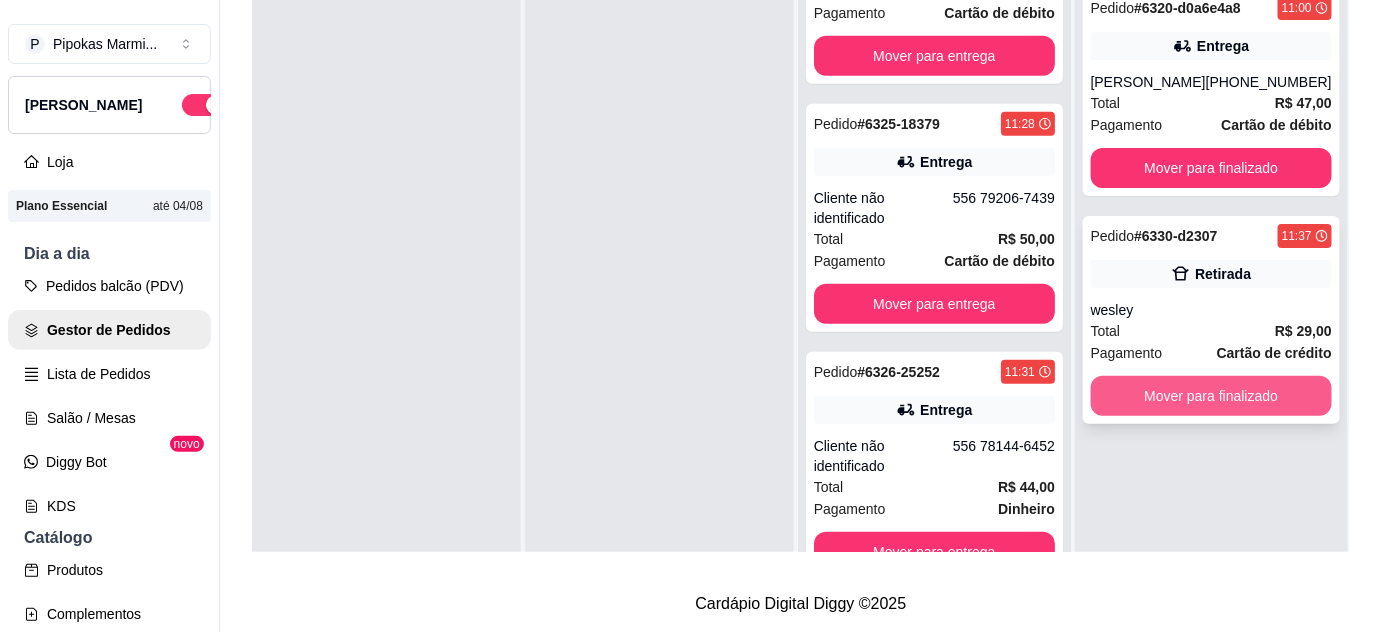 click on "Mover para finalizado" at bounding box center [1211, 396] 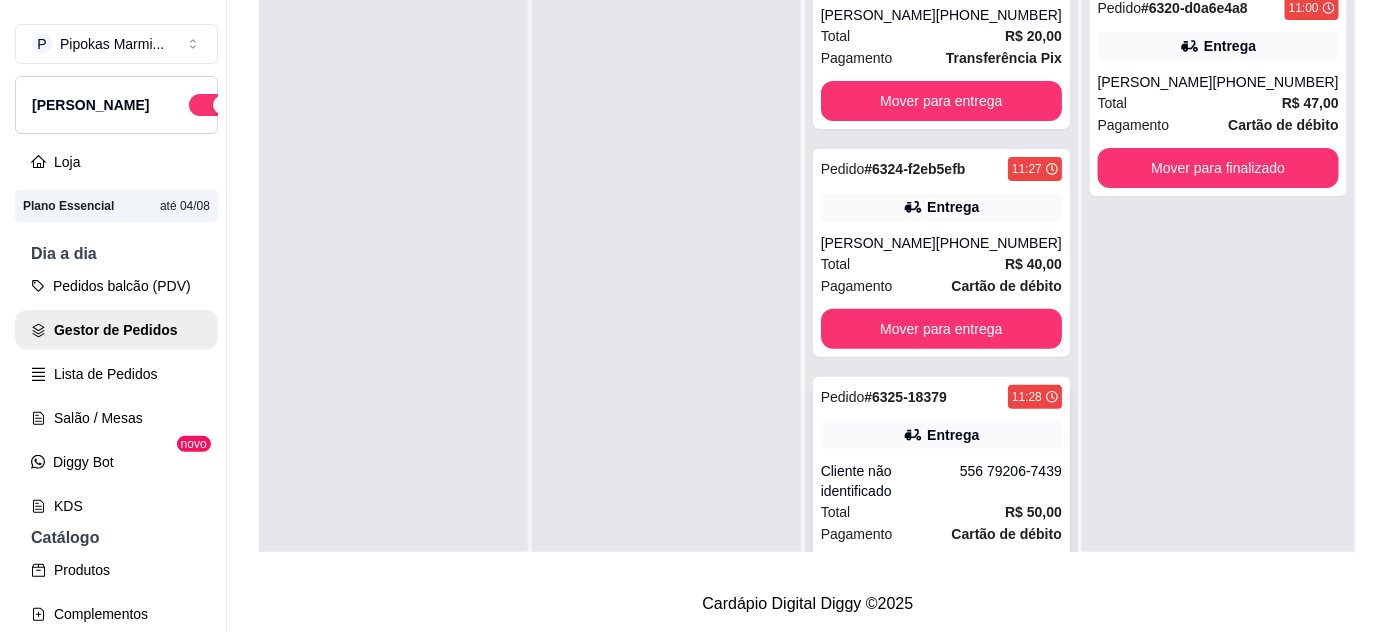 scroll, scrollTop: 0, scrollLeft: 0, axis: both 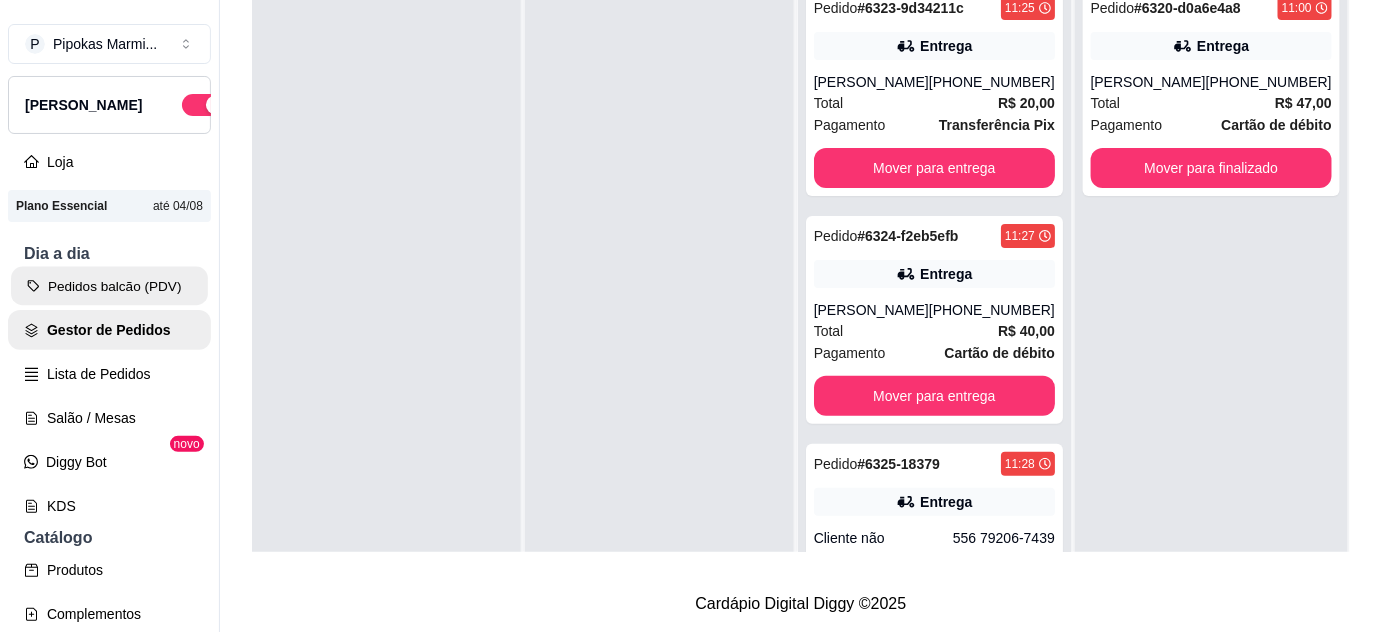 click on "Pedidos balcão (PDV)" at bounding box center (109, 286) 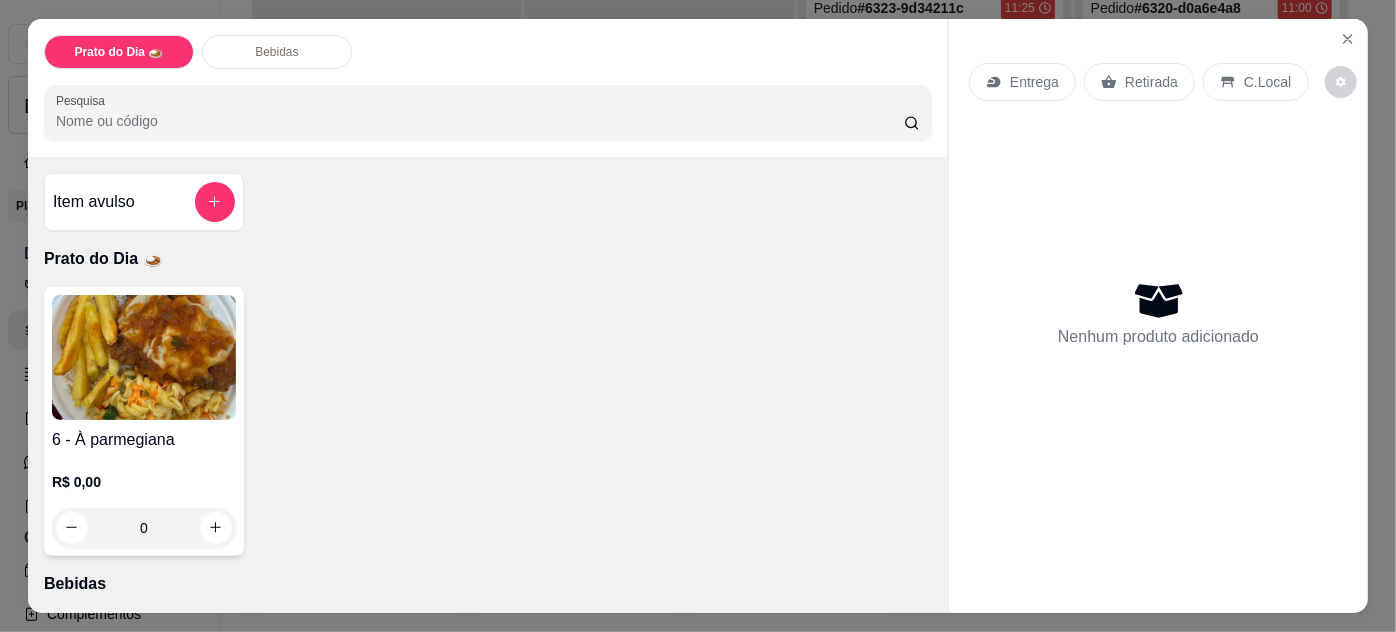 drag, startPoint x: 132, startPoint y: 387, endPoint x: 145, endPoint y: 391, distance: 13.601471 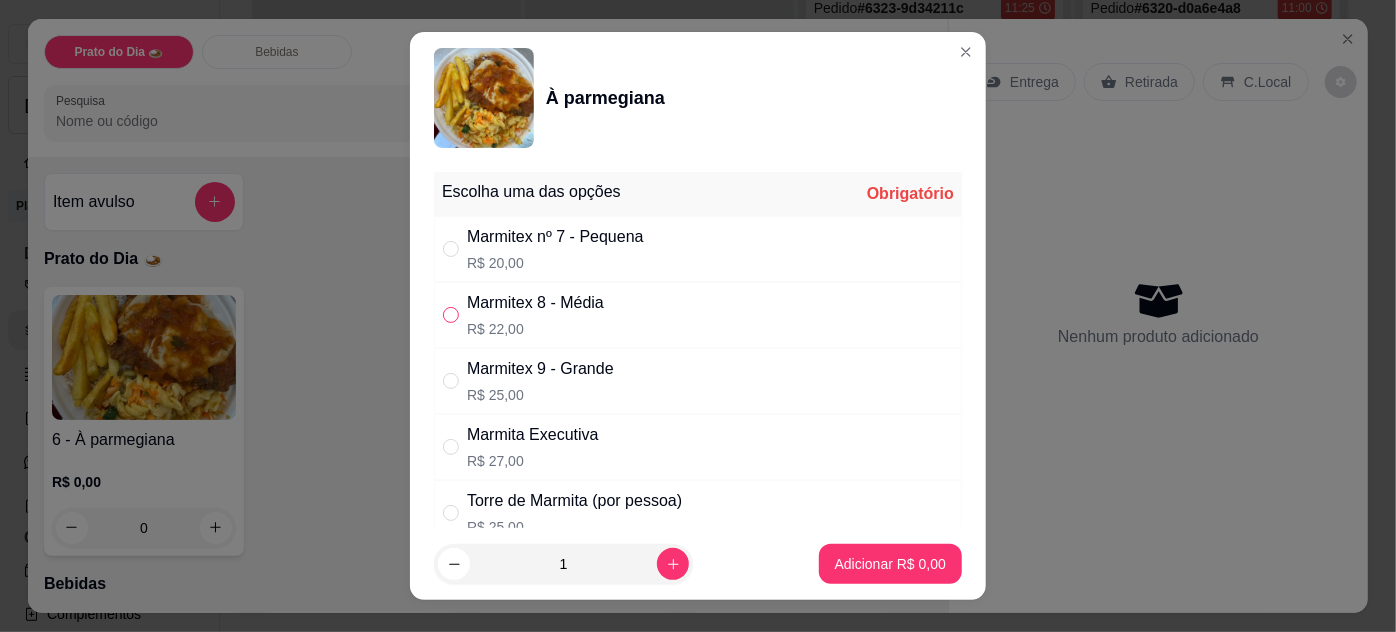click at bounding box center [451, 315] 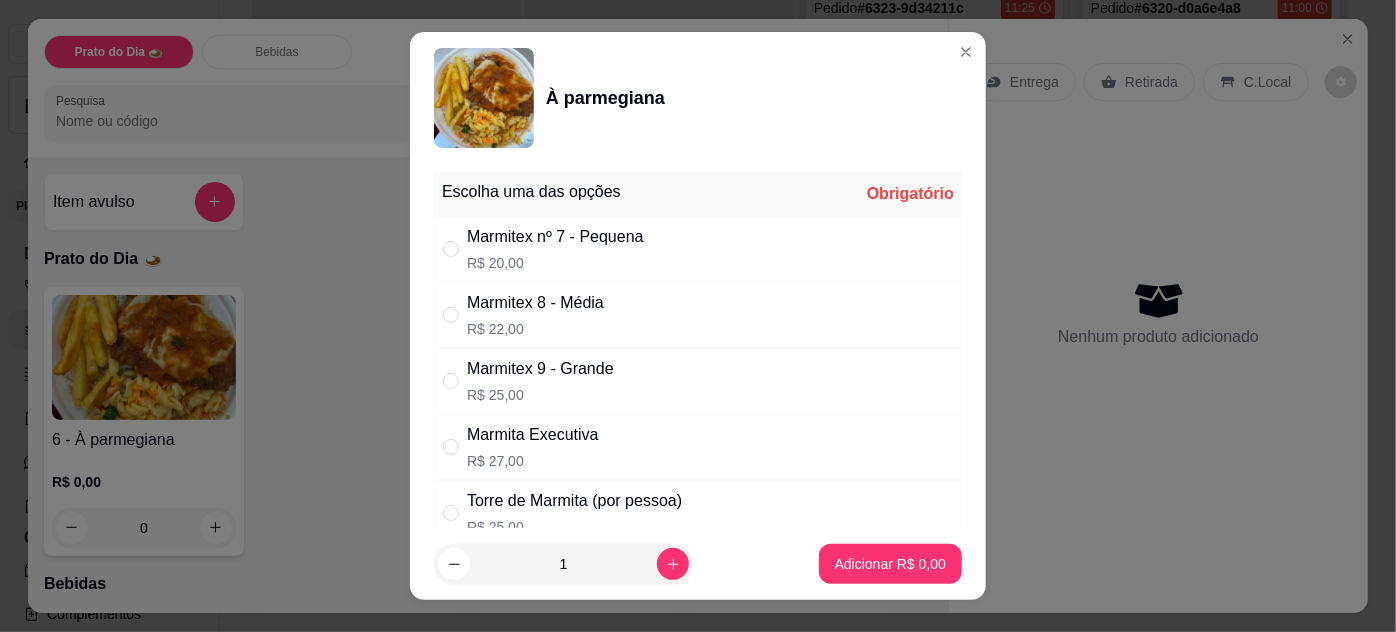 click on "Marmitex 8 - Média R$ 22,00" at bounding box center (698, 315) 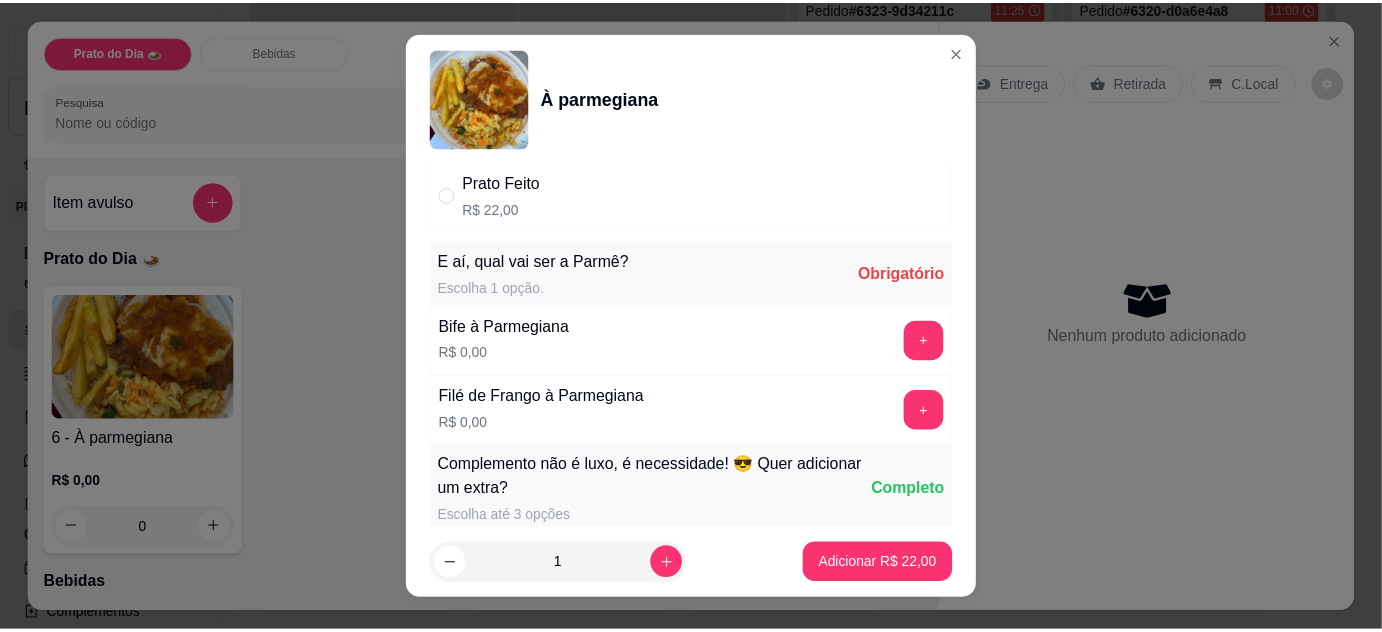 scroll, scrollTop: 454, scrollLeft: 0, axis: vertical 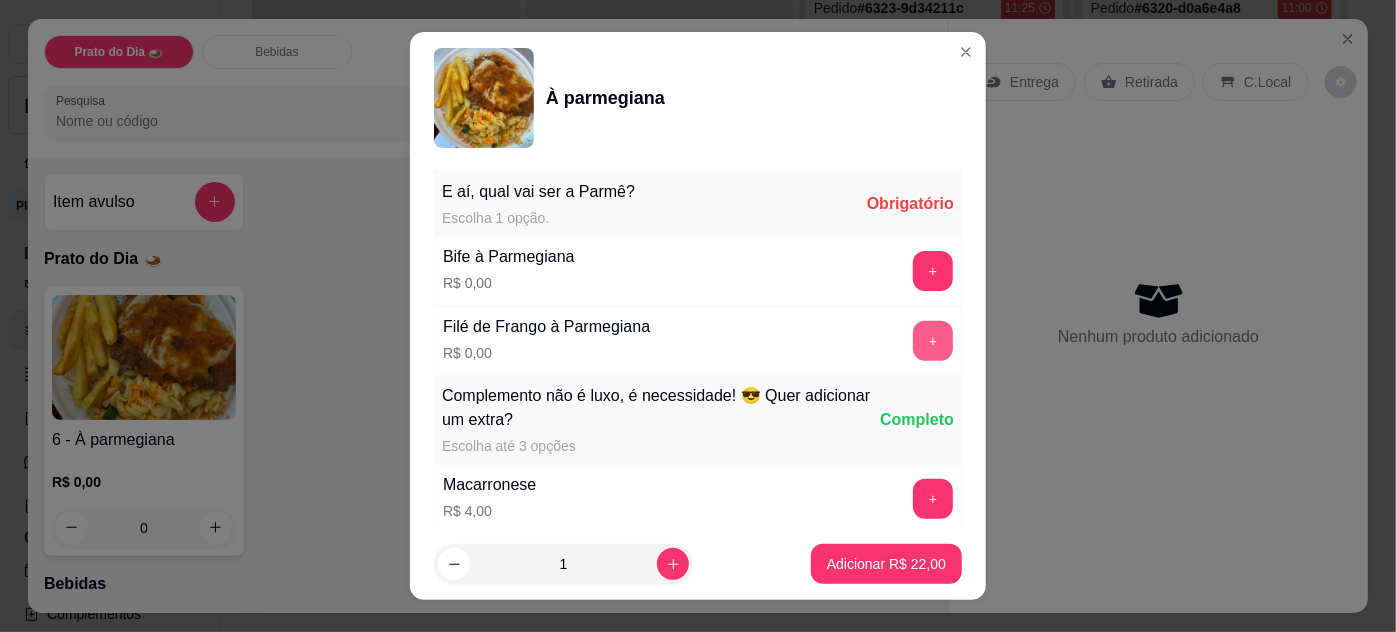 click on "+" at bounding box center [933, 341] 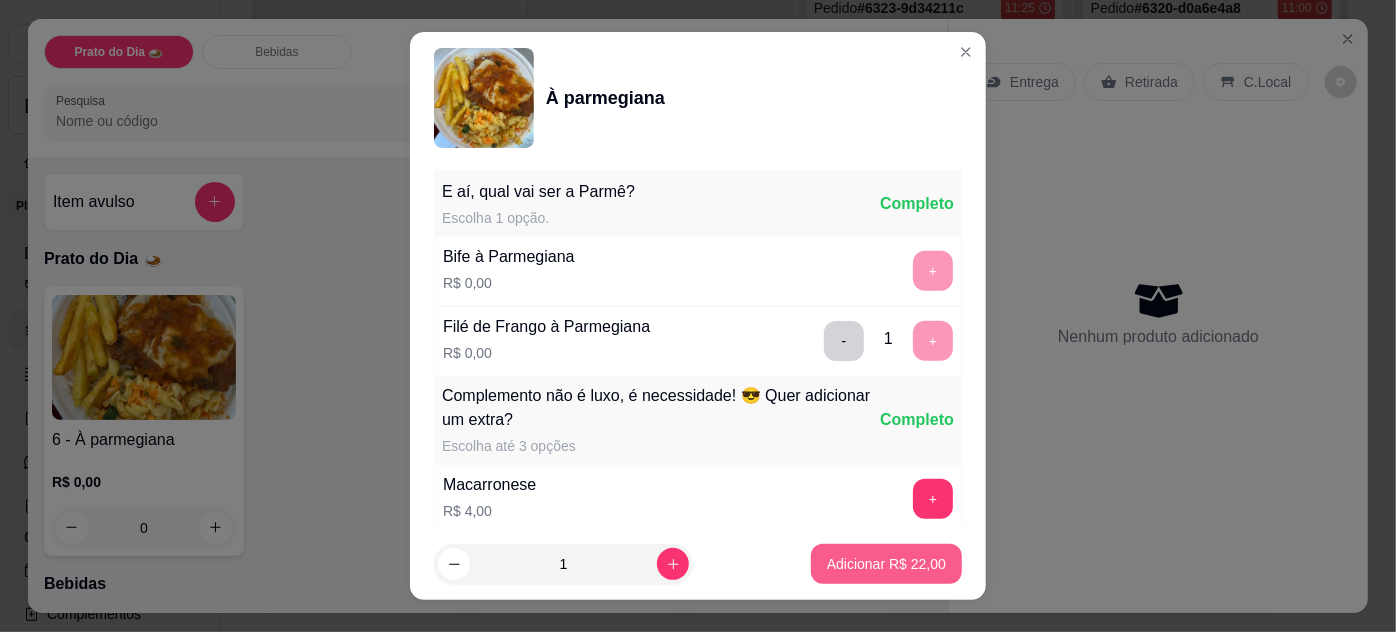 click on "Adicionar   R$ 22,00" at bounding box center [886, 564] 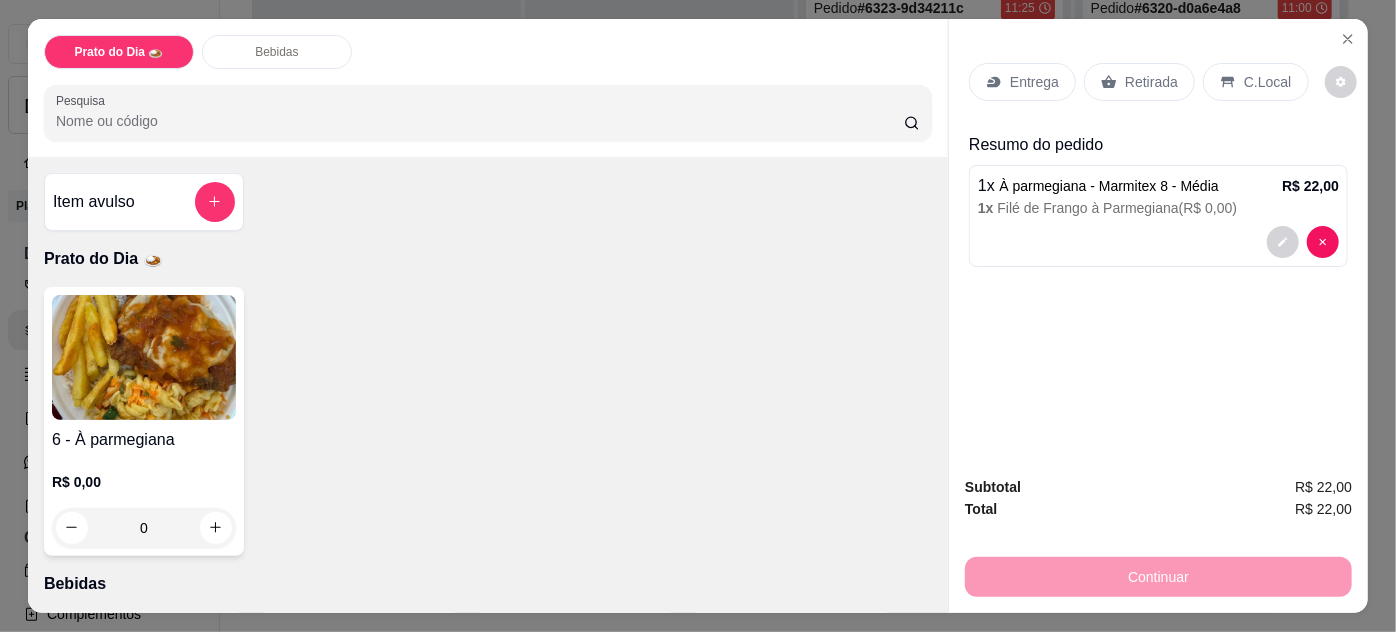click 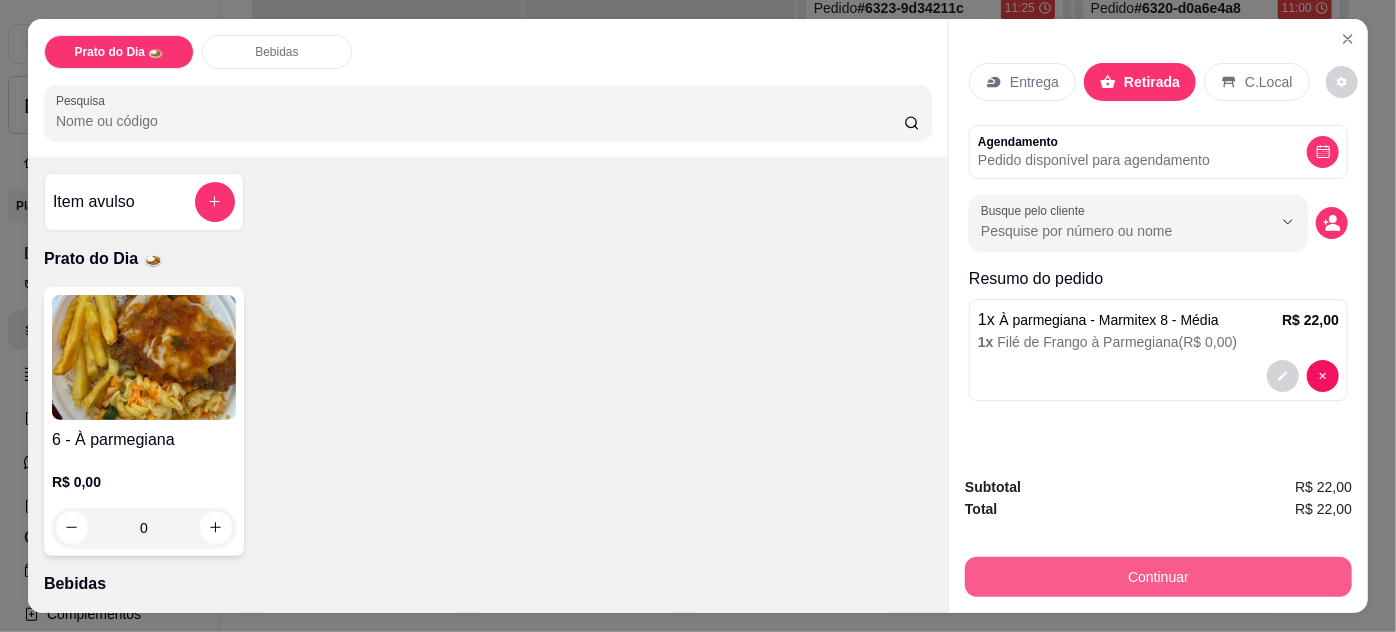 click on "Continuar" at bounding box center (1158, 577) 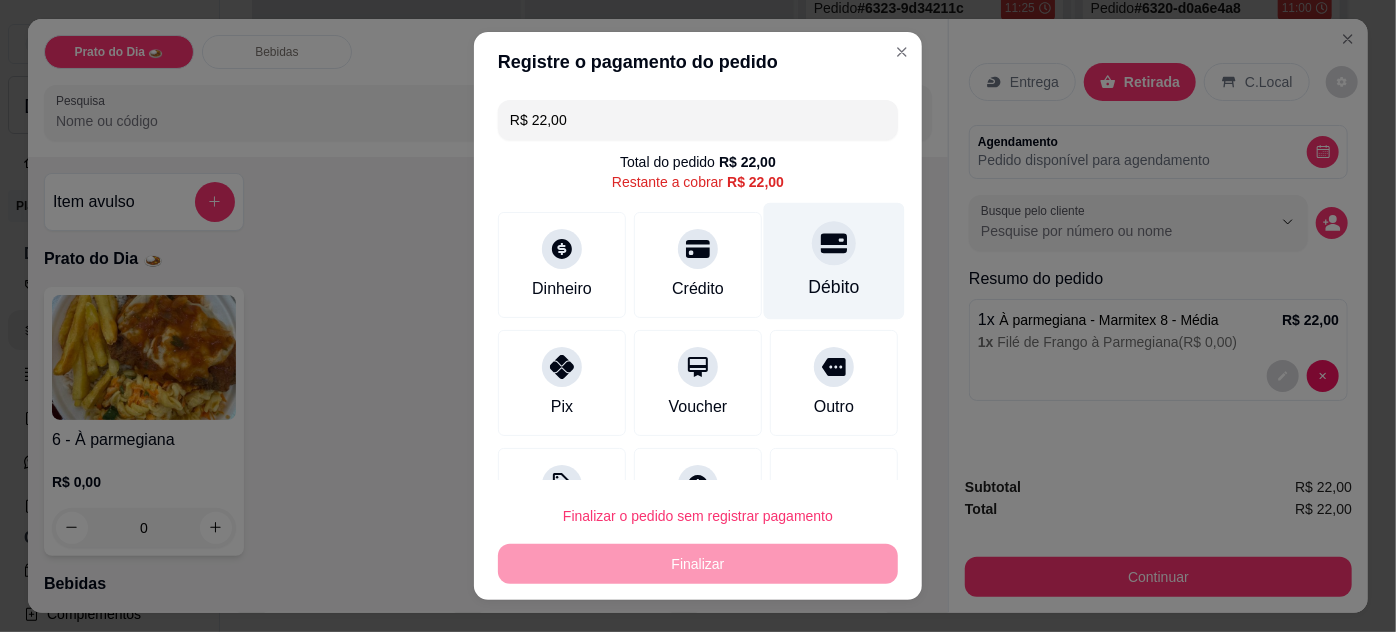 click at bounding box center [834, 243] 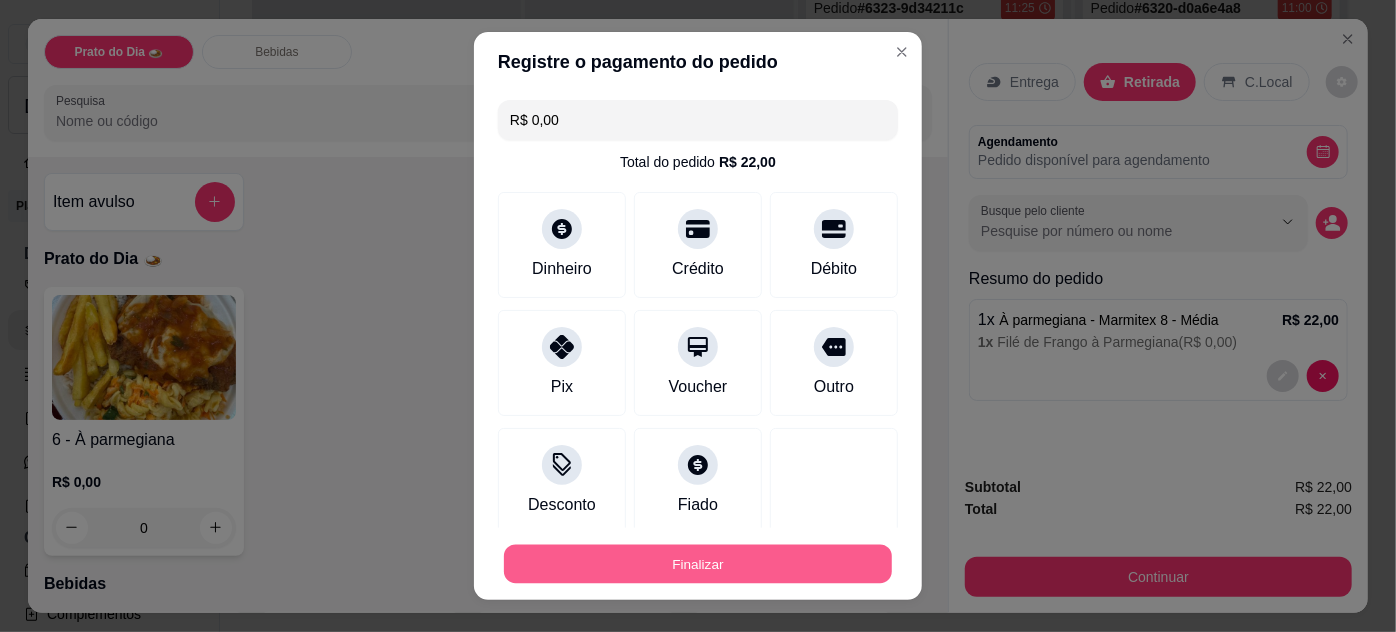 click on "Finalizar" at bounding box center [698, 564] 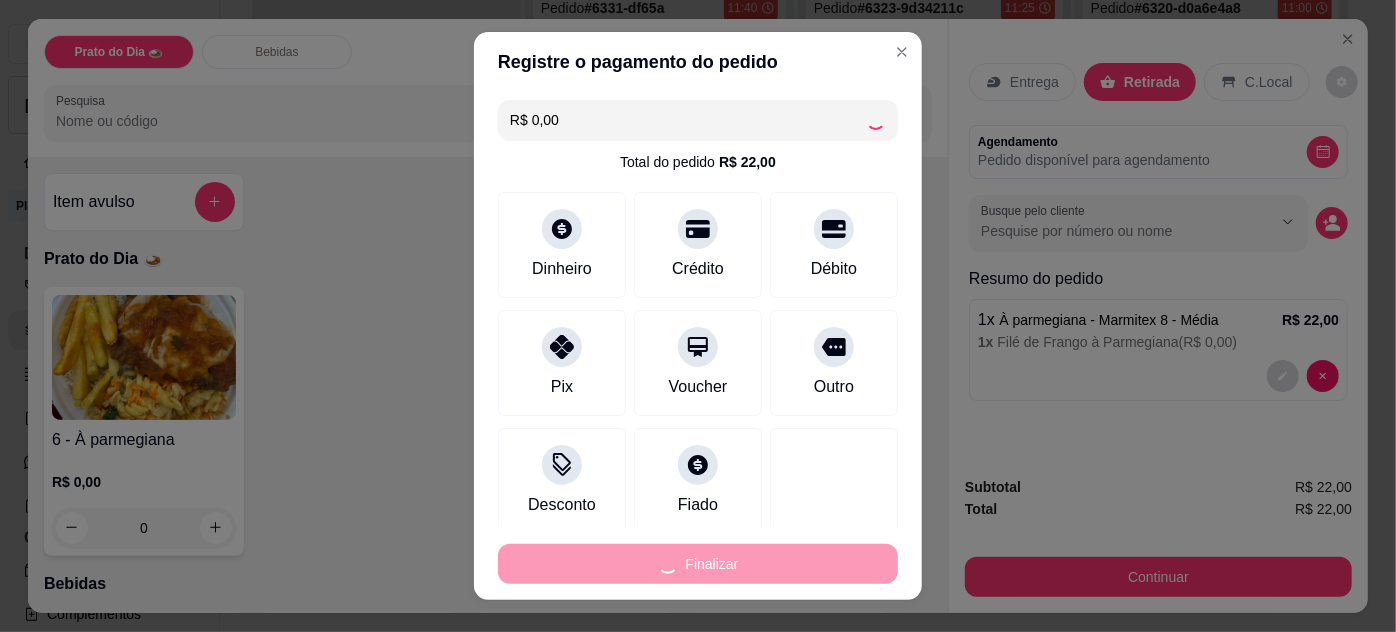 type on "-R$ 22,00" 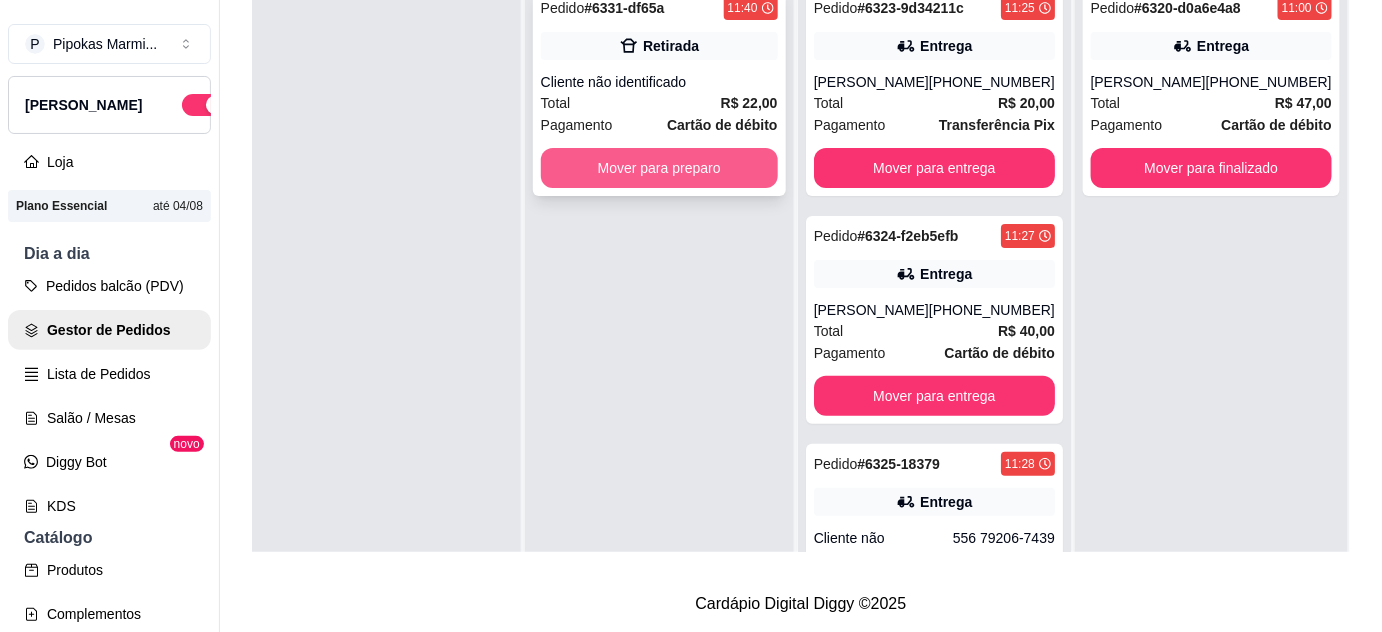 click on "Mover para preparo" at bounding box center (659, 168) 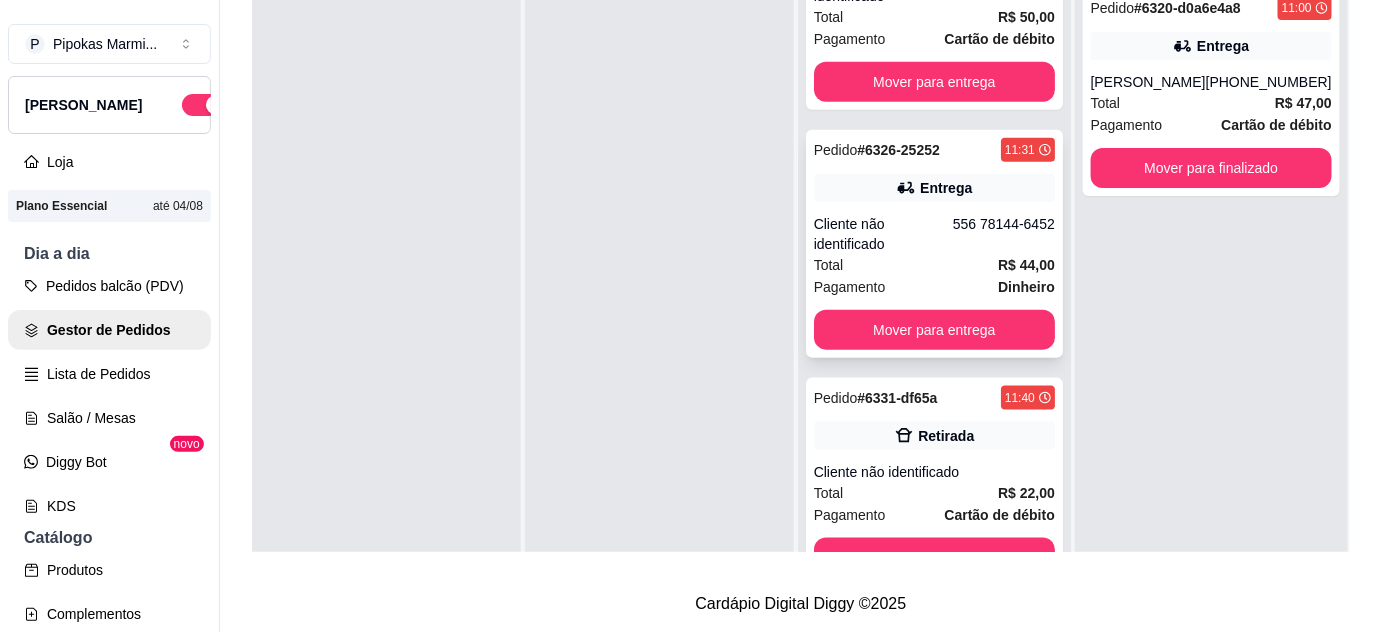 scroll, scrollTop: 568, scrollLeft: 0, axis: vertical 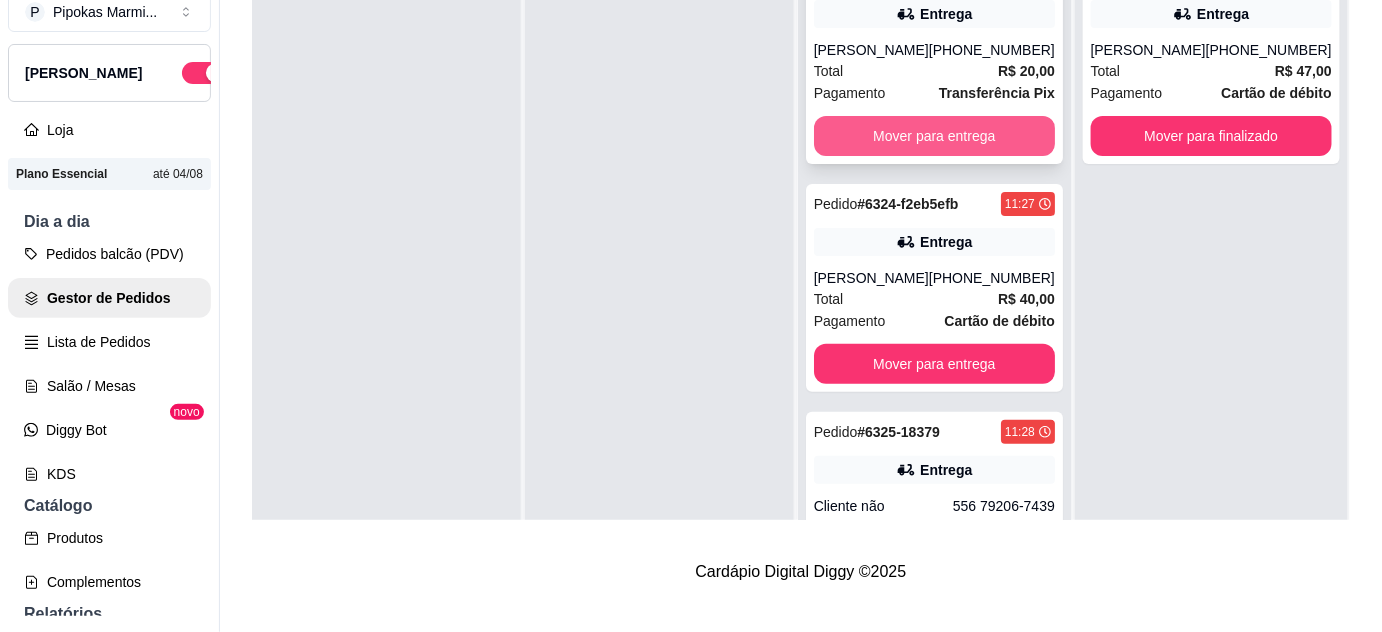click on "Mover para entrega" at bounding box center [934, 136] 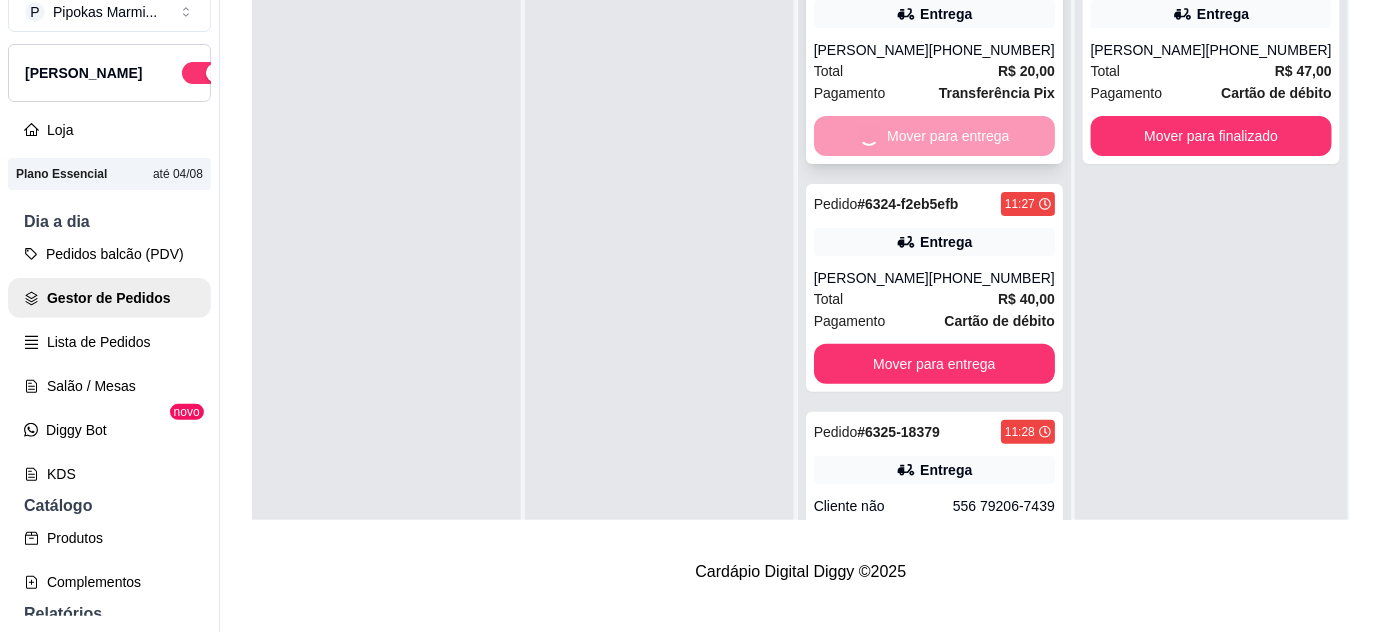 click on "Mover para entrega" at bounding box center [934, 364] 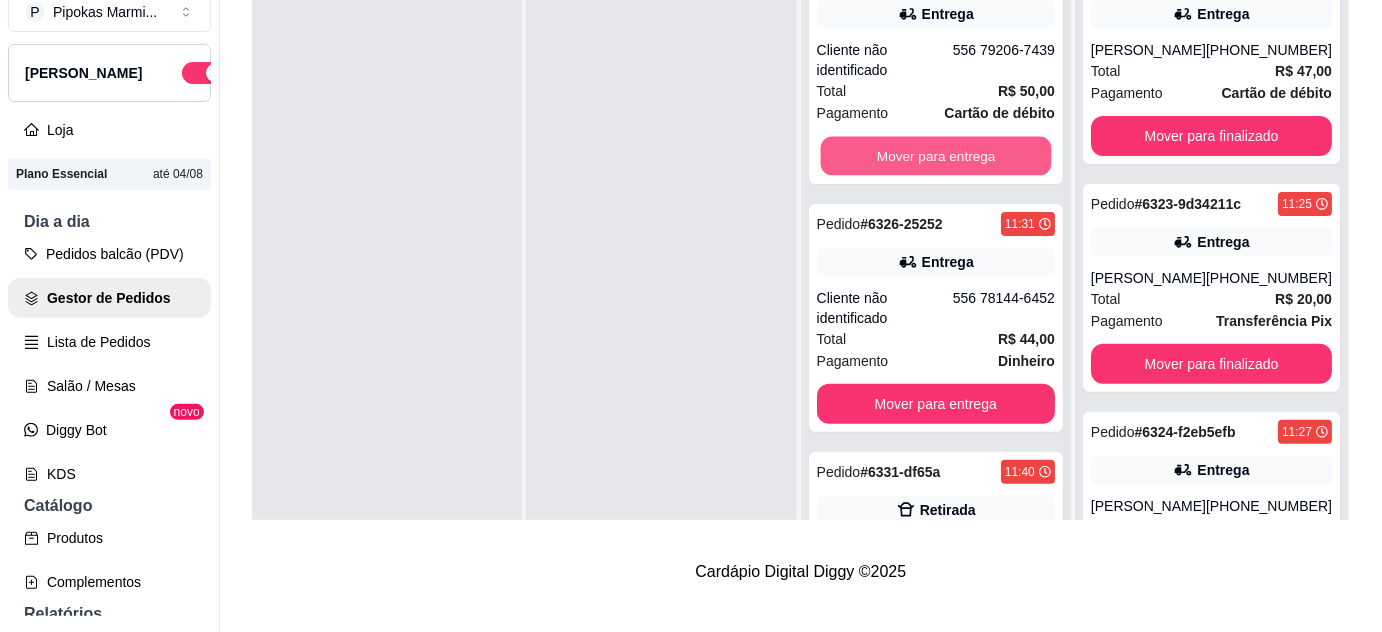 click on "Mover para entrega" at bounding box center (935, 156) 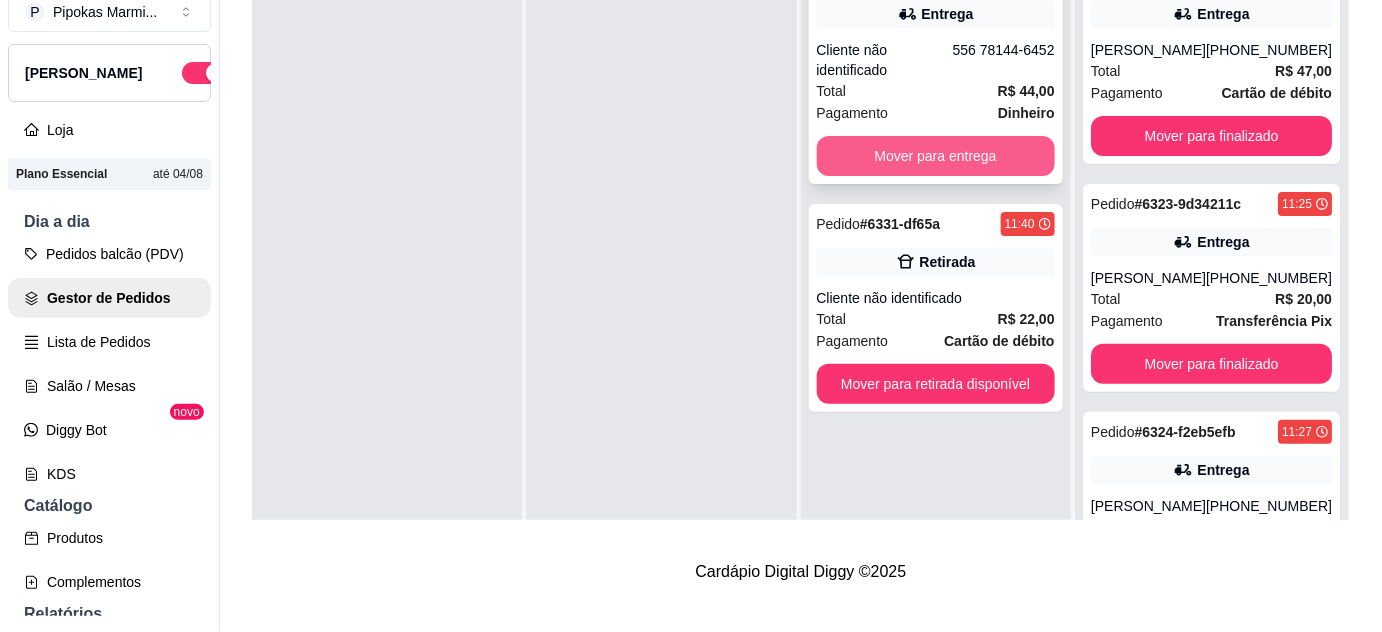click on "Mover para entrega" at bounding box center (936, 156) 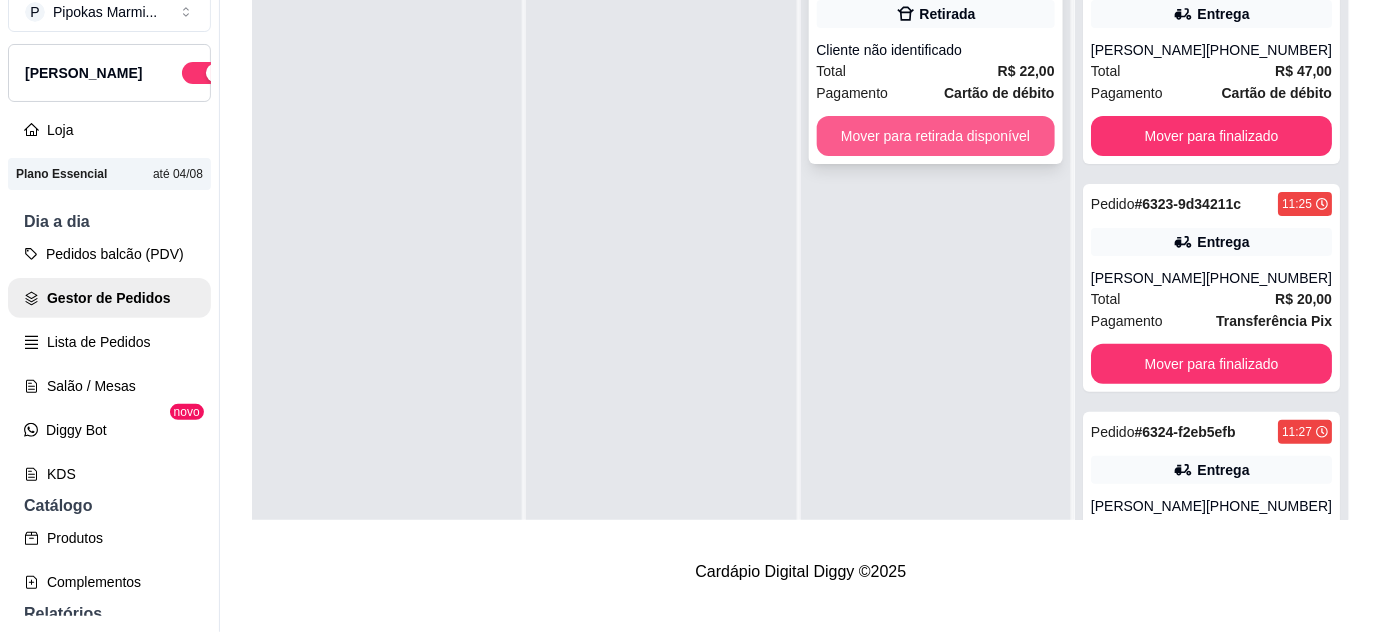 click on "Mover para retirada disponível" at bounding box center [936, 136] 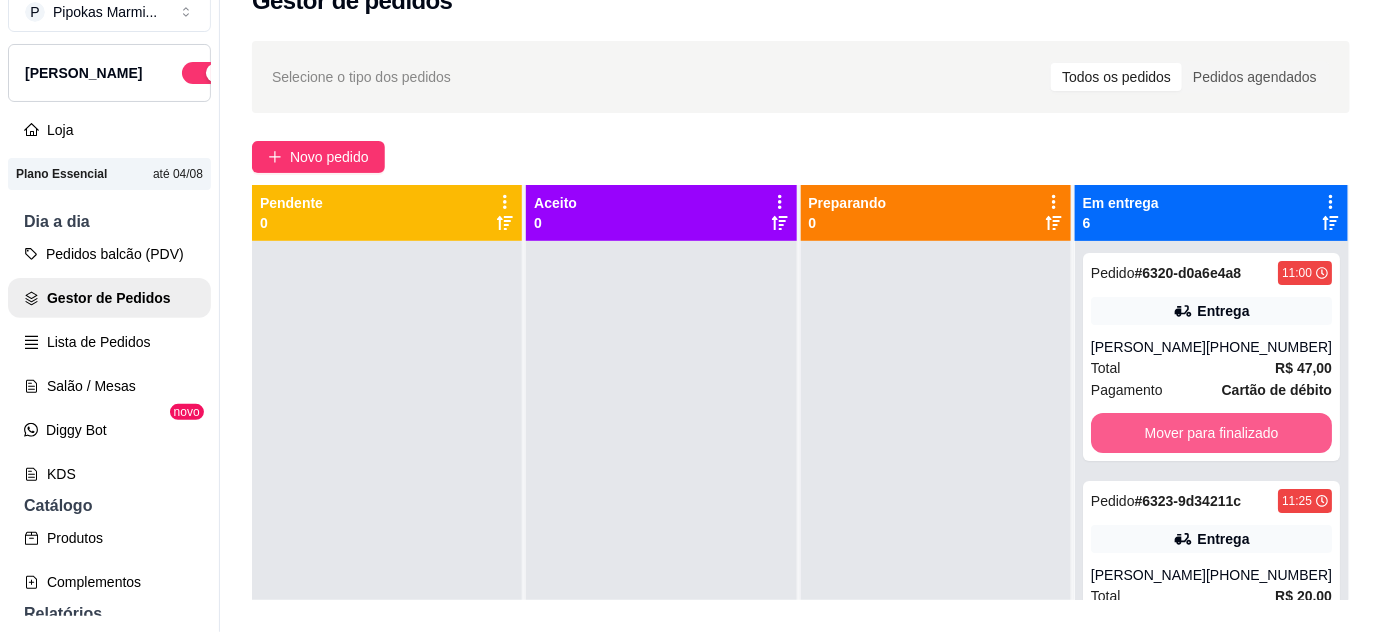 scroll, scrollTop: 0, scrollLeft: 0, axis: both 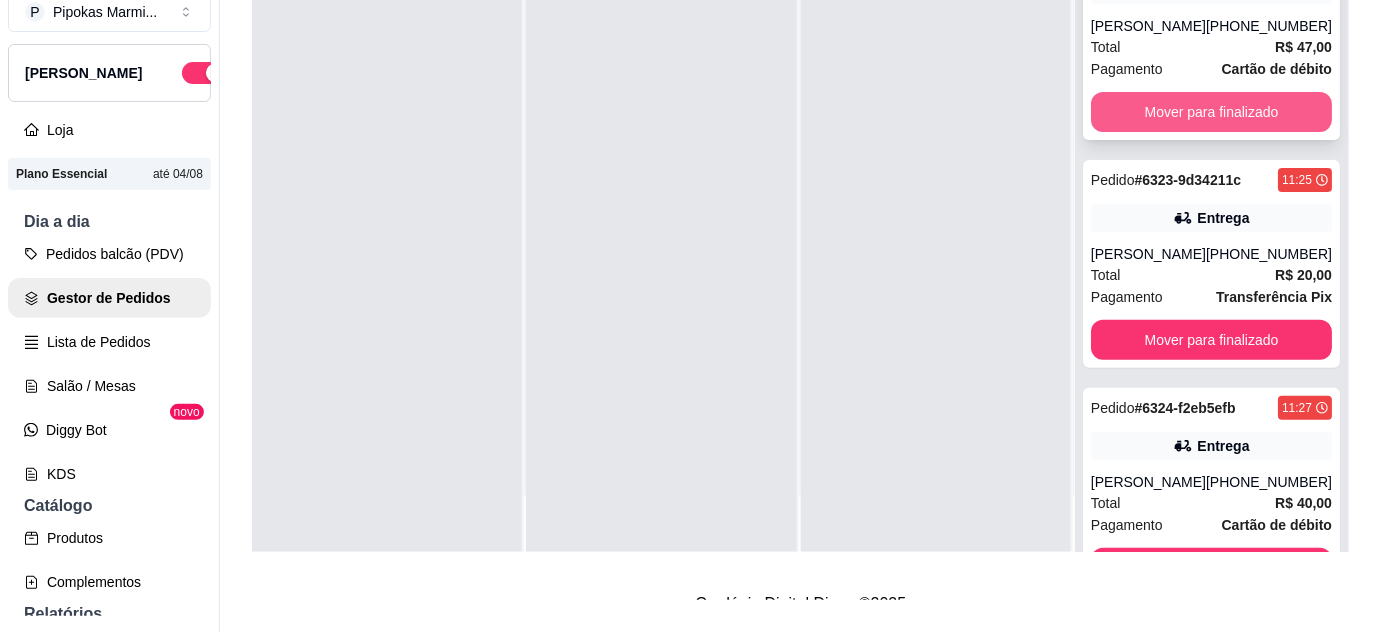 click on "Mover para finalizado" at bounding box center (1211, 112) 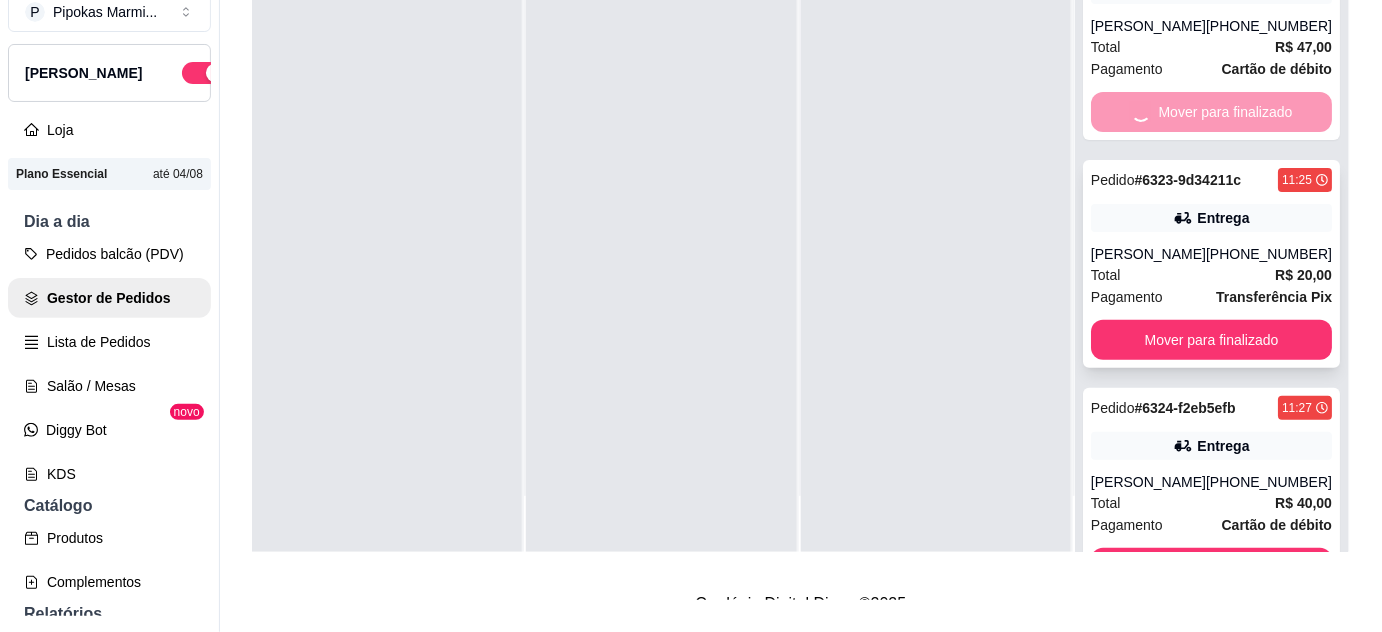 click on "Pedido  # 6323-9d34211c 11:25 Entrega Leandro  [PHONE_NUMBER] Total R$ 20,00 Pagamento Transferência Pix Mover para finalizado" at bounding box center (1211, 264) 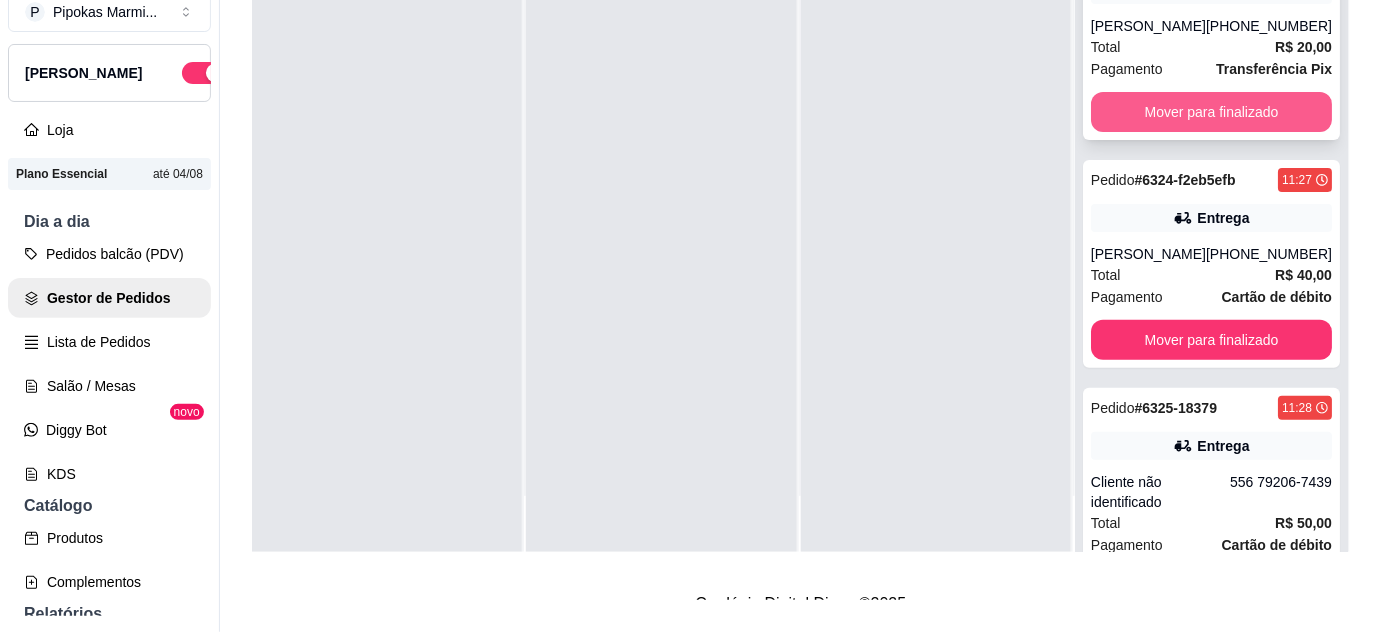 click on "Mover para finalizado" at bounding box center [1211, 112] 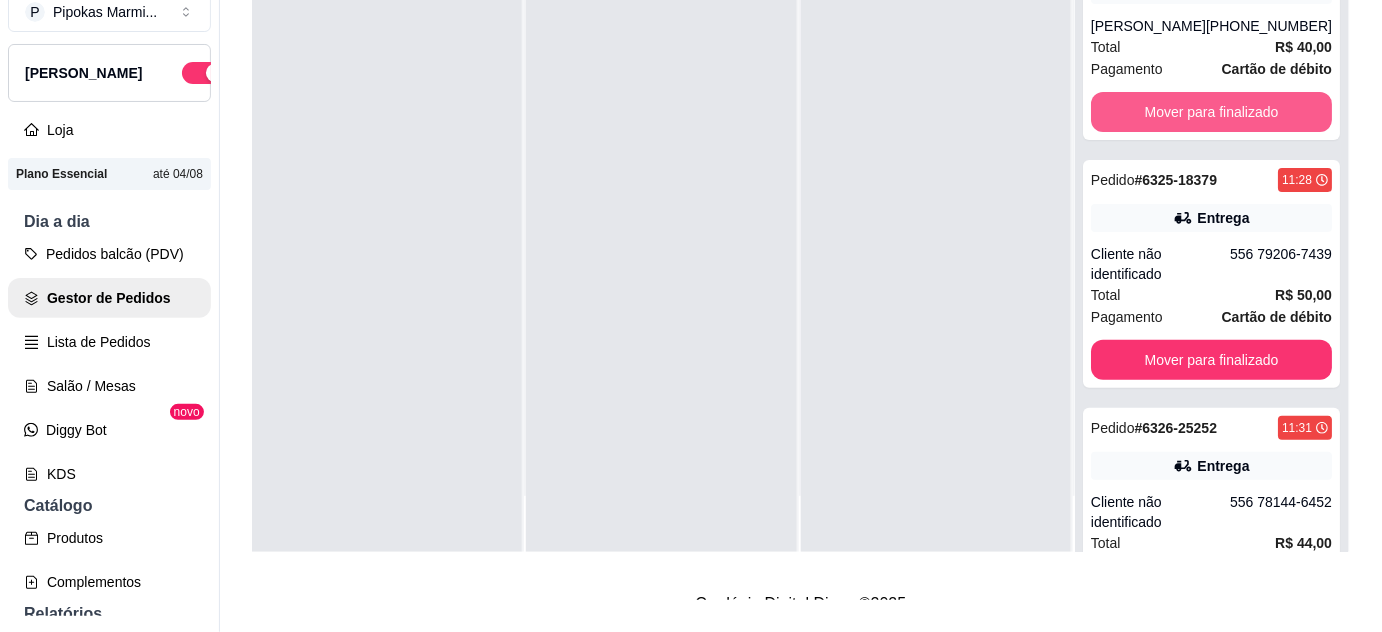 click on "Mover para finalizado" at bounding box center (1211, 112) 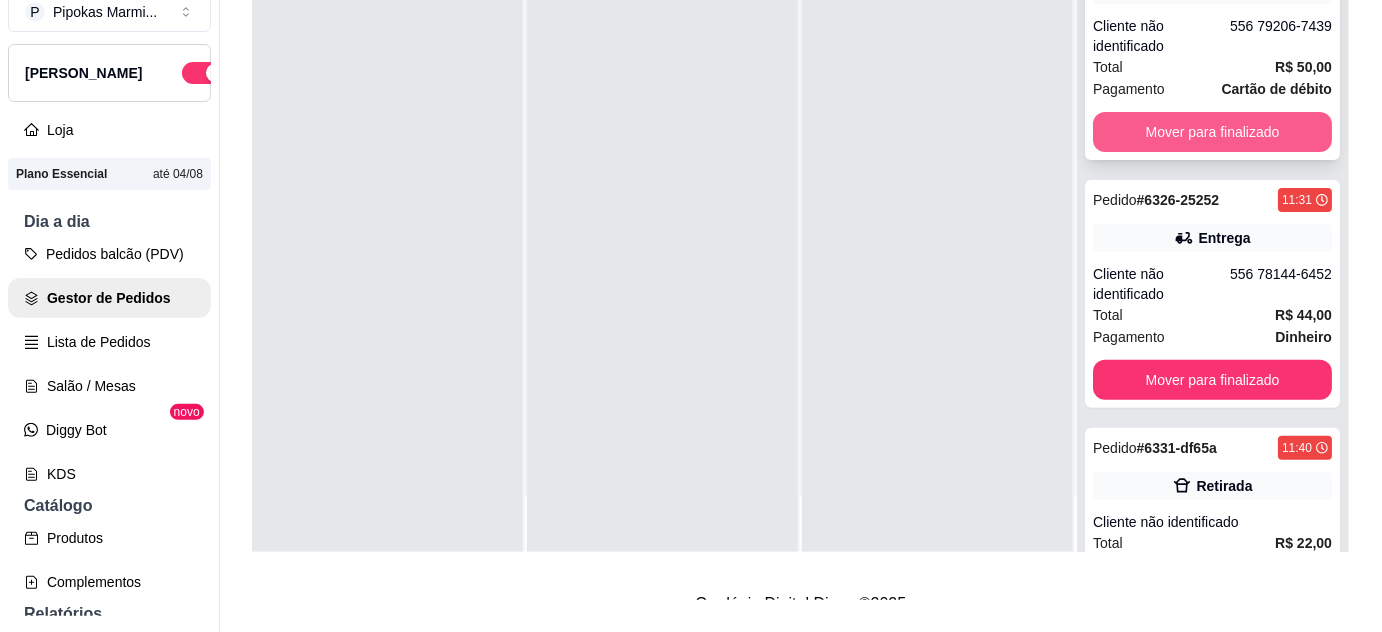 click on "Mover para finalizado" at bounding box center [1212, 132] 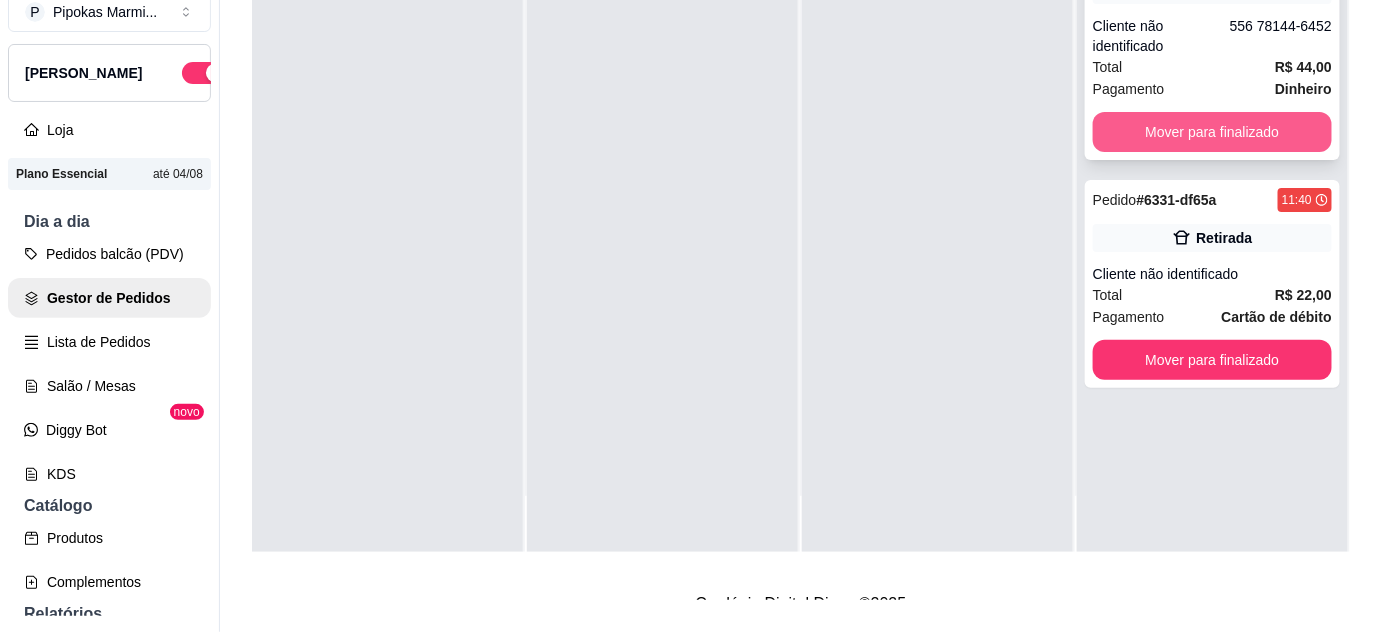 click on "Mover para finalizado" at bounding box center [1212, 132] 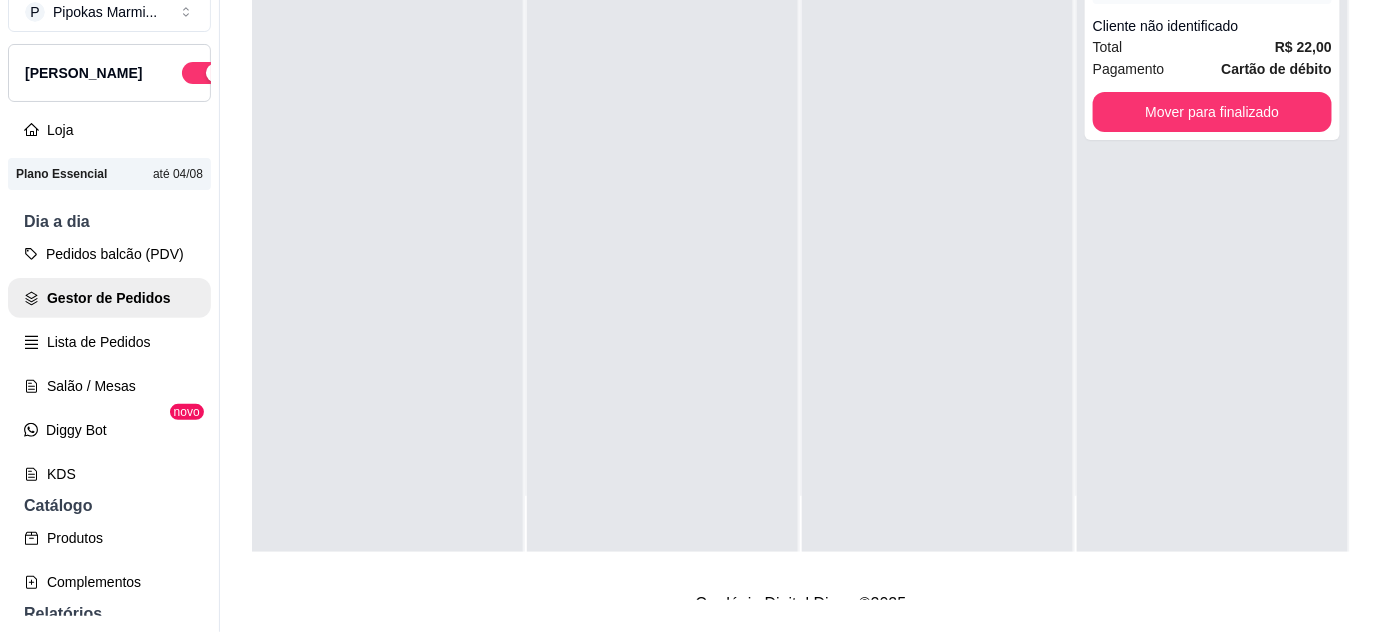click on "Pedido  # 6331-df65a 11:40 Retirada Cliente não identificado Total R$ 22,00 Pagamento Cartão de débito Mover para finalizado" at bounding box center (1212, 236) 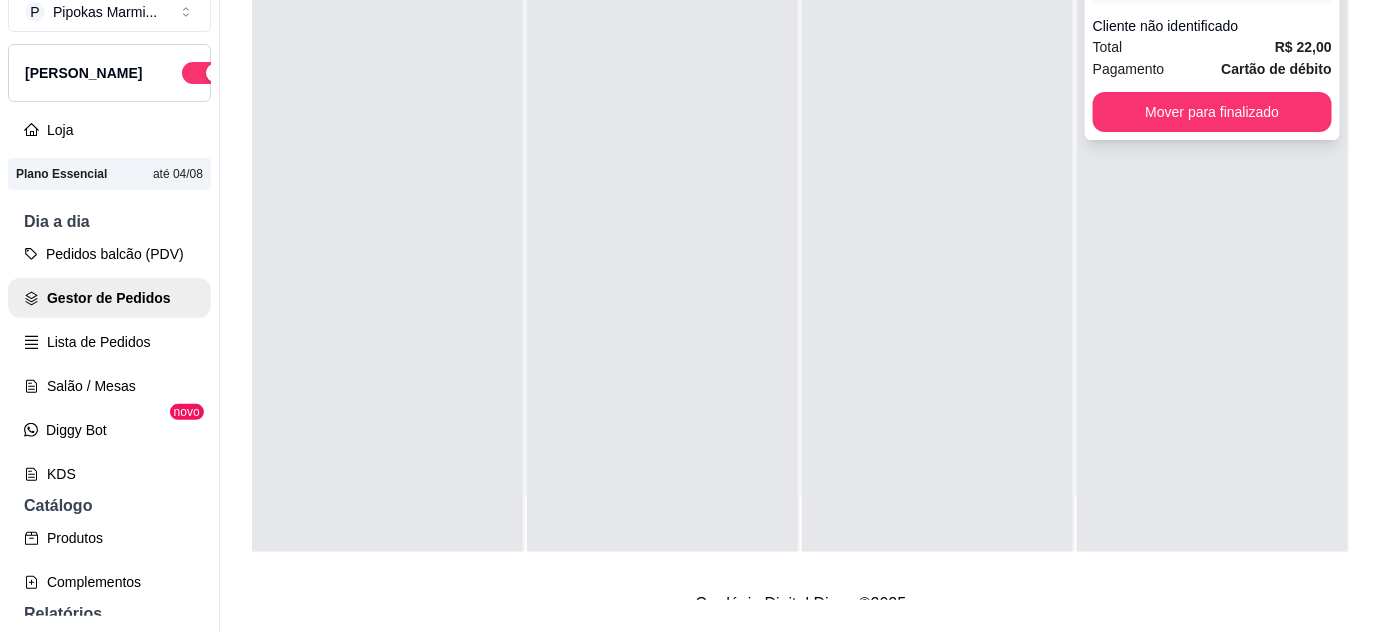 click on "Mover para finalizado" at bounding box center (1212, 112) 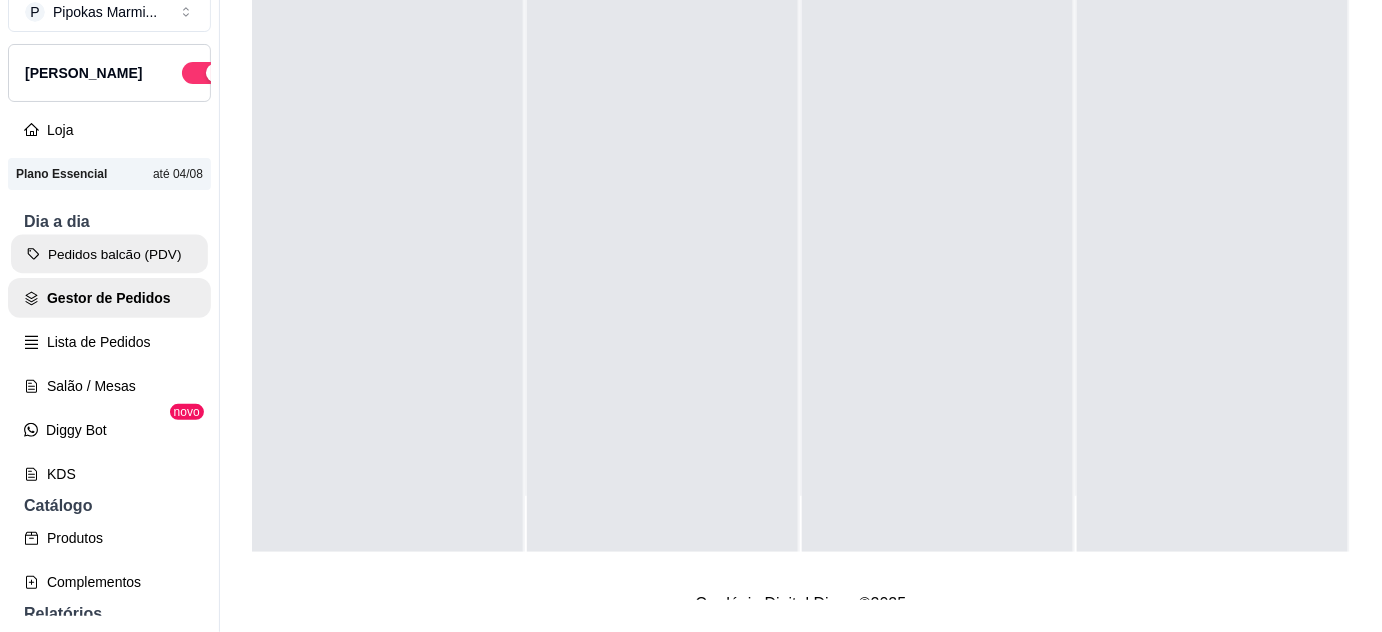 click on "Pedidos balcão (PDV)" at bounding box center [109, 254] 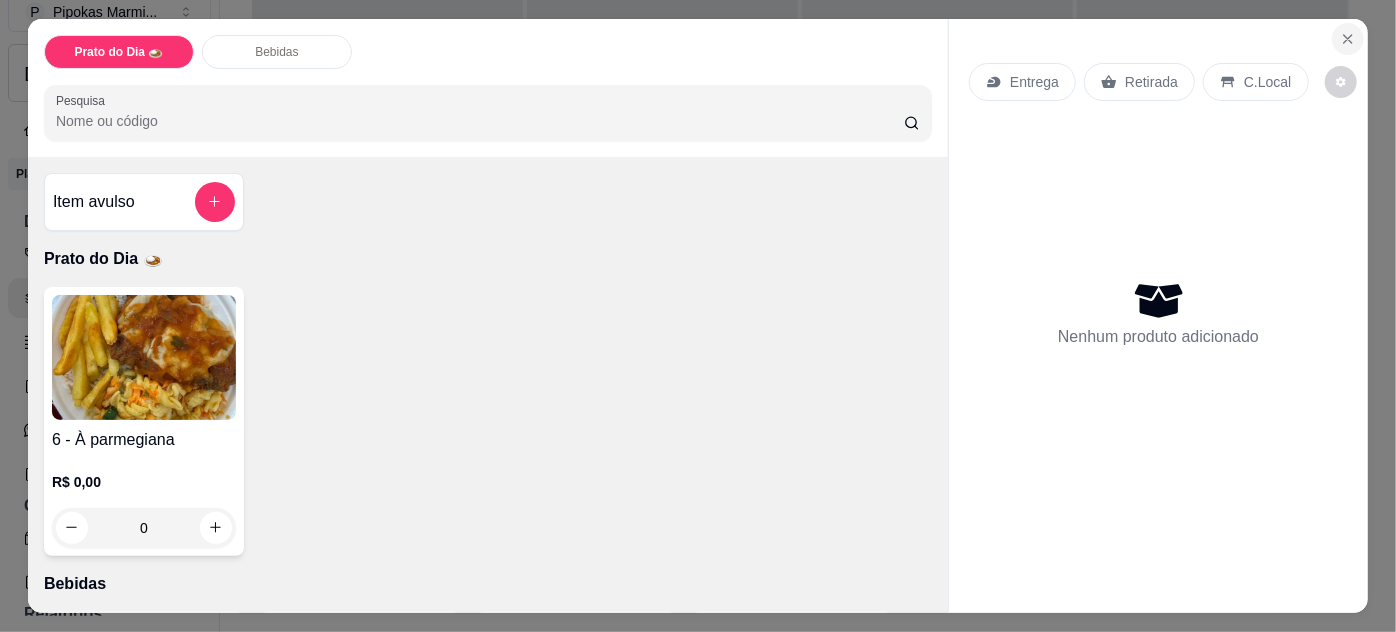 click at bounding box center (1348, 39) 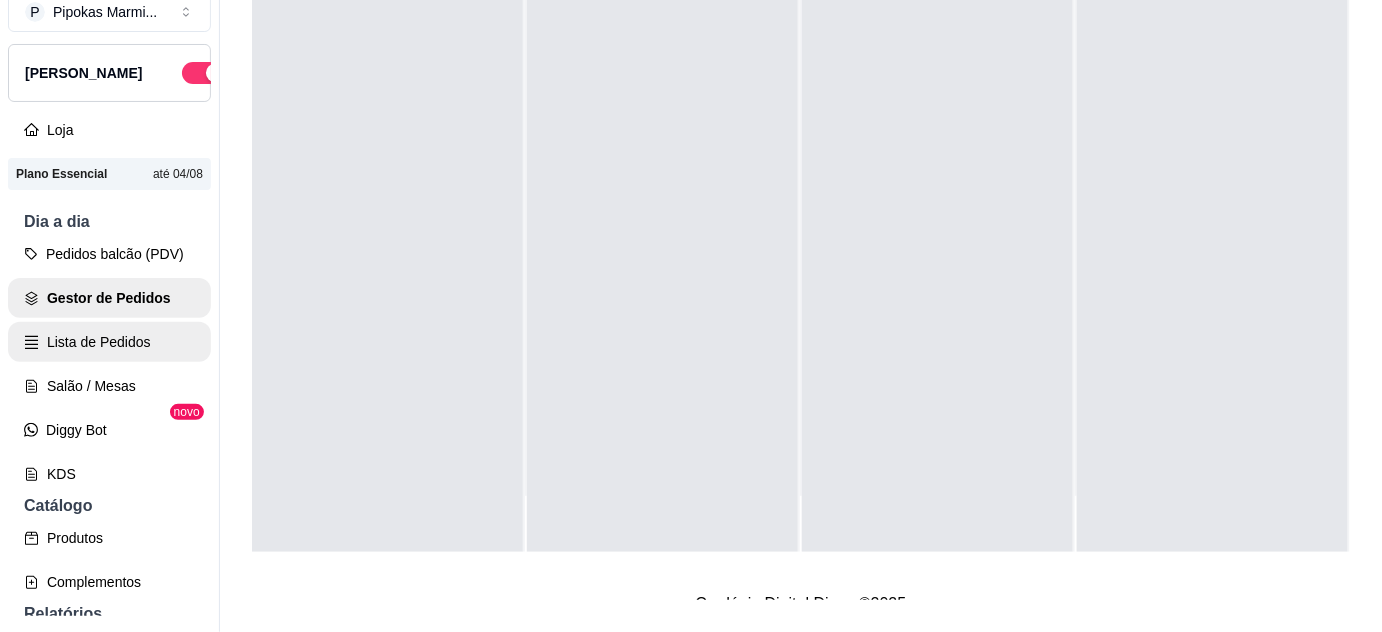click on "Lista de Pedidos" at bounding box center [109, 342] 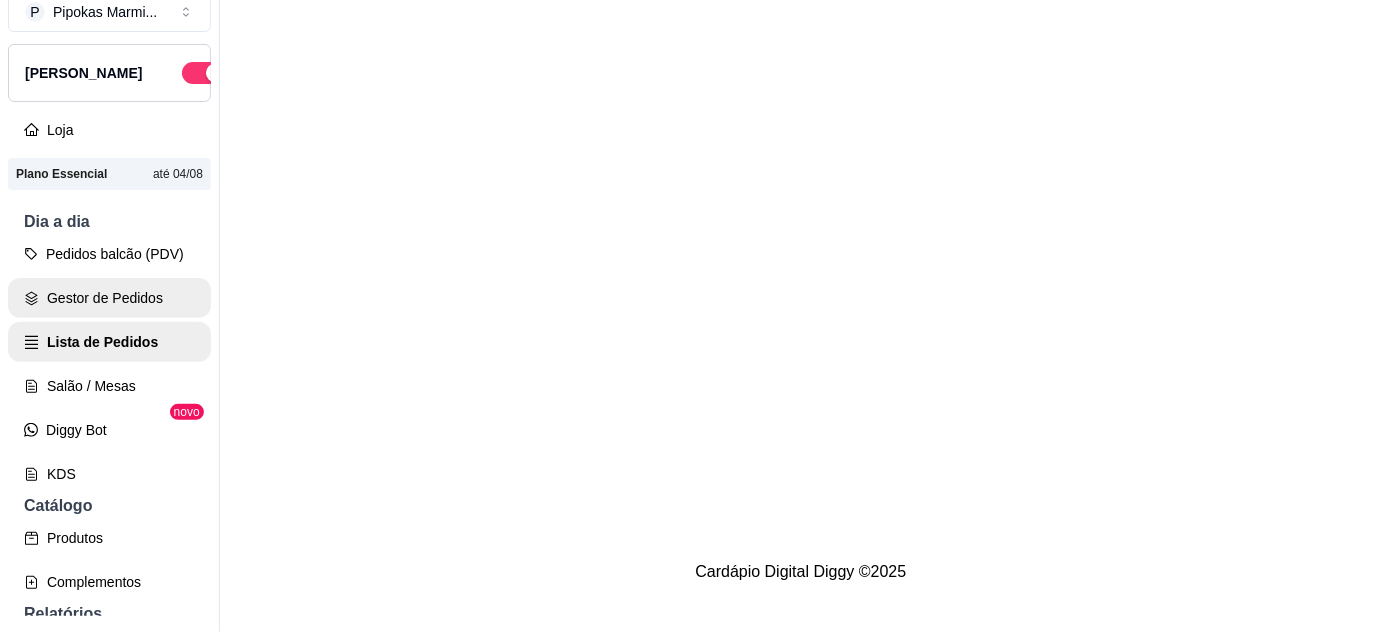 scroll, scrollTop: 0, scrollLeft: 0, axis: both 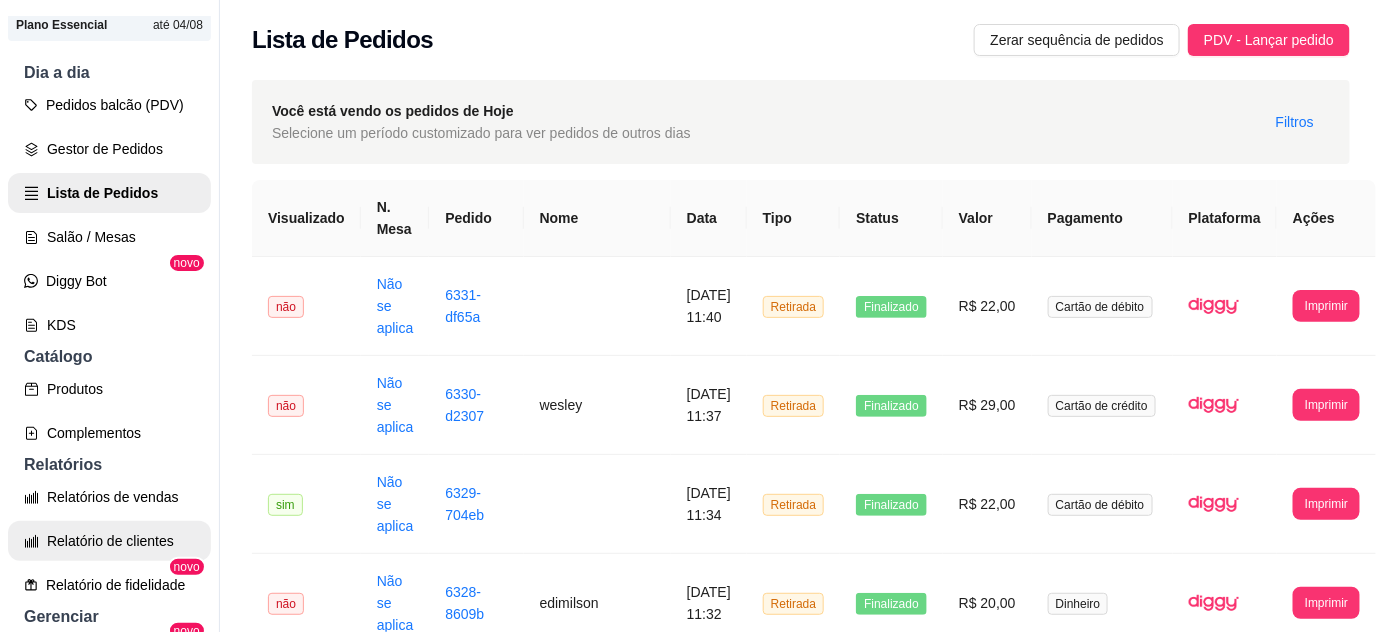 click on "Relatório de clientes" at bounding box center [109, 541] 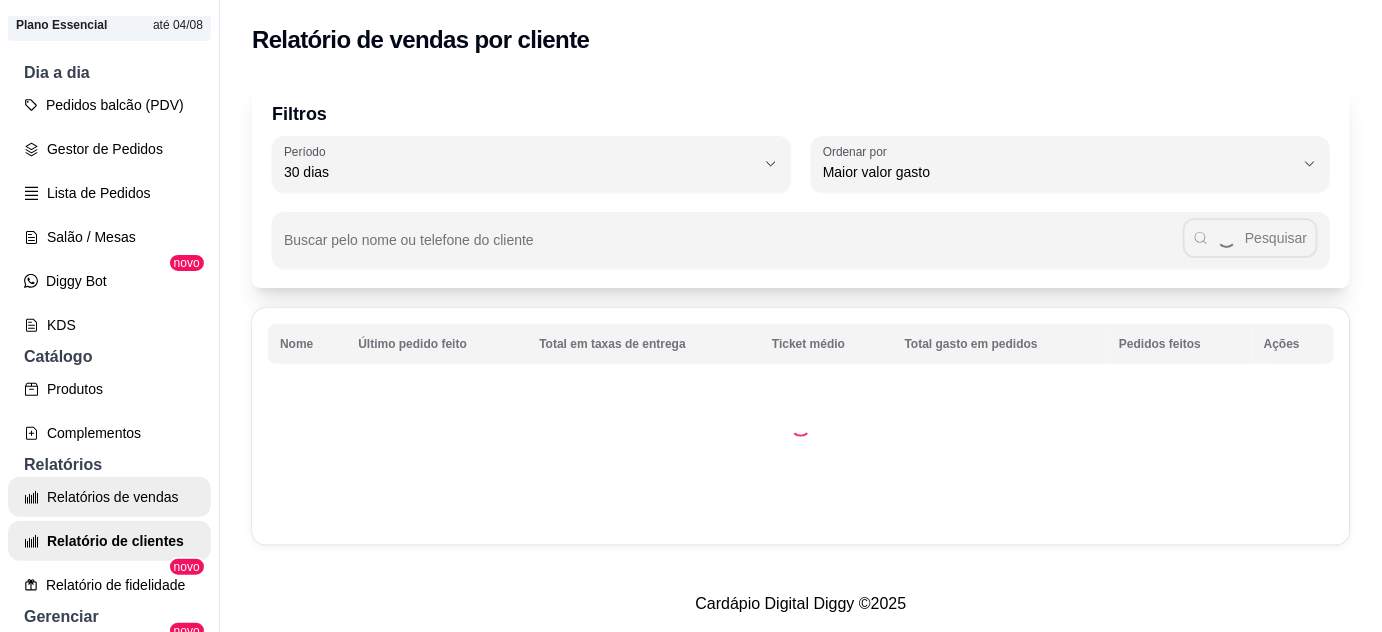 click on "Relatórios de vendas" at bounding box center (109, 497) 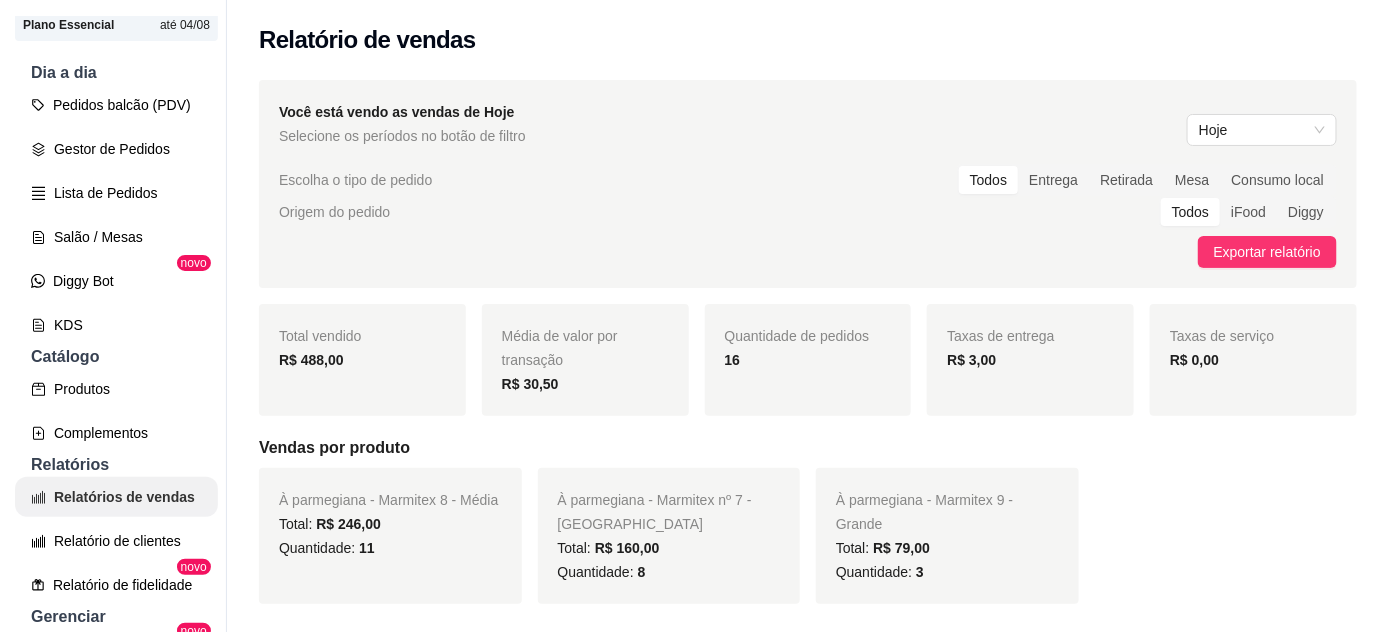 scroll, scrollTop: 0, scrollLeft: 0, axis: both 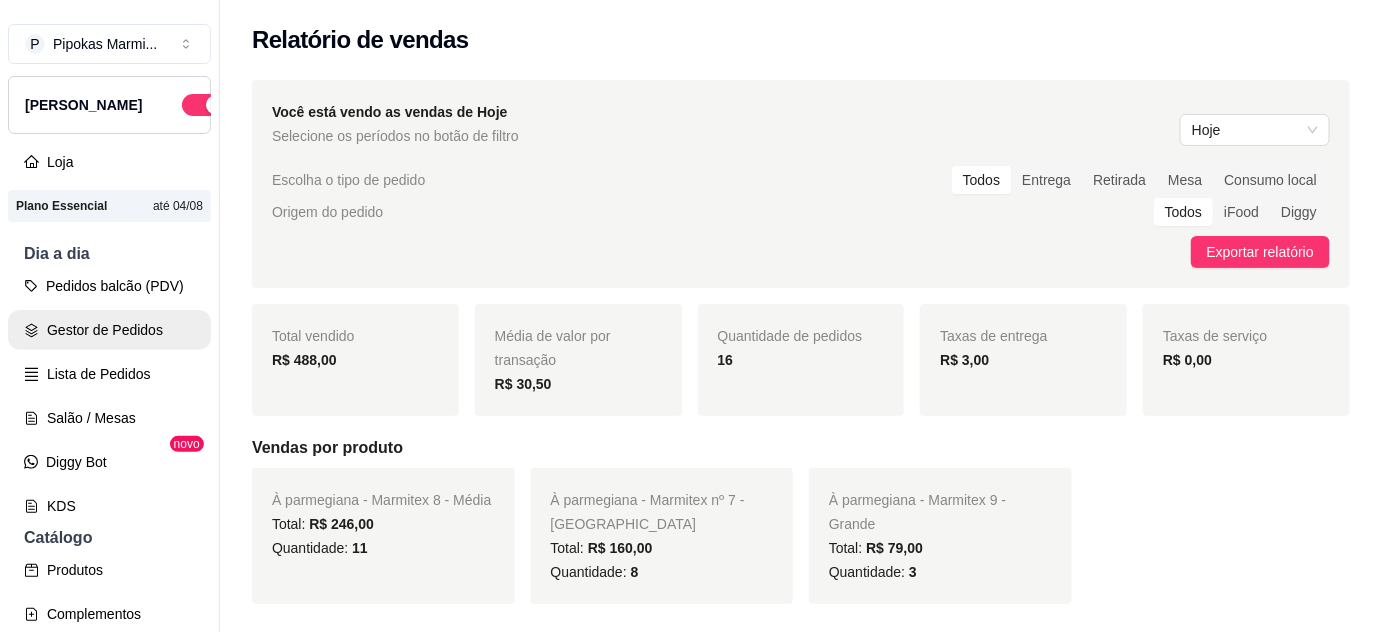 click on "Gestor de Pedidos" at bounding box center [109, 330] 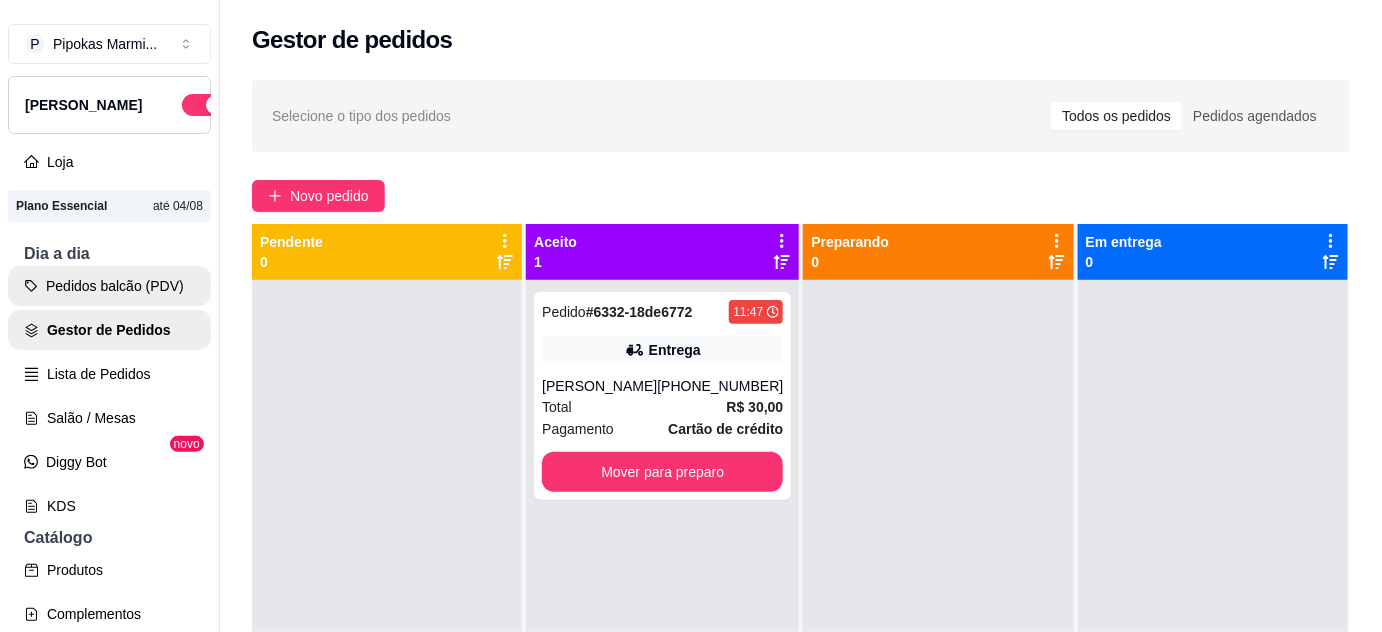click on "Pedidos balcão (PDV)" at bounding box center (109, 286) 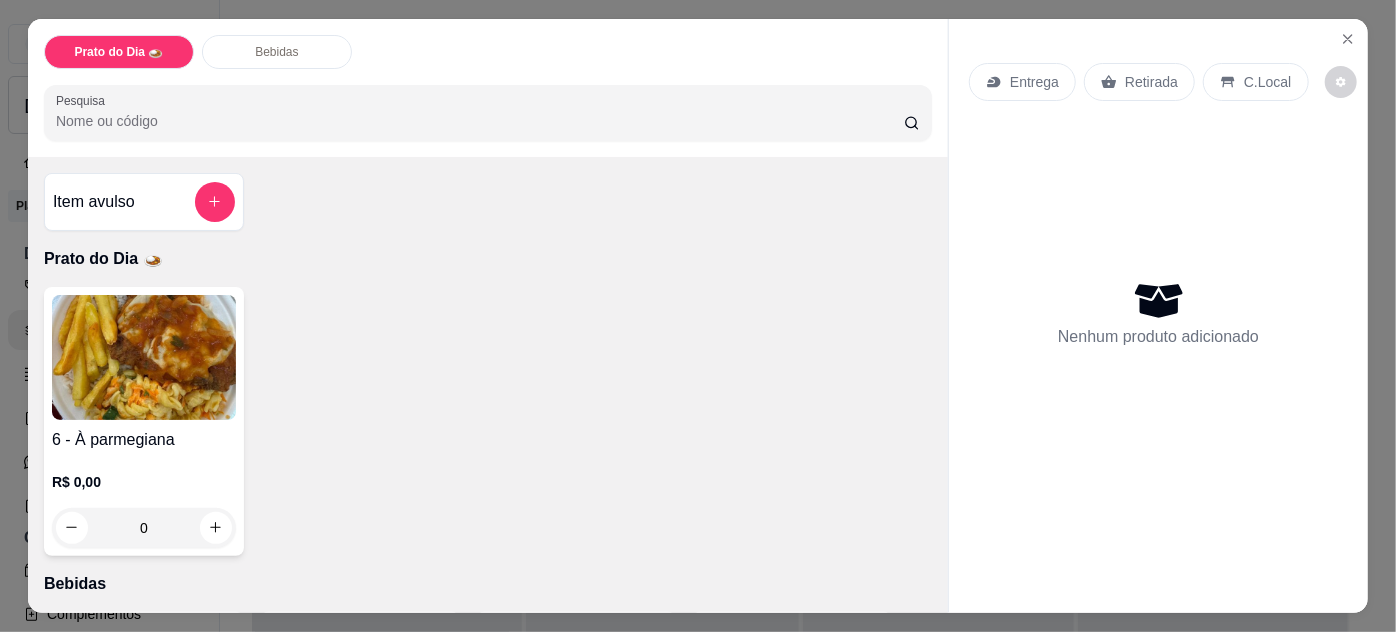 click at bounding box center (144, 357) 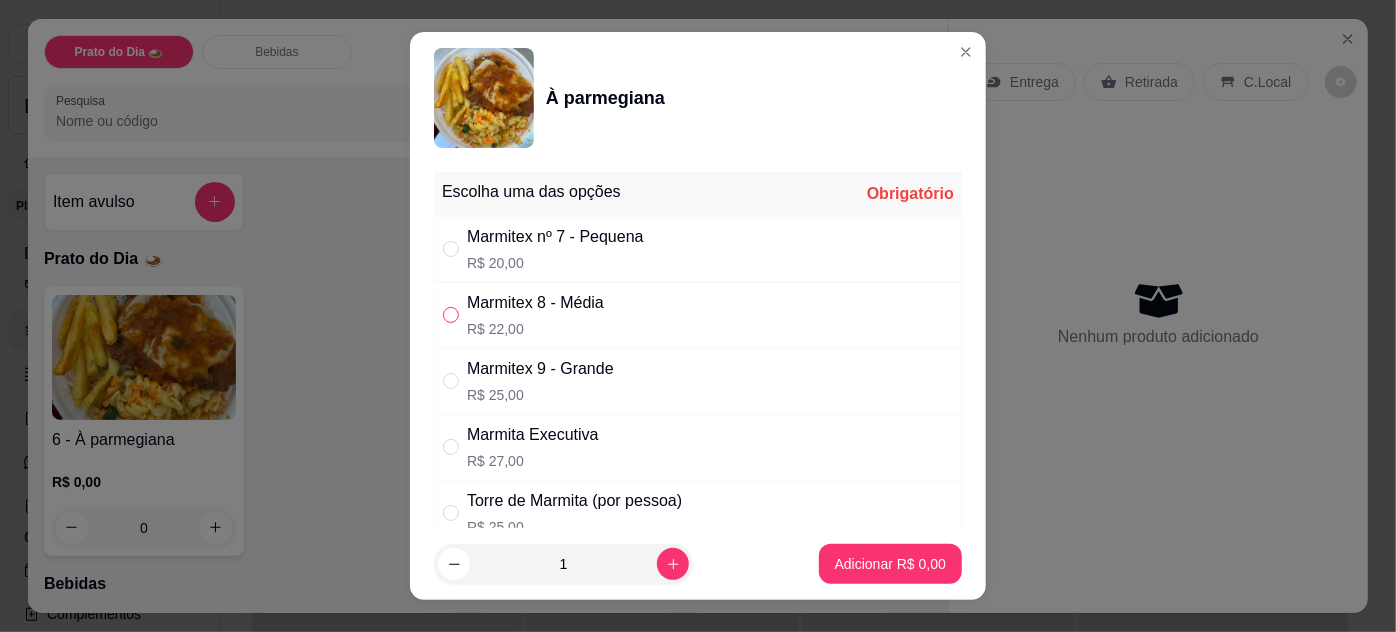 click at bounding box center (451, 315) 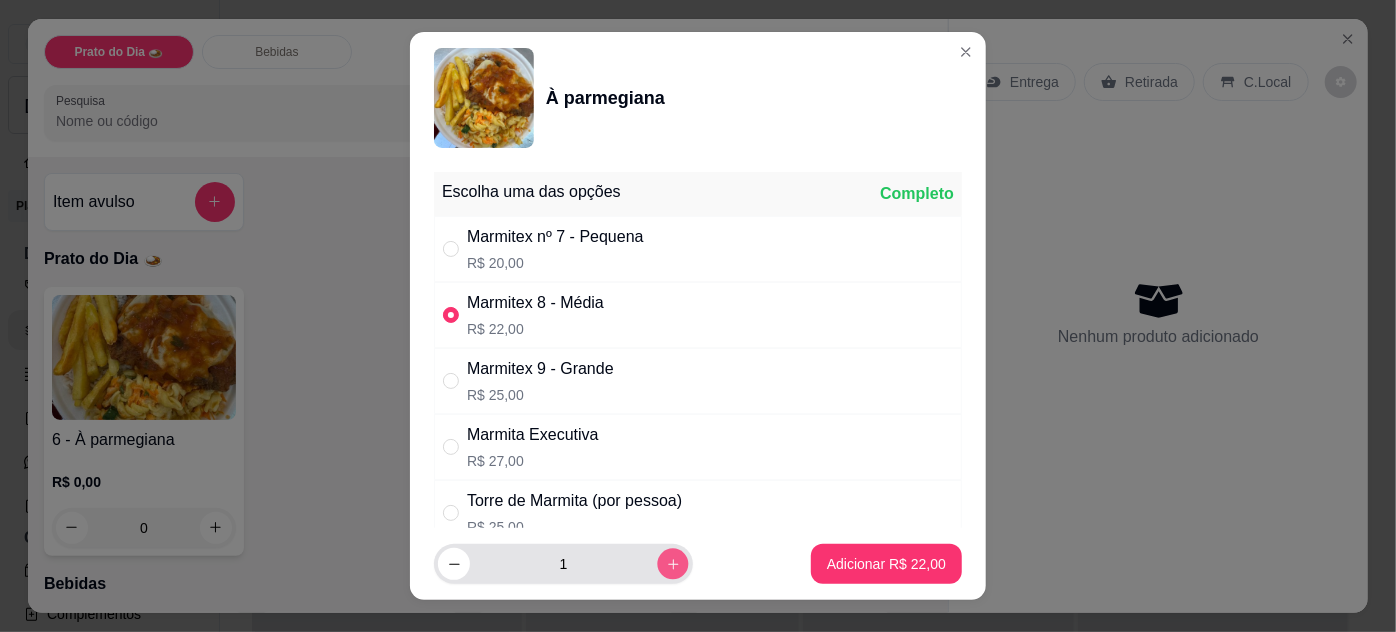 click 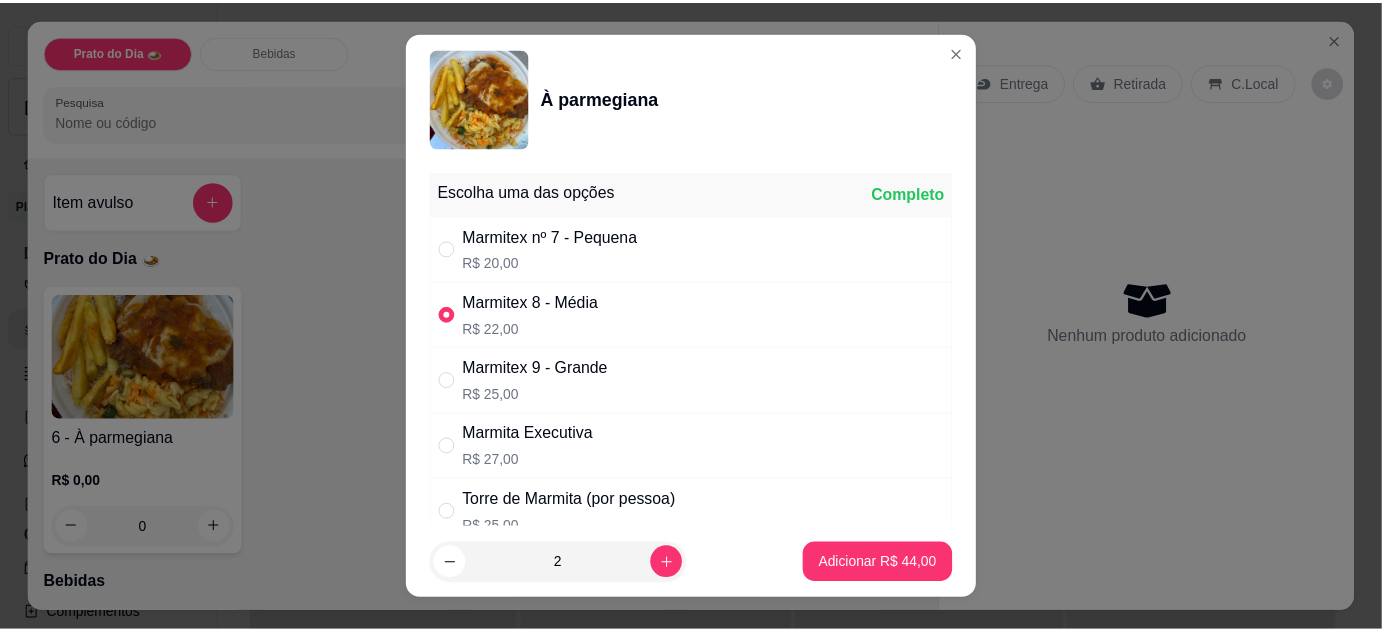 scroll, scrollTop: 363, scrollLeft: 0, axis: vertical 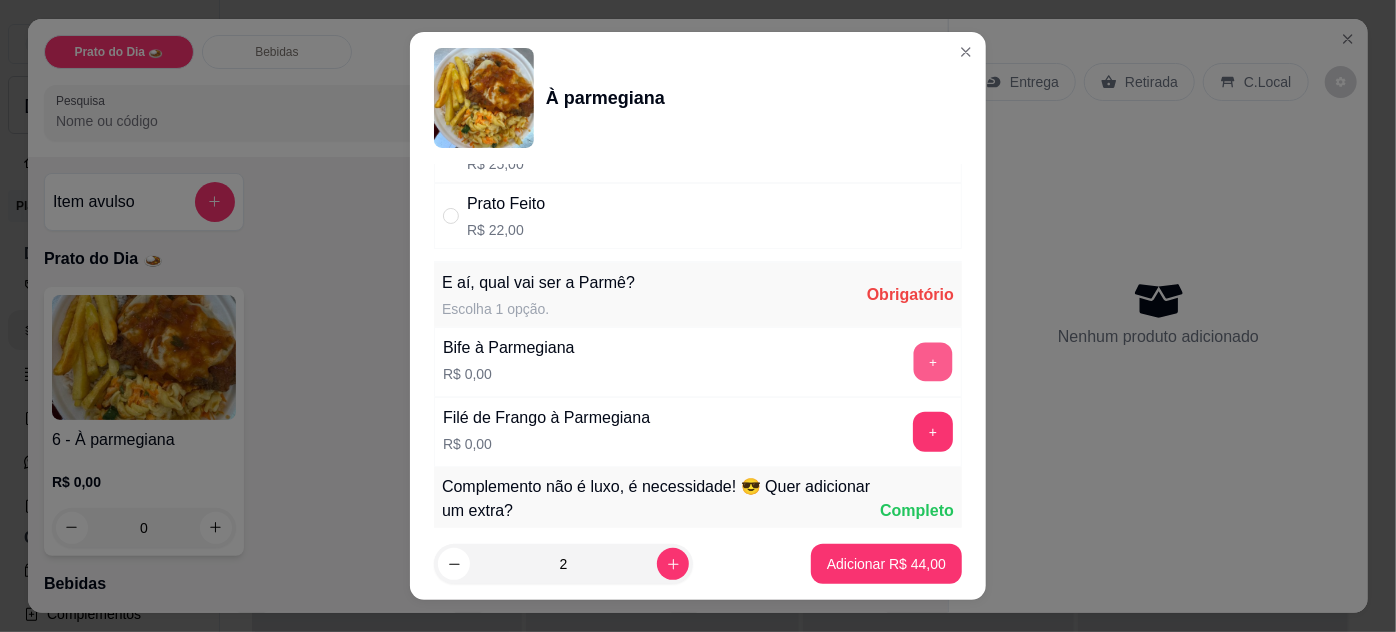 click on "+" at bounding box center (933, 361) 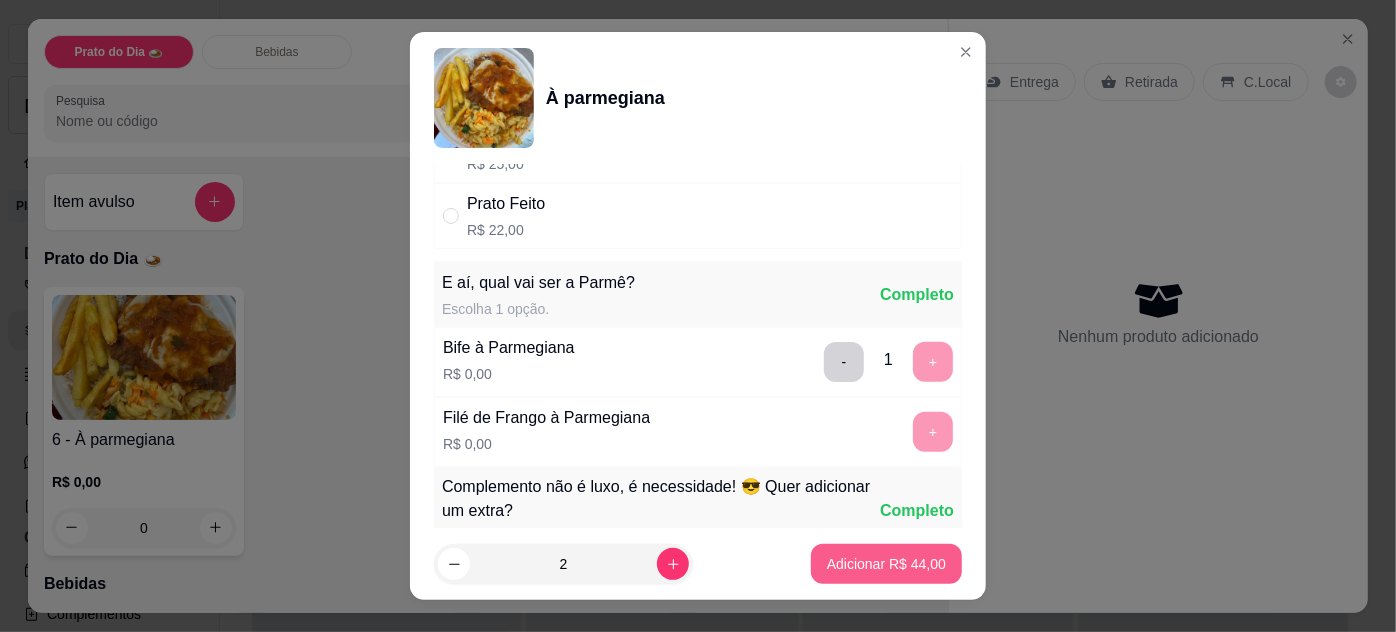 click on "Adicionar   R$ 44,00" at bounding box center (886, 564) 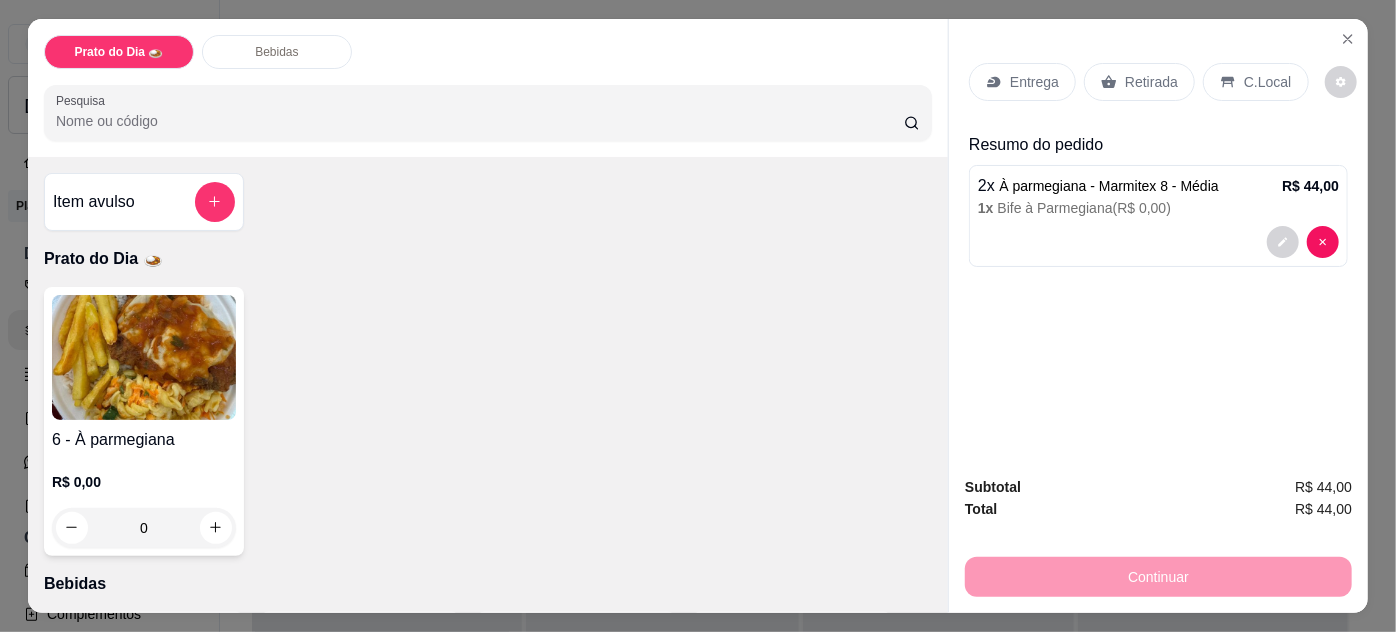 click on "Retirada" at bounding box center [1139, 82] 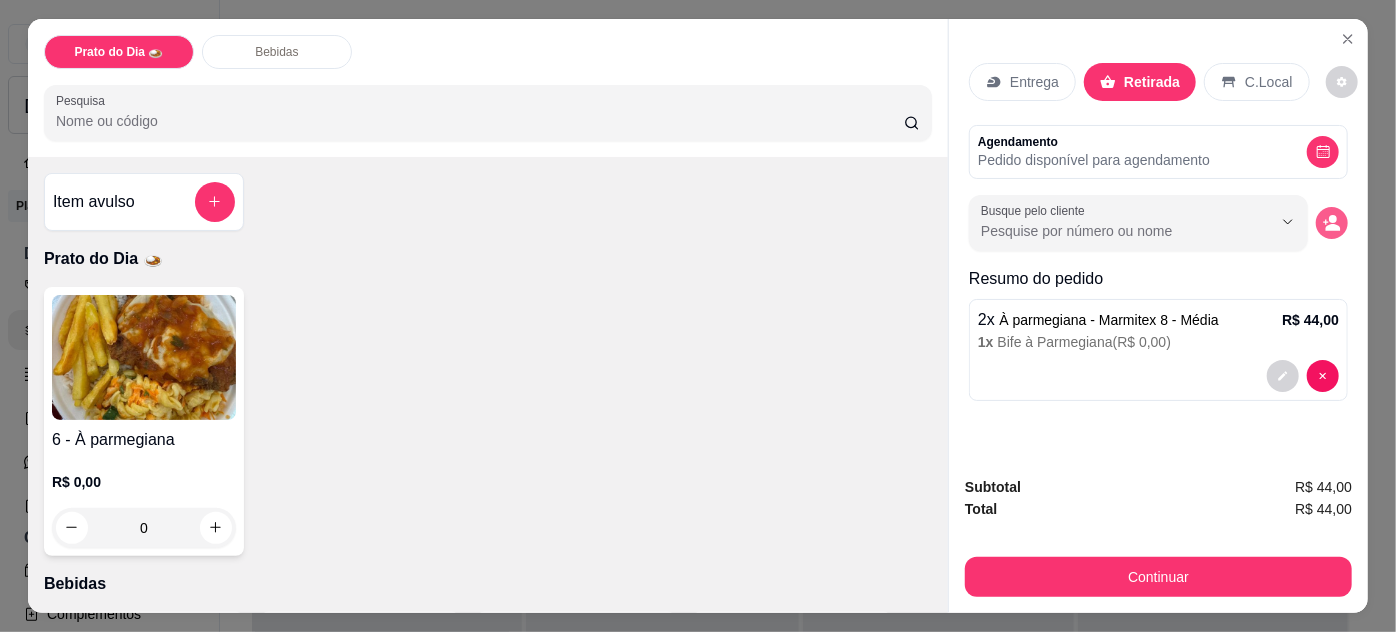 click 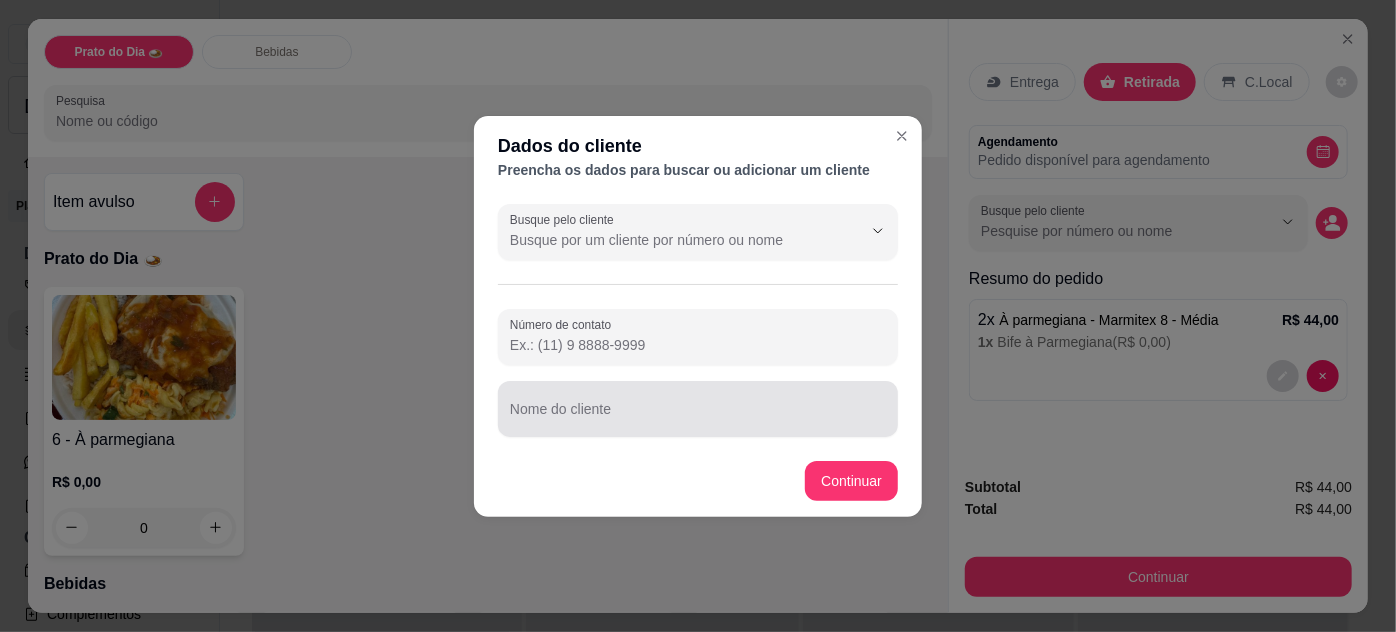 click at bounding box center (698, 409) 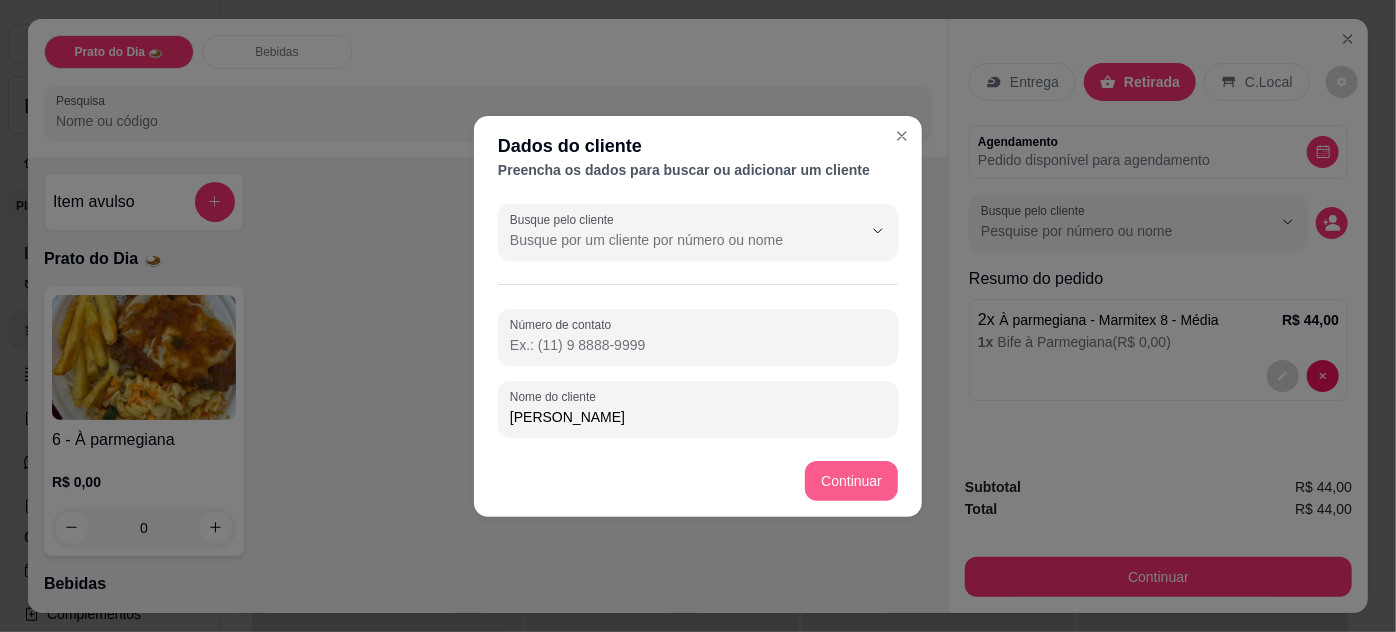 type on "[PERSON_NAME]" 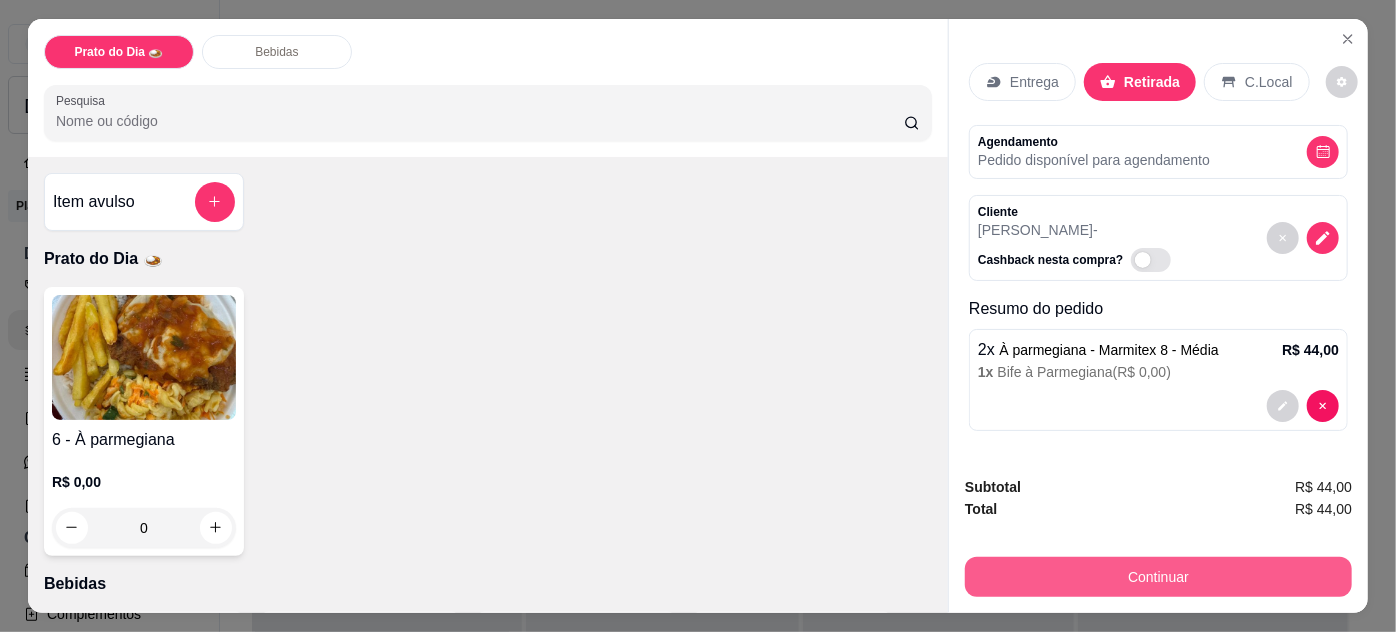 click on "Continuar" at bounding box center (1158, 577) 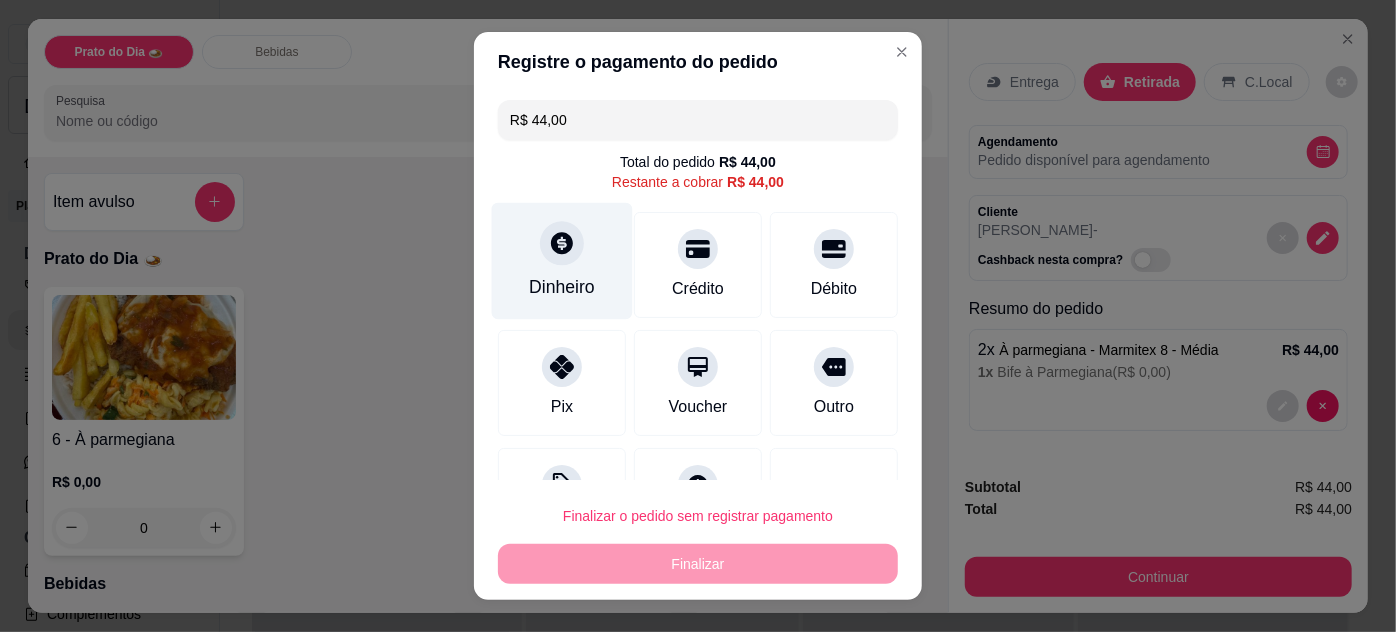 click at bounding box center (562, 243) 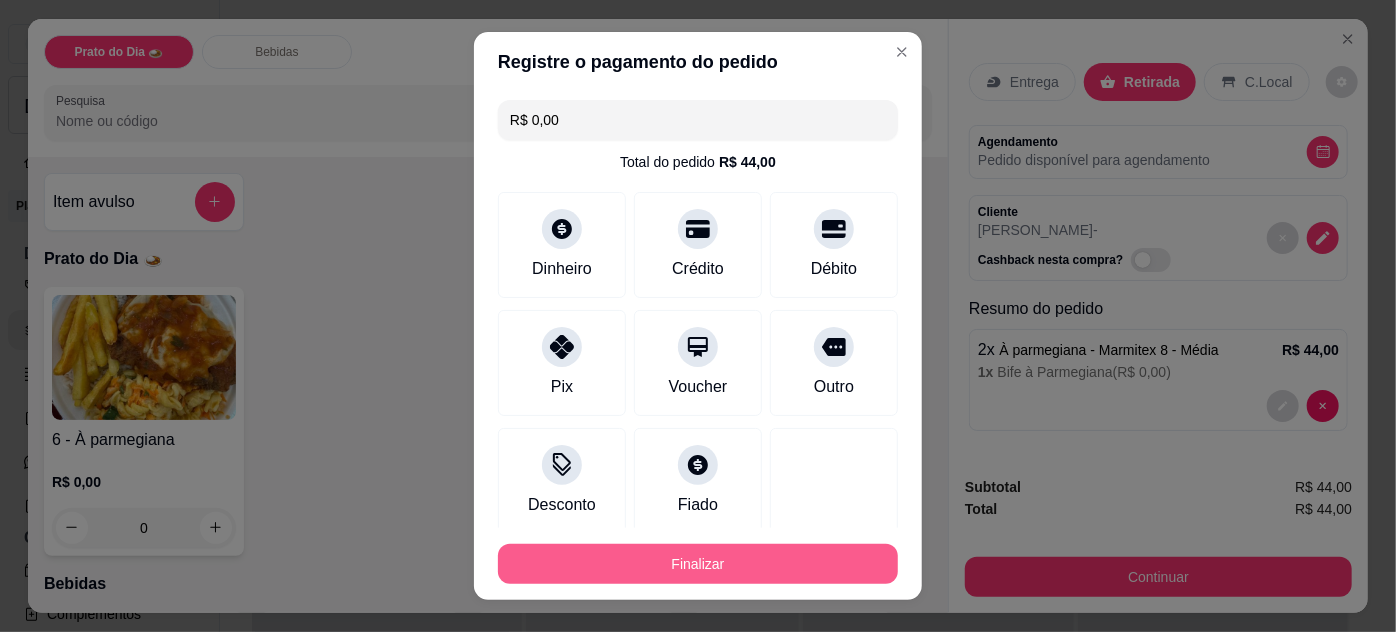 click on "Finalizar" at bounding box center [698, 564] 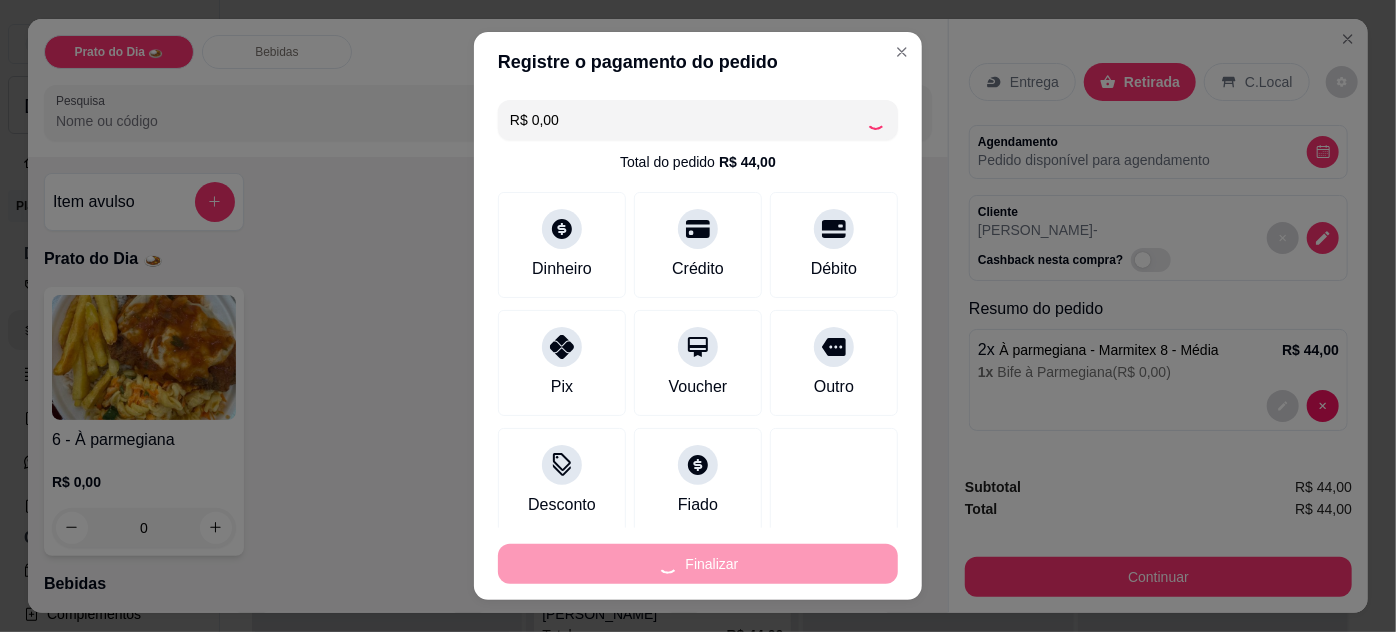 type on "-R$ 44,00" 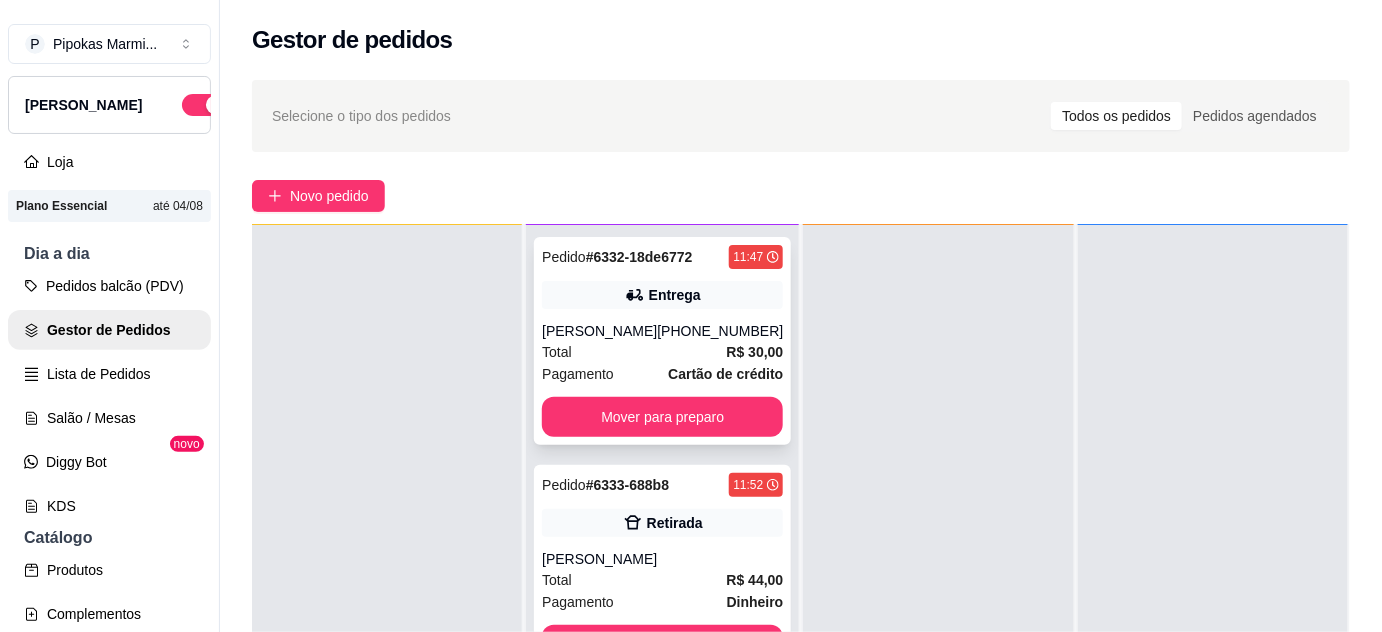 scroll, scrollTop: 56, scrollLeft: 0, axis: vertical 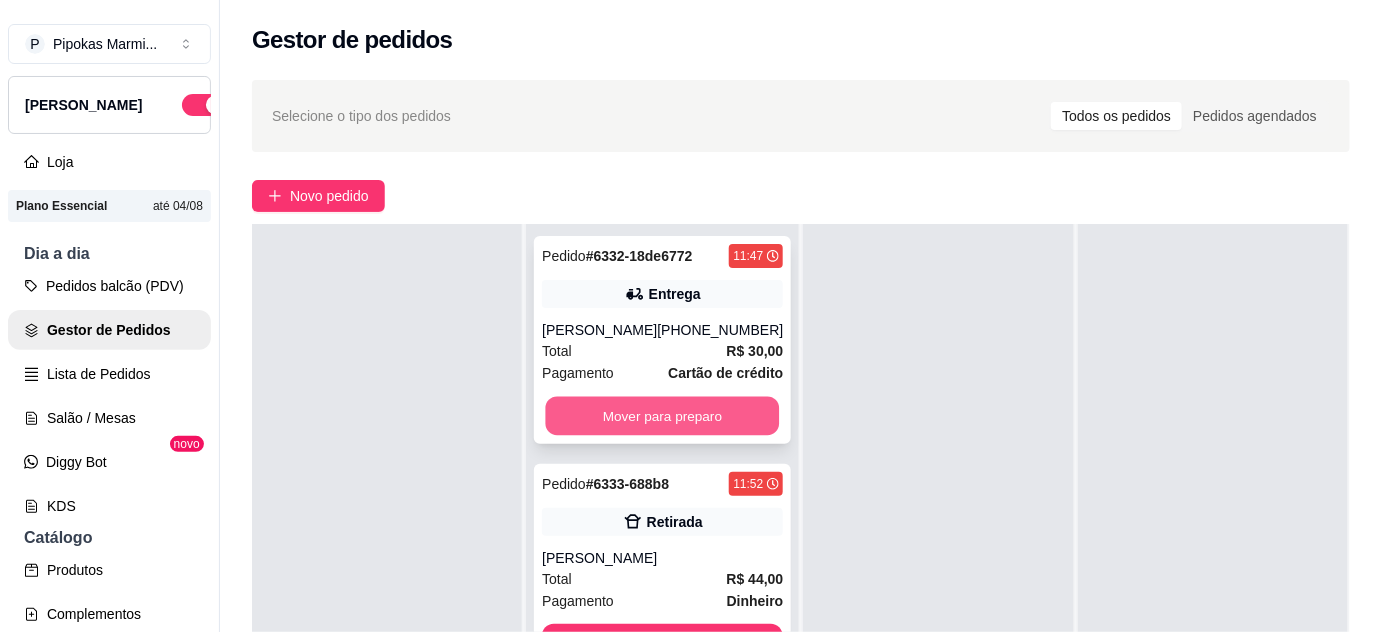 click on "Mover para preparo" at bounding box center [663, 416] 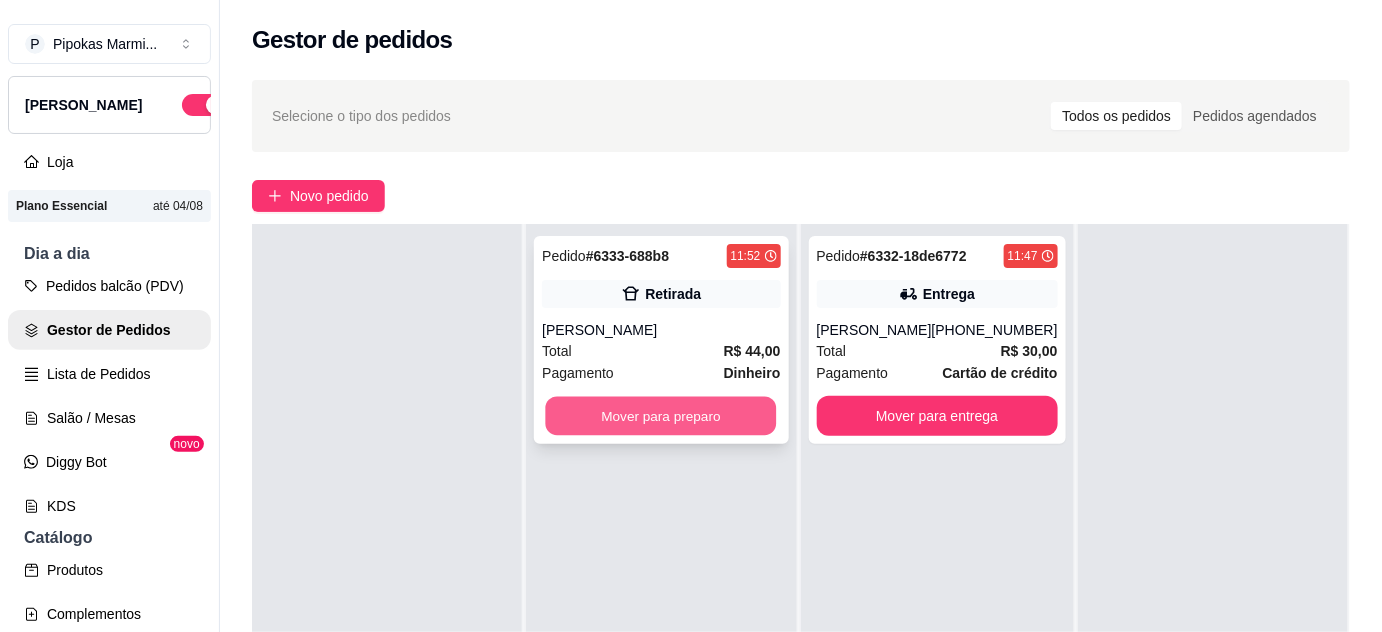 click on "Mover para preparo" at bounding box center [661, 416] 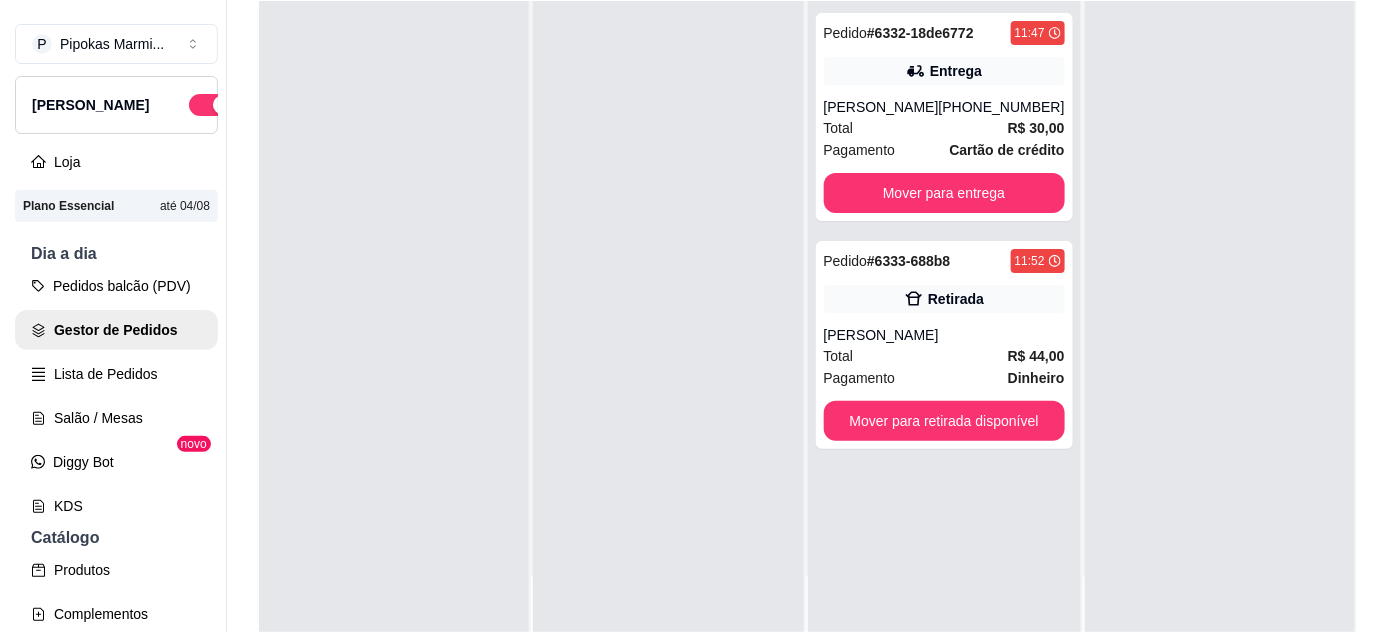 scroll, scrollTop: 272, scrollLeft: 0, axis: vertical 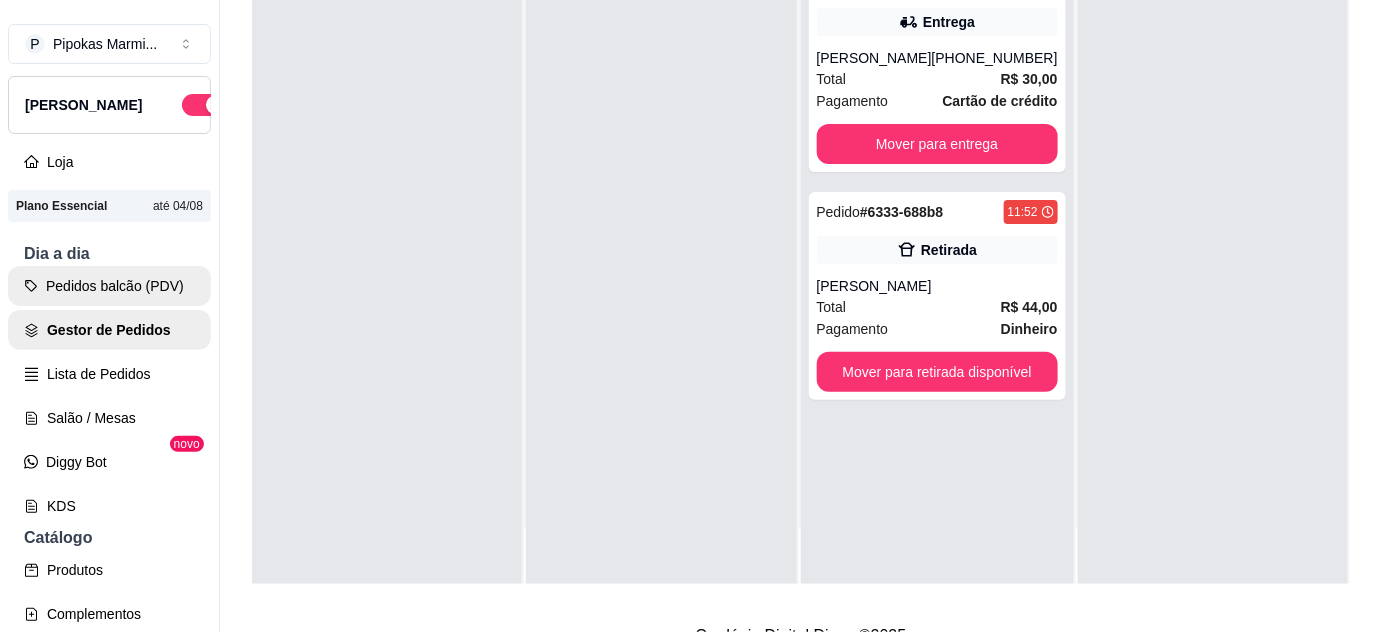 click on "Pedidos balcão (PDV)" at bounding box center (109, 286) 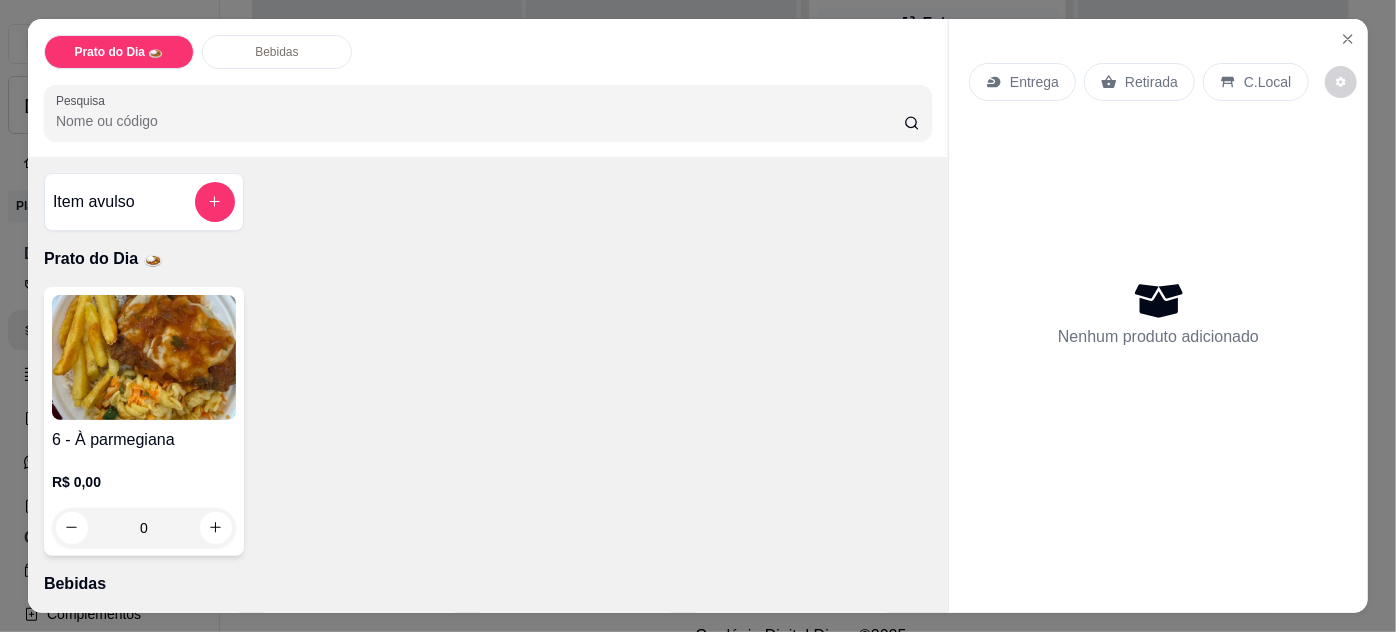click at bounding box center [144, 357] 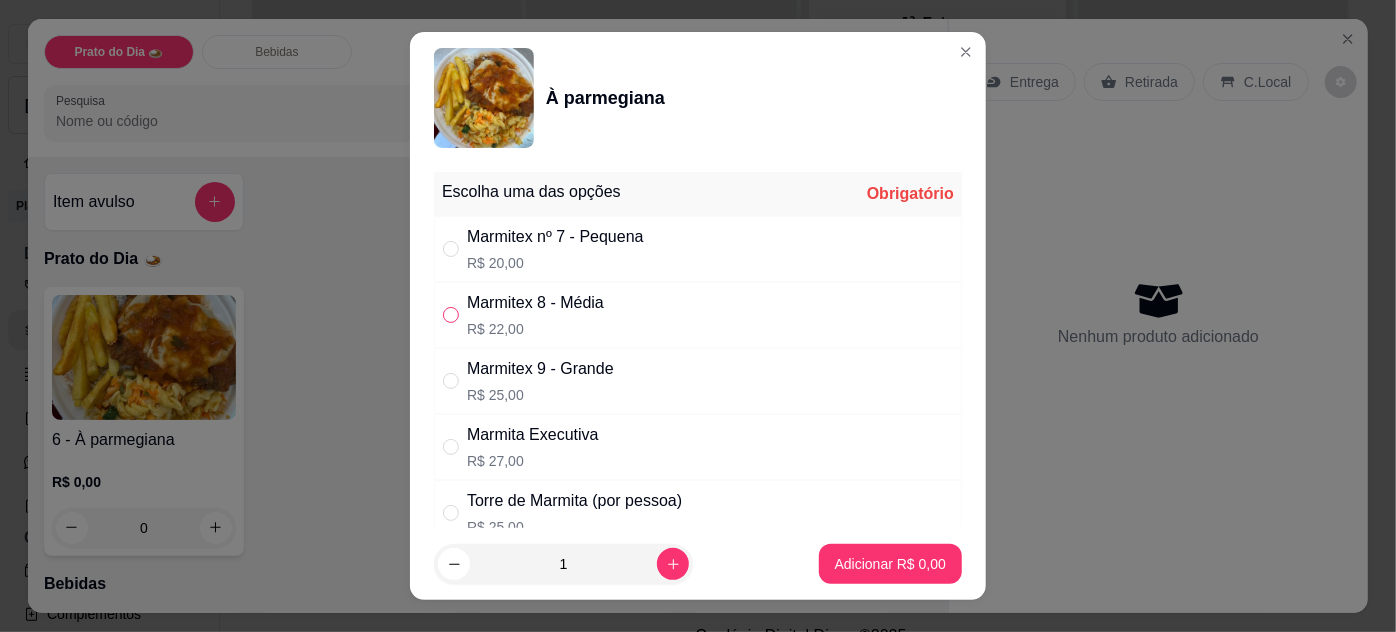 click at bounding box center (451, 315) 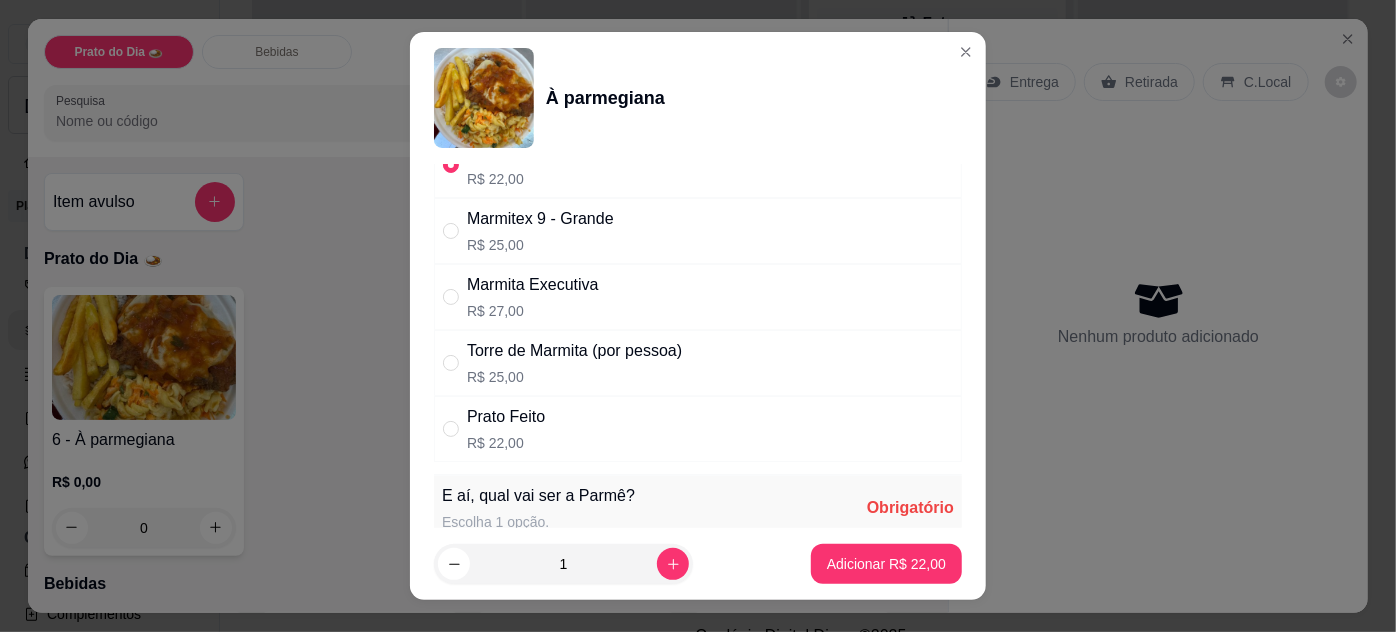 scroll, scrollTop: 363, scrollLeft: 0, axis: vertical 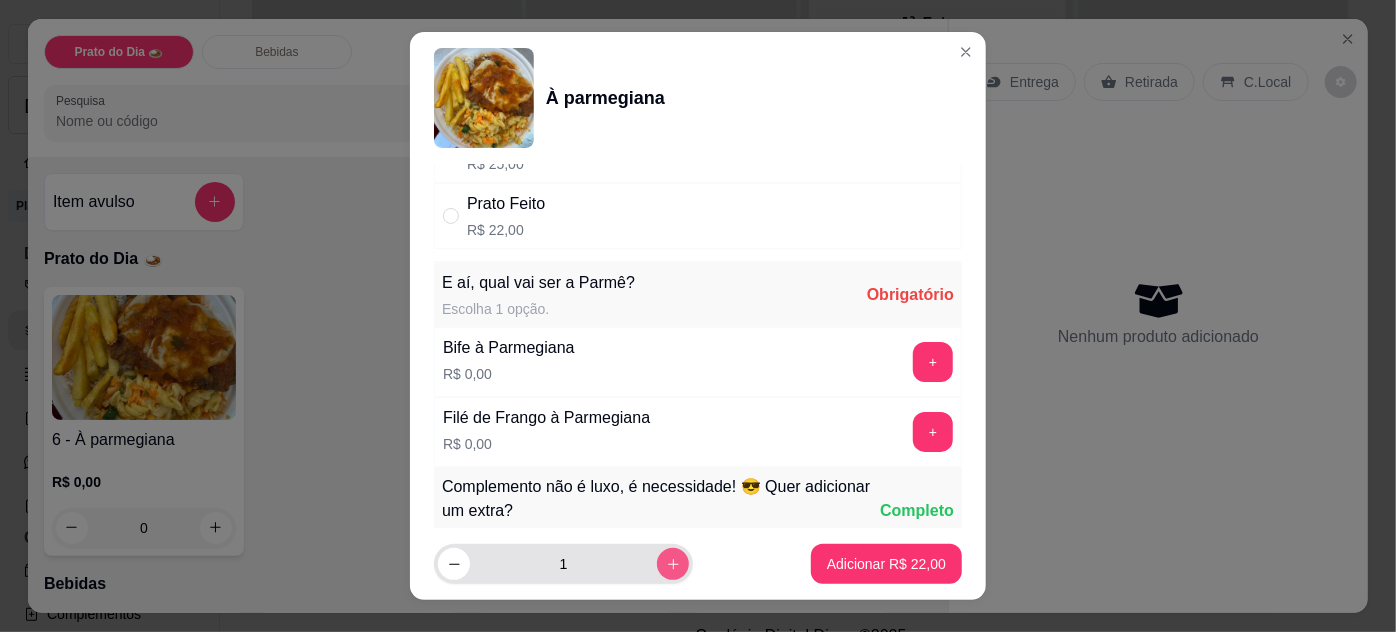 click at bounding box center (673, 564) 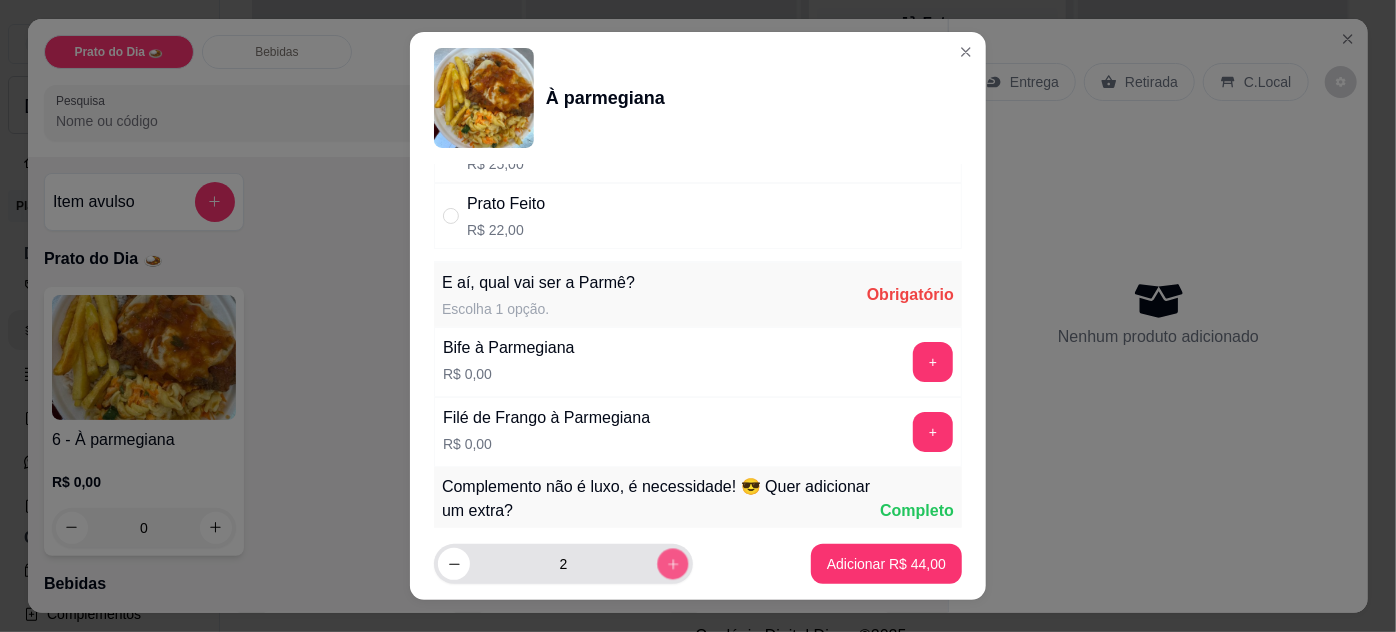 click at bounding box center [672, 564] 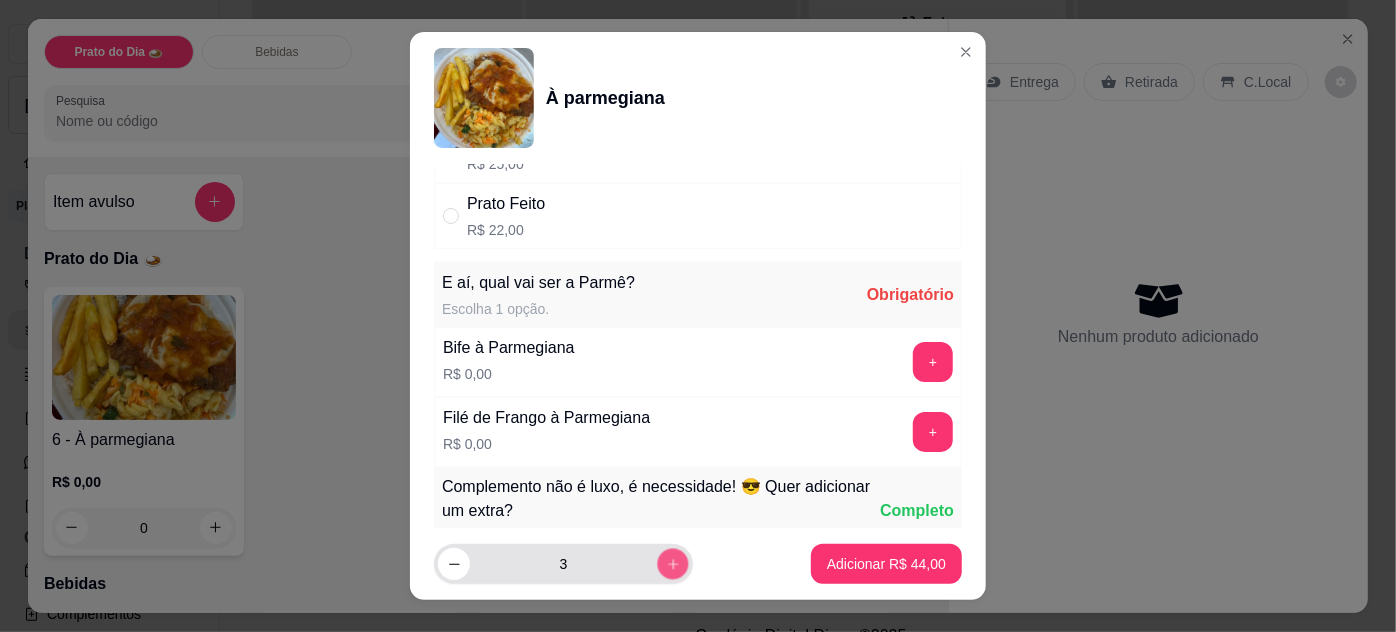 click at bounding box center [672, 564] 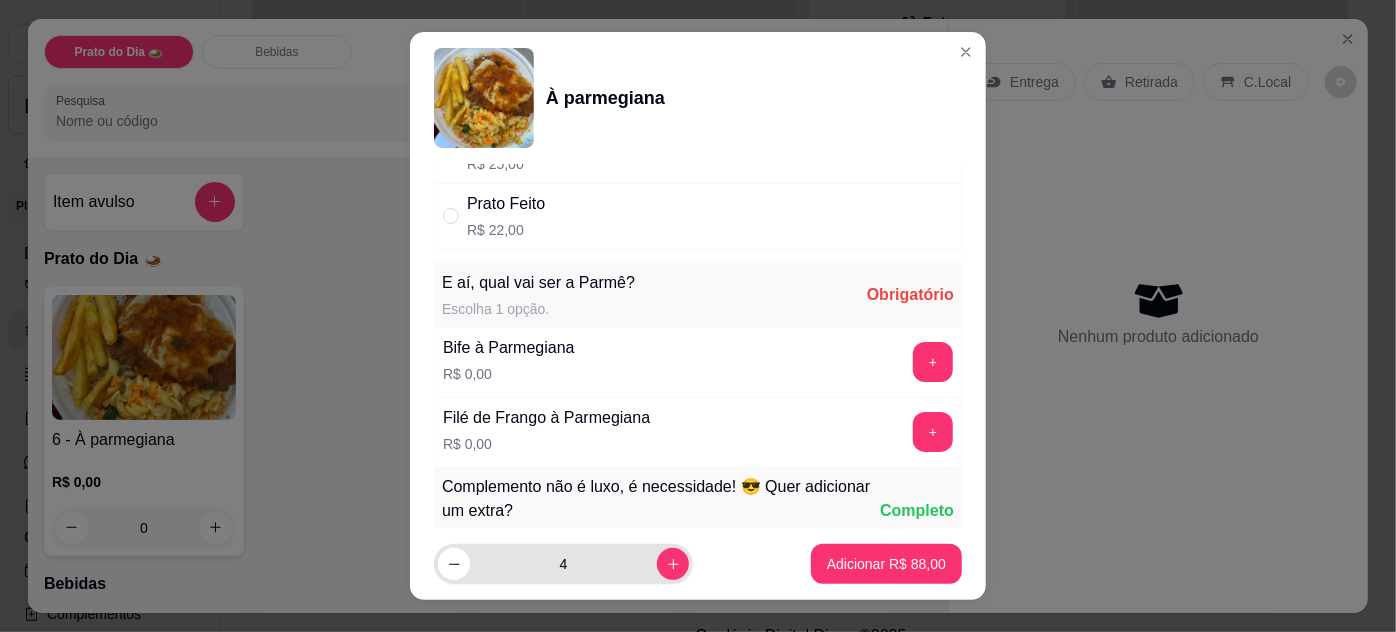 click on "4" at bounding box center [563, 564] 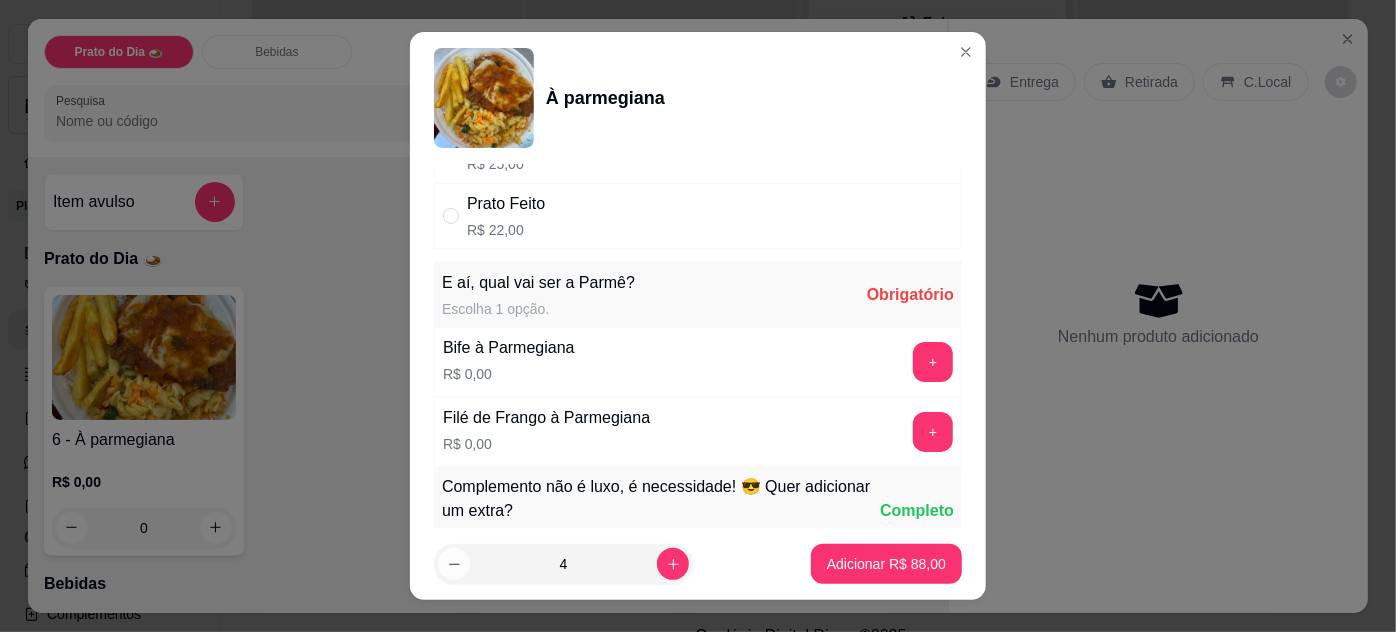 click 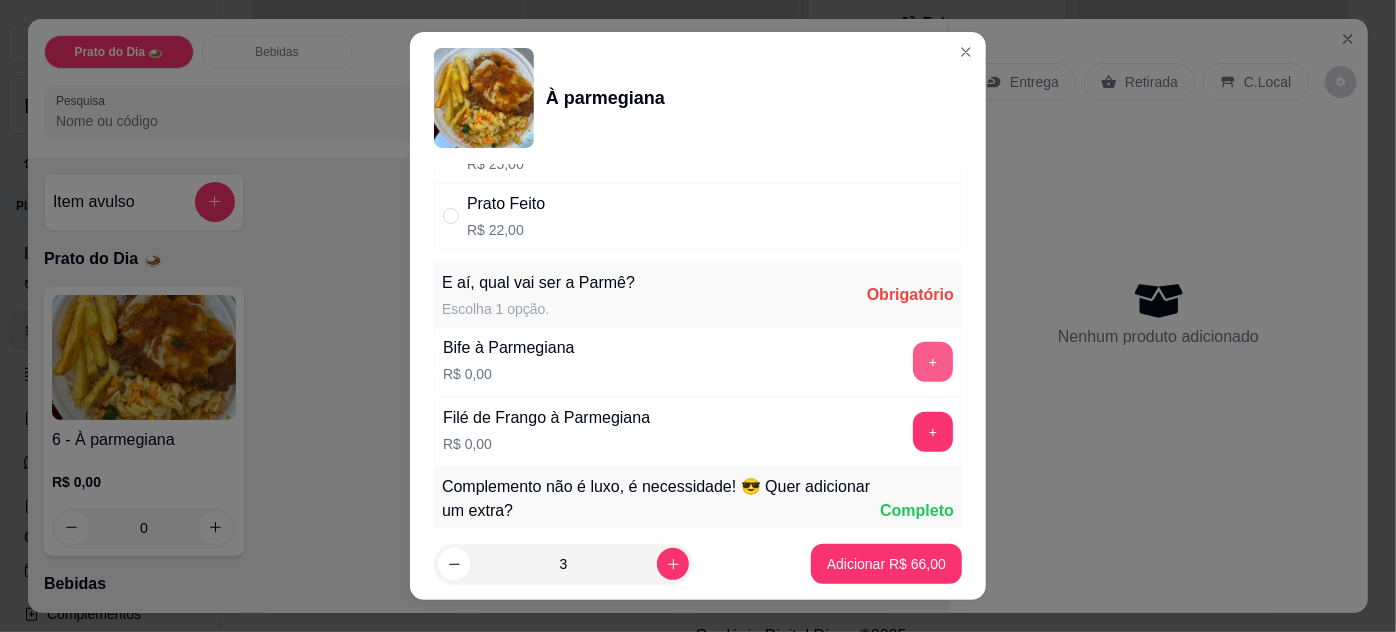 click on "+" at bounding box center (933, 362) 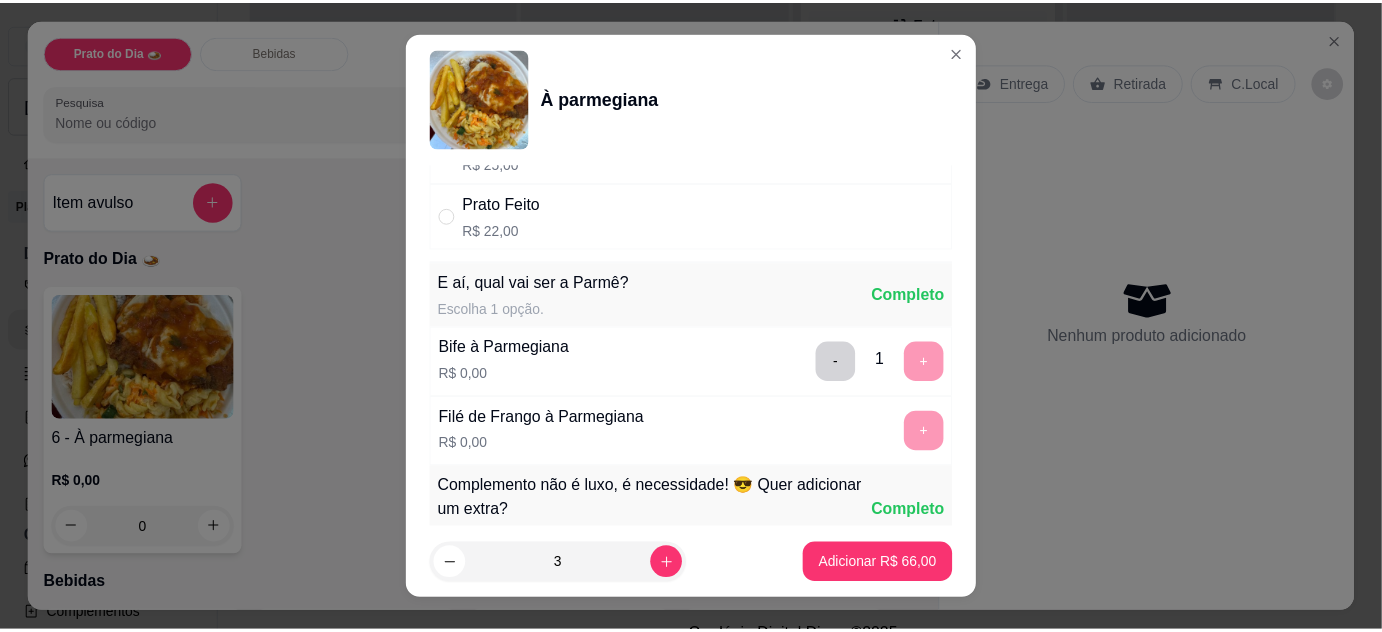 scroll, scrollTop: 545, scrollLeft: 0, axis: vertical 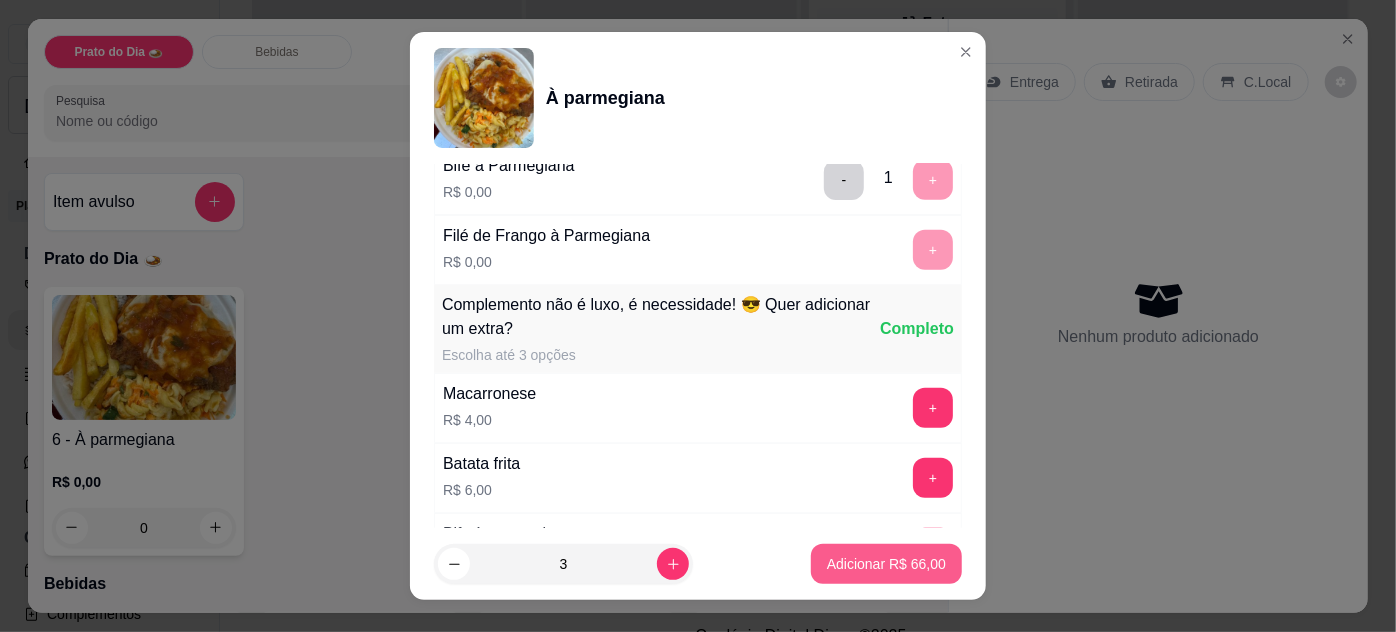 click on "Adicionar   R$ 66,00" at bounding box center [886, 564] 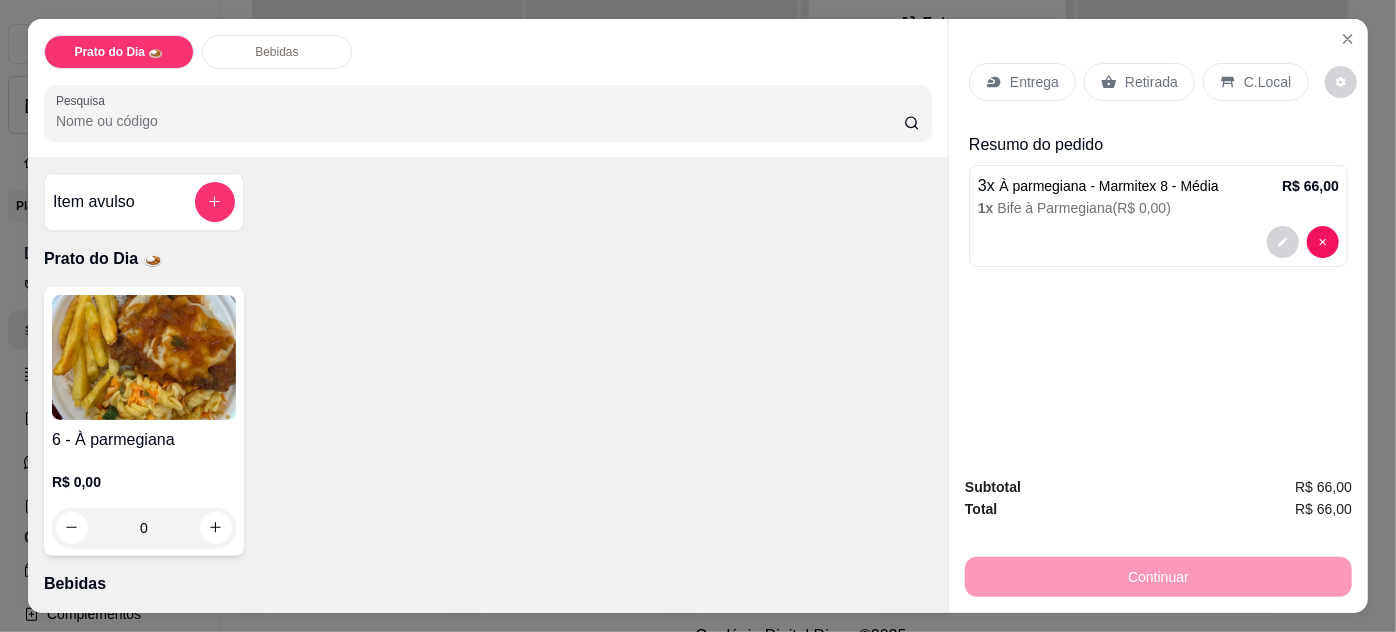 click on "Entrega Retirada C.Local" at bounding box center [1158, 82] 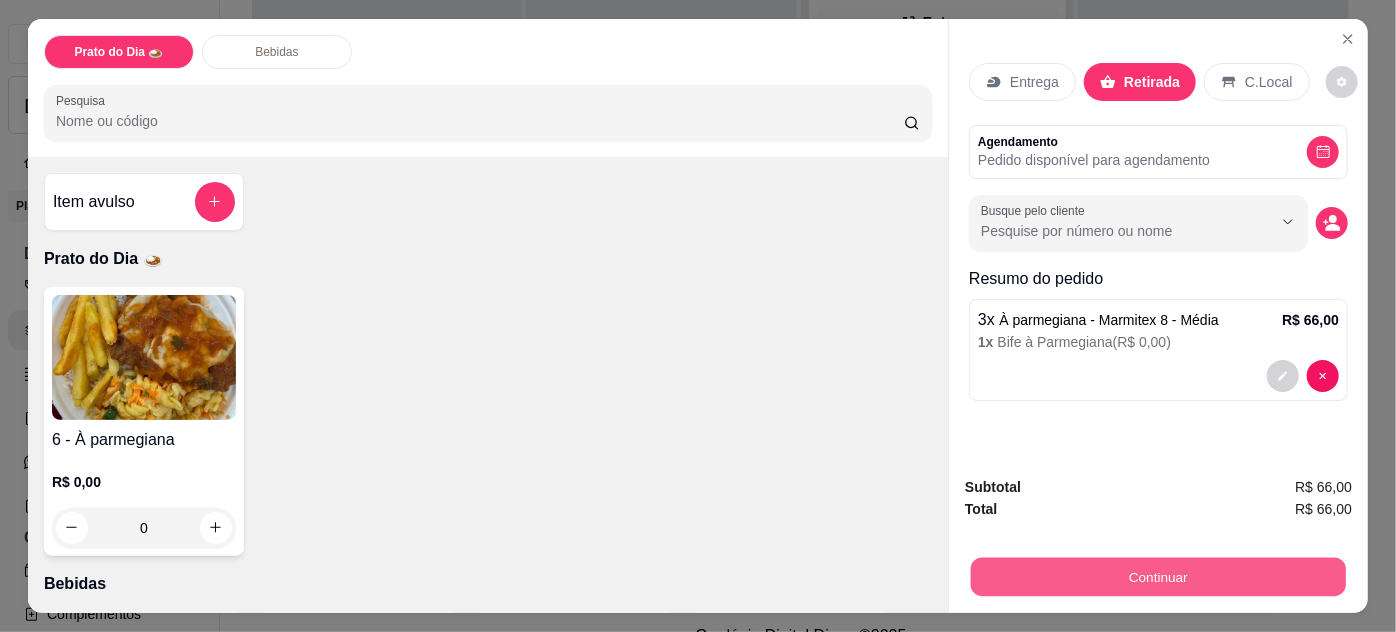 click on "Continuar" at bounding box center [1158, 577] 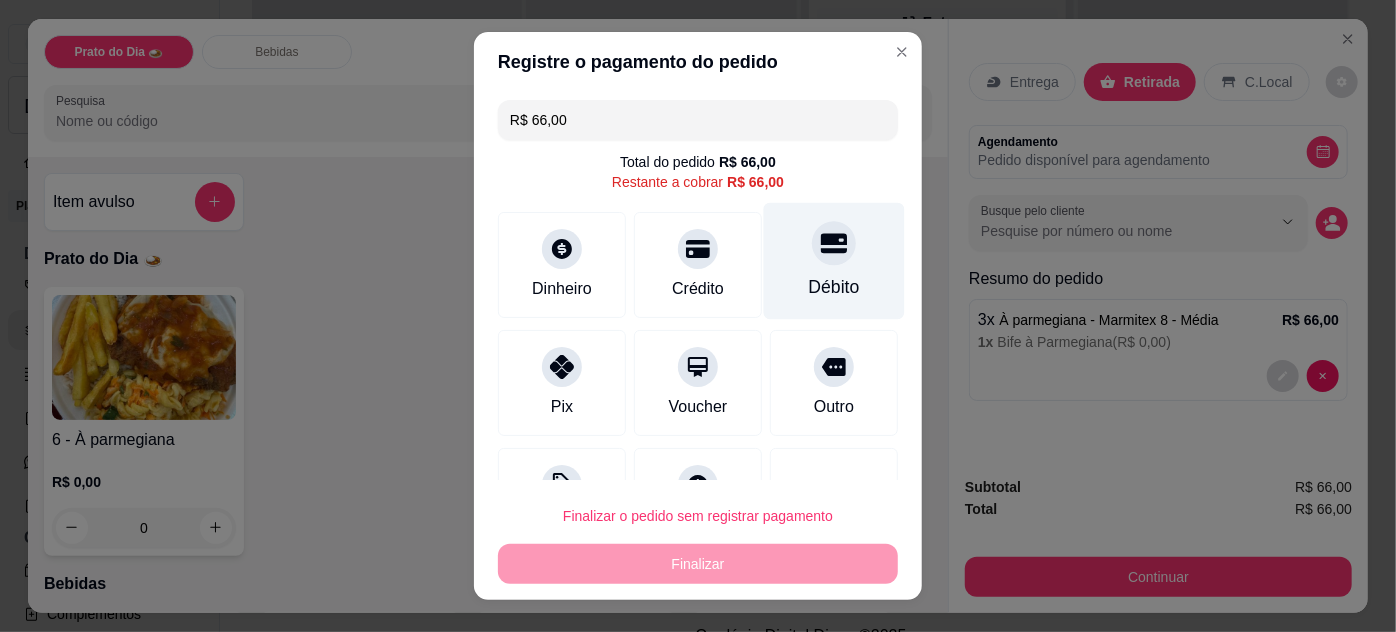 click 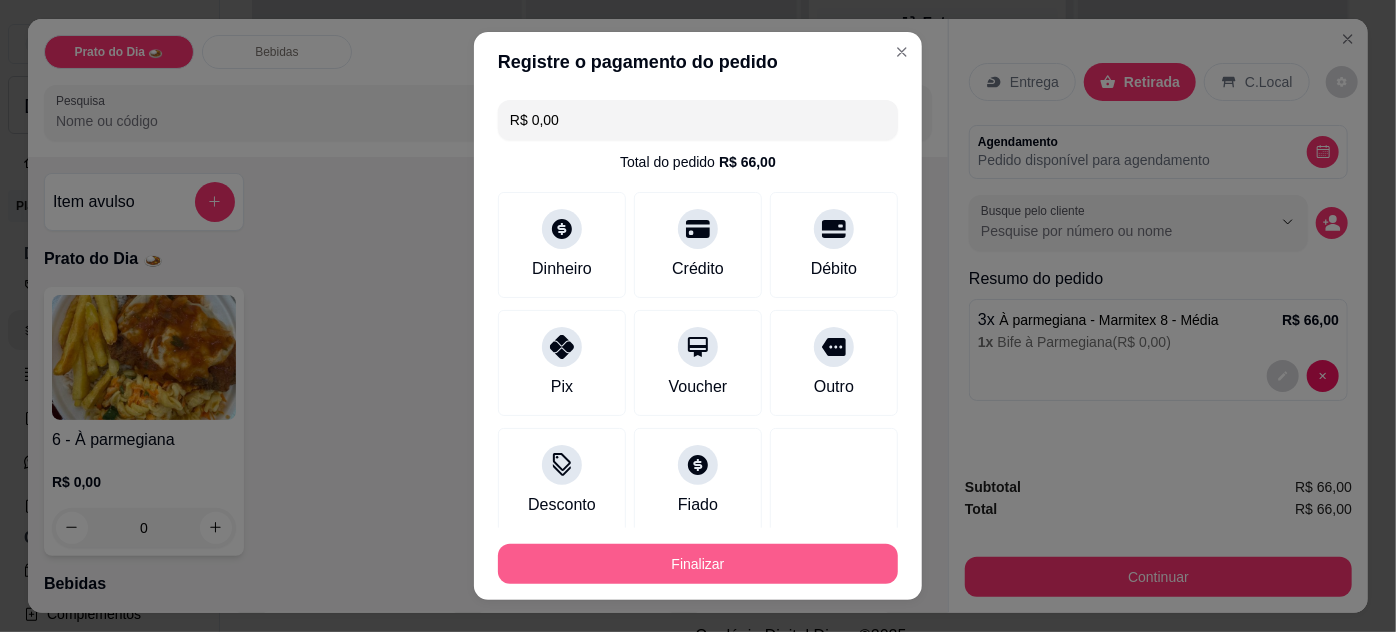 click on "Finalizar" at bounding box center [698, 564] 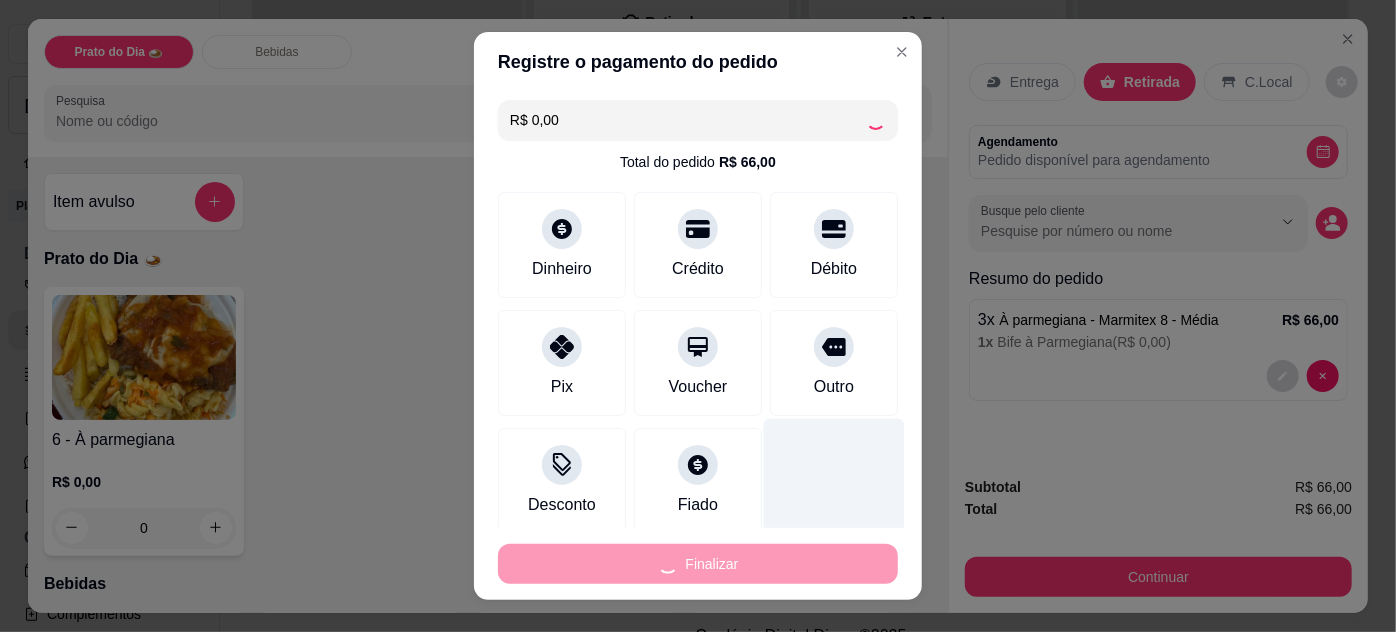 type on "-R$ 66,00" 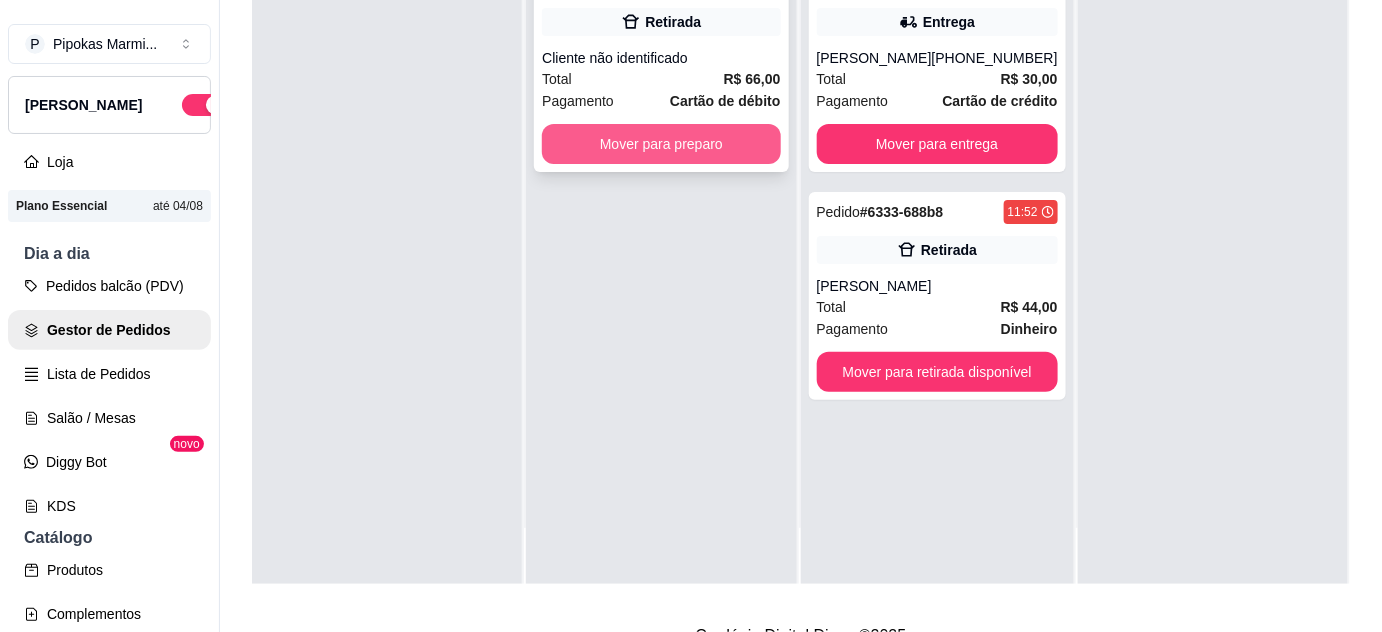 click on "Mover para preparo" at bounding box center (661, 144) 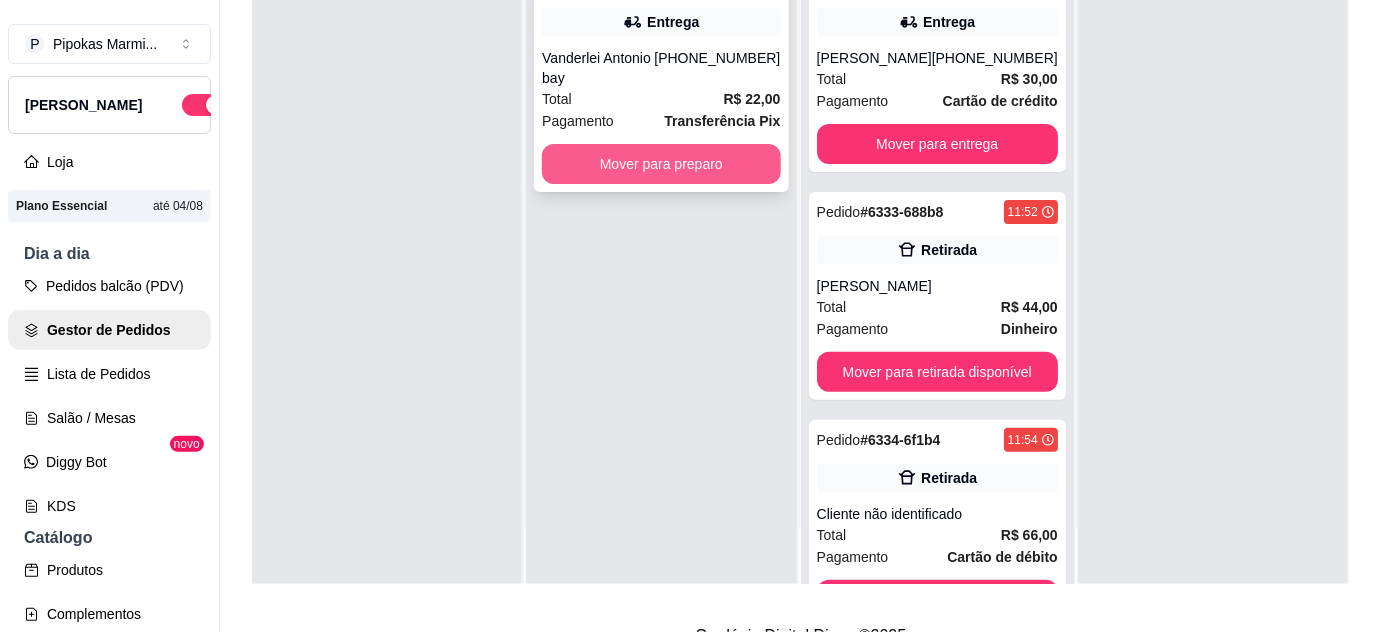 click on "Mover para preparo" at bounding box center (661, 164) 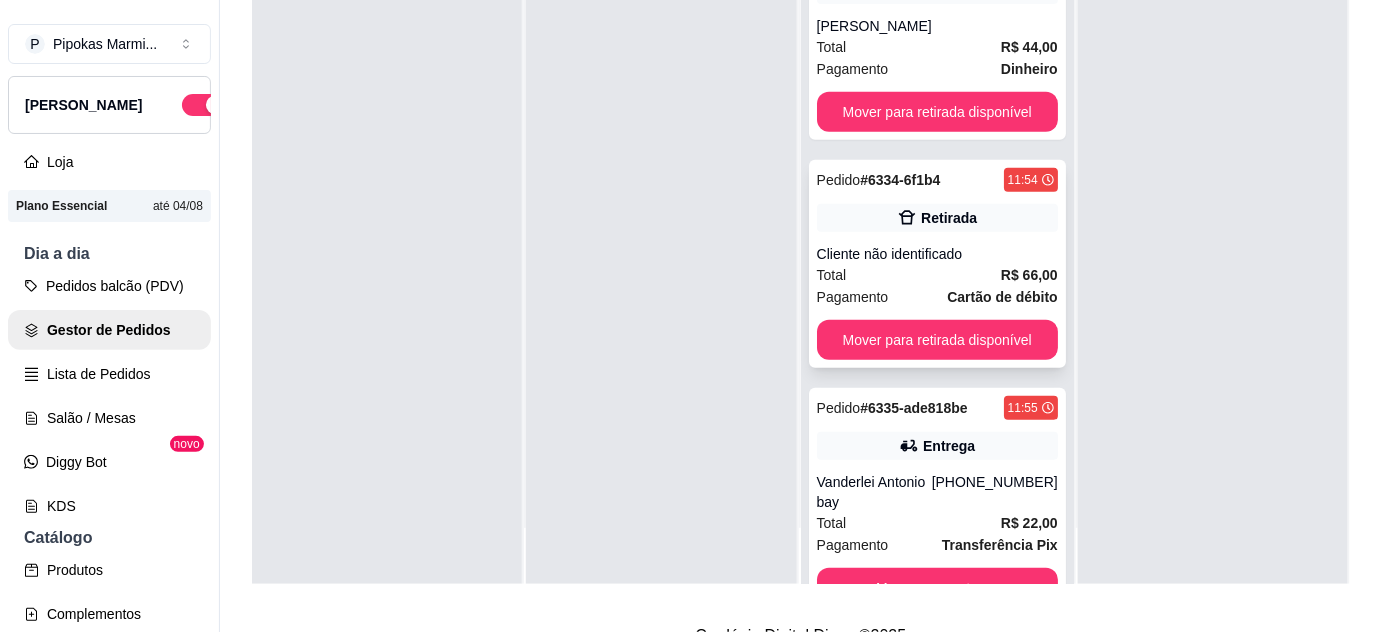 scroll, scrollTop: 229, scrollLeft: 0, axis: vertical 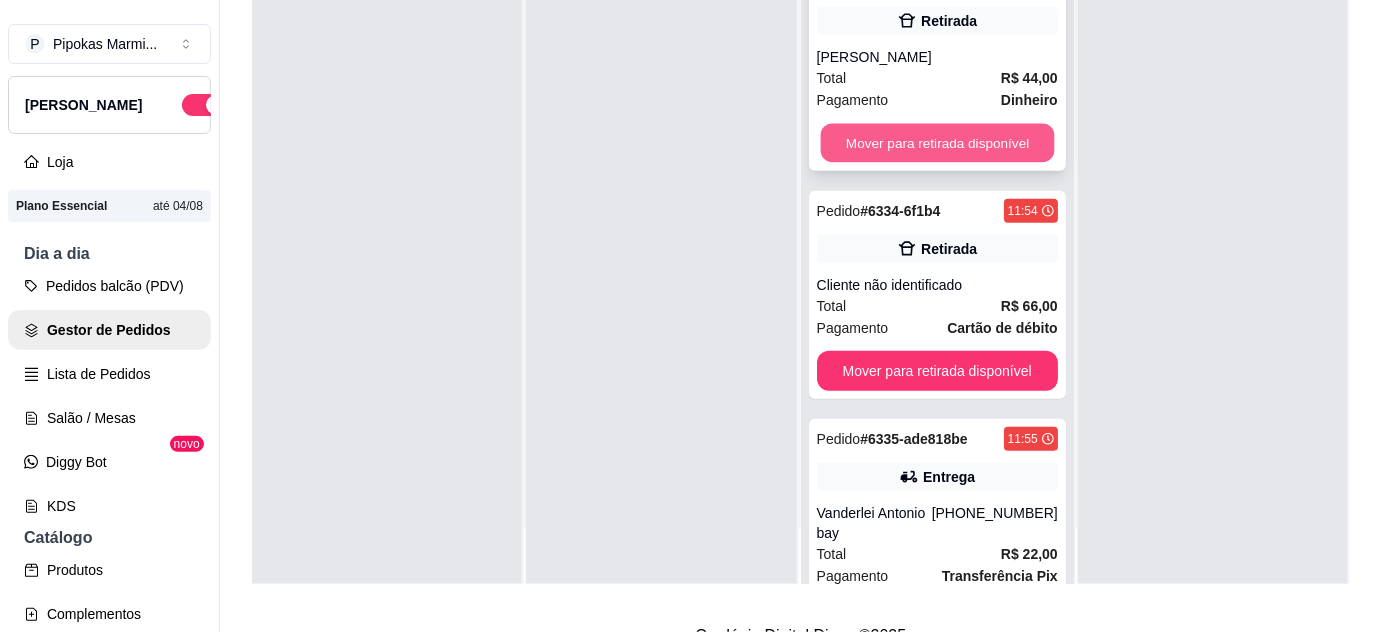 click on "Mover para retirada disponível" at bounding box center [937, 143] 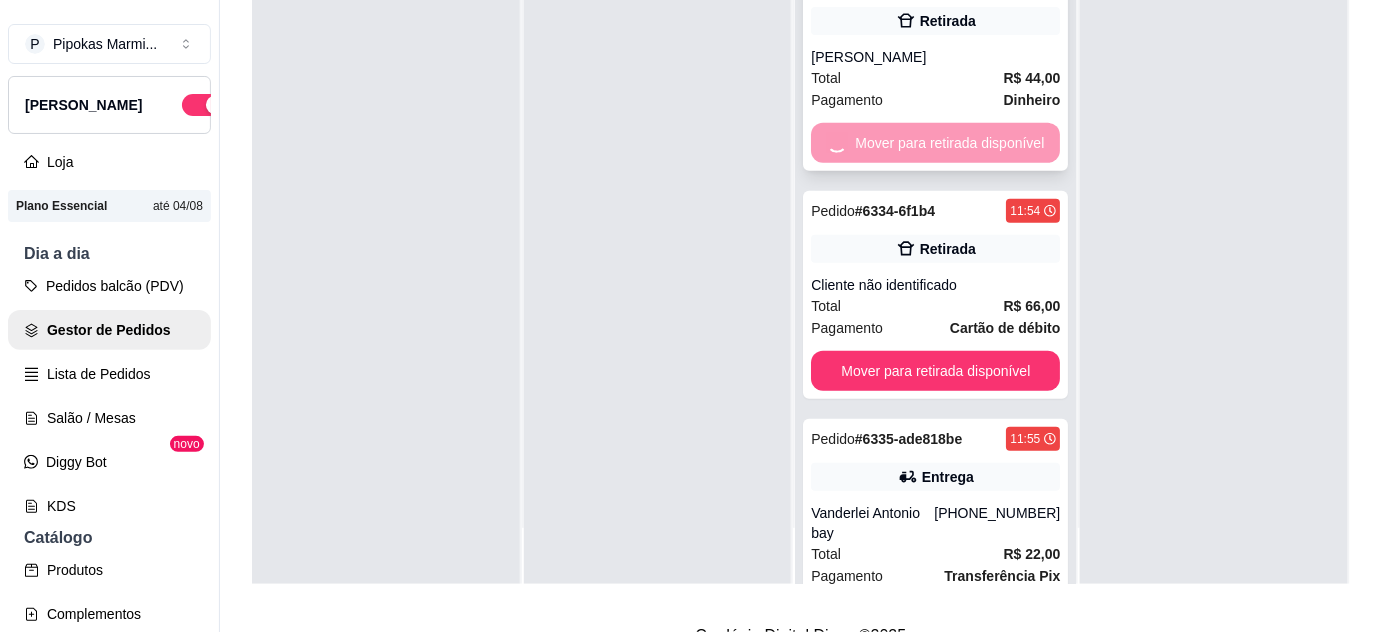 scroll, scrollTop: 0, scrollLeft: 0, axis: both 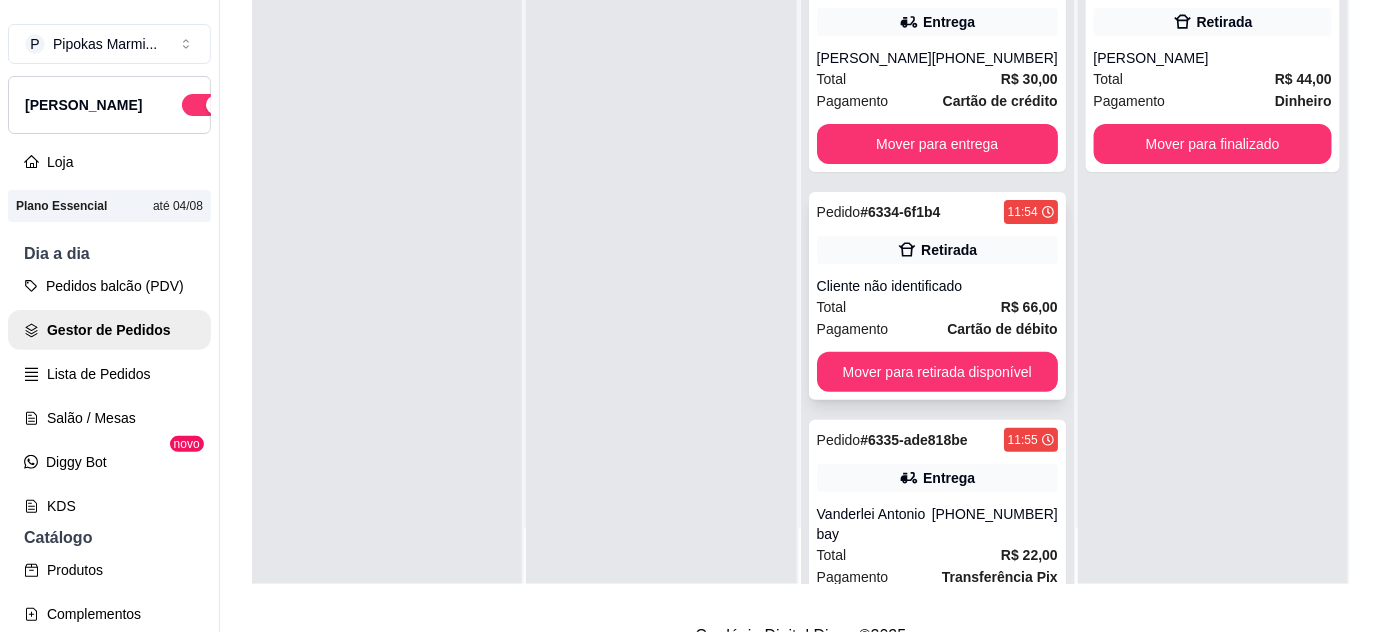 click on "Pedido  # 6334-6f1b4 11:54 Retirada Cliente não identificado Total R$ 66,00 Pagamento Cartão de débito Mover para retirada disponível" at bounding box center (937, 296) 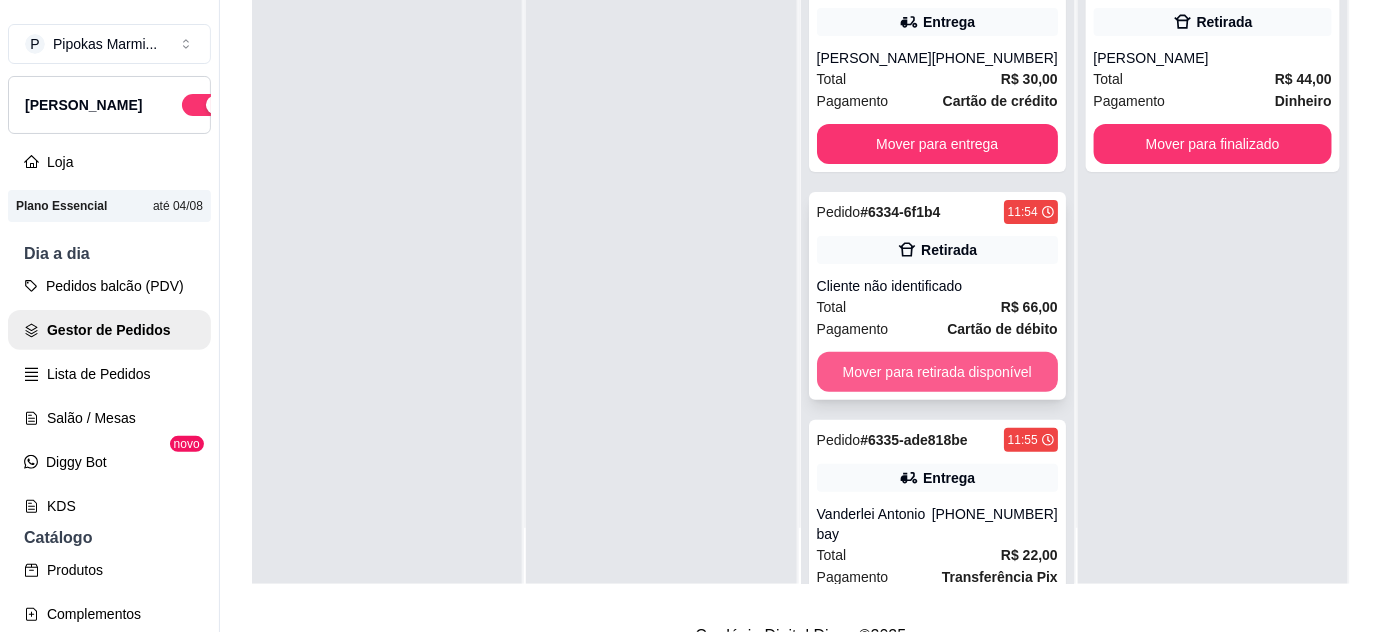 click on "Mover para retirada disponível" at bounding box center (937, 372) 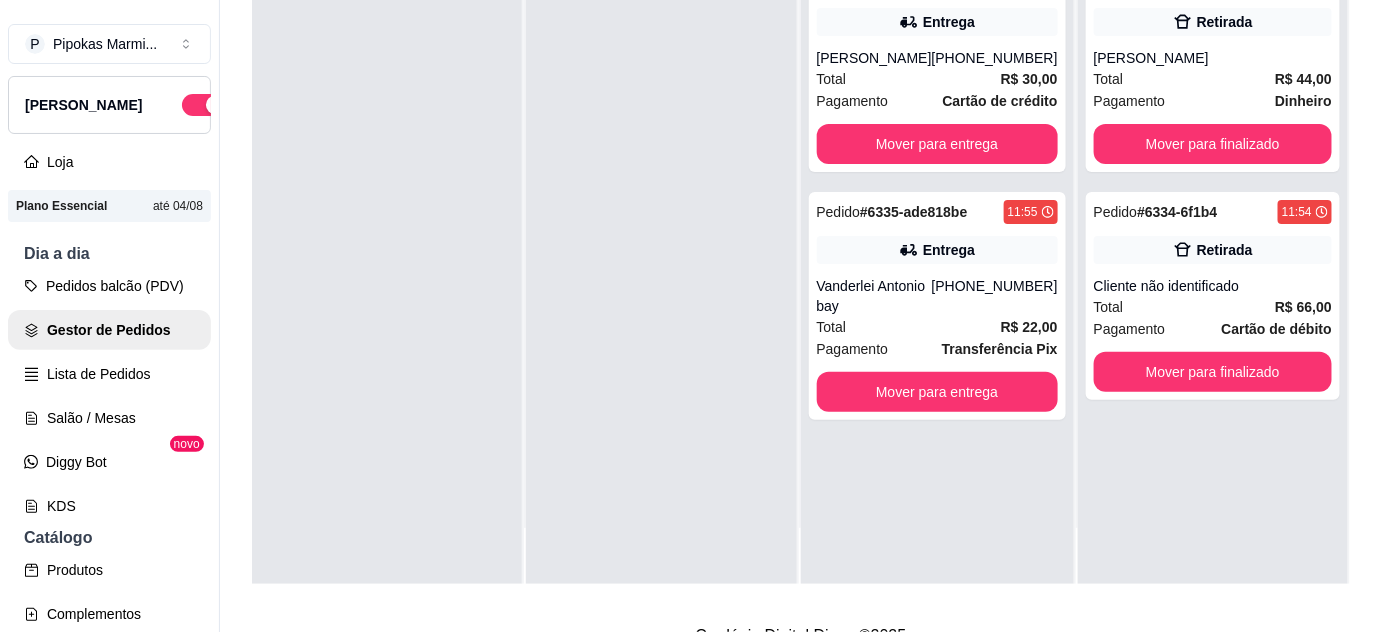 scroll, scrollTop: 0, scrollLeft: 0, axis: both 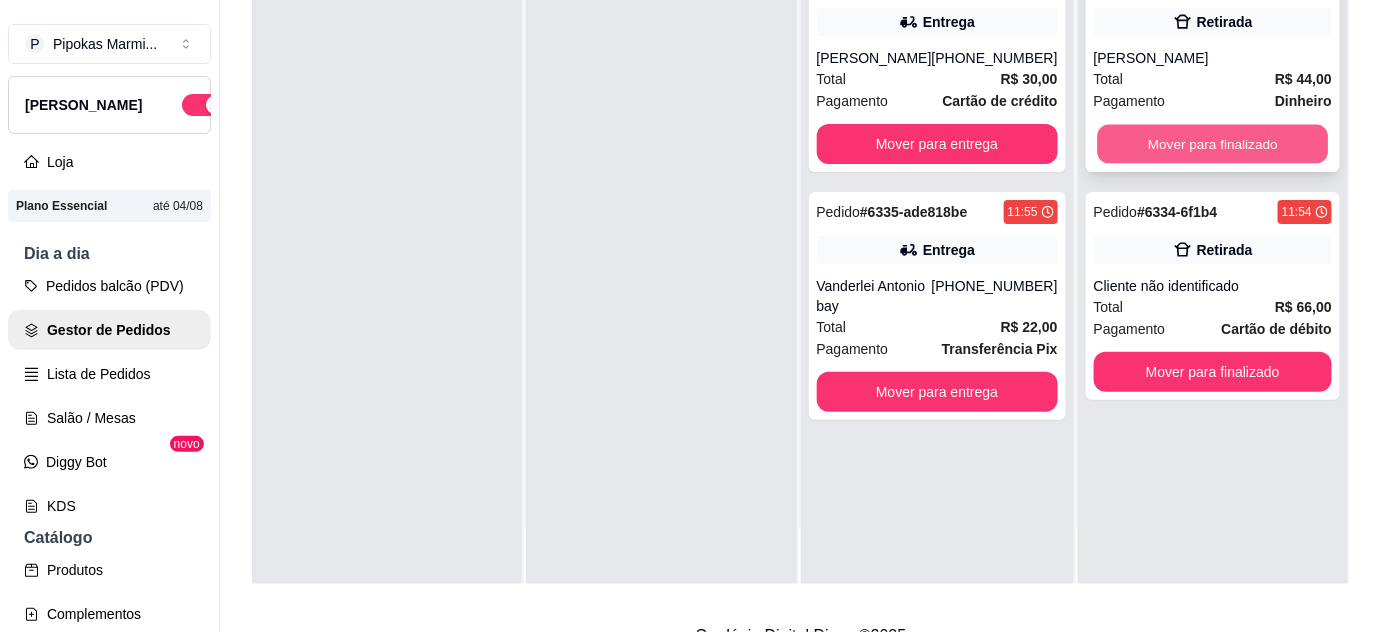 click on "Mover para finalizado" at bounding box center [1212, 144] 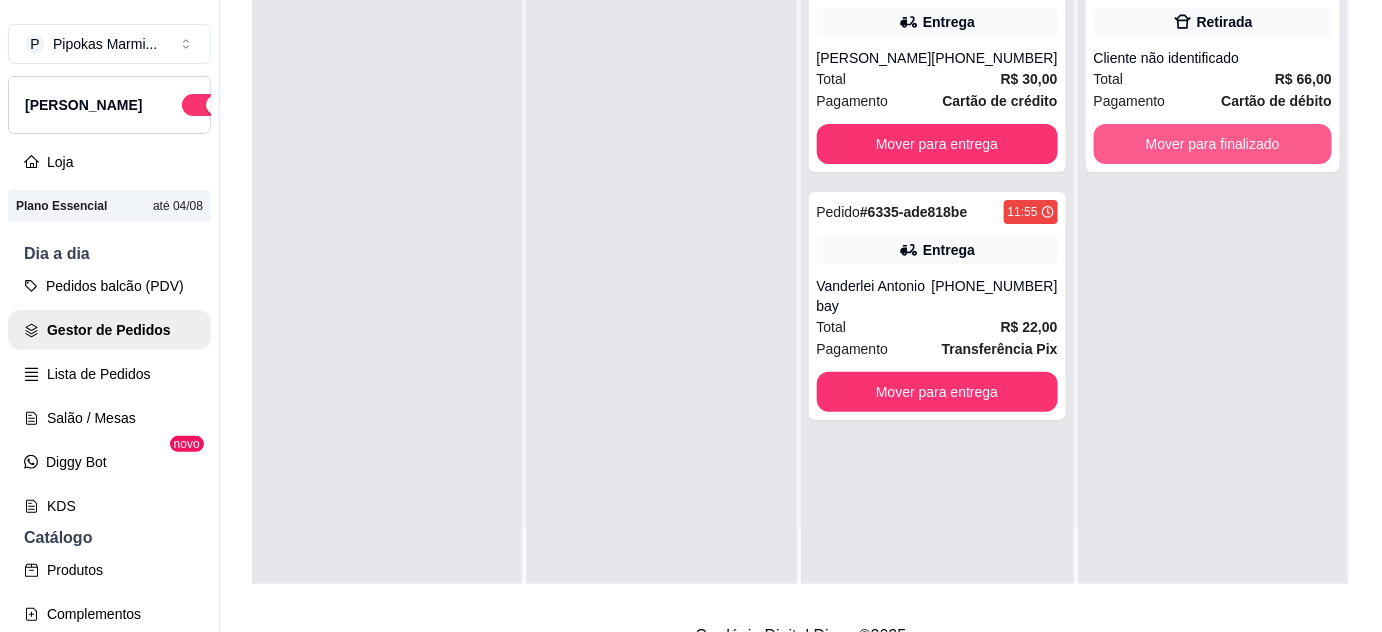 click on "Mover para finalizado" at bounding box center [1213, 144] 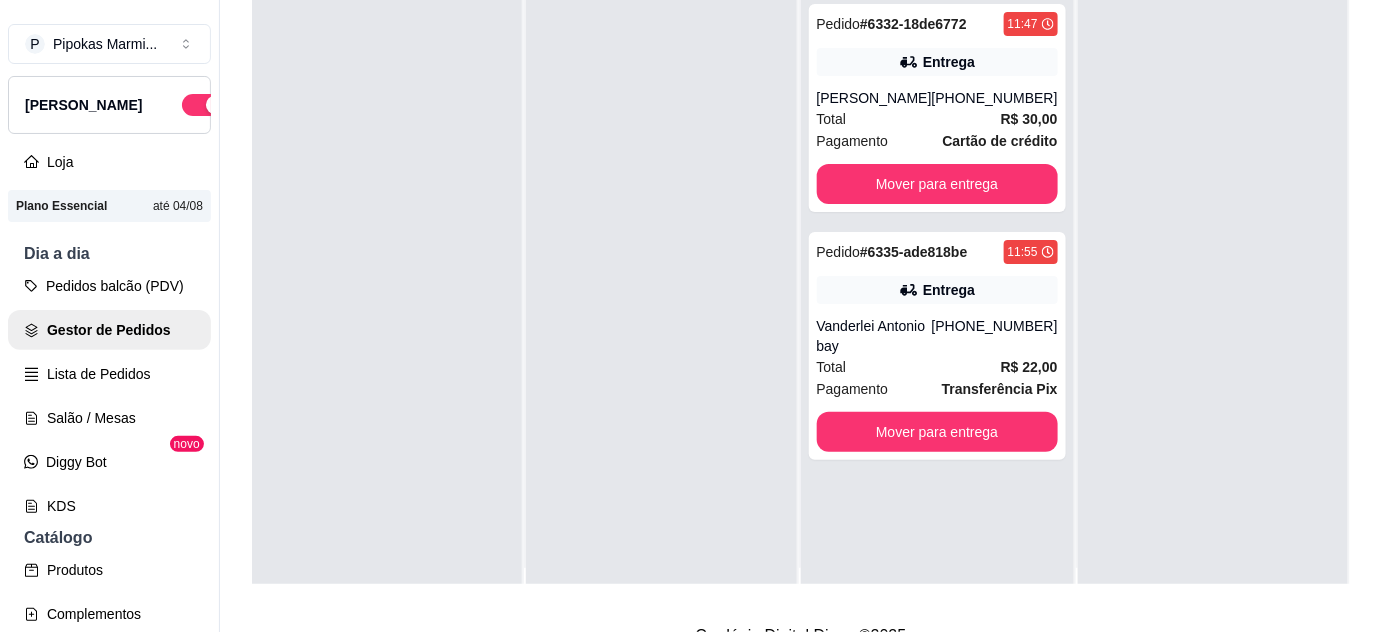 scroll, scrollTop: 0, scrollLeft: 0, axis: both 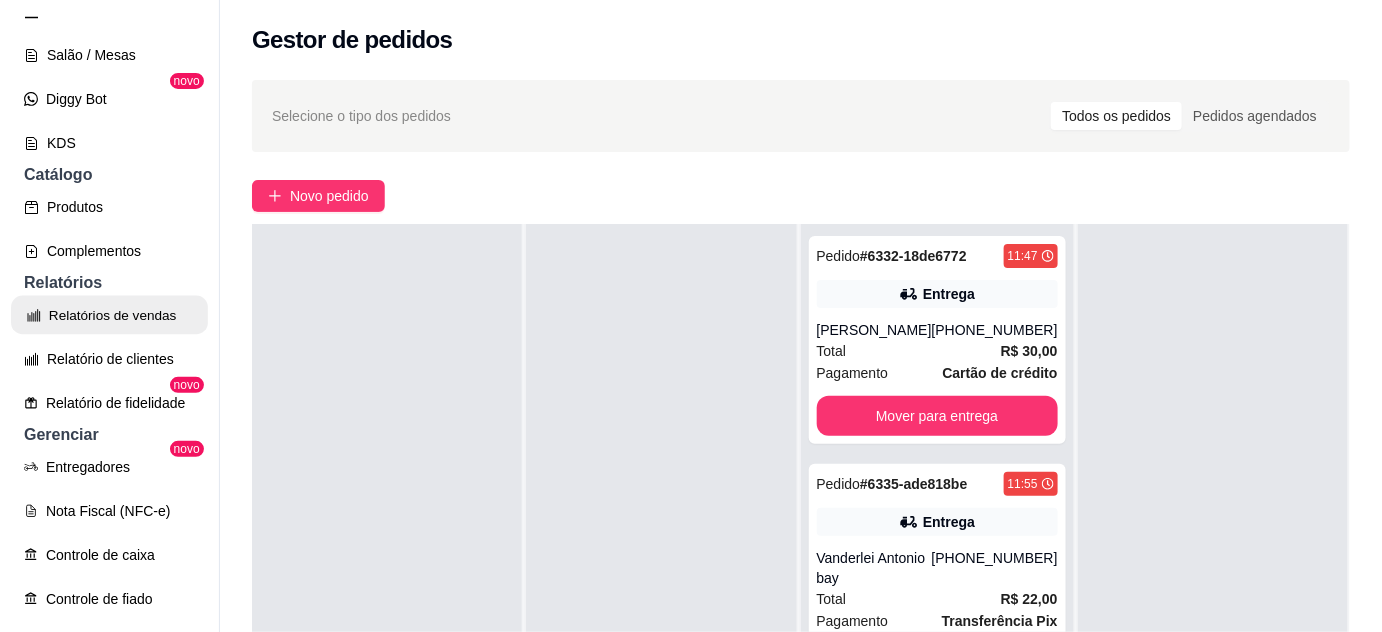click on "Relatórios de vendas" at bounding box center [109, 315] 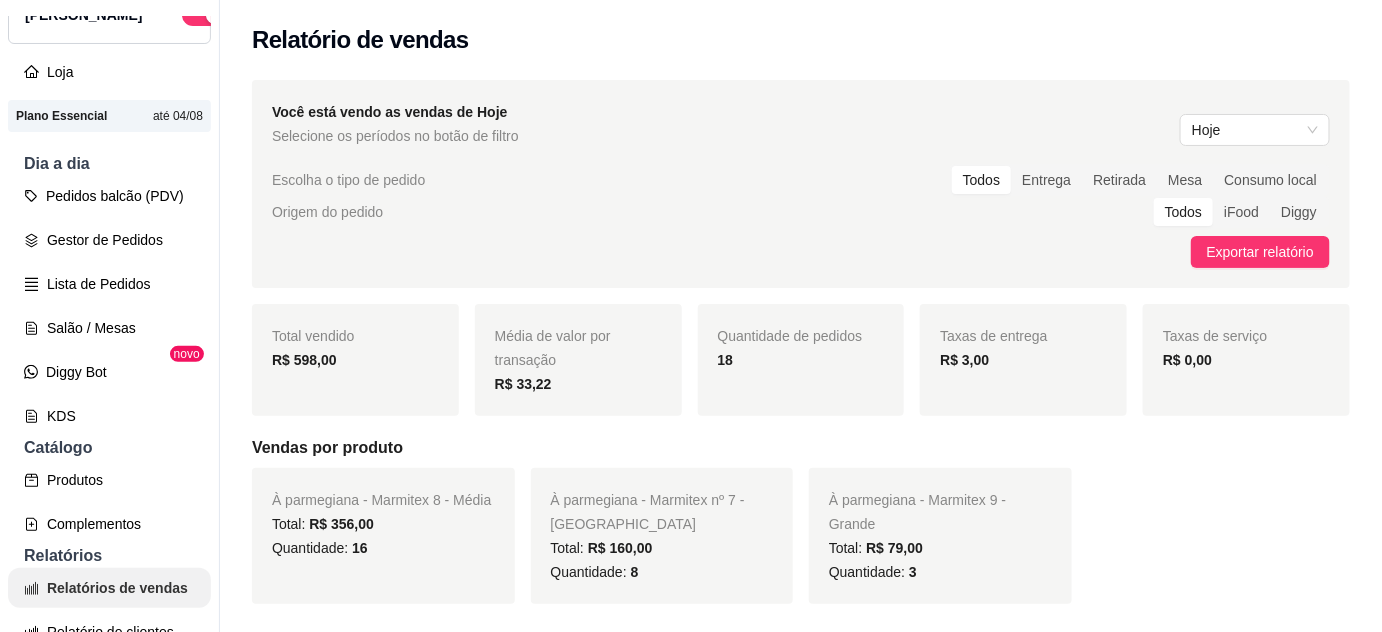 scroll, scrollTop: 0, scrollLeft: 0, axis: both 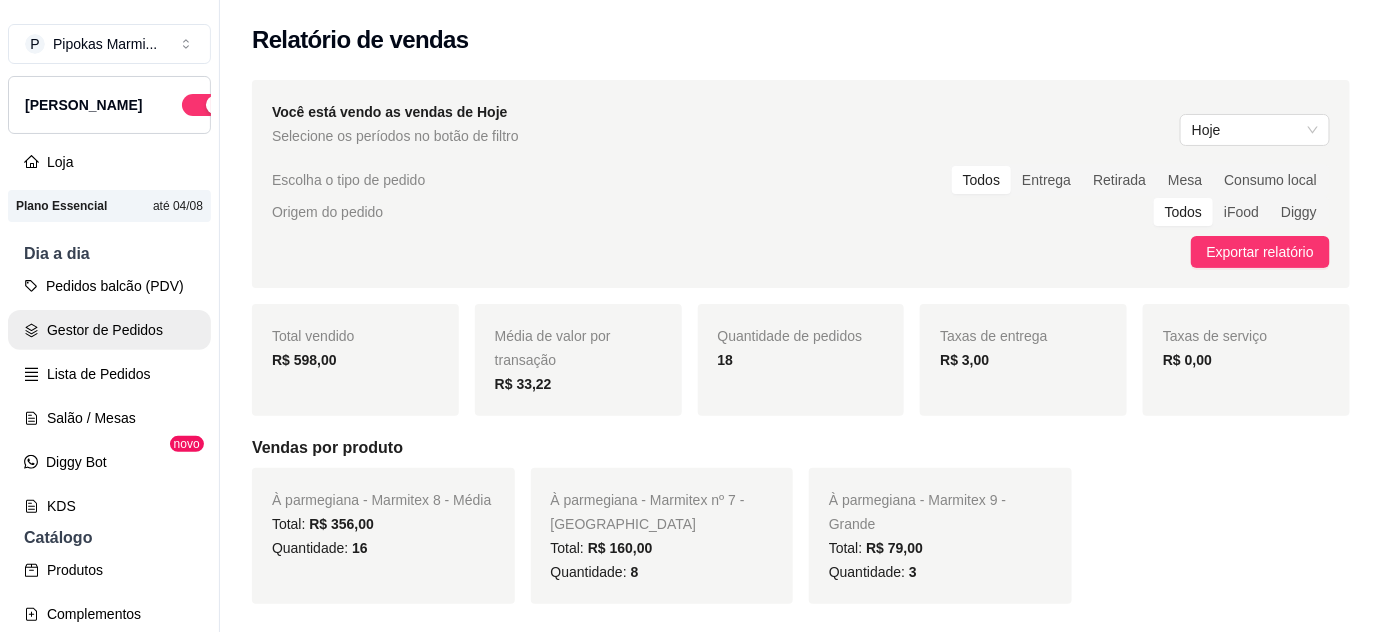 click on "Gestor de Pedidos" at bounding box center (109, 330) 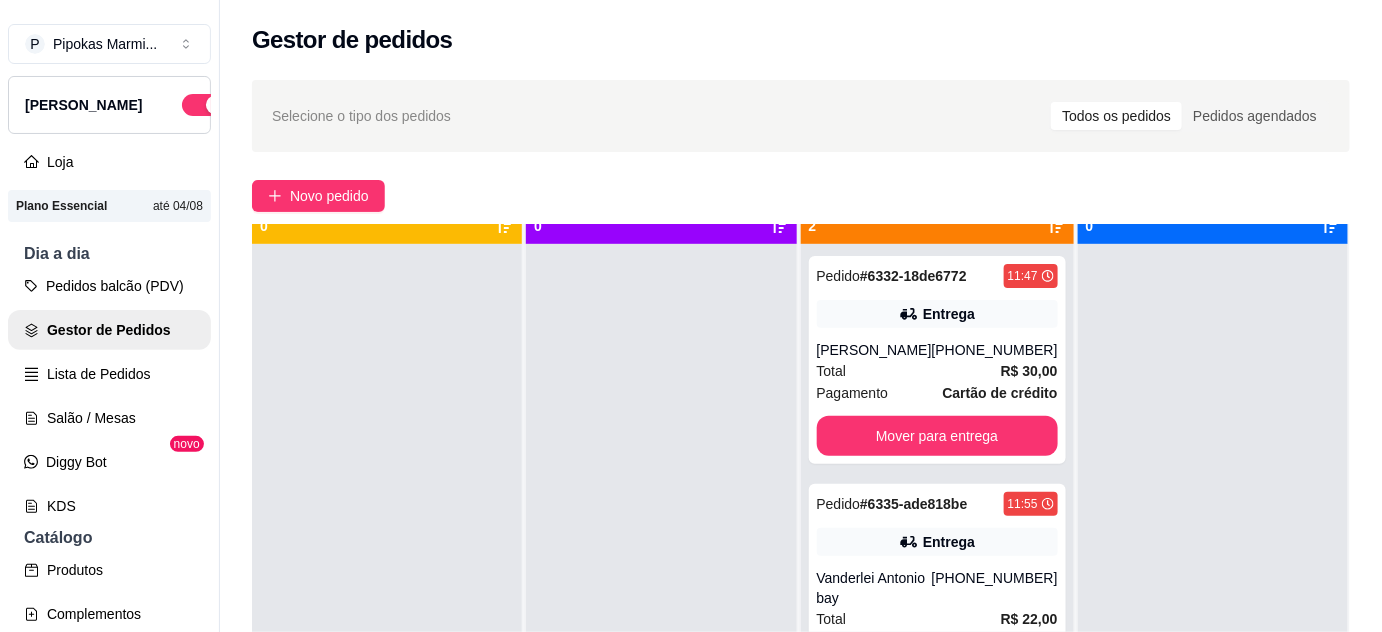 scroll, scrollTop: 56, scrollLeft: 0, axis: vertical 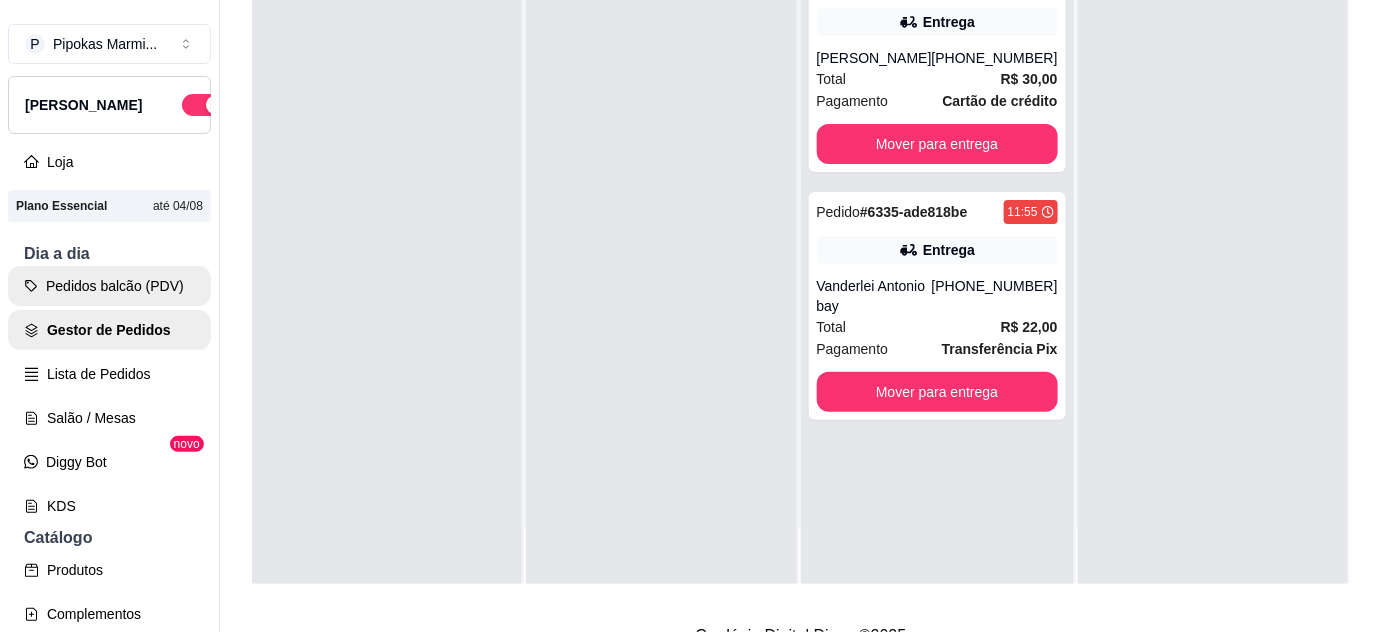 click on "Pedidos balcão (PDV)" at bounding box center [109, 286] 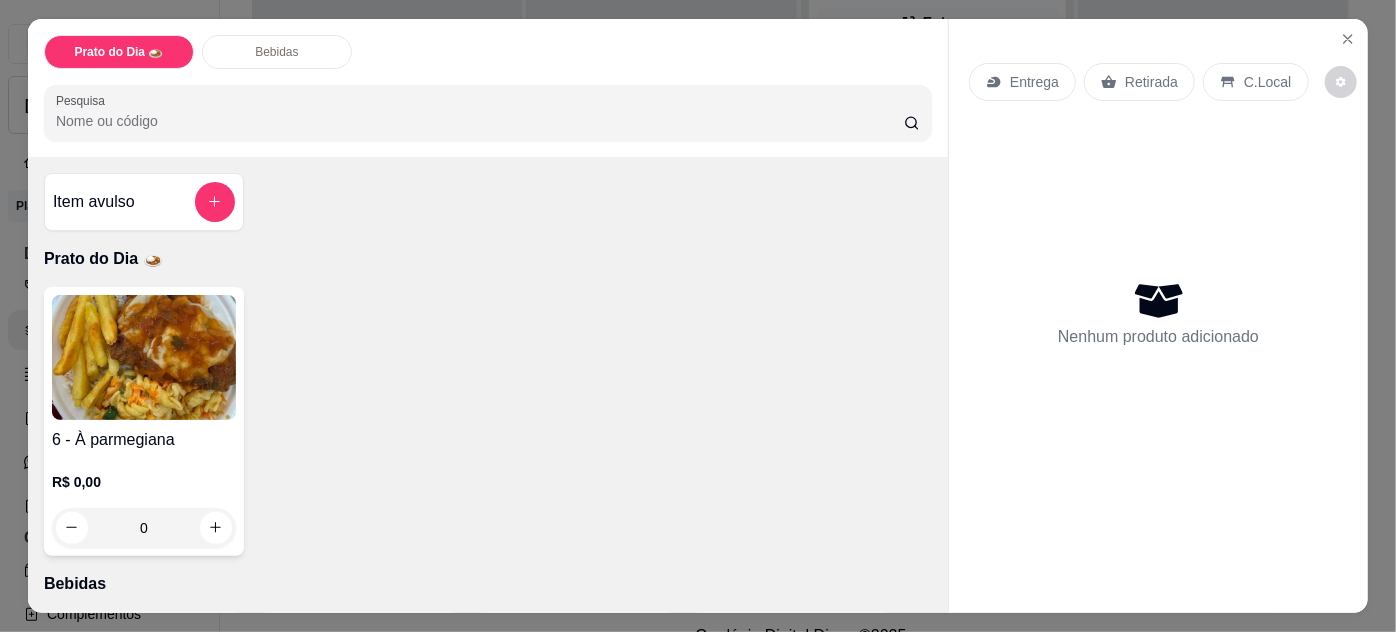 click at bounding box center (144, 357) 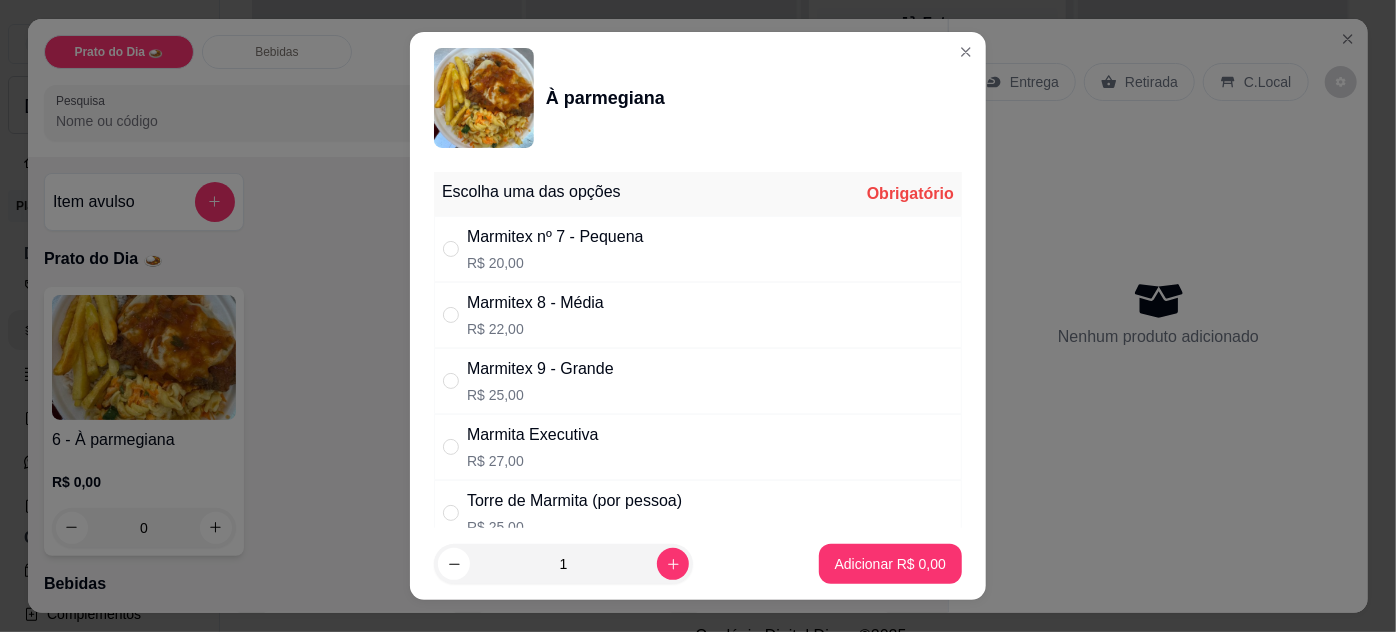 click on "Marmitex 8 - Média R$ 22,00" at bounding box center (698, 315) 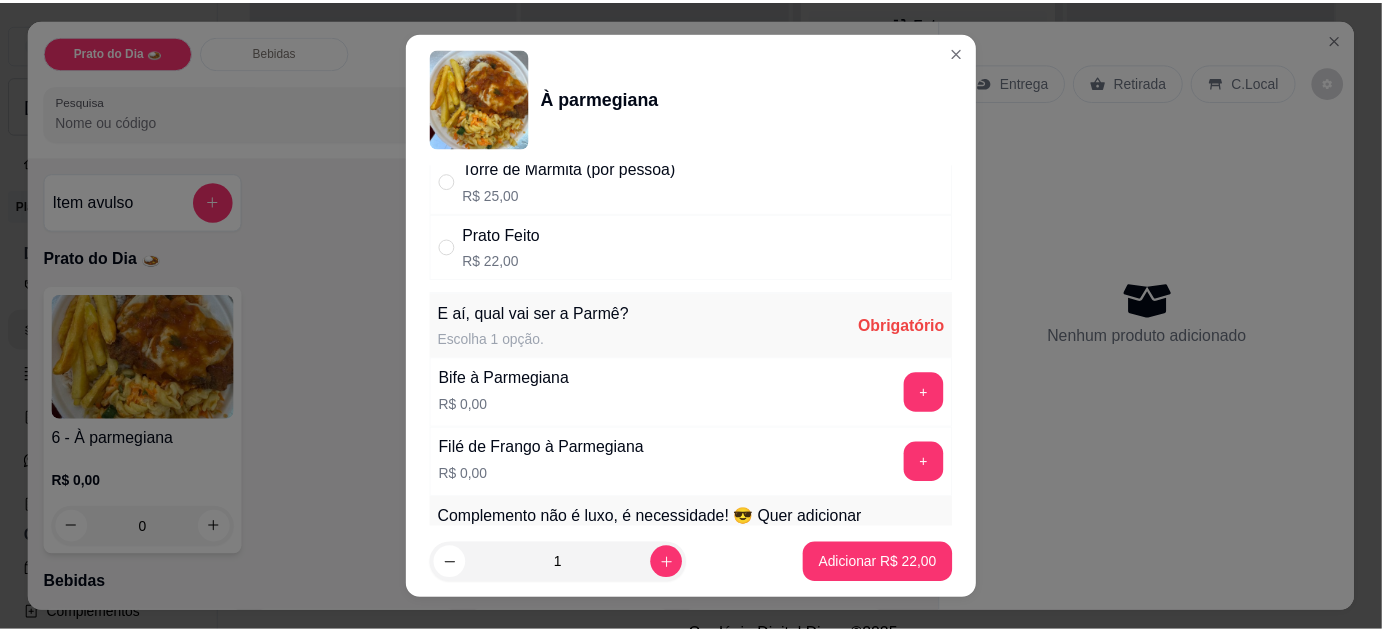 scroll, scrollTop: 363, scrollLeft: 0, axis: vertical 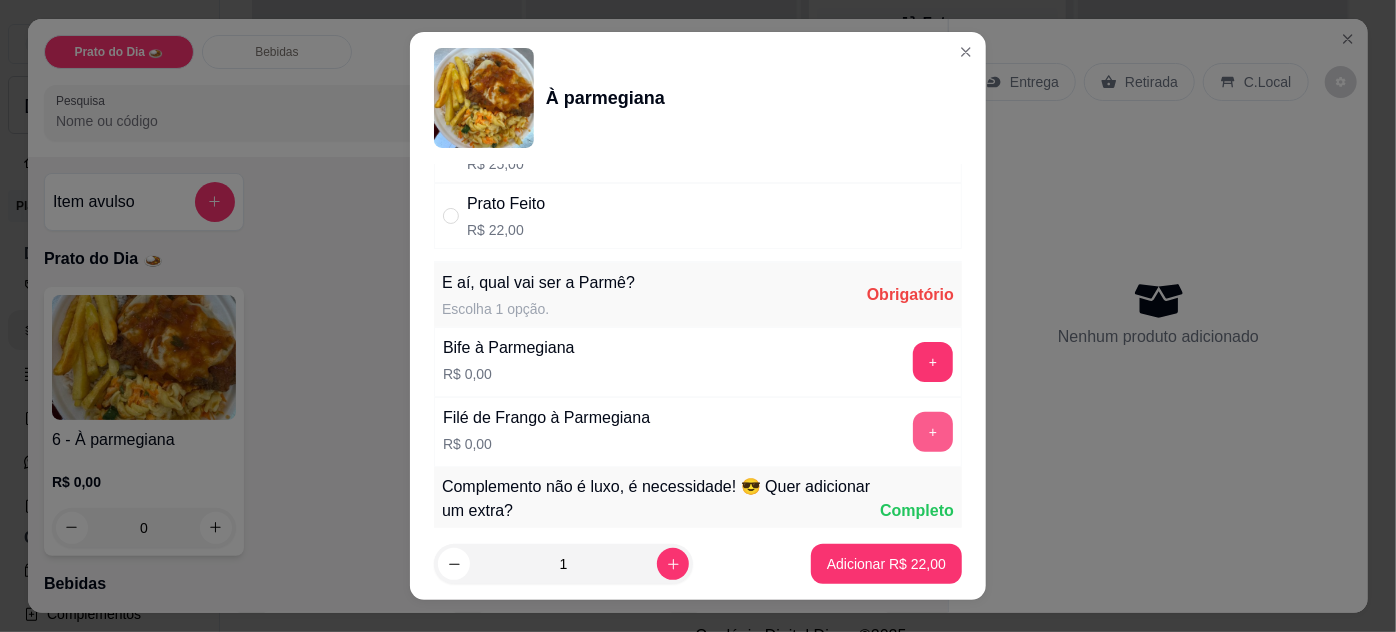 click on "+" at bounding box center (933, 432) 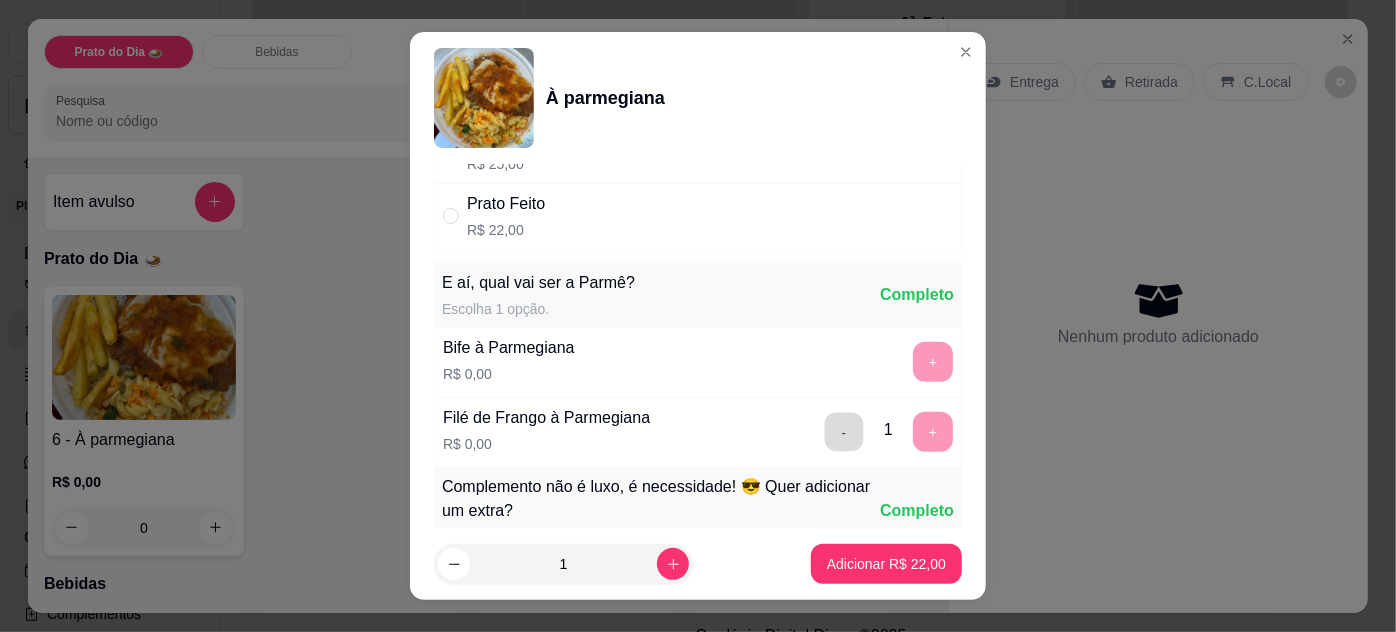click on "-" at bounding box center (844, 431) 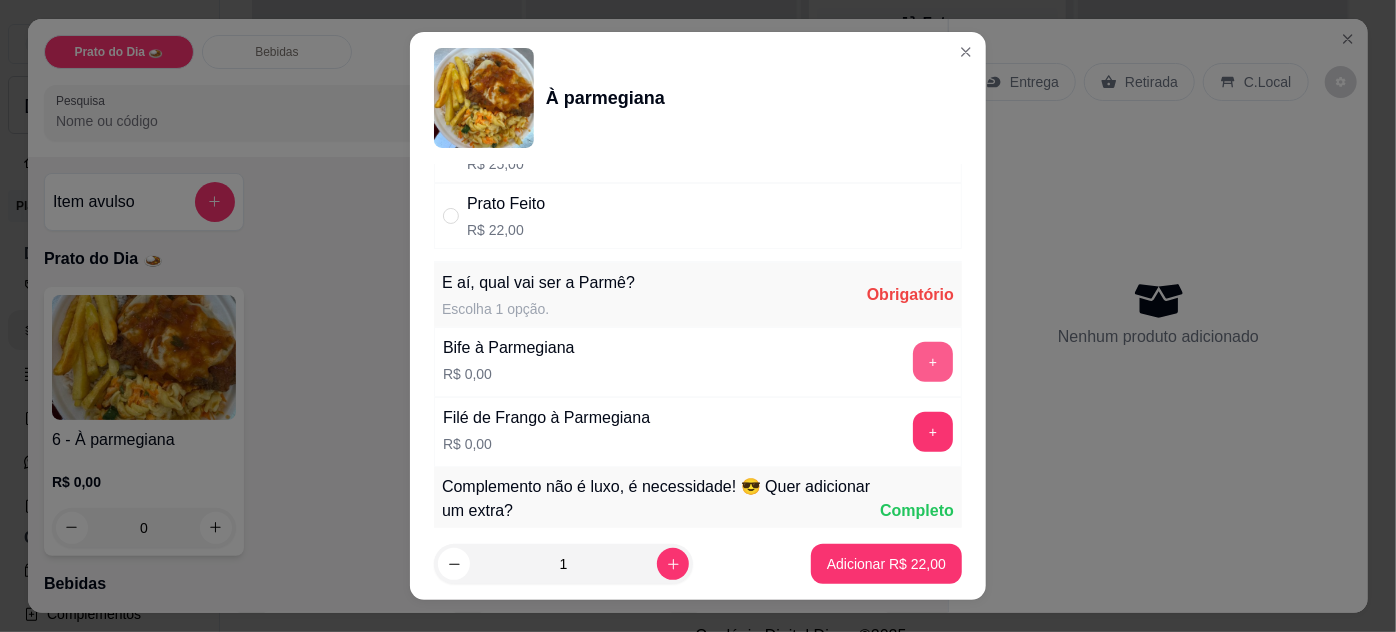 click on "+" at bounding box center [933, 362] 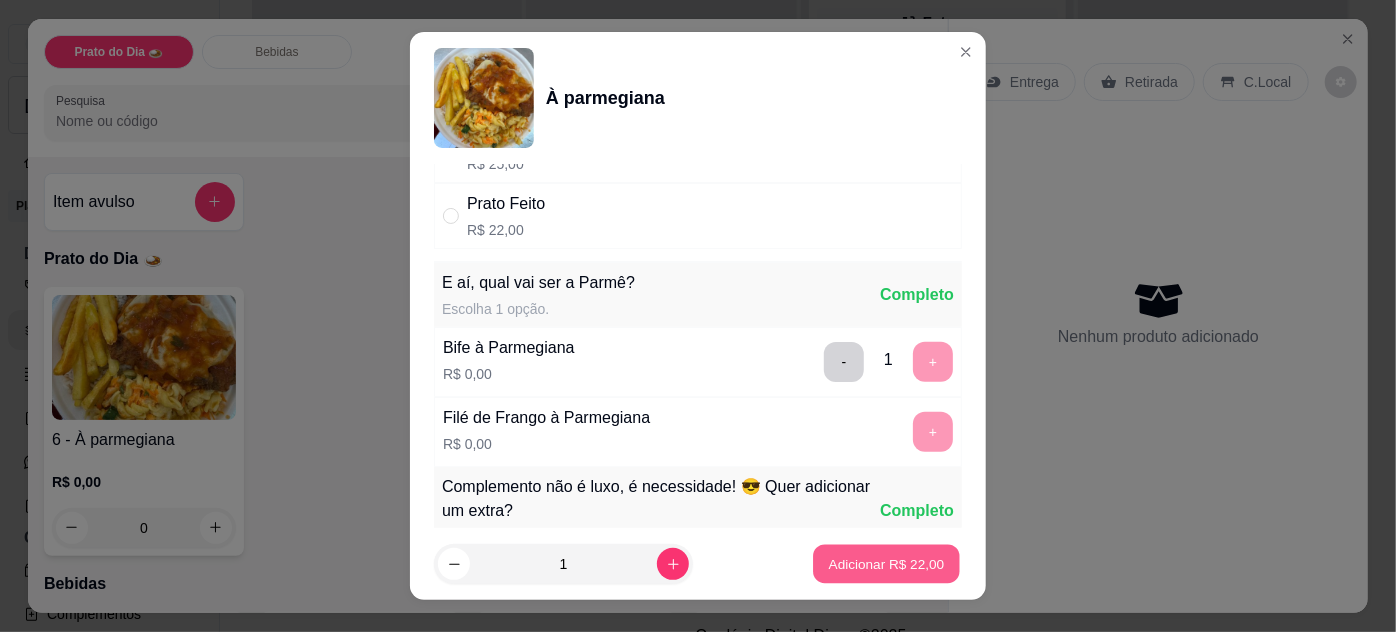 click on "Adicionar   R$ 22,00" at bounding box center (887, 564) 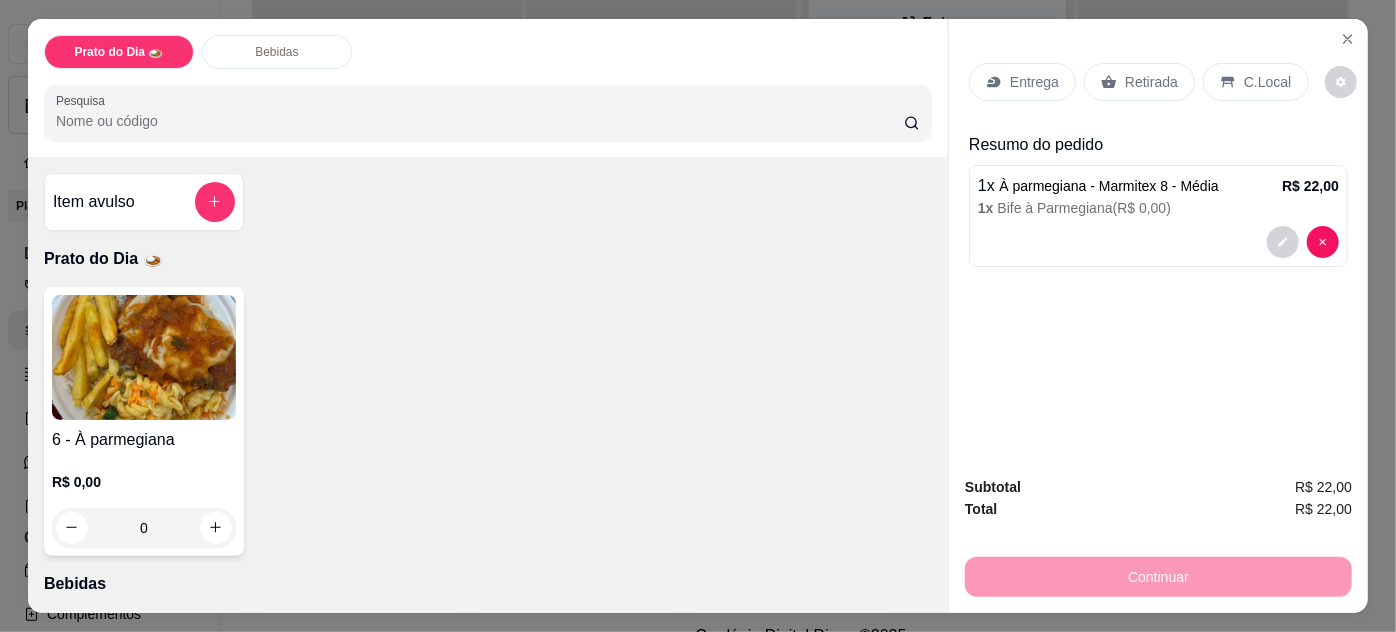 click on "Retirada" at bounding box center (1139, 82) 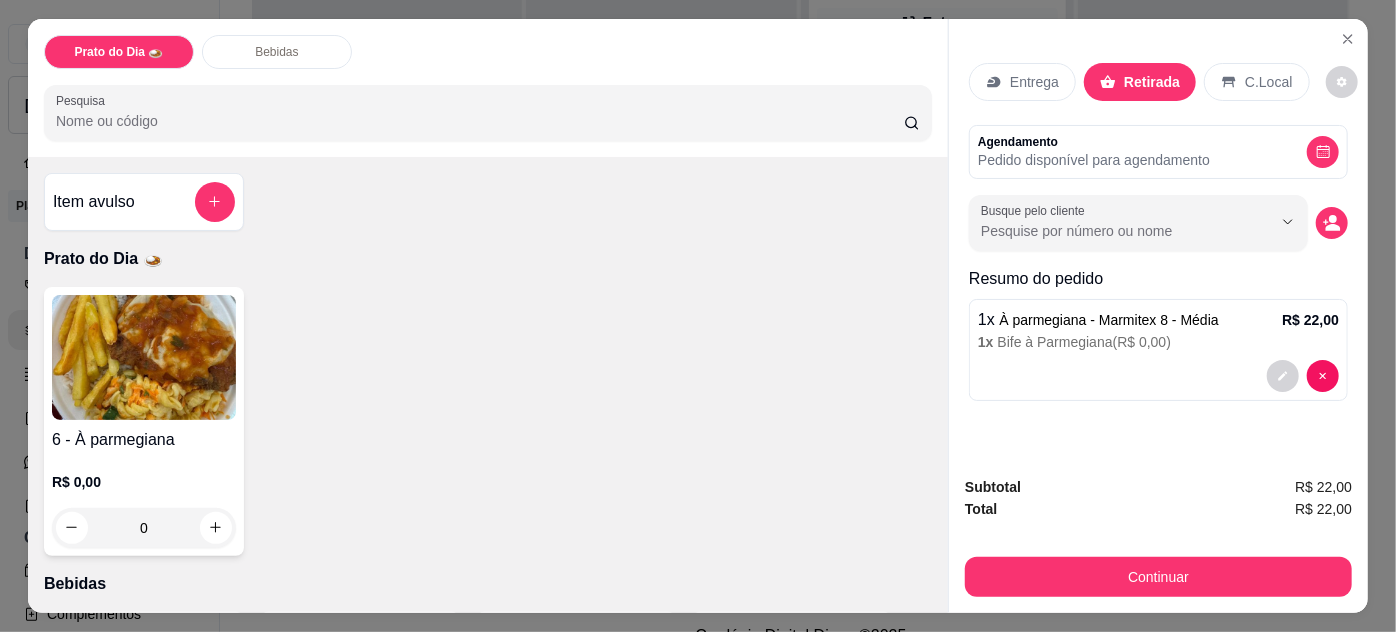 click on "Busque pelo cliente" at bounding box center [1158, 223] 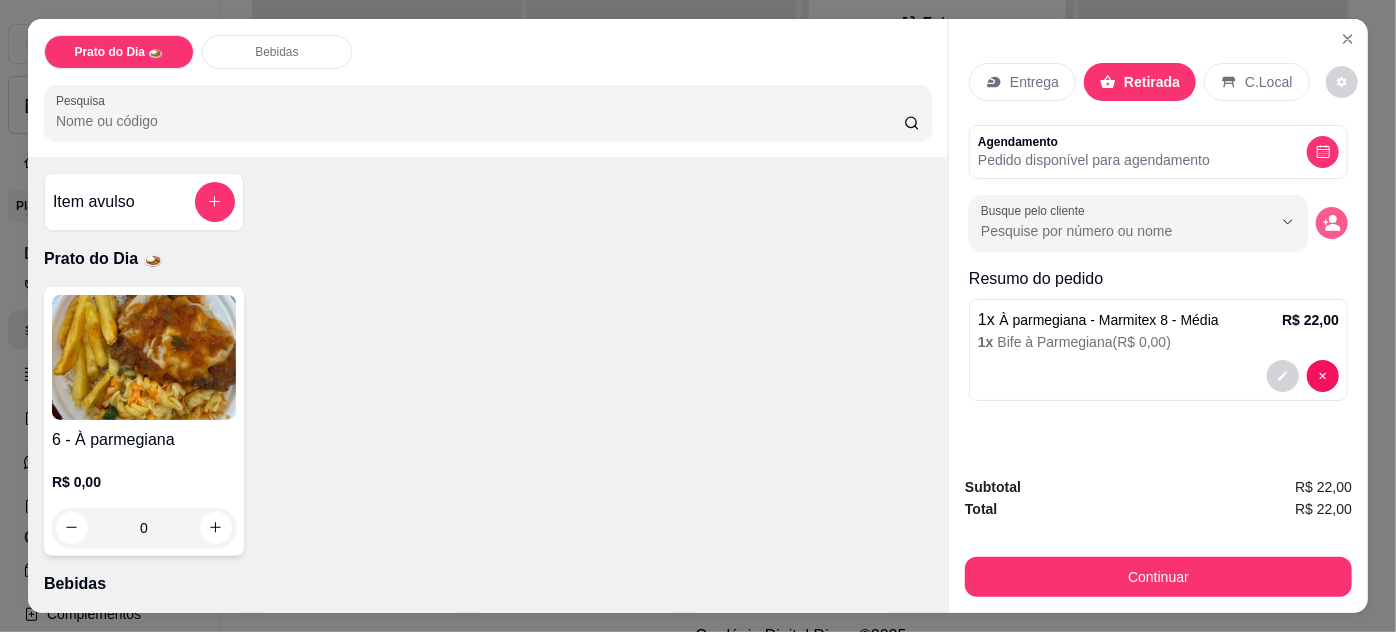 click 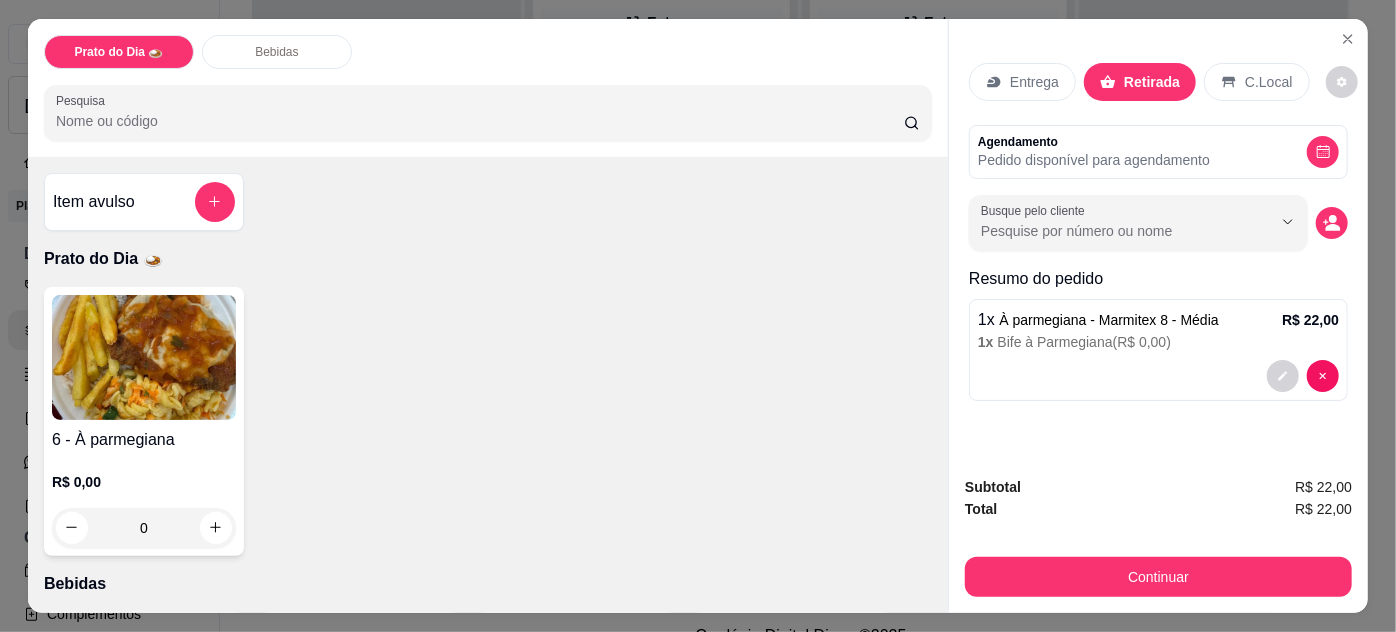 click on "Entrega" at bounding box center (1022, 82) 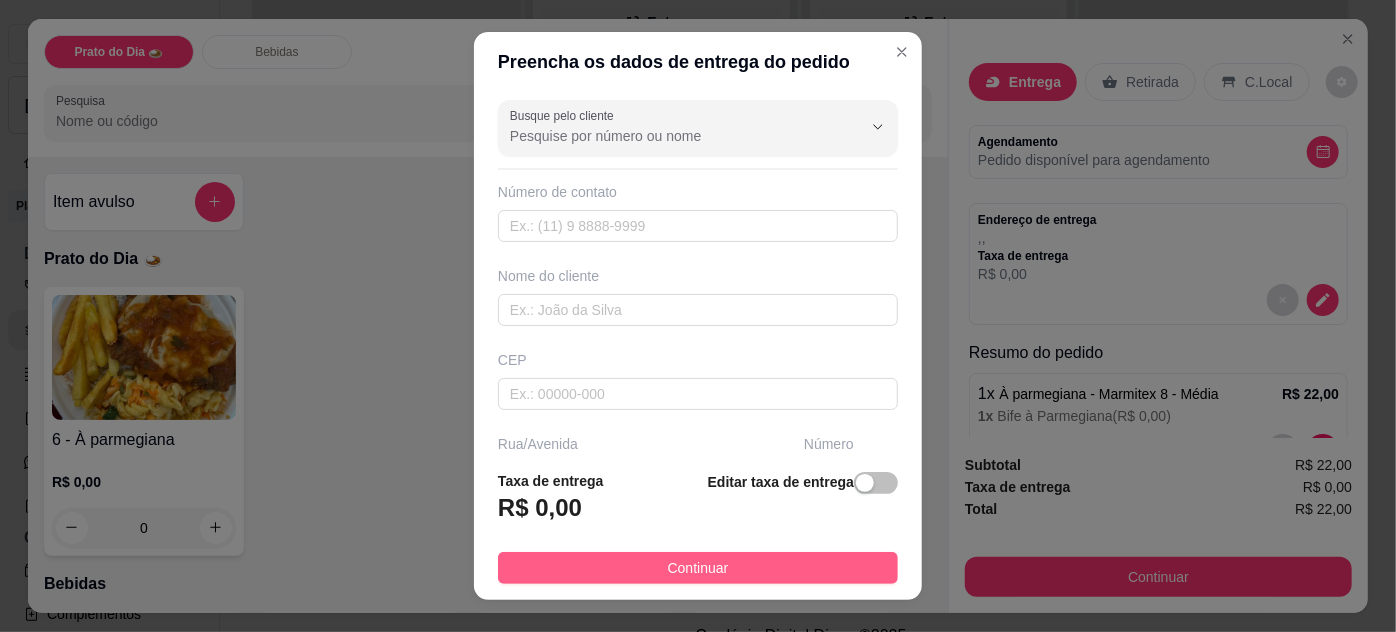 click on "Continuar" at bounding box center [698, 568] 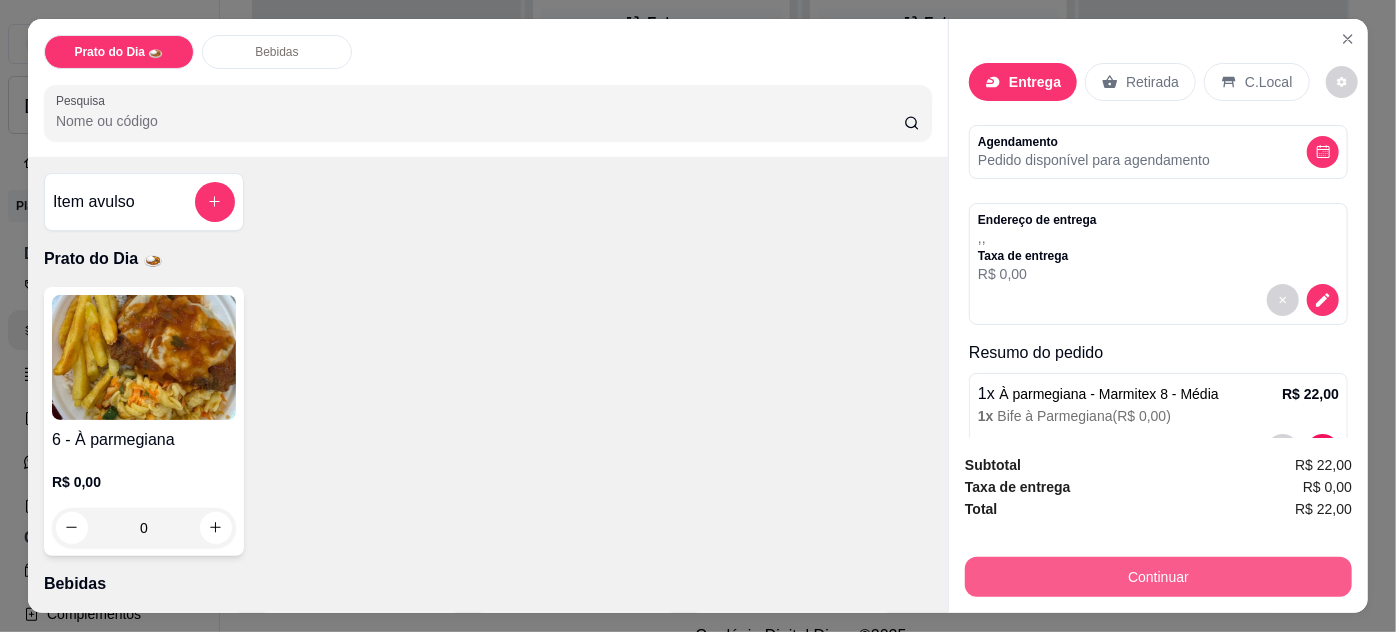 click on "Continuar" at bounding box center (1158, 577) 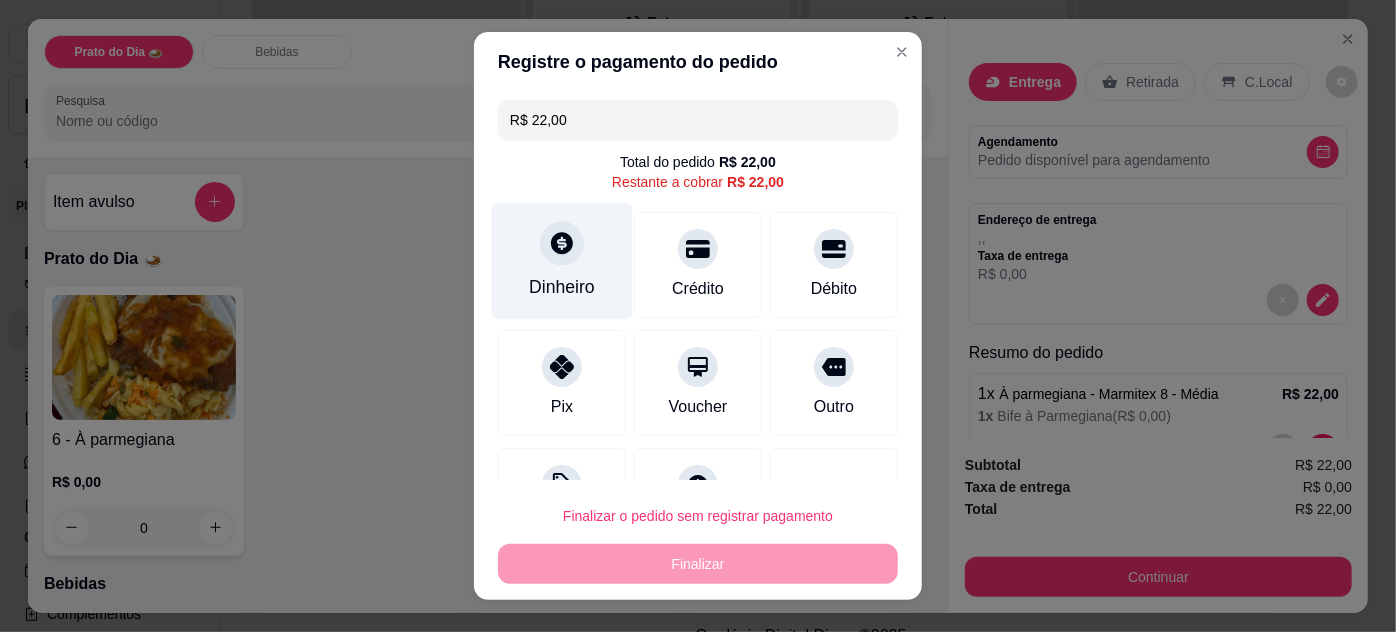 click on "Dinheiro" at bounding box center [562, 287] 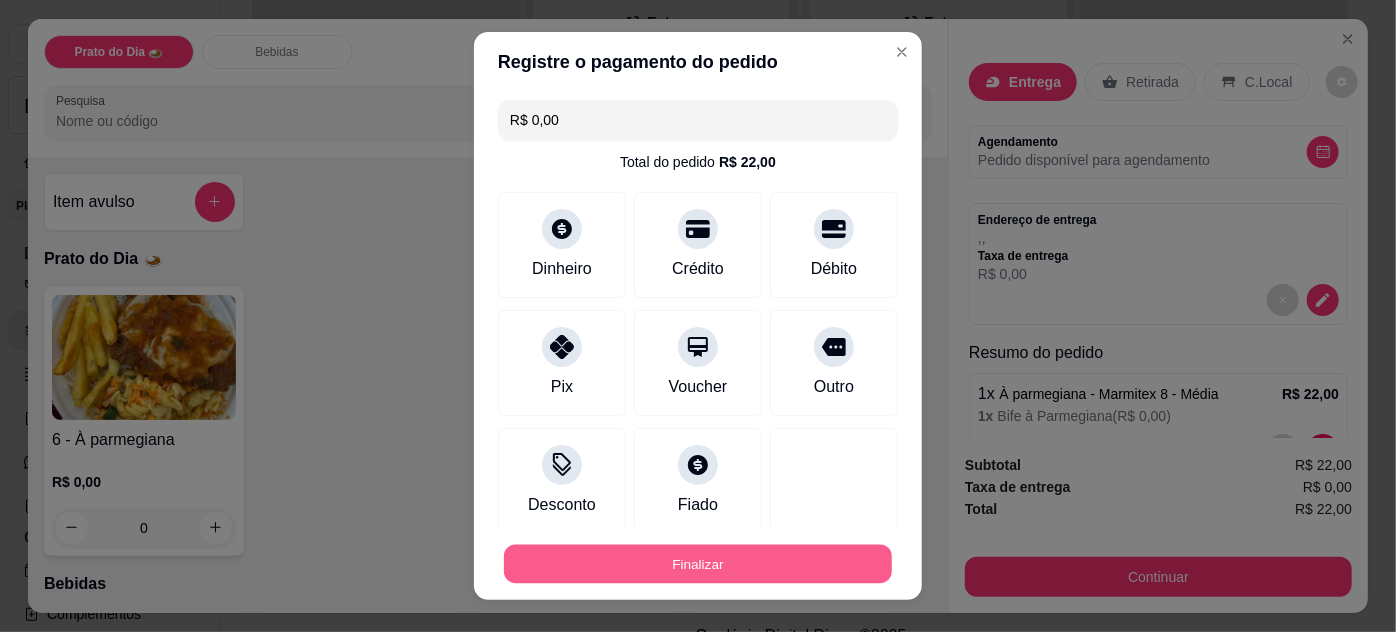 click on "Finalizar" at bounding box center [698, 564] 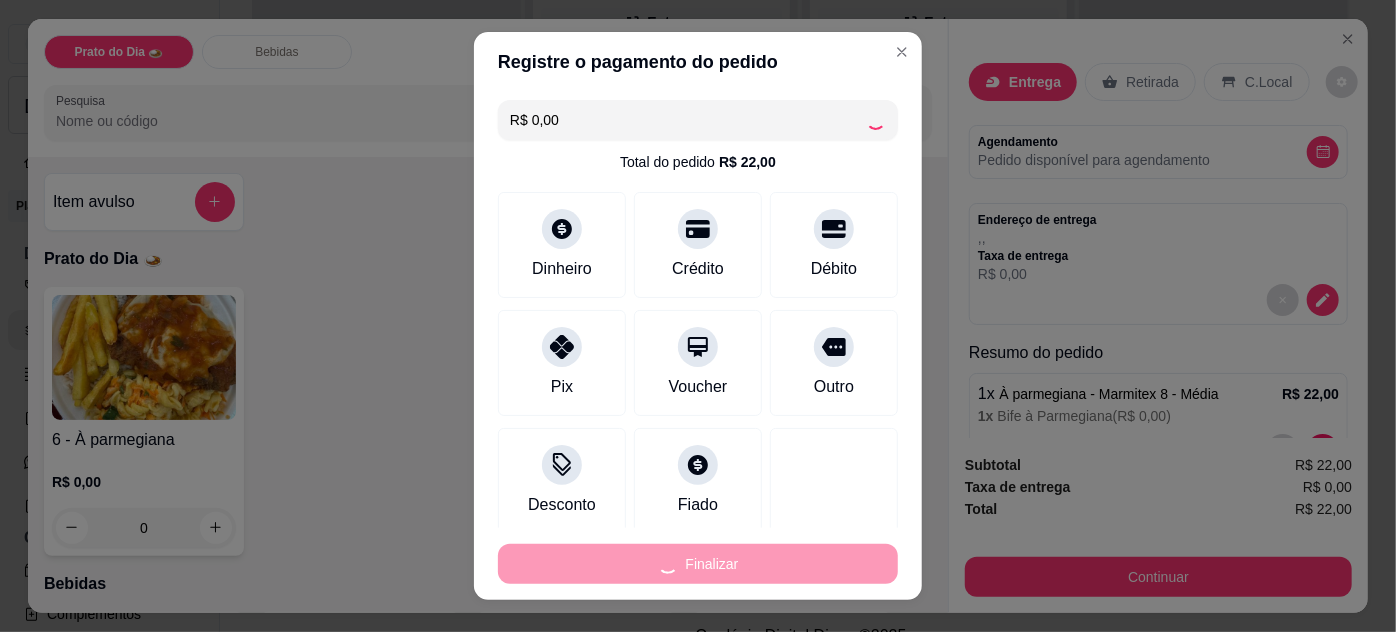 type on "-R$ 22,00" 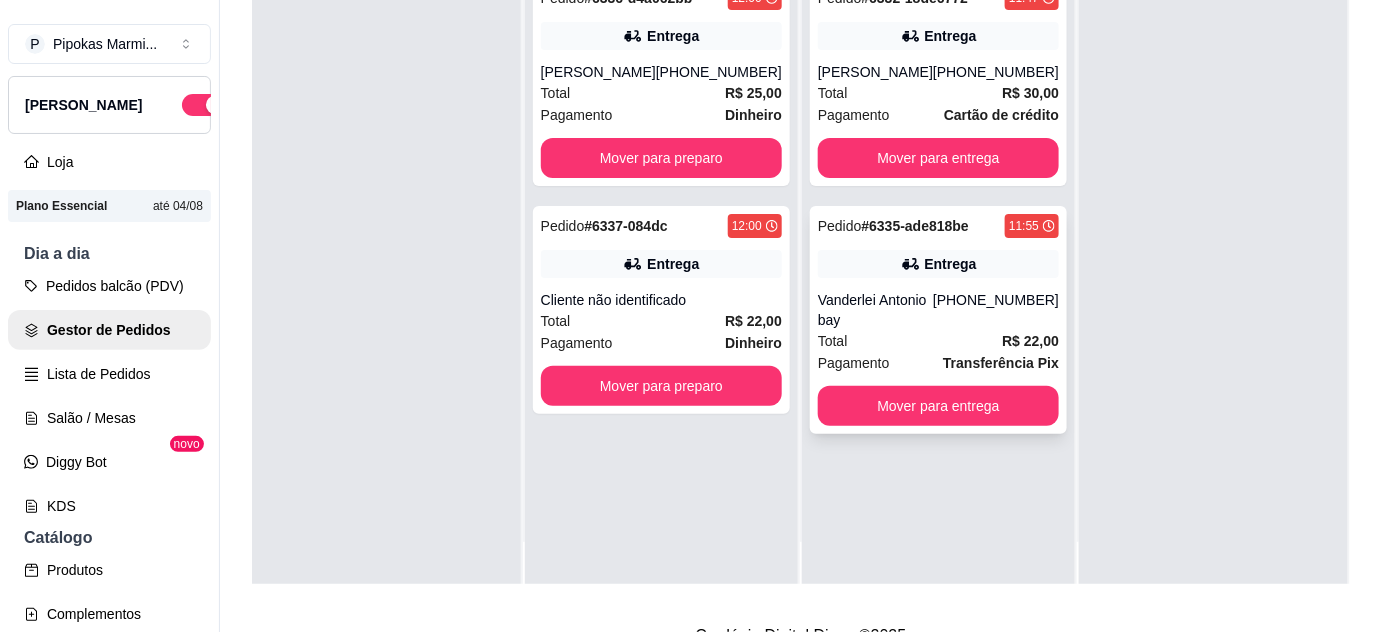 scroll, scrollTop: 0, scrollLeft: 0, axis: both 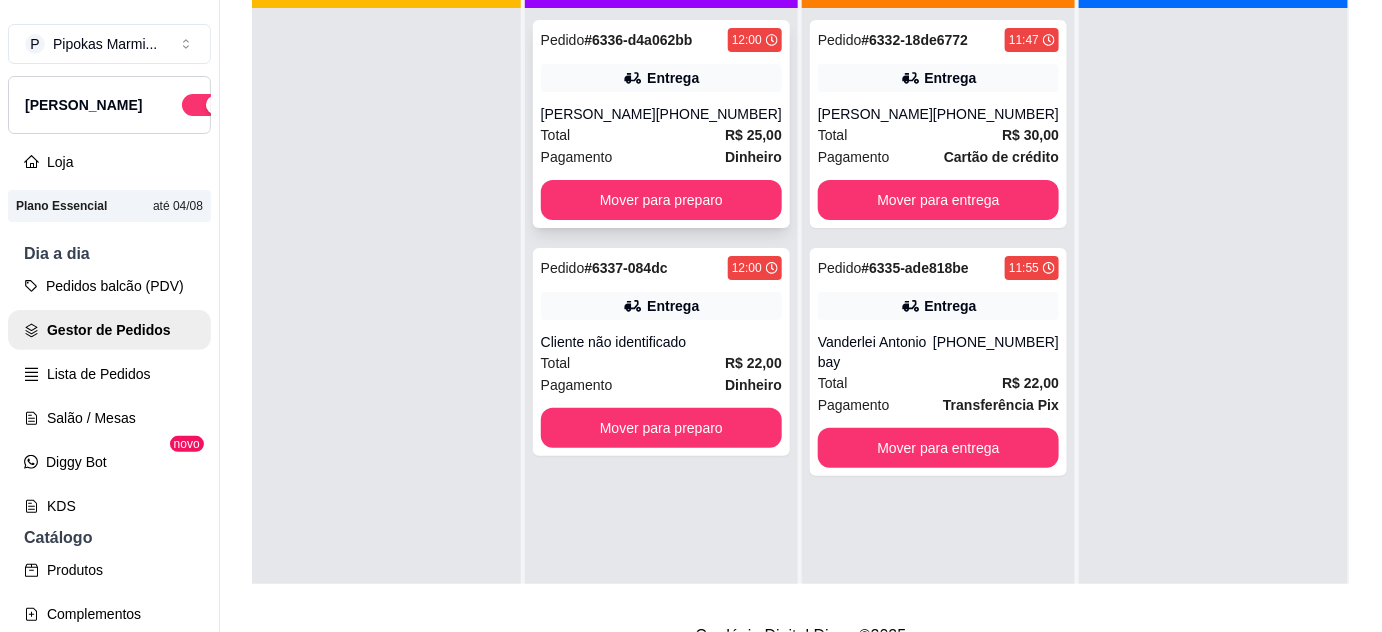 click on "Total R$ 25,00" at bounding box center [661, 135] 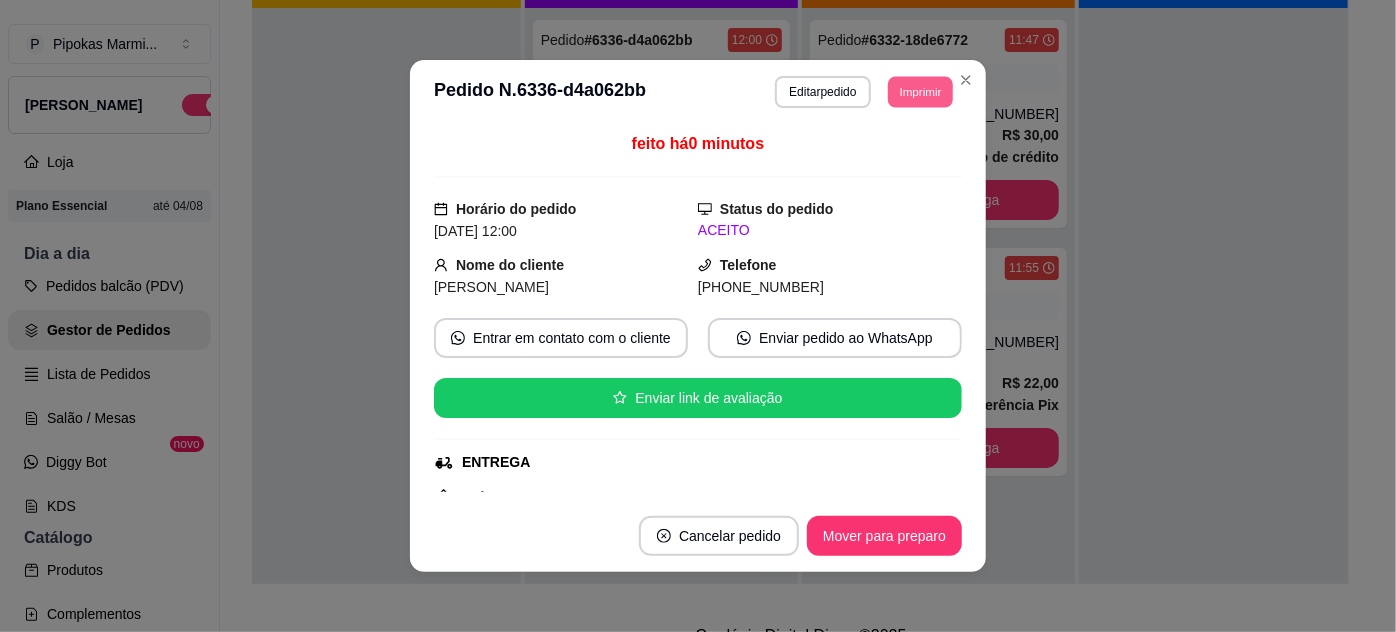 click on "Imprimir" at bounding box center [920, 91] 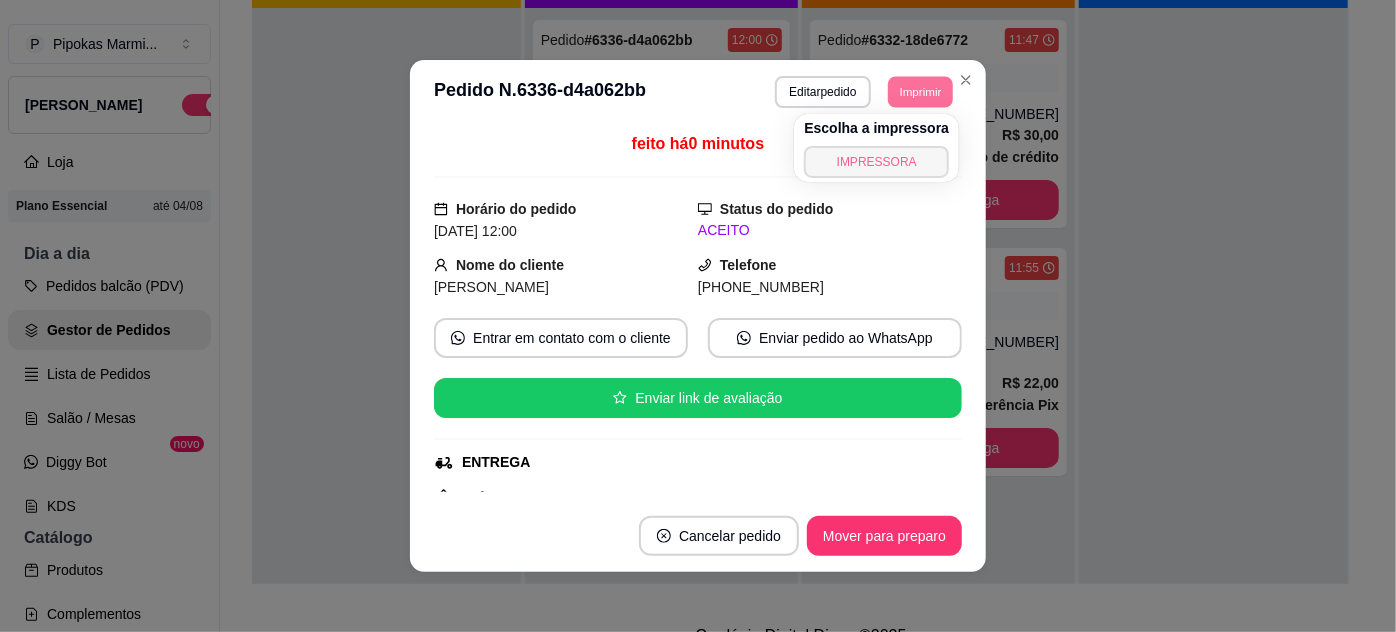 click on "IMPRESSORA" at bounding box center (876, 162) 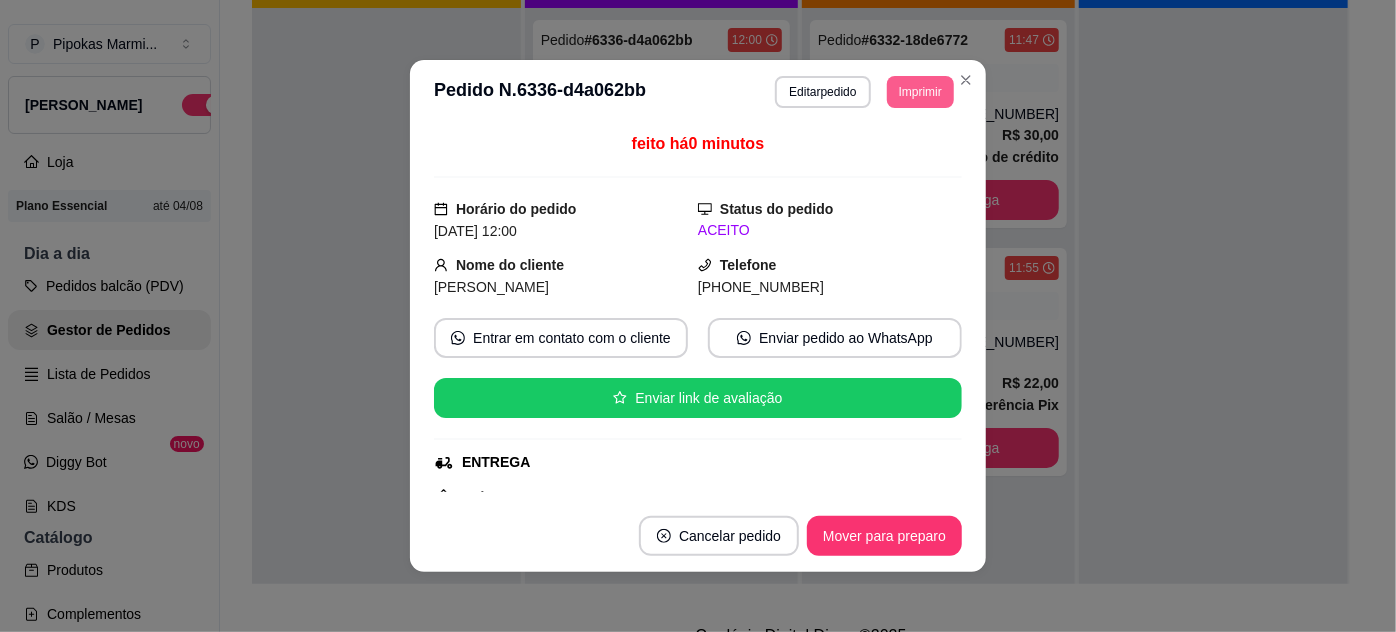 click on "Imprimir" at bounding box center (920, 92) 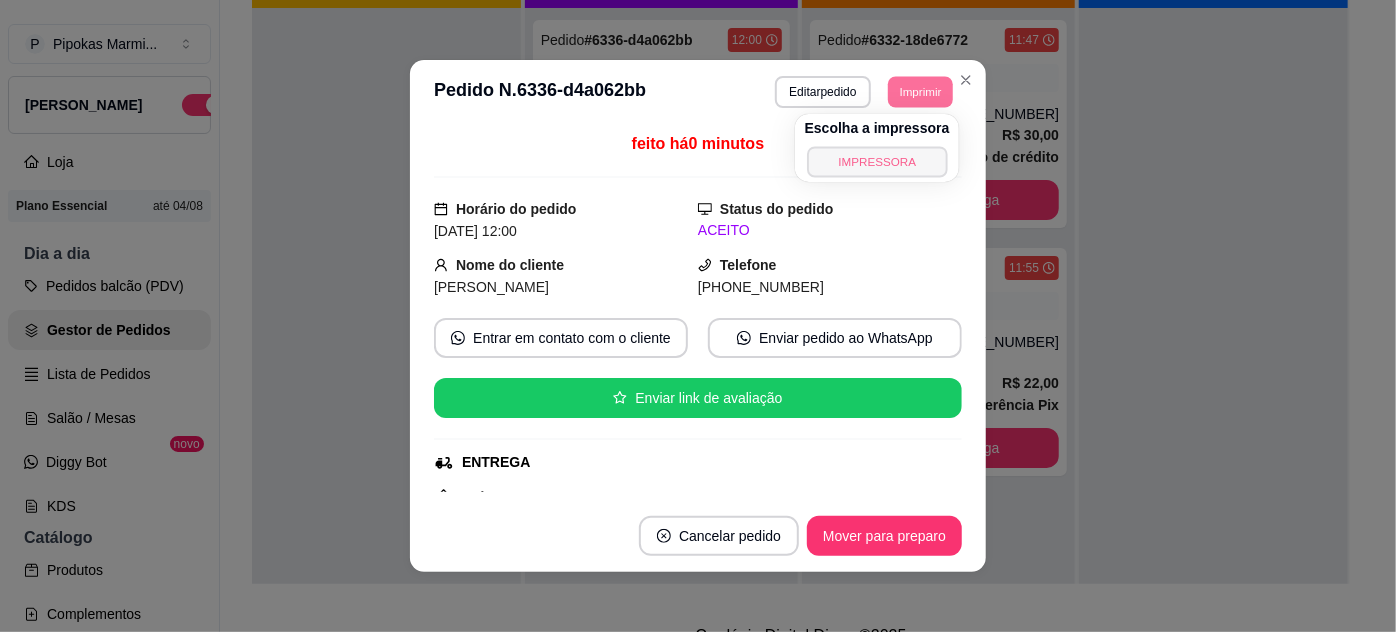 click on "IMPRESSORA" at bounding box center (877, 161) 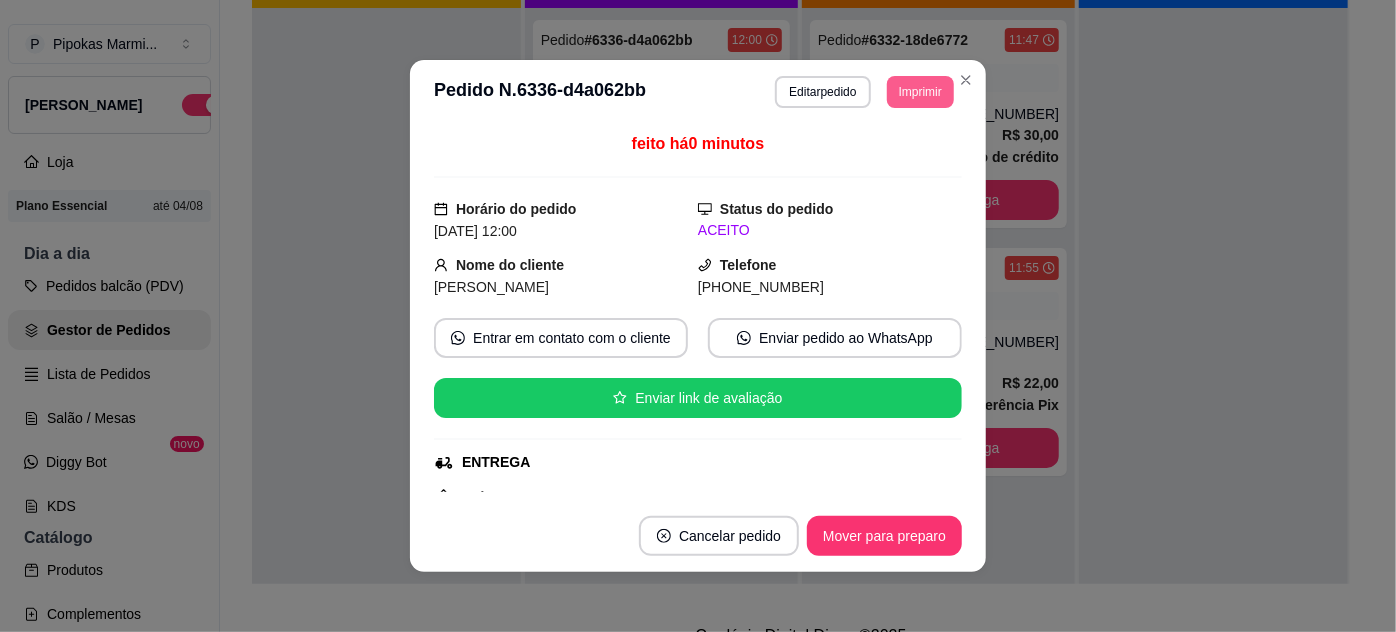 click on "Imprimir" at bounding box center [920, 92] 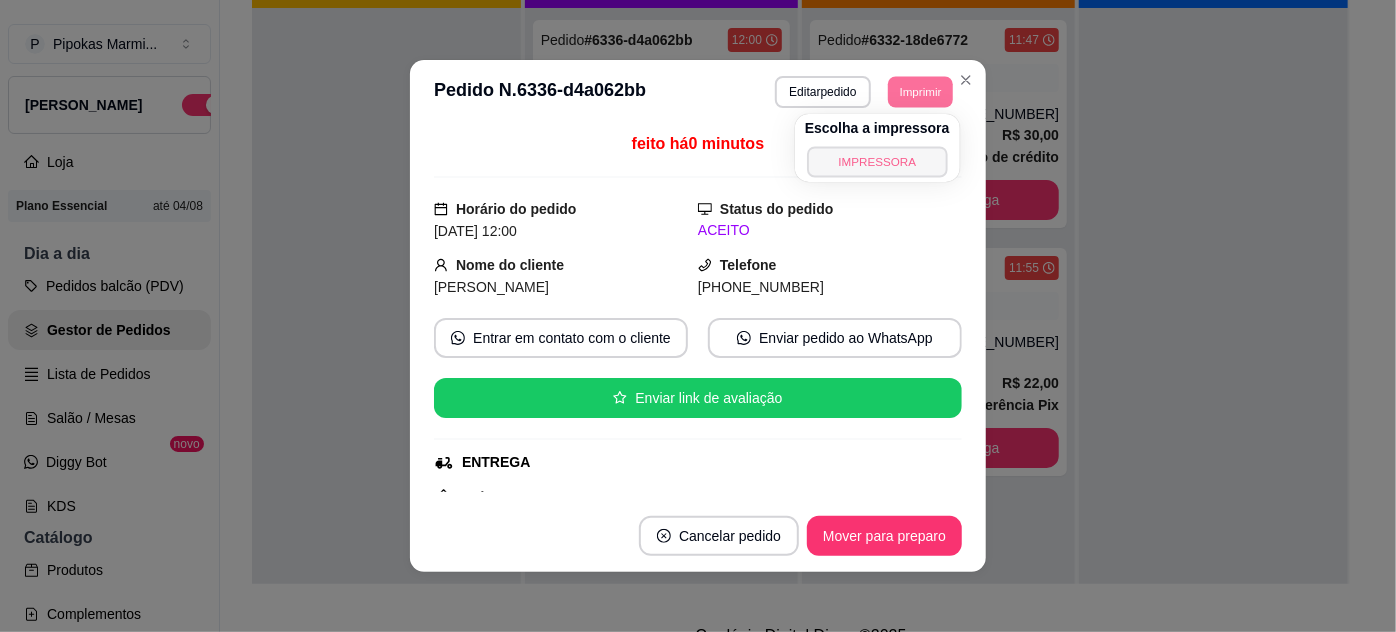 click on "IMPRESSORA" at bounding box center (877, 161) 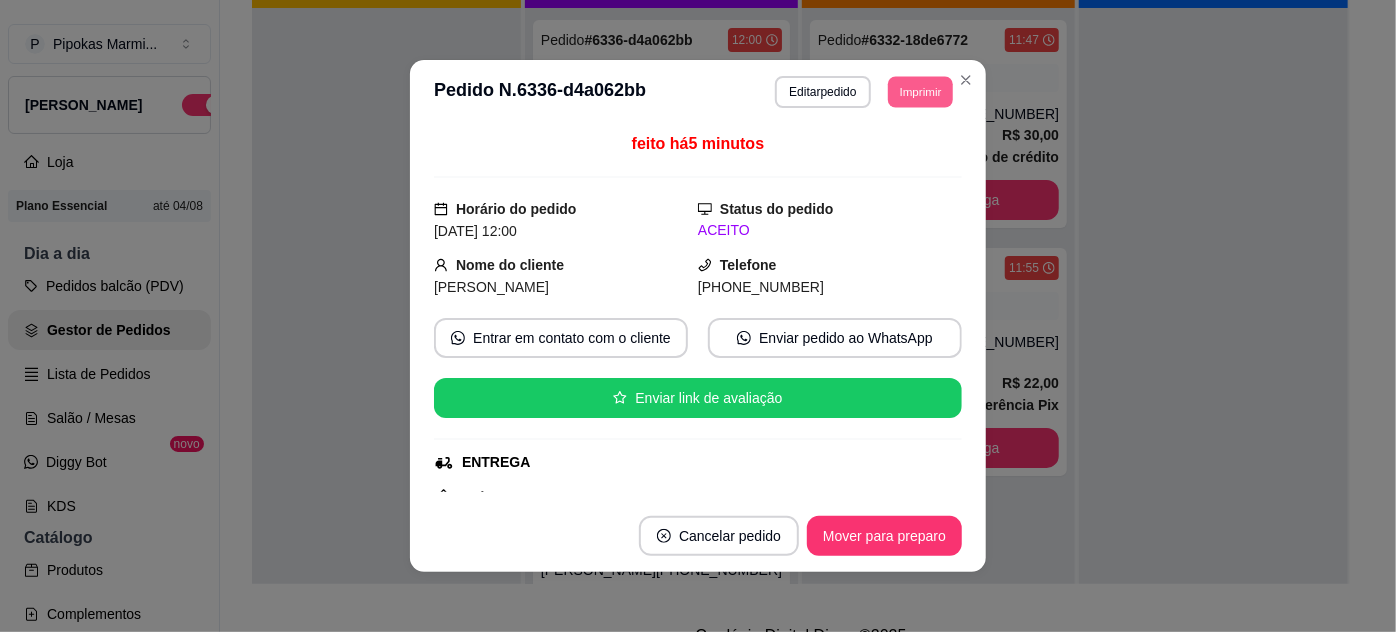 click on "Imprimir" at bounding box center (920, 91) 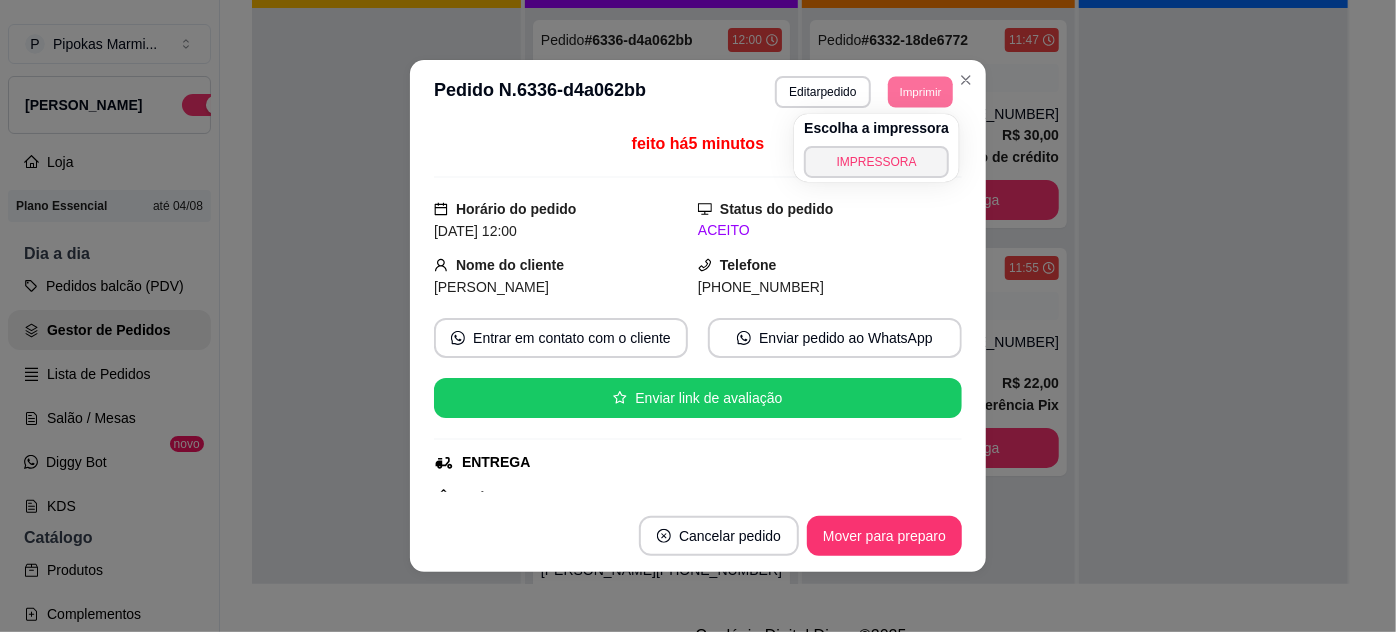 click on "Escolha a impressora IMPRESSORA" at bounding box center (876, 148) 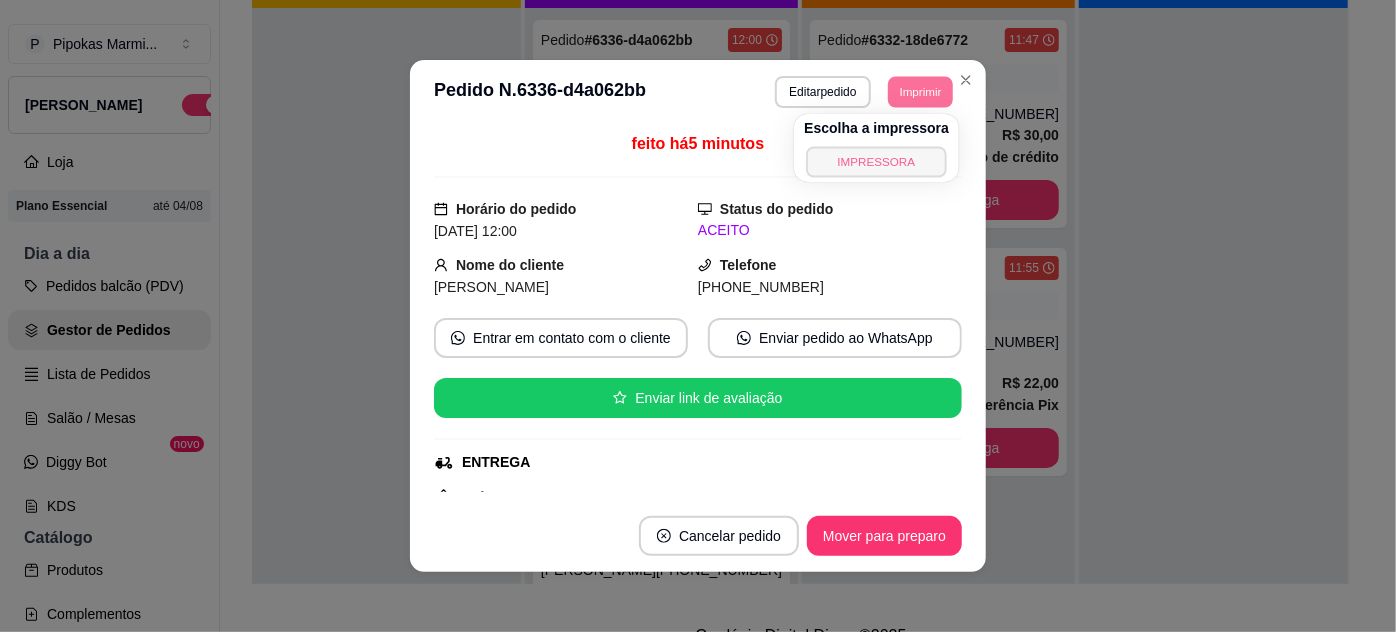 click on "IMPRESSORA" at bounding box center (876, 161) 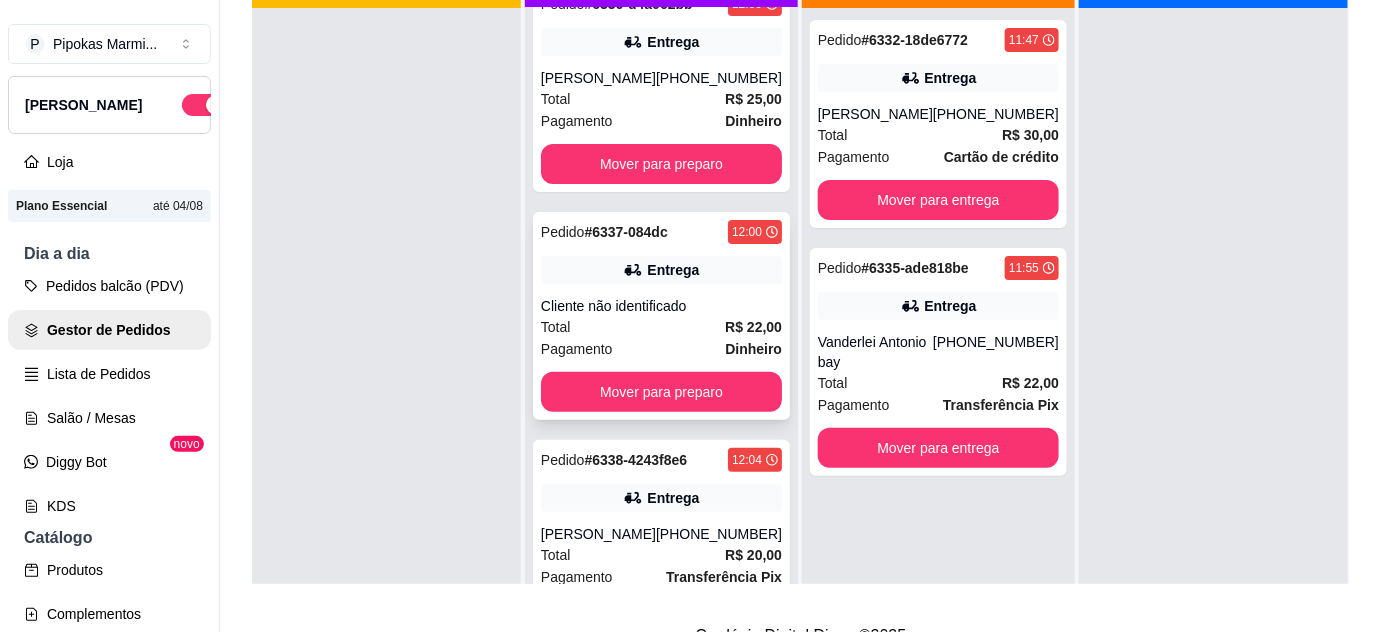 scroll, scrollTop: 72, scrollLeft: 0, axis: vertical 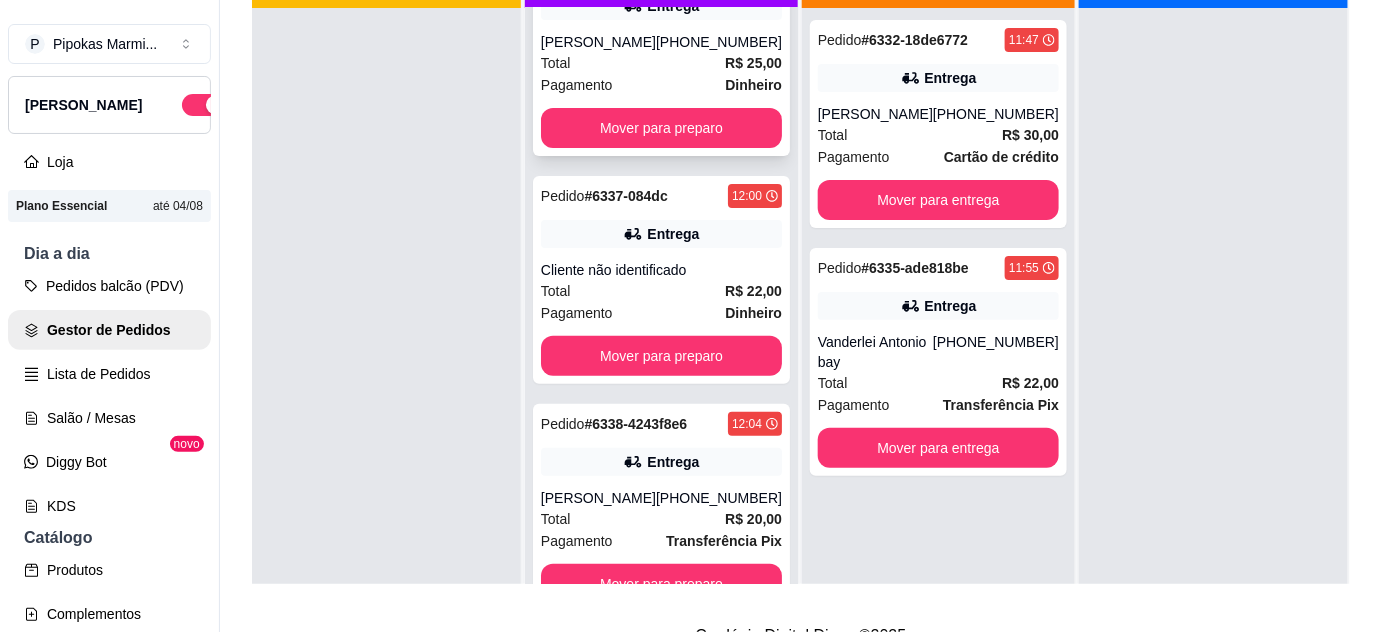 click on "Pedido  # 6336-d4a062bb 12:00 Entrega [PERSON_NAME]  [PHONE_NUMBER] Total R$ 25,00 Pagamento Dinheiro Mover para preparo" at bounding box center (661, 52) 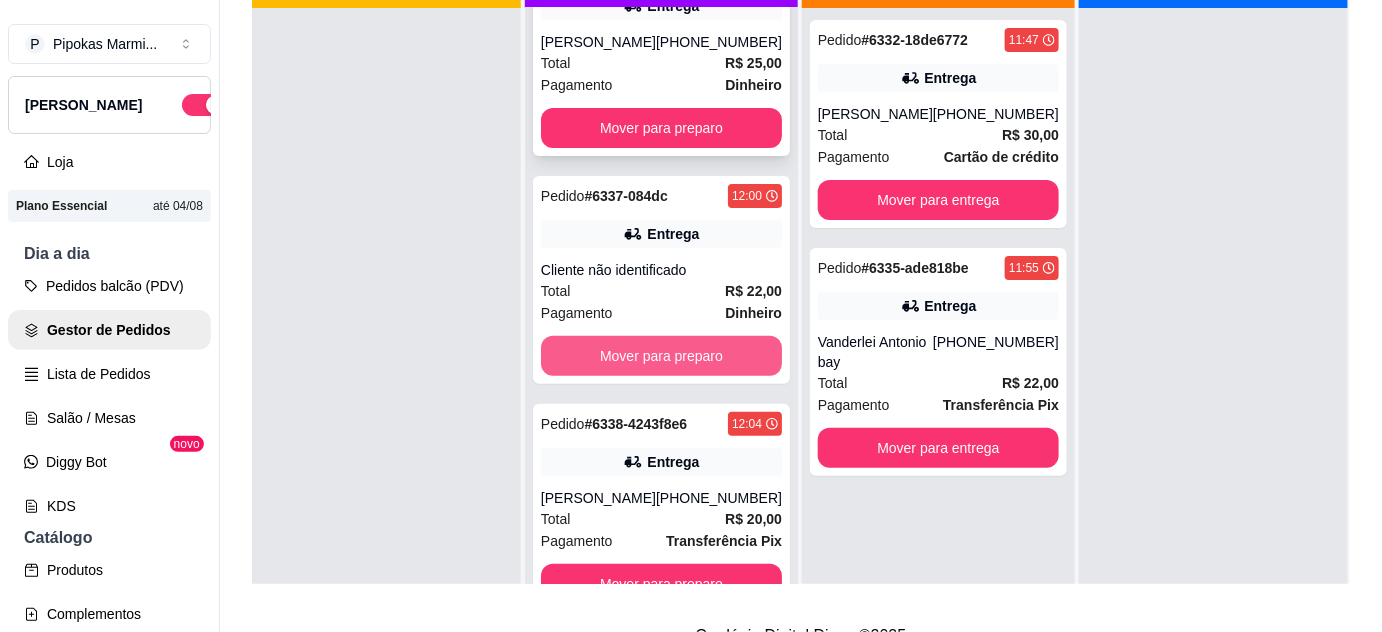 scroll, scrollTop: 0, scrollLeft: 0, axis: both 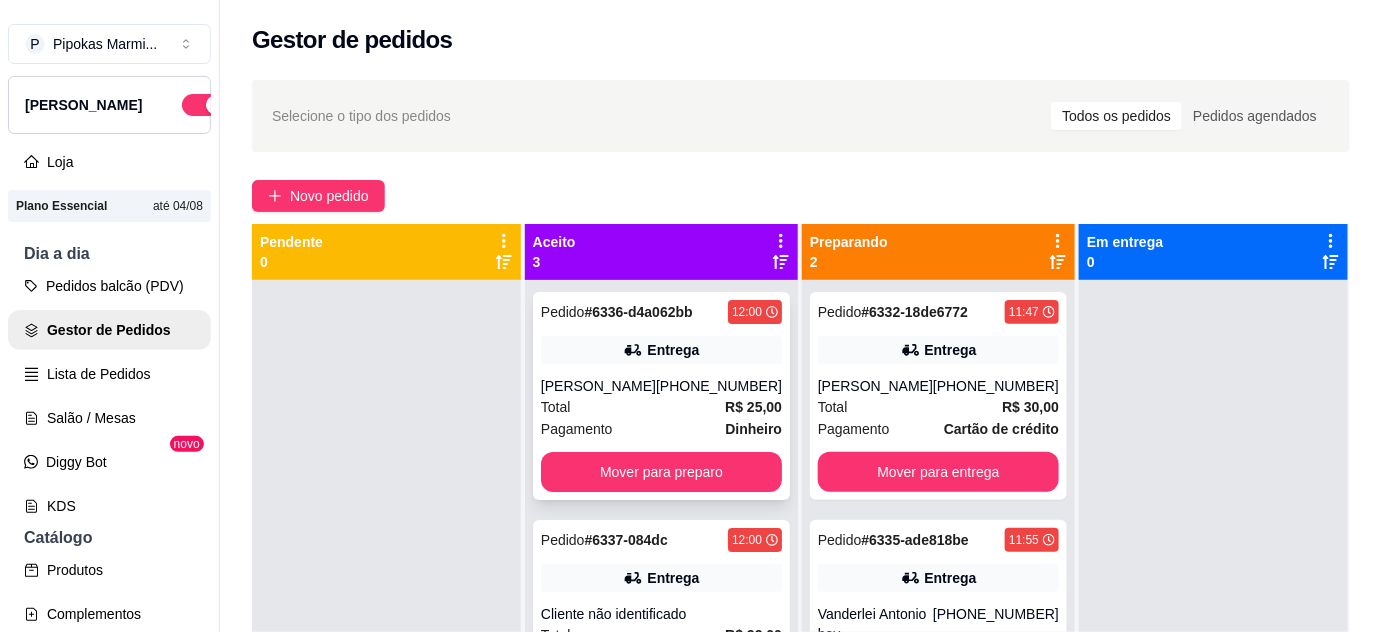 click on "Total R$ 25,00" at bounding box center (661, 407) 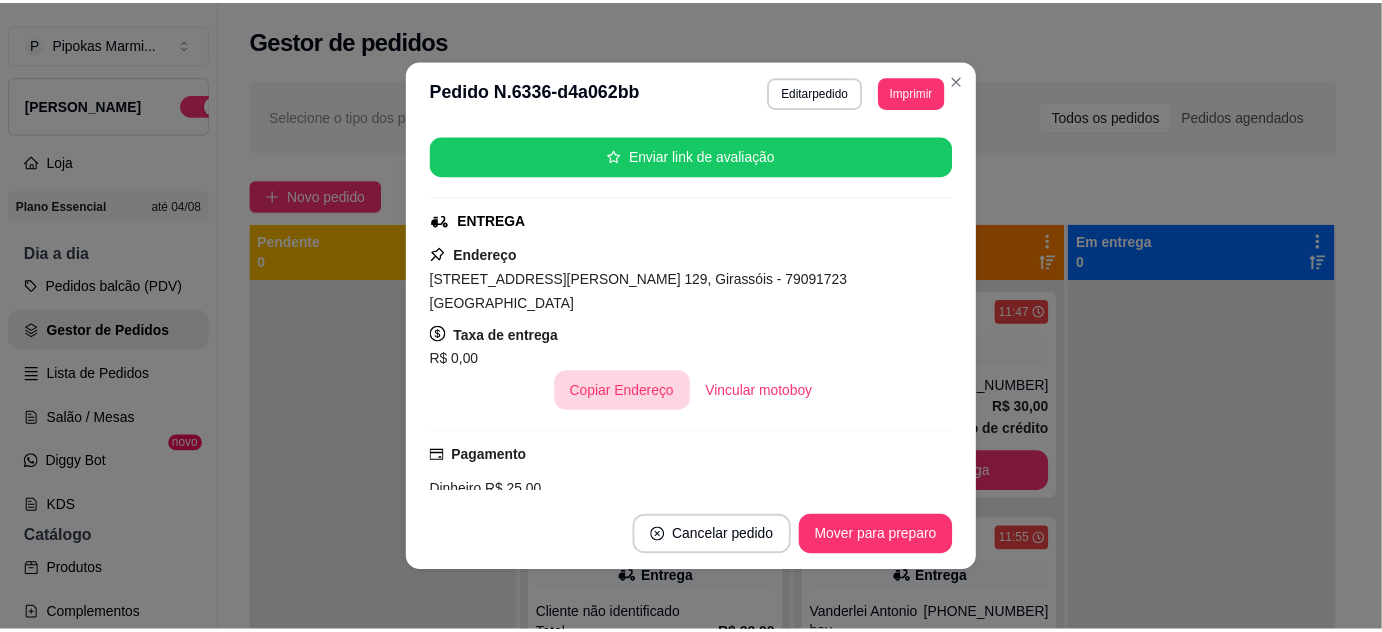 scroll, scrollTop: 363, scrollLeft: 0, axis: vertical 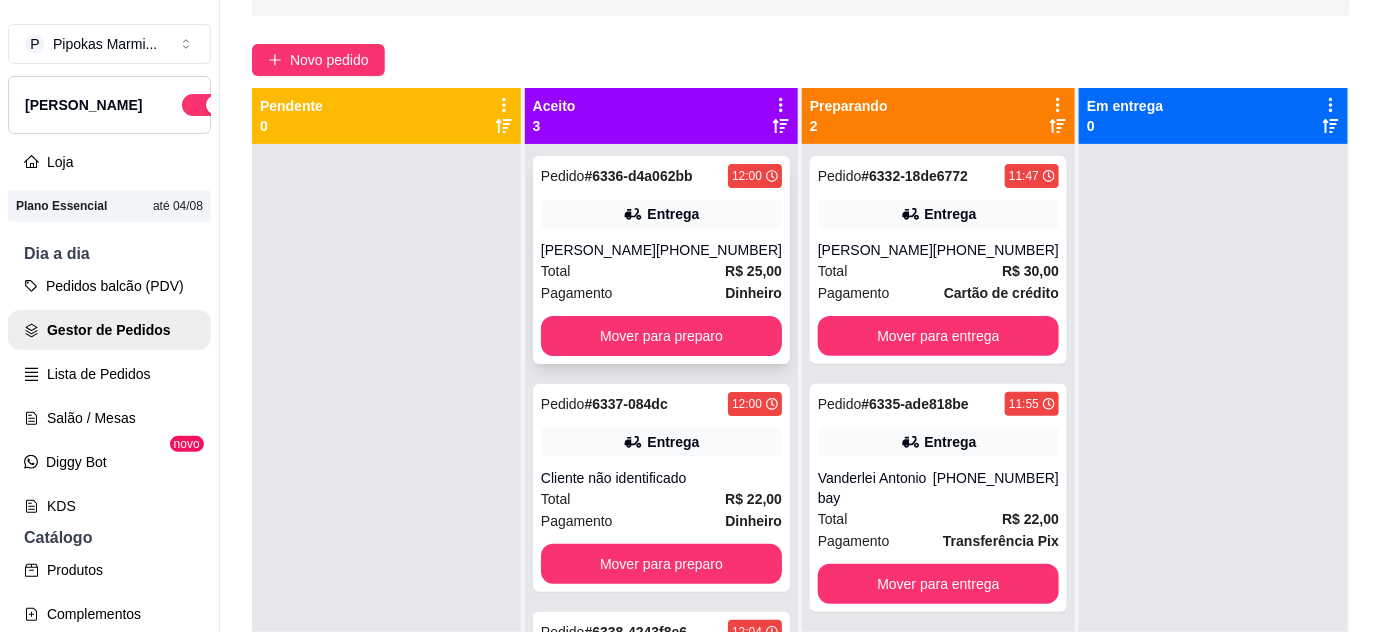 click on "Entrega" at bounding box center (661, 214) 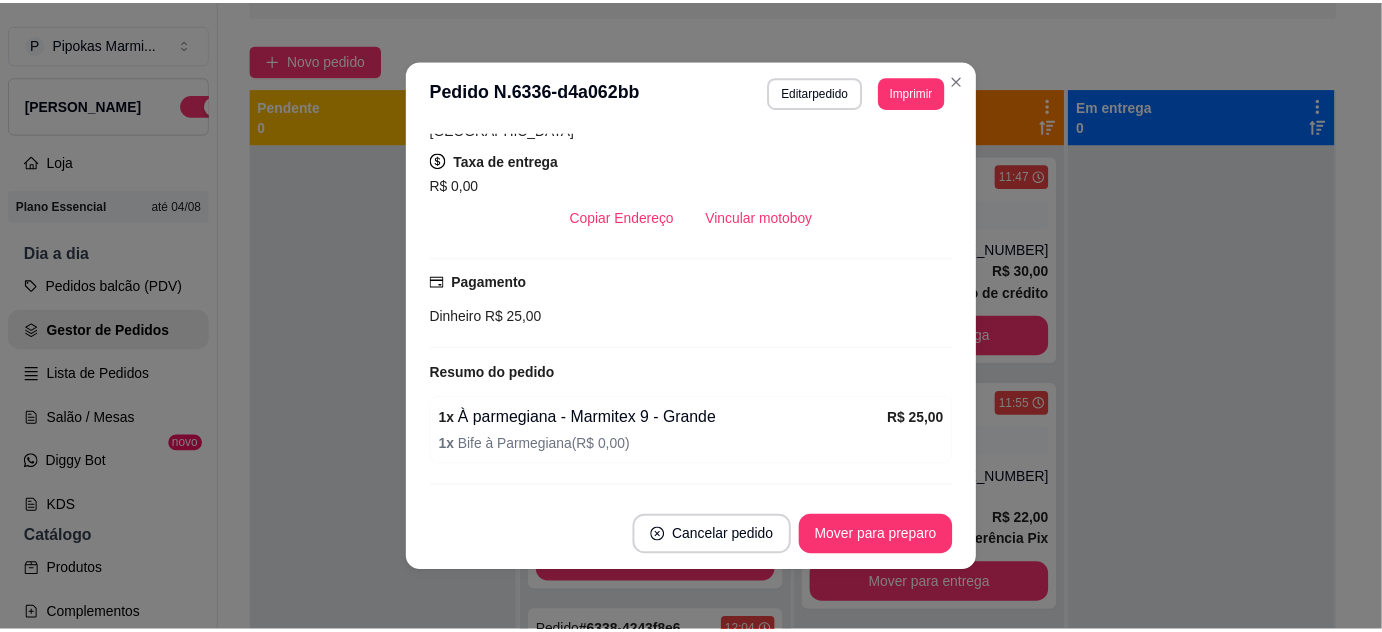 scroll, scrollTop: 439, scrollLeft: 0, axis: vertical 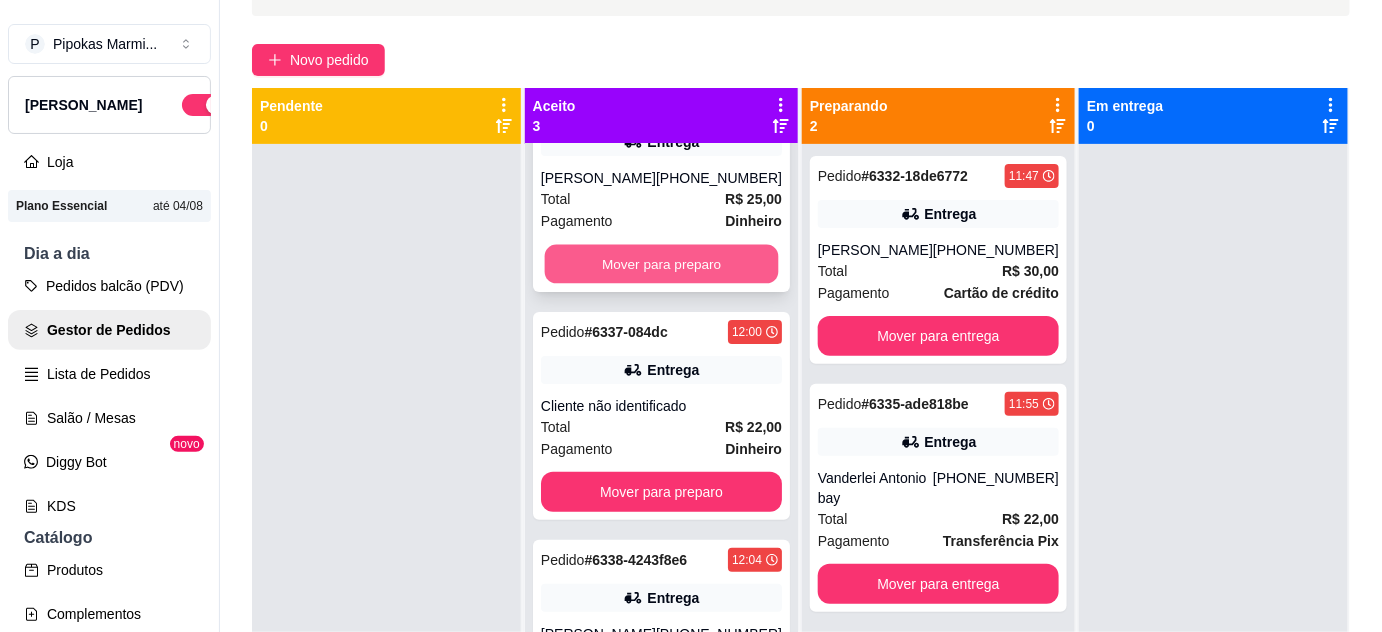 click on "Mover para preparo" at bounding box center (661, 264) 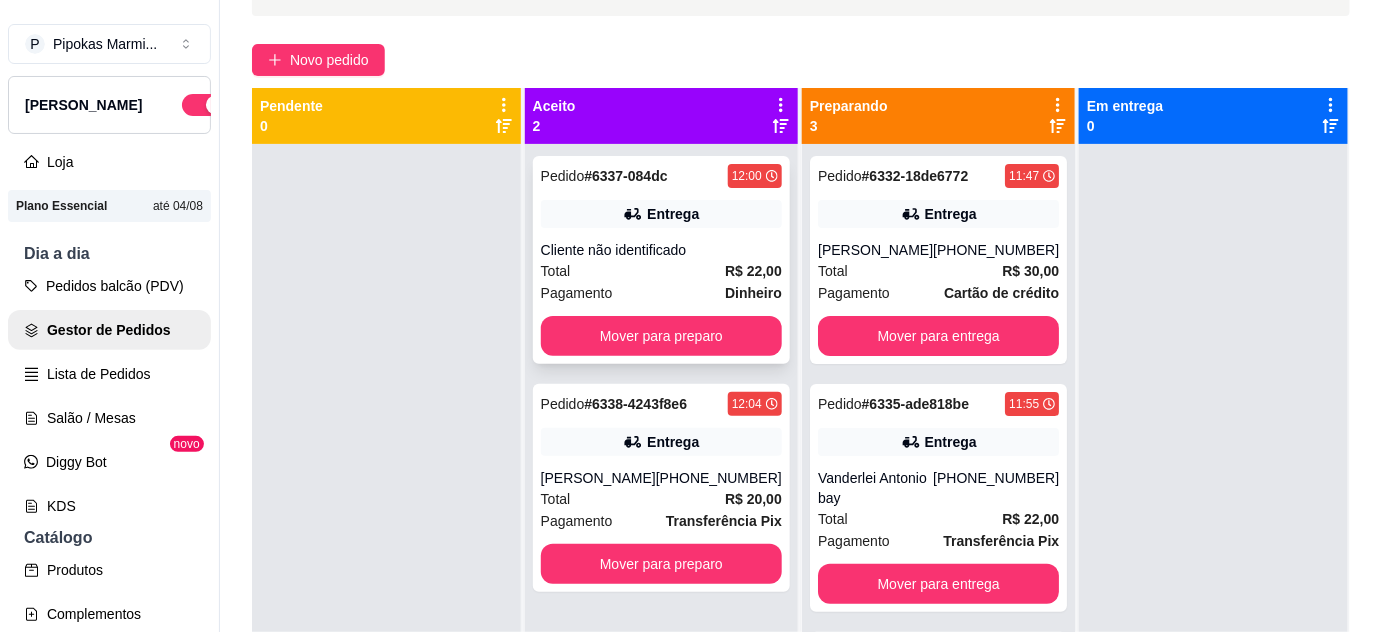 scroll, scrollTop: 0, scrollLeft: 0, axis: both 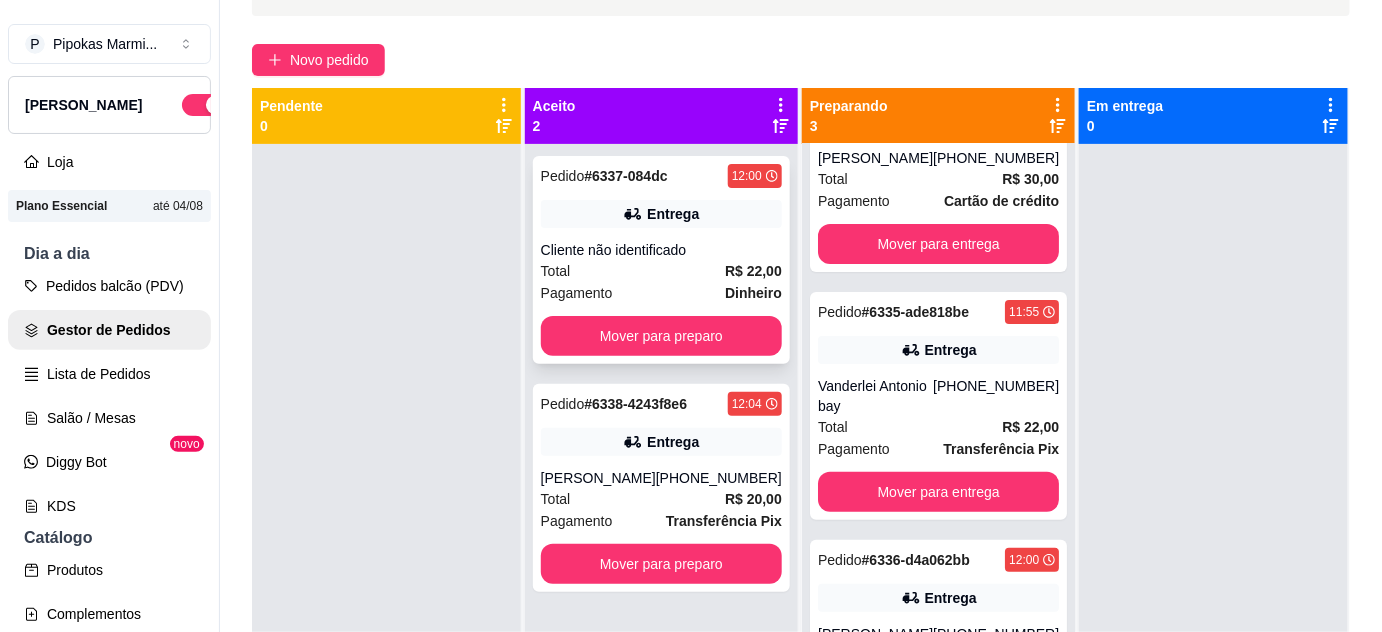click on "Total R$ 22,00" at bounding box center (661, 271) 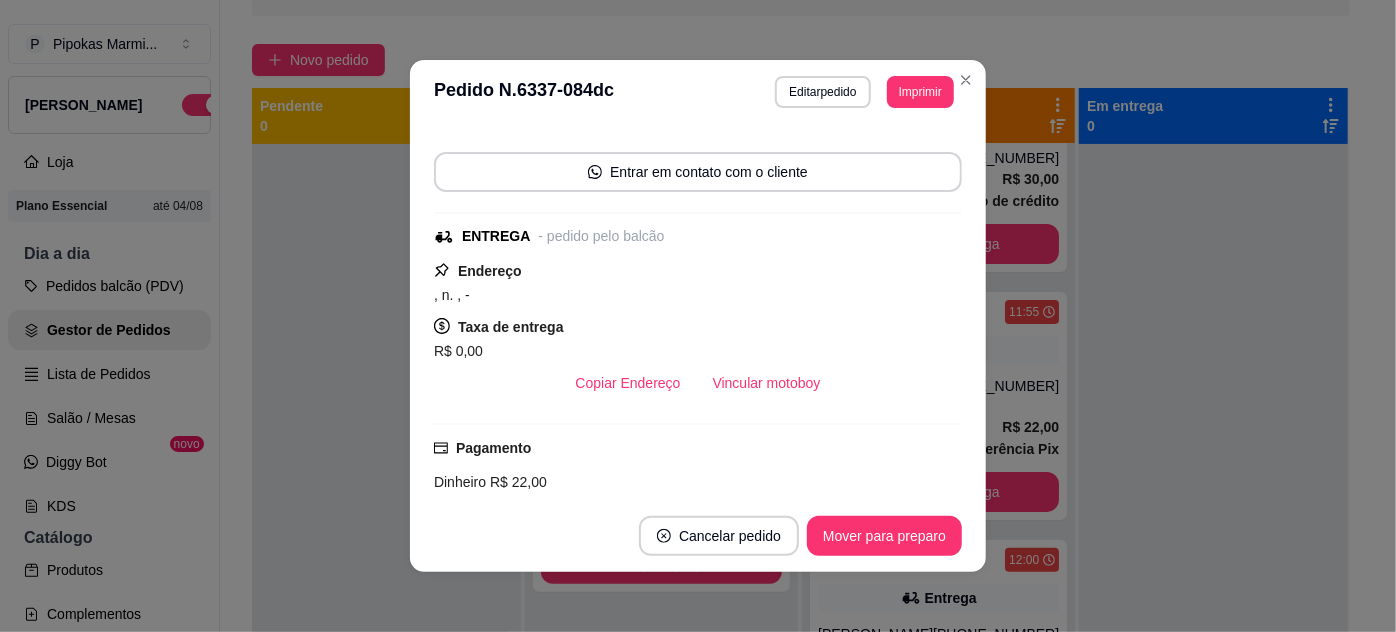 scroll, scrollTop: 90, scrollLeft: 0, axis: vertical 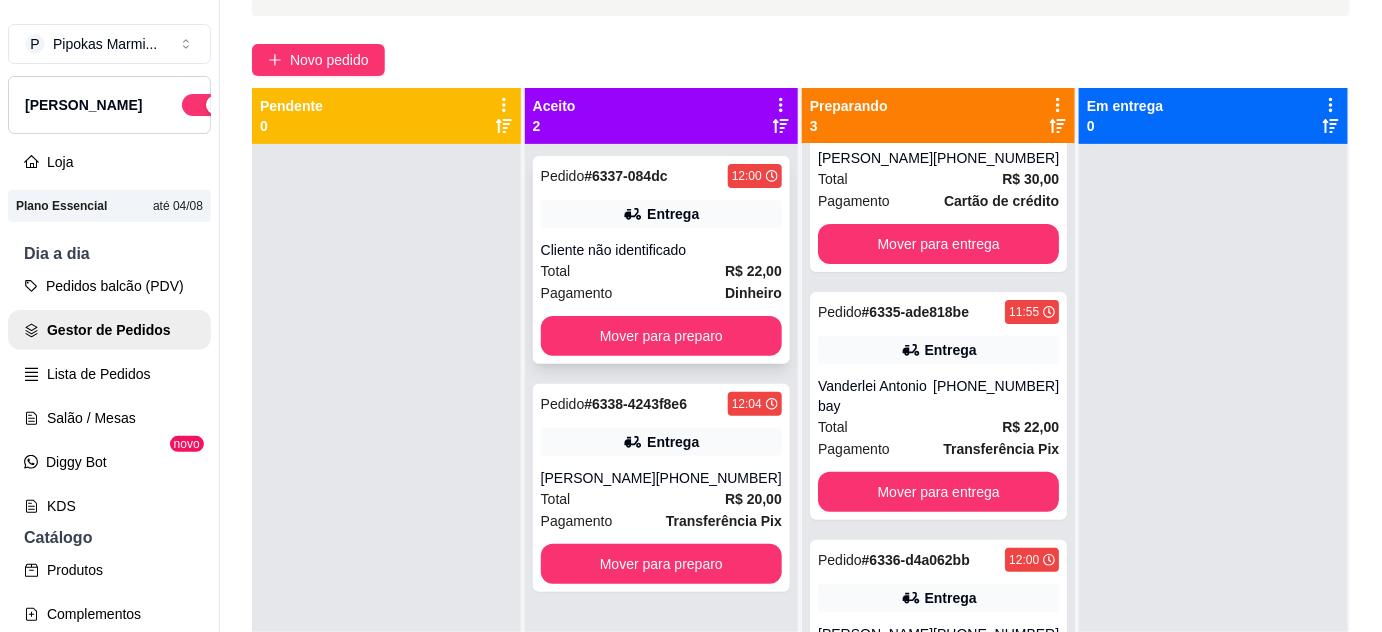 click on "Pedido  # 6337-084dc 12:00 Entrega Cliente não identificado Total R$ 22,00 Pagamento Dinheiro Mover para preparo" at bounding box center (661, 260) 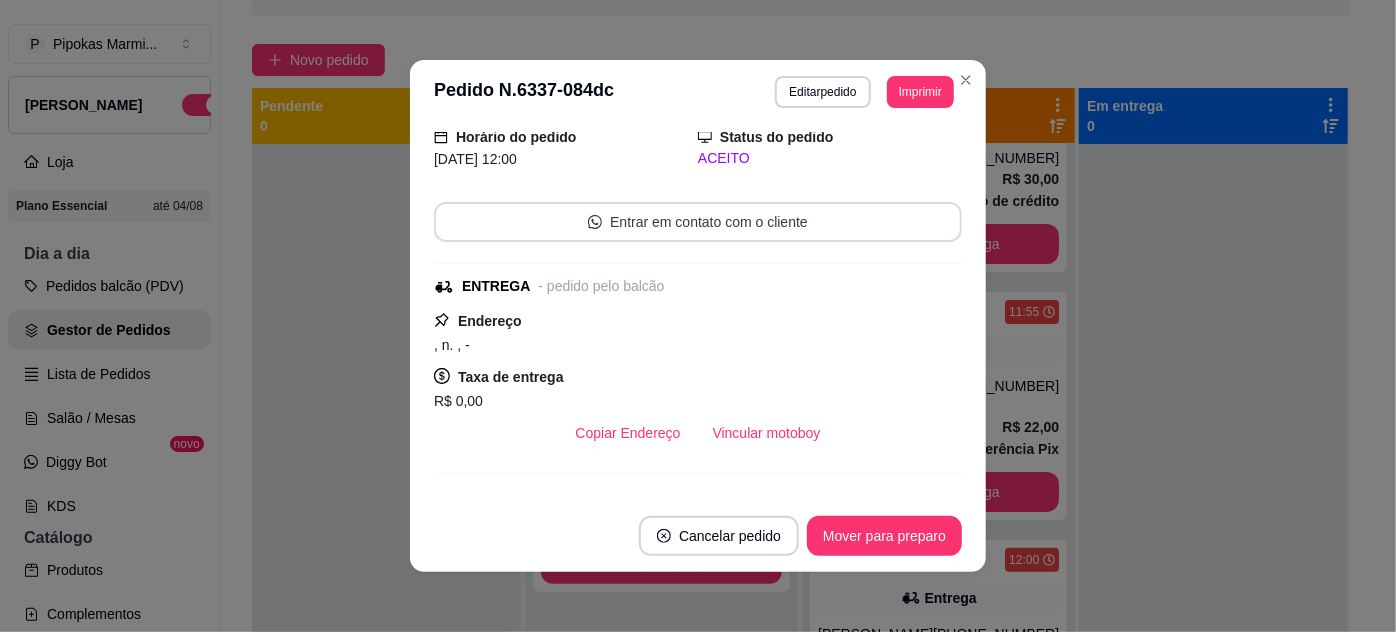 scroll, scrollTop: 181, scrollLeft: 0, axis: vertical 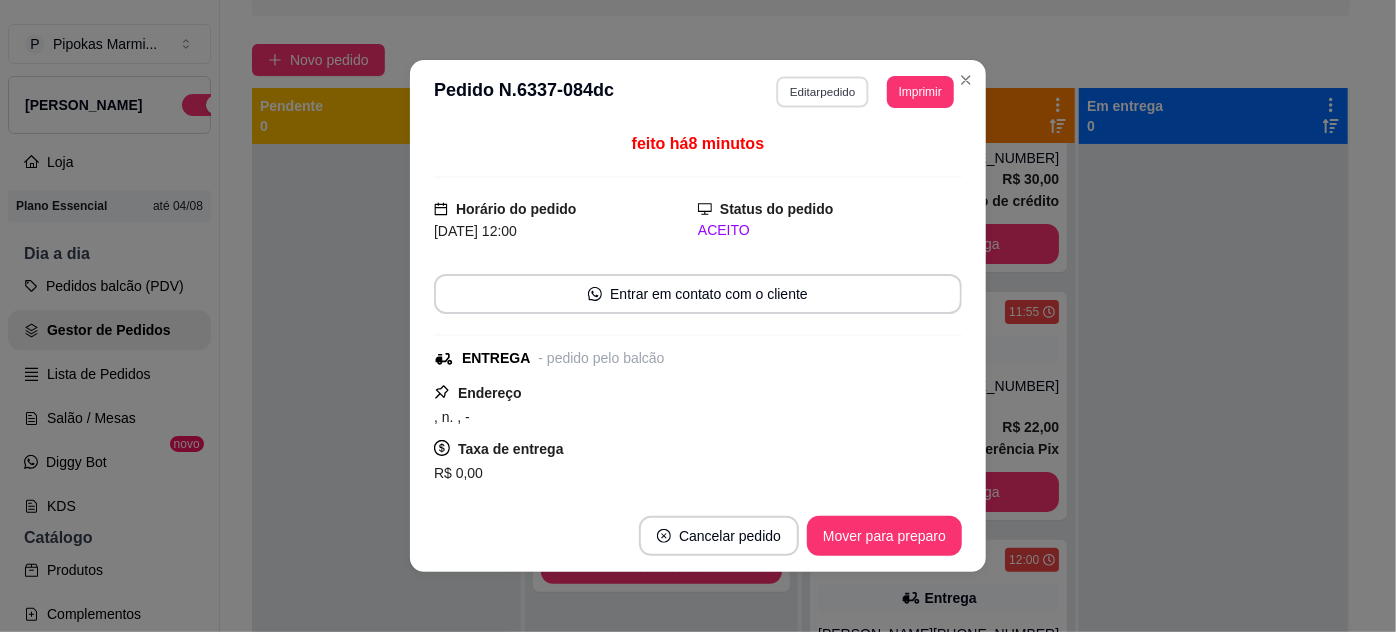 click on "Editar  pedido" at bounding box center [823, 91] 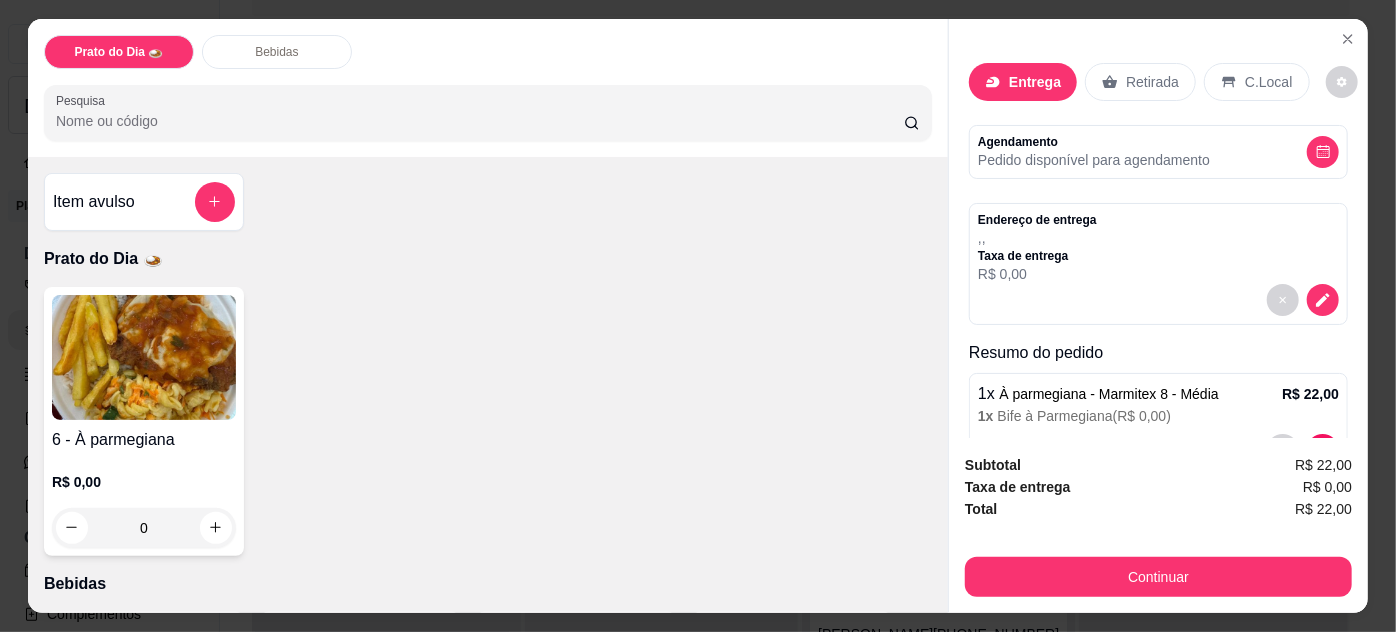 click on "Entrega" at bounding box center (1035, 82) 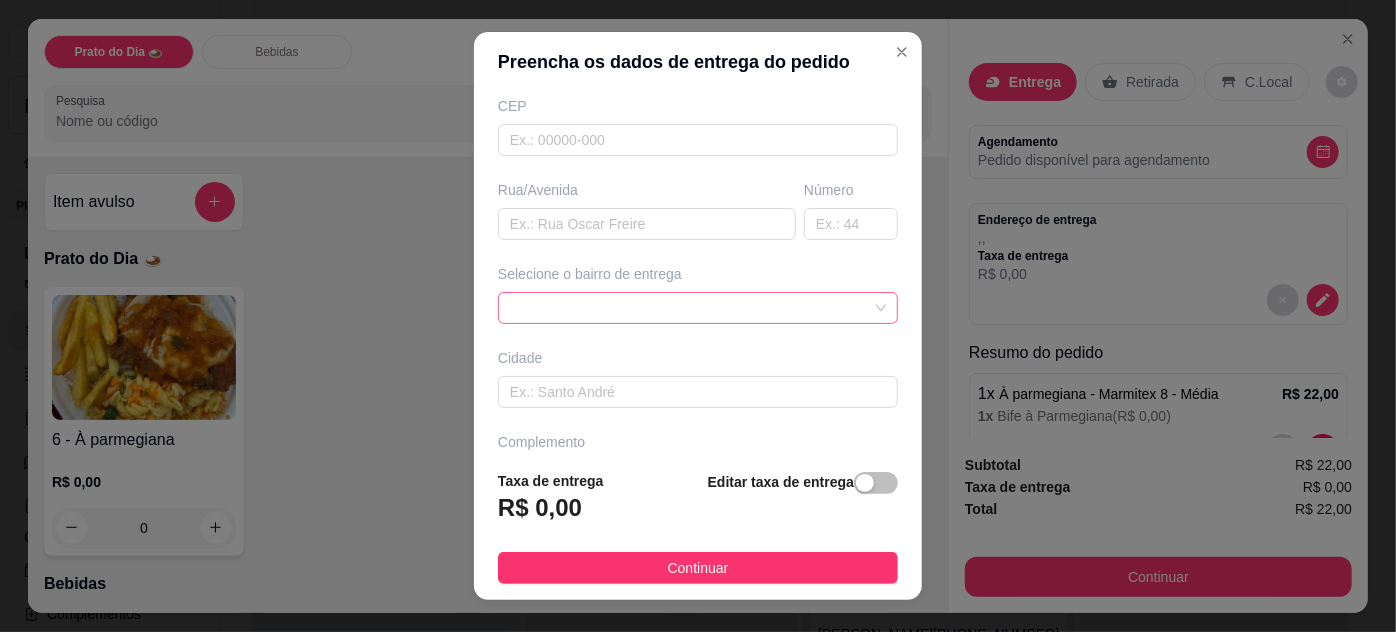 scroll, scrollTop: 306, scrollLeft: 0, axis: vertical 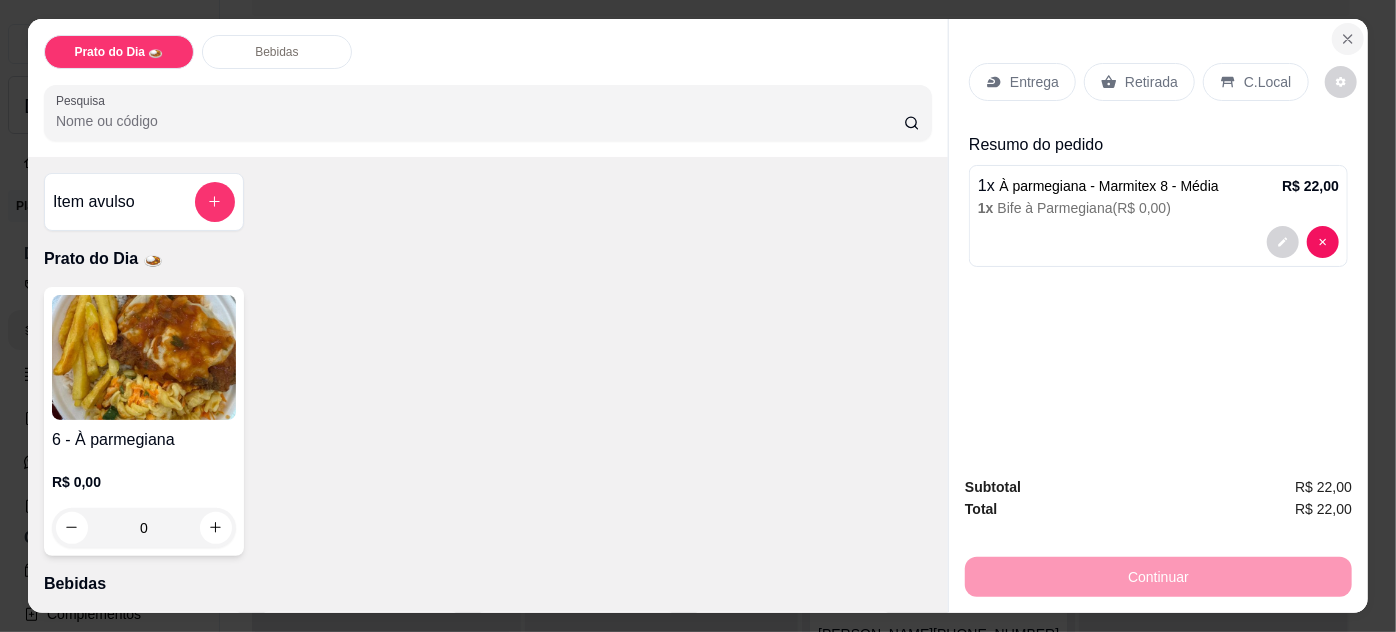 click 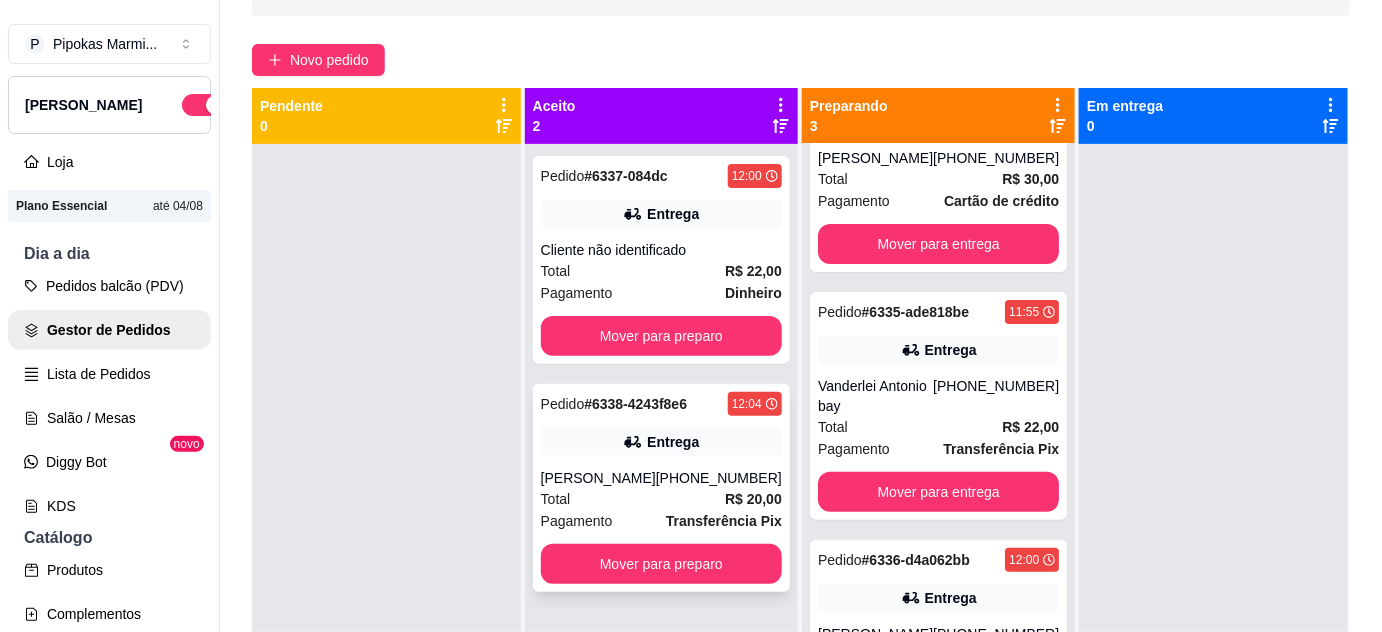 click on "Entrega" at bounding box center [673, 442] 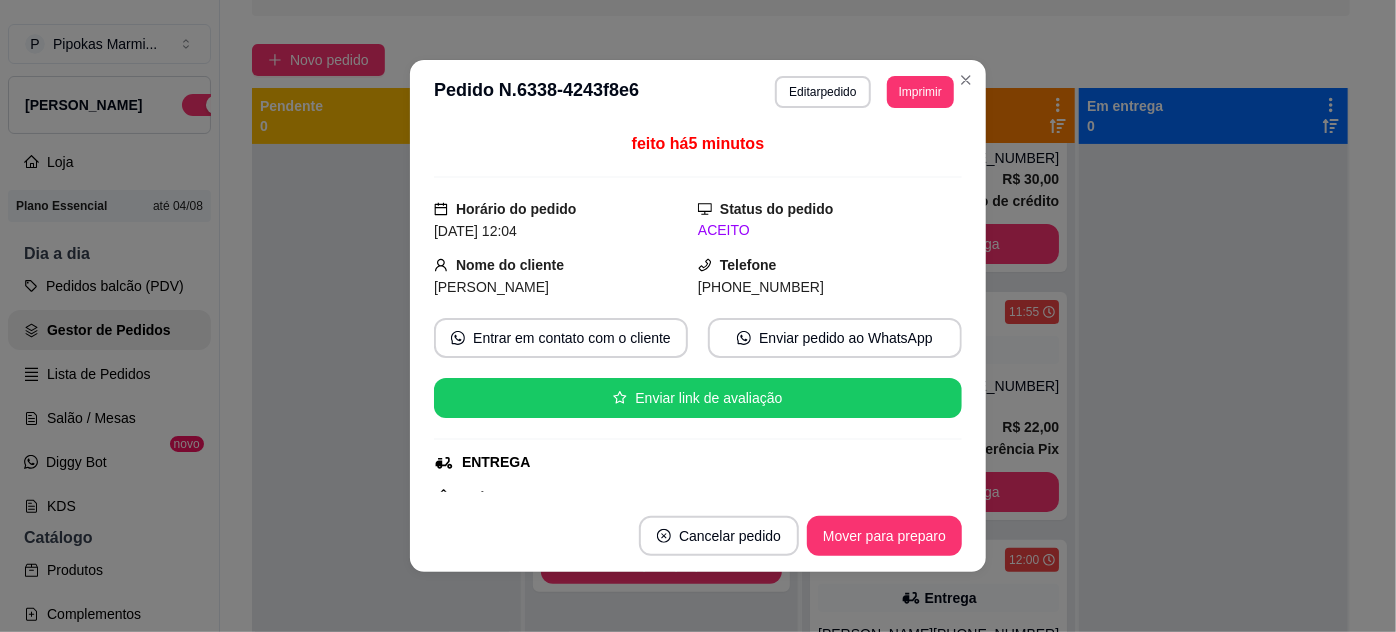 scroll, scrollTop: 181, scrollLeft: 0, axis: vertical 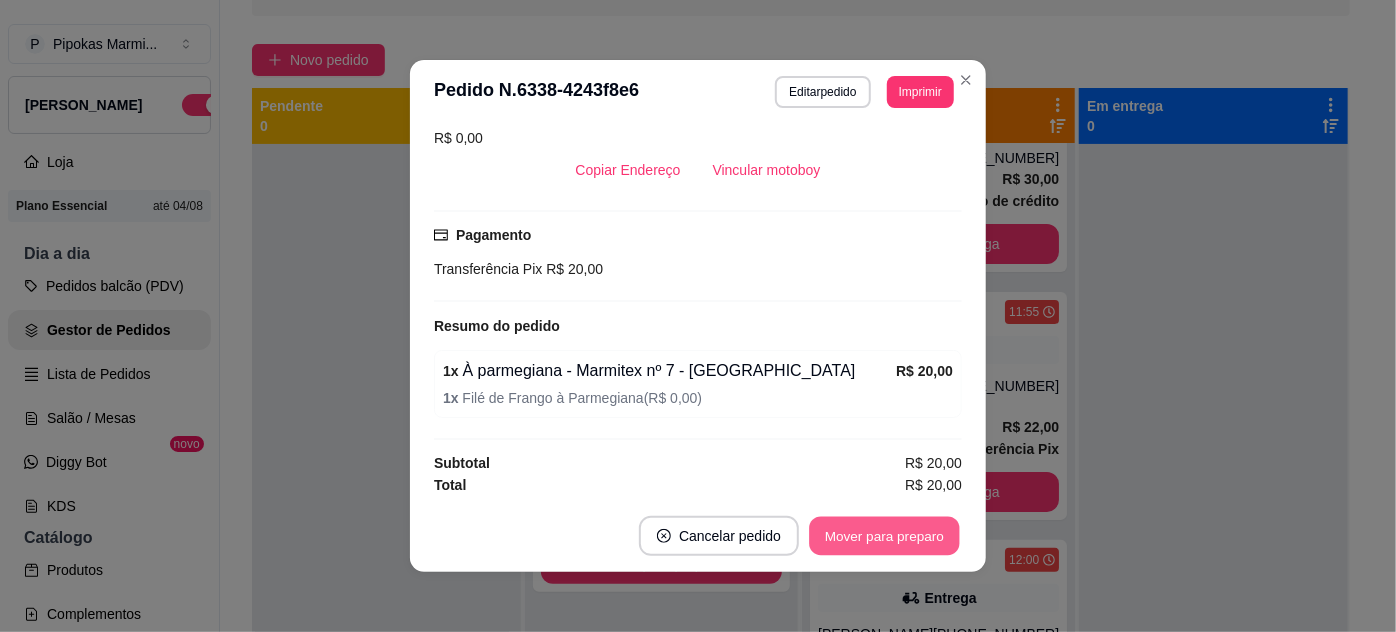 click on "Mover para preparo" at bounding box center [884, 536] 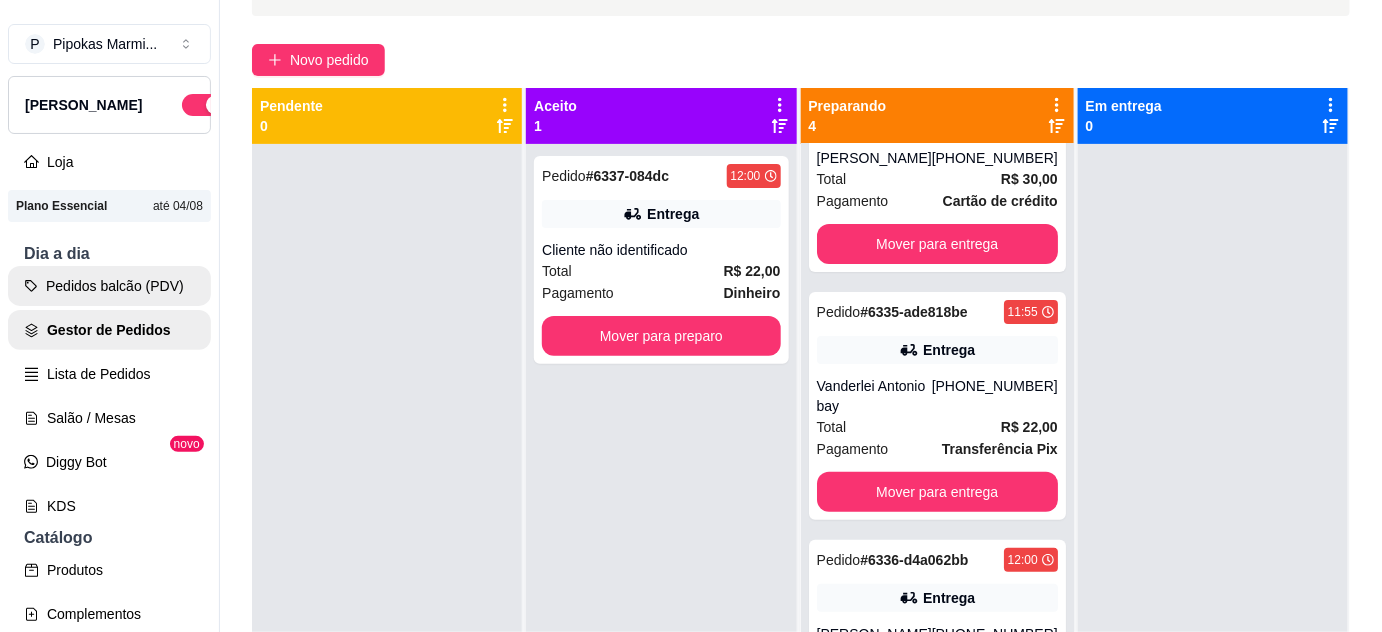 click on "Pedidos balcão (PDV)" at bounding box center (109, 286) 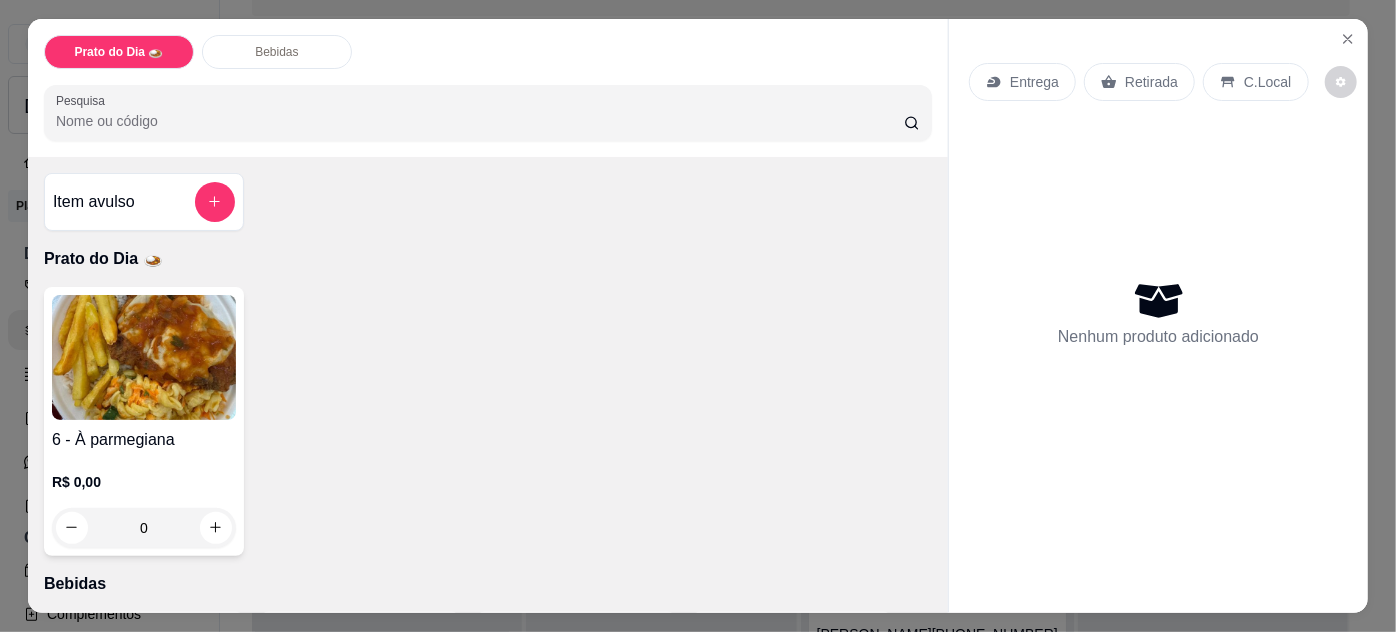 click at bounding box center [144, 357] 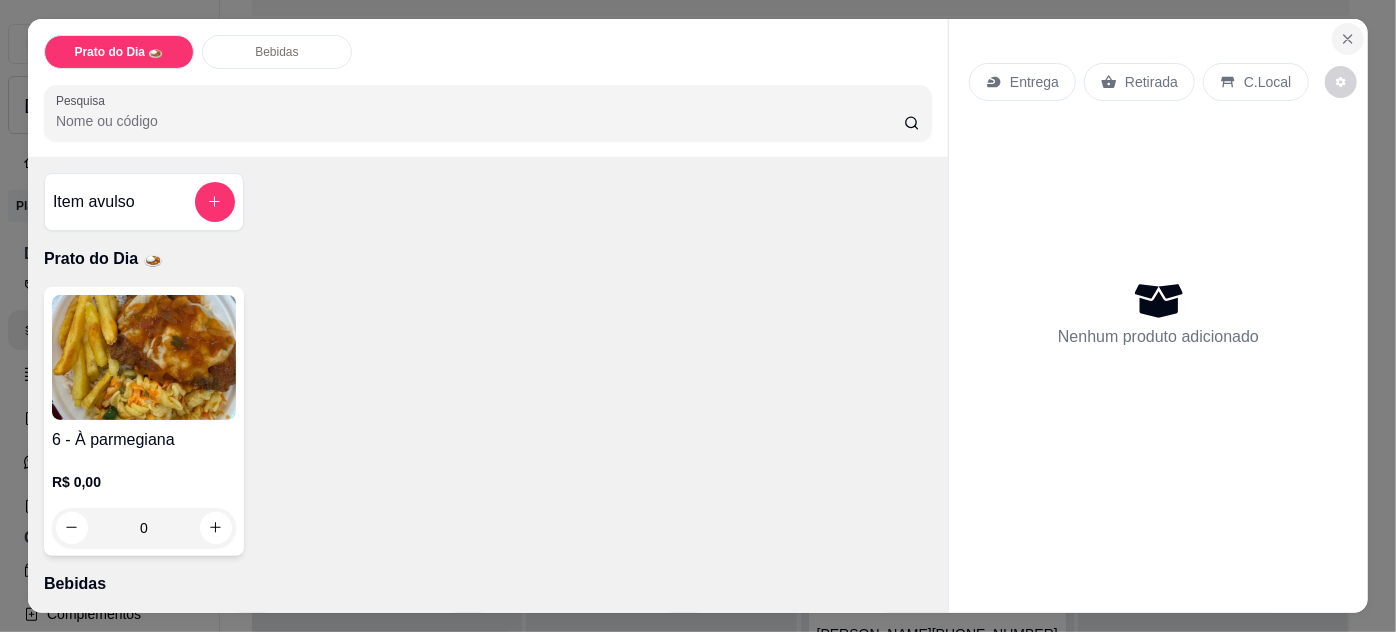 click 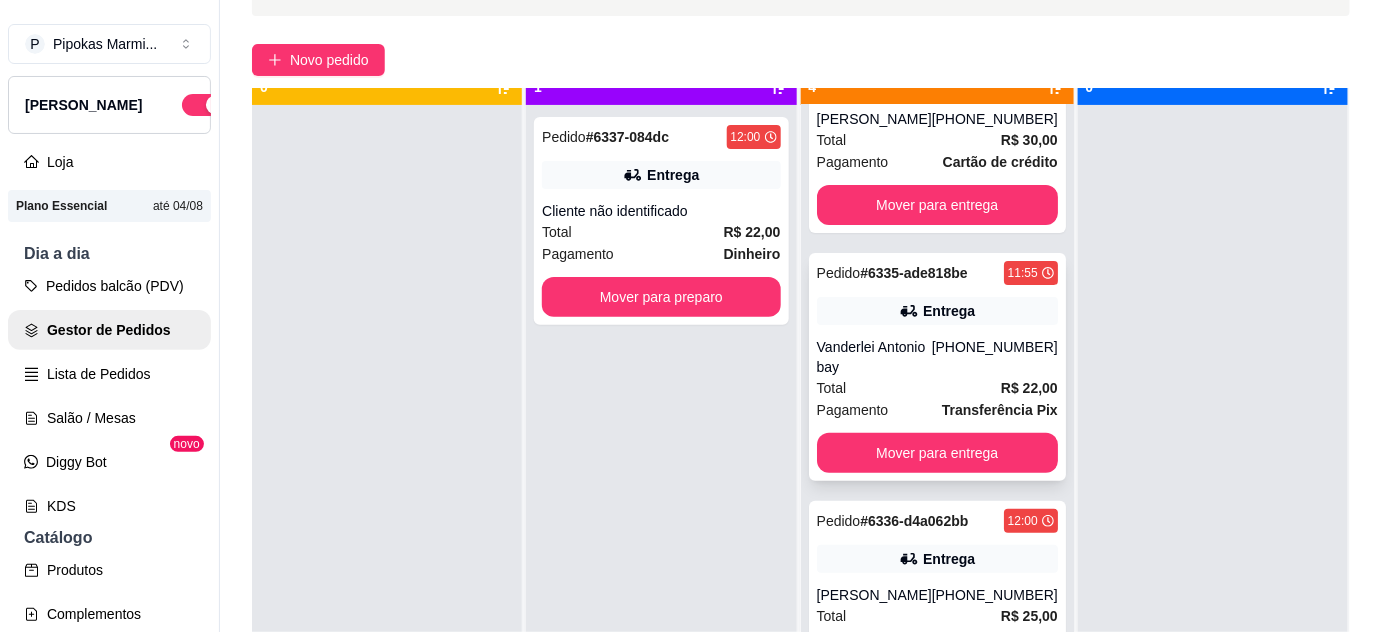scroll, scrollTop: 56, scrollLeft: 0, axis: vertical 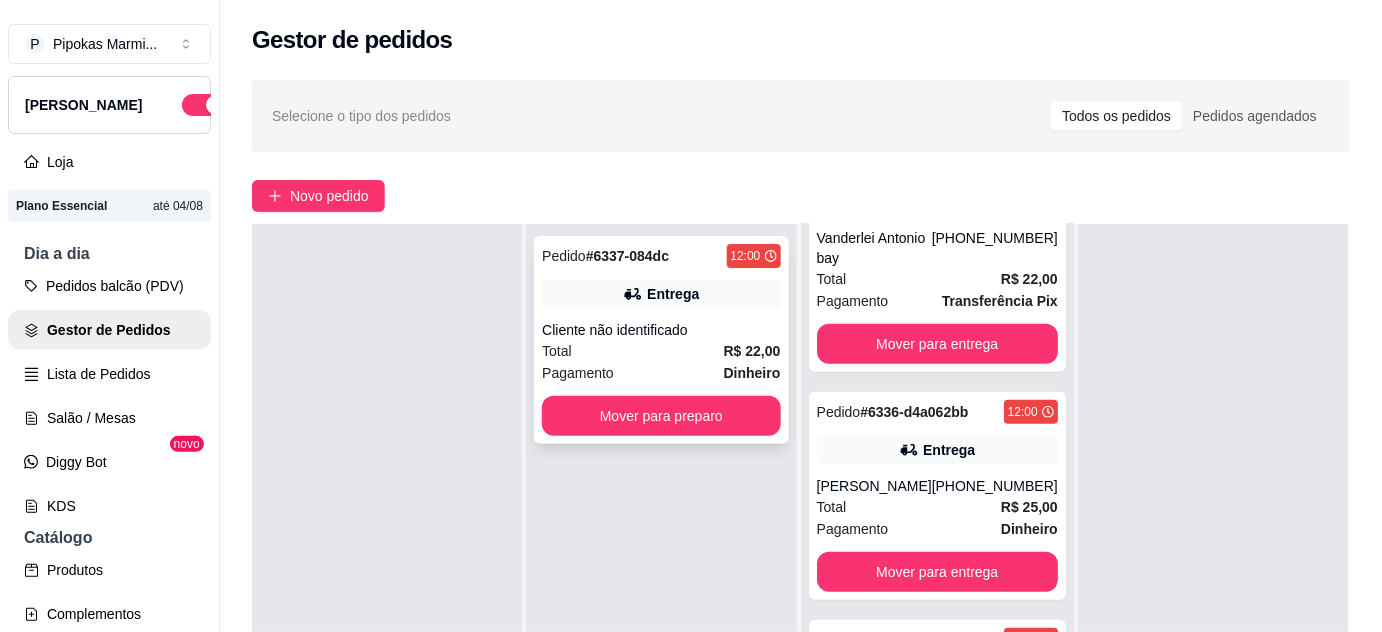 click on "Total R$ 22,00" at bounding box center [661, 351] 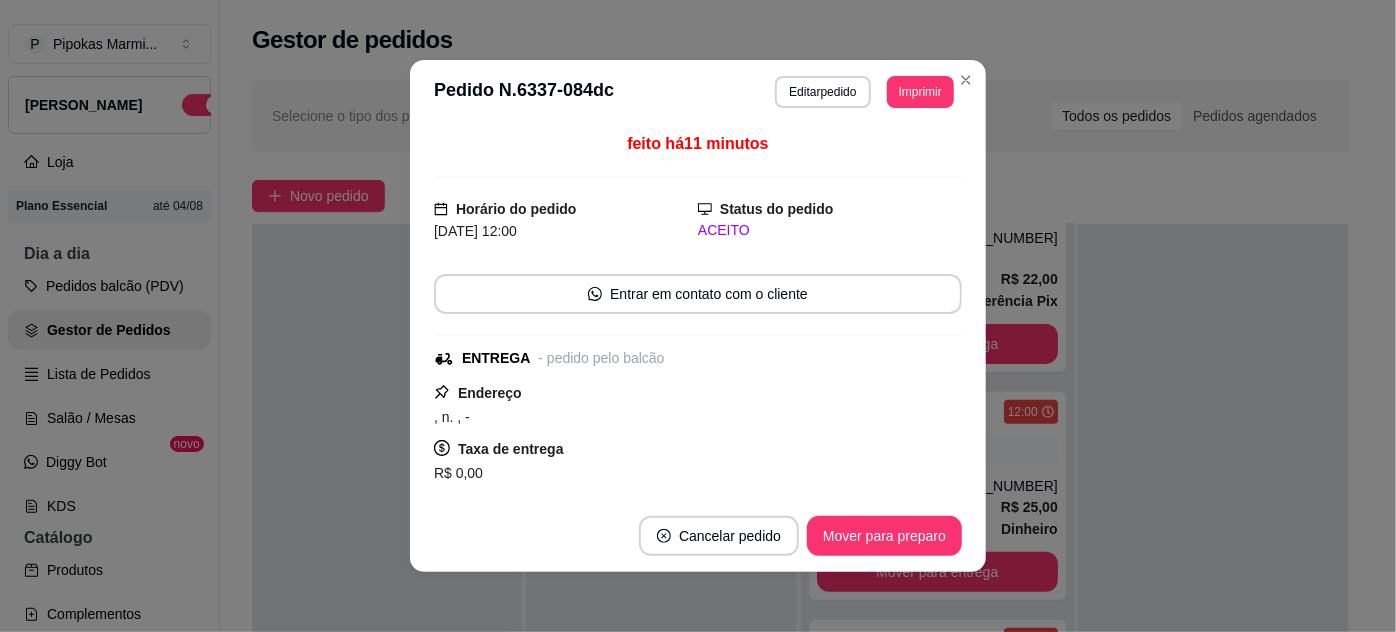 scroll, scrollTop: 90, scrollLeft: 0, axis: vertical 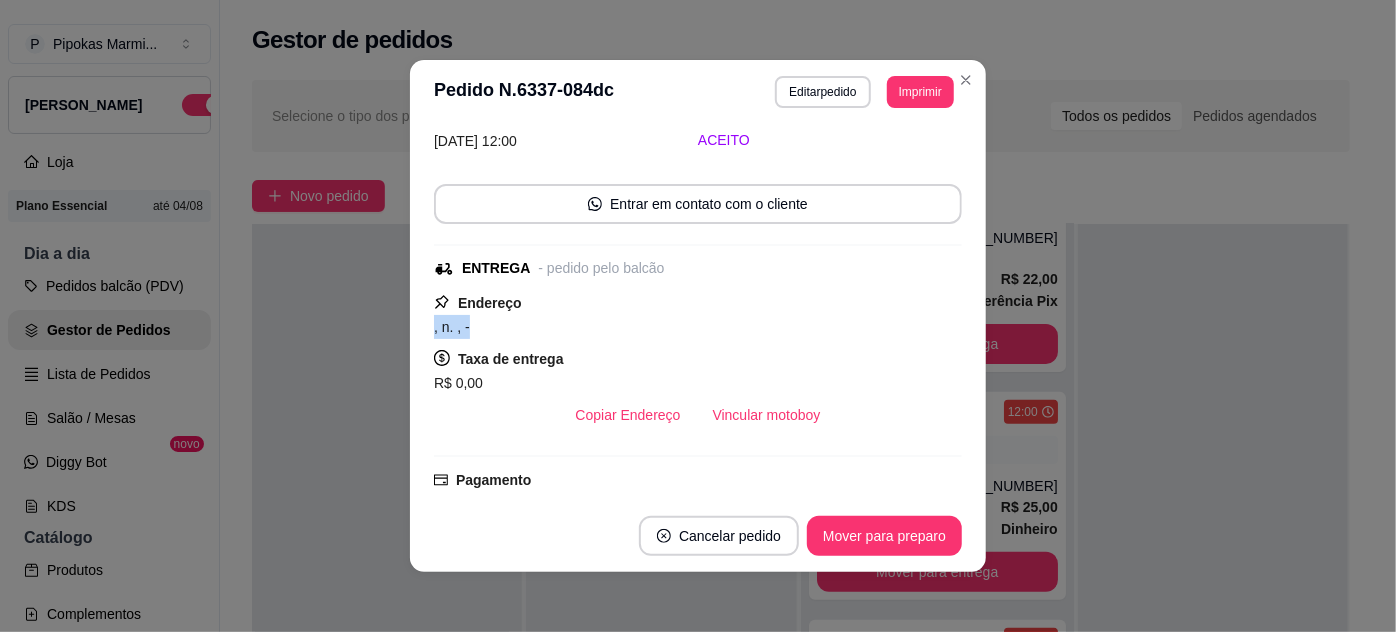 drag, startPoint x: 424, startPoint y: 322, endPoint x: 466, endPoint y: 322, distance: 42 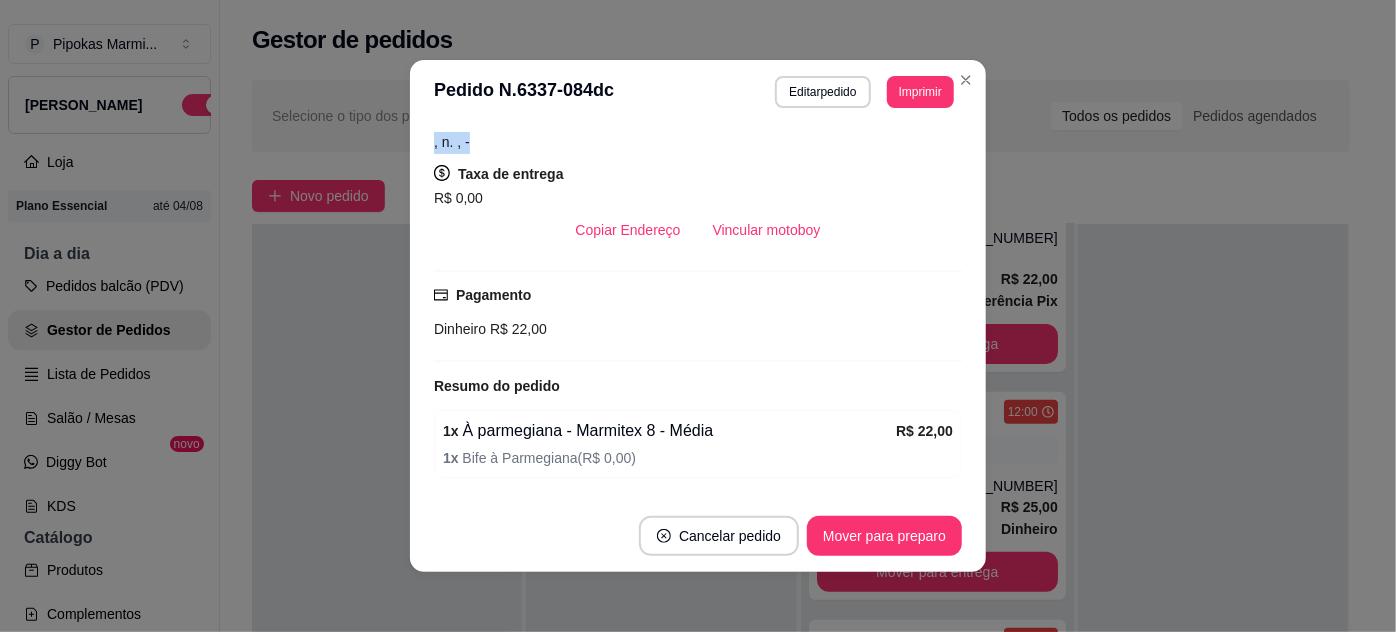 scroll, scrollTop: 335, scrollLeft: 0, axis: vertical 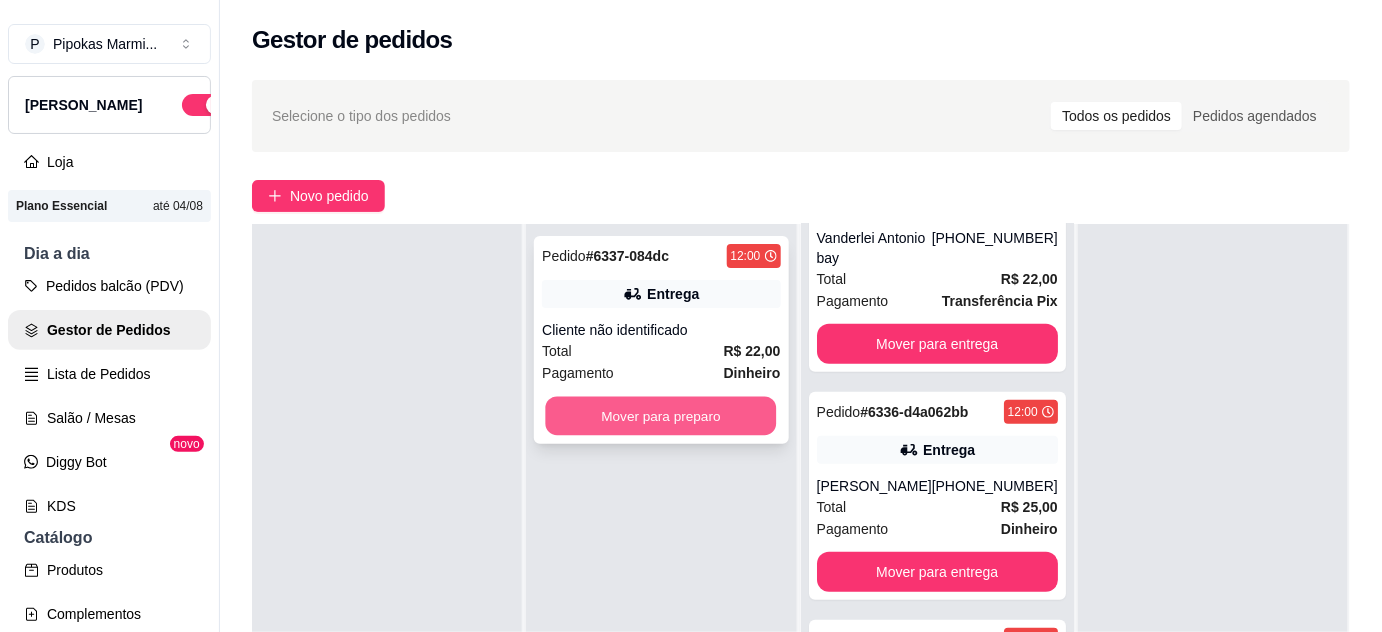 click on "Mover para preparo" at bounding box center [661, 416] 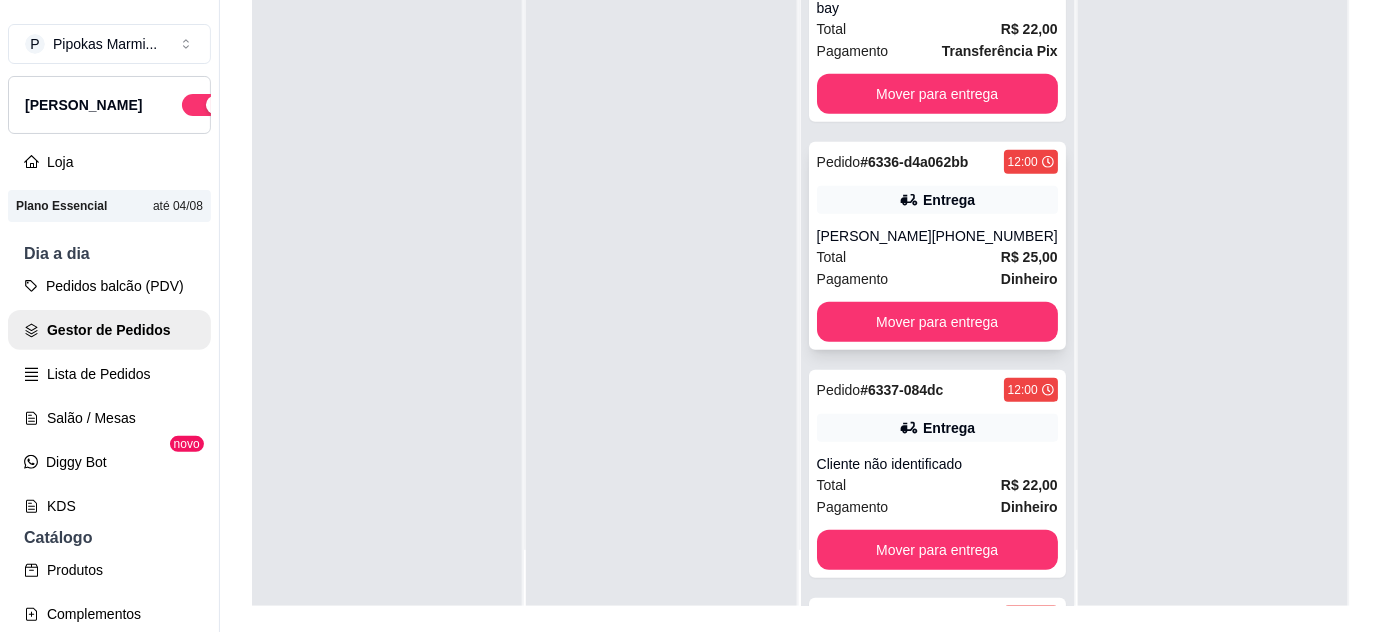 scroll, scrollTop: 0, scrollLeft: 0, axis: both 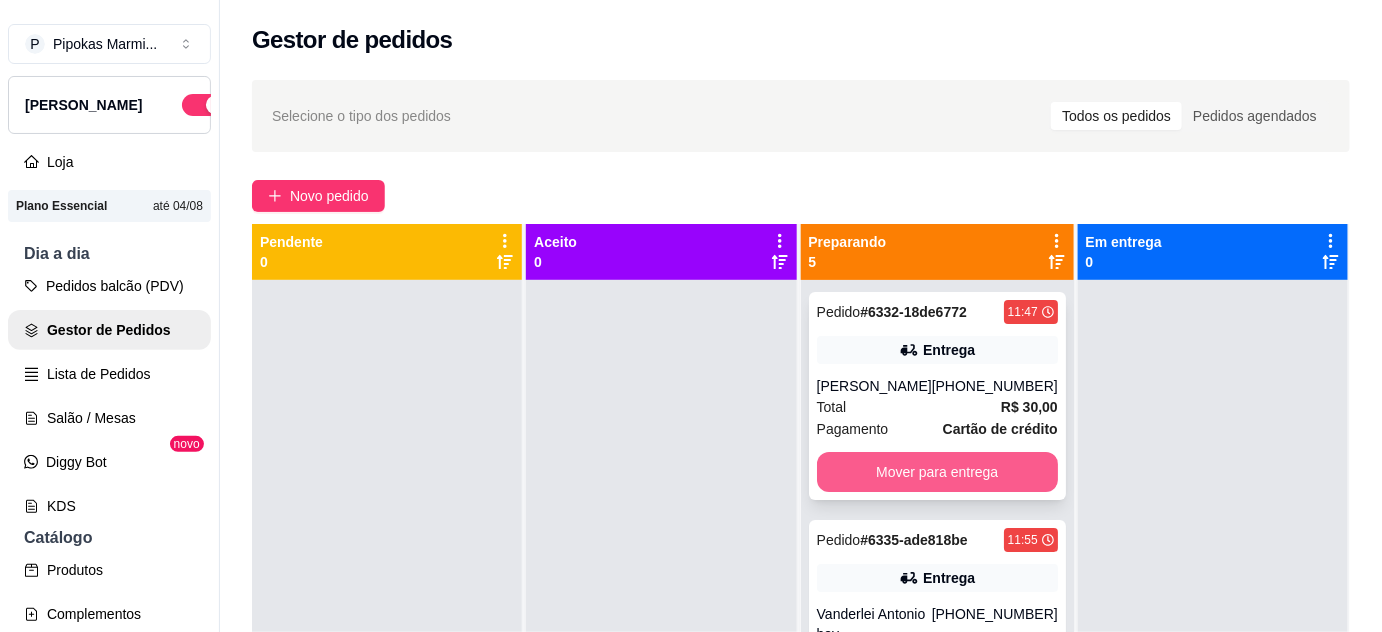 click on "Mover para entrega" at bounding box center [937, 472] 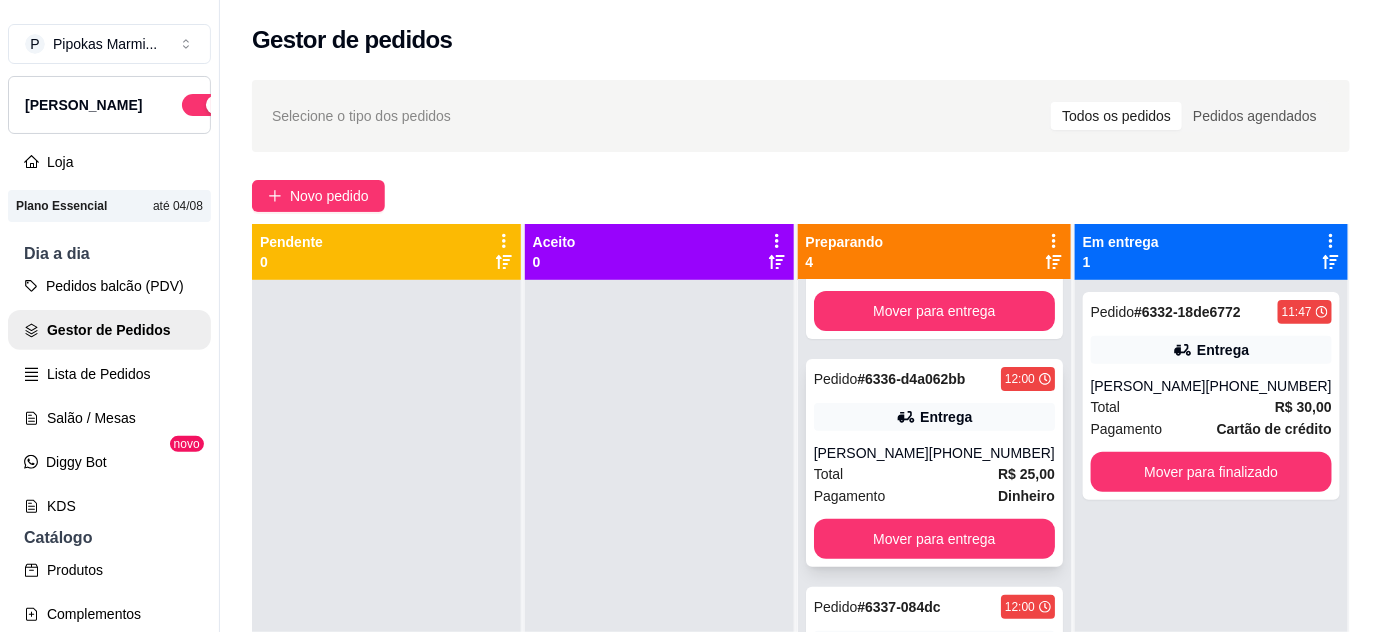 scroll, scrollTop: 320, scrollLeft: 0, axis: vertical 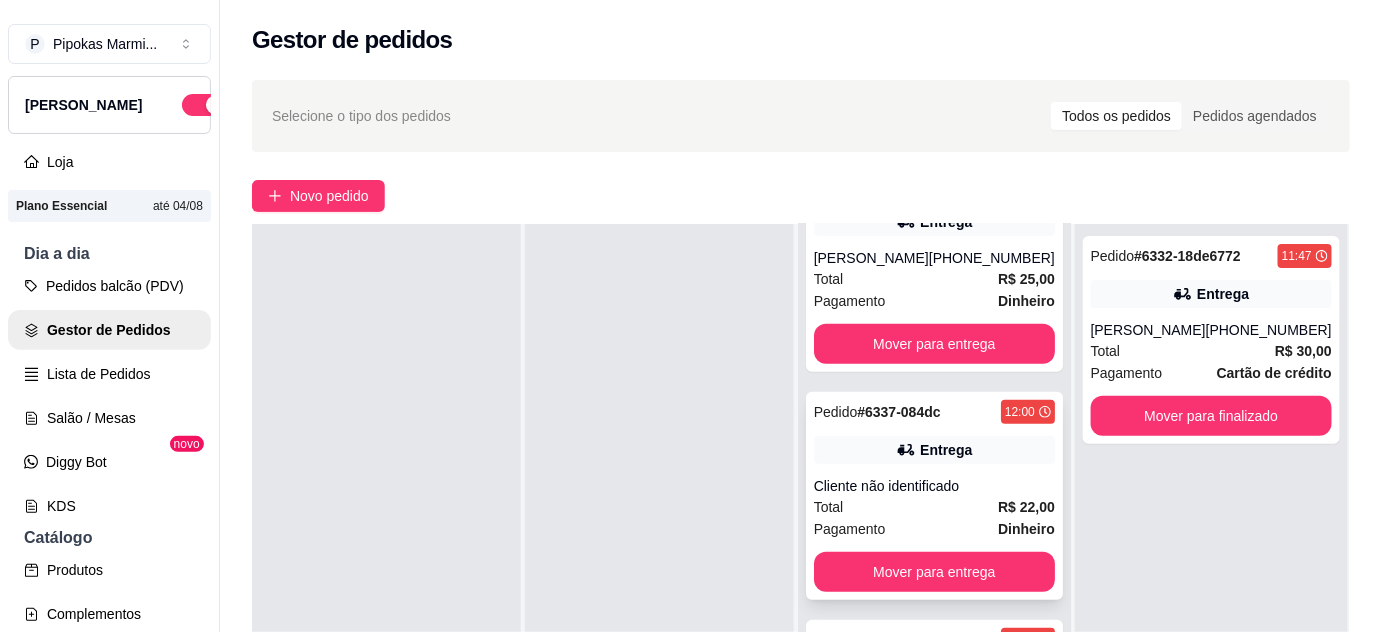 click on "Cliente não identificado" at bounding box center [934, 486] 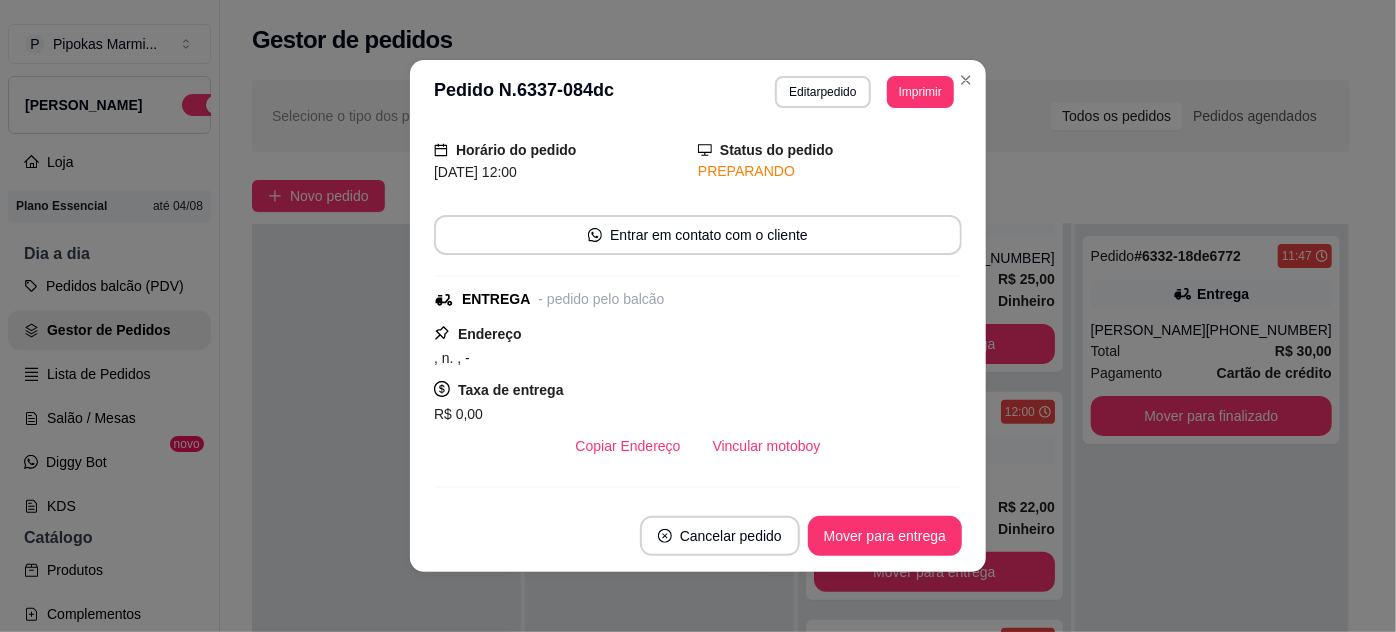 scroll, scrollTop: 0, scrollLeft: 0, axis: both 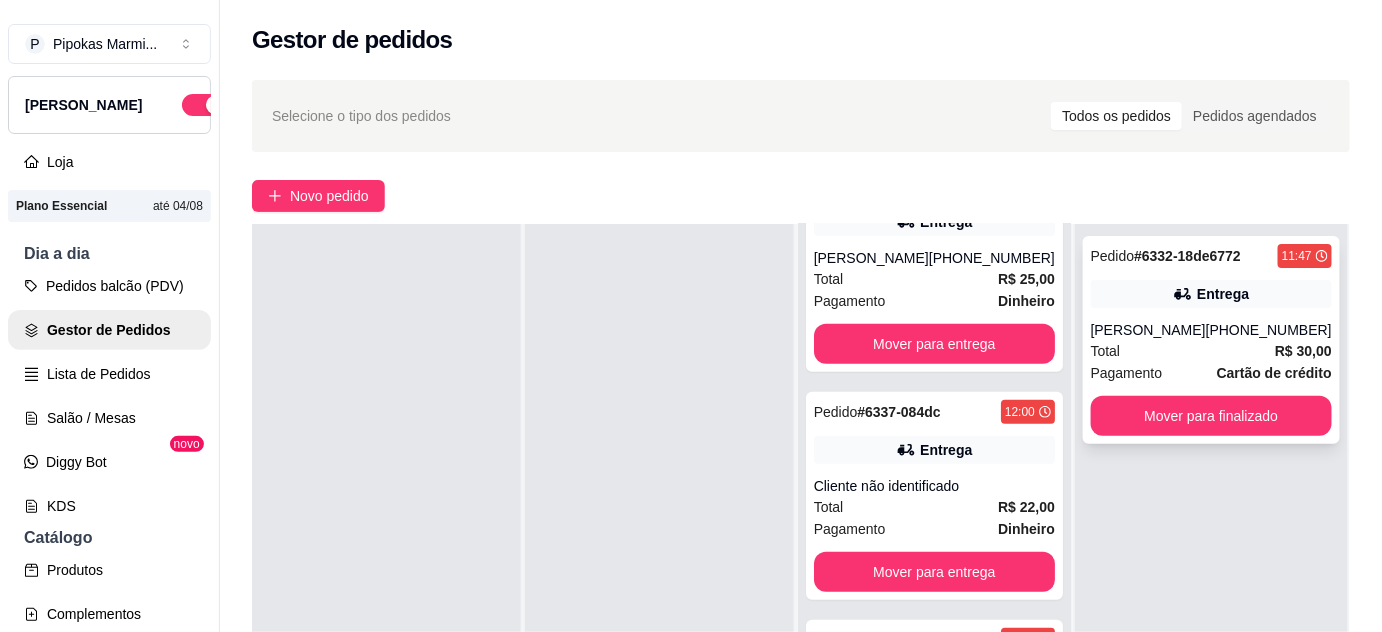 click on "Total R$ 30,00" at bounding box center [1211, 351] 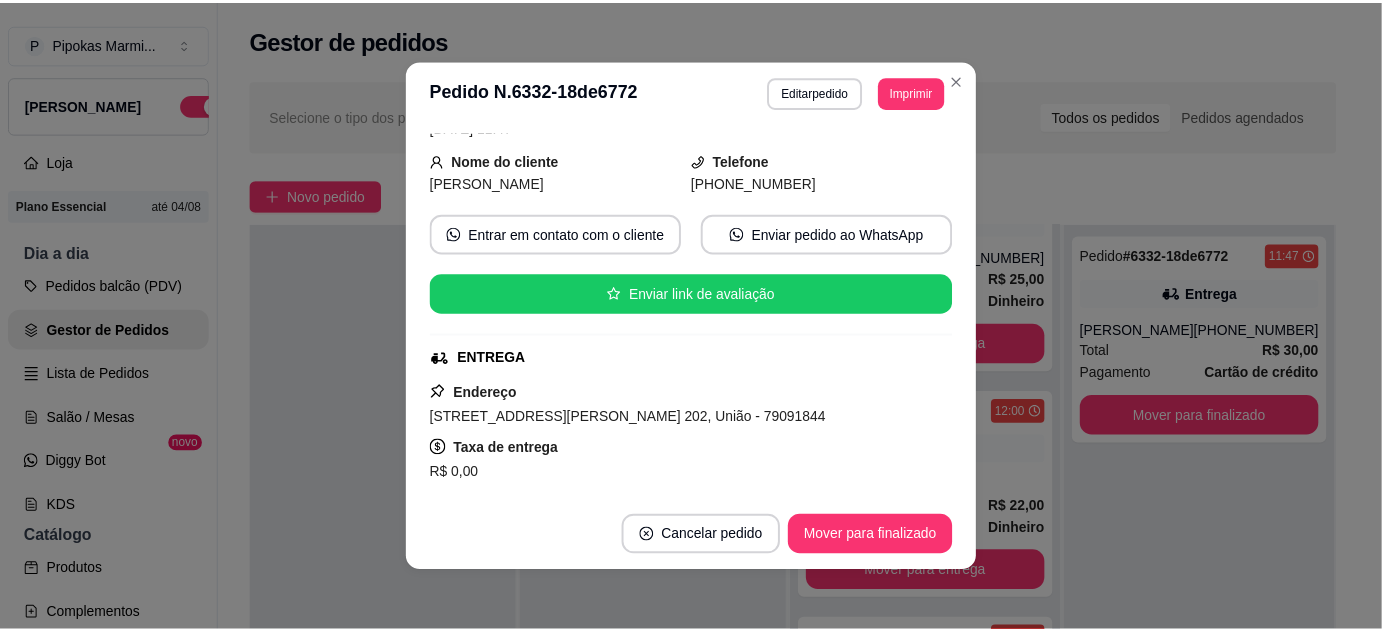 scroll, scrollTop: 181, scrollLeft: 0, axis: vertical 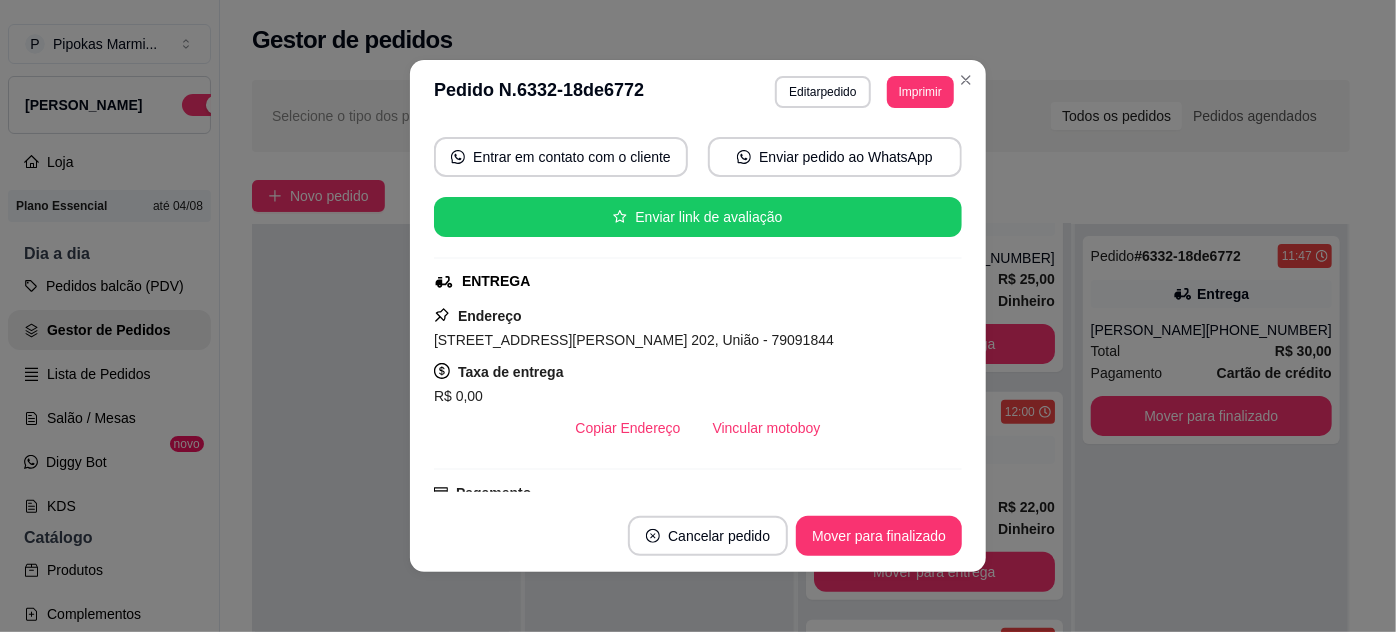 click on "**********" at bounding box center (698, 92) 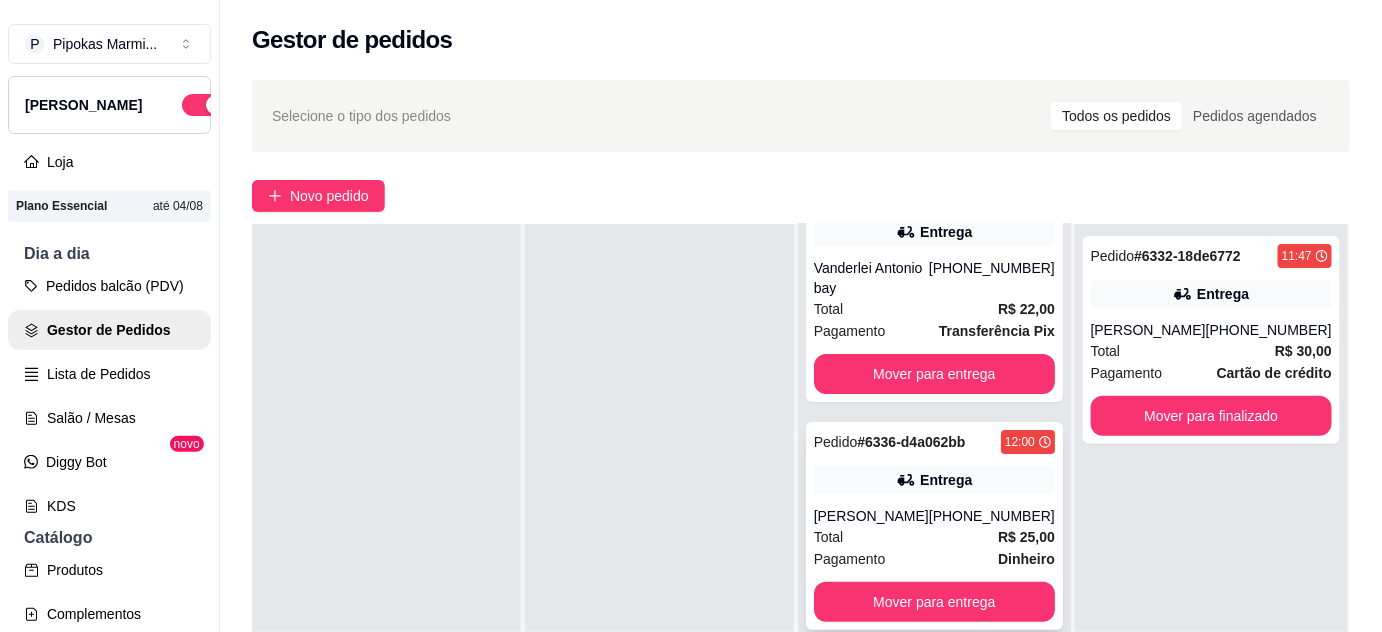scroll, scrollTop: 90, scrollLeft: 0, axis: vertical 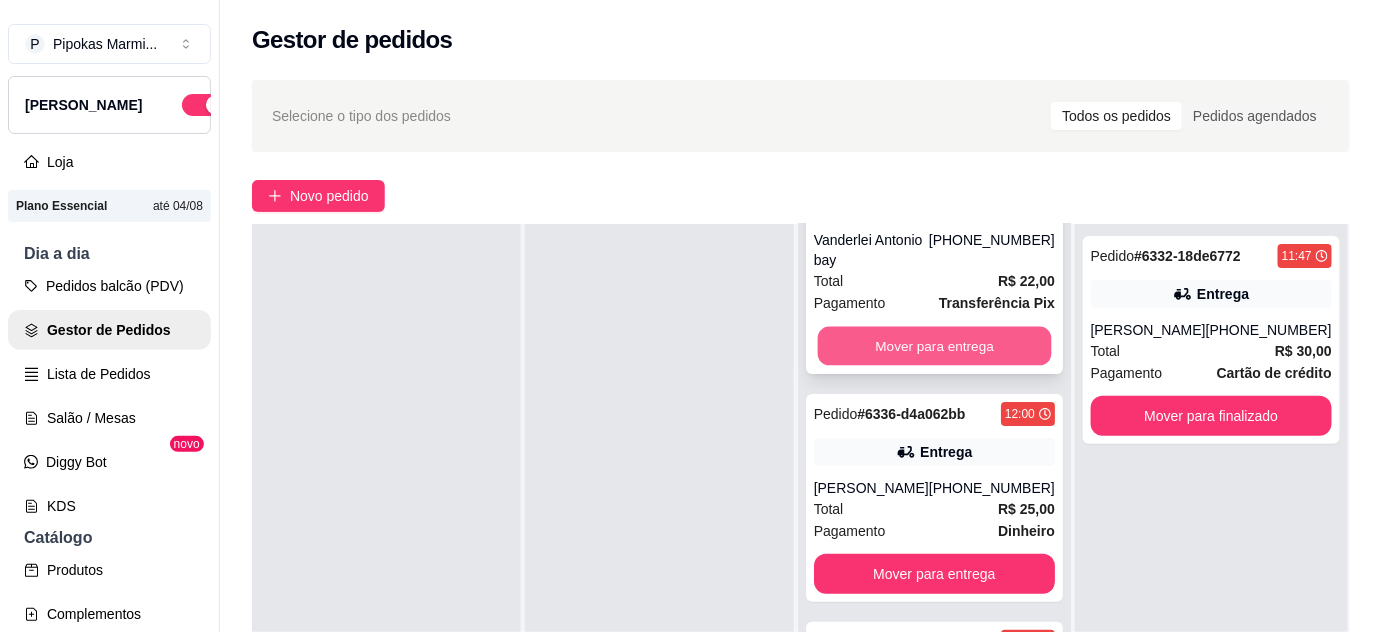 click on "Mover para entrega" at bounding box center [934, 346] 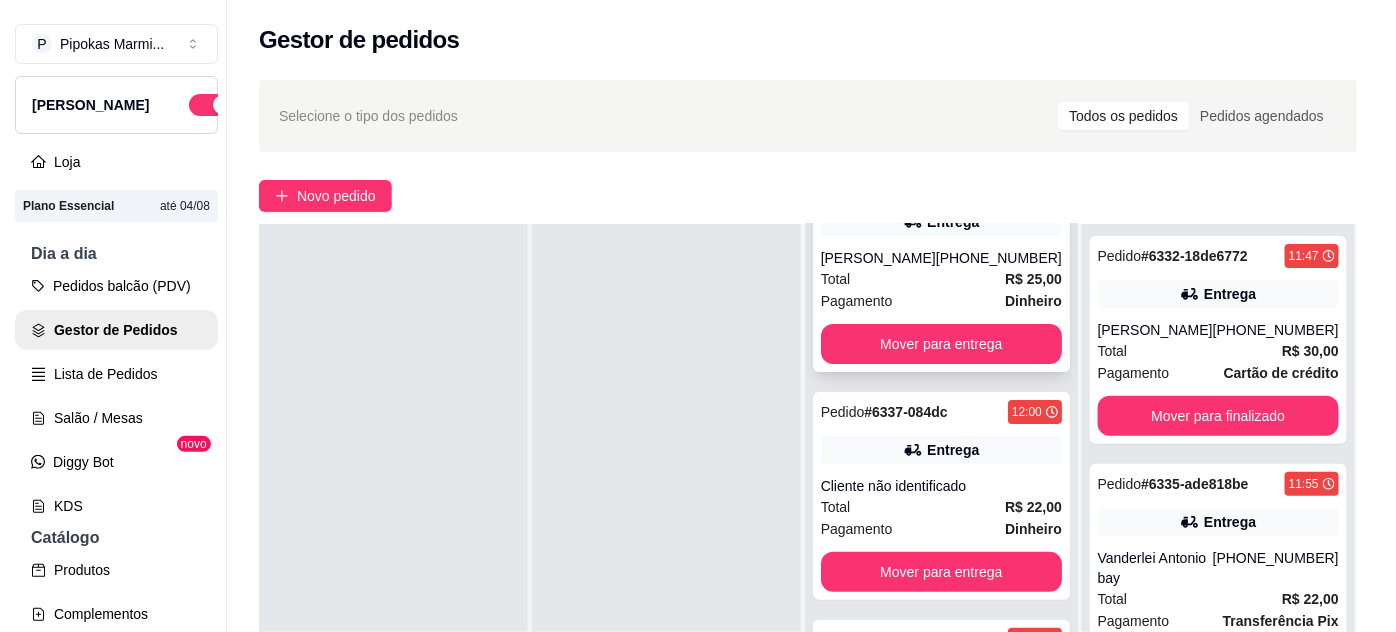 scroll, scrollTop: 0, scrollLeft: 0, axis: both 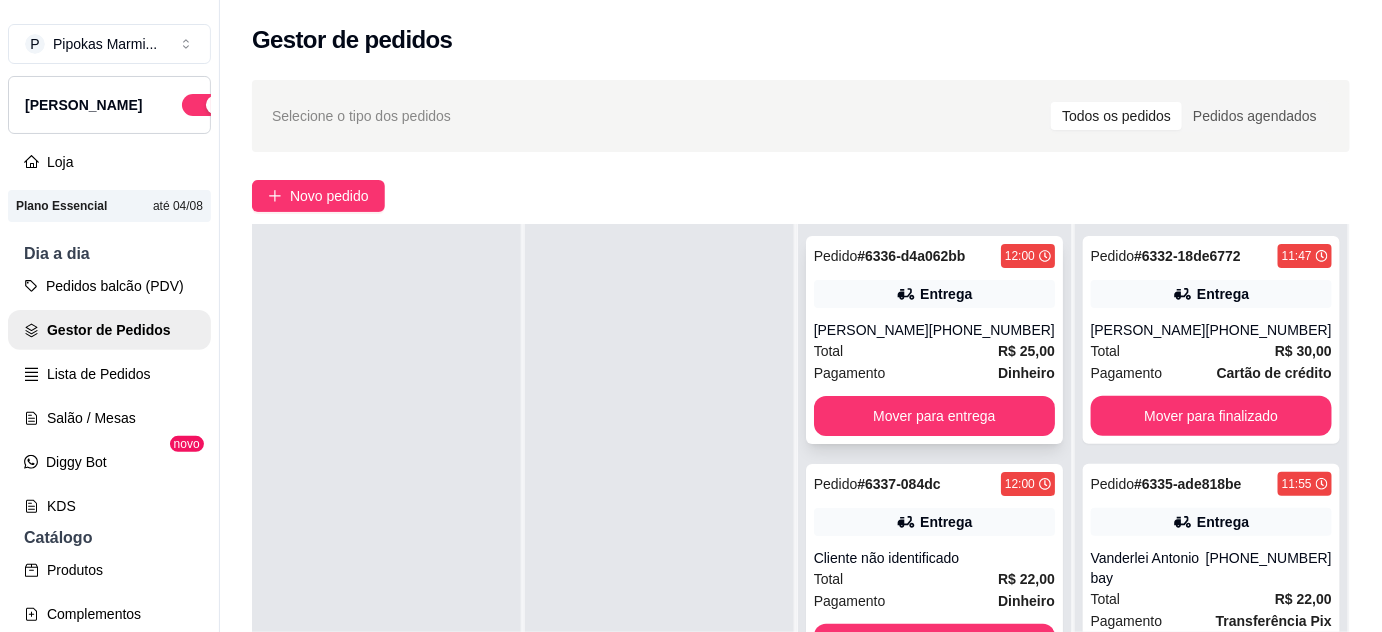click on "[PHONE_NUMBER]" at bounding box center (992, 330) 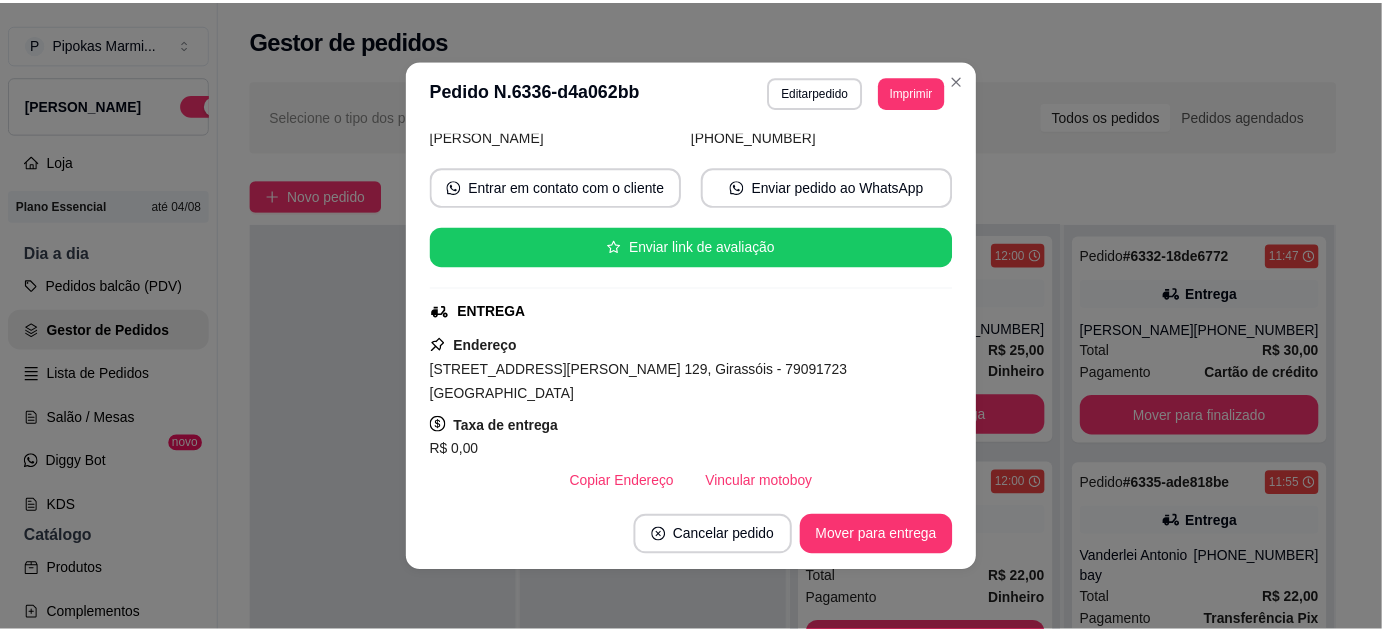 scroll, scrollTop: 181, scrollLeft: 0, axis: vertical 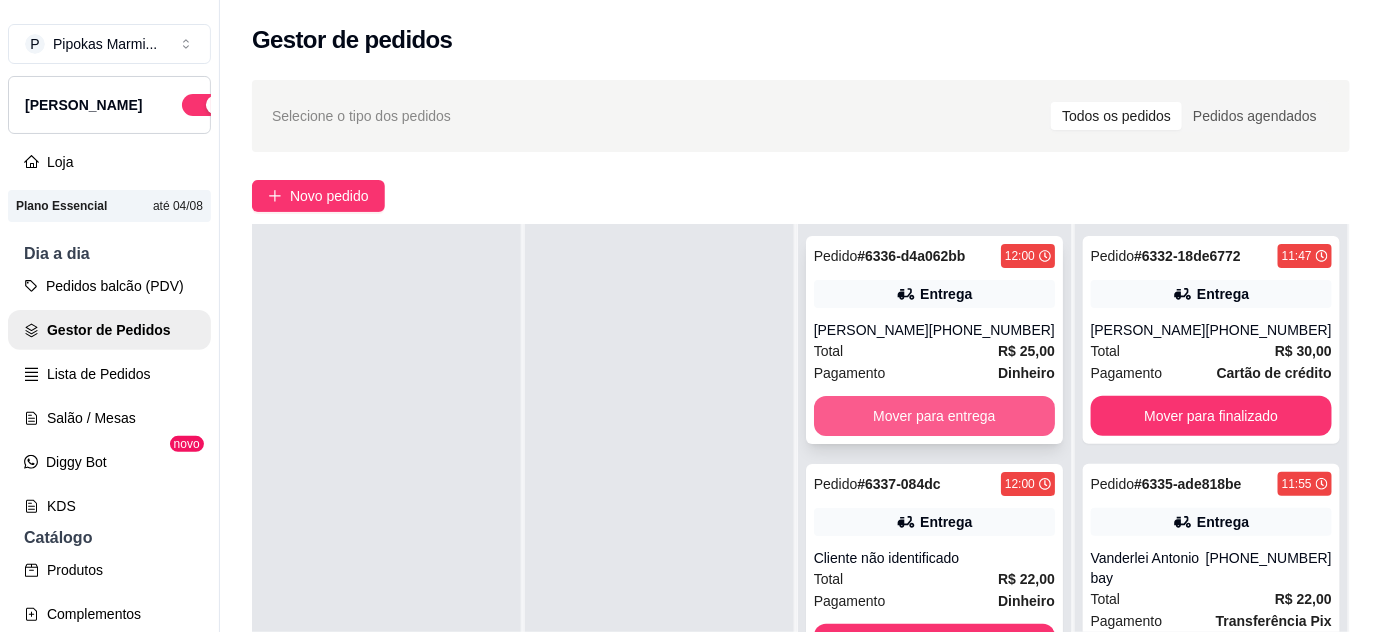 click on "Mover para entrega" at bounding box center [934, 416] 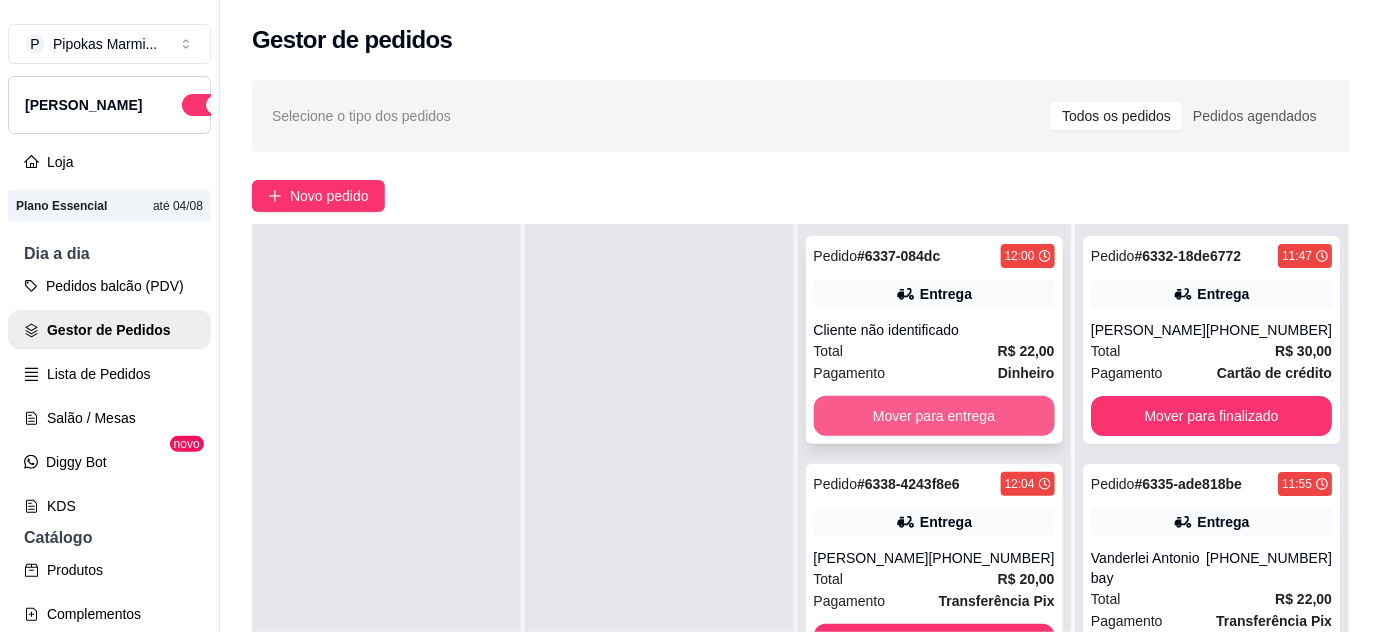click on "Mover para entrega" at bounding box center (934, 416) 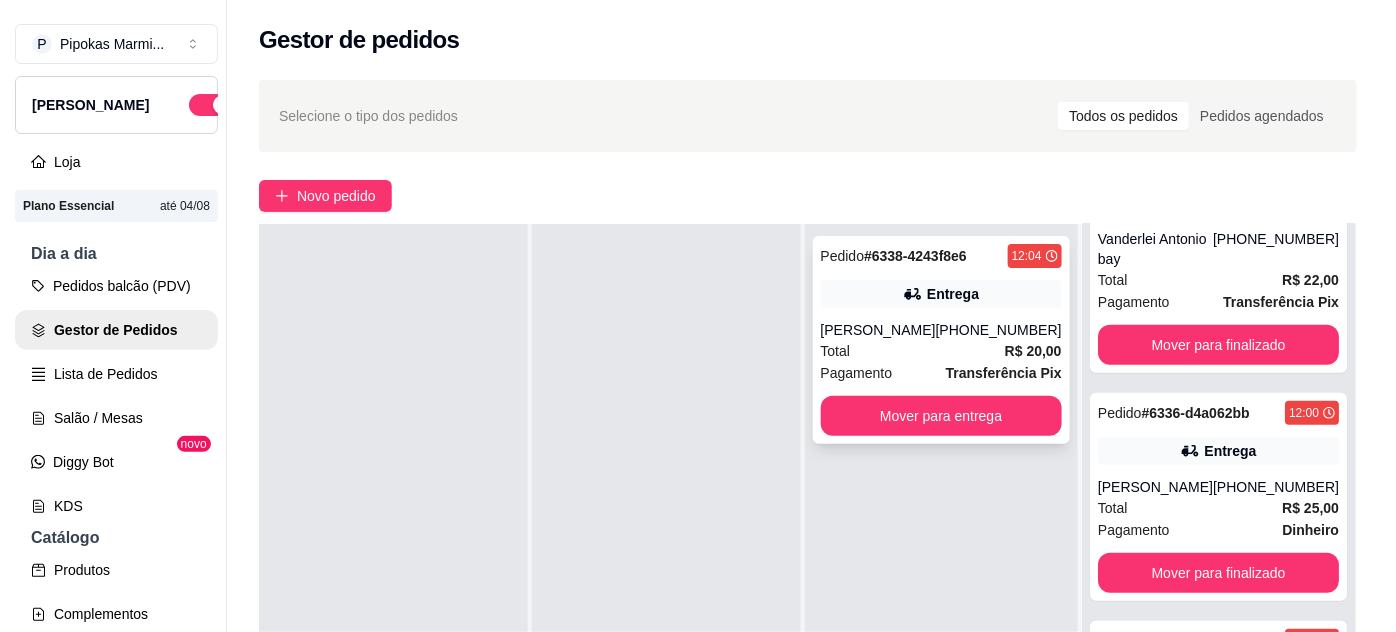 scroll, scrollTop: 320, scrollLeft: 0, axis: vertical 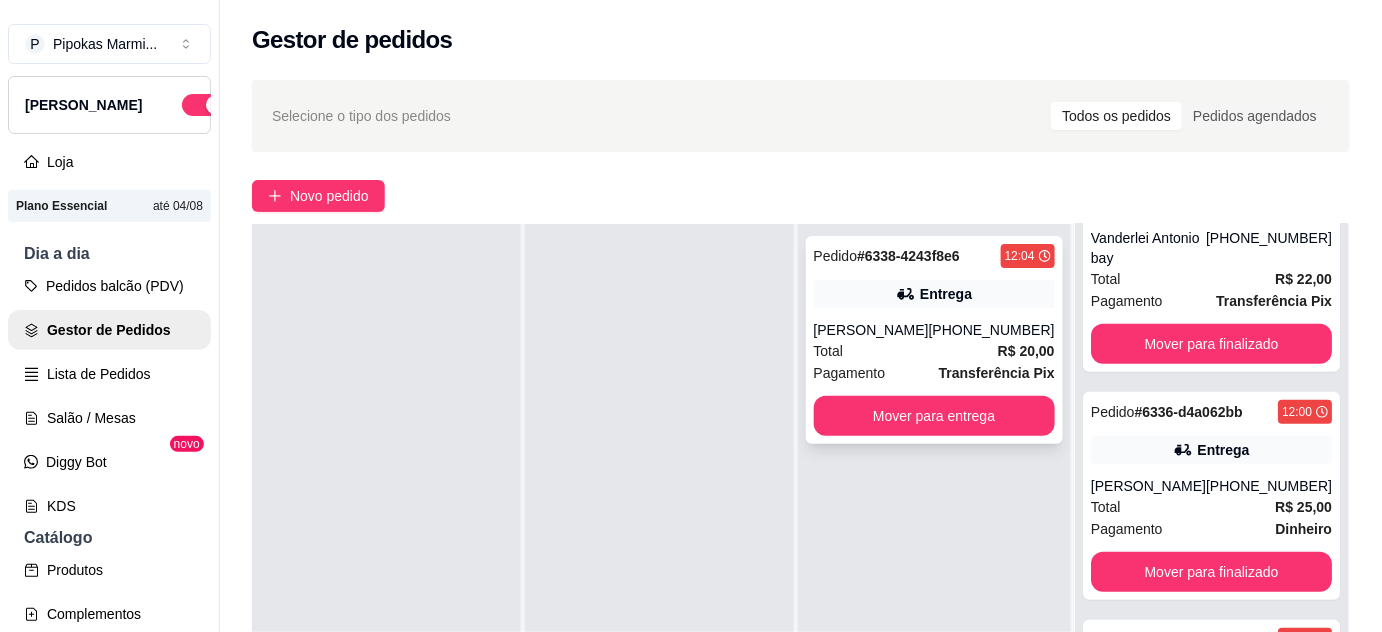 click on "Total R$ 20,00" at bounding box center (934, 351) 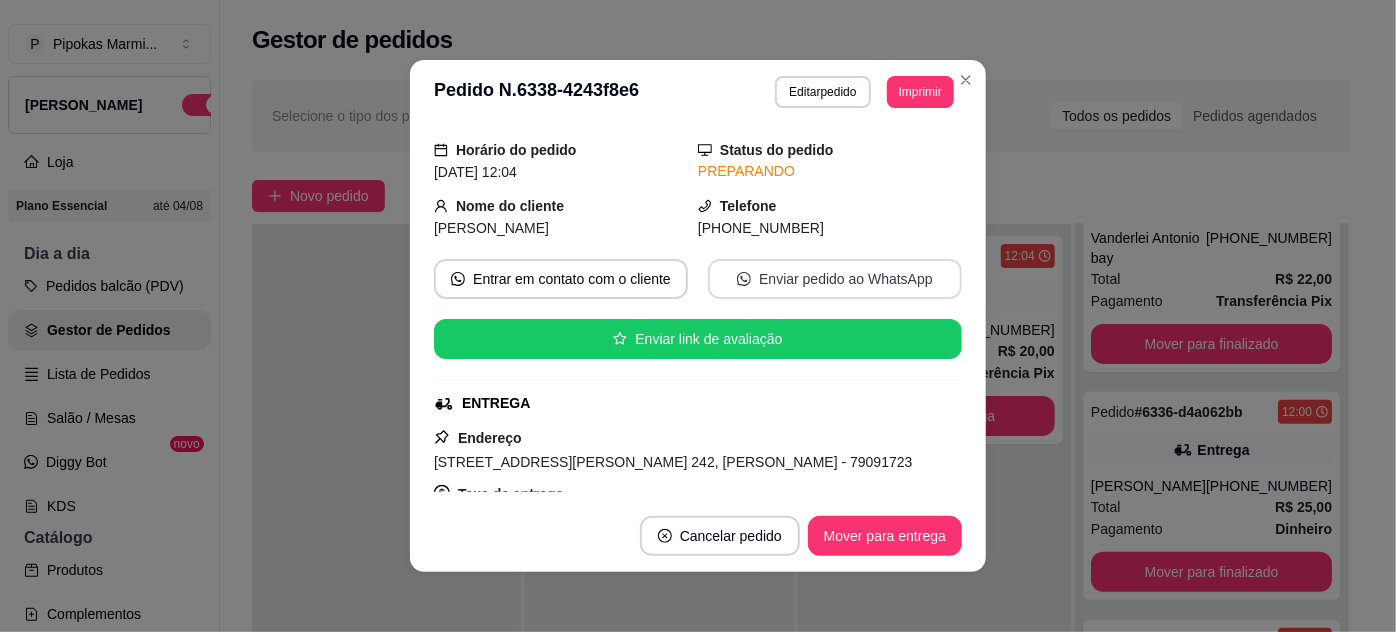 scroll, scrollTop: 90, scrollLeft: 0, axis: vertical 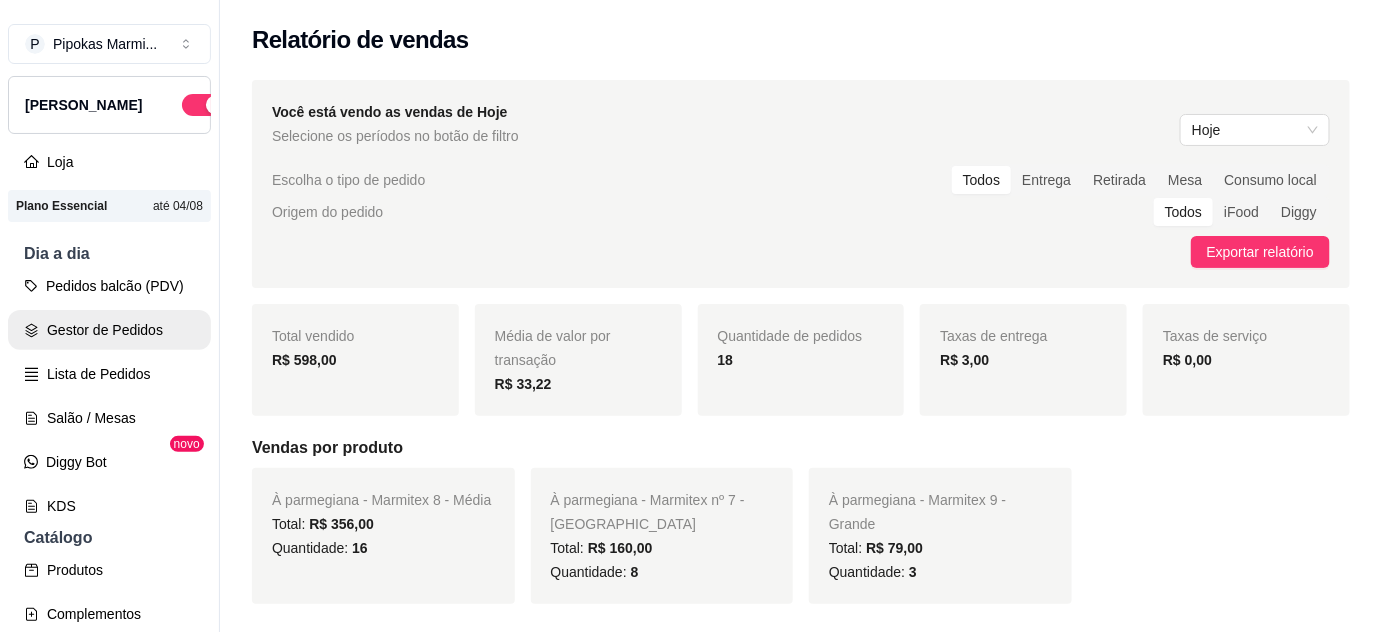click on "Gestor de Pedidos" at bounding box center (109, 330) 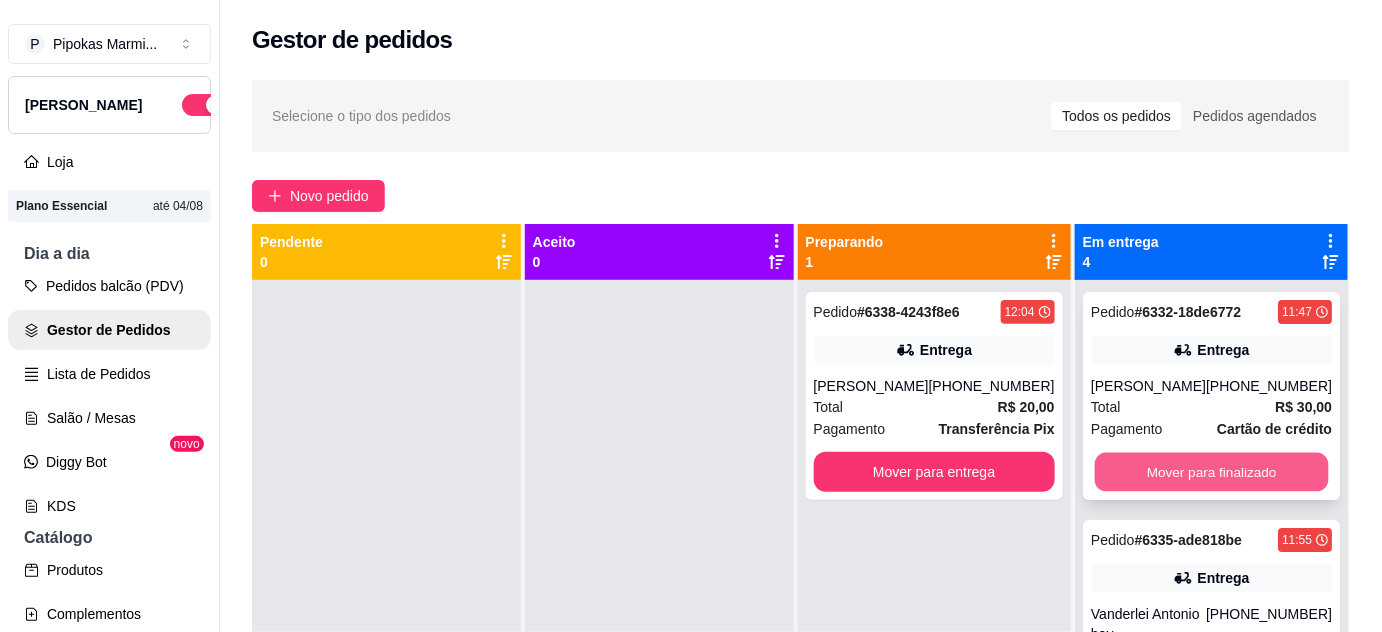 click on "Mover para finalizado" at bounding box center [1211, 472] 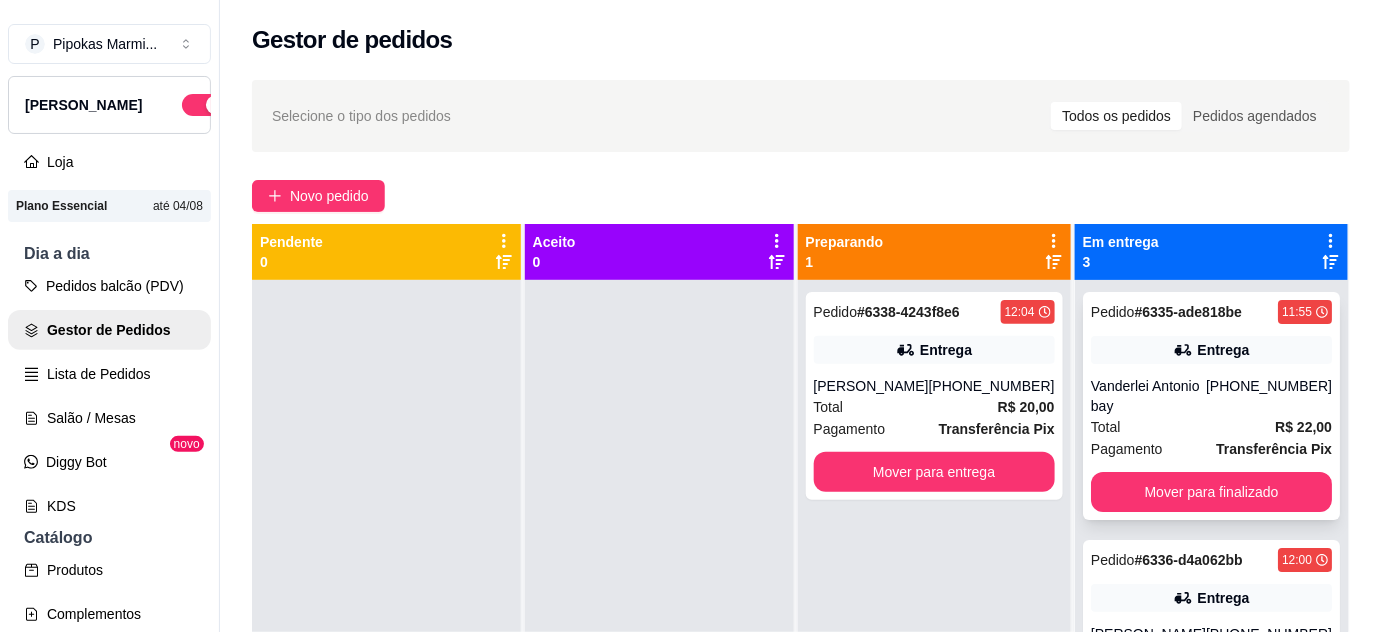 click on "Pedido  # 6335-ade818be 11:55 Entrega Vanderlei Antonio bay  [PHONE_NUMBER] Total R$ 22,00 Pagamento Transferência Pix Mover para finalizado" at bounding box center [1211, 406] 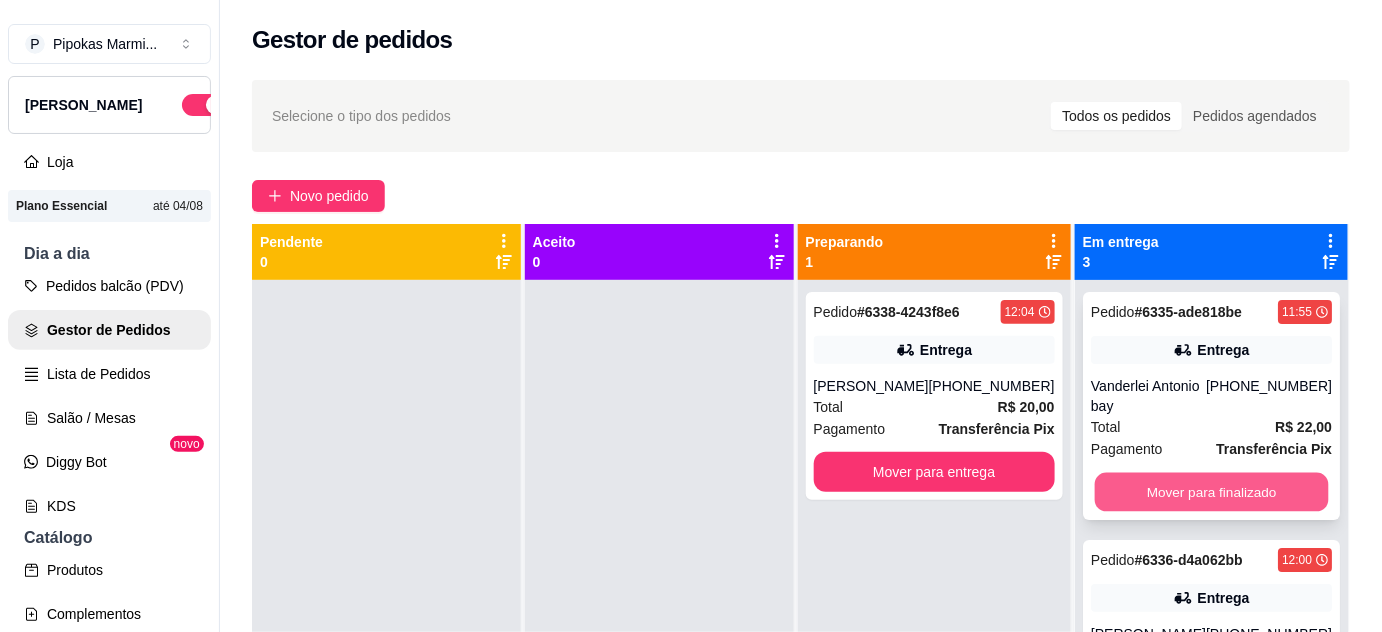 click on "Mover para finalizado" at bounding box center (1211, 492) 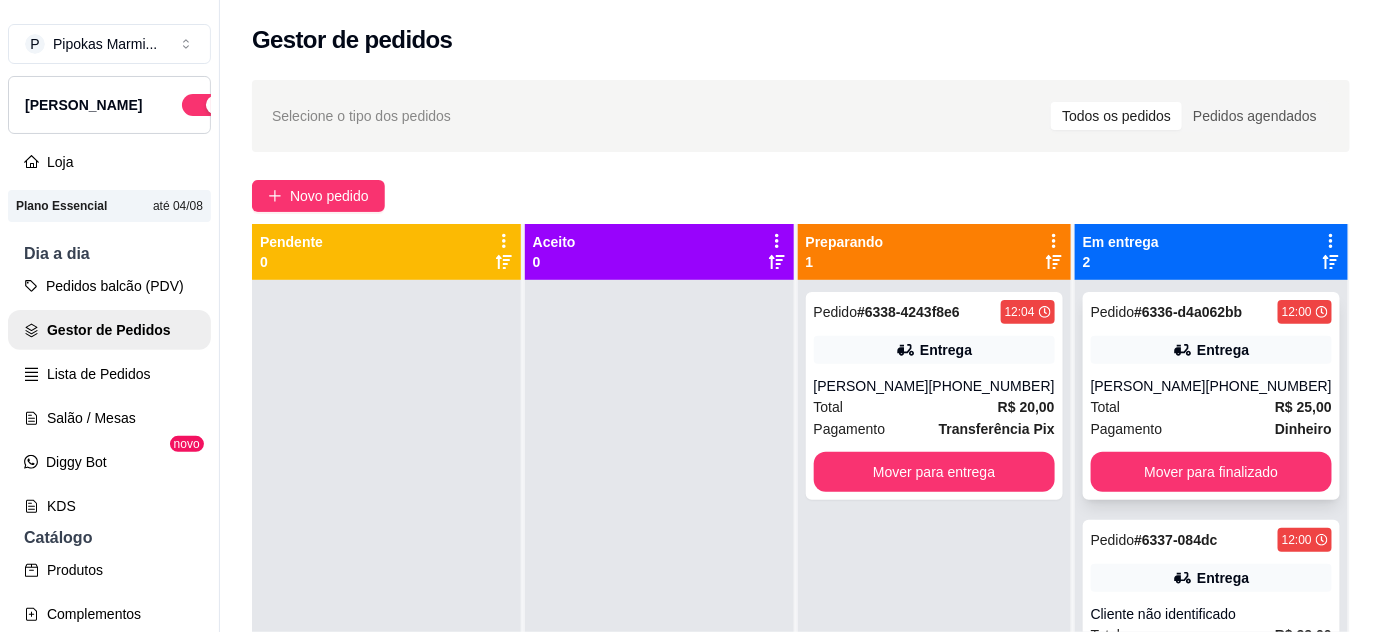 click on "Pedido  # 6336-d4a062bb 12:00 Entrega [PERSON_NAME]  [PHONE_NUMBER] Total R$ 25,00 Pagamento Dinheiro Mover para finalizado" at bounding box center [1211, 396] 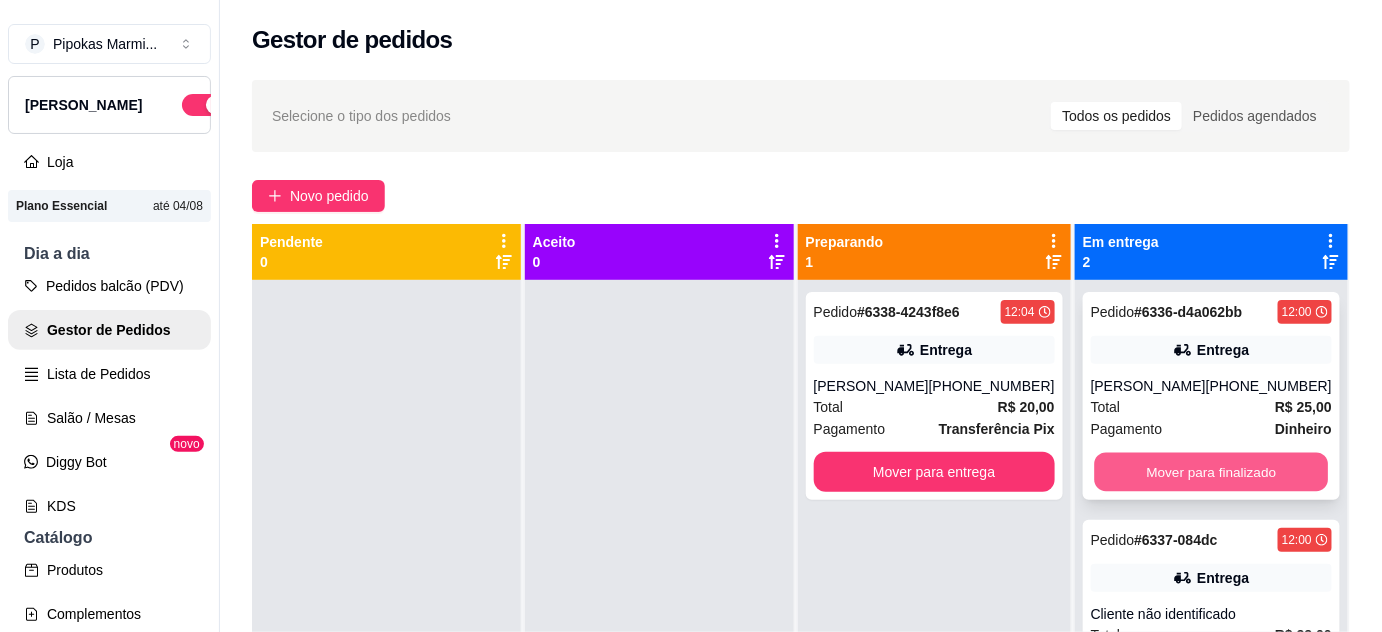 click on "Mover para finalizado" at bounding box center [1211, 472] 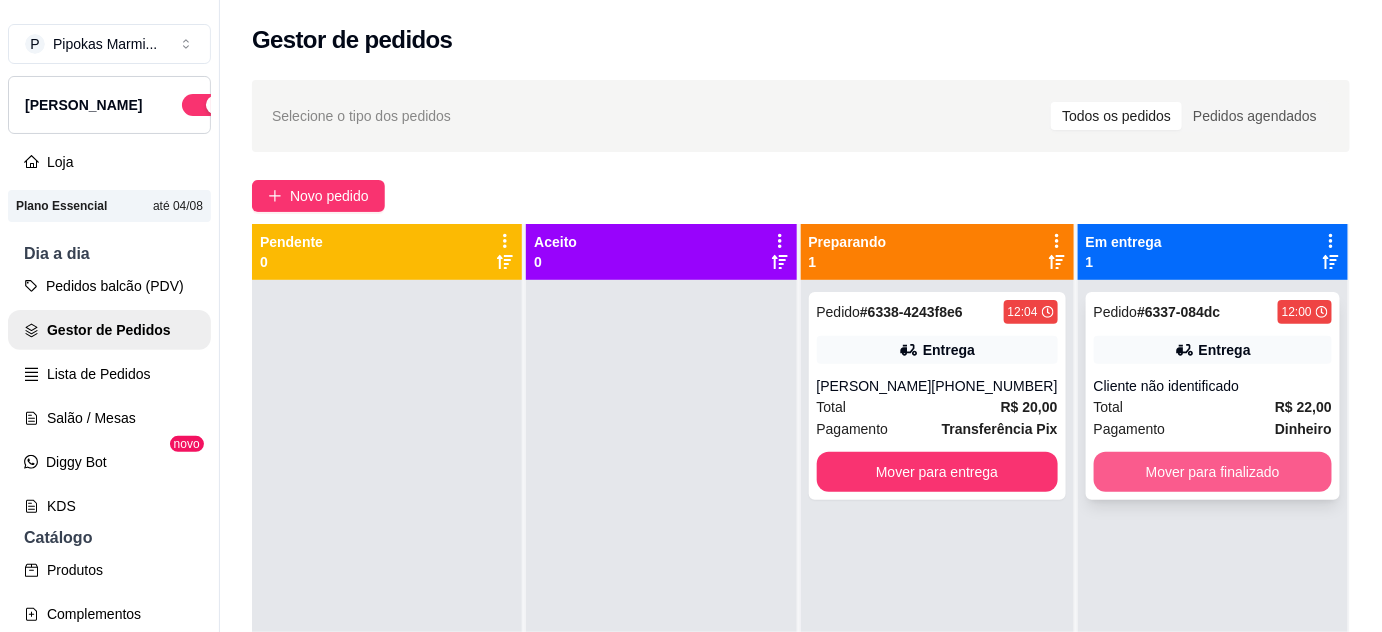 click on "Mover para finalizado" at bounding box center [1213, 472] 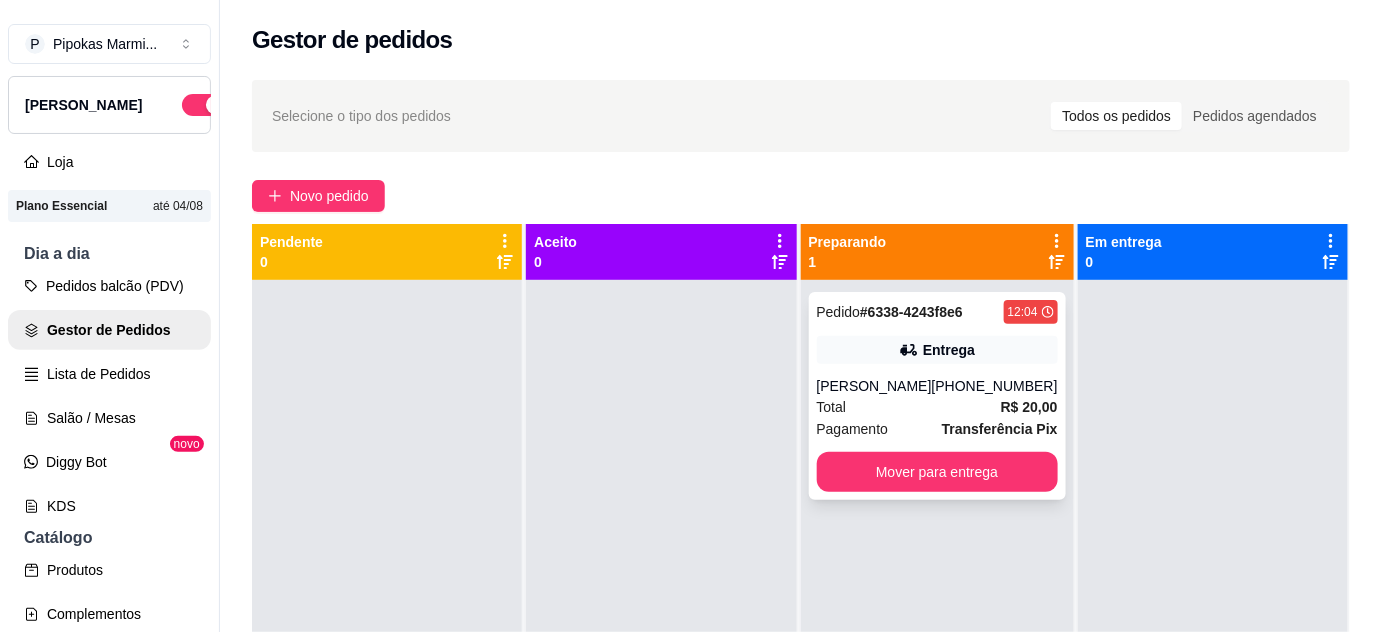 click on "Total R$ 20,00" at bounding box center [937, 407] 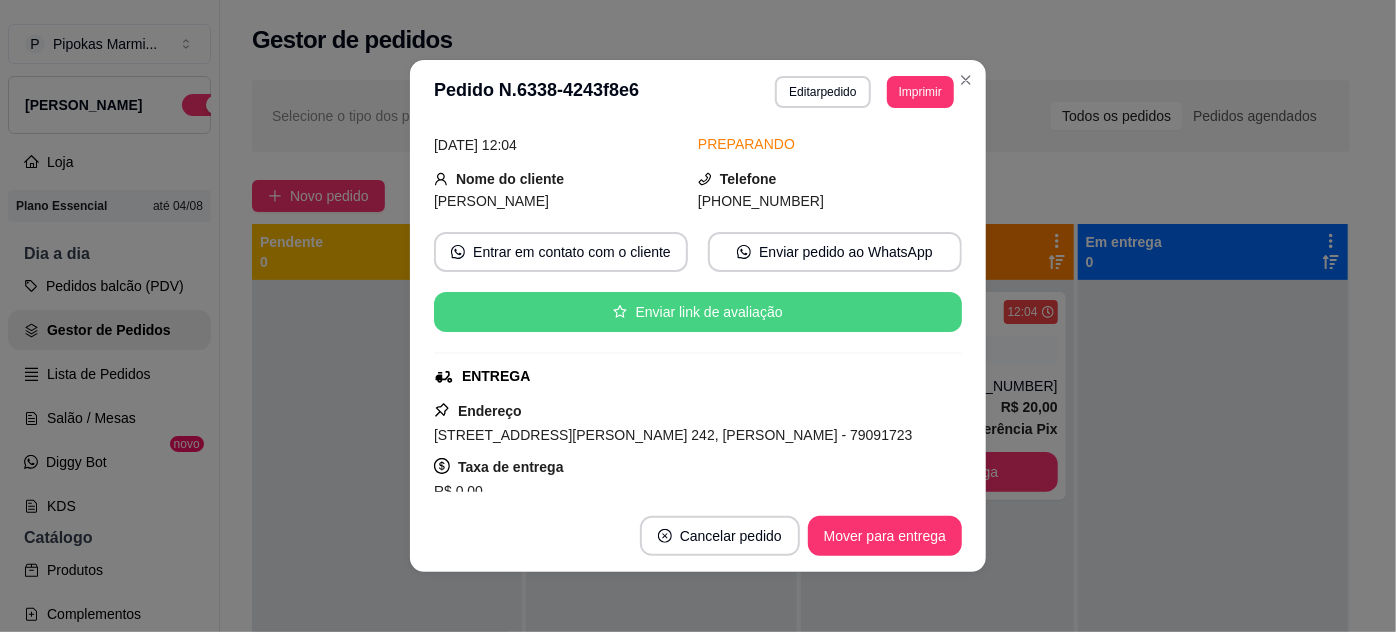 scroll, scrollTop: 181, scrollLeft: 0, axis: vertical 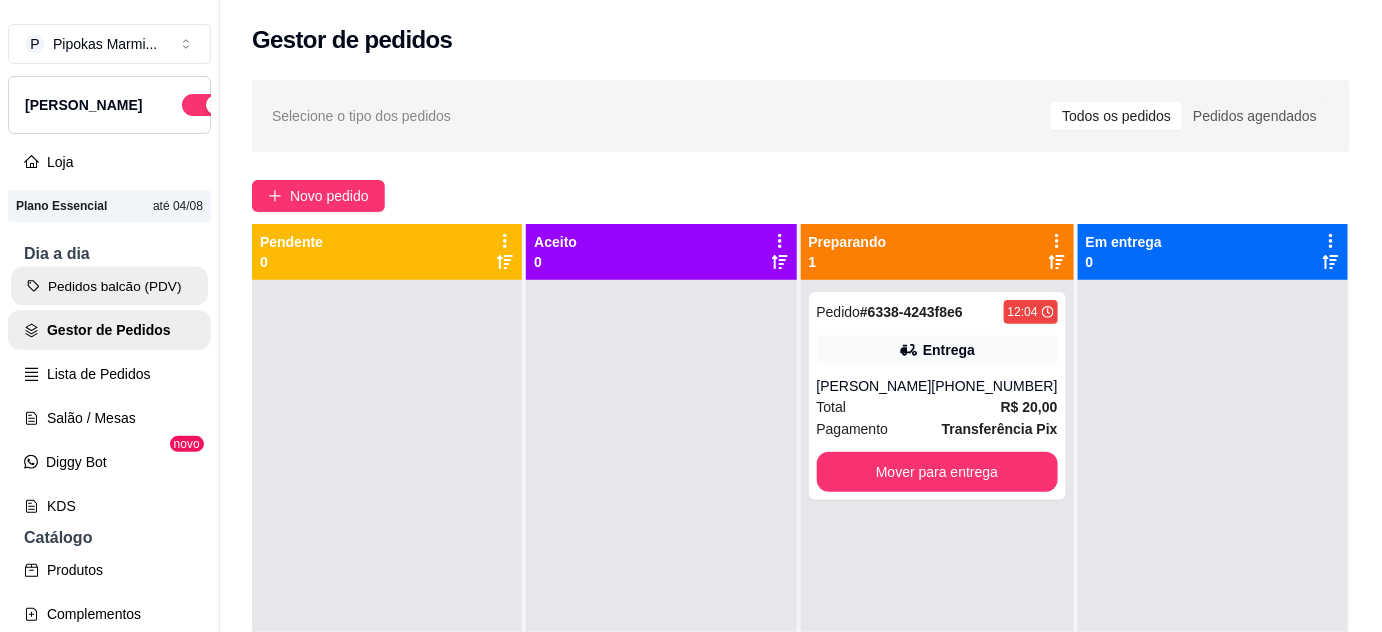 click on "Pedidos balcão (PDV)" at bounding box center (109, 286) 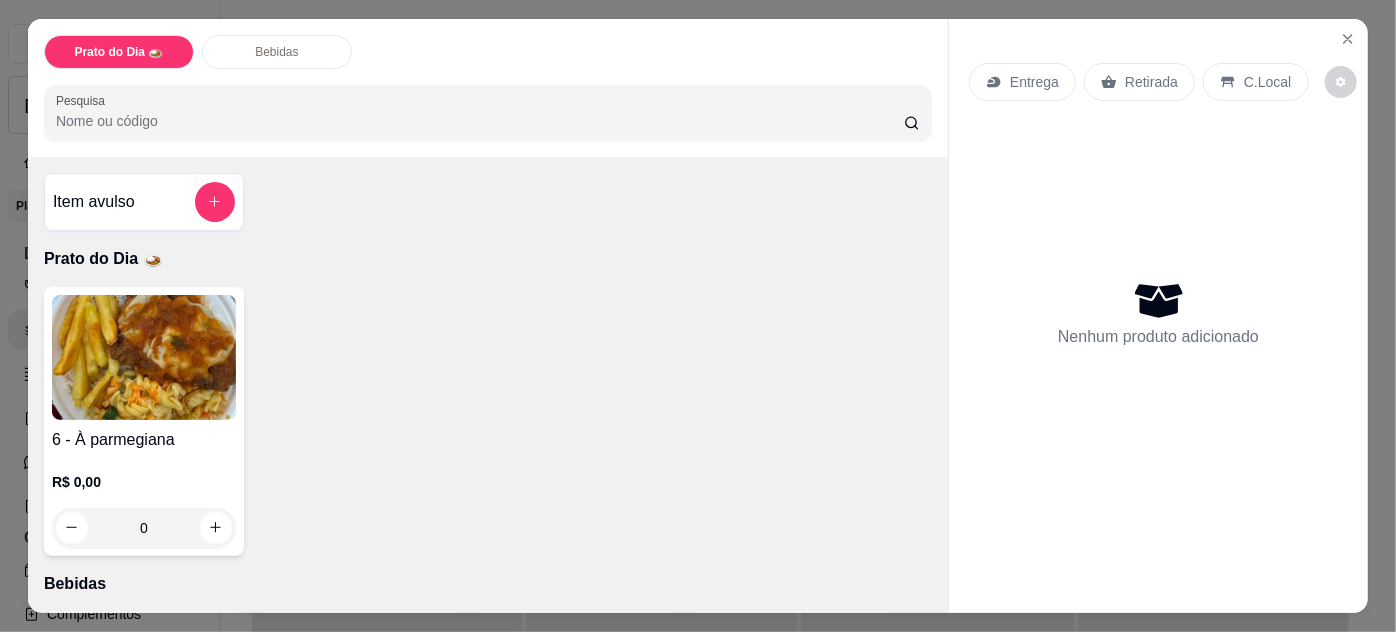 click at bounding box center [144, 357] 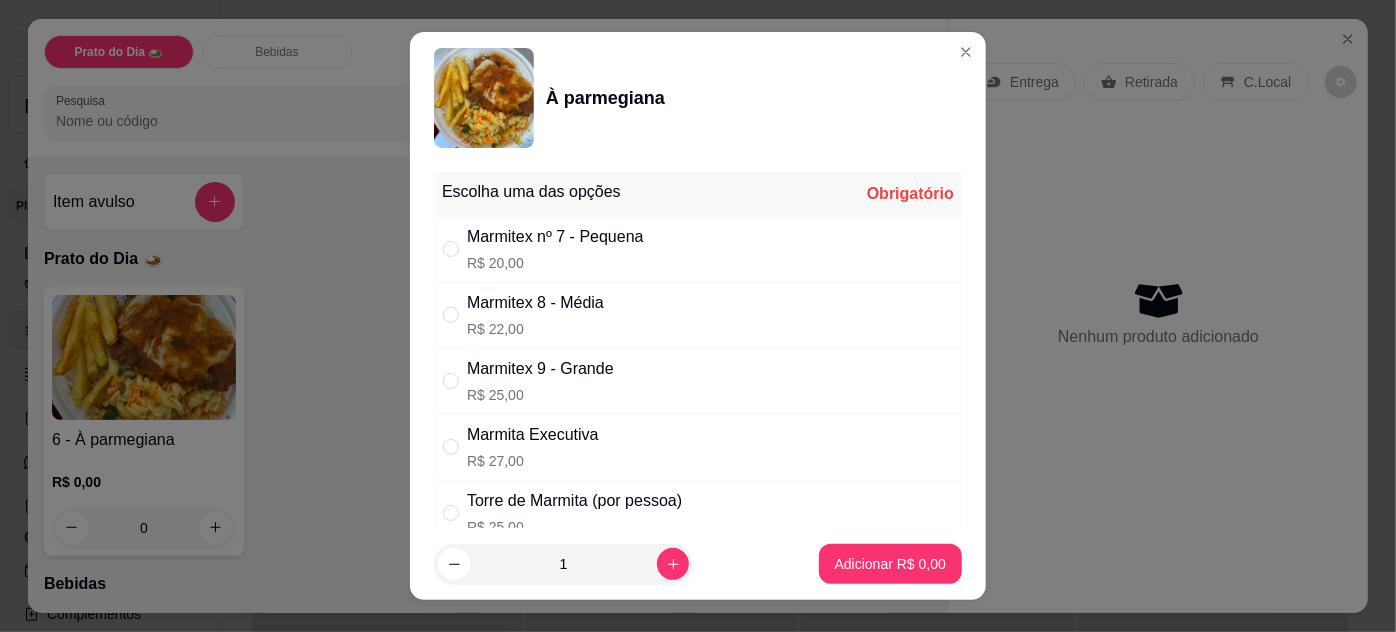 click on "Marmitex nº 7 - Pequena R$ 20,00" at bounding box center [698, 249] 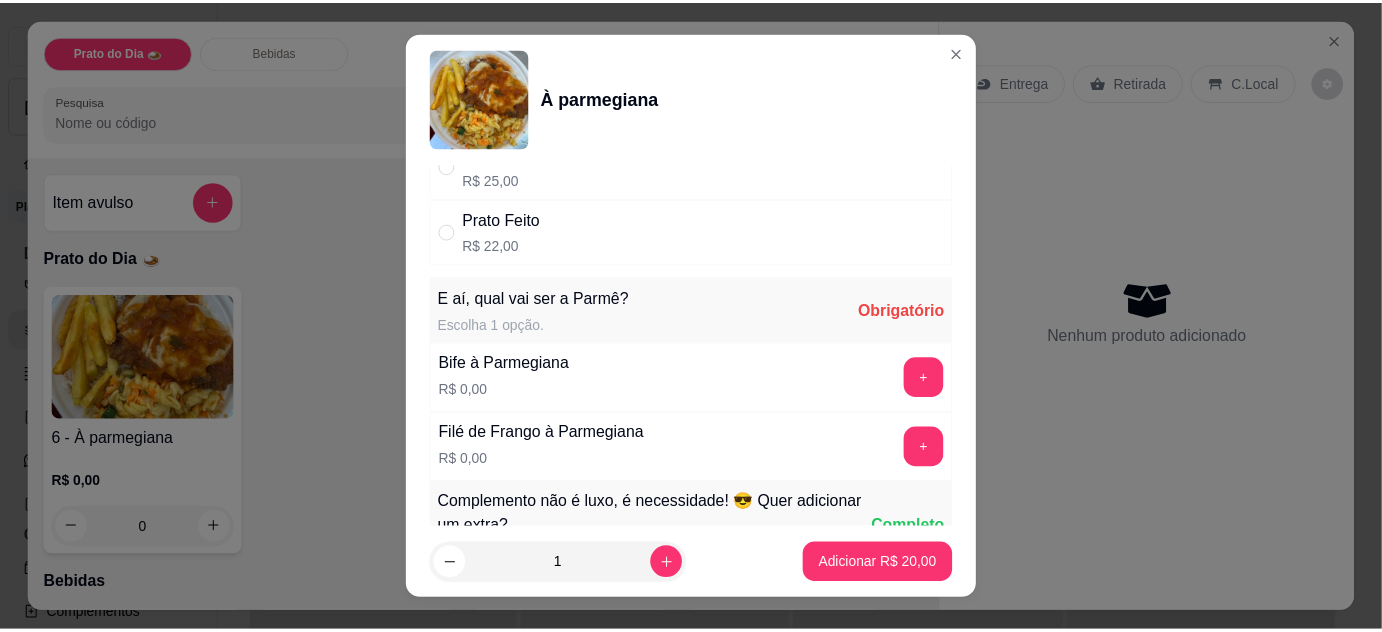 scroll, scrollTop: 454, scrollLeft: 0, axis: vertical 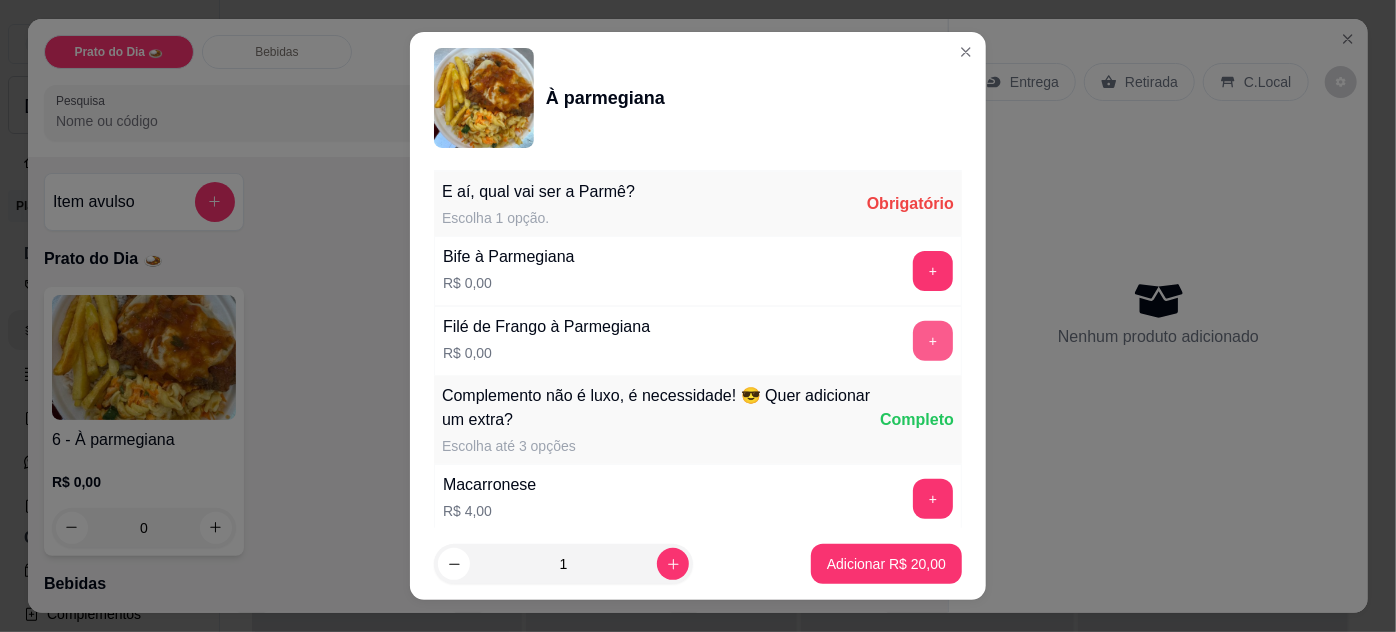 click on "+" at bounding box center [933, 341] 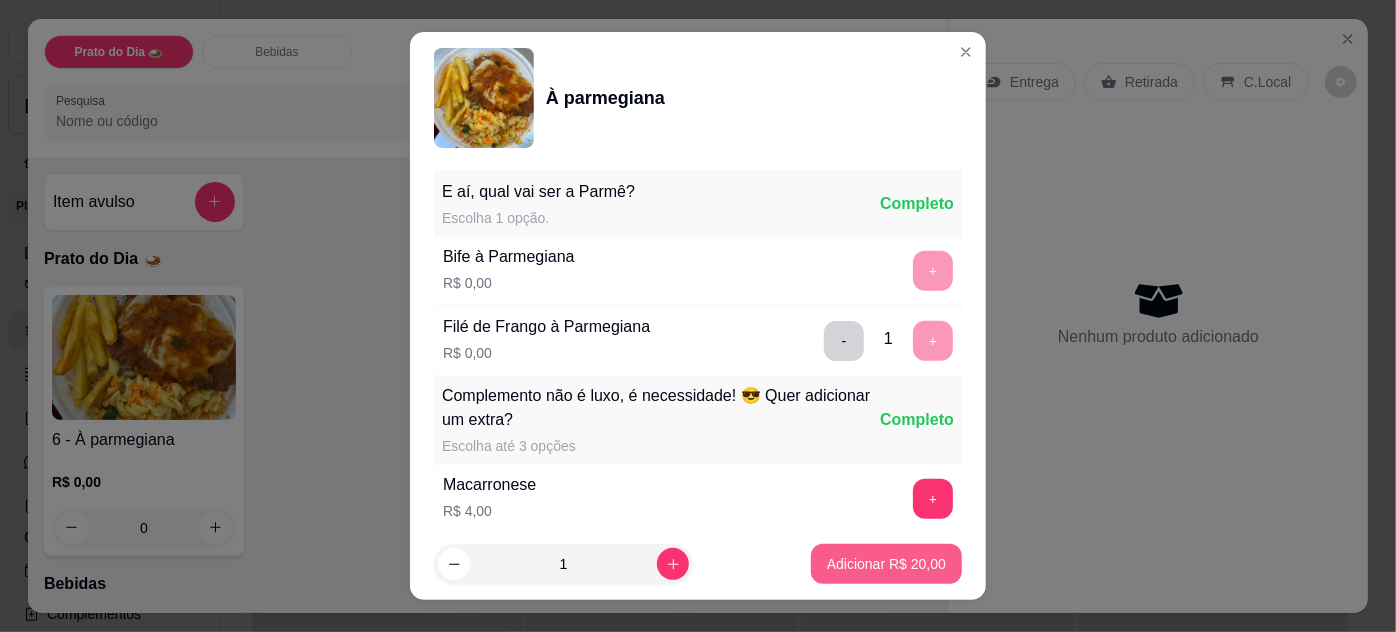 click on "Adicionar   R$ 20,00" at bounding box center [886, 564] 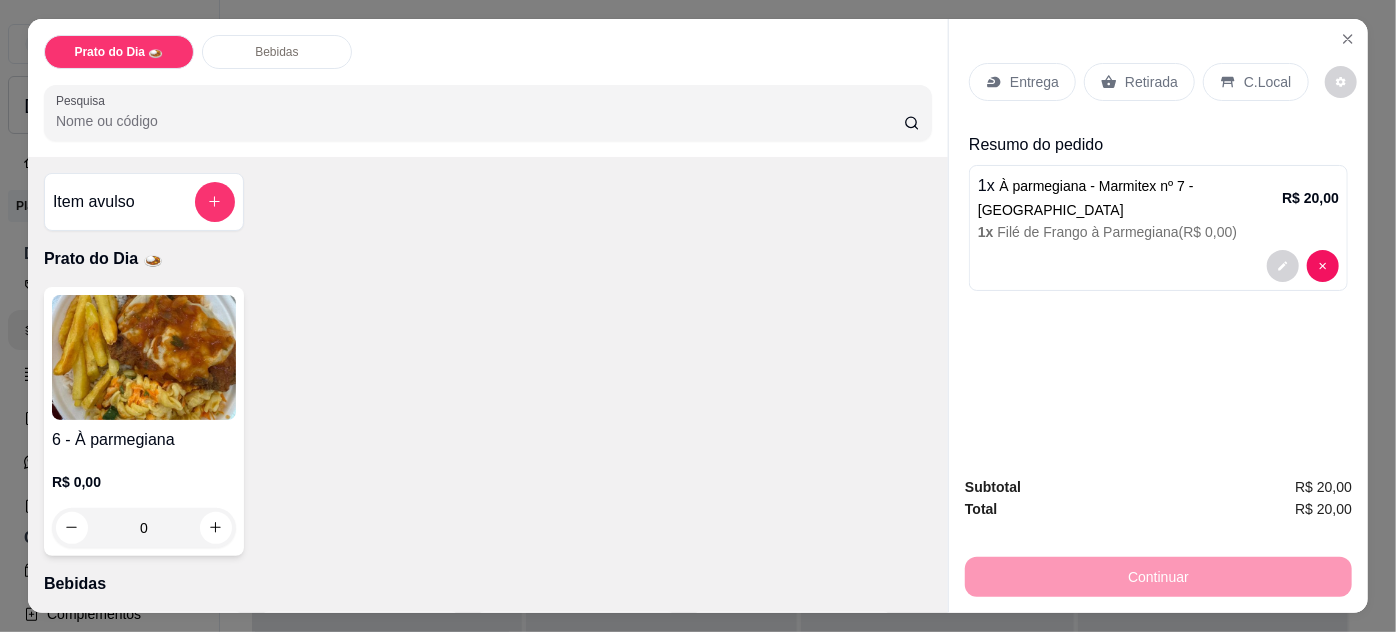 drag, startPoint x: 1159, startPoint y: 67, endPoint x: 1149, endPoint y: 106, distance: 40.261642 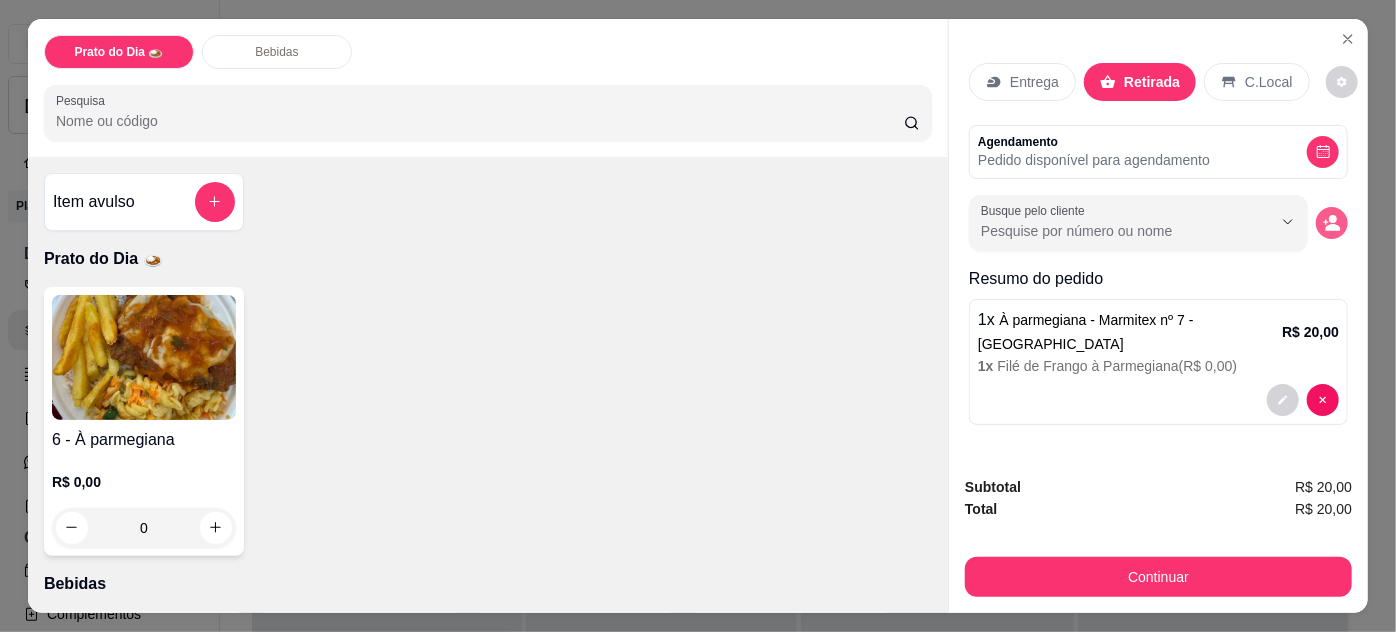 click at bounding box center (1332, 223) 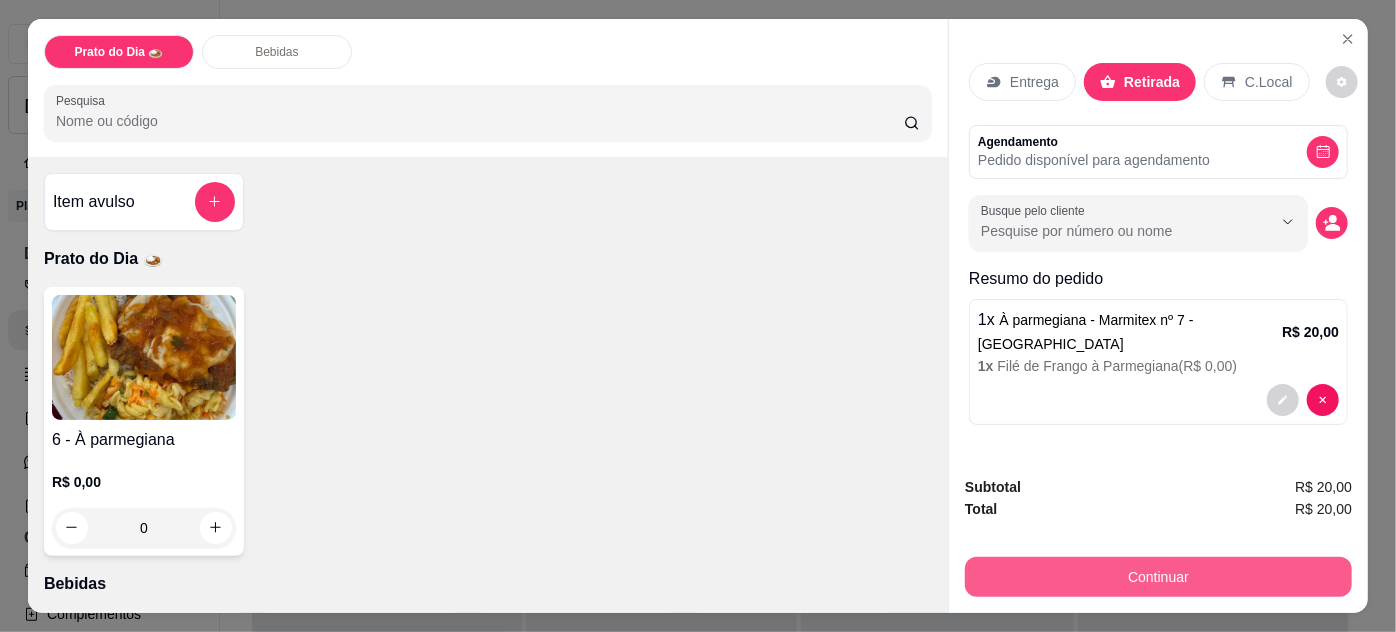 click on "Continuar" at bounding box center (1158, 577) 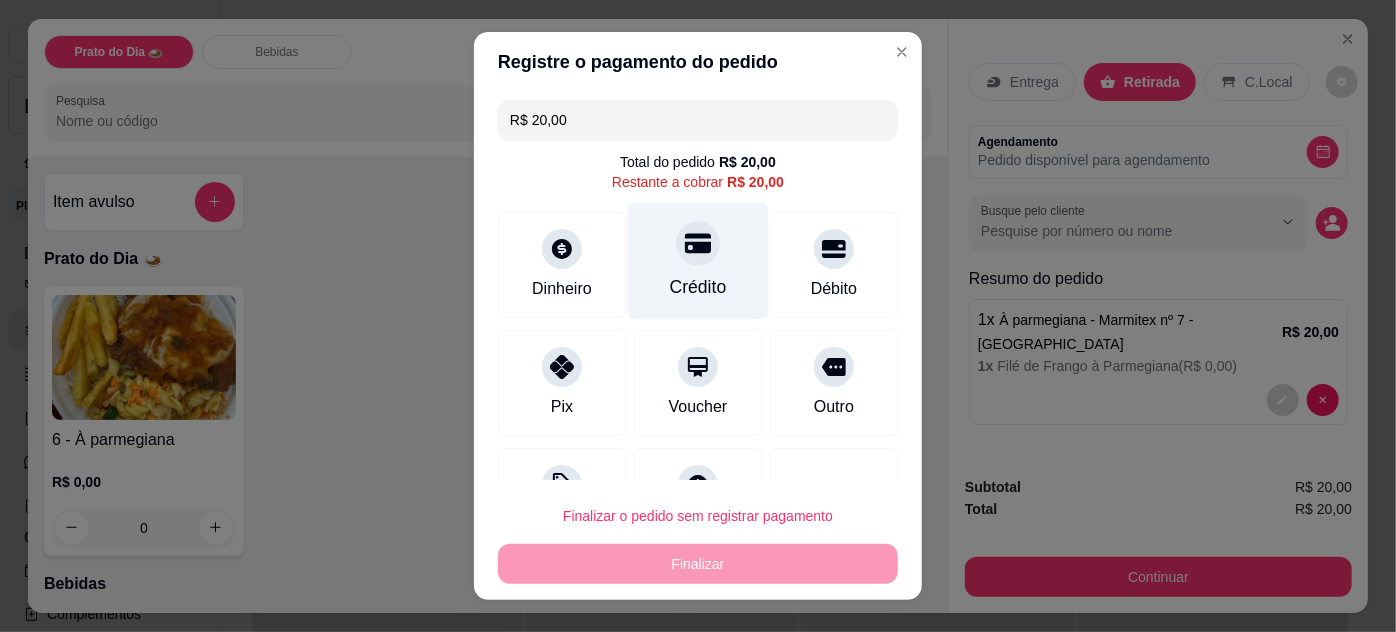 click 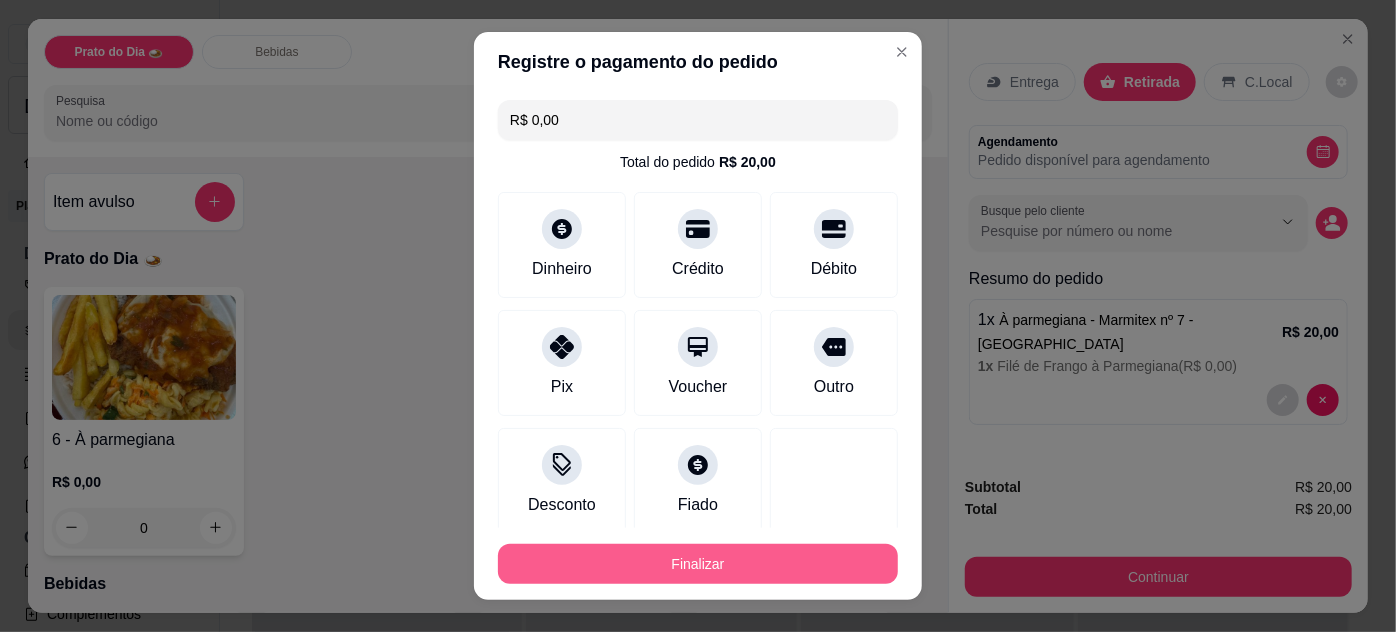 click on "Finalizar" at bounding box center (698, 564) 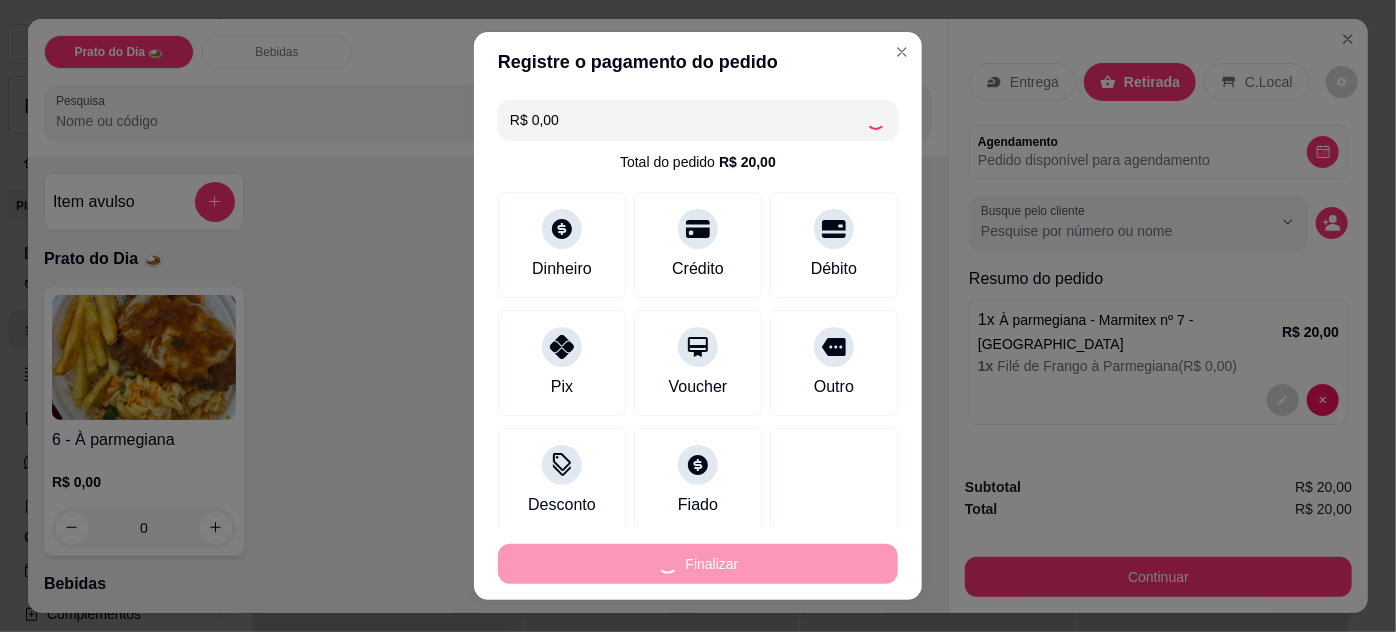 type on "-R$ 20,00" 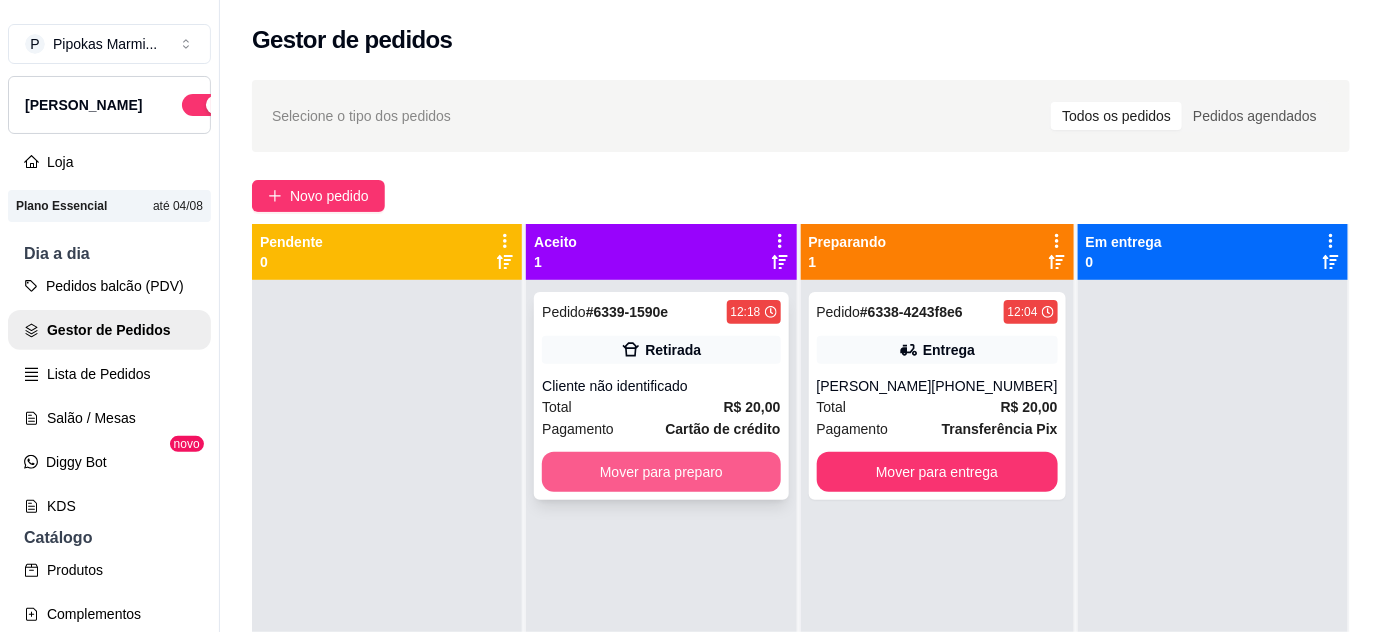 click on "Mover para preparo" at bounding box center (661, 472) 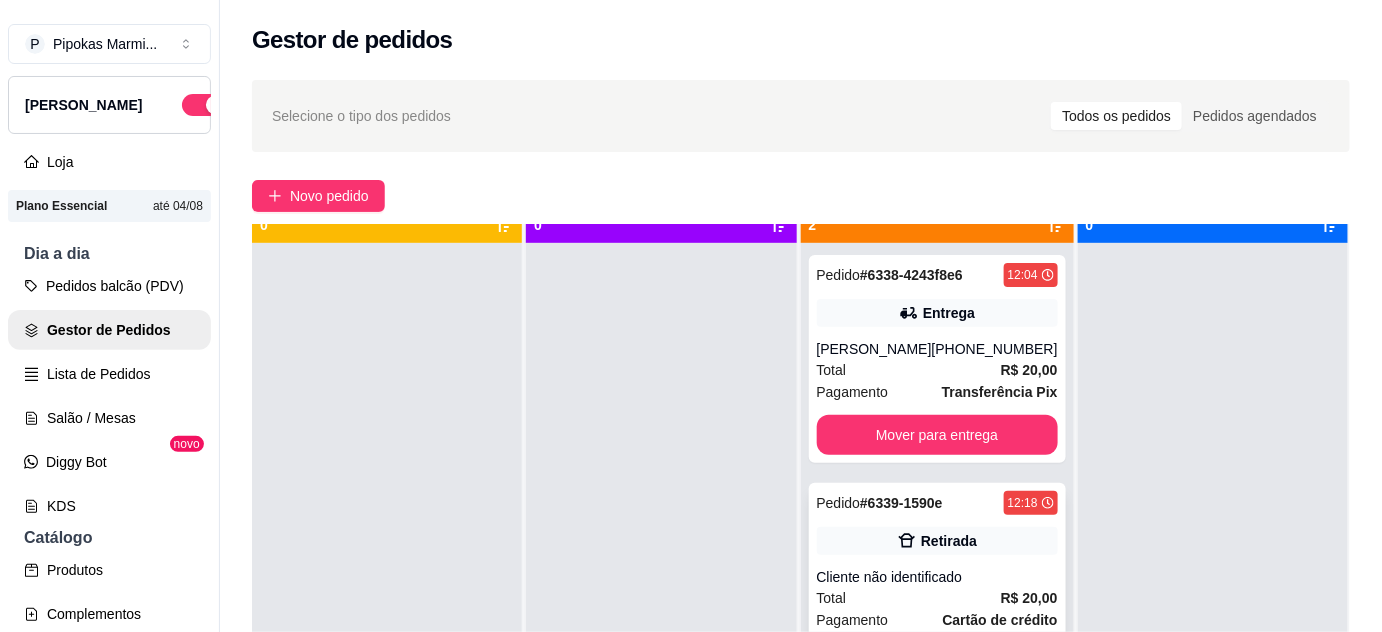 scroll, scrollTop: 56, scrollLeft: 0, axis: vertical 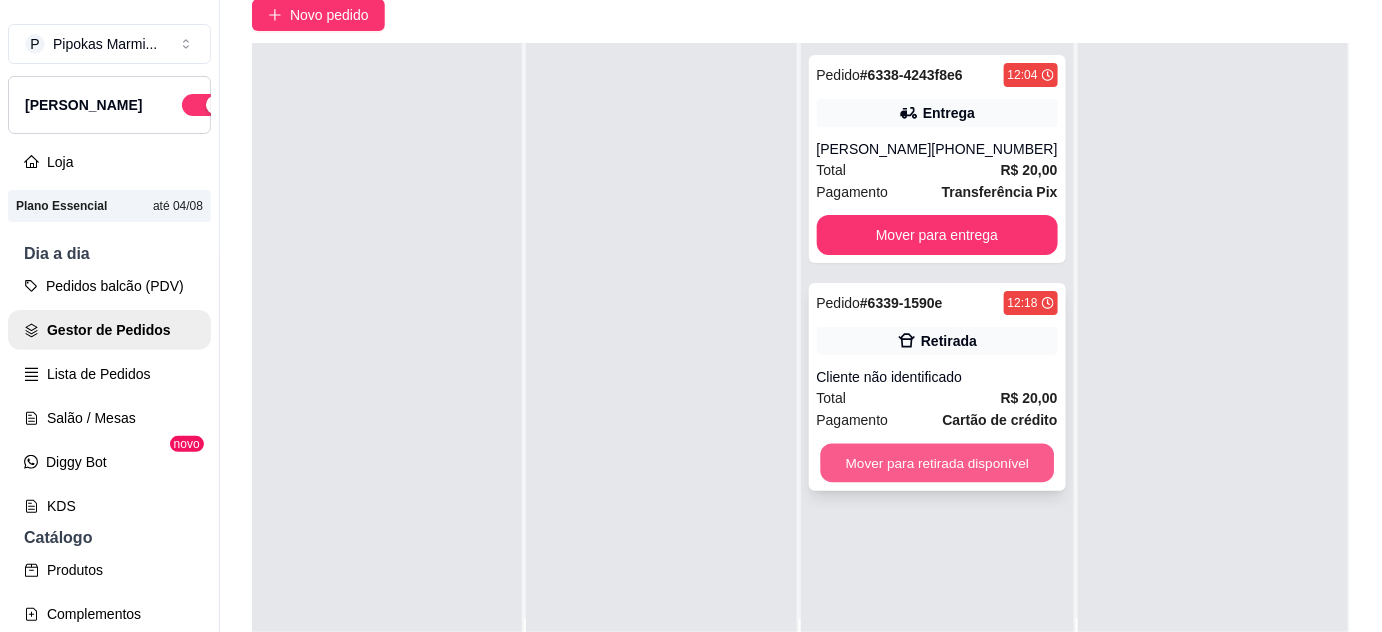 click on "Mover para retirada disponível" at bounding box center [937, 463] 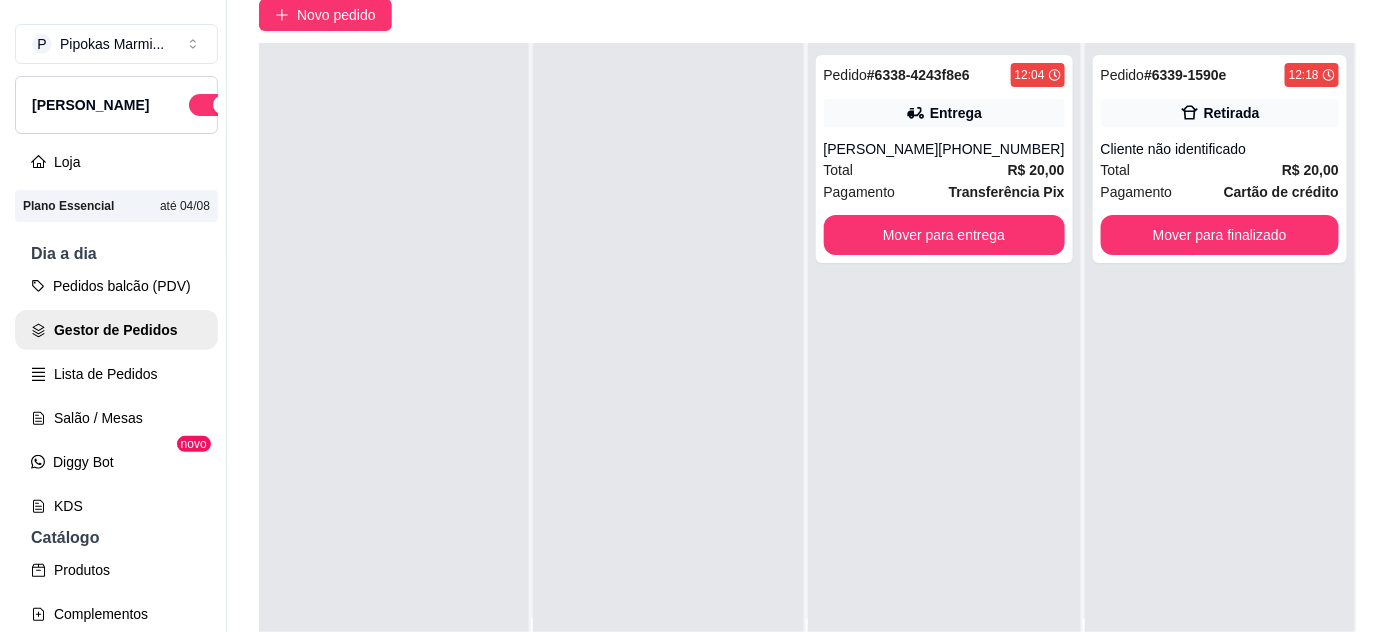 scroll, scrollTop: 0, scrollLeft: 0, axis: both 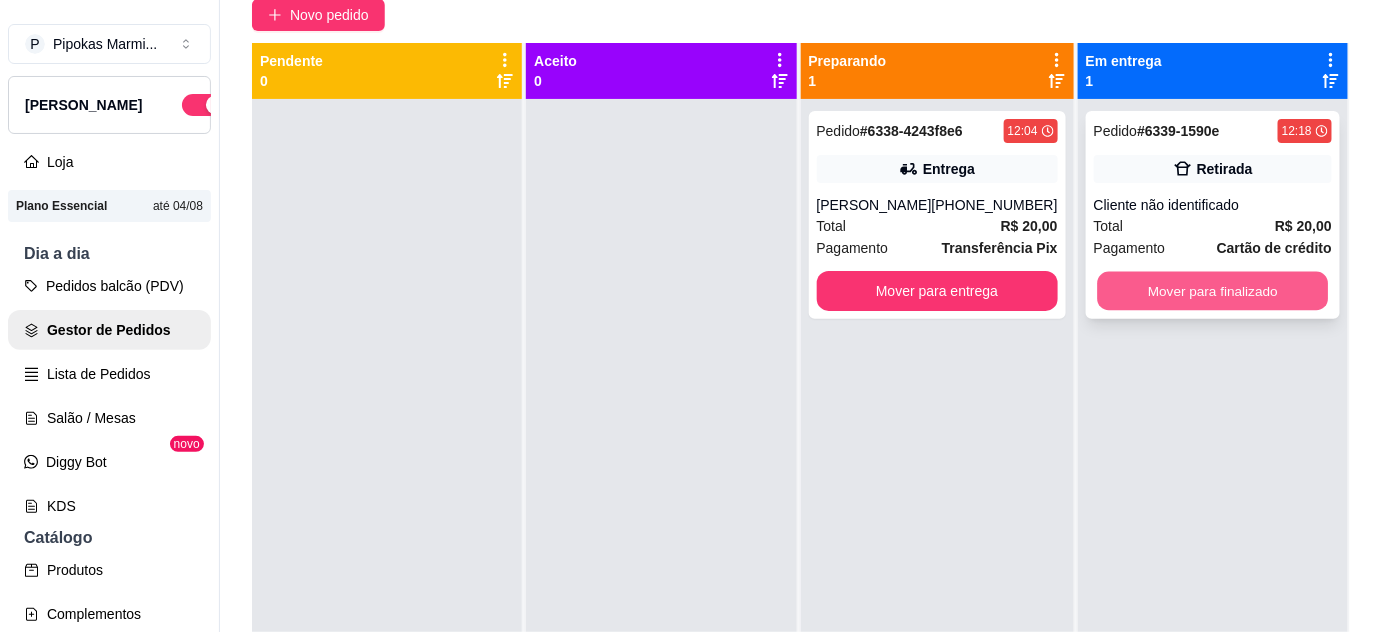 click on "Mover para finalizado" at bounding box center (1212, 291) 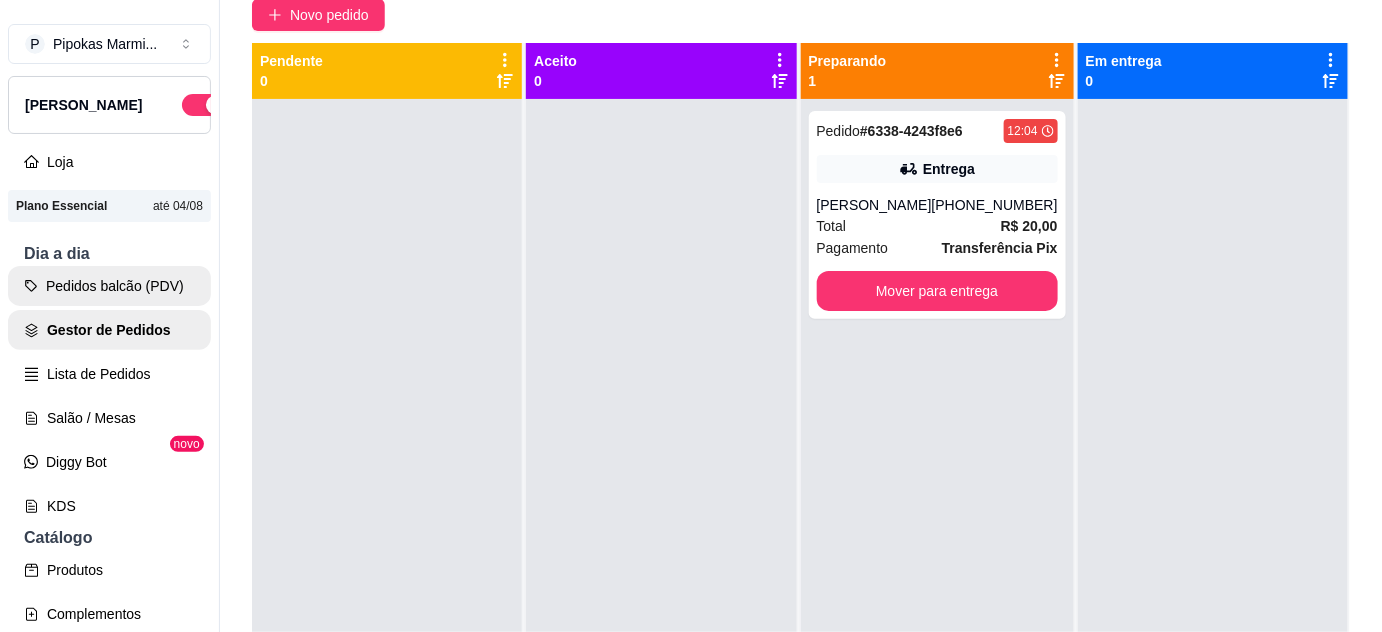 click on "Pedidos balcão (PDV)" at bounding box center [109, 286] 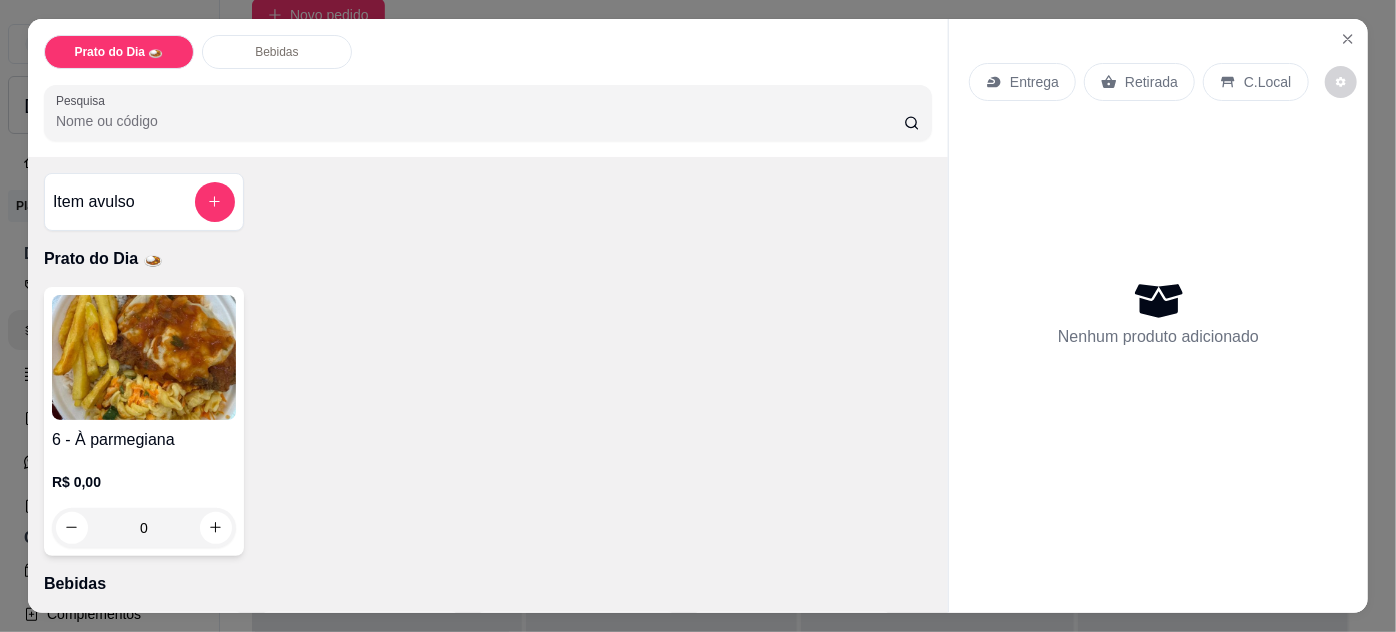 click at bounding box center (144, 357) 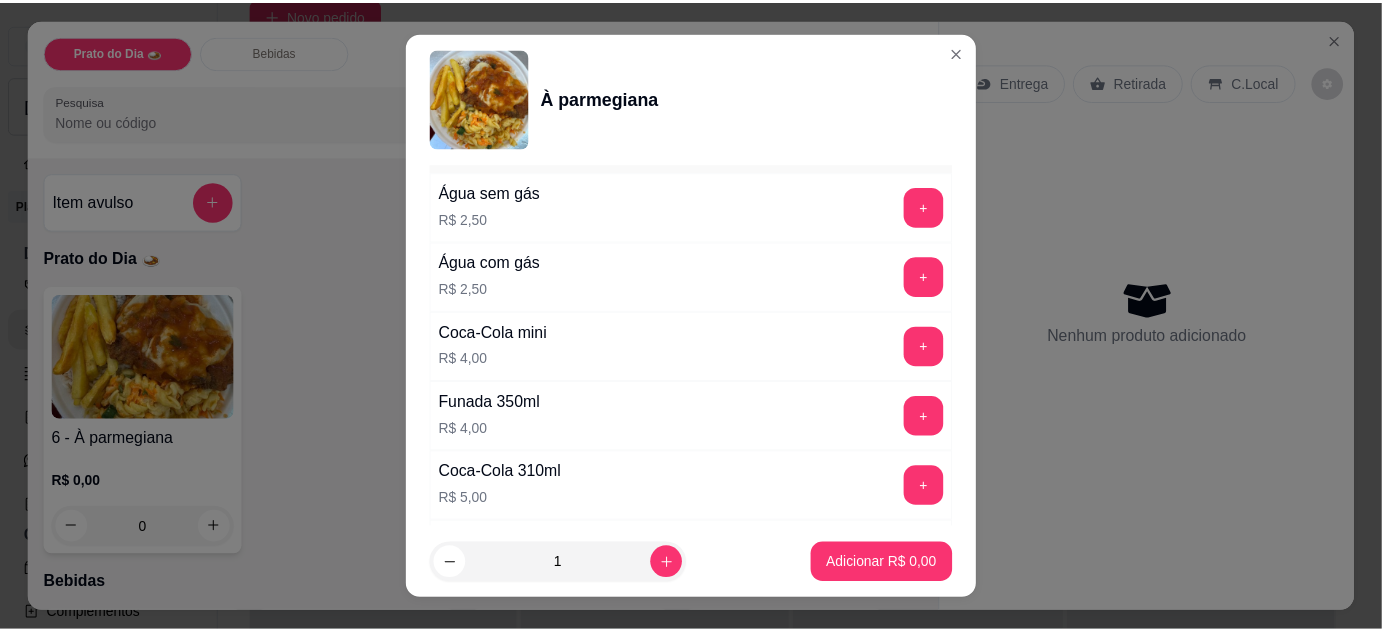 scroll, scrollTop: 1181, scrollLeft: 0, axis: vertical 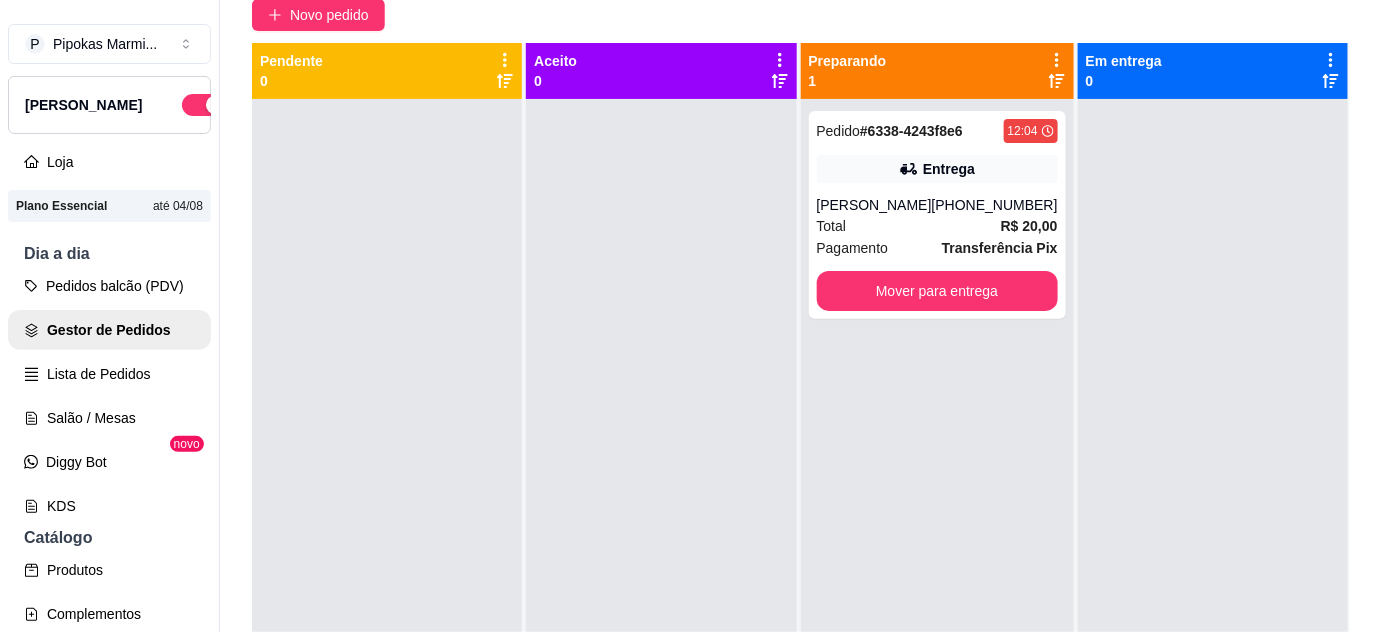 drag, startPoint x: 157, startPoint y: 52, endPoint x: 624, endPoint y: 148, distance: 476.76514 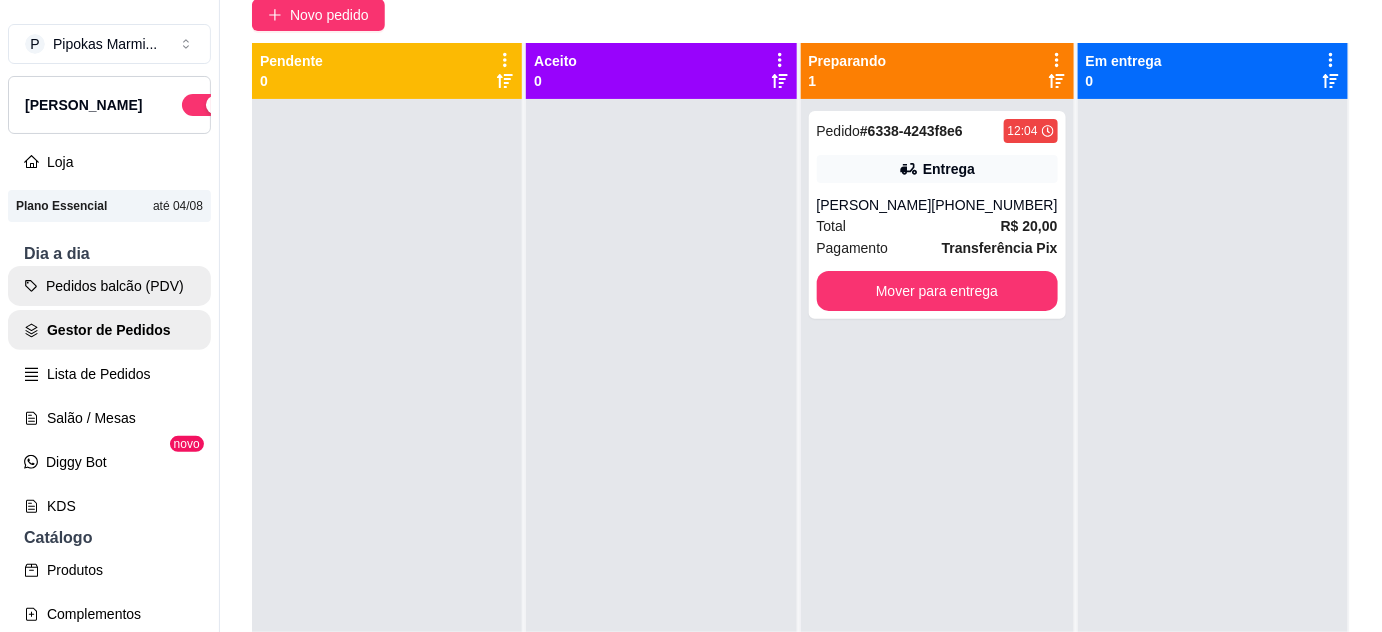 click on "Pedidos balcão (PDV)" at bounding box center (109, 286) 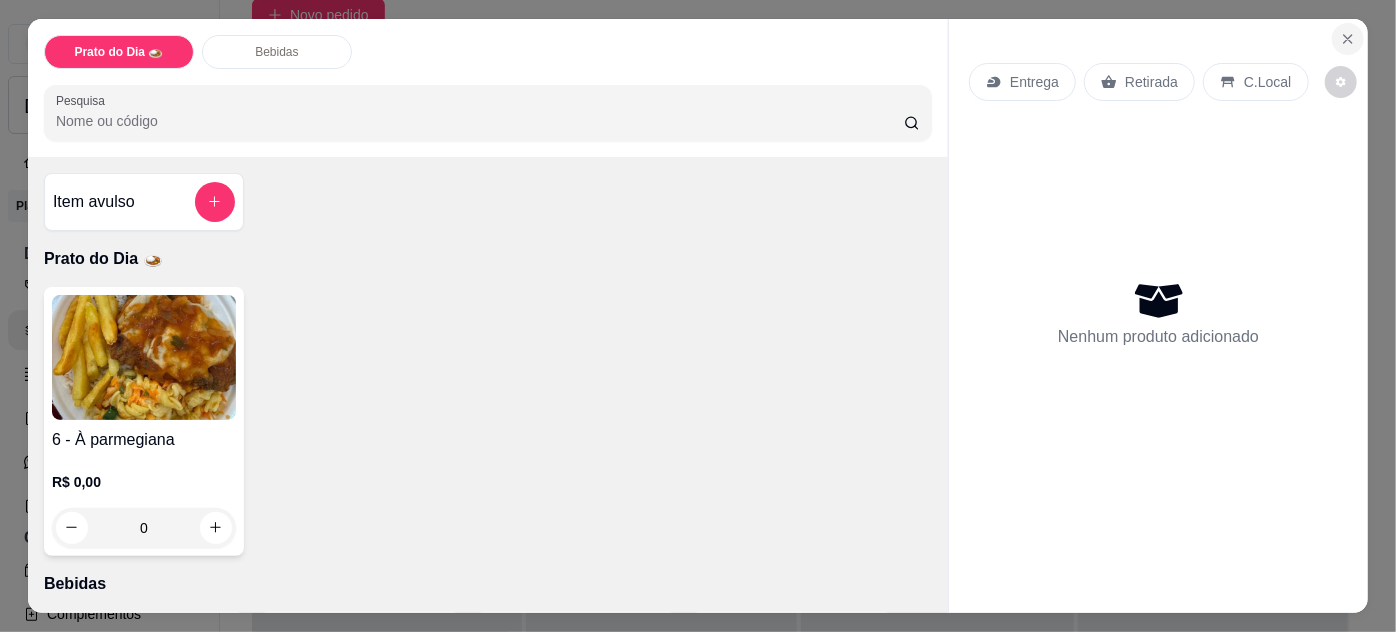 click 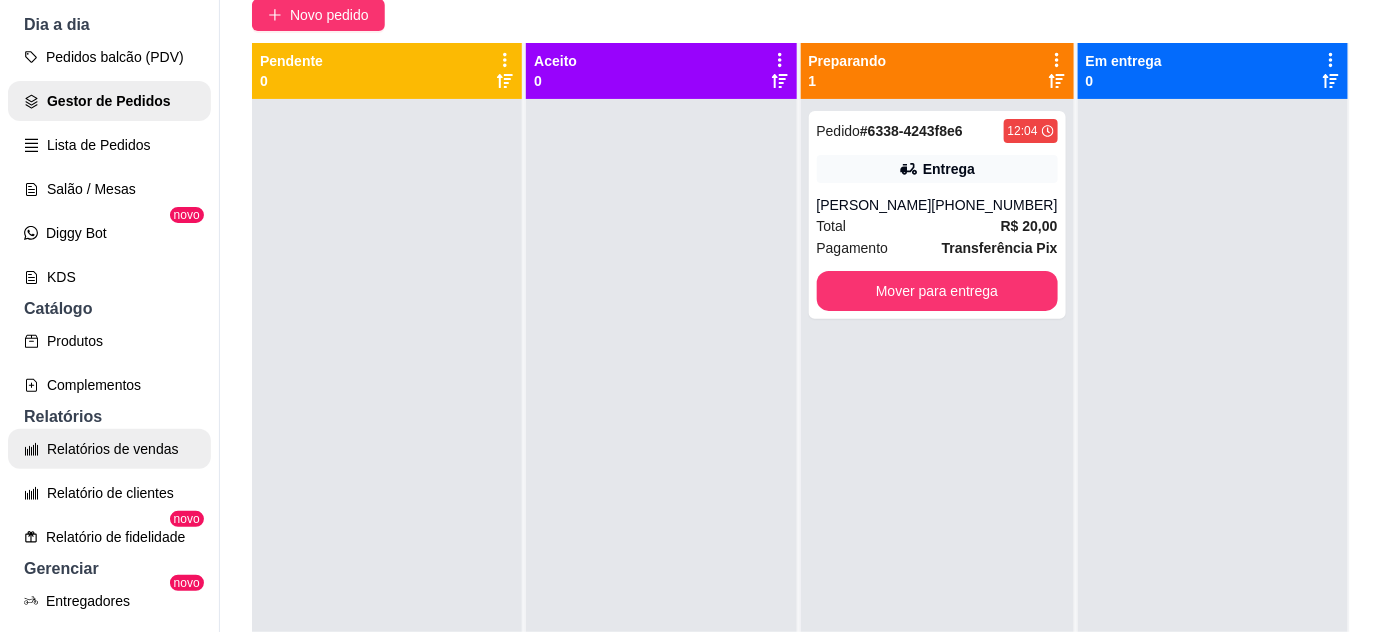 scroll, scrollTop: 272, scrollLeft: 0, axis: vertical 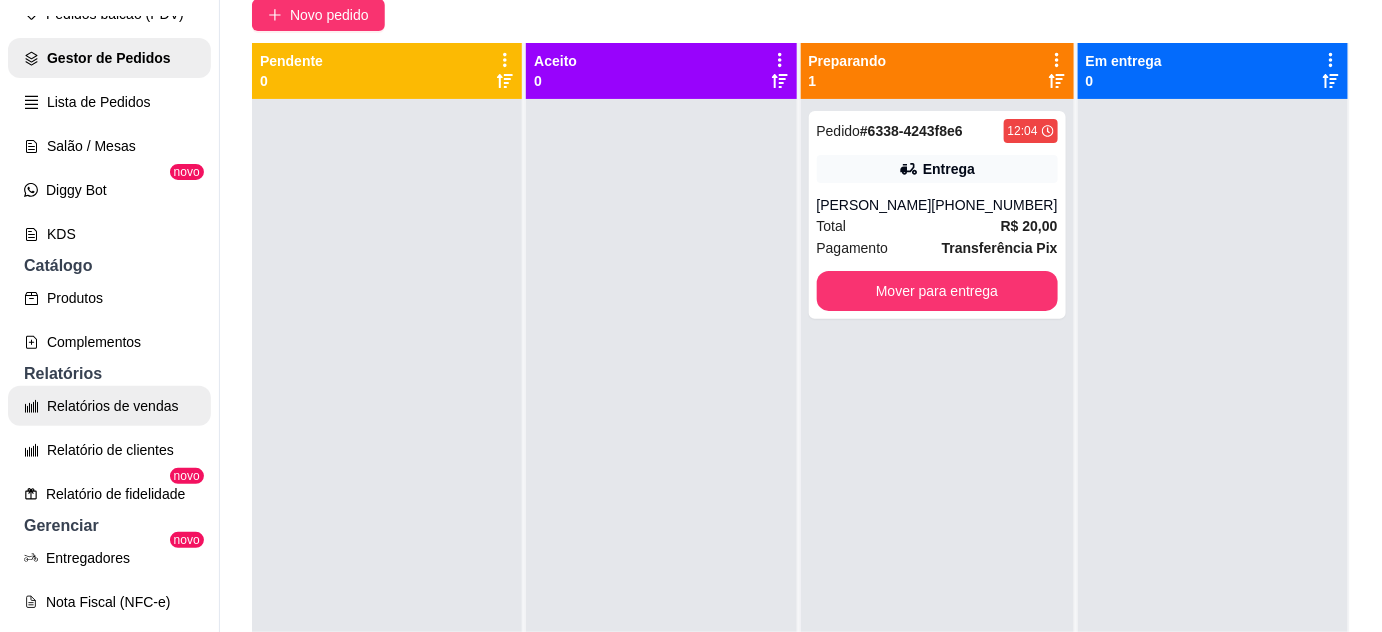 click on "Relatórios de vendas" at bounding box center (109, 406) 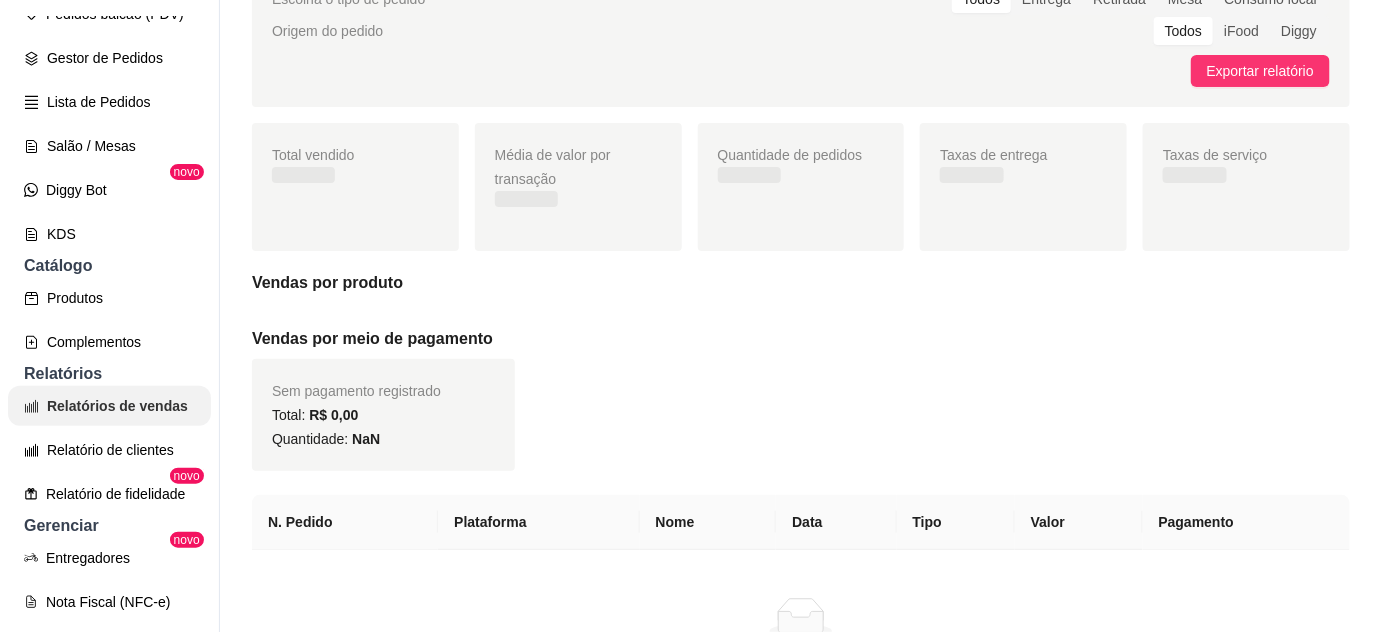scroll, scrollTop: 0, scrollLeft: 0, axis: both 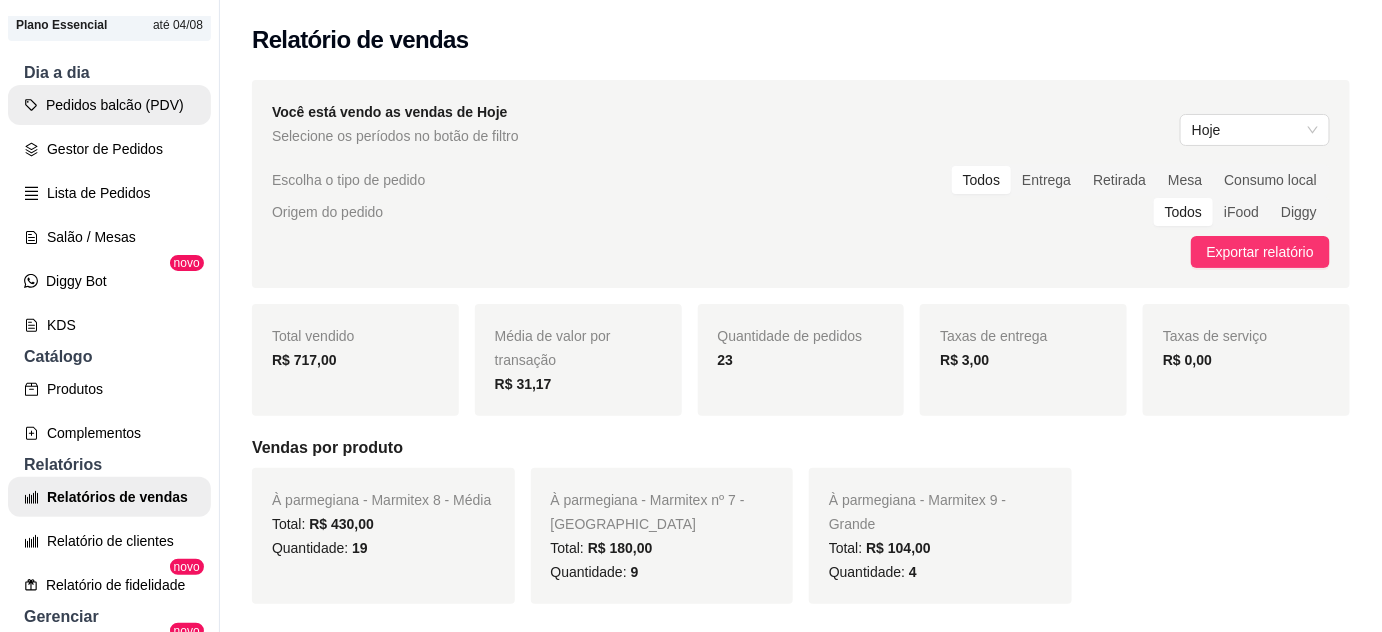 click on "Pedidos balcão (PDV)" at bounding box center [109, 105] 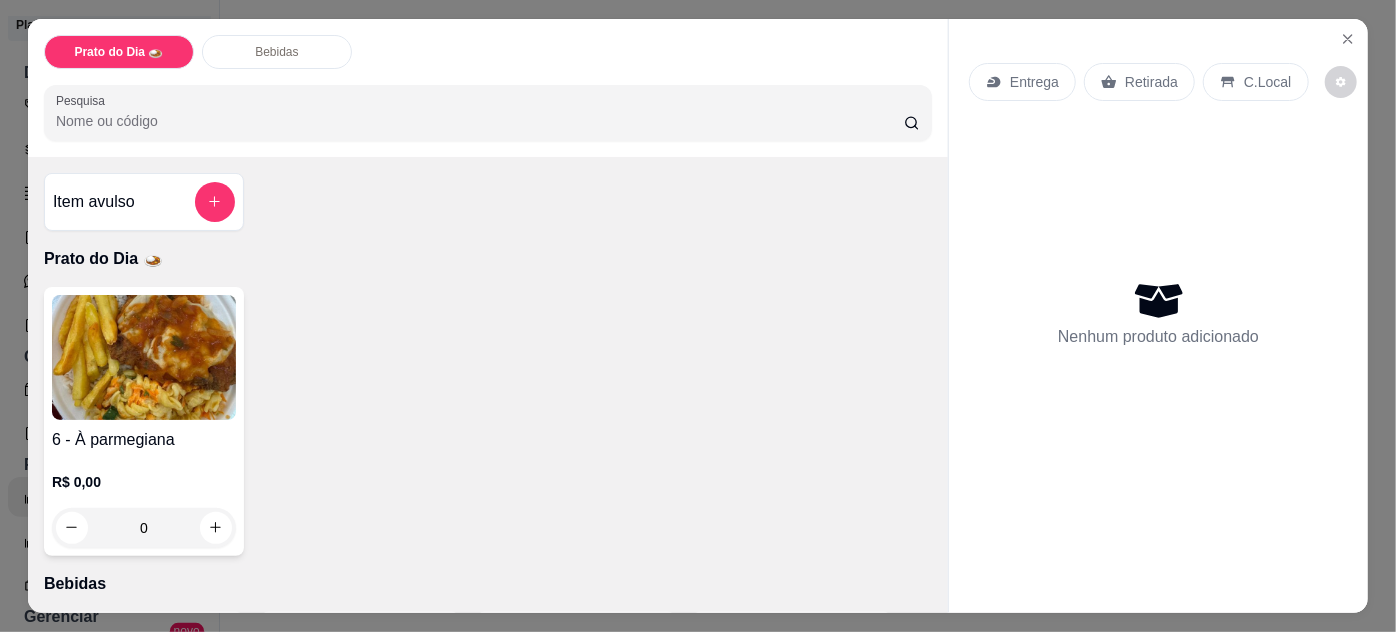 click at bounding box center [144, 357] 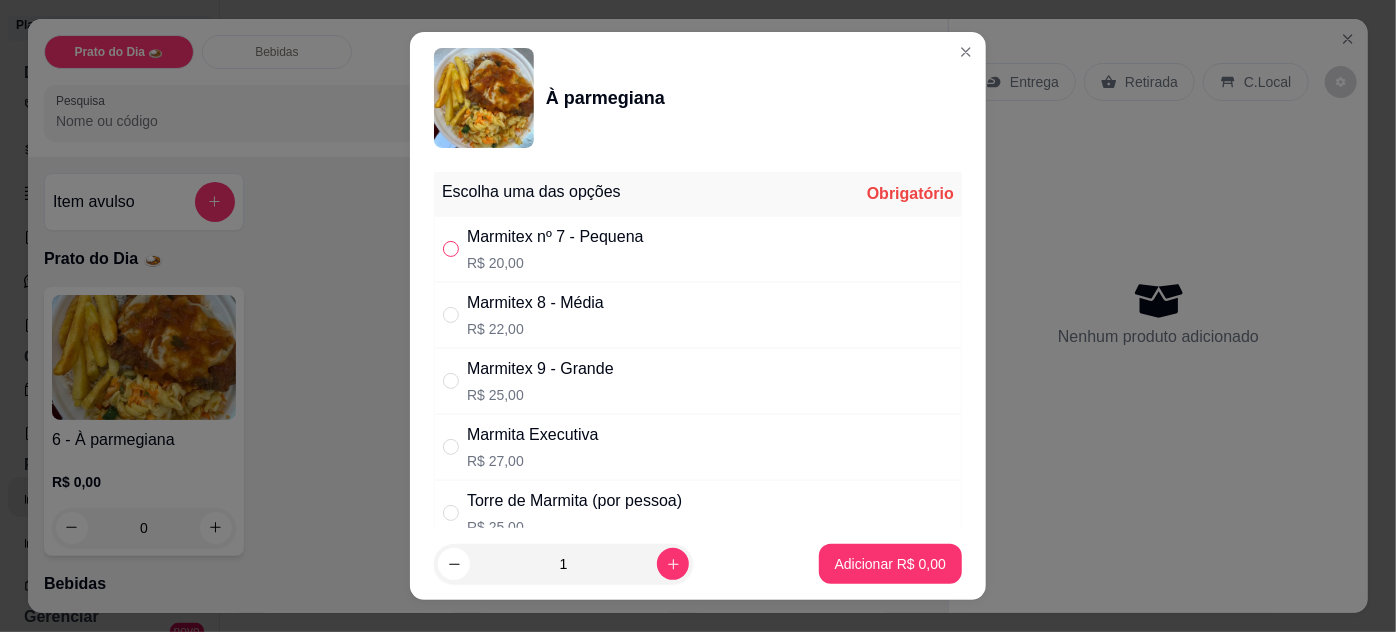 click at bounding box center (451, 249) 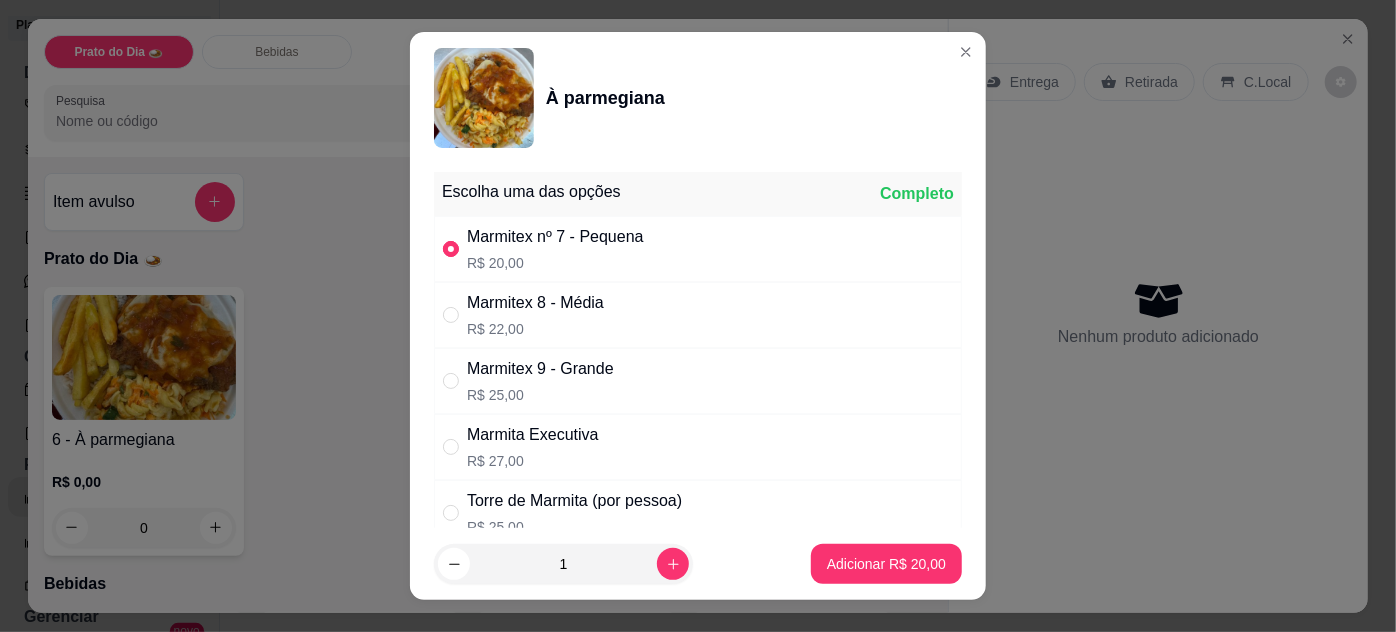 click at bounding box center (451, 249) 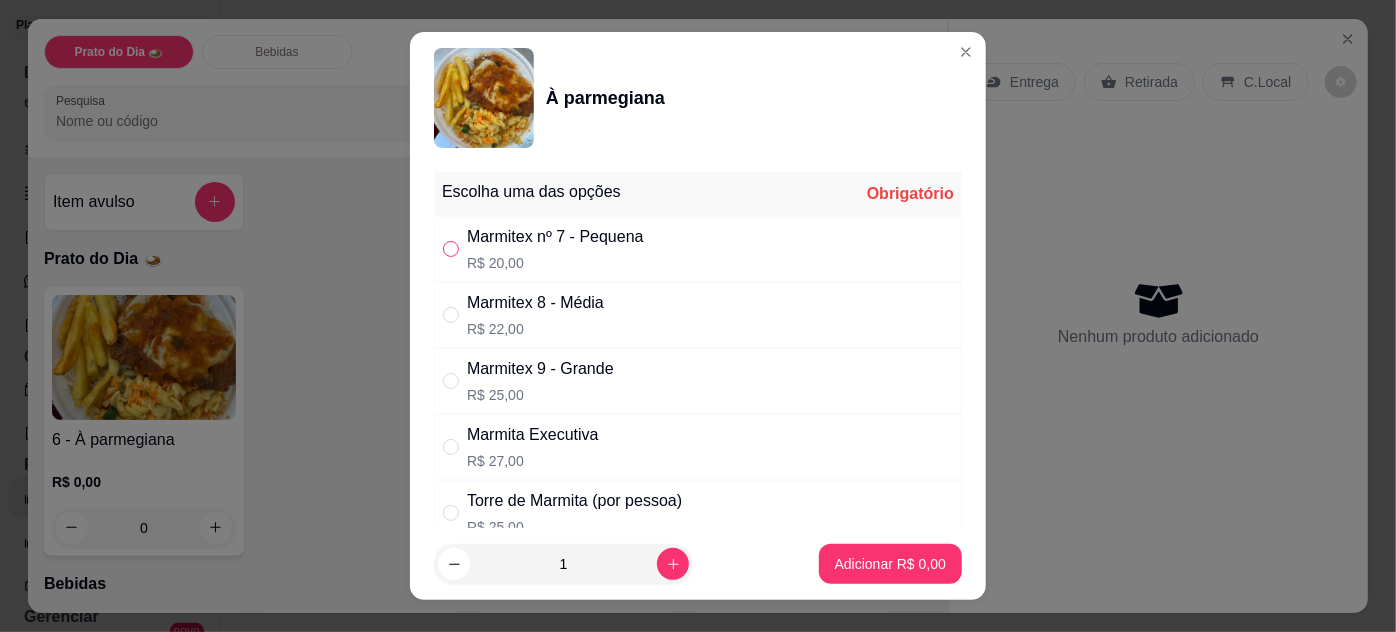 click at bounding box center [451, 249] 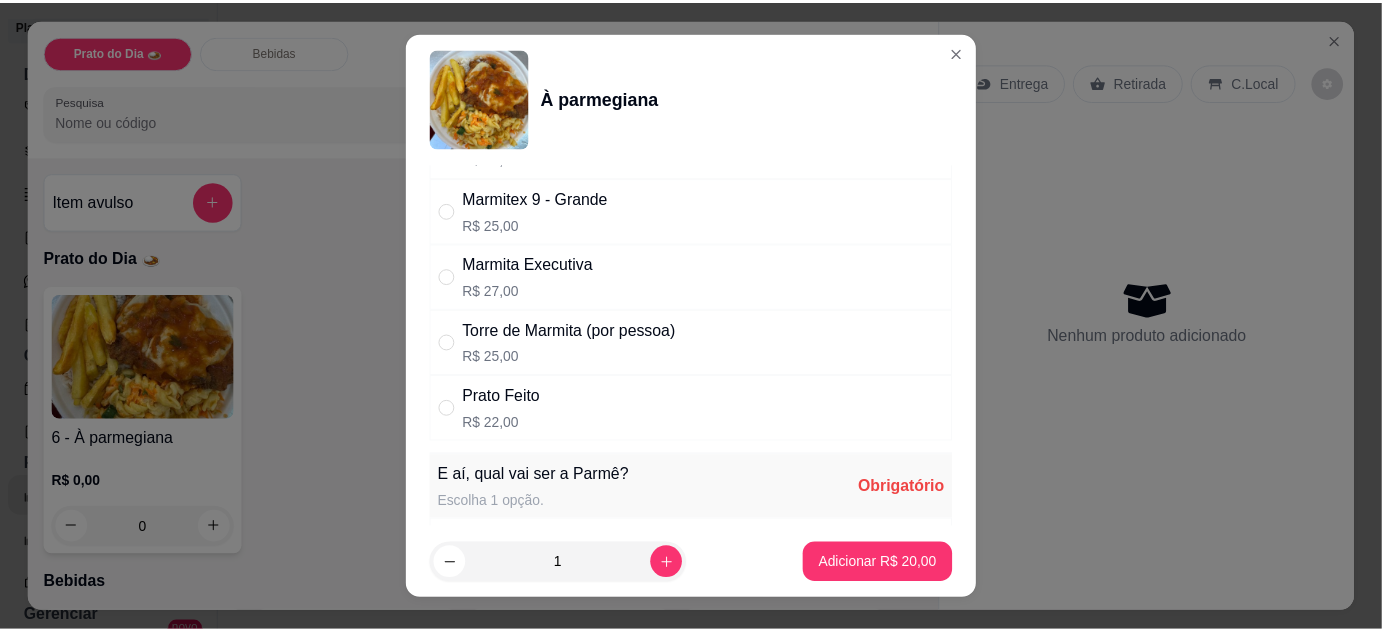 scroll, scrollTop: 363, scrollLeft: 0, axis: vertical 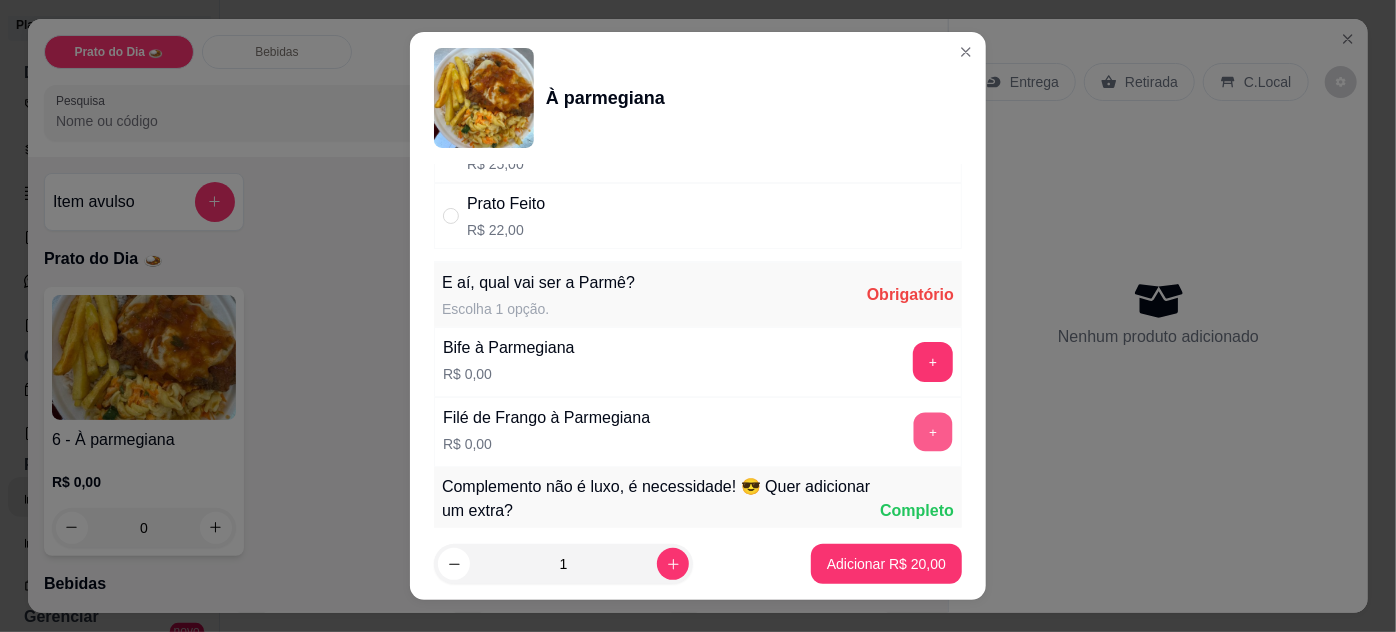 click on "+" at bounding box center [933, 431] 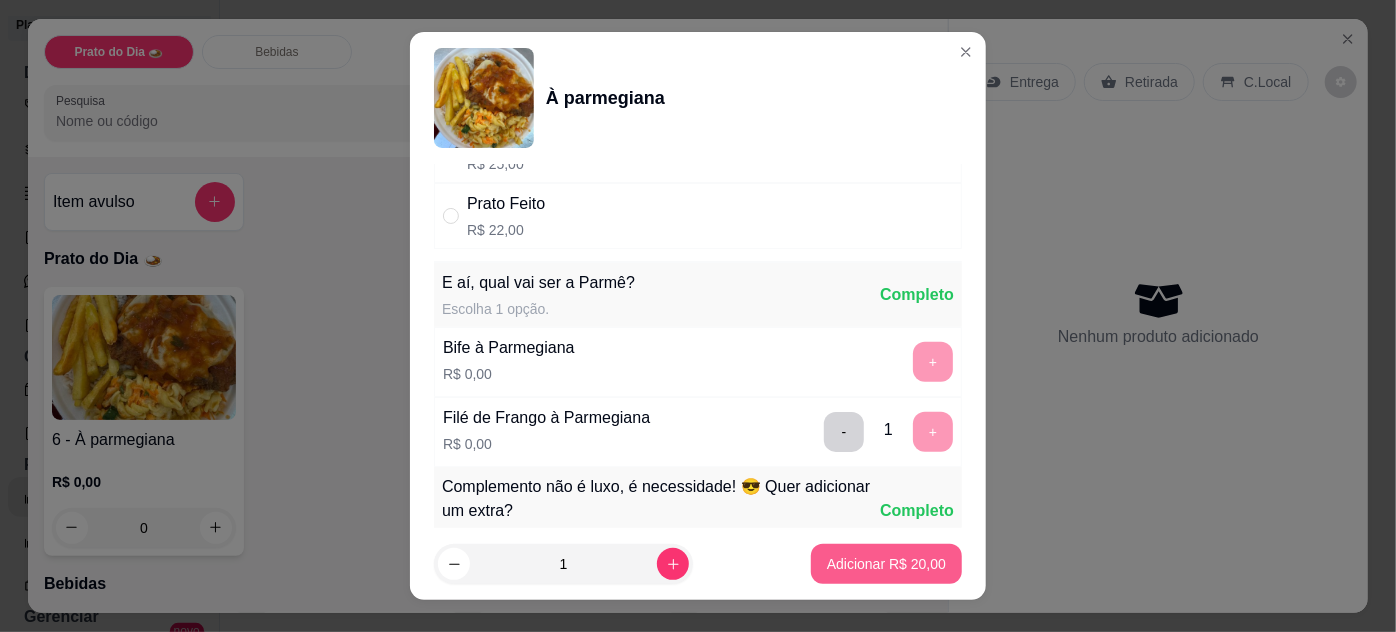 click on "Adicionar   R$ 20,00" at bounding box center [886, 564] 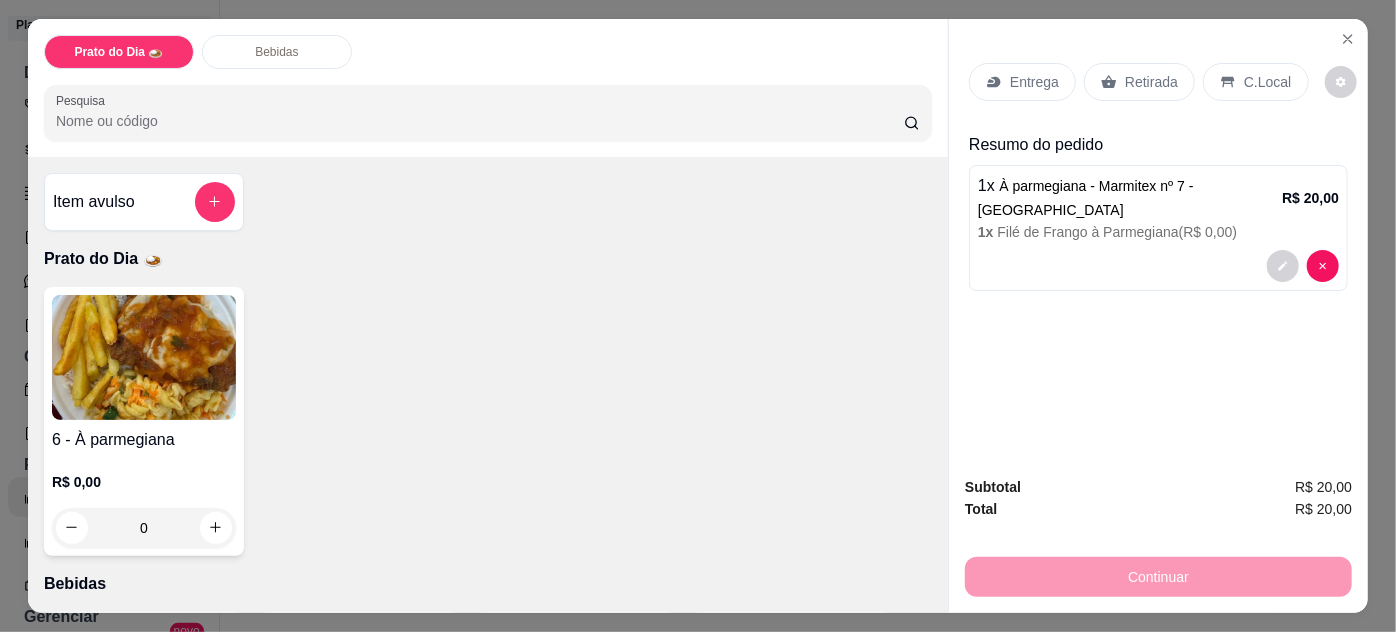 drag, startPoint x: 1133, startPoint y: 69, endPoint x: 1130, endPoint y: 82, distance: 13.341664 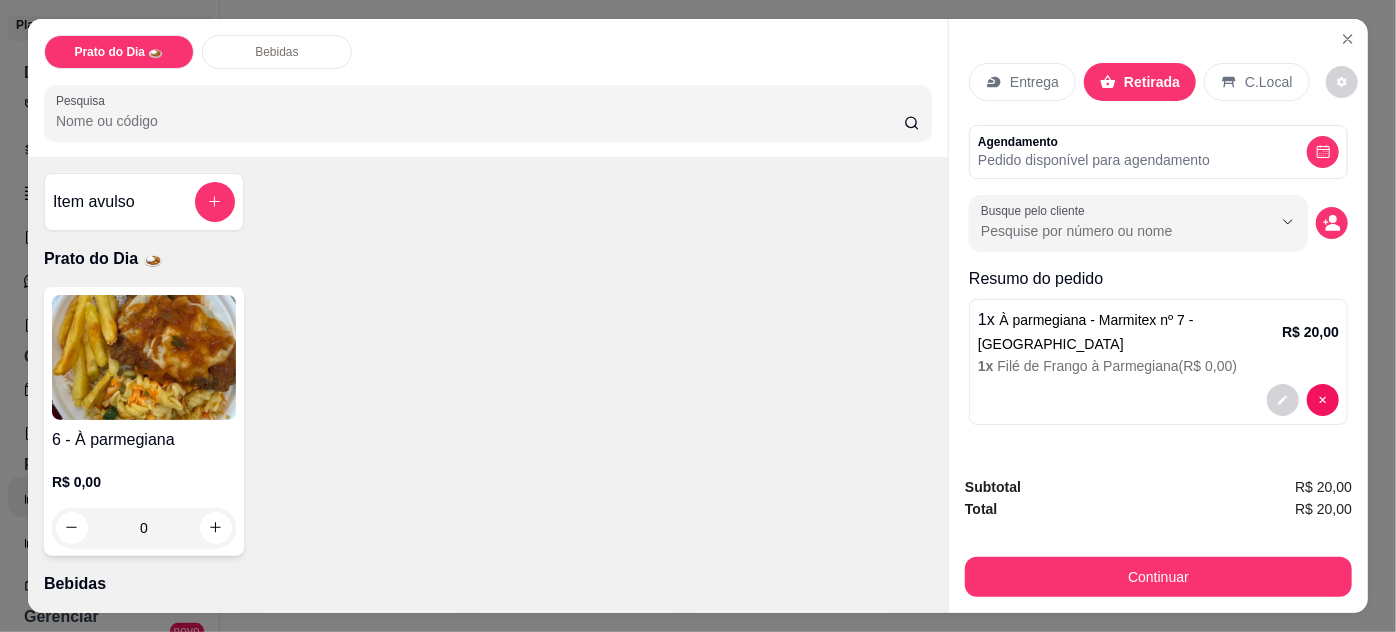 click on "Continuar" at bounding box center (1158, 574) 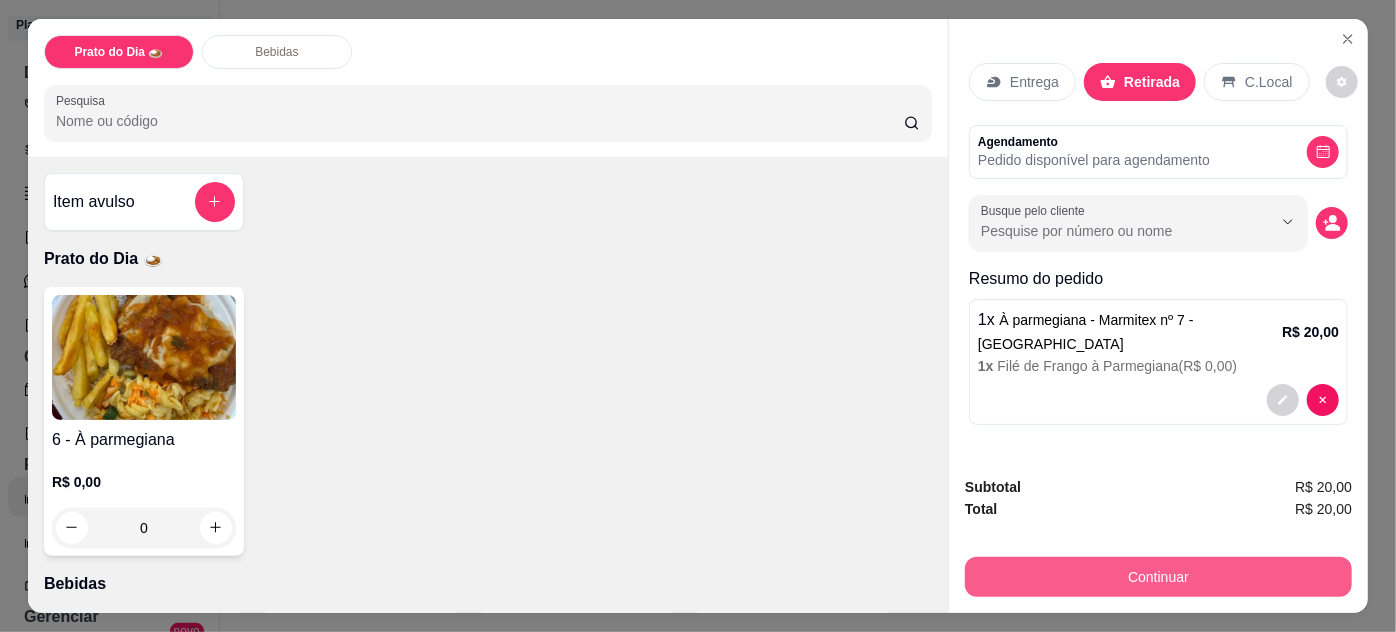 click on "Continuar" at bounding box center [1158, 577] 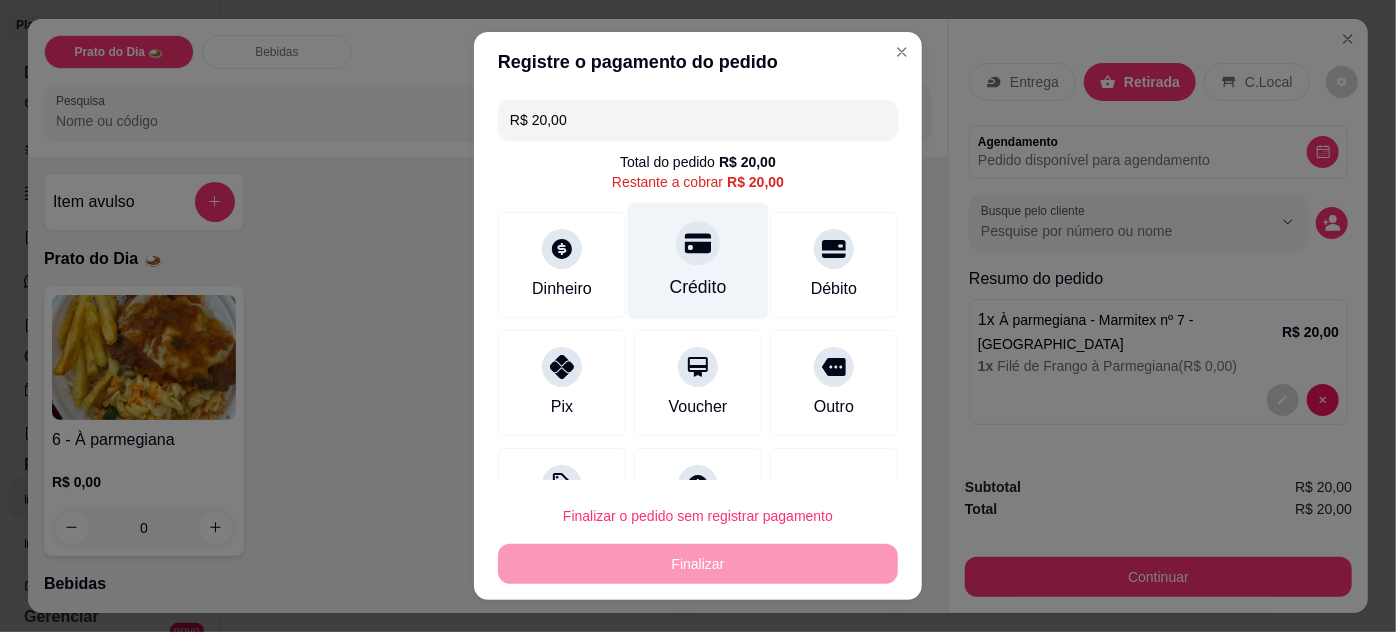 click on "Crédito" at bounding box center (698, 260) 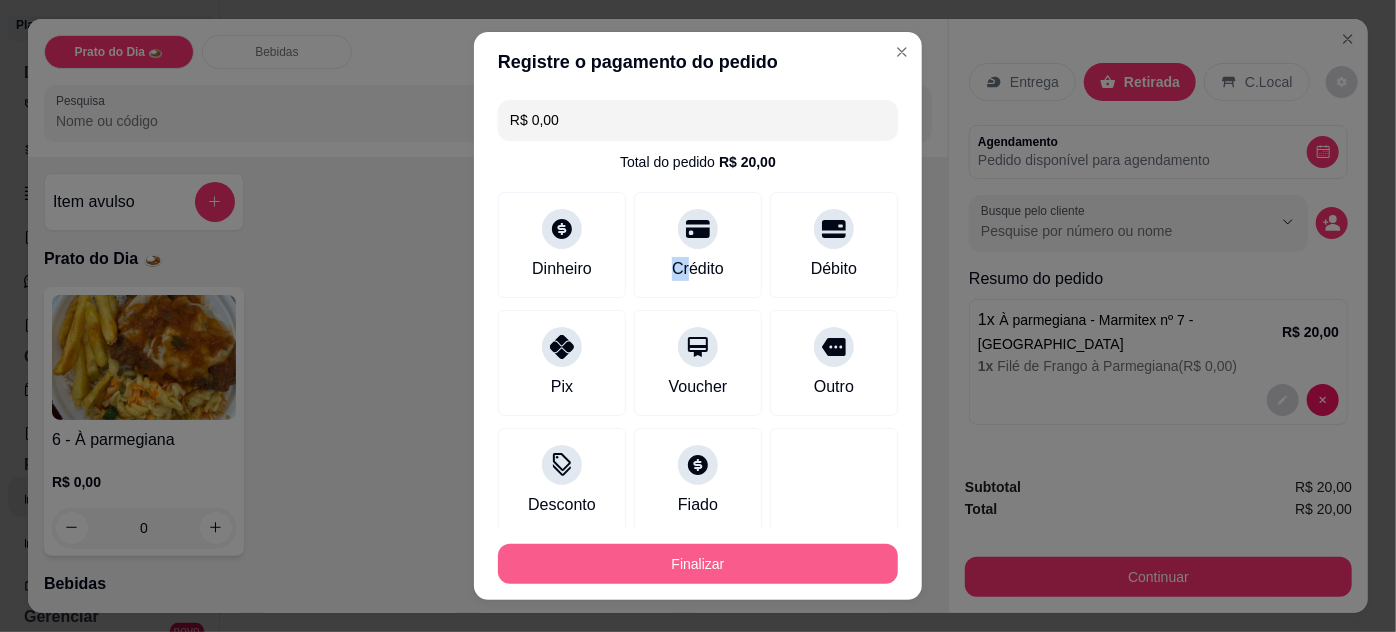 click on "Finalizar" at bounding box center [698, 564] 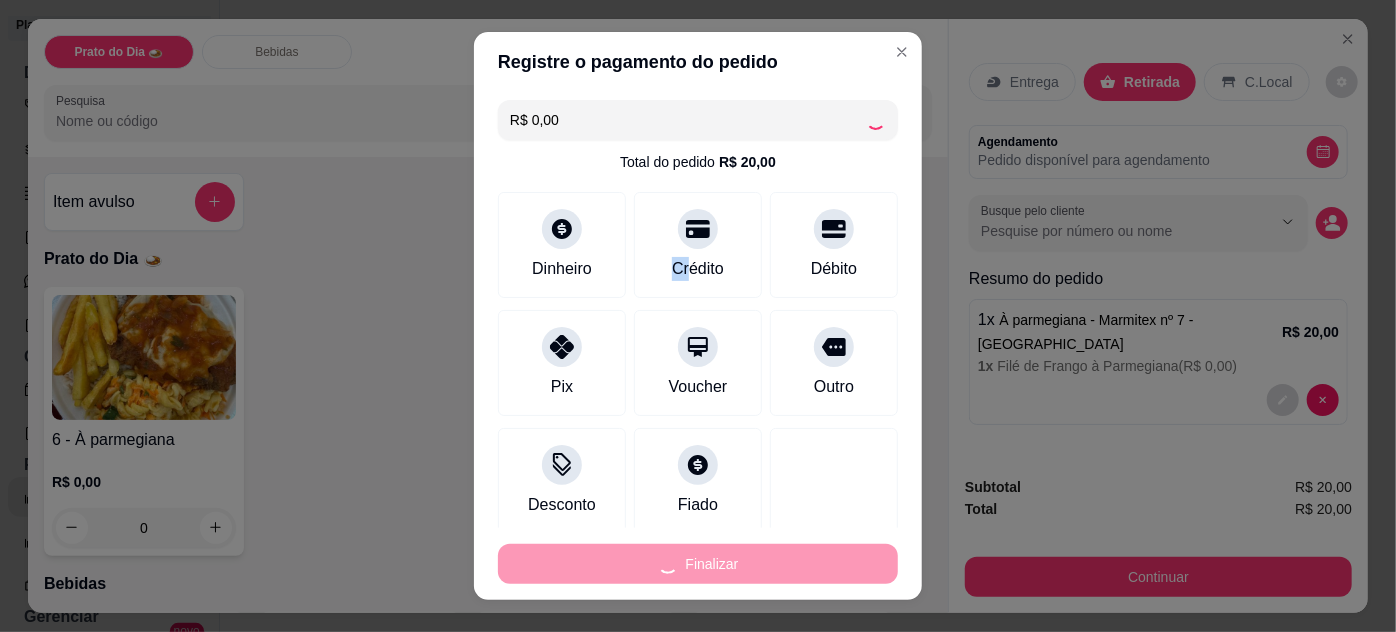 type on "-R$ 20,00" 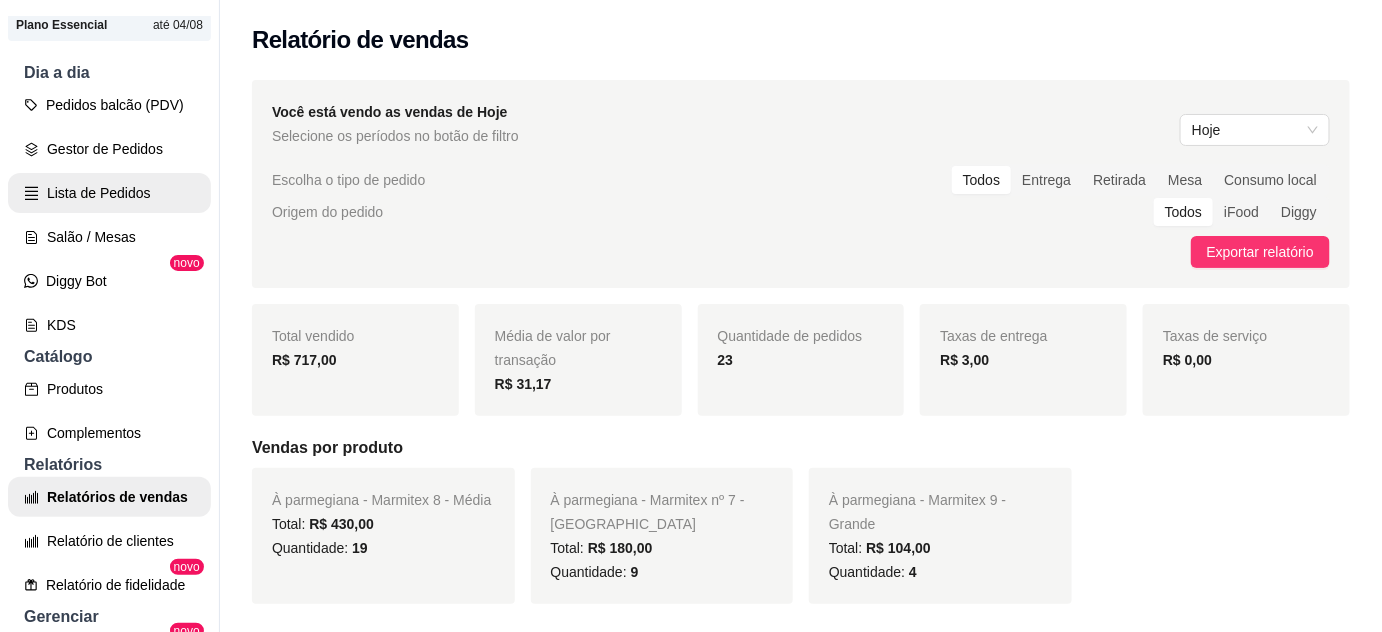 scroll, scrollTop: 90, scrollLeft: 0, axis: vertical 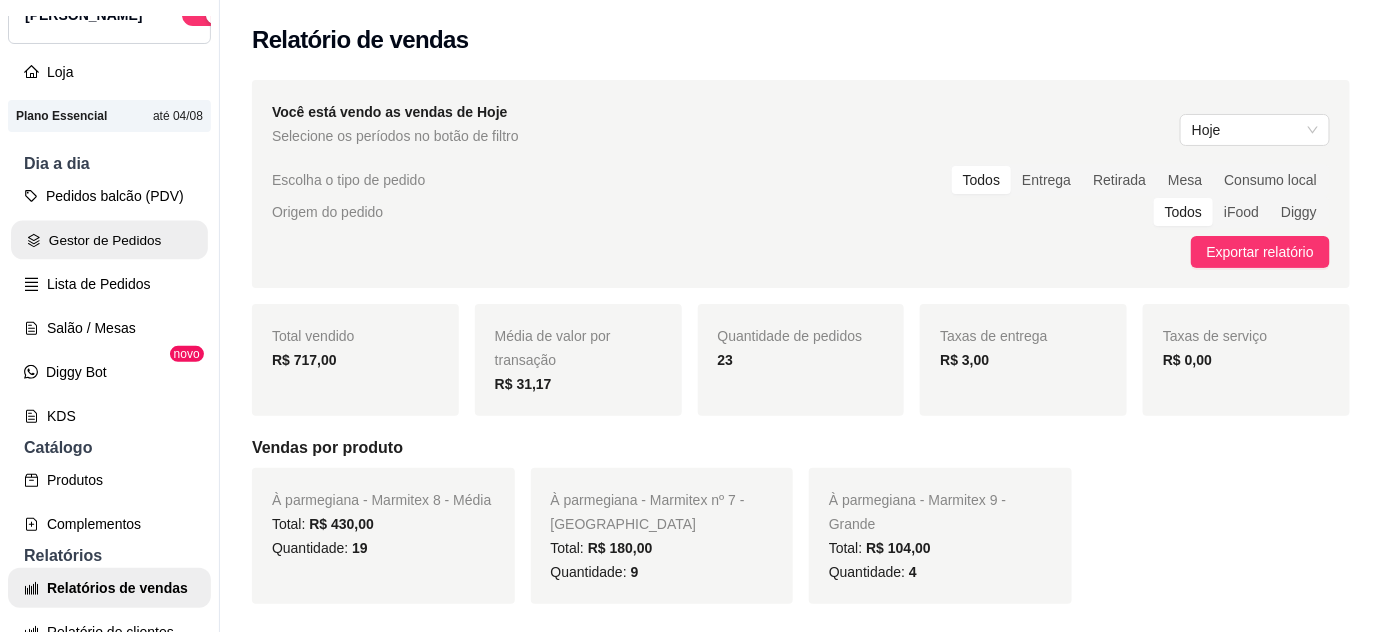 click on "Gestor de Pedidos" at bounding box center (109, 240) 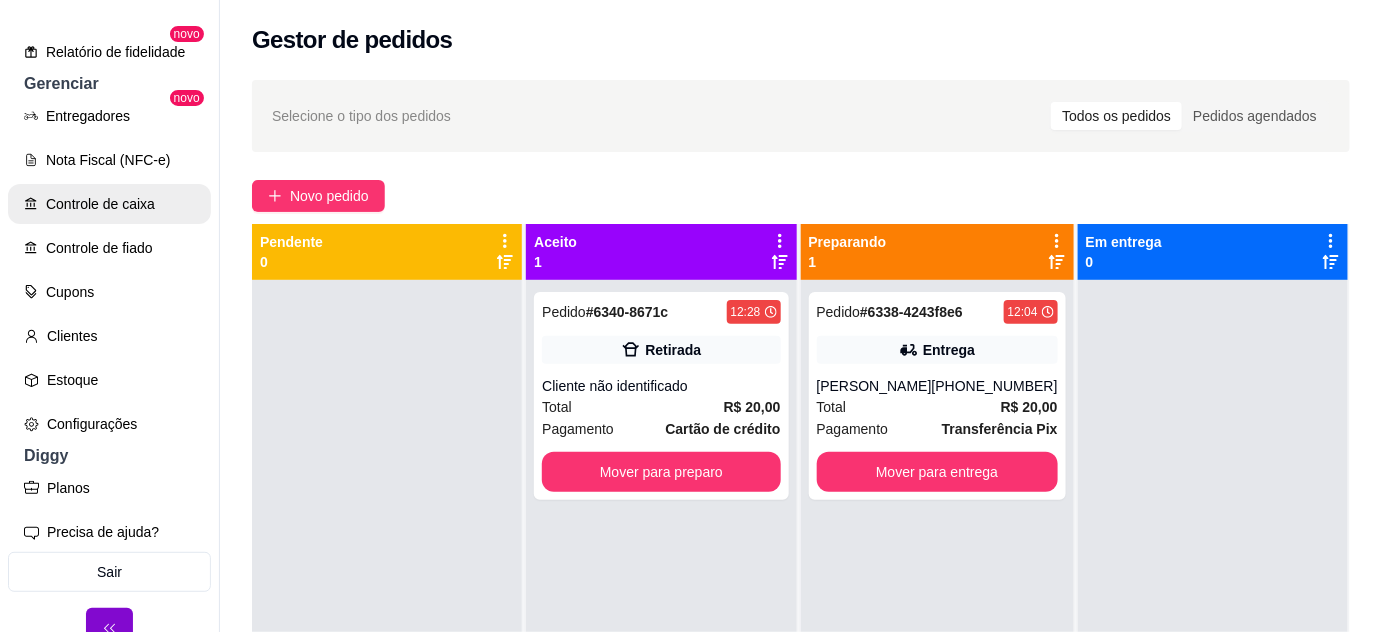 scroll, scrollTop: 737, scrollLeft: 0, axis: vertical 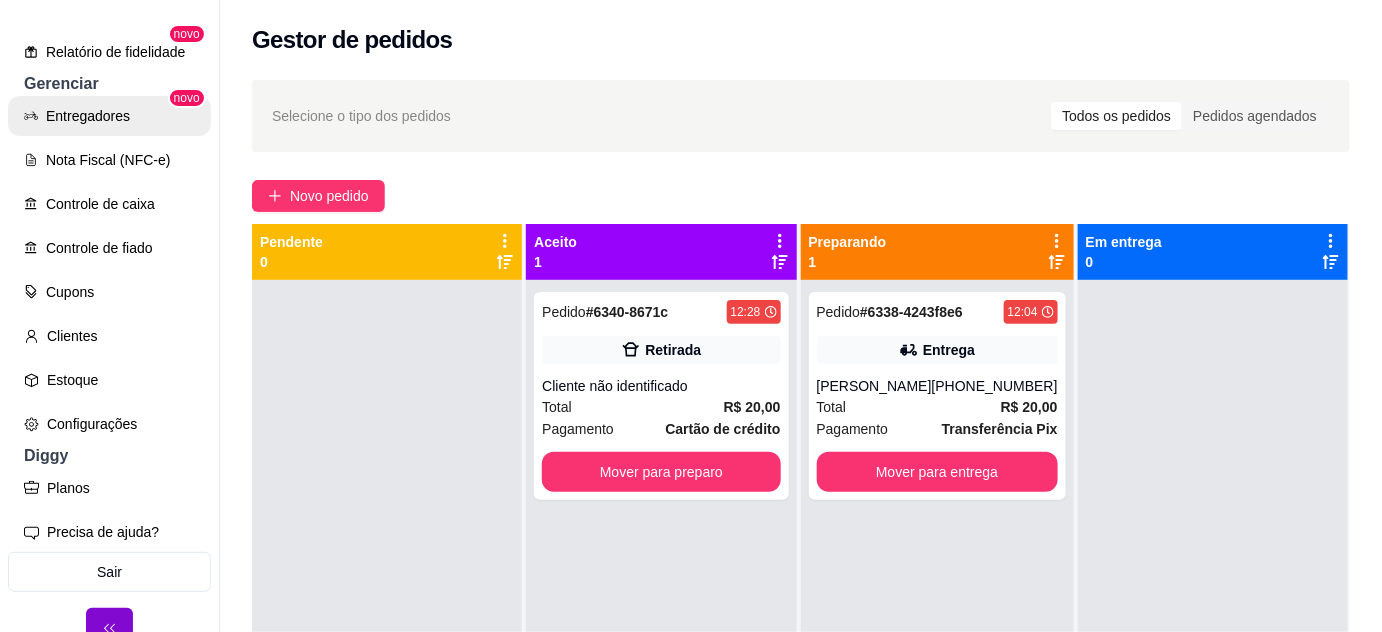 click on "Entregadores" at bounding box center [109, 116] 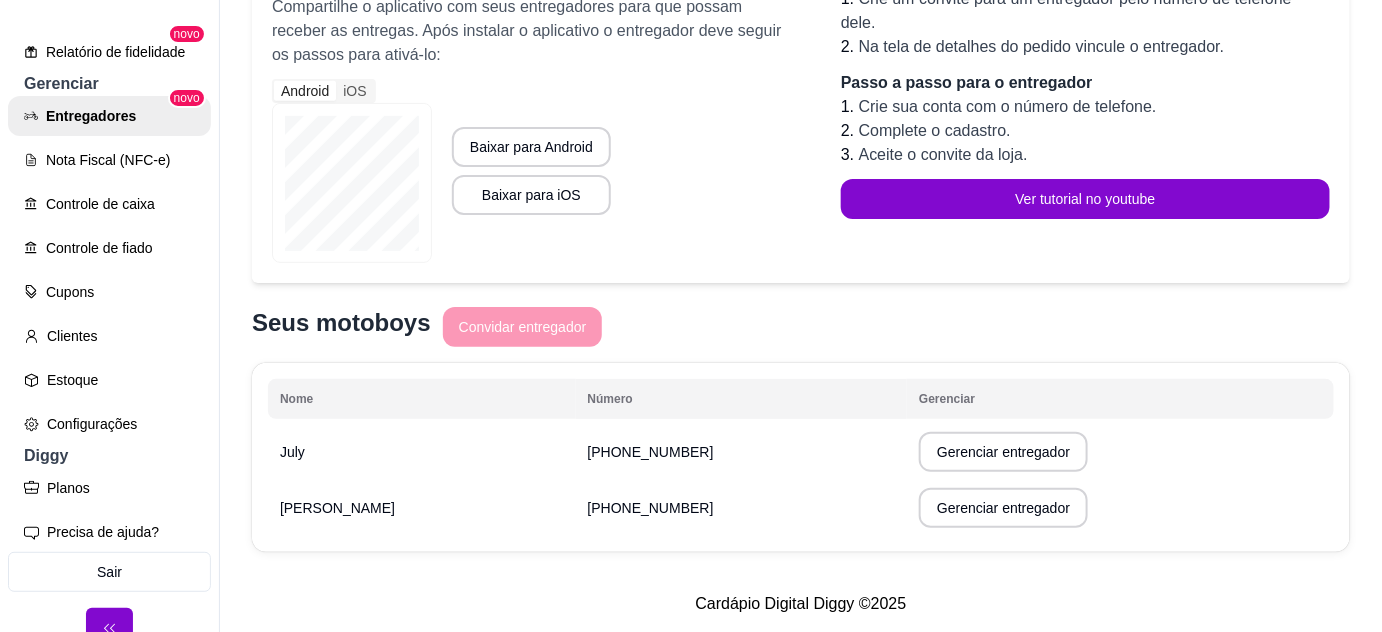 scroll, scrollTop: 251, scrollLeft: 0, axis: vertical 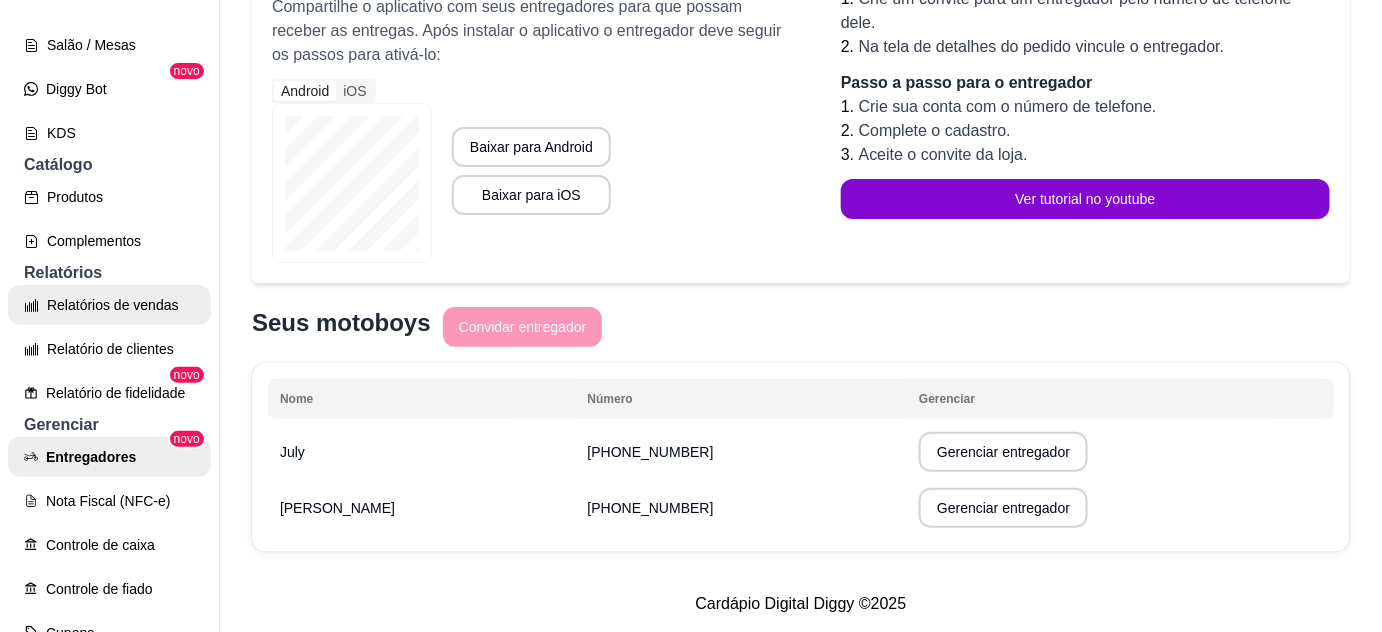 click on "Relatórios de vendas" at bounding box center [109, 305] 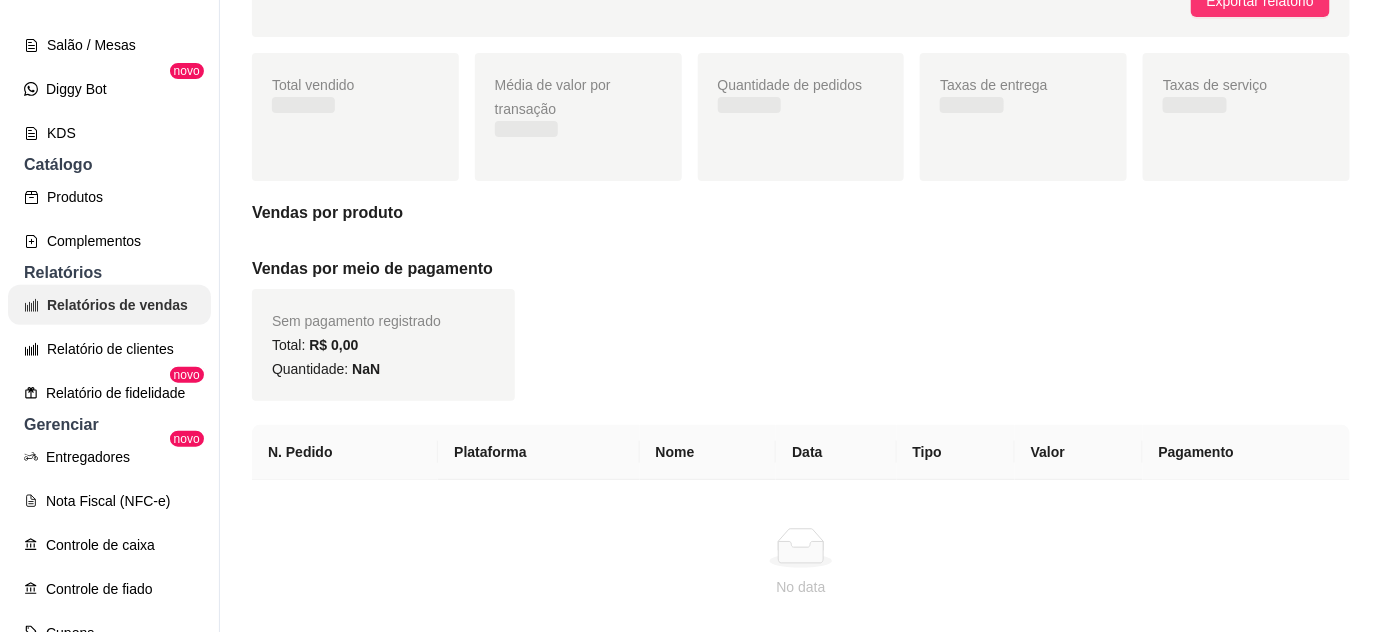 scroll, scrollTop: 0, scrollLeft: 0, axis: both 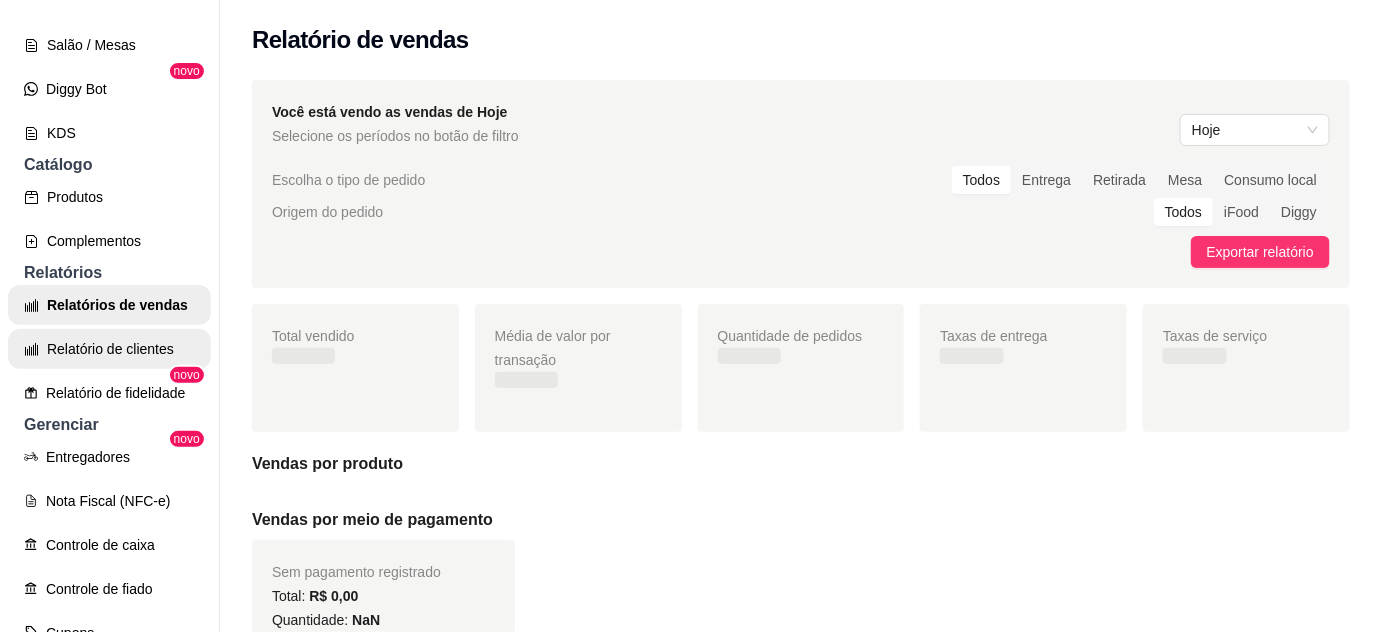 click on "Relatório de clientes" at bounding box center (109, 349) 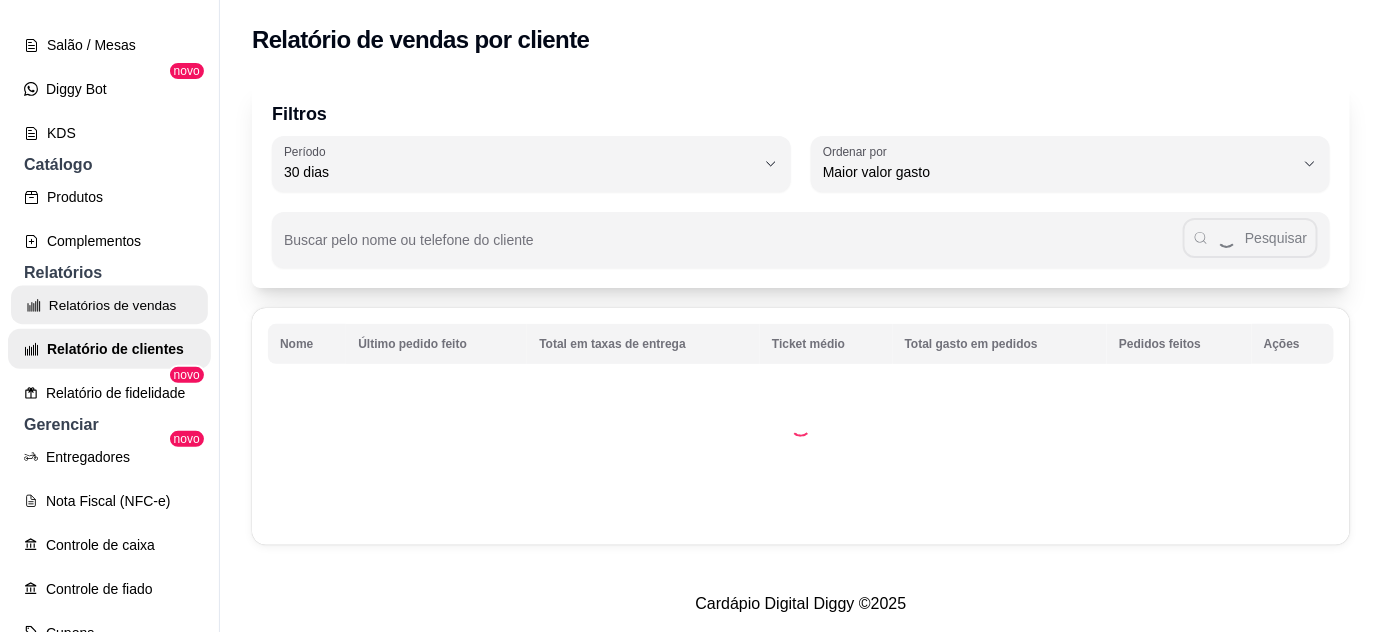 click on "Relatórios de vendas" at bounding box center [109, 305] 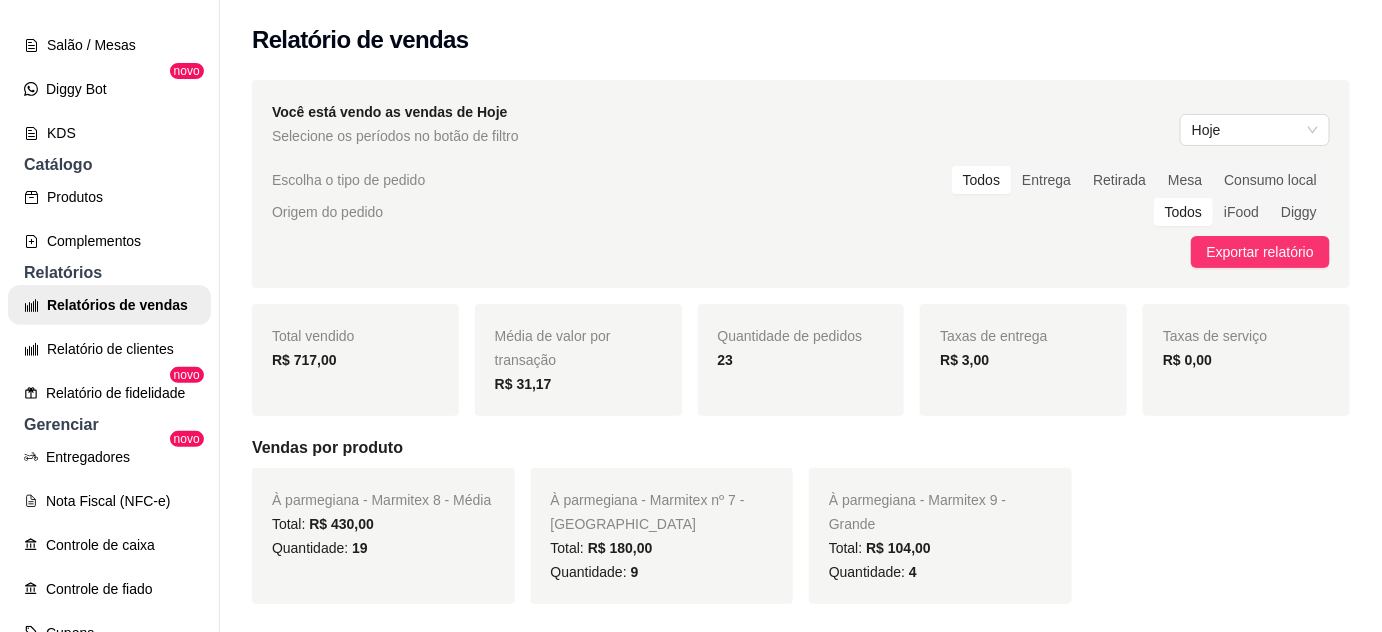 scroll, scrollTop: 181, scrollLeft: 0, axis: vertical 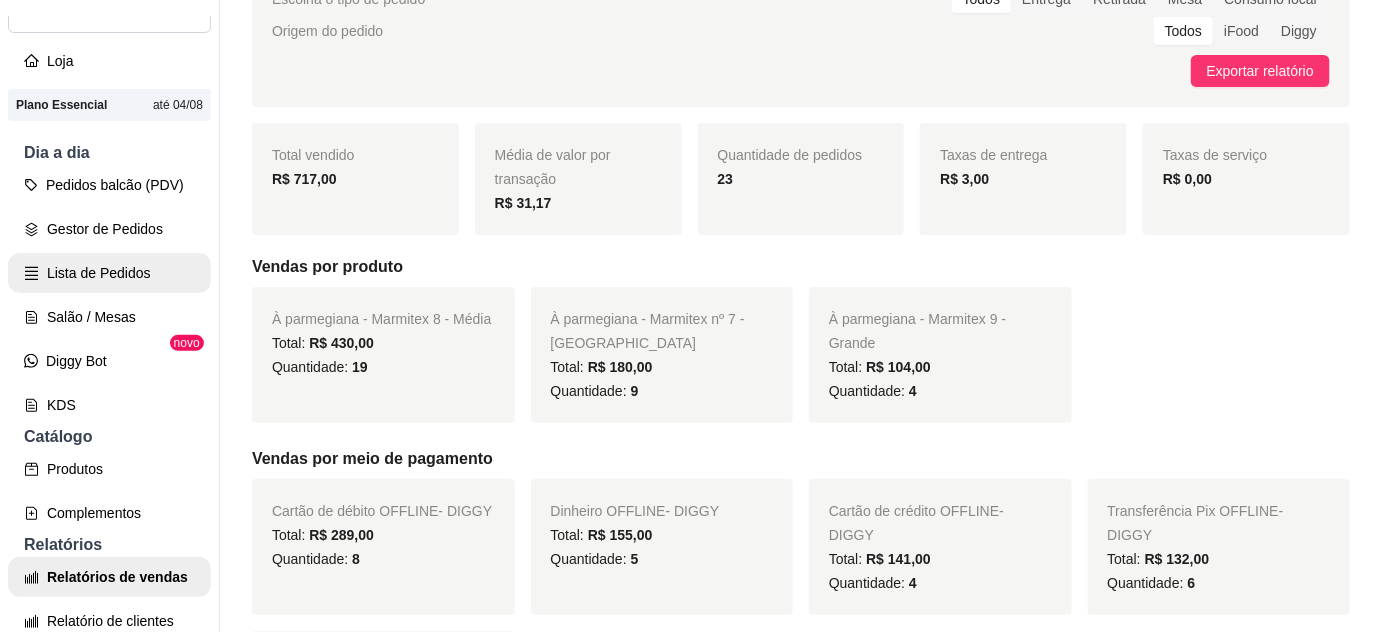 click on "Lista de Pedidos" at bounding box center (109, 273) 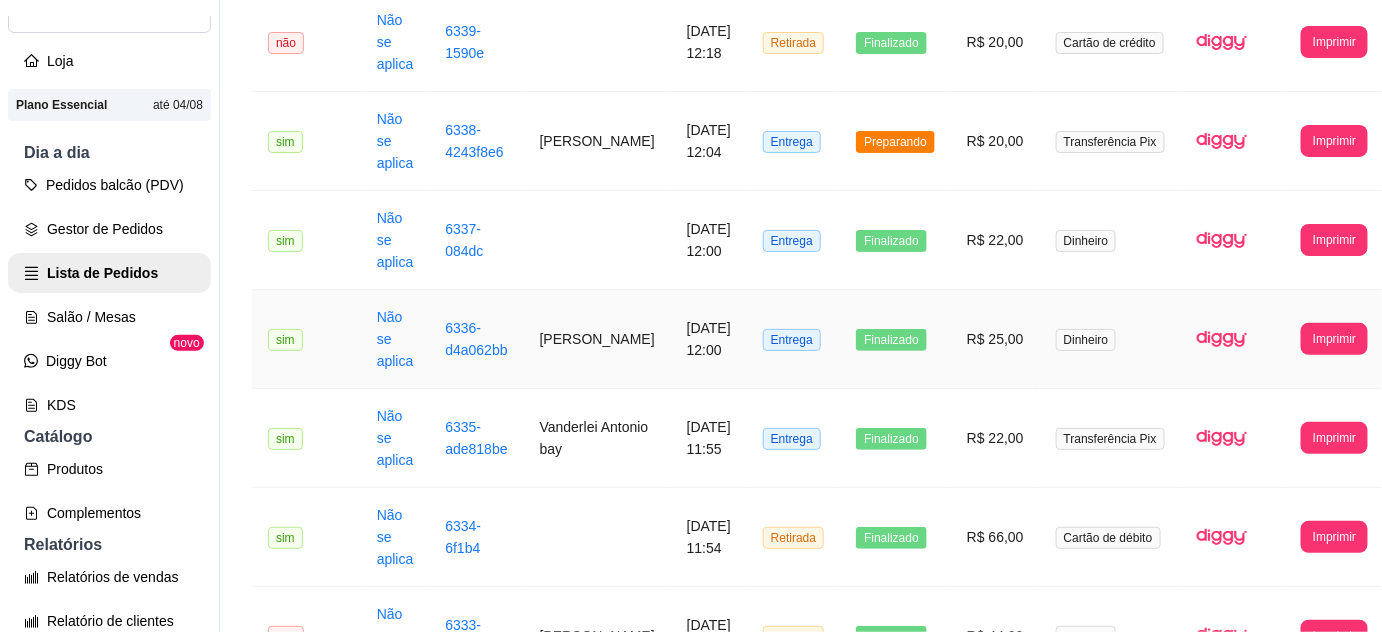 scroll, scrollTop: 454, scrollLeft: 0, axis: vertical 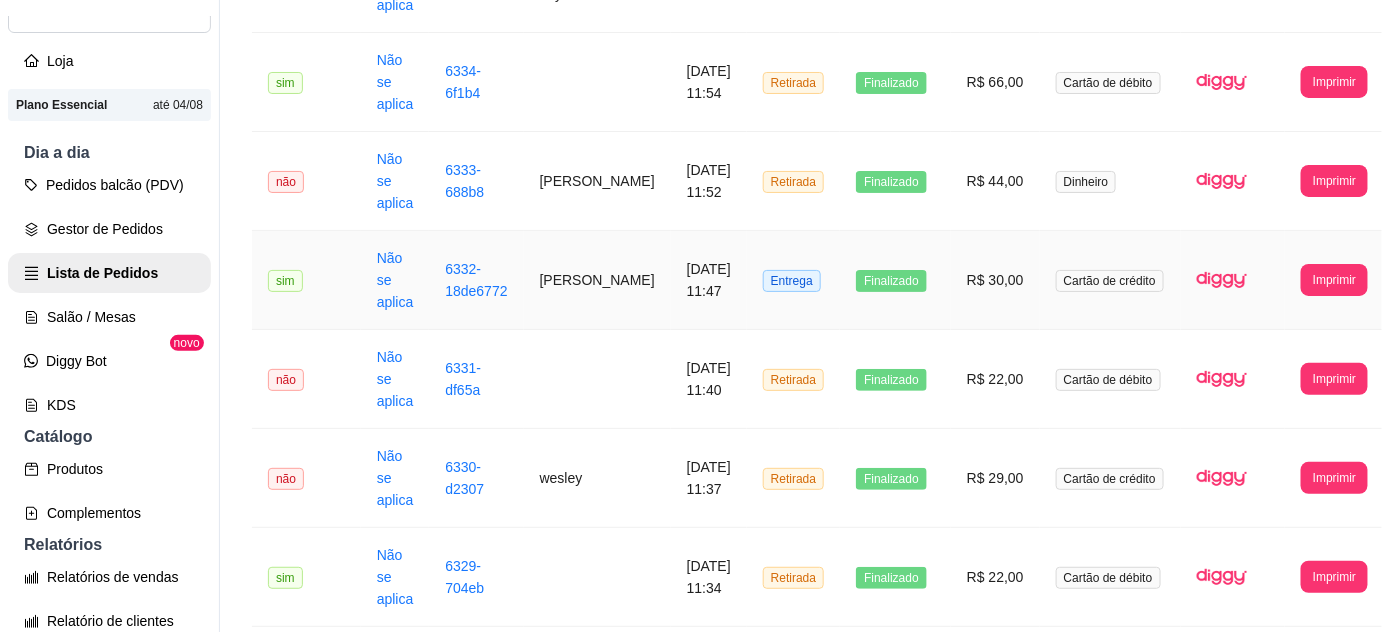 click on "[PERSON_NAME]" at bounding box center [597, 280] 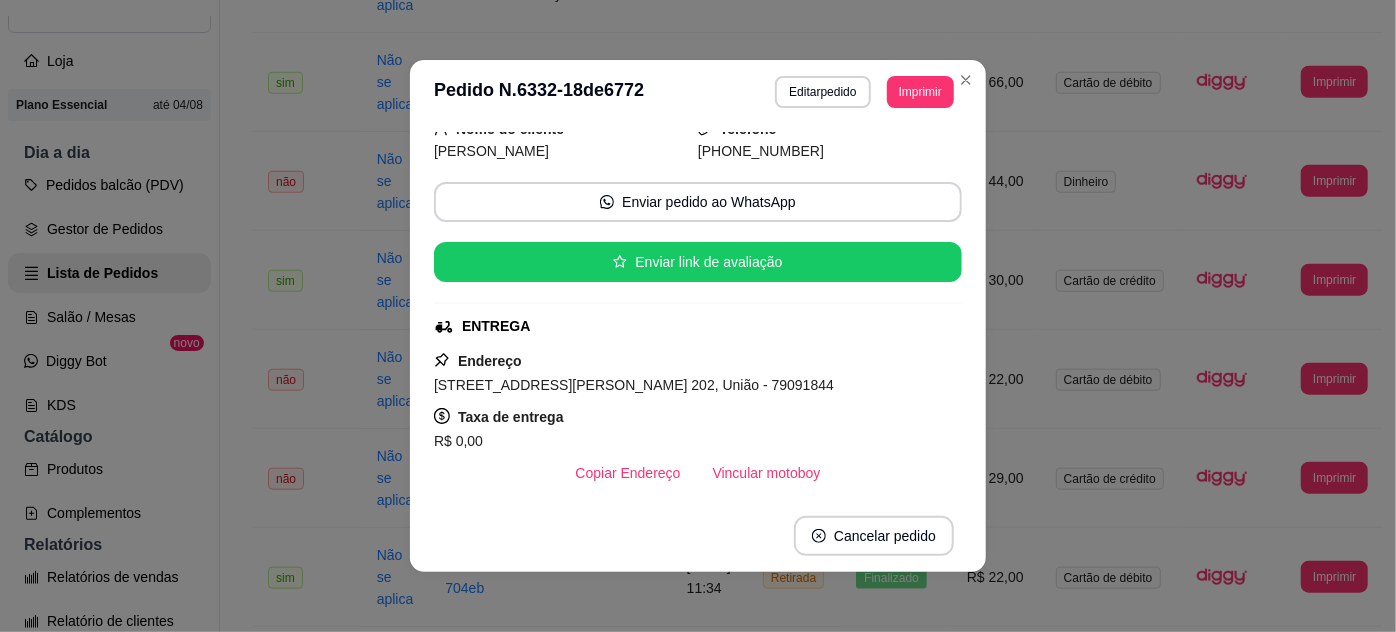 scroll, scrollTop: 181, scrollLeft: 0, axis: vertical 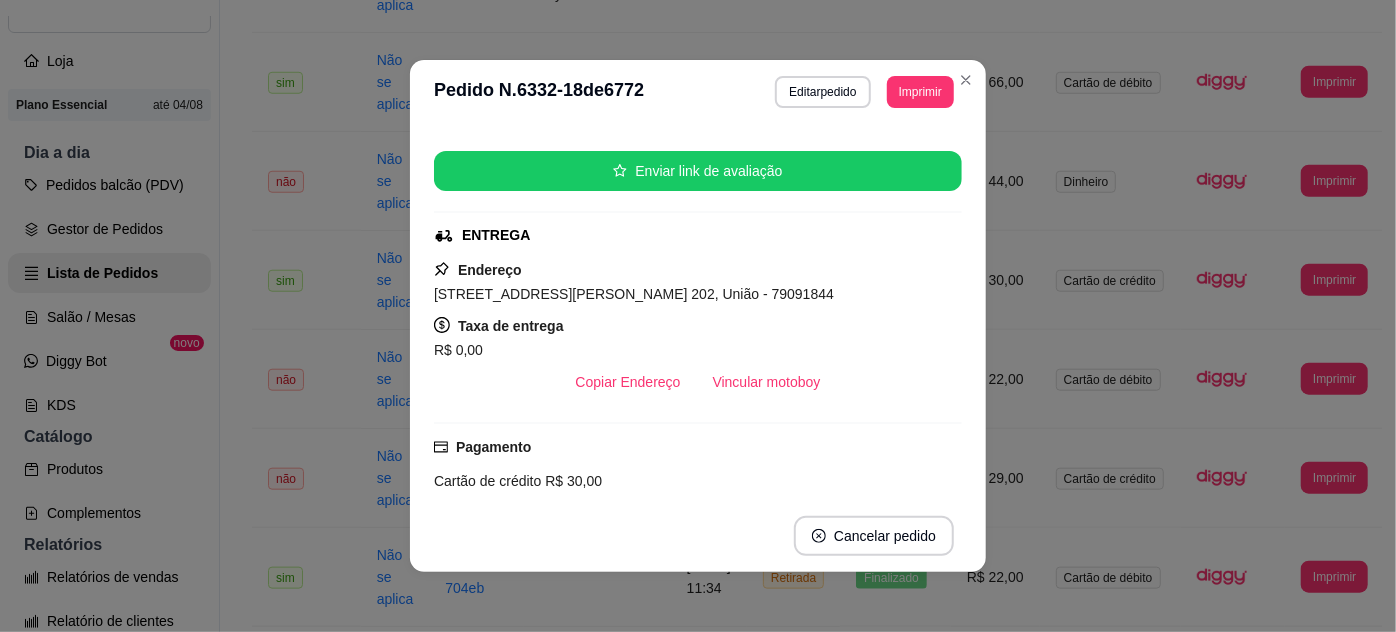drag, startPoint x: 634, startPoint y: 290, endPoint x: 575, endPoint y: 322, distance: 67.11929 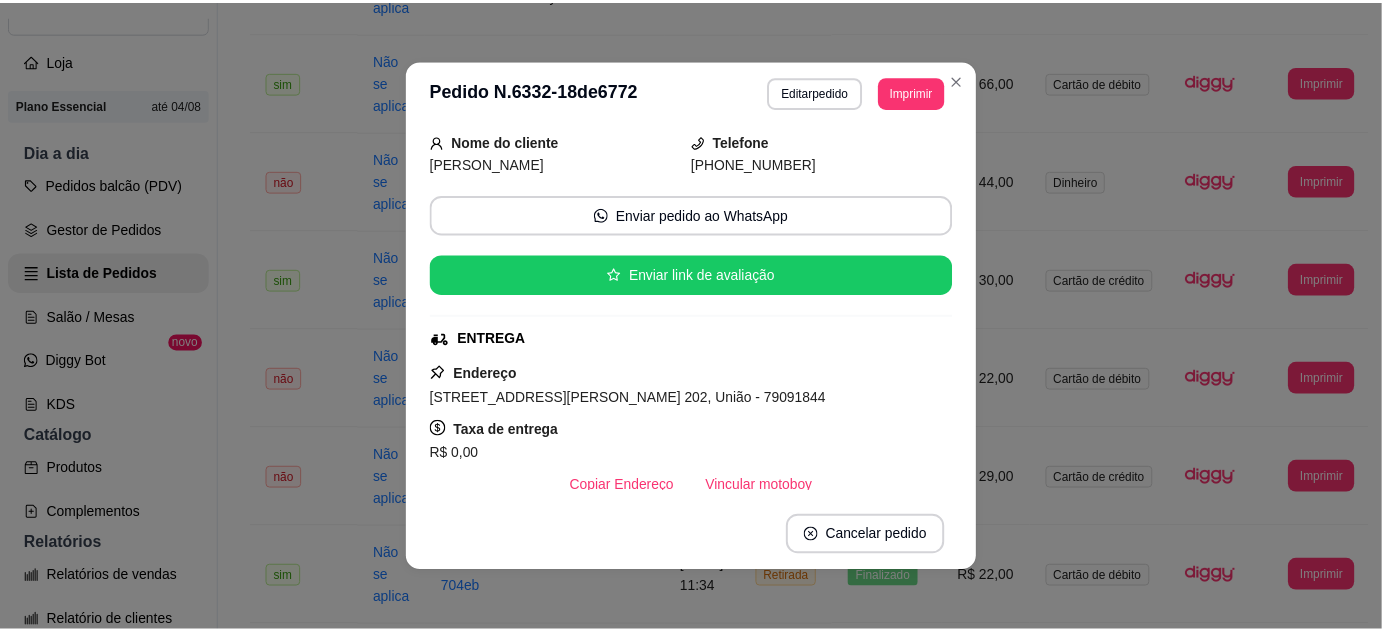 scroll, scrollTop: 0, scrollLeft: 0, axis: both 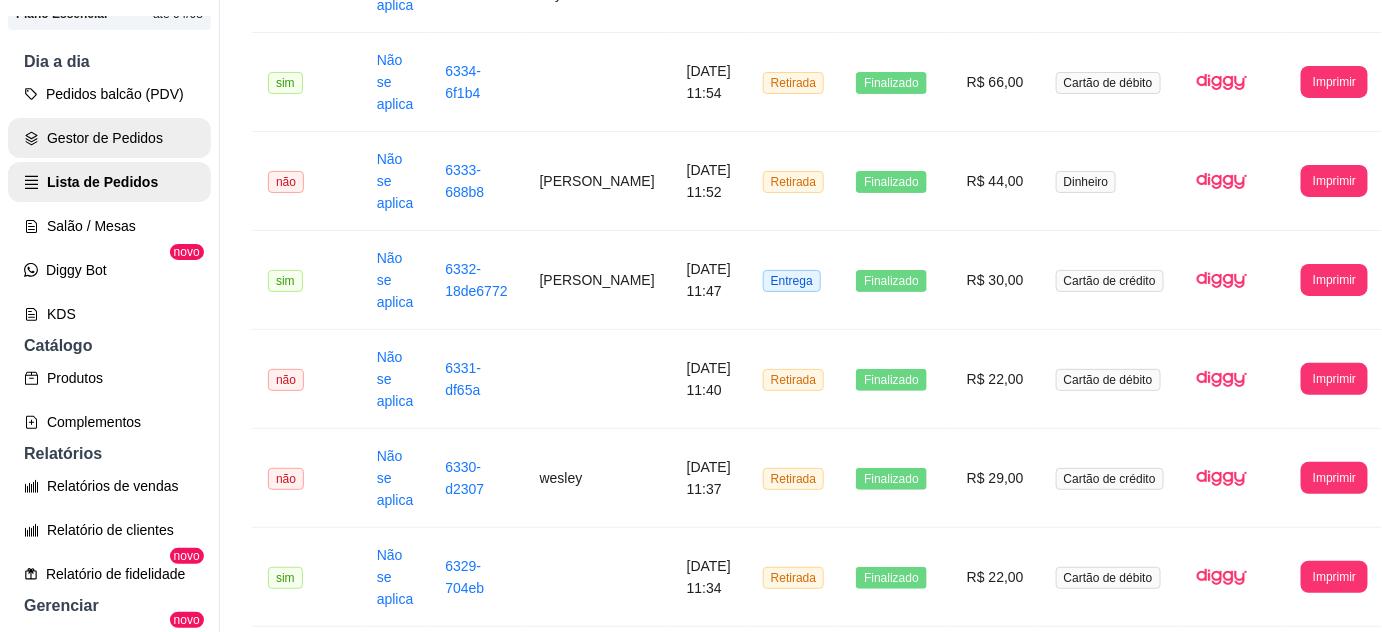 click on "Gestor de Pedidos" at bounding box center [109, 138] 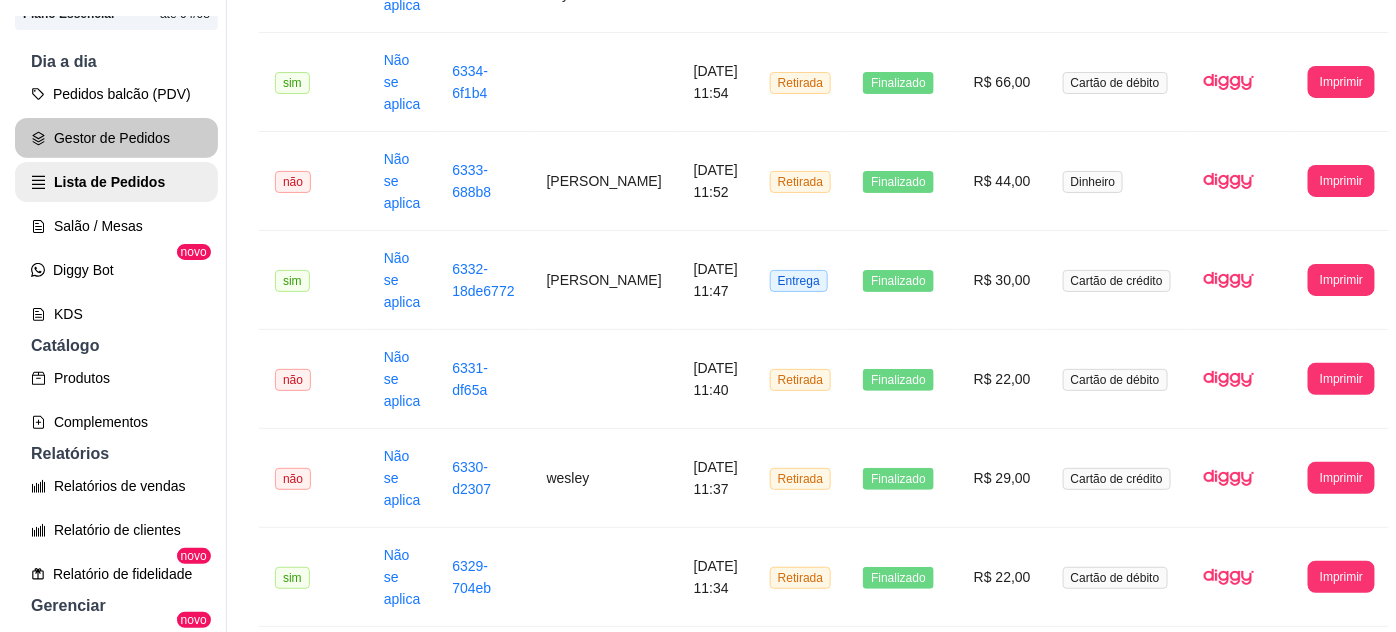 scroll, scrollTop: 0, scrollLeft: 0, axis: both 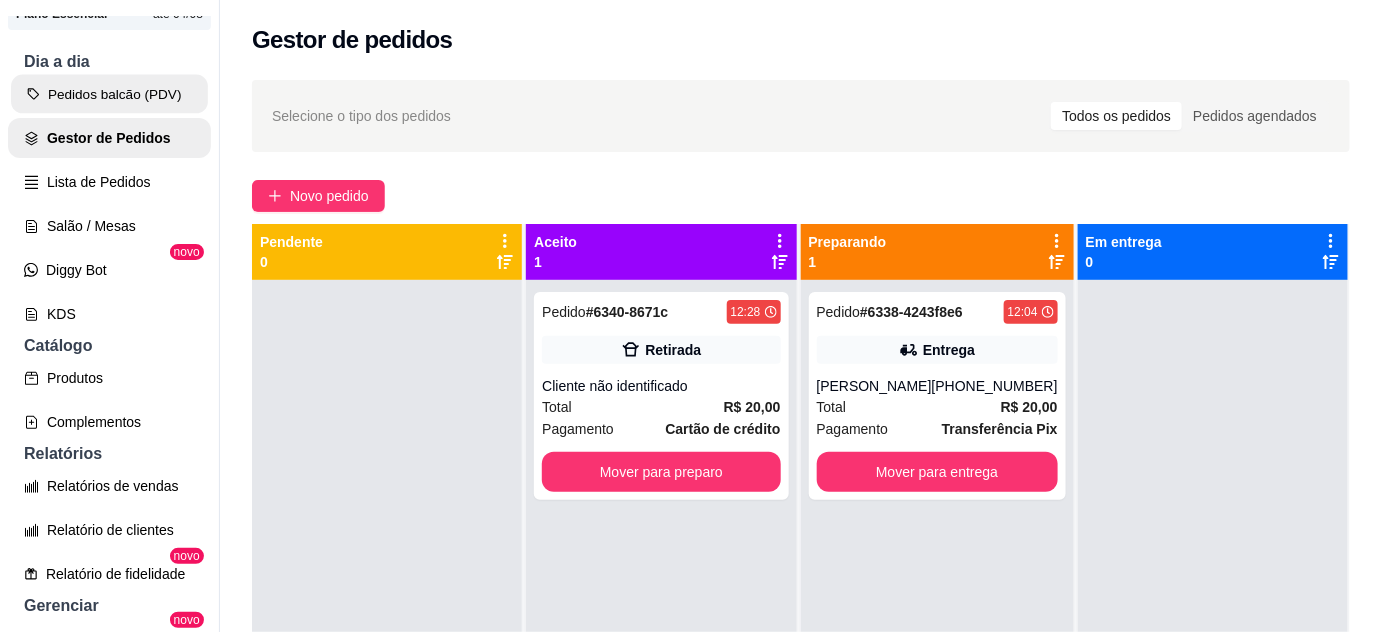 click on "Pedidos balcão (PDV)" at bounding box center [109, 94] 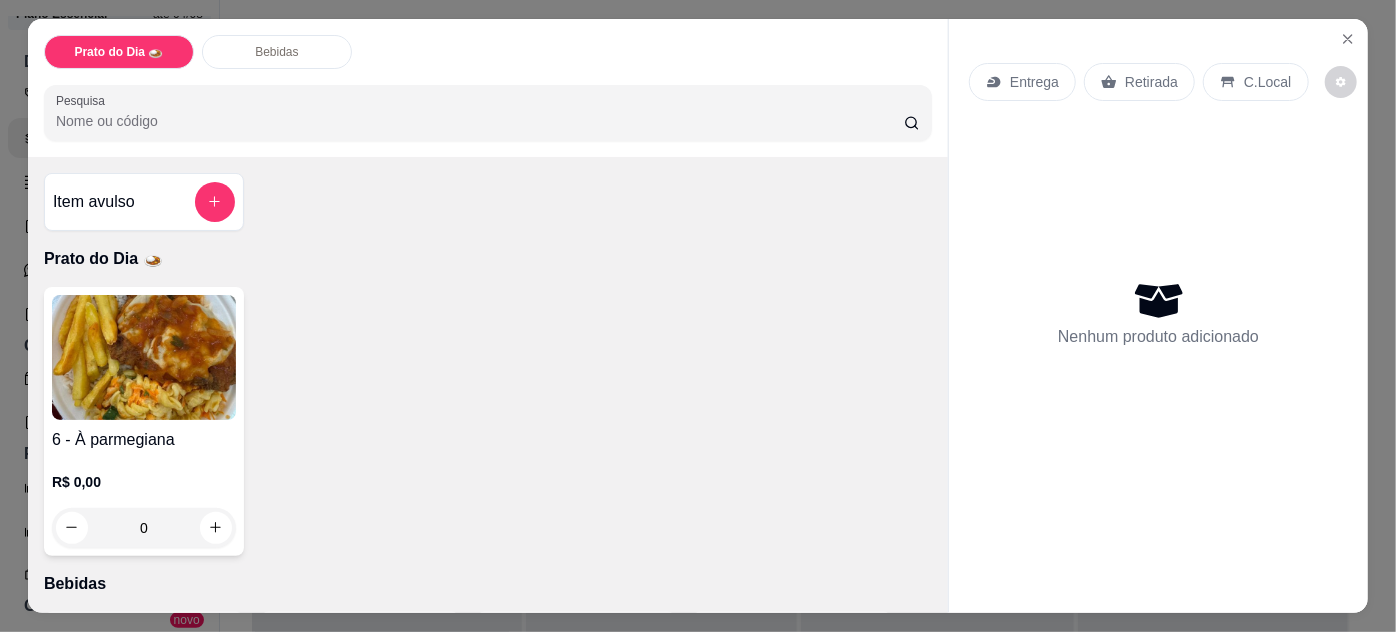 click at bounding box center [144, 357] 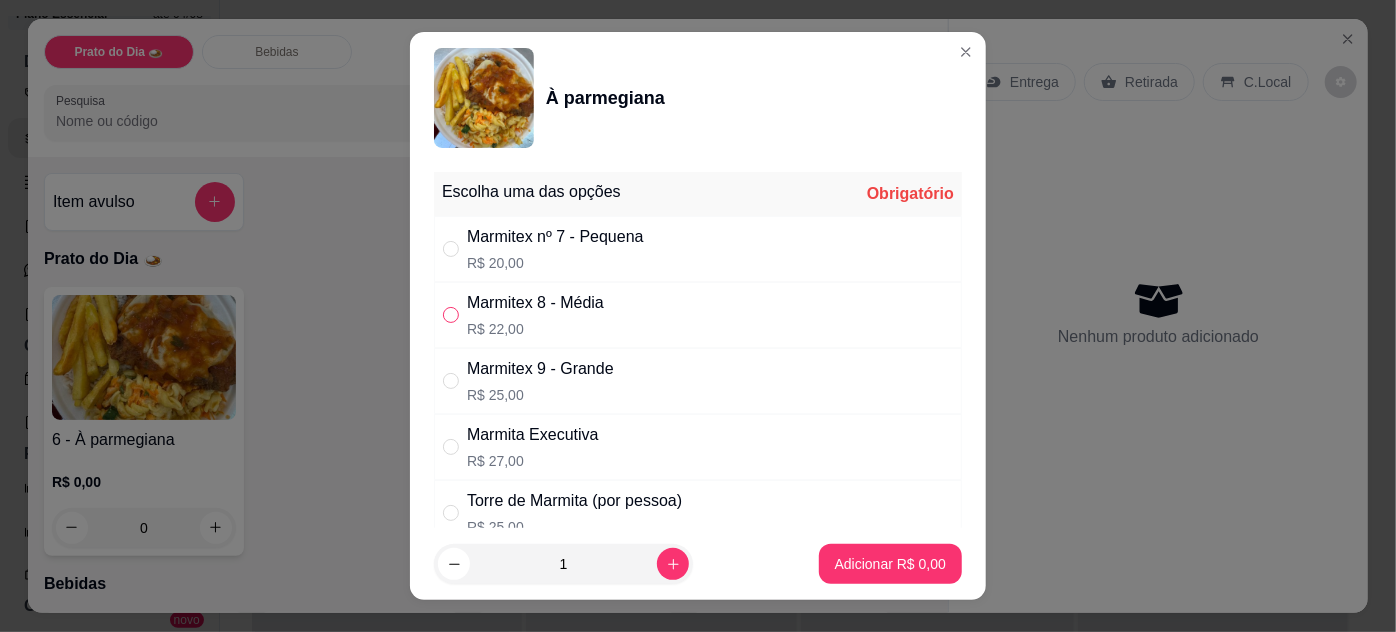 click at bounding box center (451, 315) 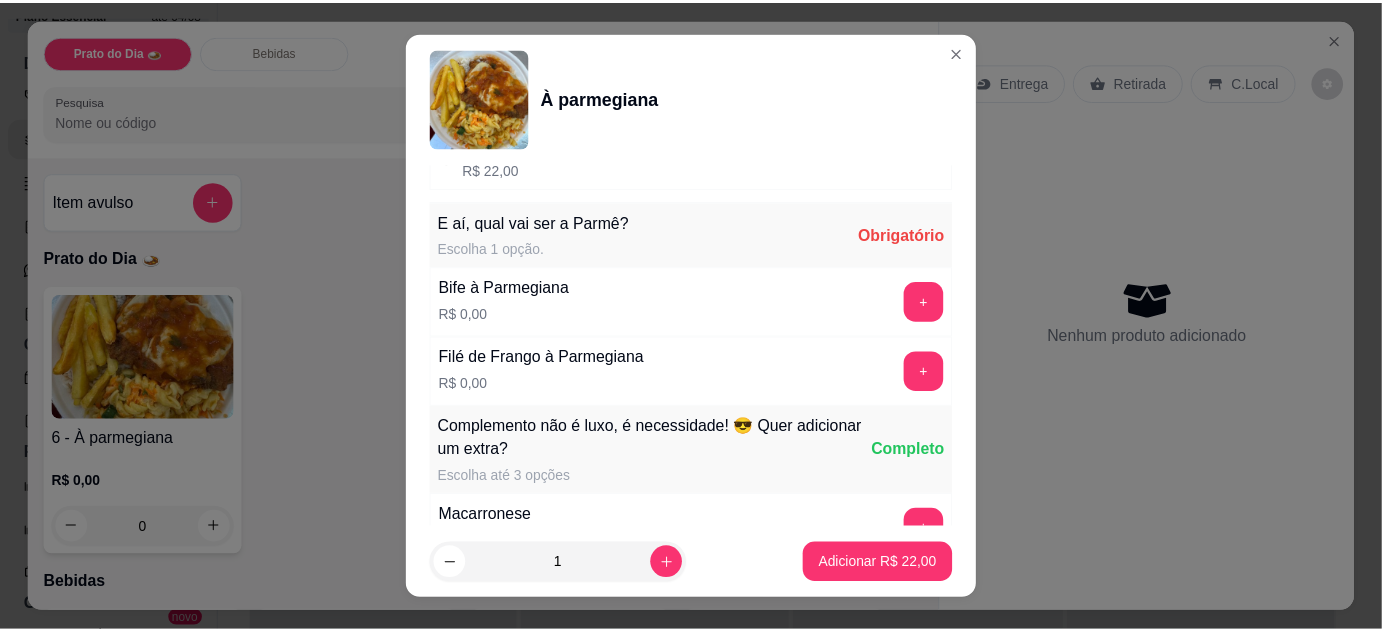scroll, scrollTop: 454, scrollLeft: 0, axis: vertical 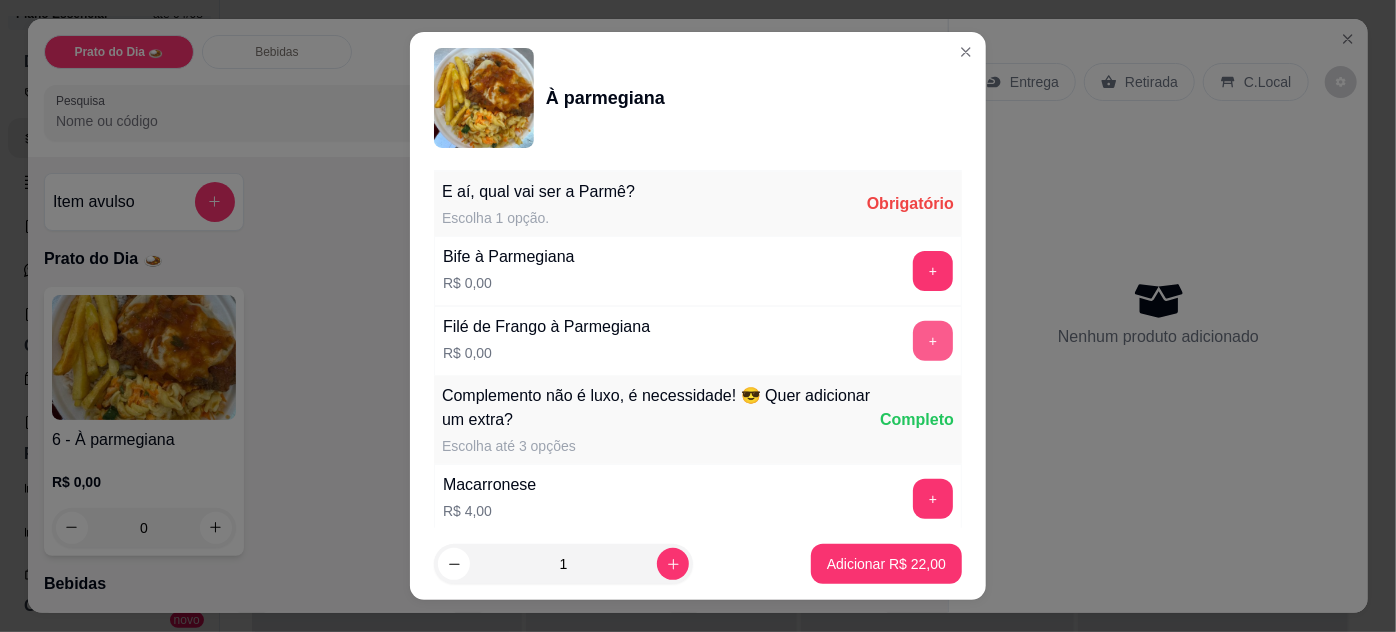 click on "+" at bounding box center [933, 341] 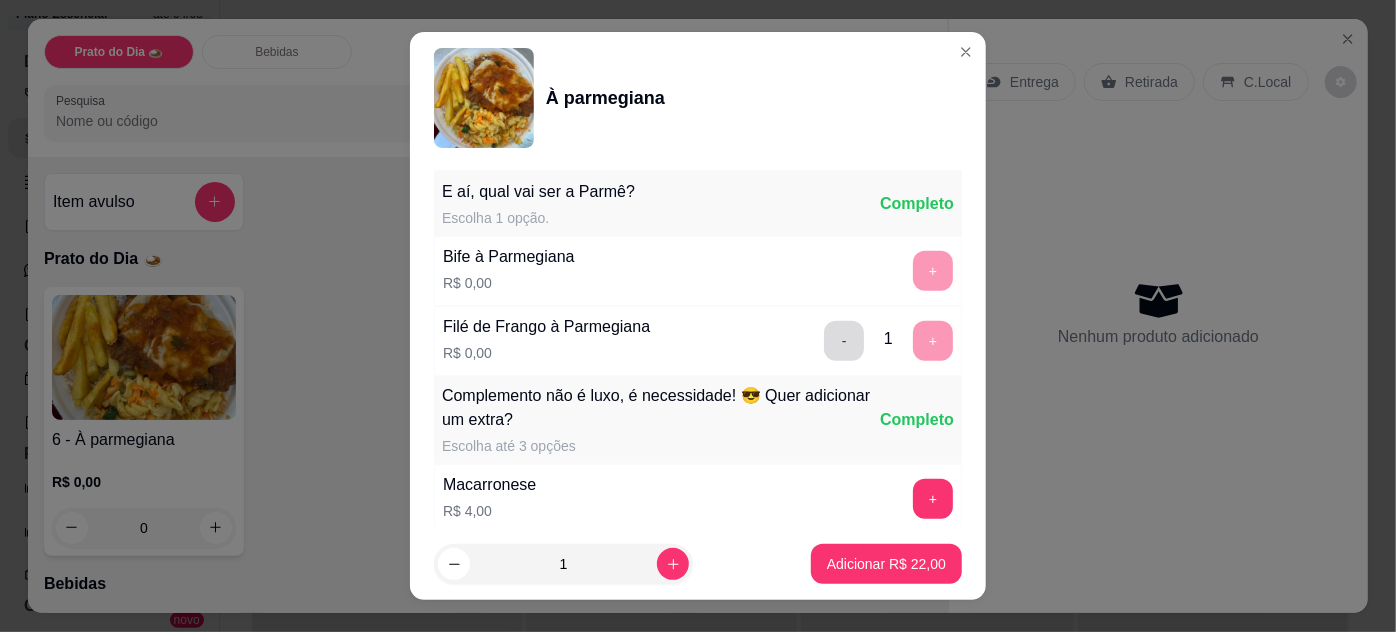 click on "-" at bounding box center [844, 341] 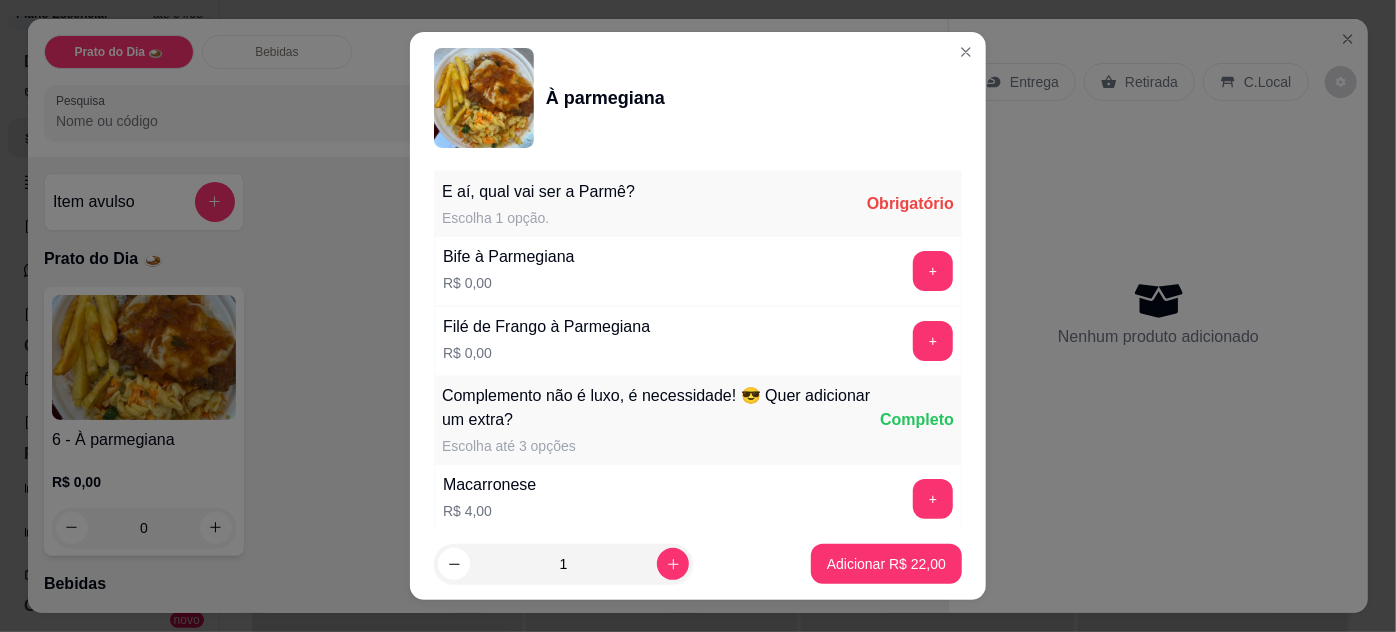 click on "+" at bounding box center (933, 271) 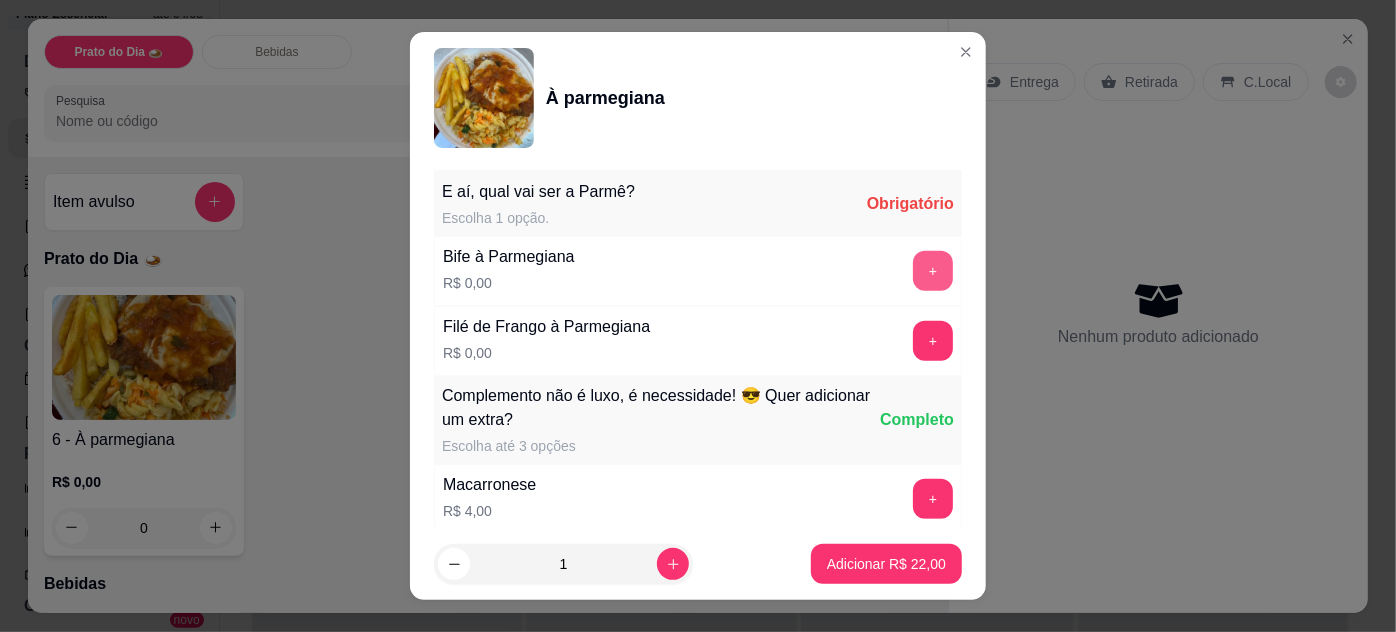 click on "+" at bounding box center (933, 271) 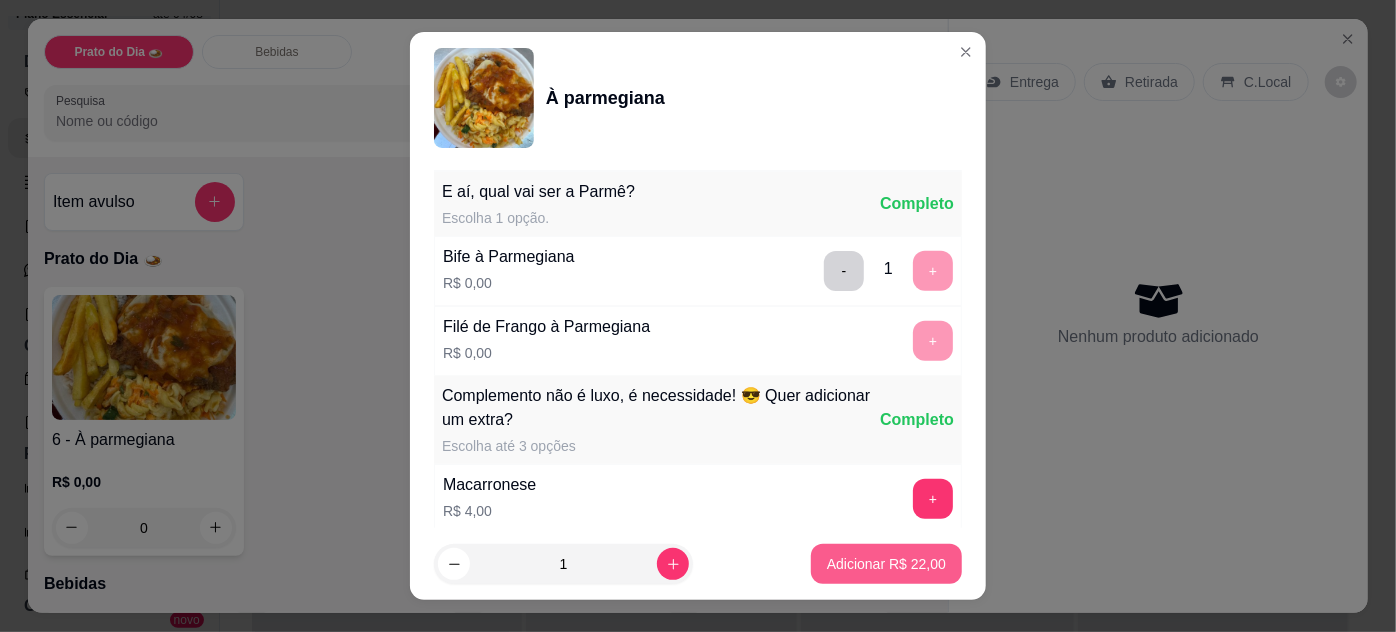 click on "Adicionar   R$ 22,00" at bounding box center (886, 564) 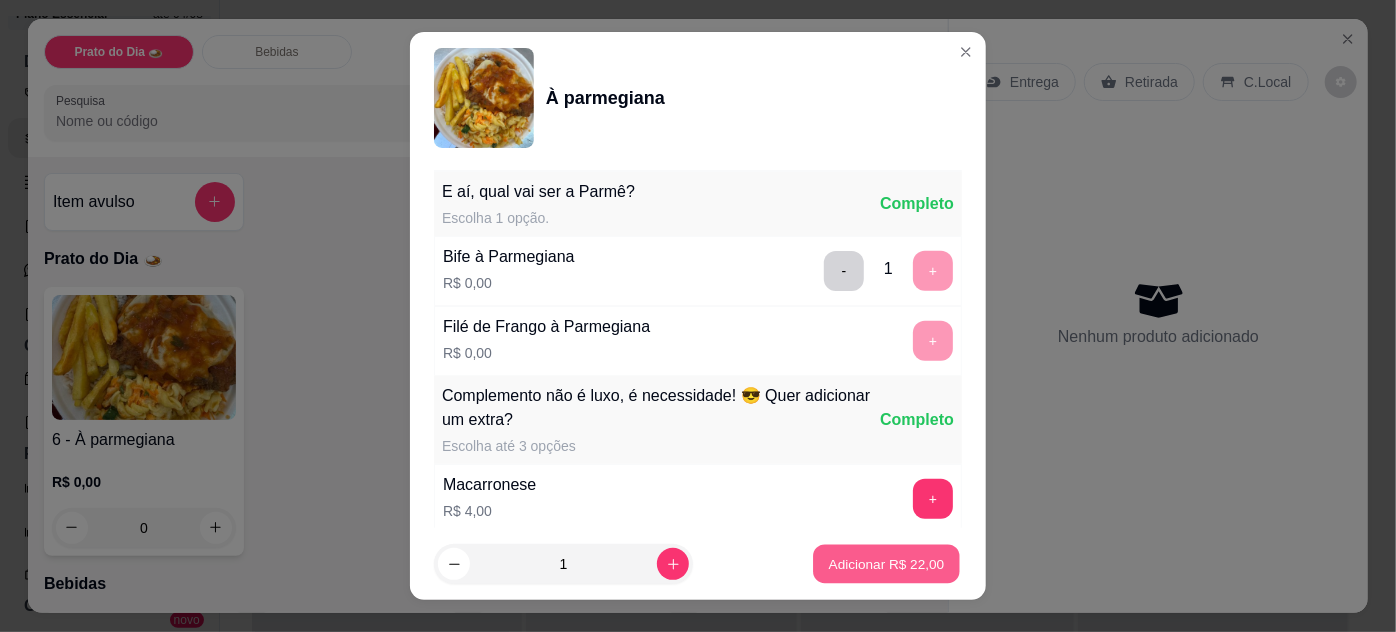 click on "Adicionar   R$ 22,00" at bounding box center [887, 564] 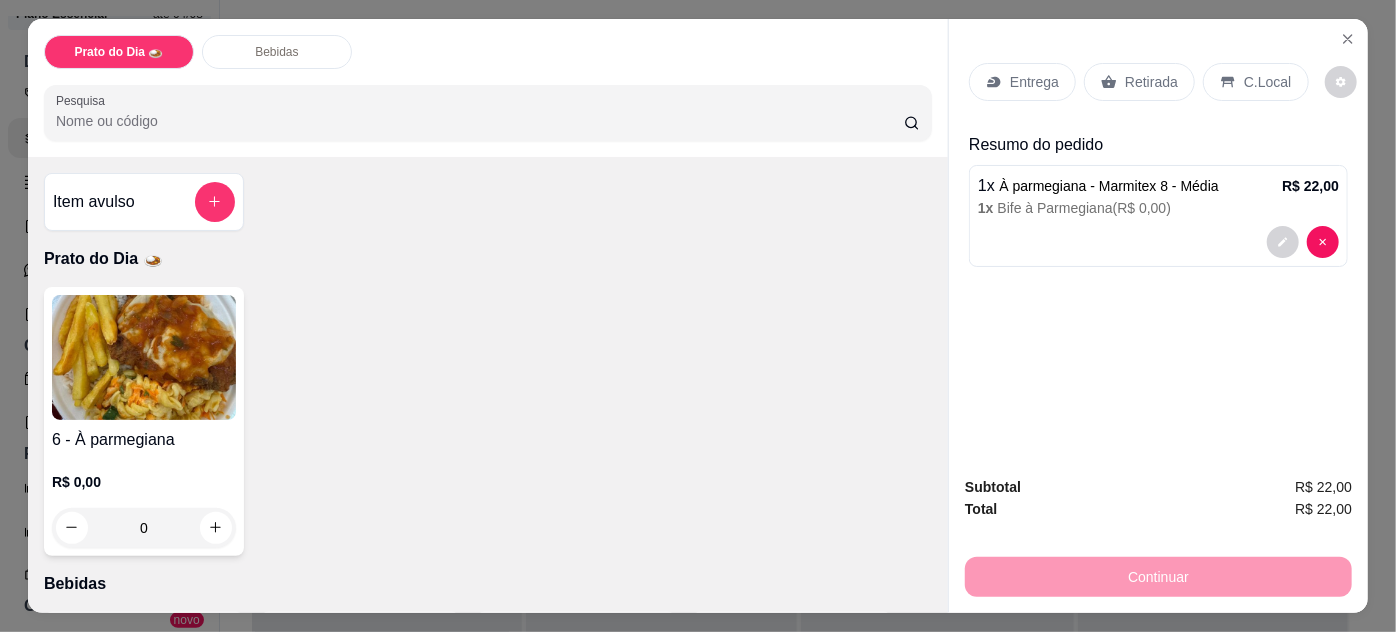 click on "Retirada" at bounding box center (1151, 82) 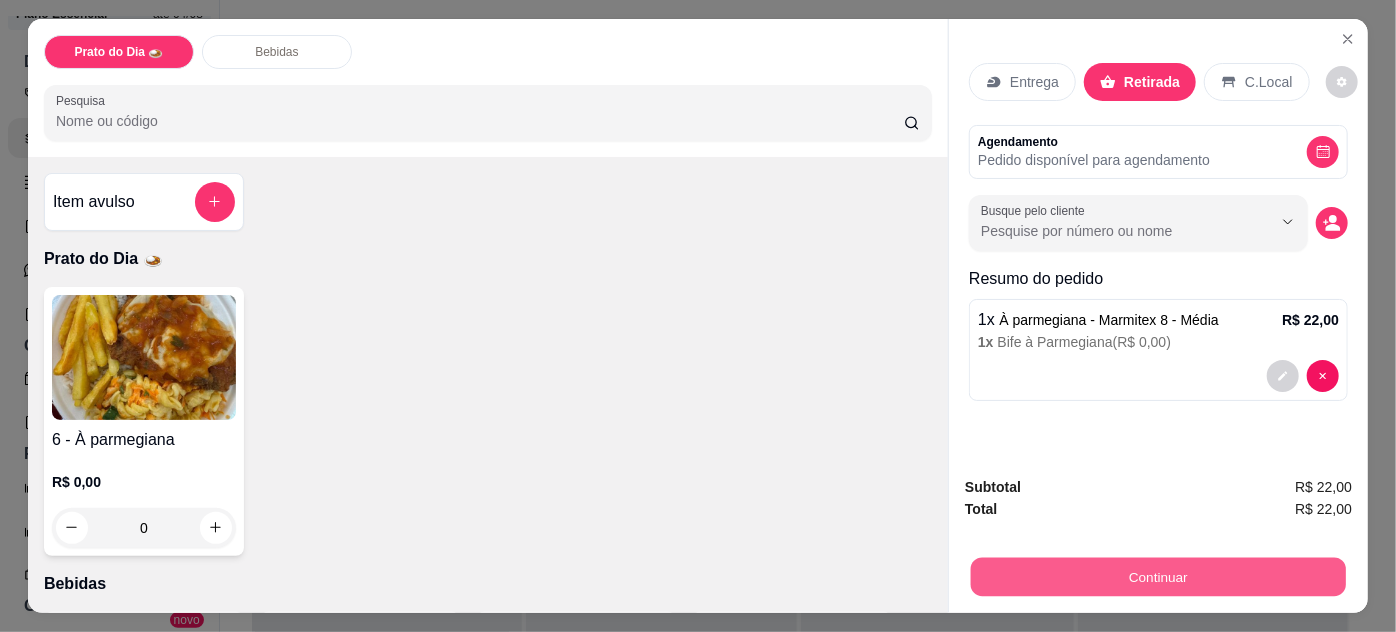 click on "Continuar" at bounding box center (1158, 577) 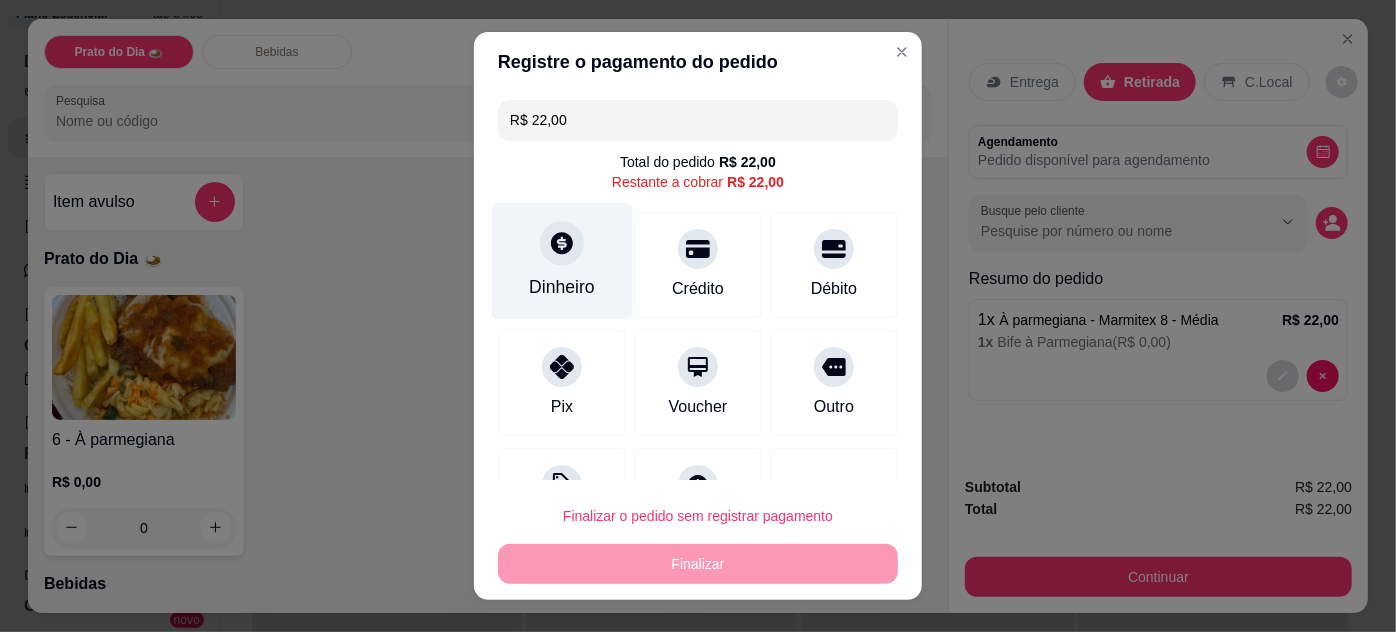 click on "Dinheiro" at bounding box center [562, 260] 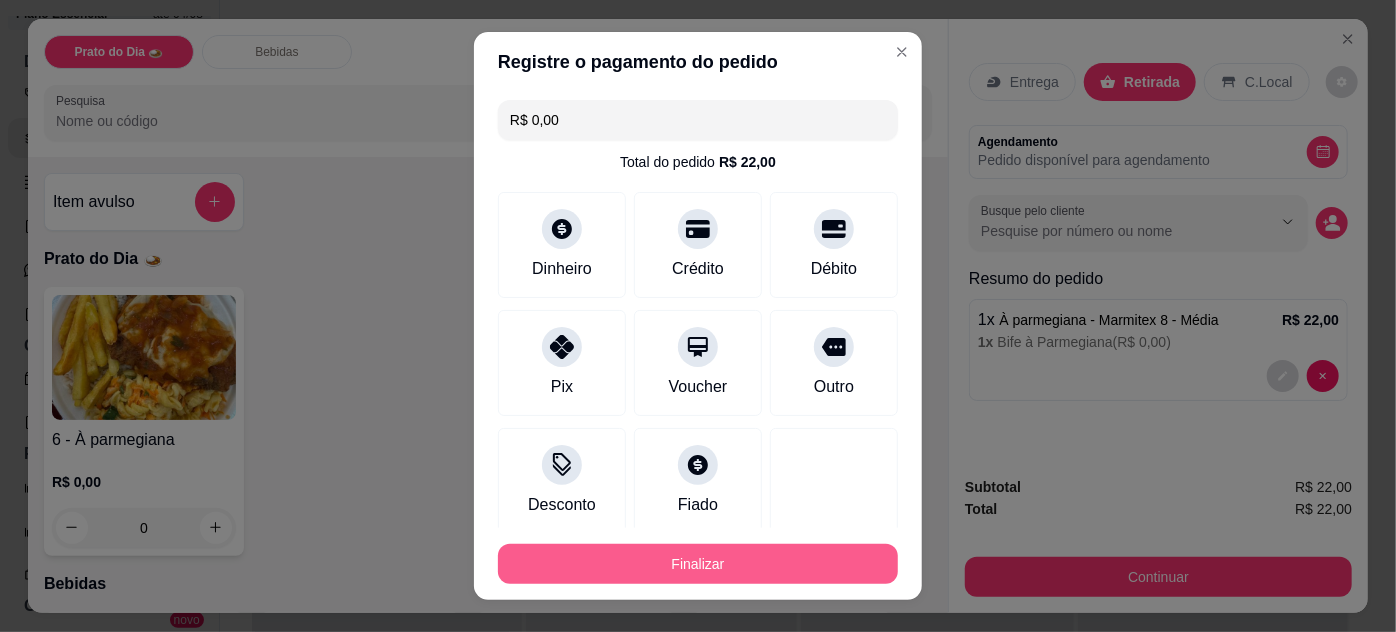 click on "Finalizar" at bounding box center [698, 564] 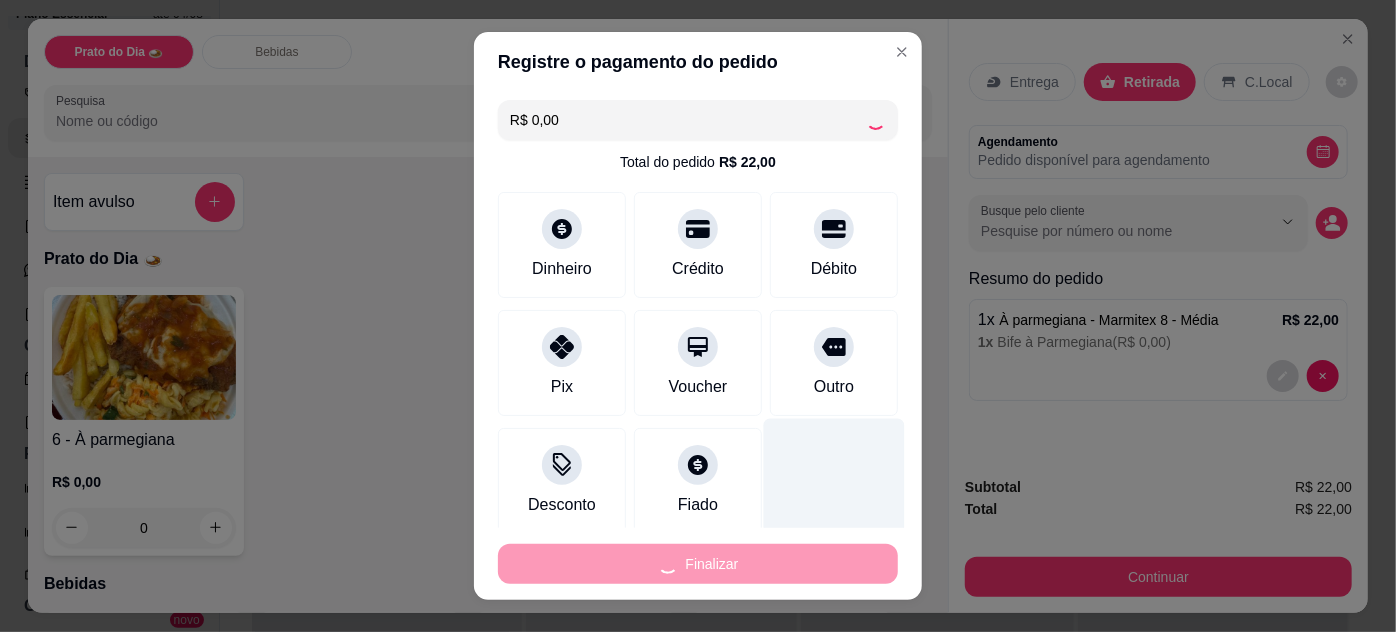type on "-R$ 22,00" 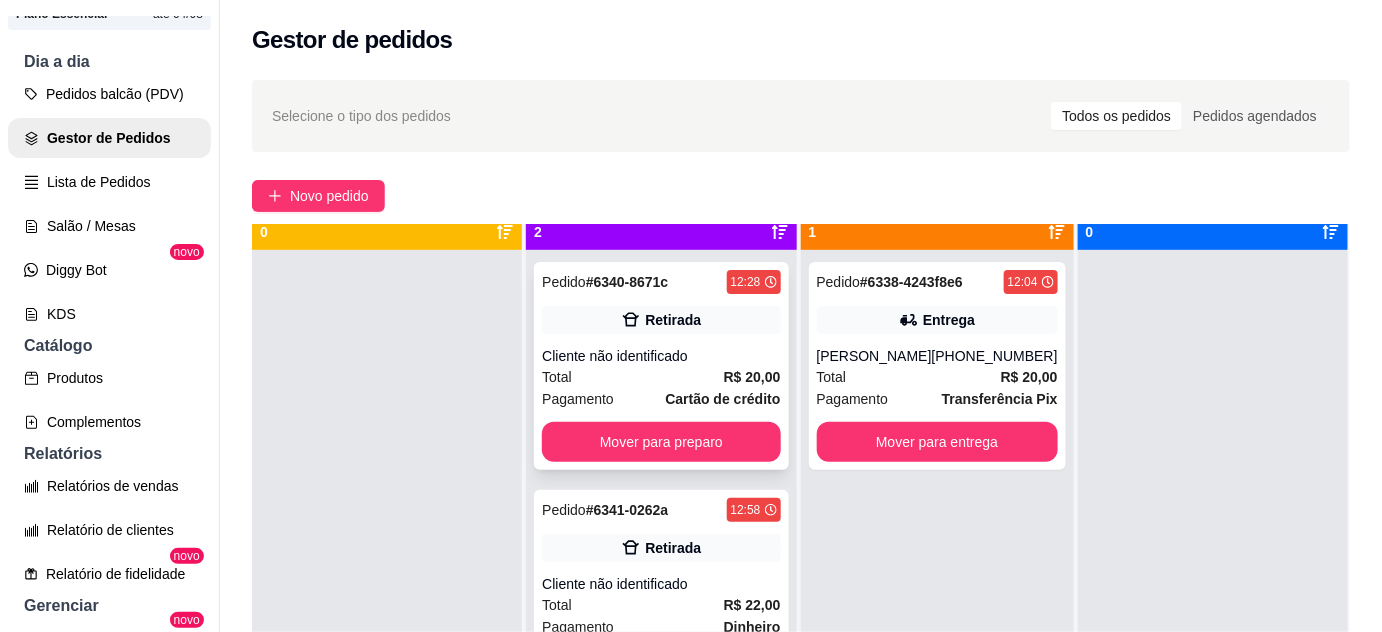 scroll, scrollTop: 56, scrollLeft: 0, axis: vertical 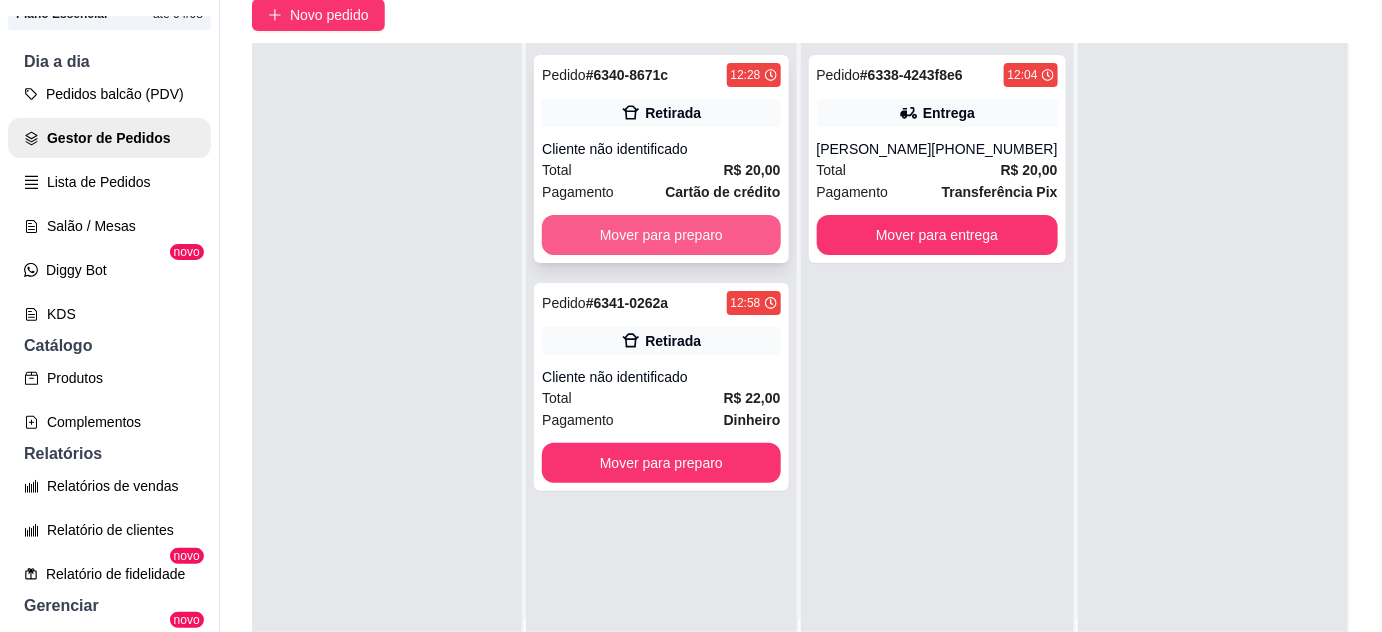 click on "Mover para preparo" at bounding box center (661, 235) 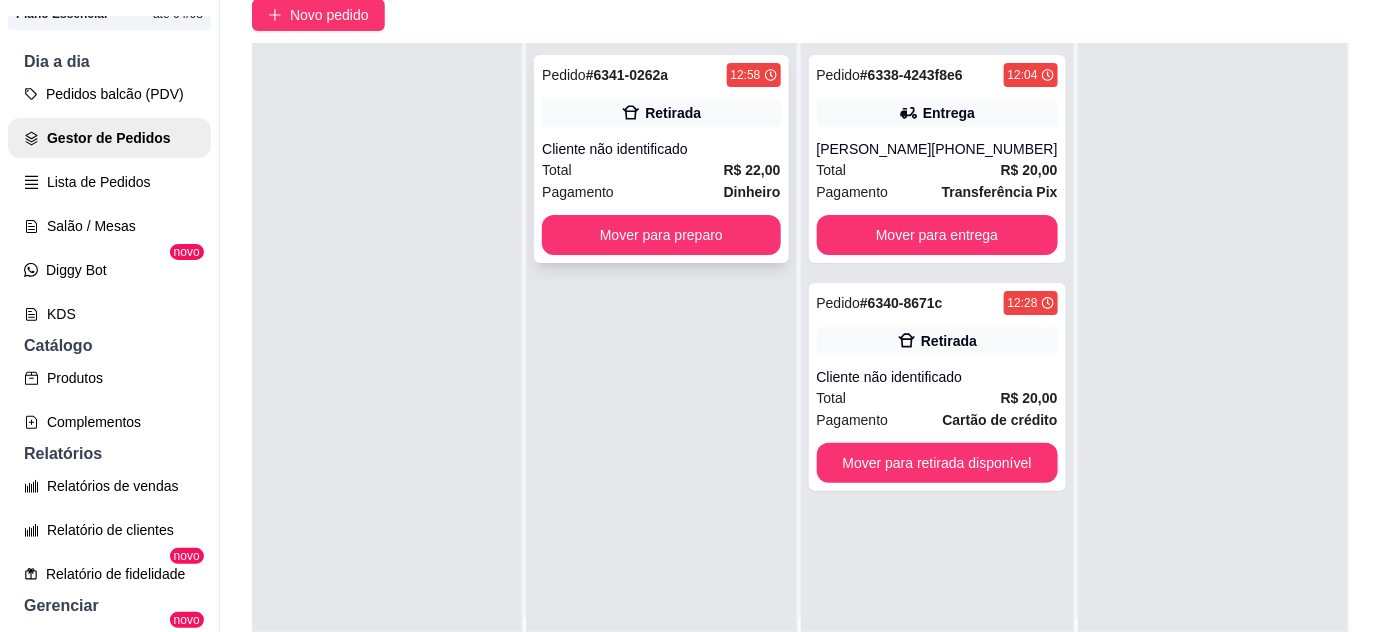 click on "Pedido  # 6341-0262a 12:58 Retirada Cliente não identificado Total R$ 22,00 Pagamento Dinheiro Mover para preparo" at bounding box center (661, 159) 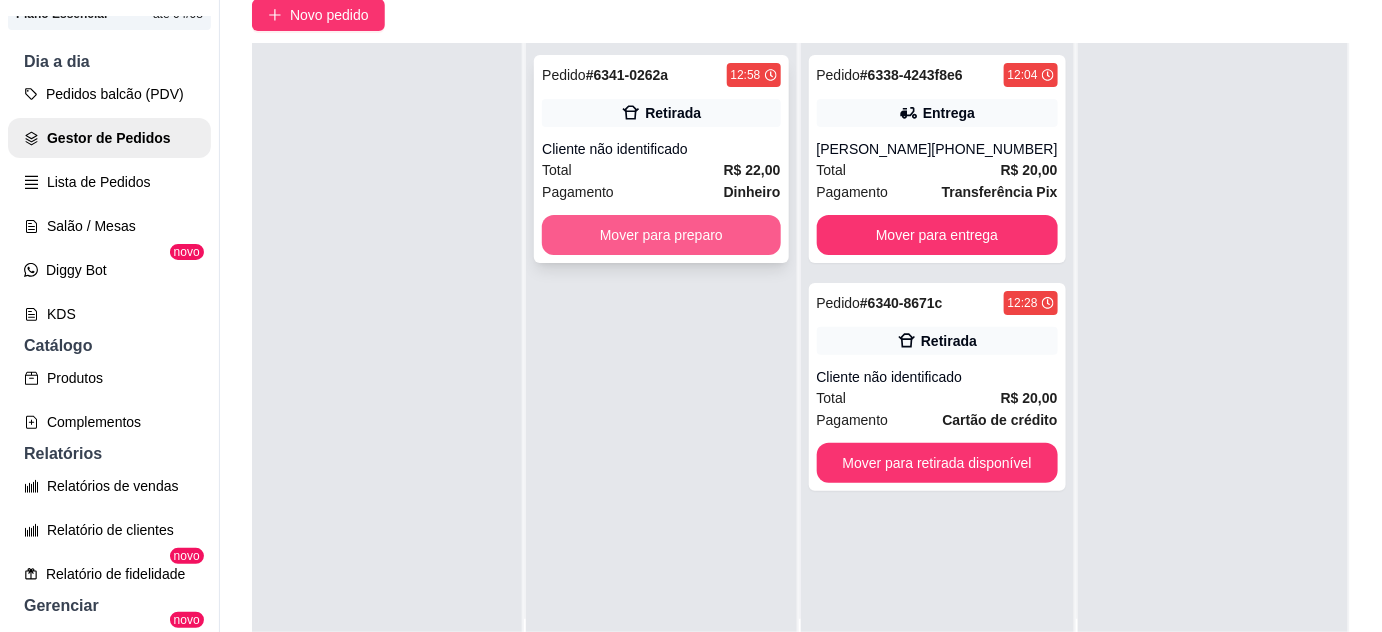 click on "Mover para preparo" at bounding box center (661, 235) 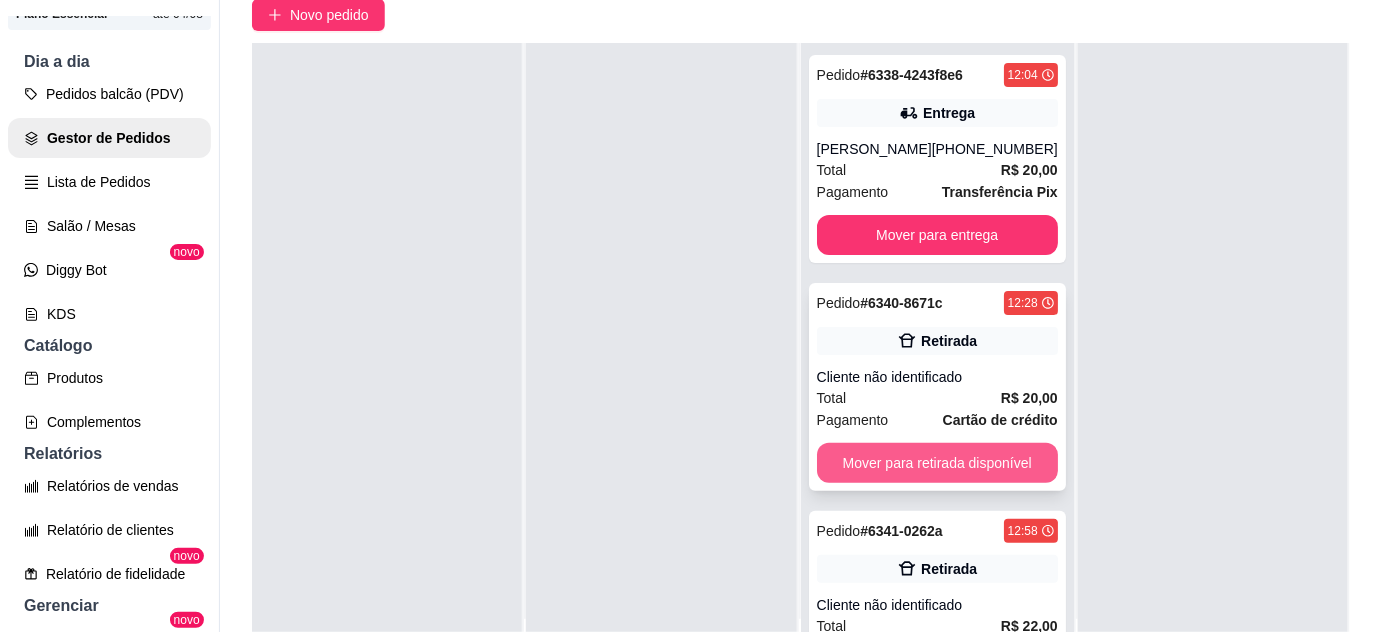 click on "Mover para retirada disponível" at bounding box center [937, 463] 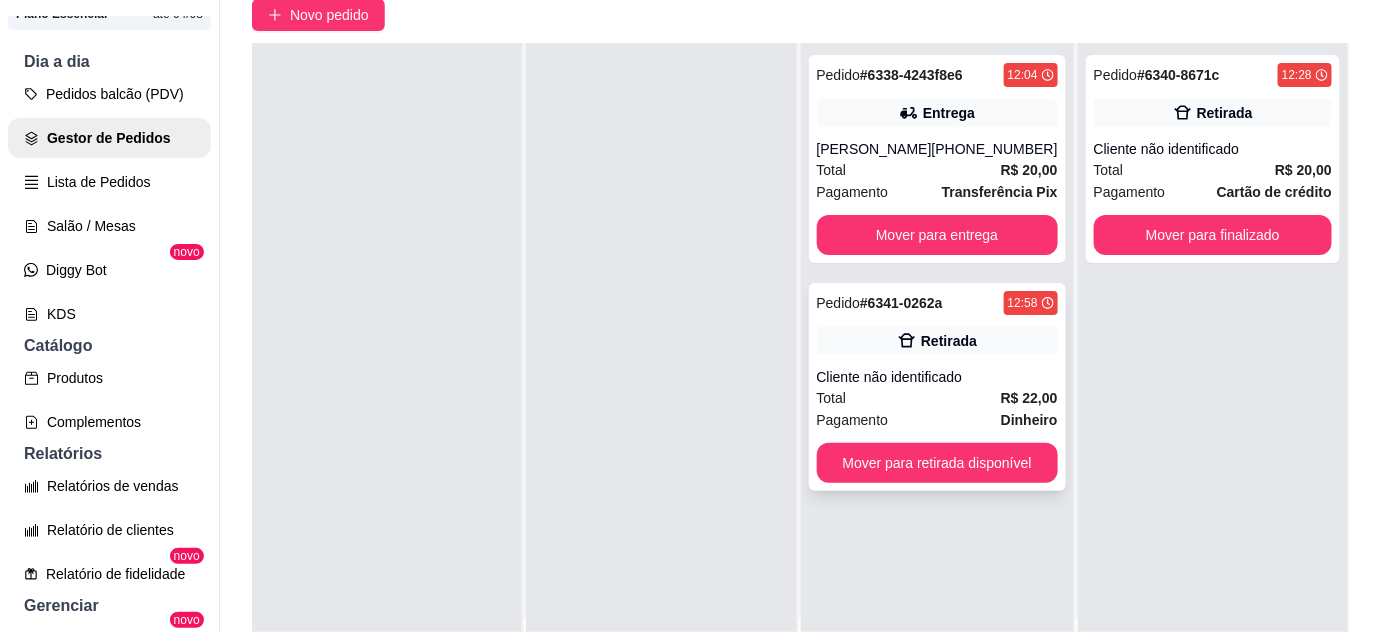 click on "Pedido  # 6341-0262a 12:58 Retirada Cliente não identificado Total R$ 22,00 Pagamento Dinheiro Mover para retirada disponível" at bounding box center [937, 387] 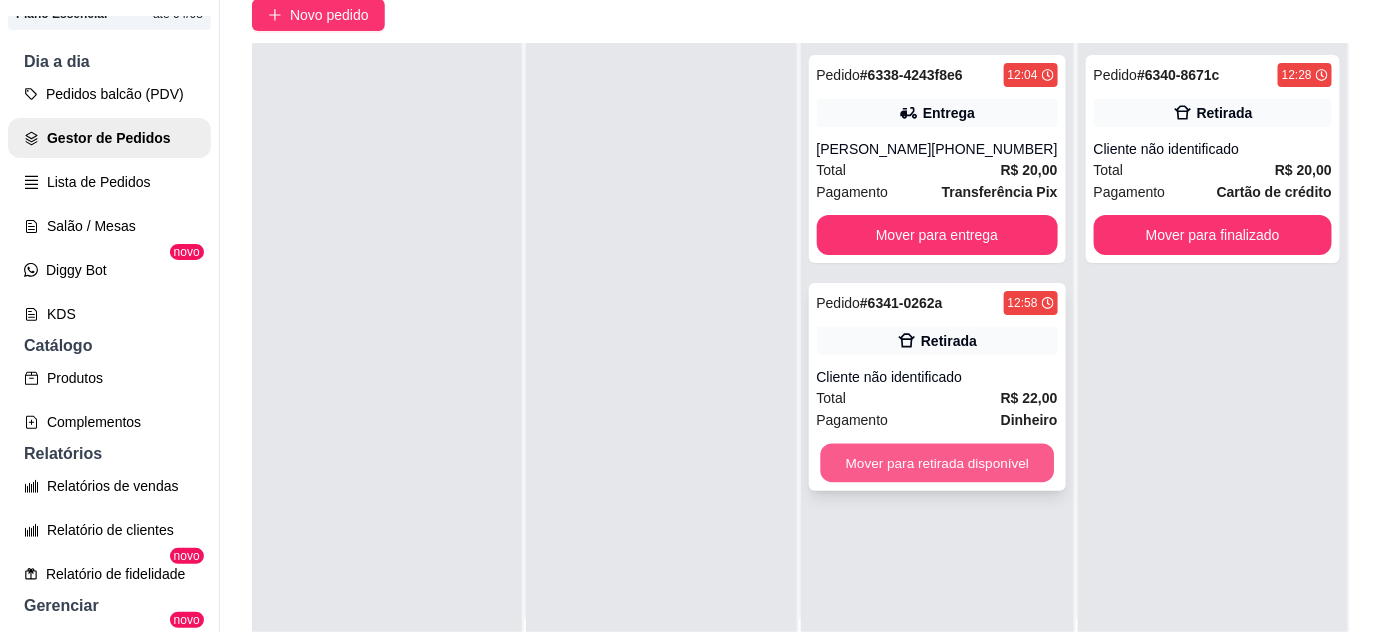 click on "Mover para retirada disponível" at bounding box center [937, 463] 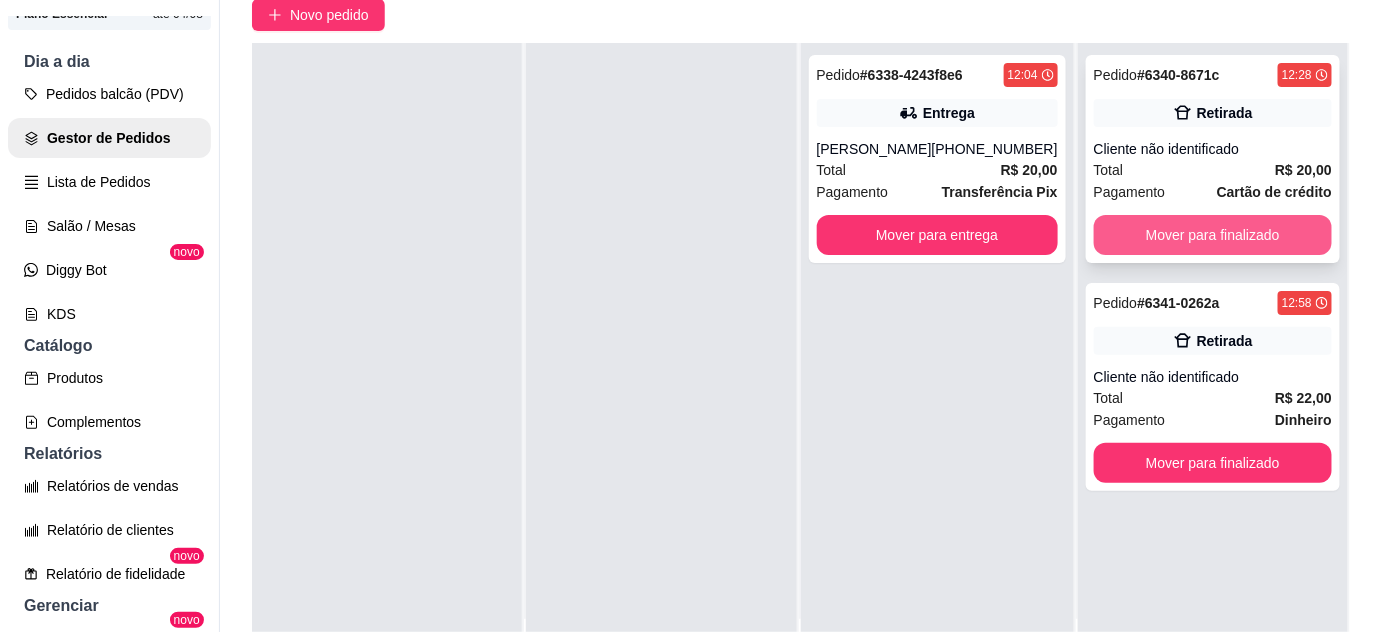 click on "Mover para finalizado" at bounding box center [1213, 235] 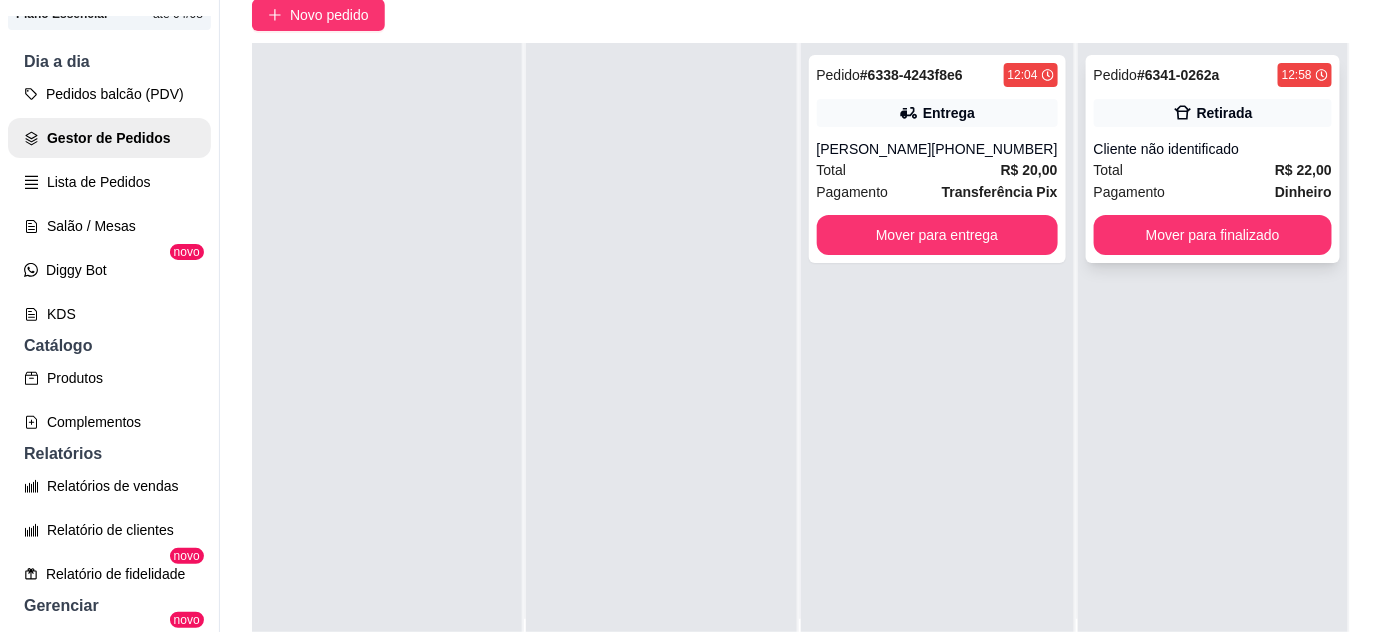 click on "Mover para finalizado" at bounding box center (1213, 235) 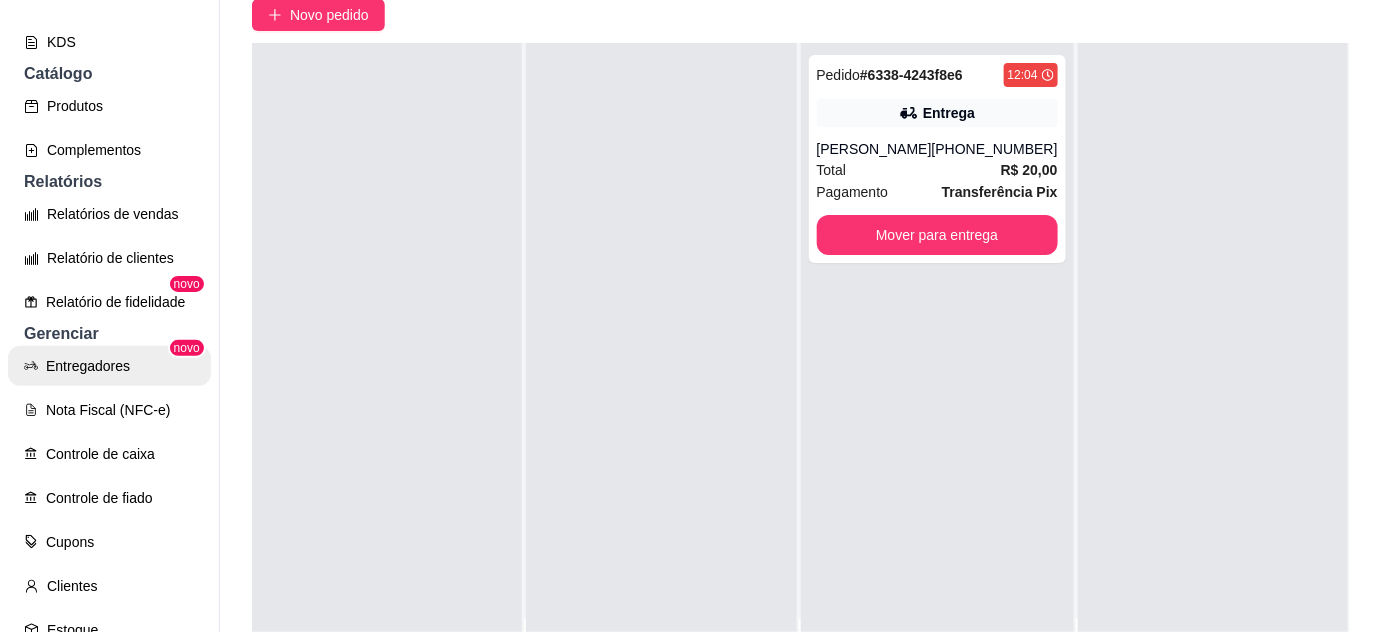 scroll, scrollTop: 555, scrollLeft: 0, axis: vertical 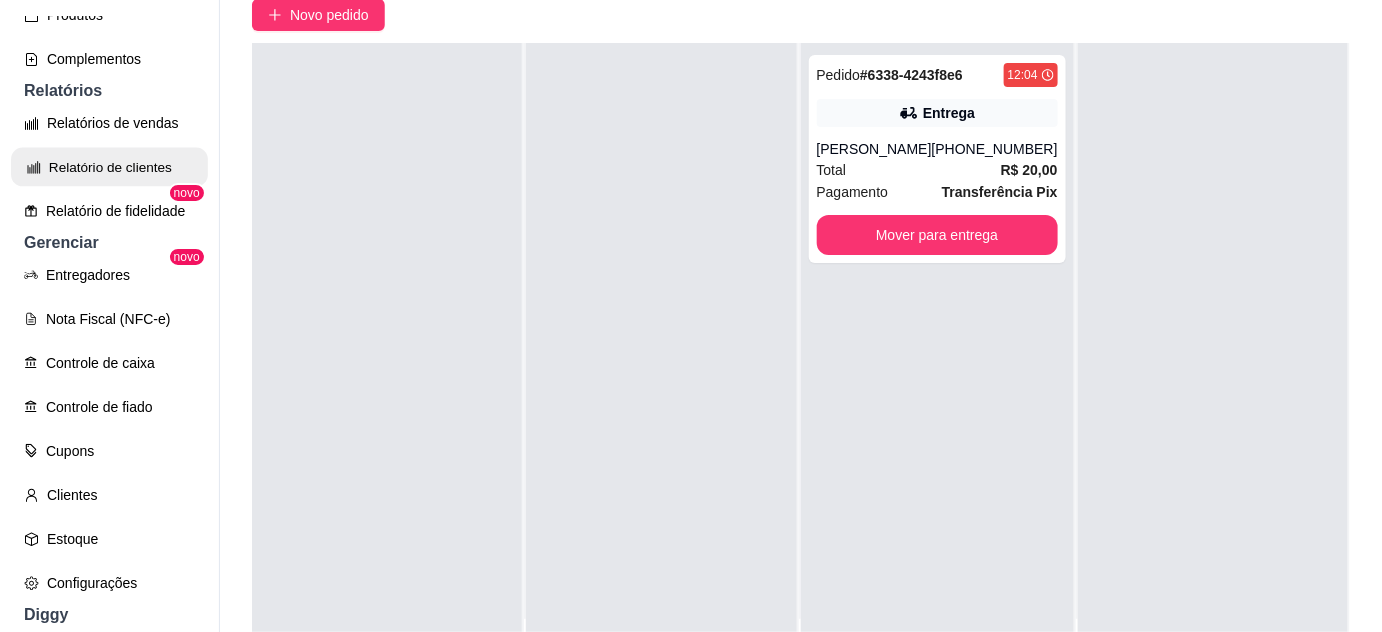 click on "Relatório de clientes" at bounding box center [109, 167] 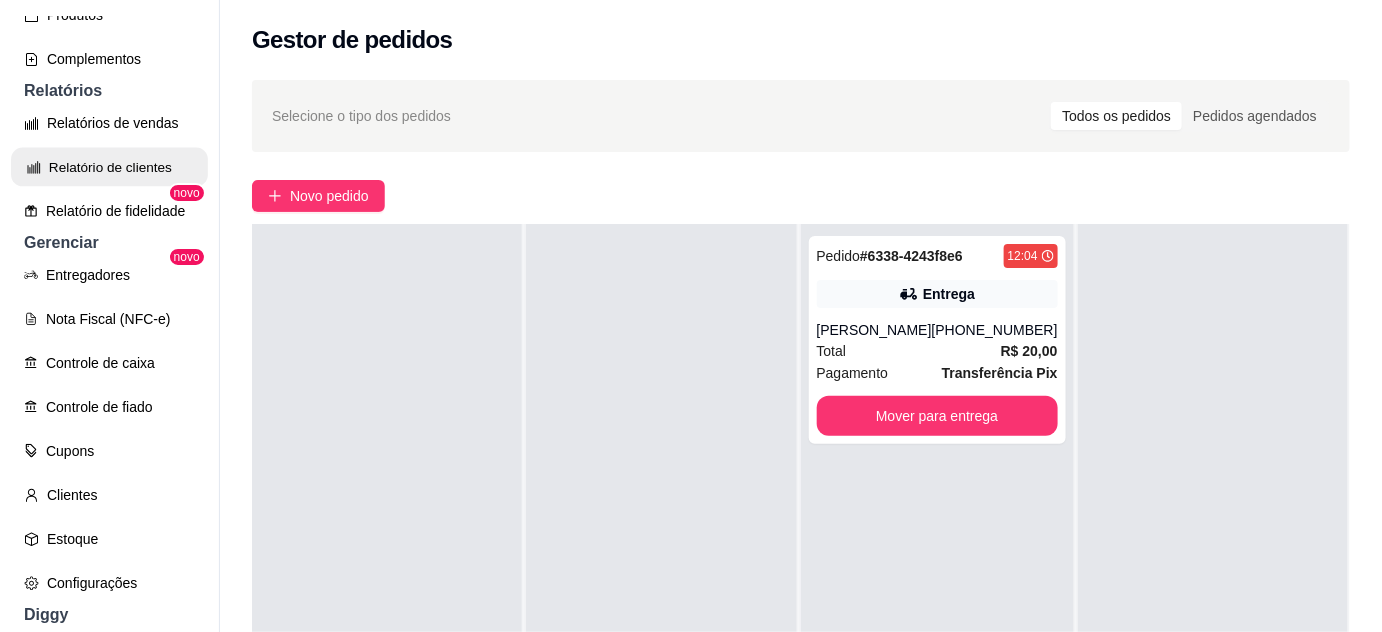 select on "30" 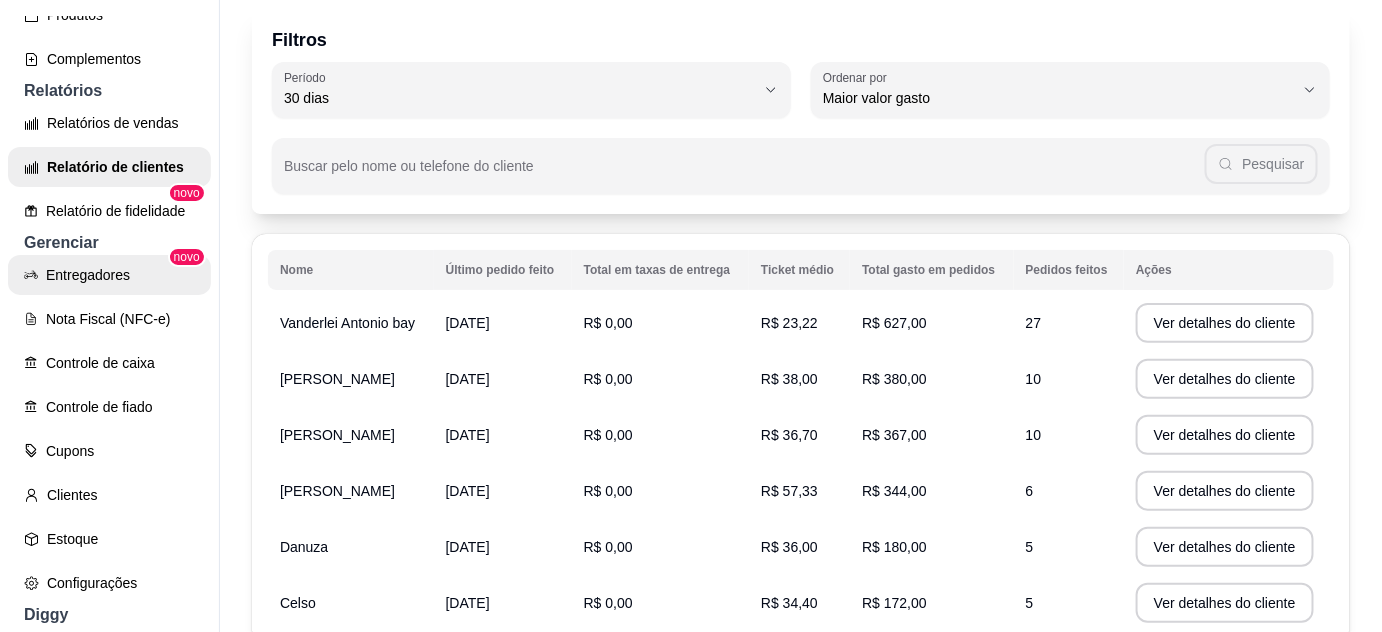 scroll, scrollTop: 0, scrollLeft: 0, axis: both 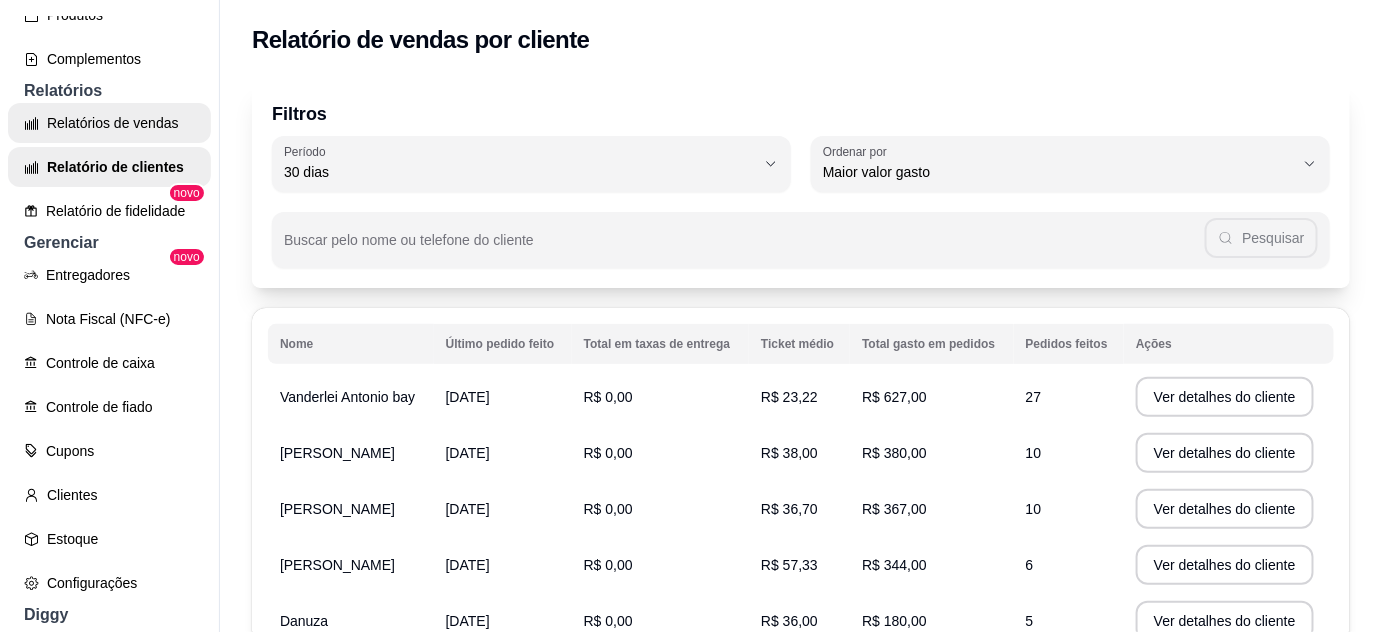 click on "Relatórios de vendas" at bounding box center [109, 123] 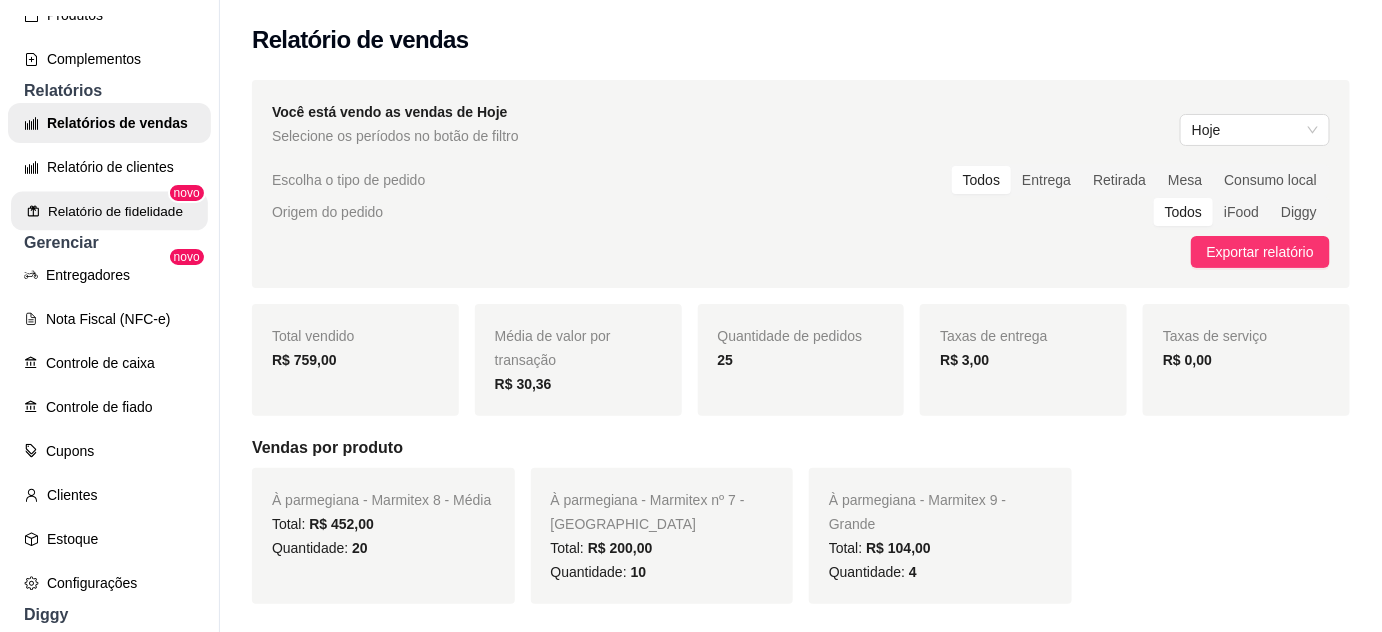 click on "Relatório de fidelidade" at bounding box center (109, 211) 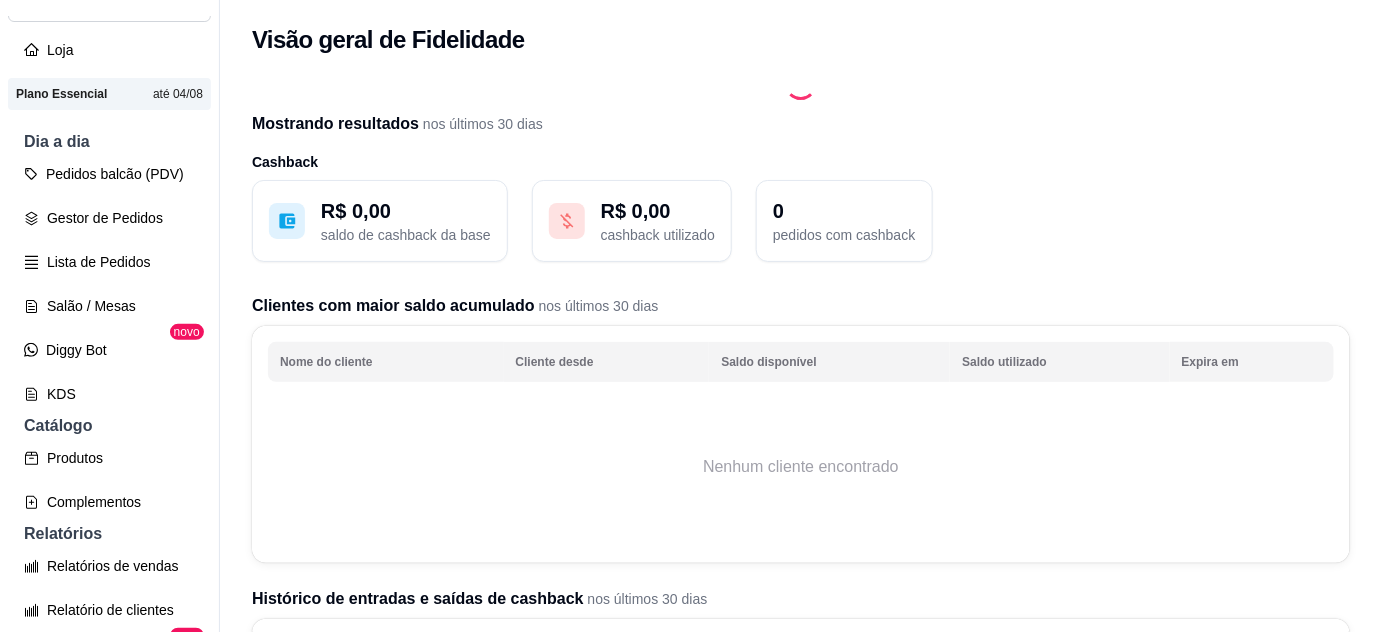 scroll, scrollTop: 101, scrollLeft: 0, axis: vertical 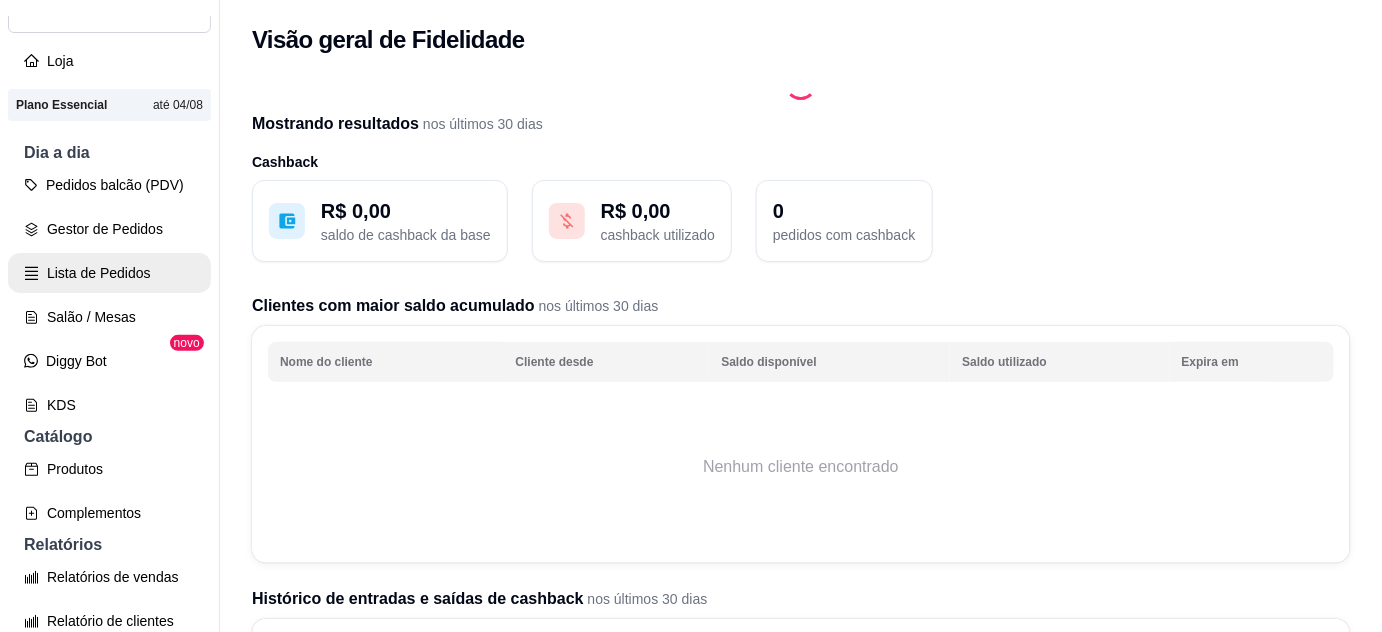 click on "Lista de Pedidos" at bounding box center (109, 273) 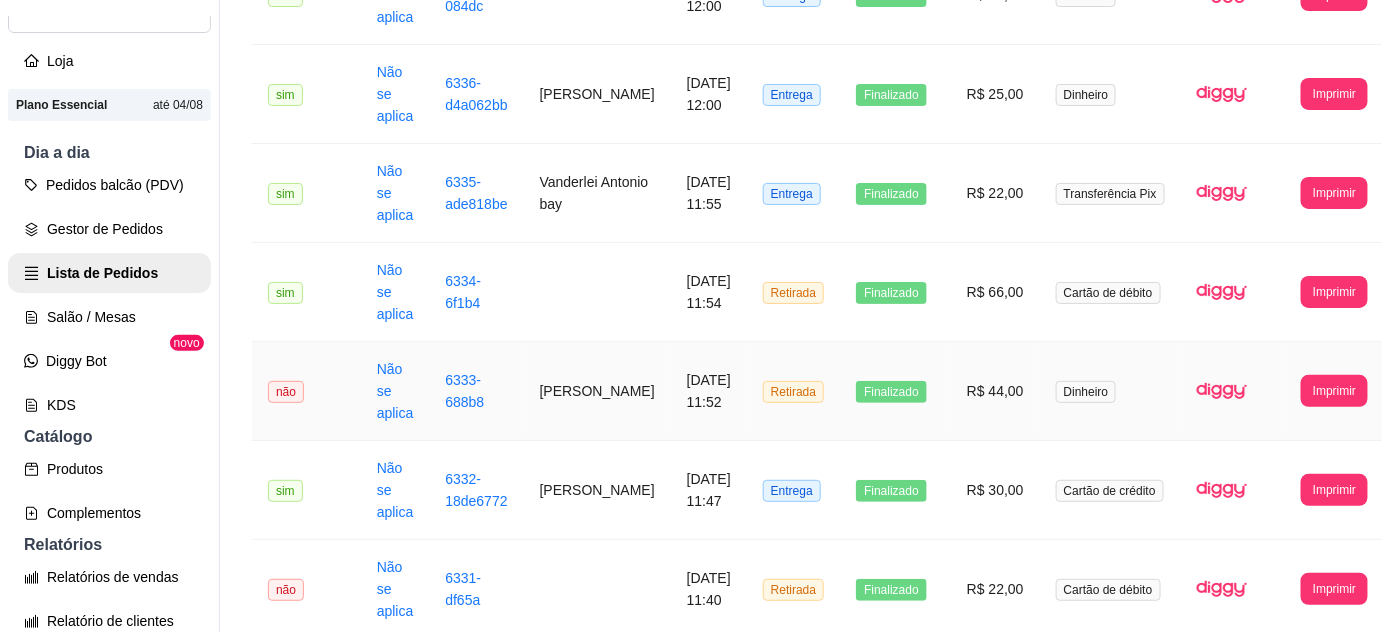 scroll, scrollTop: 818, scrollLeft: 0, axis: vertical 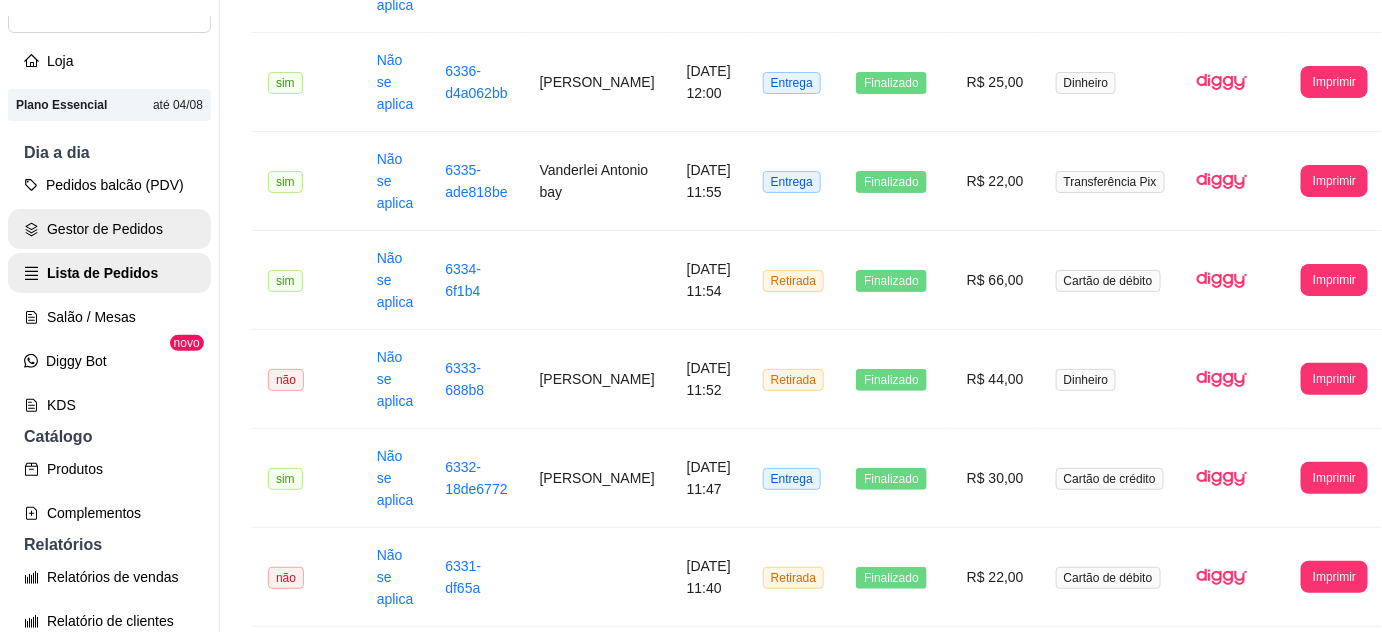 click on "Gestor de Pedidos" at bounding box center (109, 229) 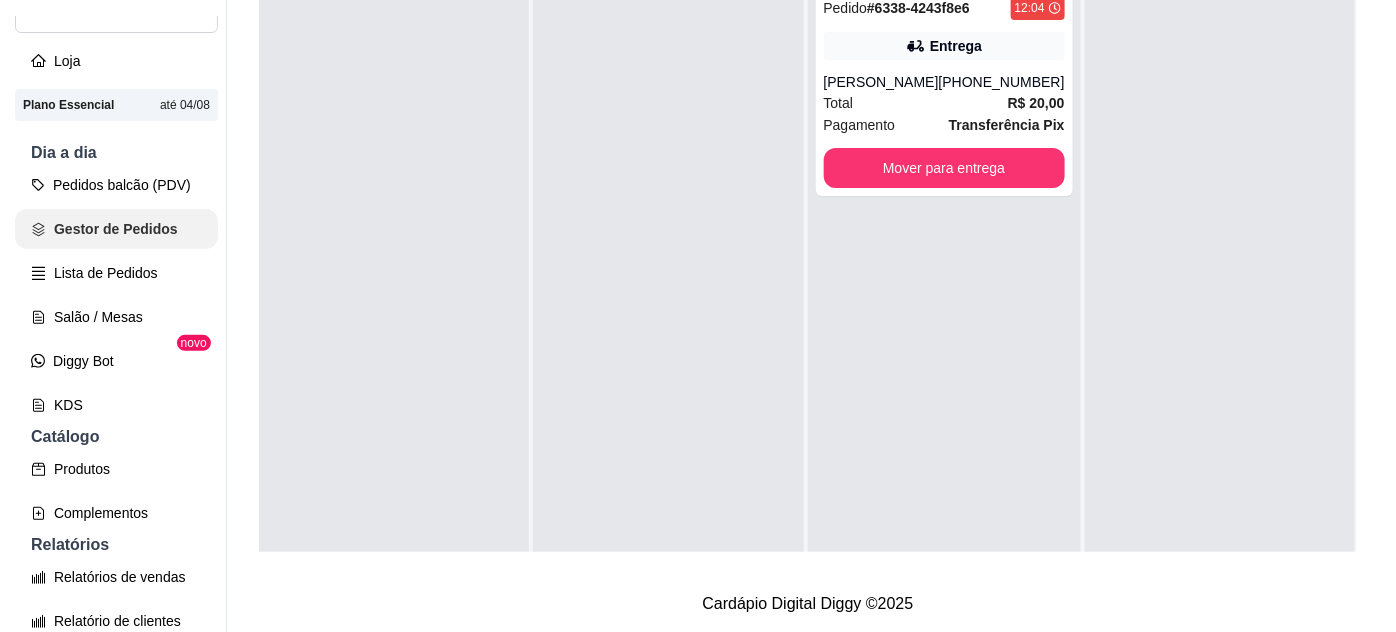 scroll, scrollTop: 0, scrollLeft: 0, axis: both 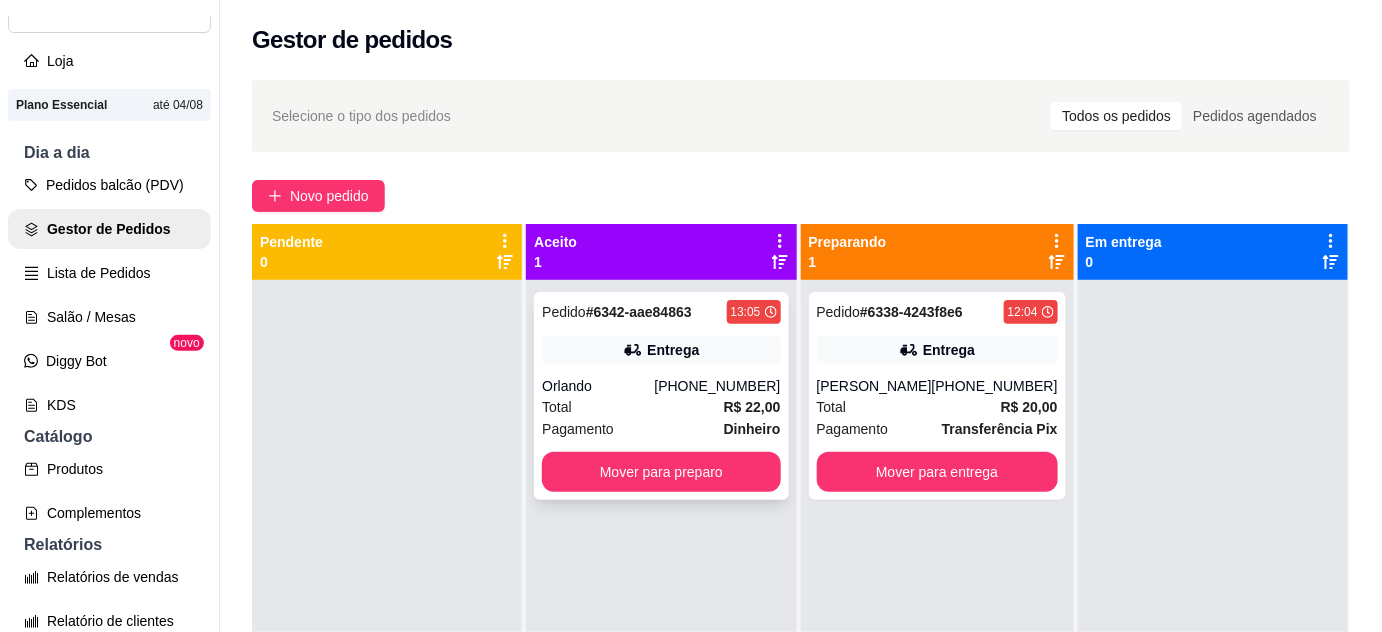 click on "Total R$ 22,00" at bounding box center (661, 407) 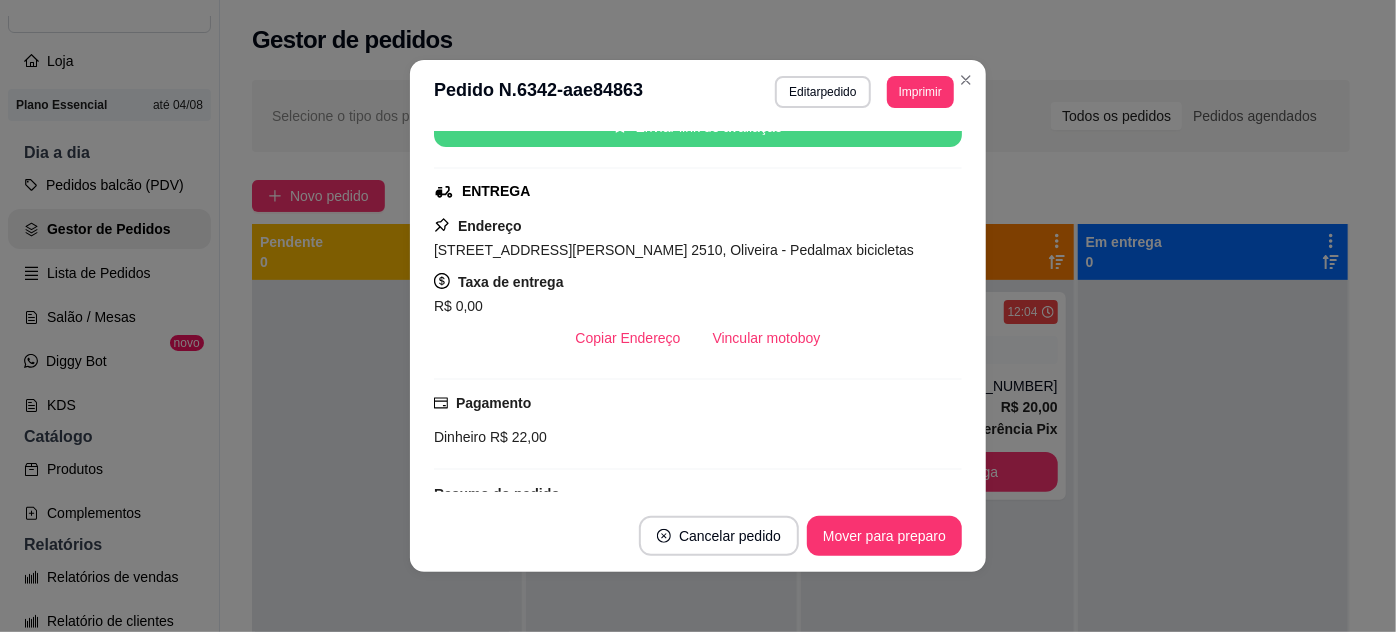 scroll, scrollTop: 272, scrollLeft: 0, axis: vertical 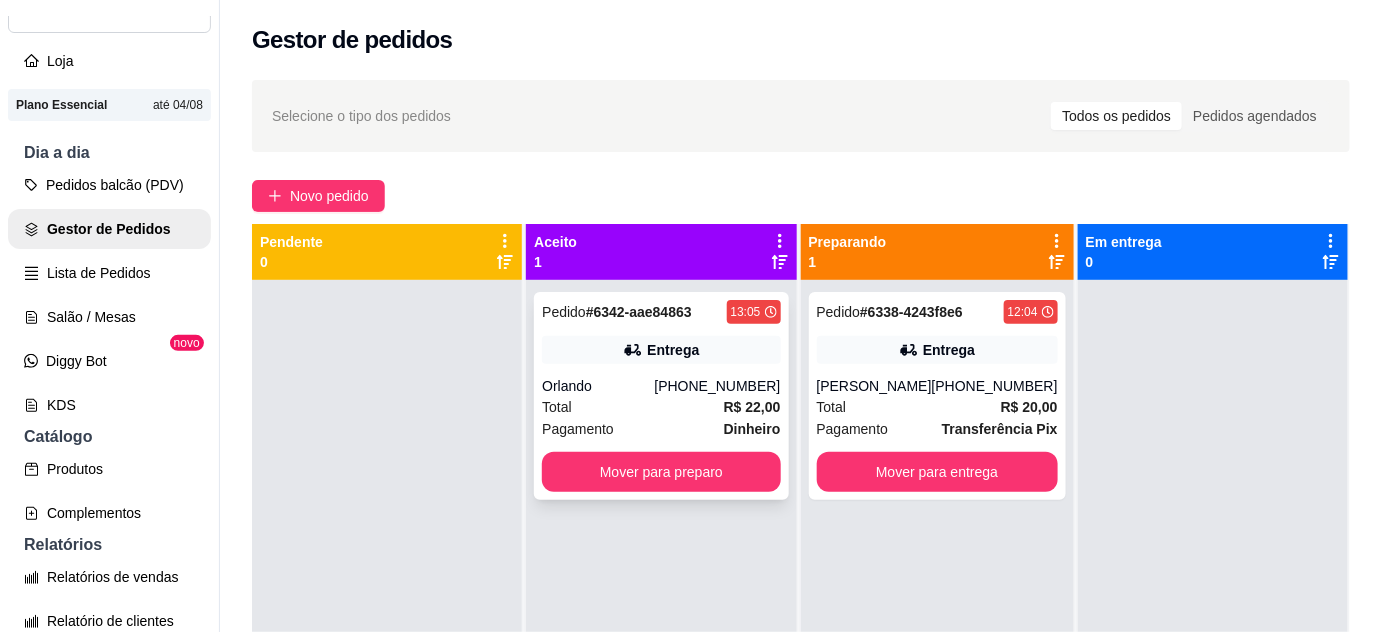 click on "Pedido  # 6342-aae84863 13:05 [GEOGRAPHIC_DATA]  [PHONE_NUMBER] Total R$ 22,00 Pagamento Dinheiro Mover para preparo" at bounding box center [661, 396] 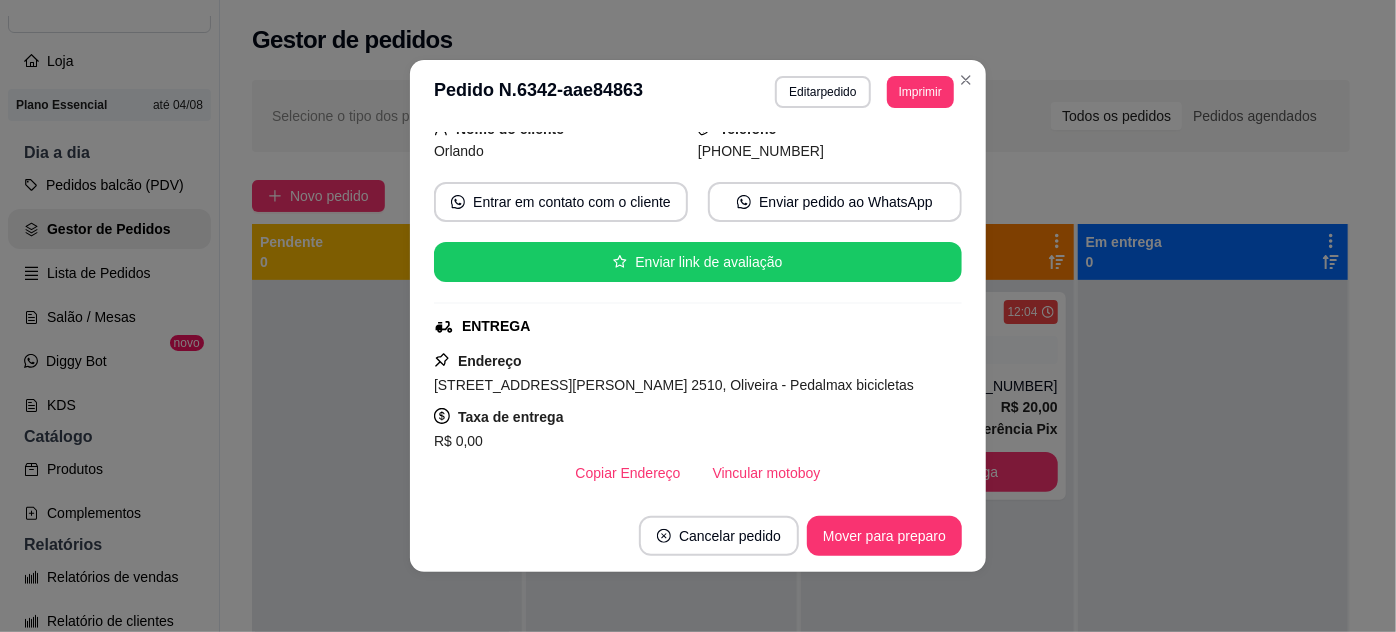 scroll, scrollTop: 166, scrollLeft: 0, axis: vertical 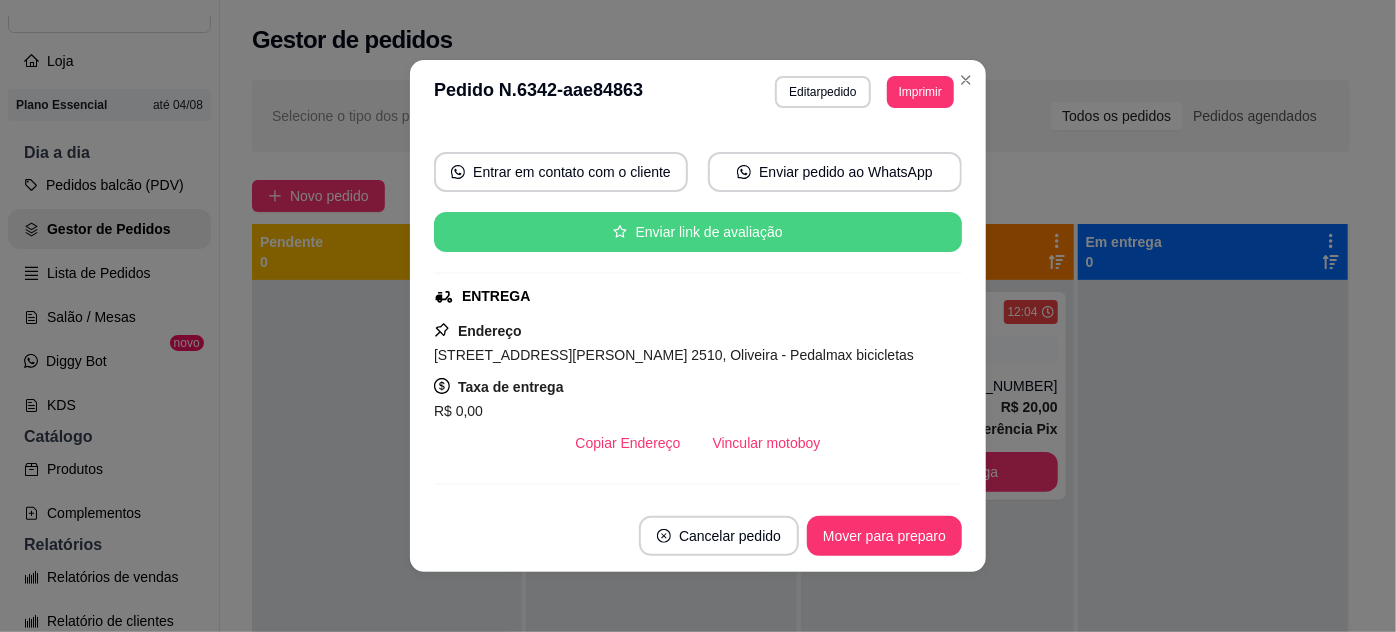 click on "Enviar link de avaliação" at bounding box center (698, 232) 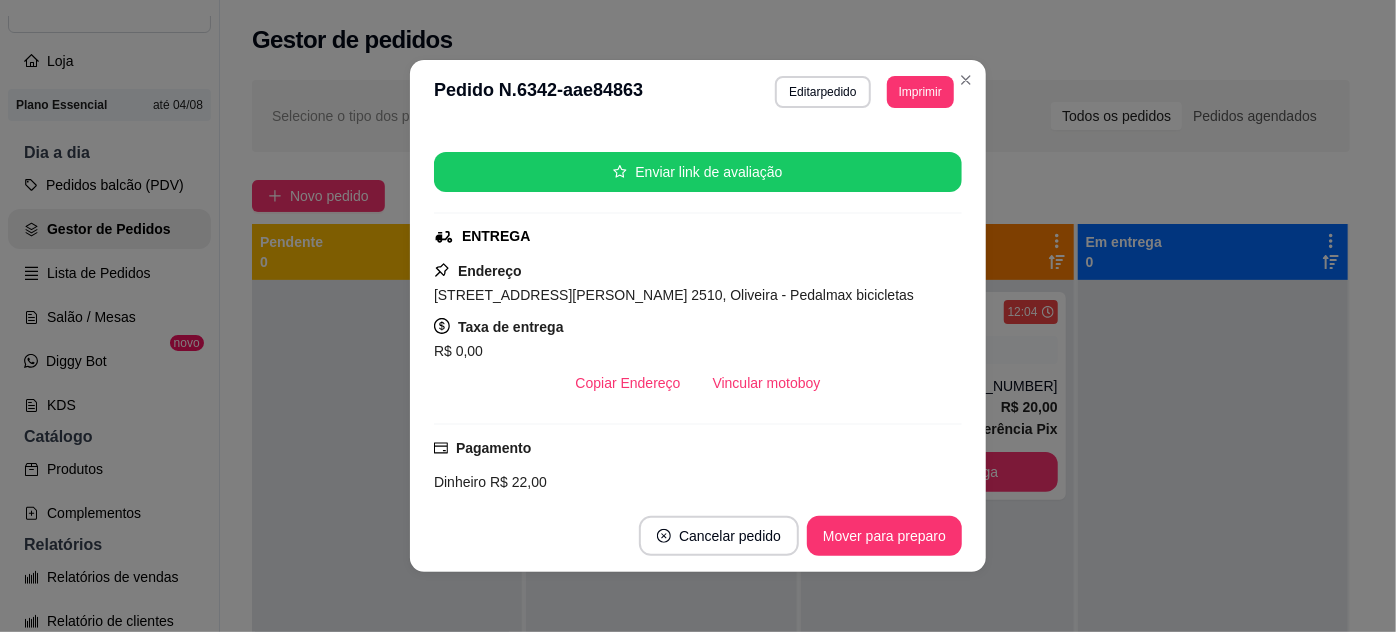 scroll, scrollTop: 257, scrollLeft: 0, axis: vertical 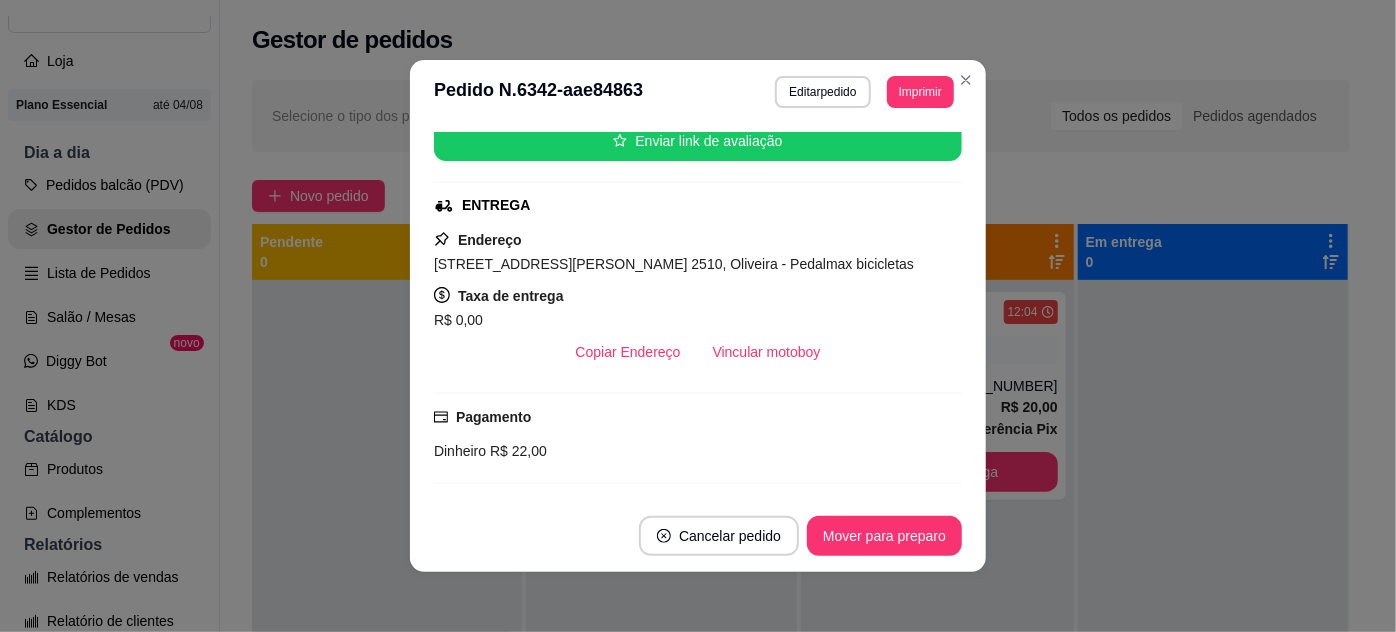 click on "[STREET_ADDRESS][PERSON_NAME] 2510, Oliveira -  Pedalmax bicicletas" at bounding box center [674, 264] 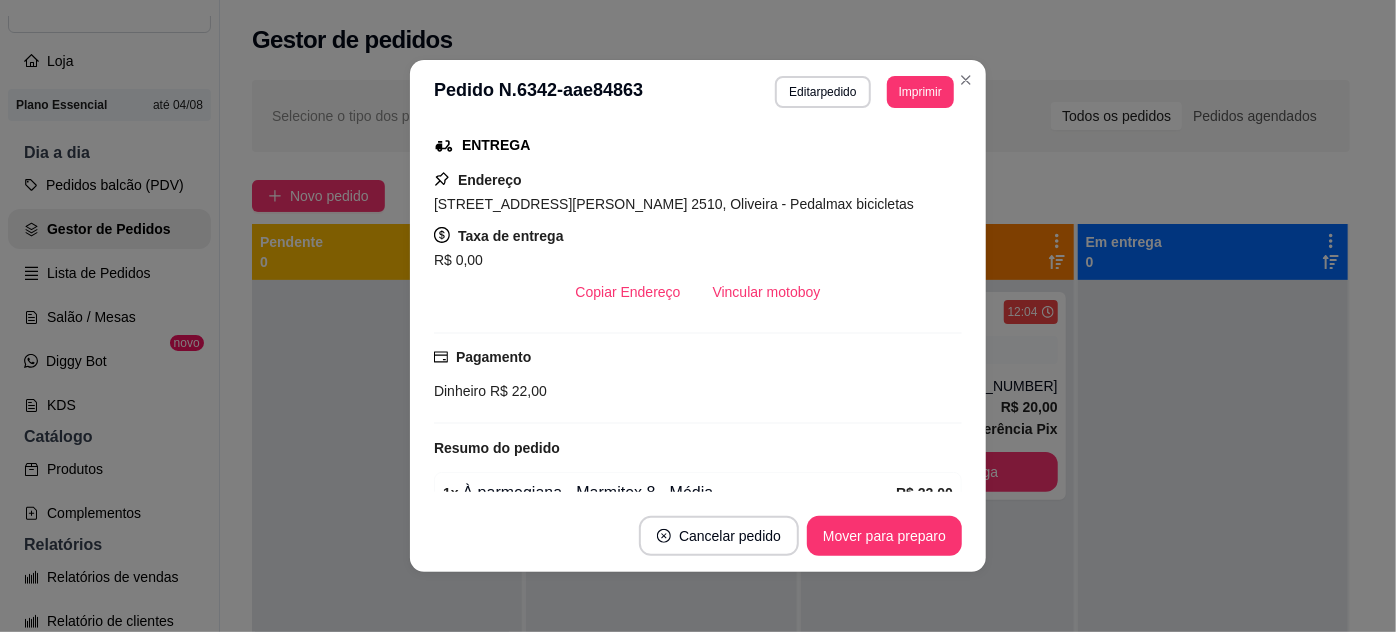 scroll, scrollTop: 348, scrollLeft: 0, axis: vertical 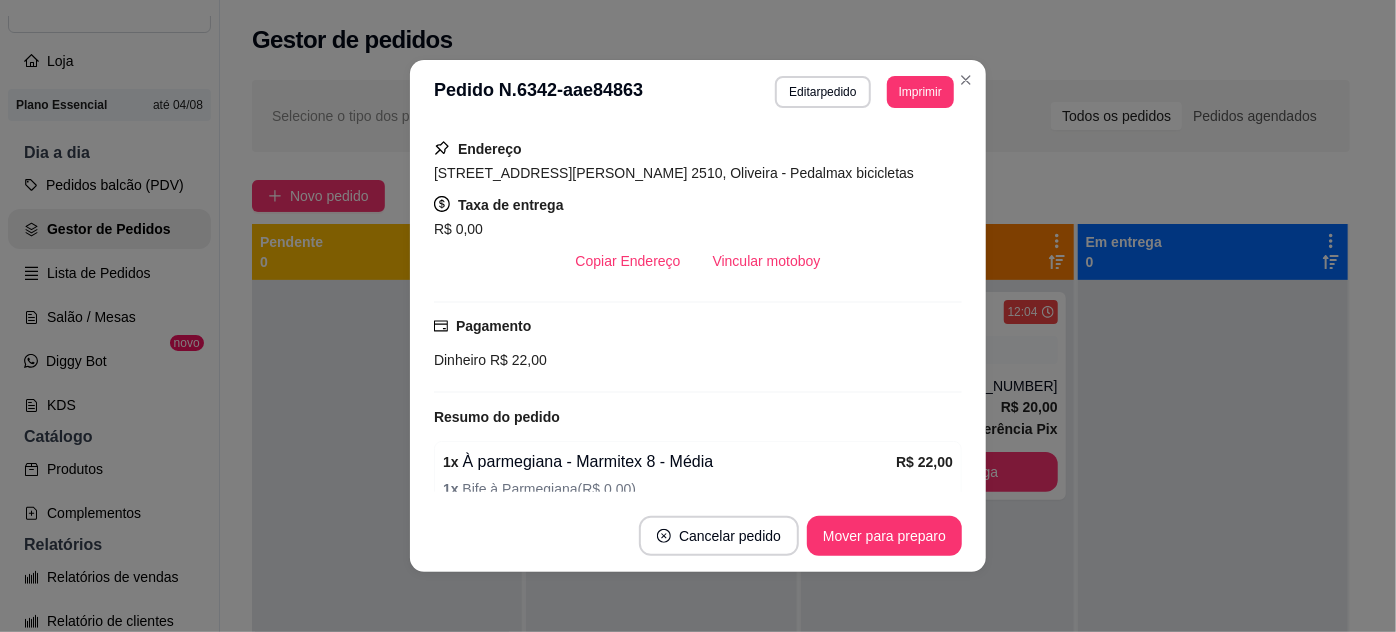 click on "Copiar Endereço Vincular motoboy" at bounding box center [698, 261] 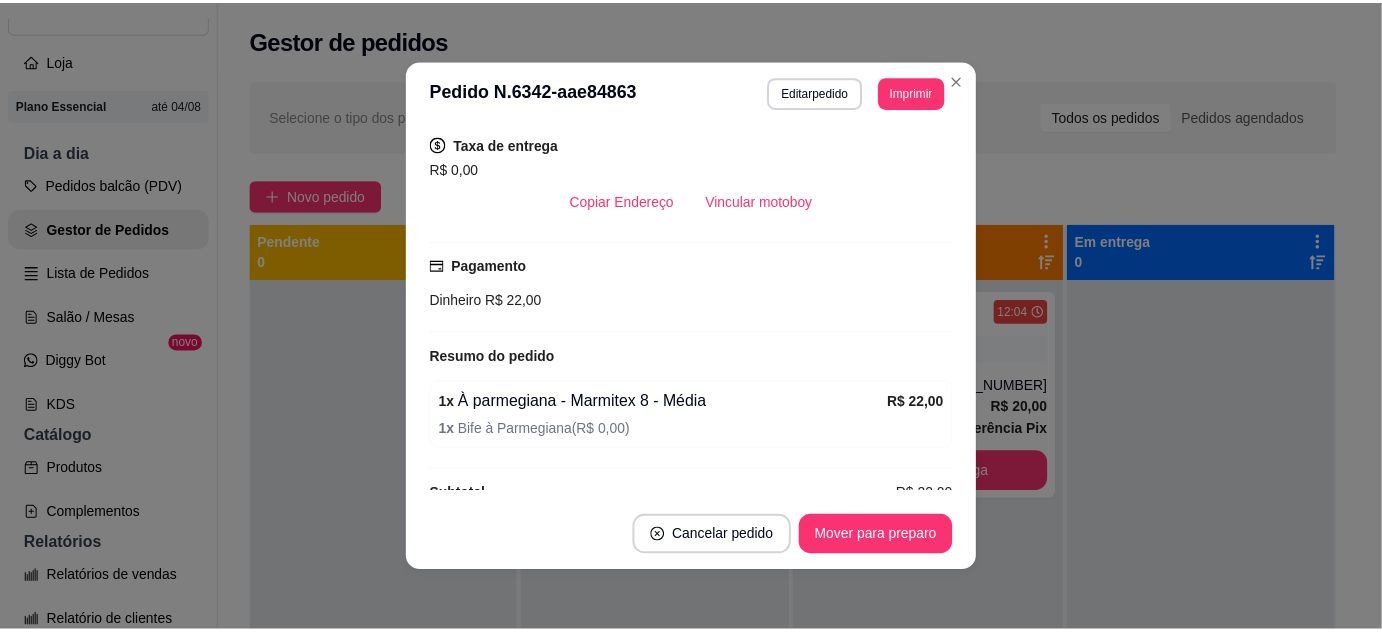 scroll, scrollTop: 439, scrollLeft: 0, axis: vertical 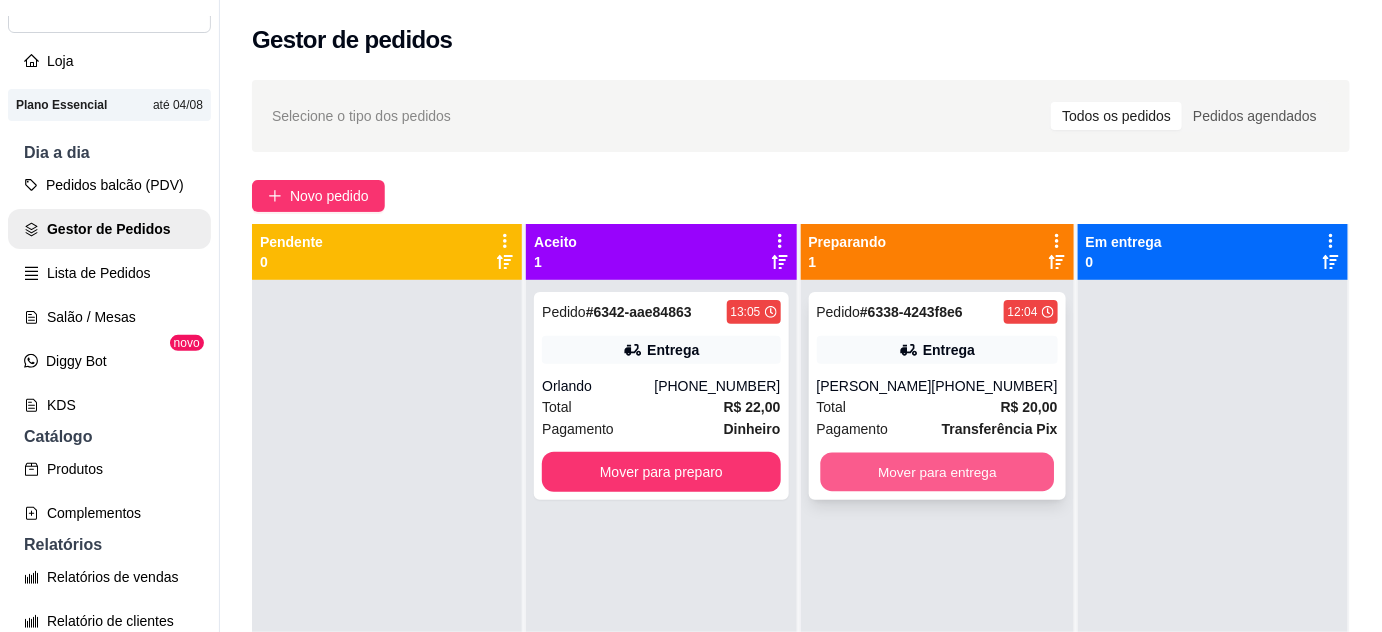 click on "Mover para entrega" at bounding box center [937, 472] 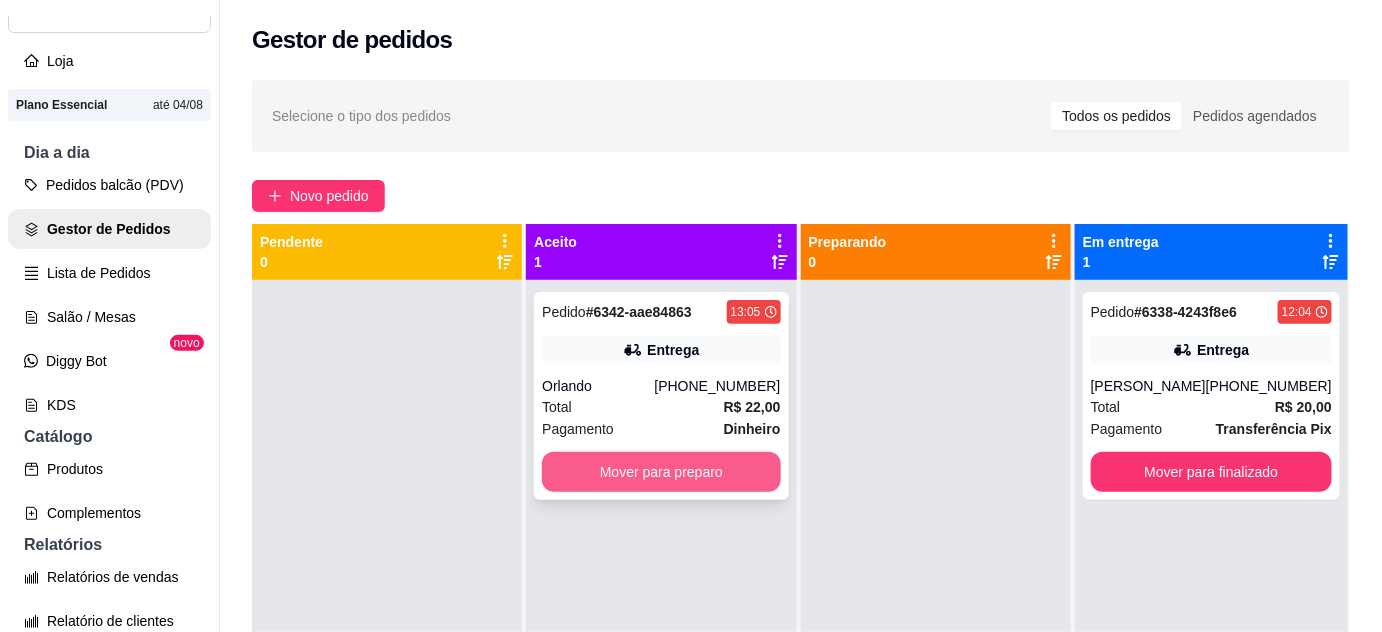click on "Mover para preparo" at bounding box center [661, 472] 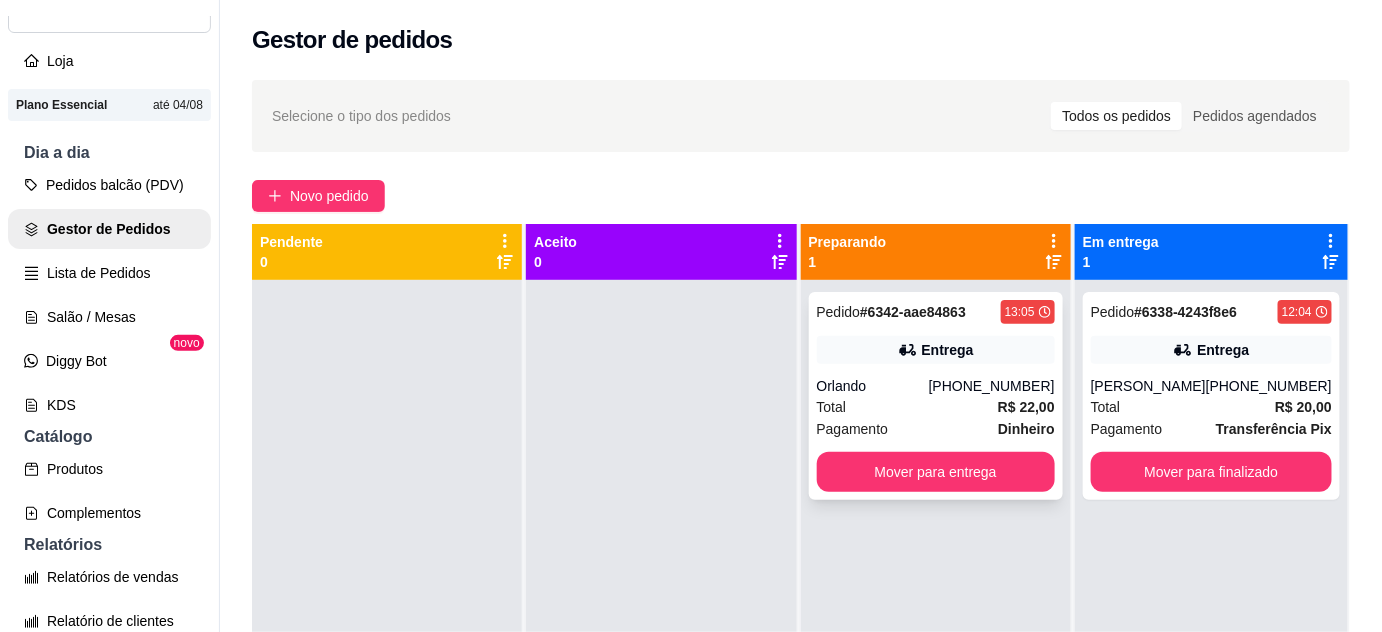 click on "Pagamento Dinheiro" at bounding box center (936, 429) 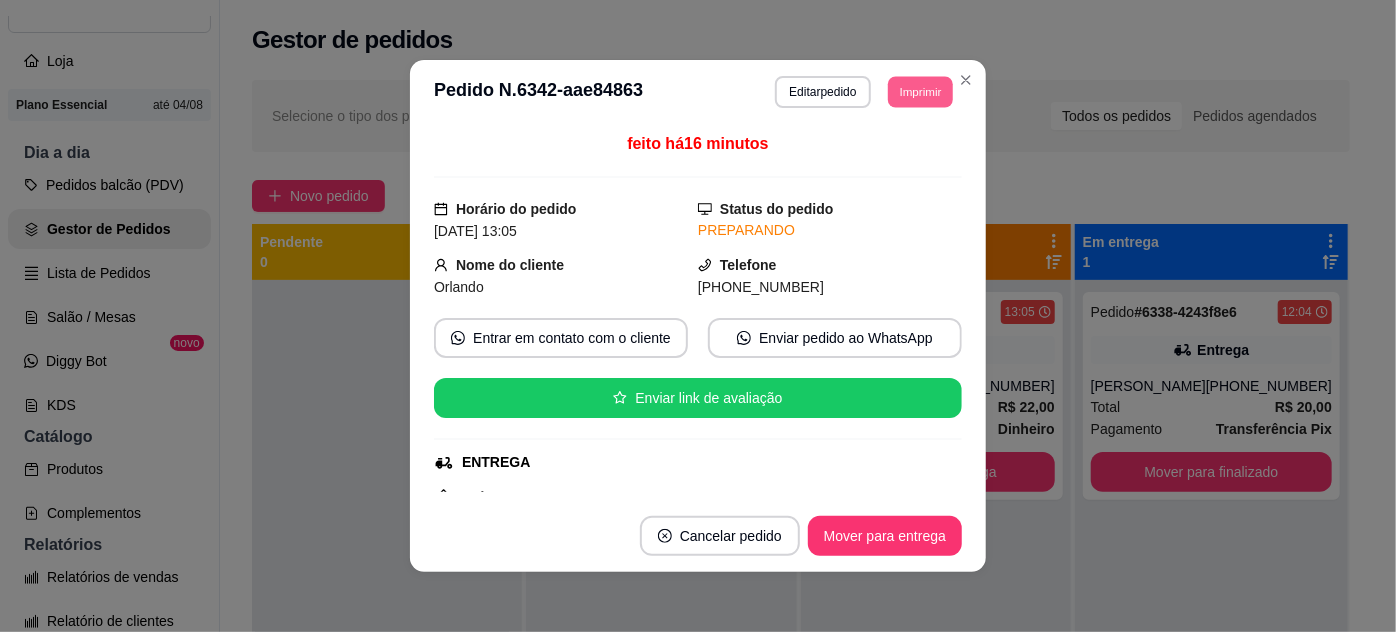 click on "Imprimir" at bounding box center (920, 91) 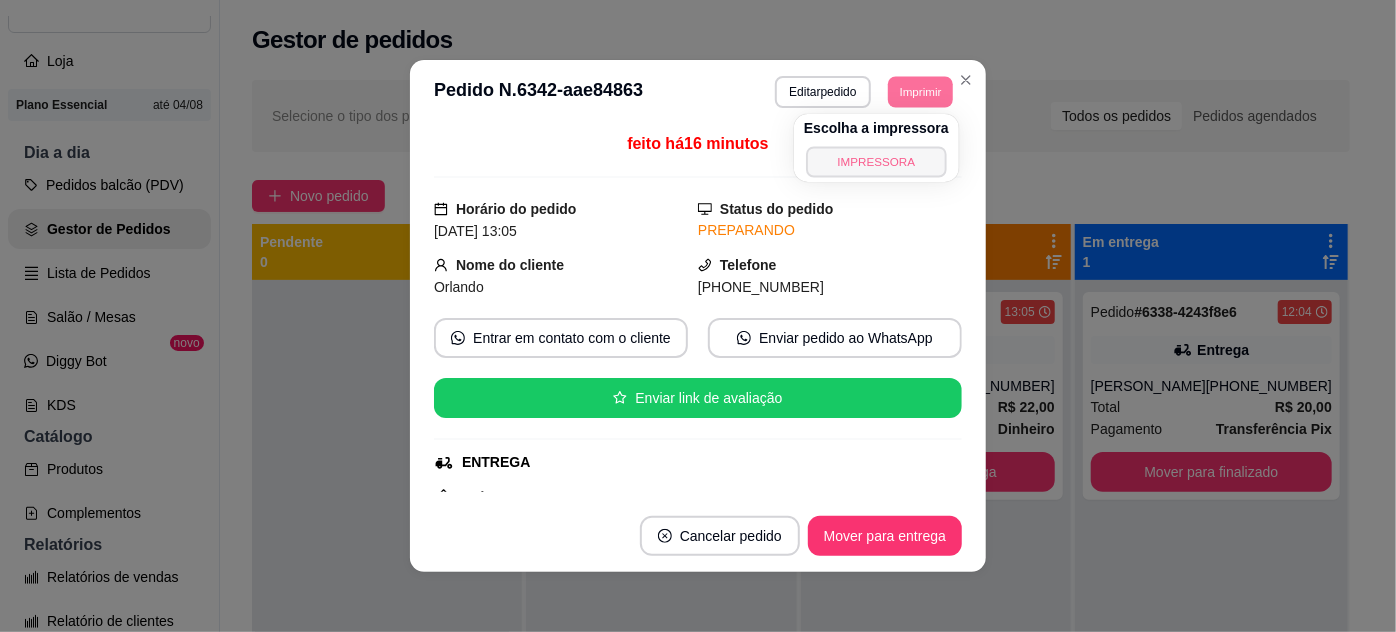 click on "IMPRESSORA" at bounding box center [876, 161] 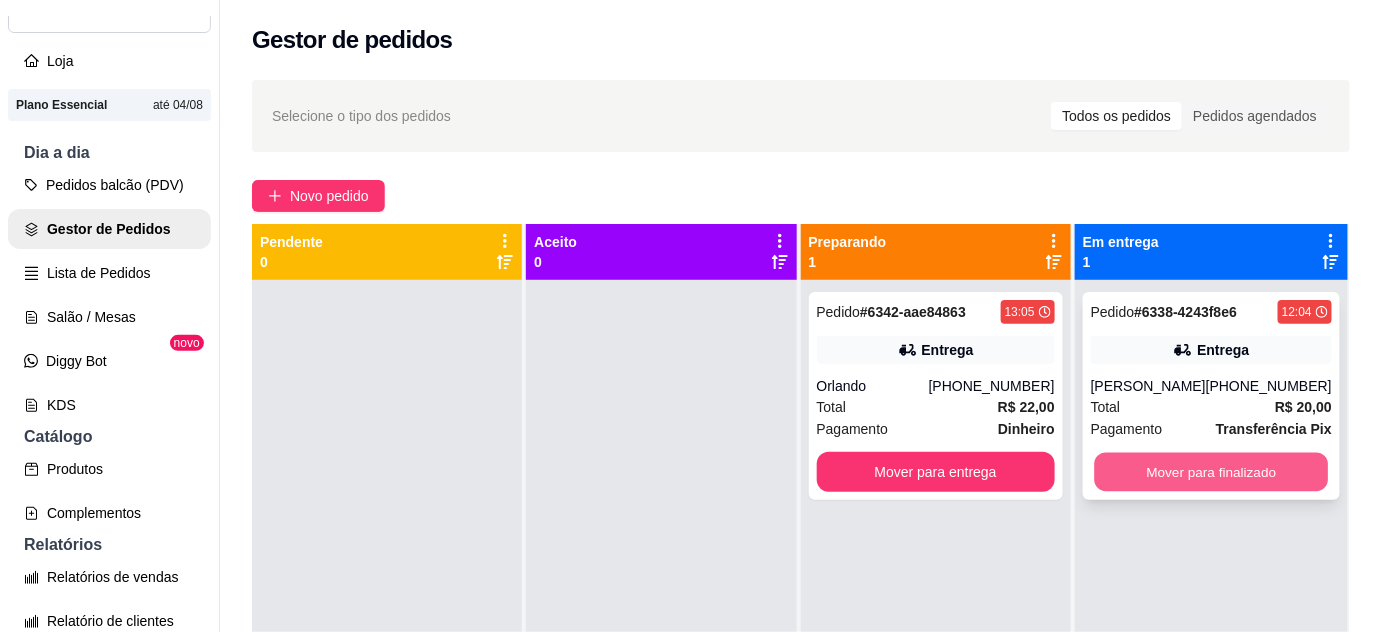 click on "Mover para finalizado" at bounding box center [1211, 472] 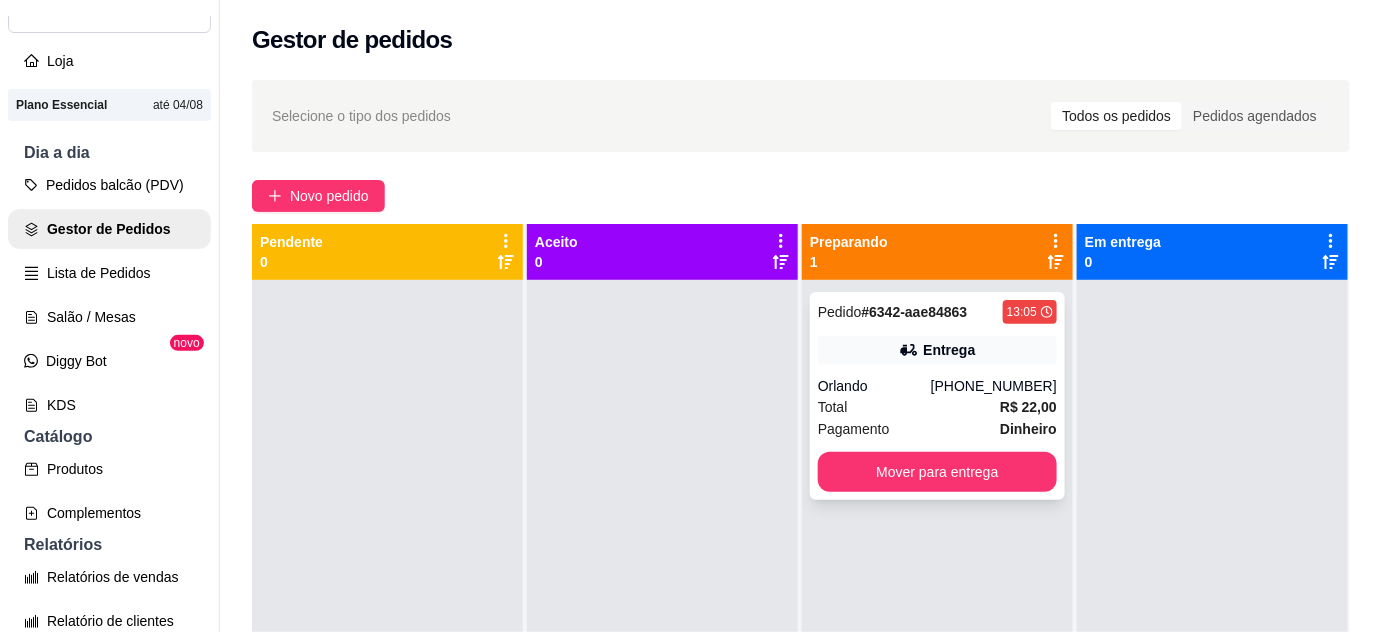 click on "Pedido  # 6342-aae84863 13:05 [GEOGRAPHIC_DATA]  [PHONE_NUMBER] Total R$ 22,00 Pagamento Dinheiro Mover para entrega" at bounding box center (937, 396) 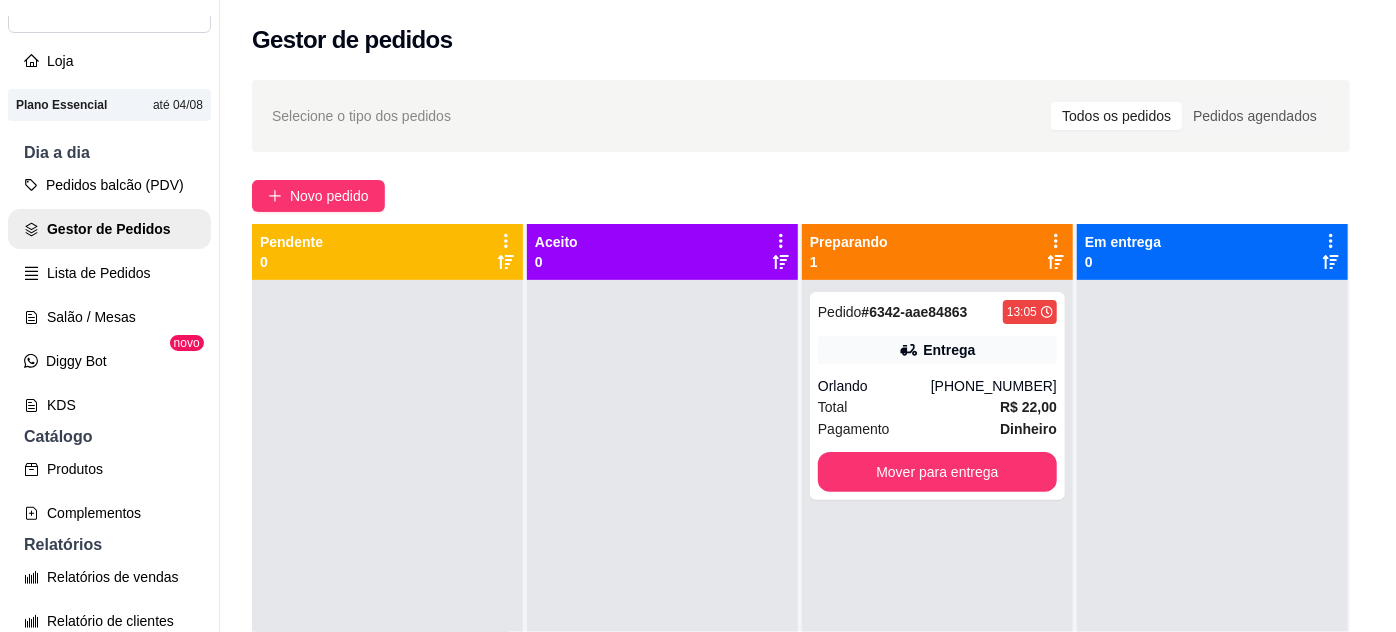 click on "feito há  17   minutos Horário do pedido [DATE] 13:05 Status do pedido PREPARANDO Nome do cliente Orlando  Telefone [PHONE_NUMBER] Entrar em contato com o cliente Enviar pedido ao WhatsApp Enviar link de avaliação ENTREGA Endereço  [STREET_ADDRESS][PERSON_NAME] 2510, Oliveira -  Pedalmax bicicletas  Taxa de entrega  R$ 0,00 Copiar Endereço Vincular motoboy Pagamento Dinheiro   R$ 22,00 Resumo do pedido 1 x     À parmegiana - Marmitex 8 - Média R$ 22,00   1 x   Bife à Parmegiana  ( R$ 0,00 ) Subtotal R$ 22,00 Total R$ 22,00" at bounding box center (698, 312) 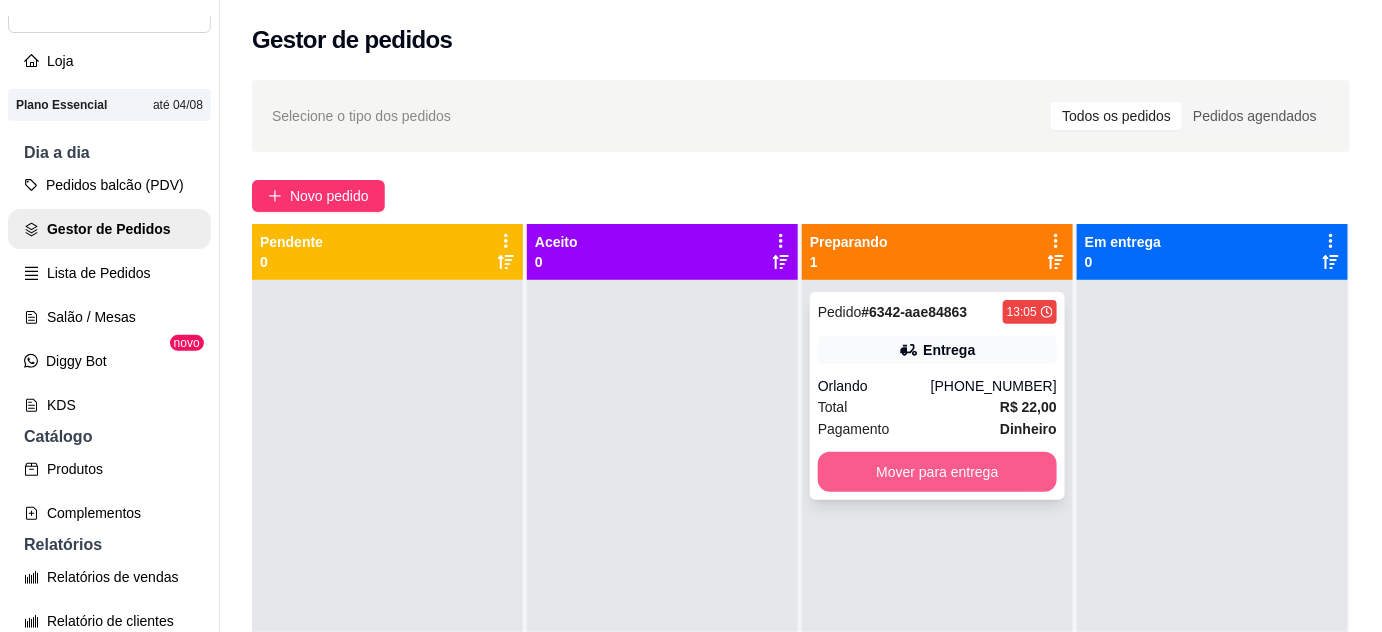 click on "Mover para entrega" at bounding box center (937, 472) 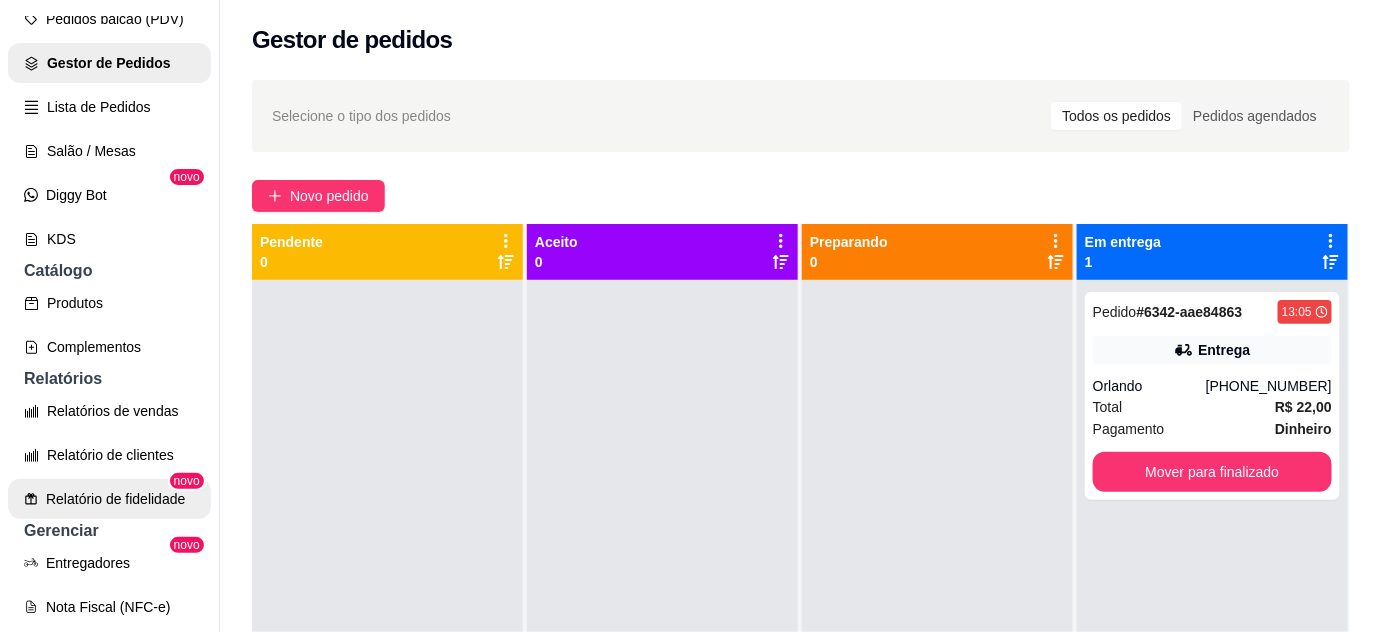 scroll, scrollTop: 373, scrollLeft: 0, axis: vertical 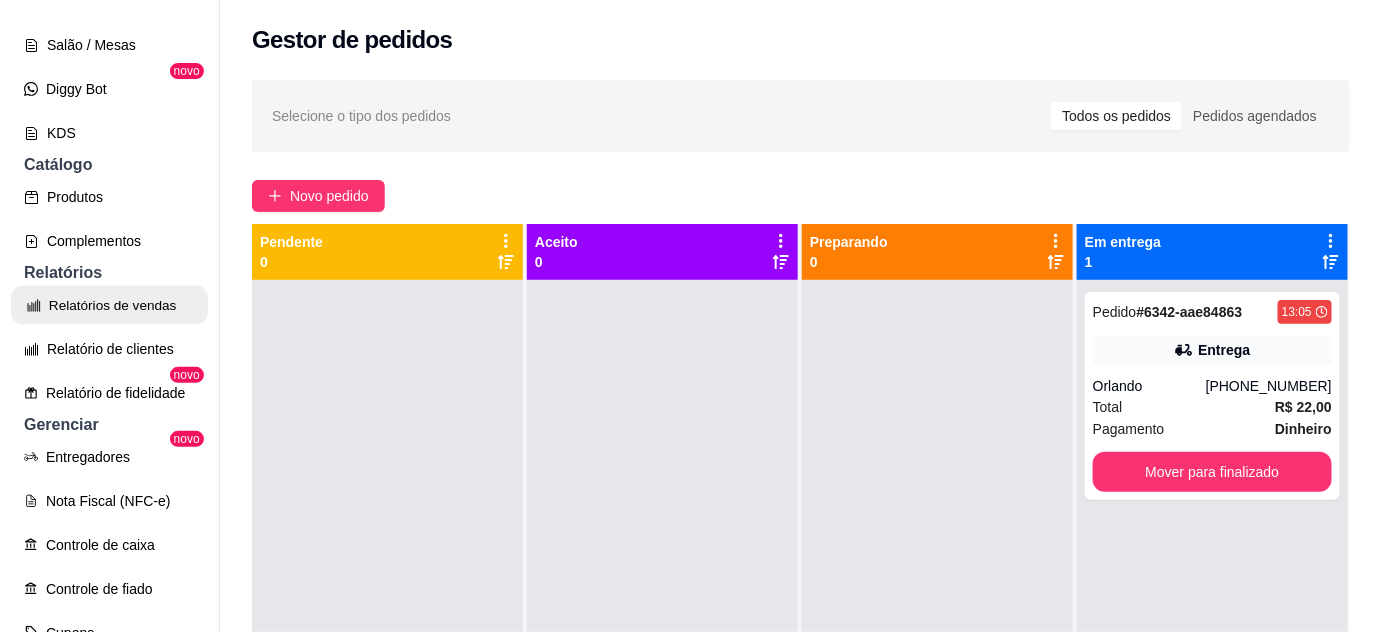 click on "Relatórios de vendas" at bounding box center [109, 305] 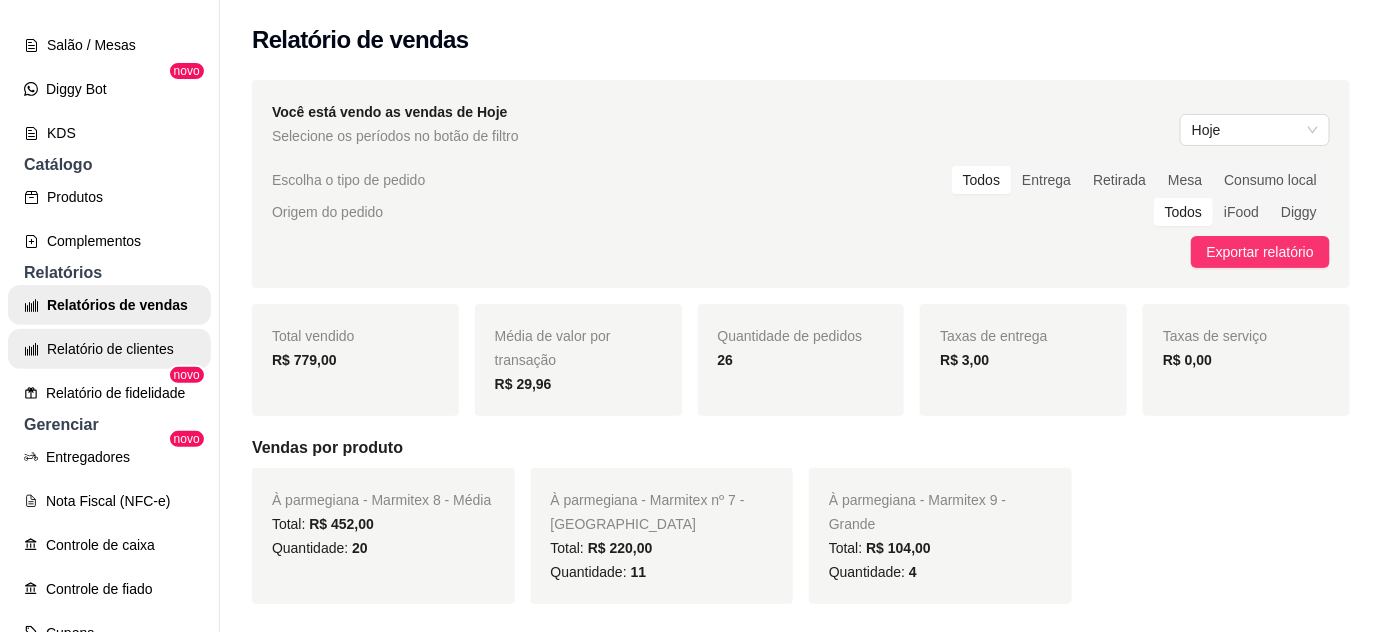 click on "Relatório de clientes" at bounding box center [109, 349] 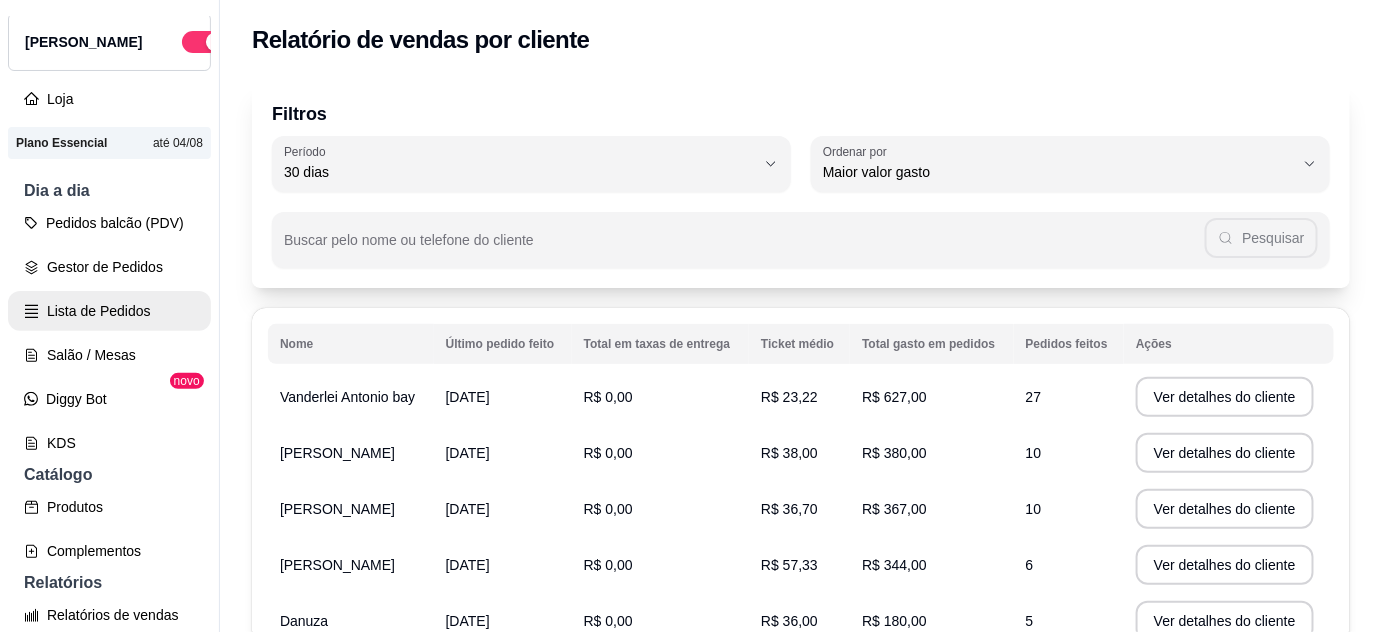 scroll, scrollTop: 0, scrollLeft: 0, axis: both 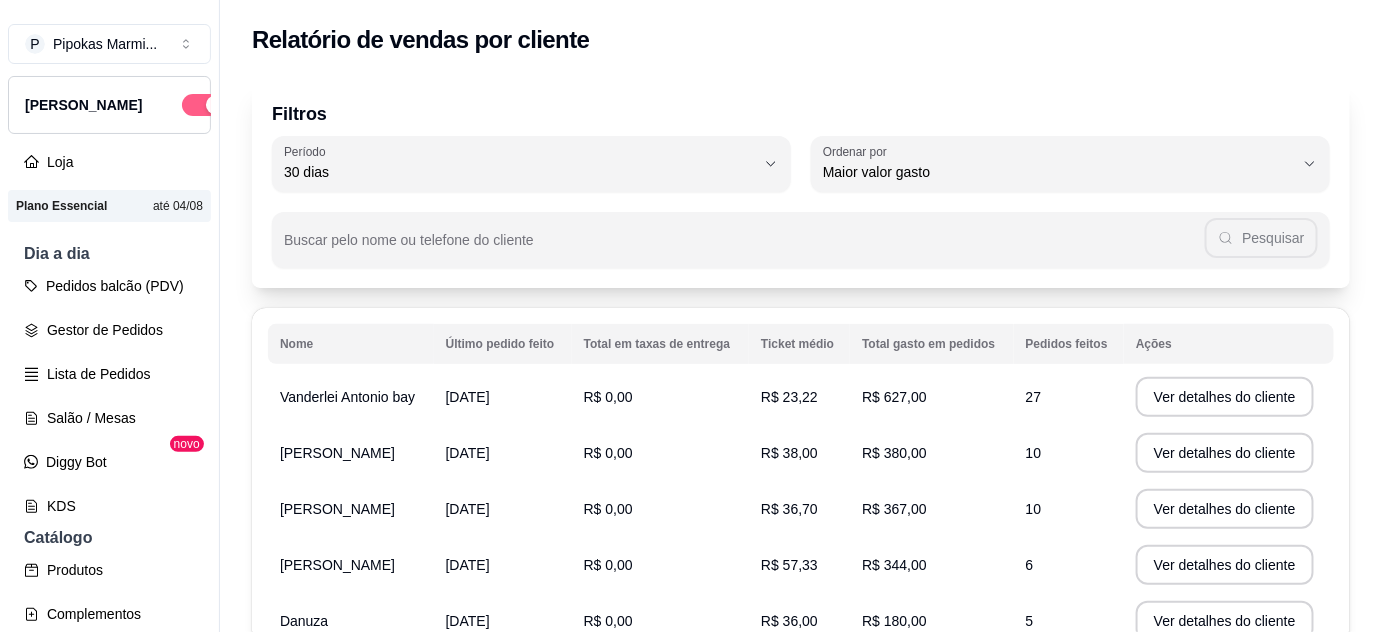 click at bounding box center [215, 105] 